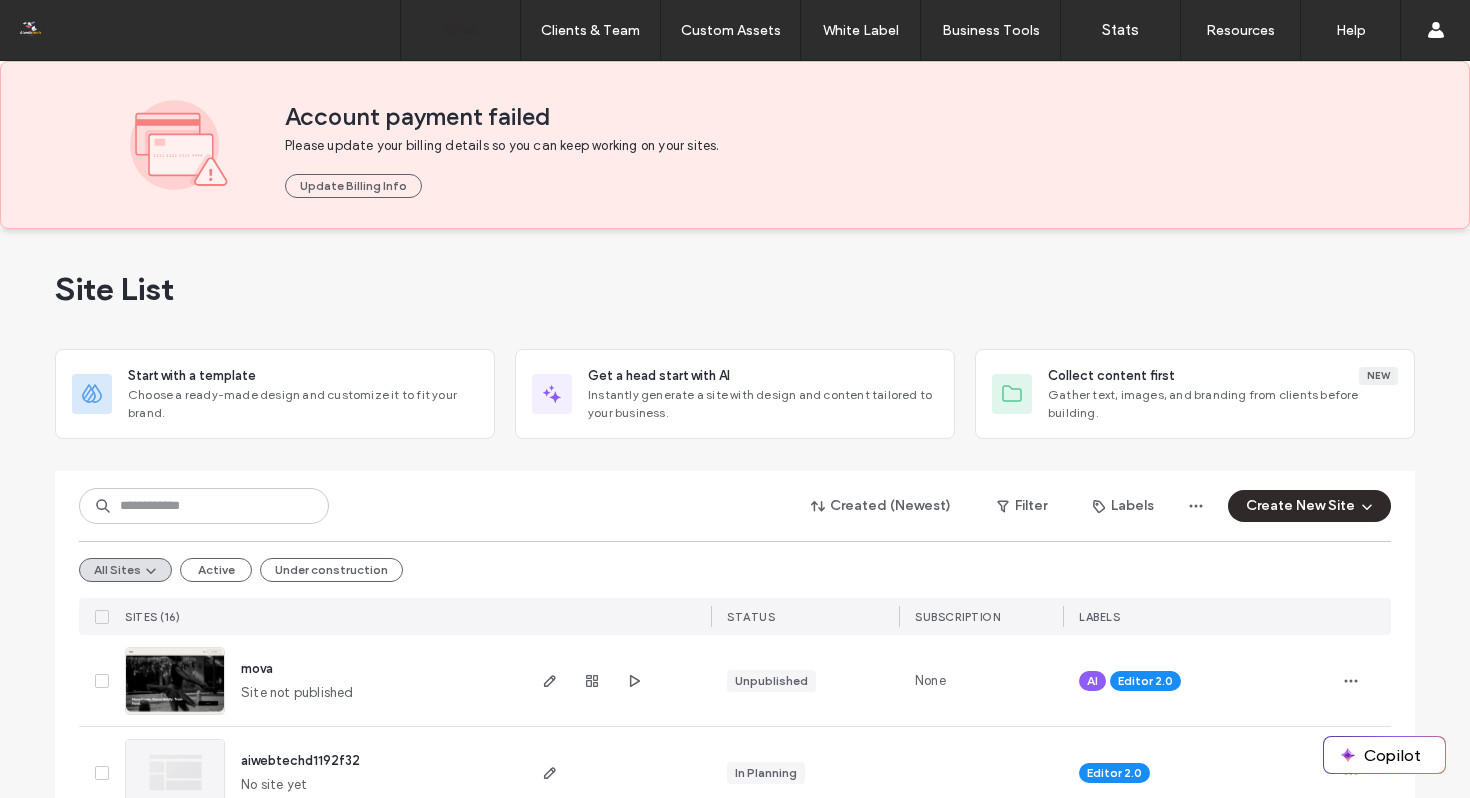 scroll, scrollTop: 0, scrollLeft: 0, axis: both 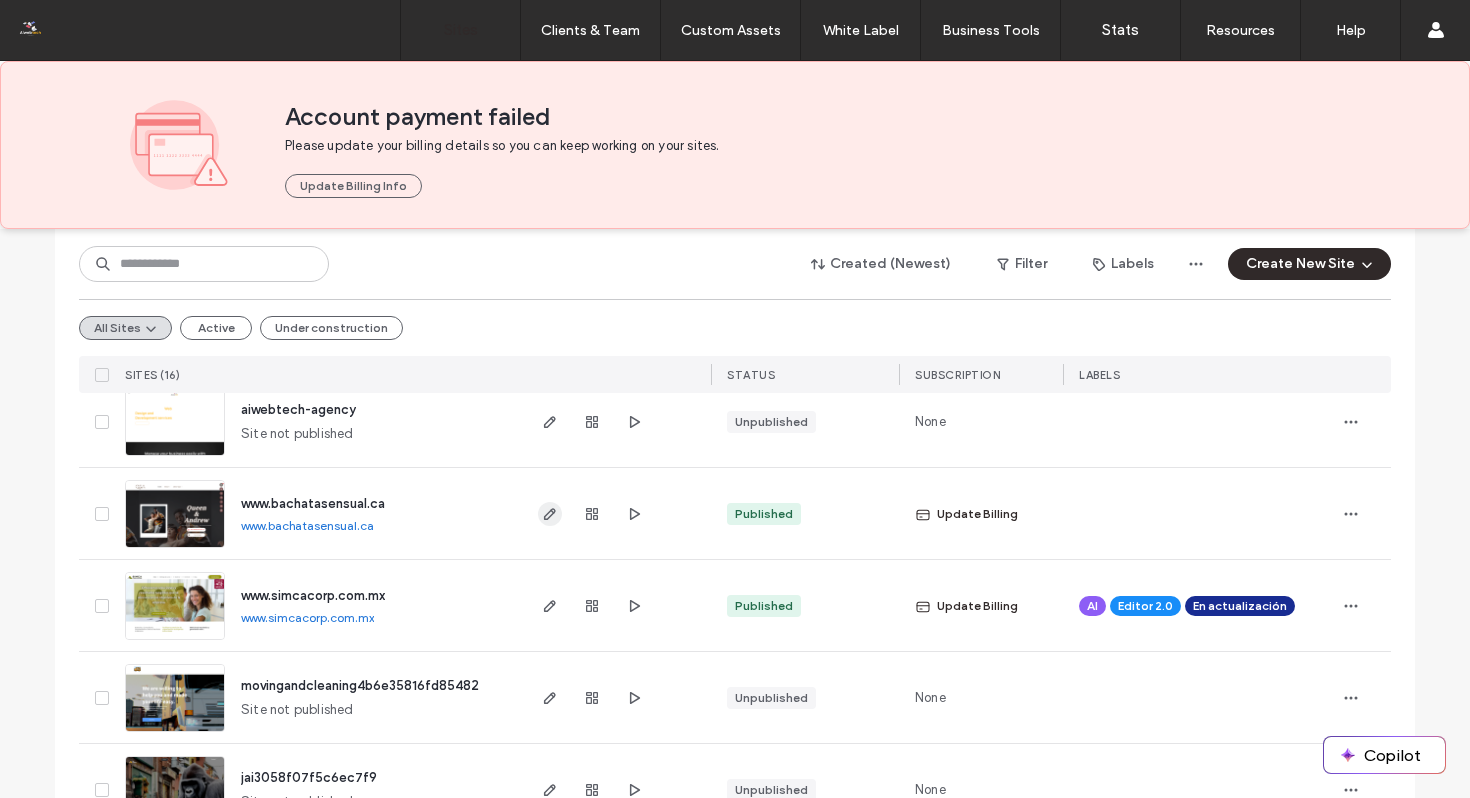 click 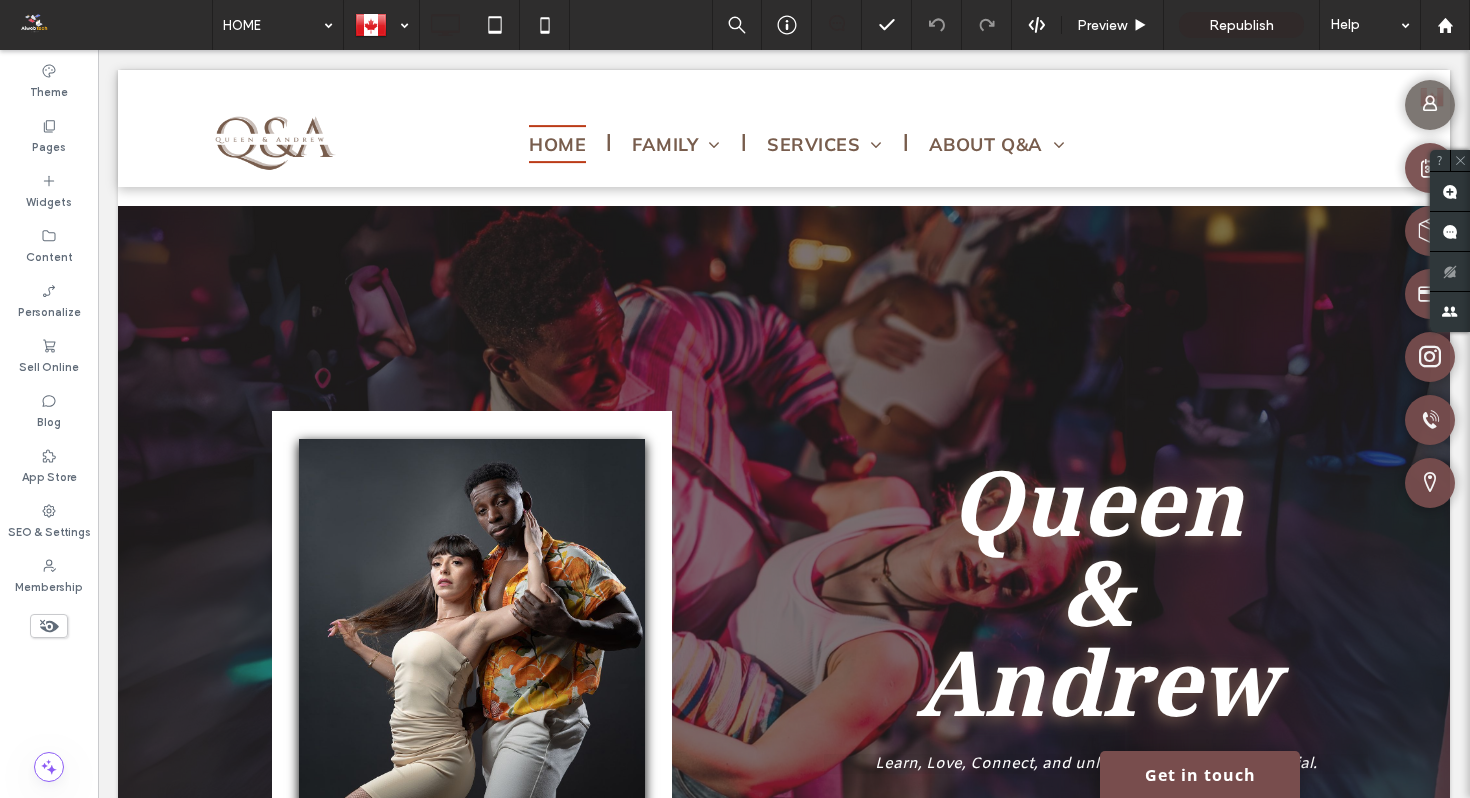 scroll, scrollTop: 2036, scrollLeft: 0, axis: vertical 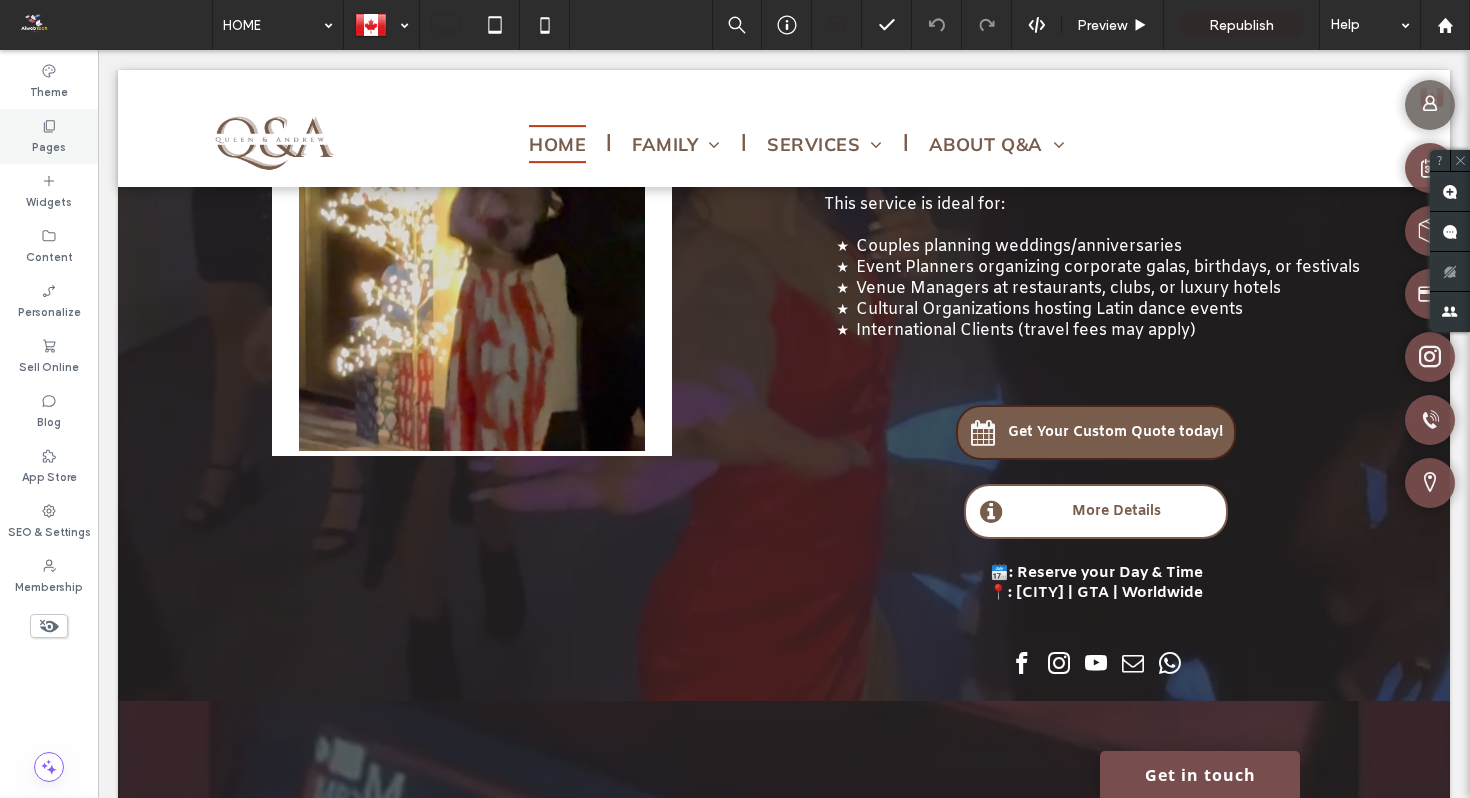 click on "Pages" at bounding box center [49, 136] 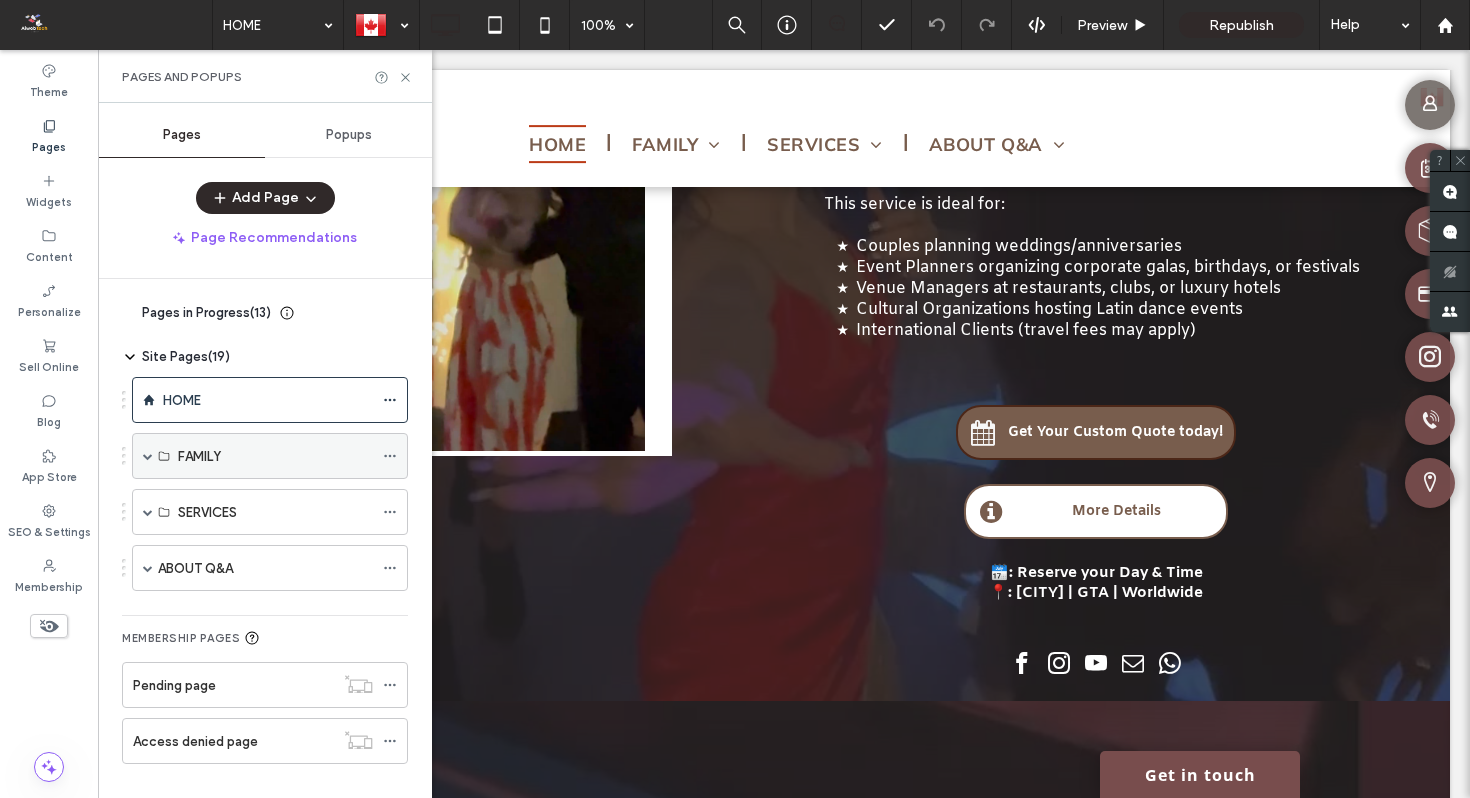 click 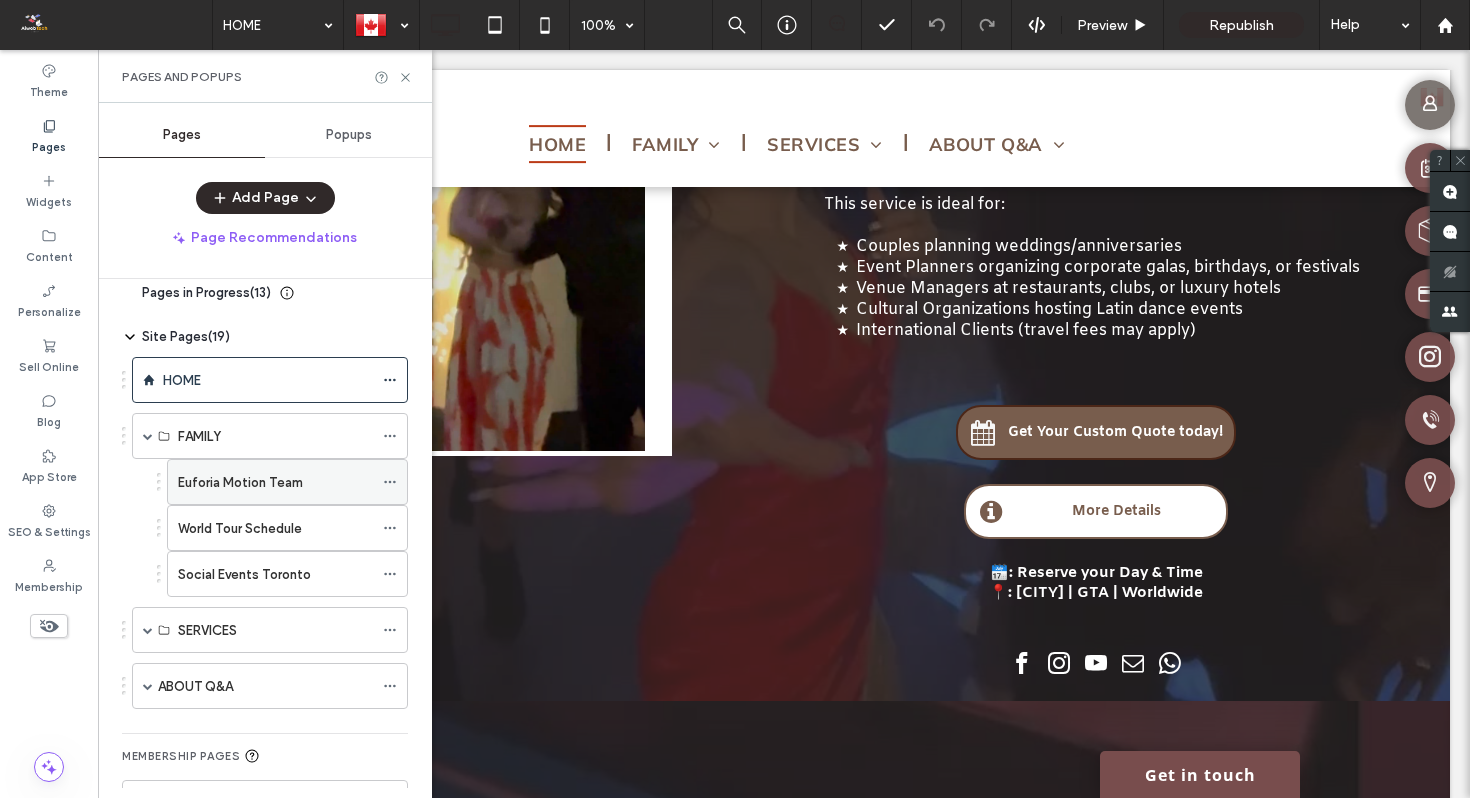 scroll, scrollTop: 44, scrollLeft: 0, axis: vertical 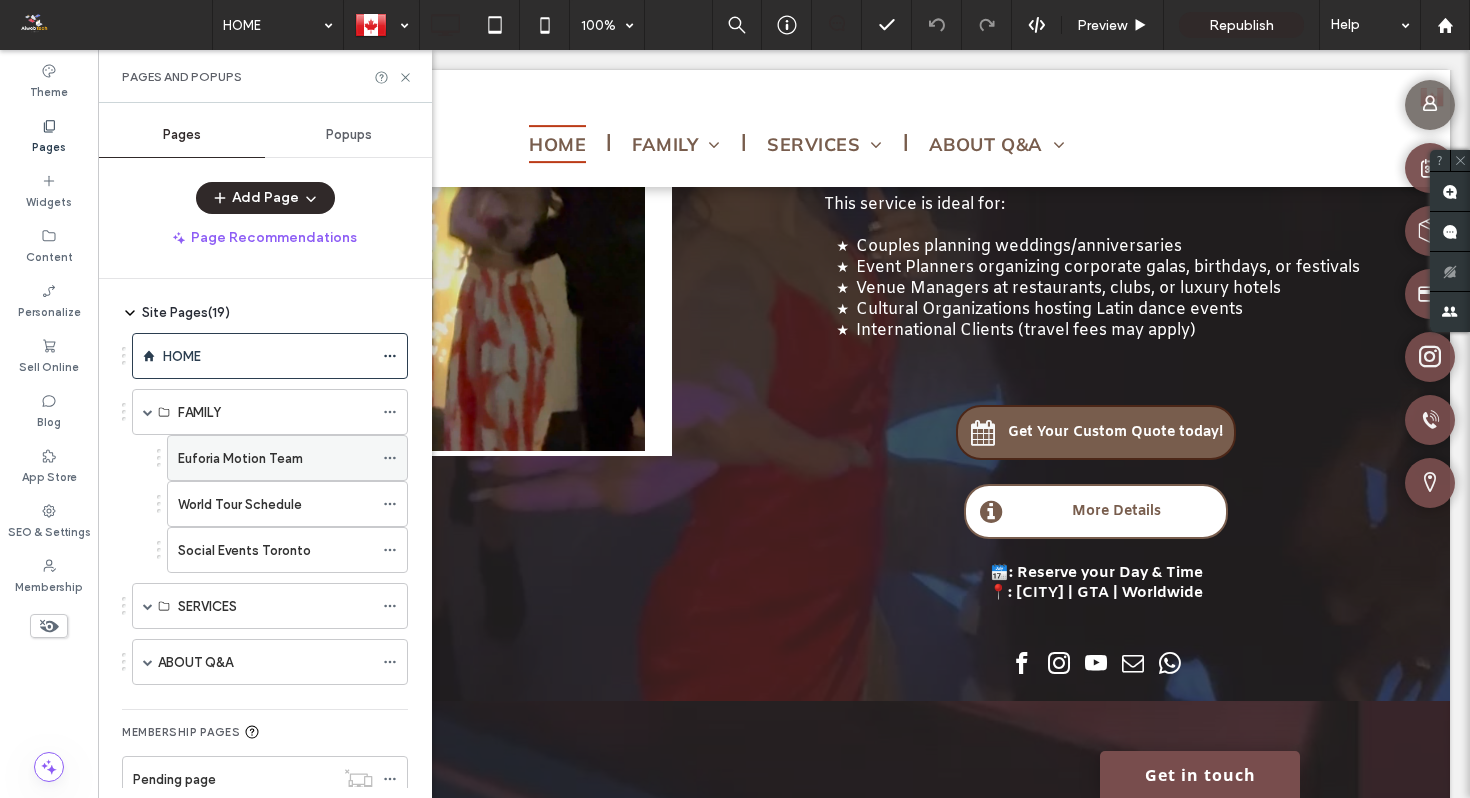 click on "Euforia Motion Team" at bounding box center [240, 458] 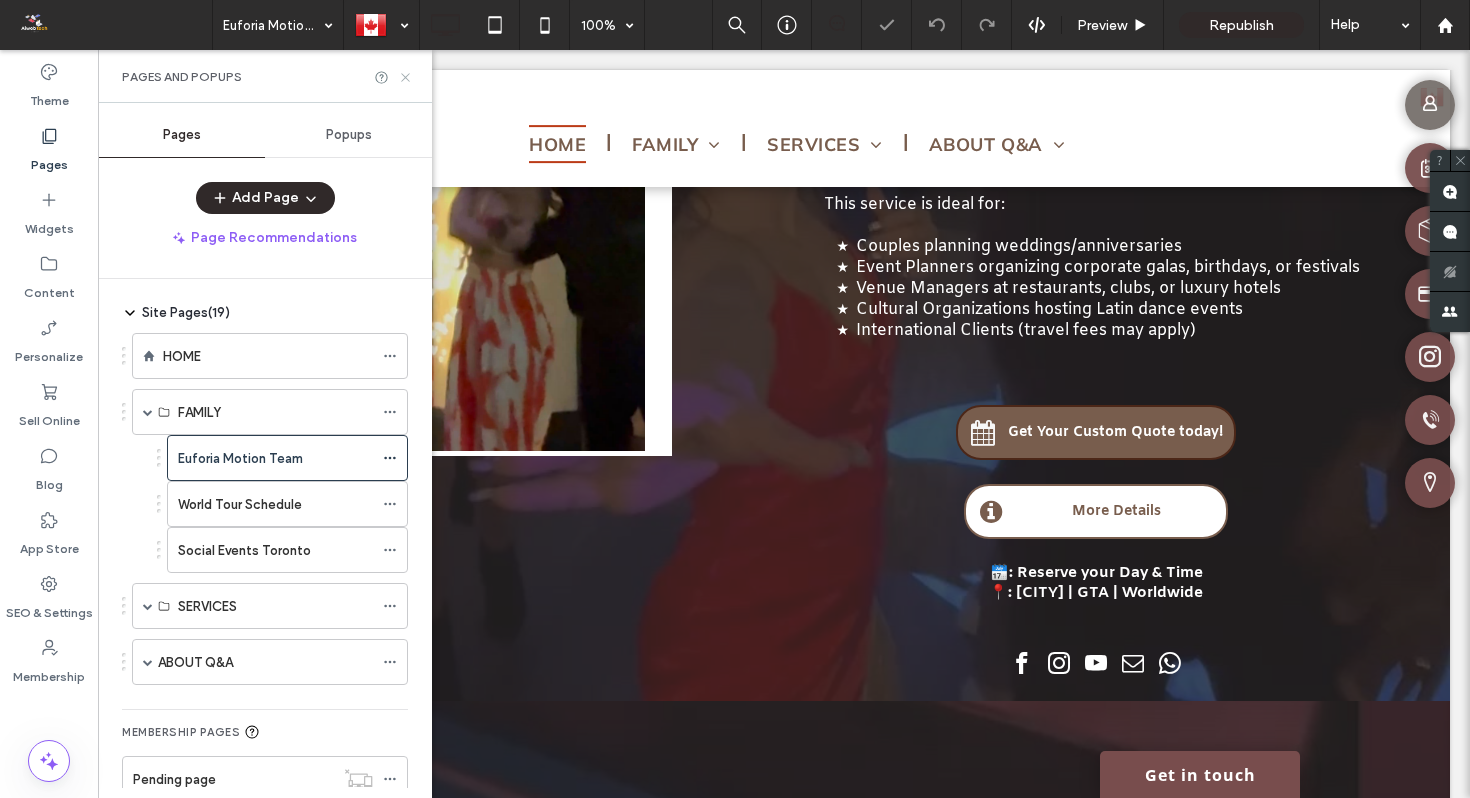 click 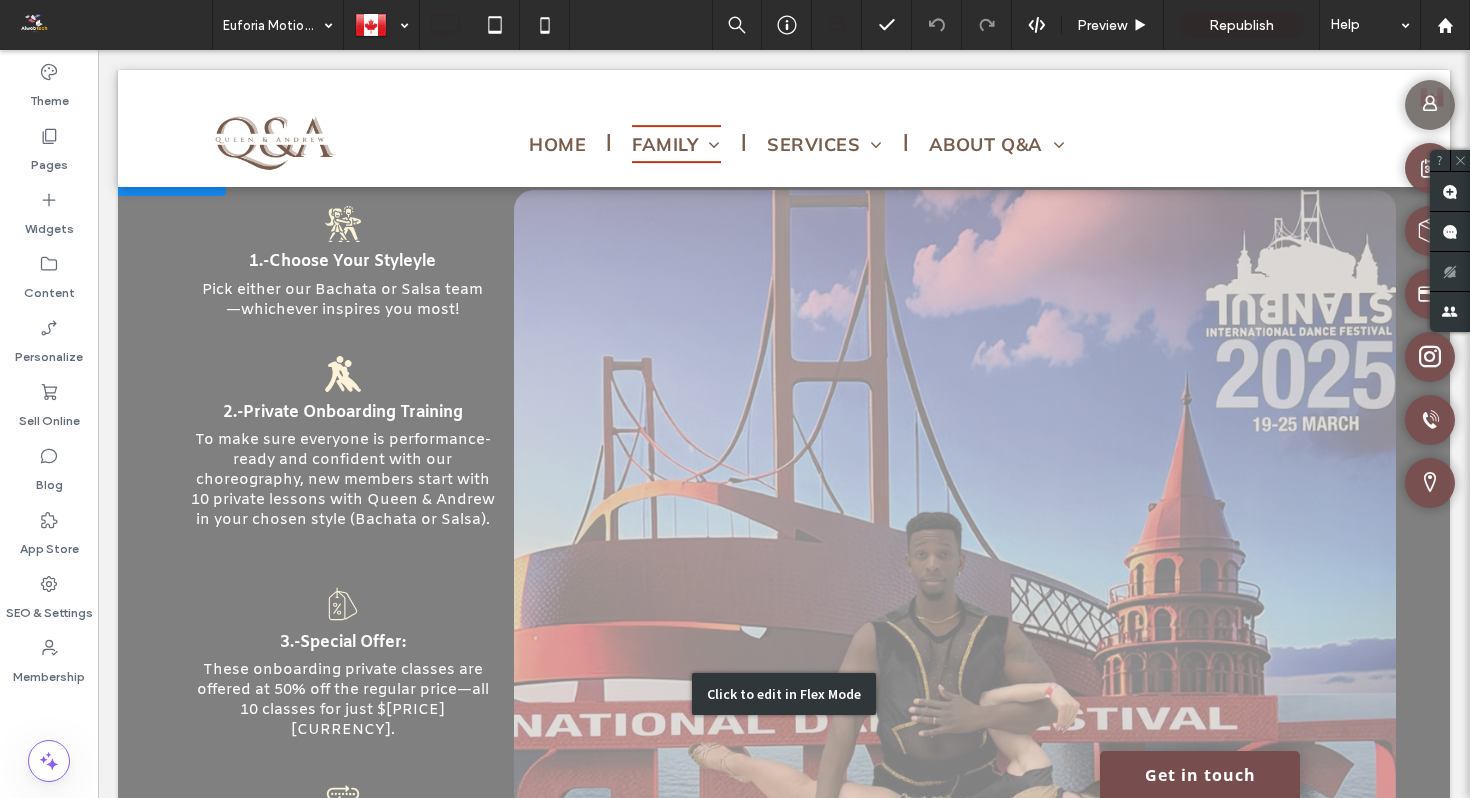 scroll, scrollTop: 2674, scrollLeft: 0, axis: vertical 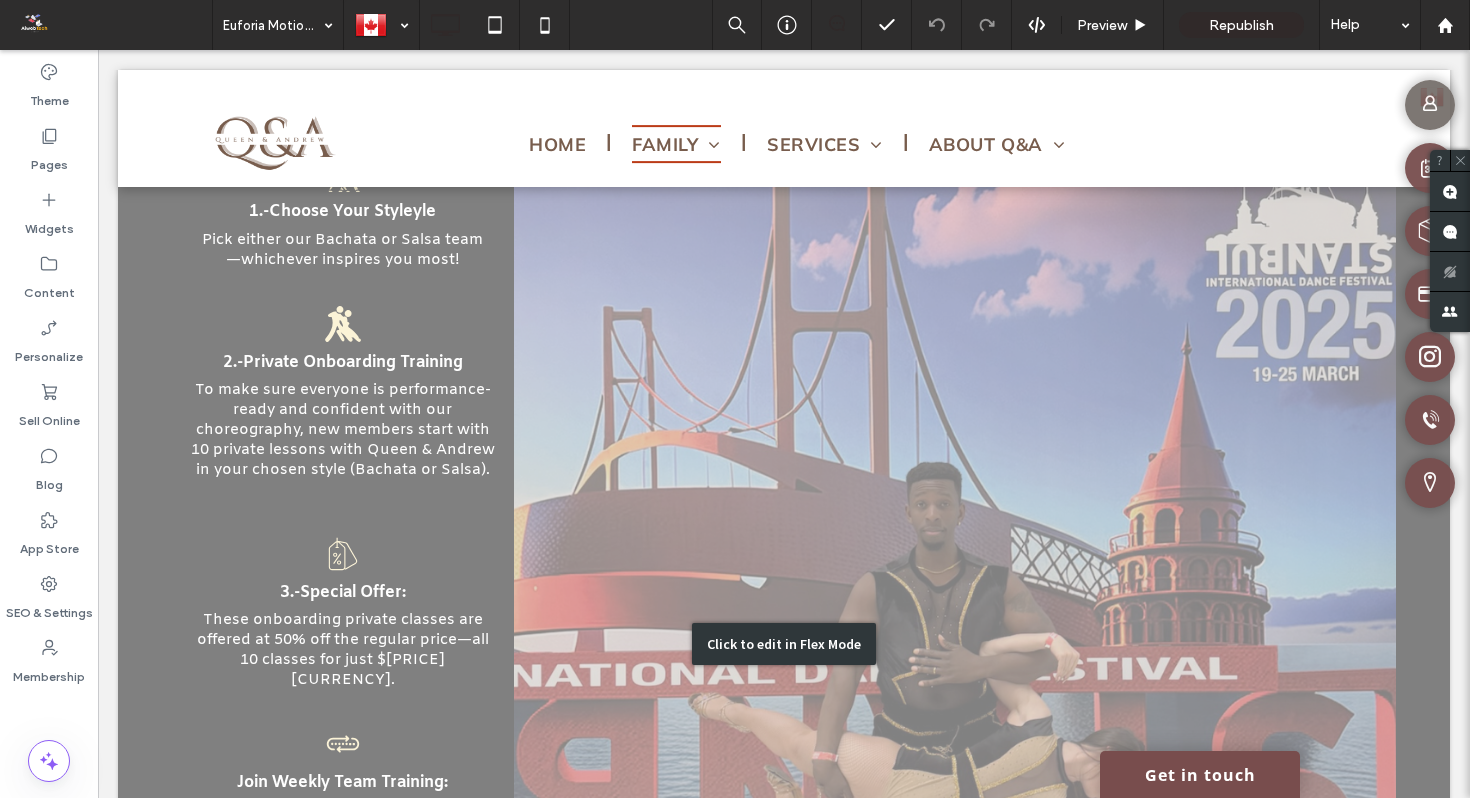 click on "Click to edit in Flex Mode" at bounding box center (784, 644) 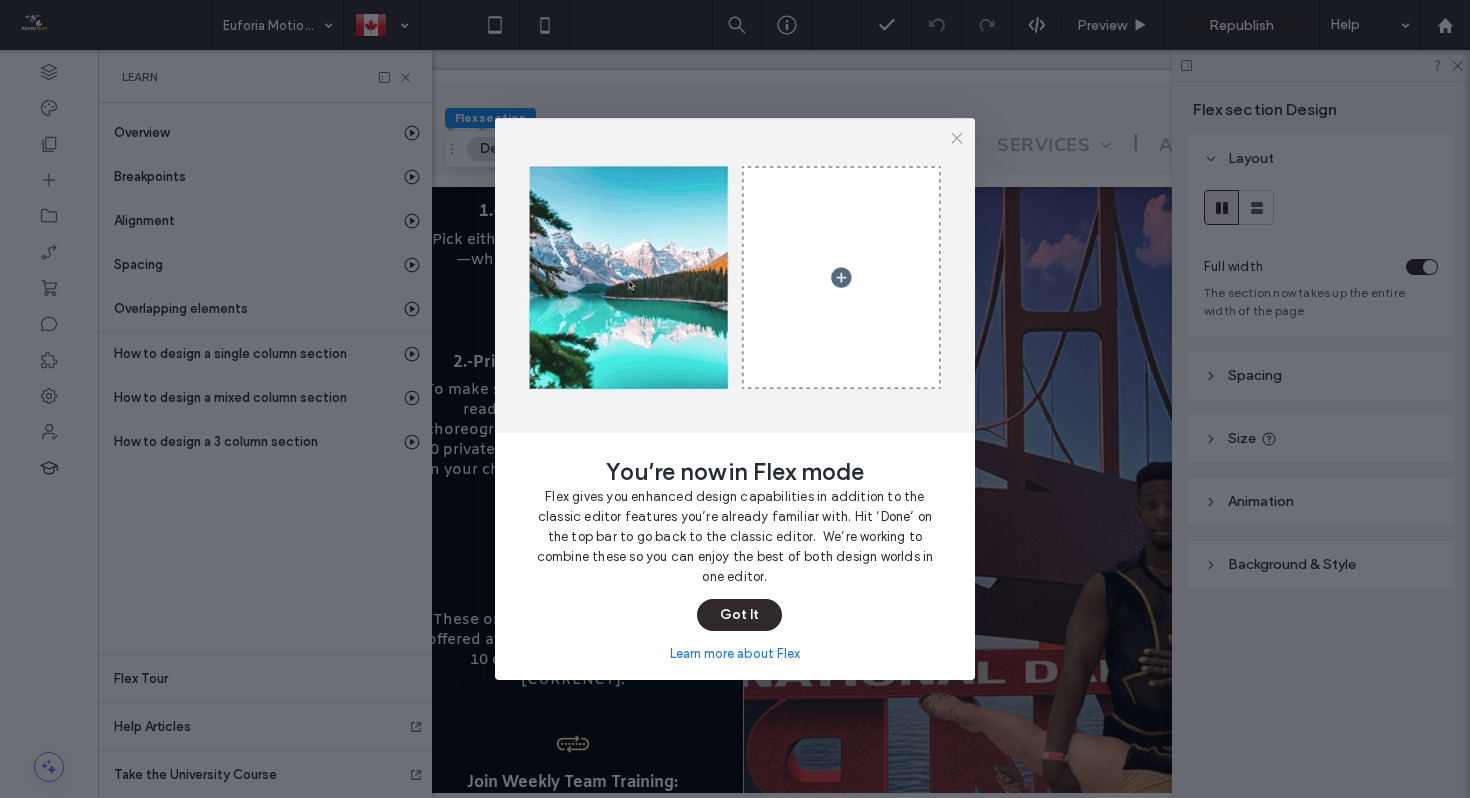 scroll, scrollTop: 0, scrollLeft: 528, axis: horizontal 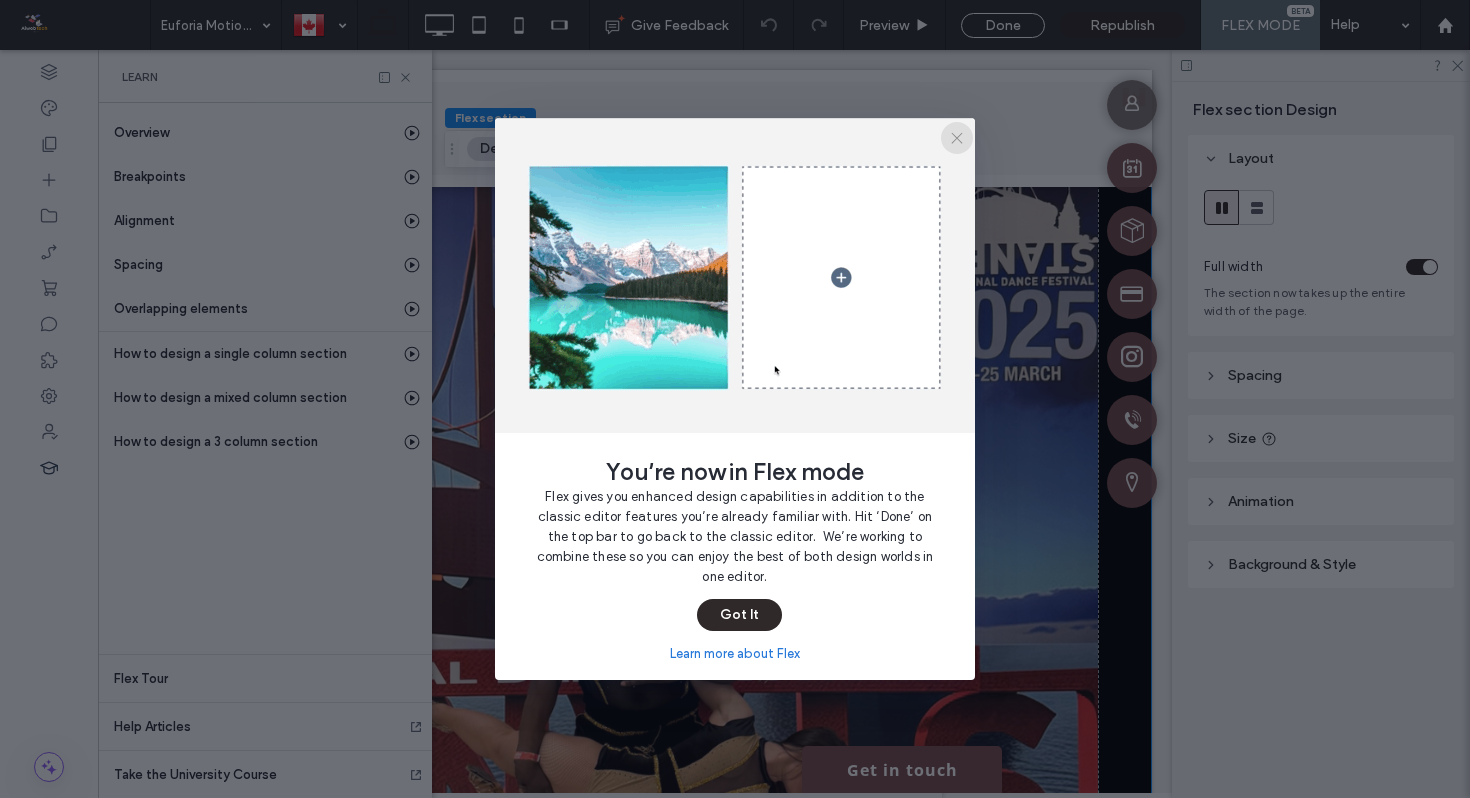 click 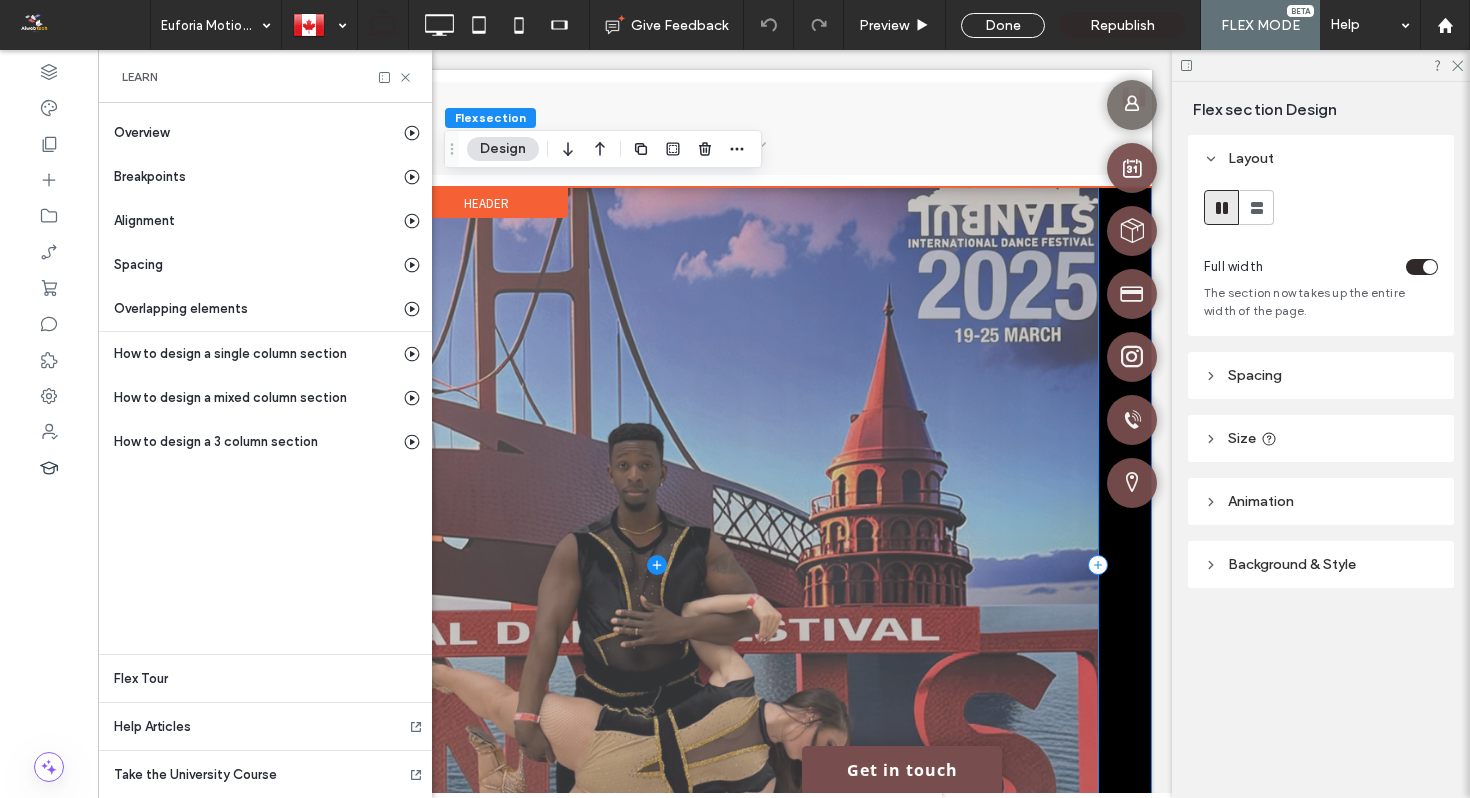 scroll, scrollTop: 2725, scrollLeft: 0, axis: vertical 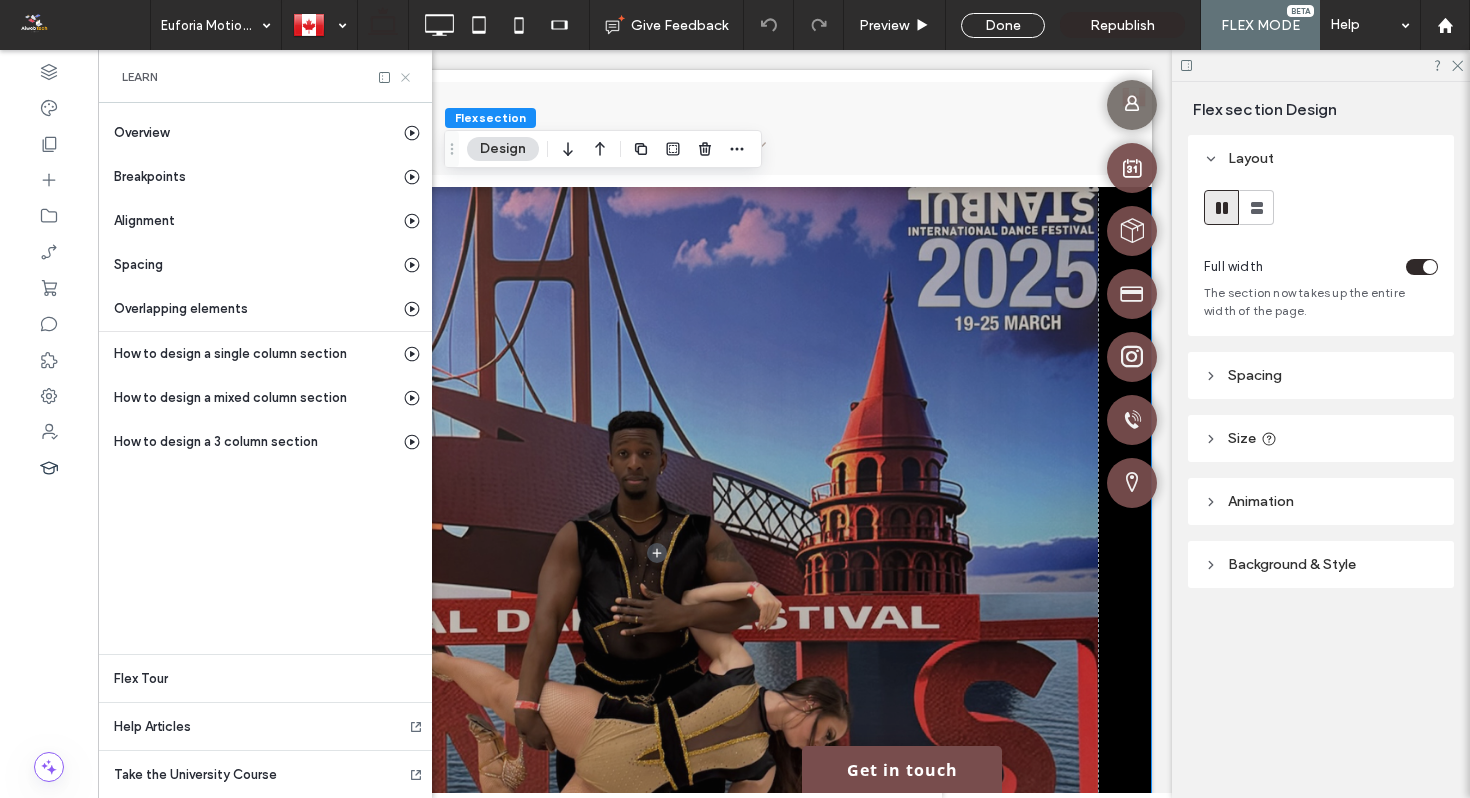 click 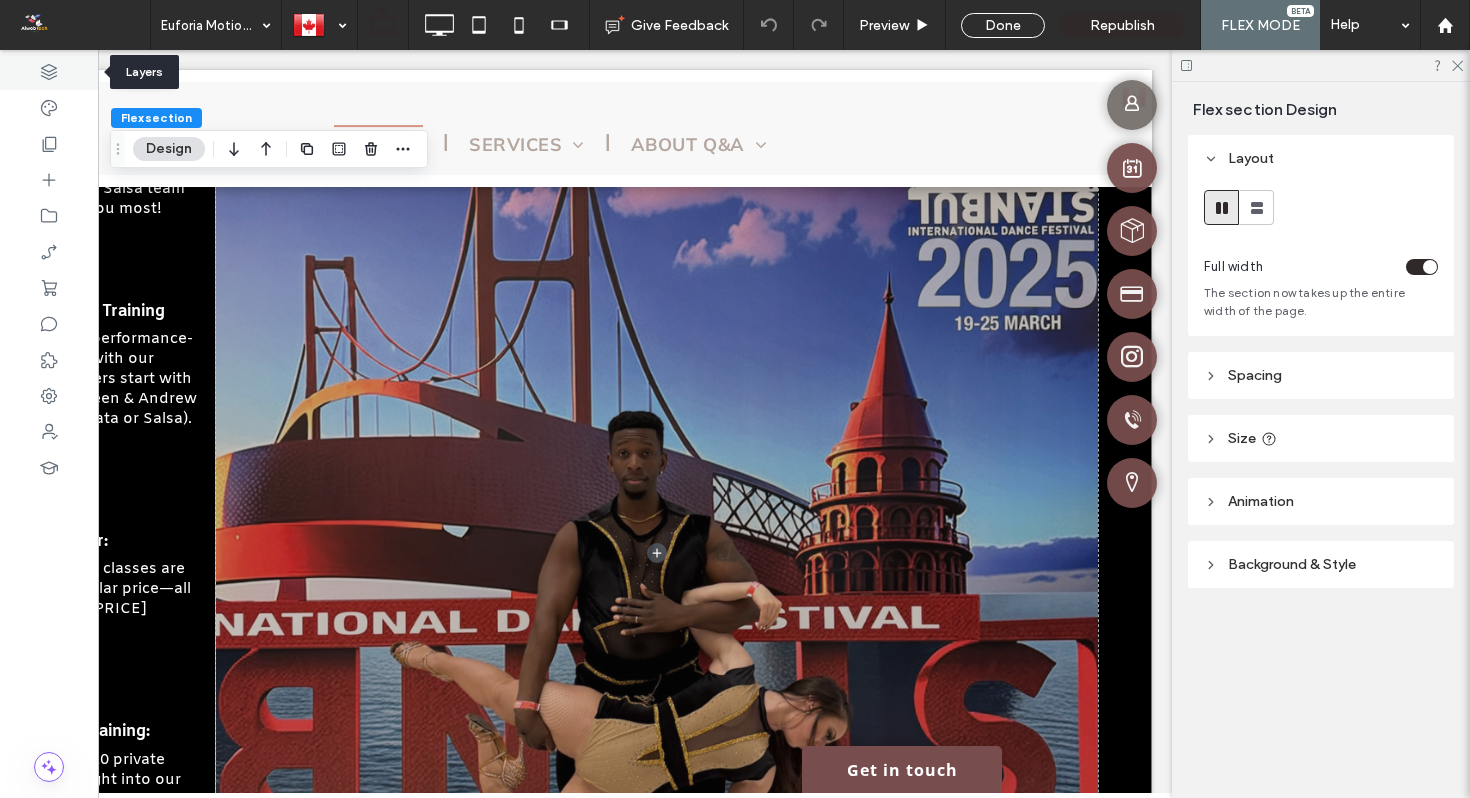 click at bounding box center (49, 72) 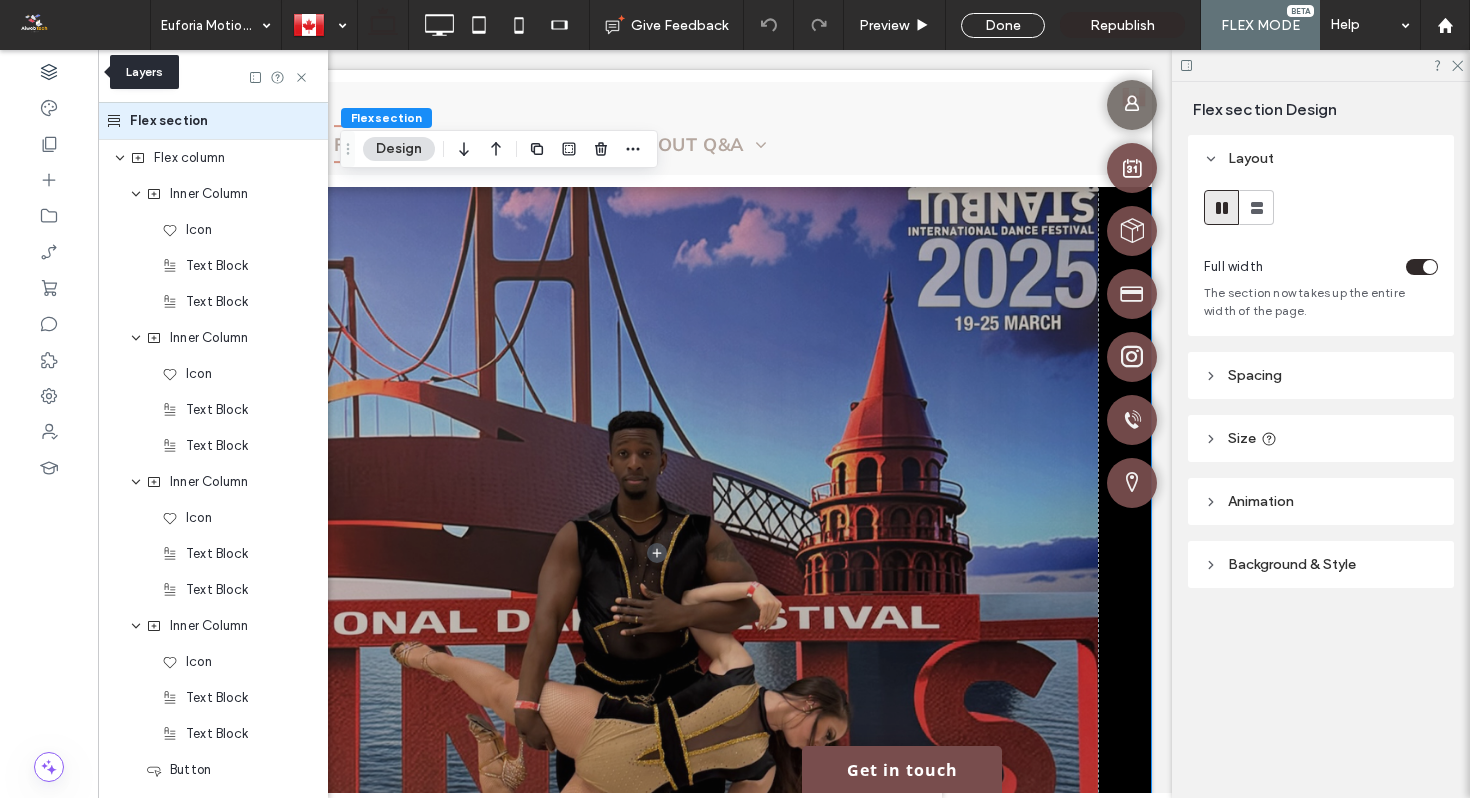 click at bounding box center (49, 72) 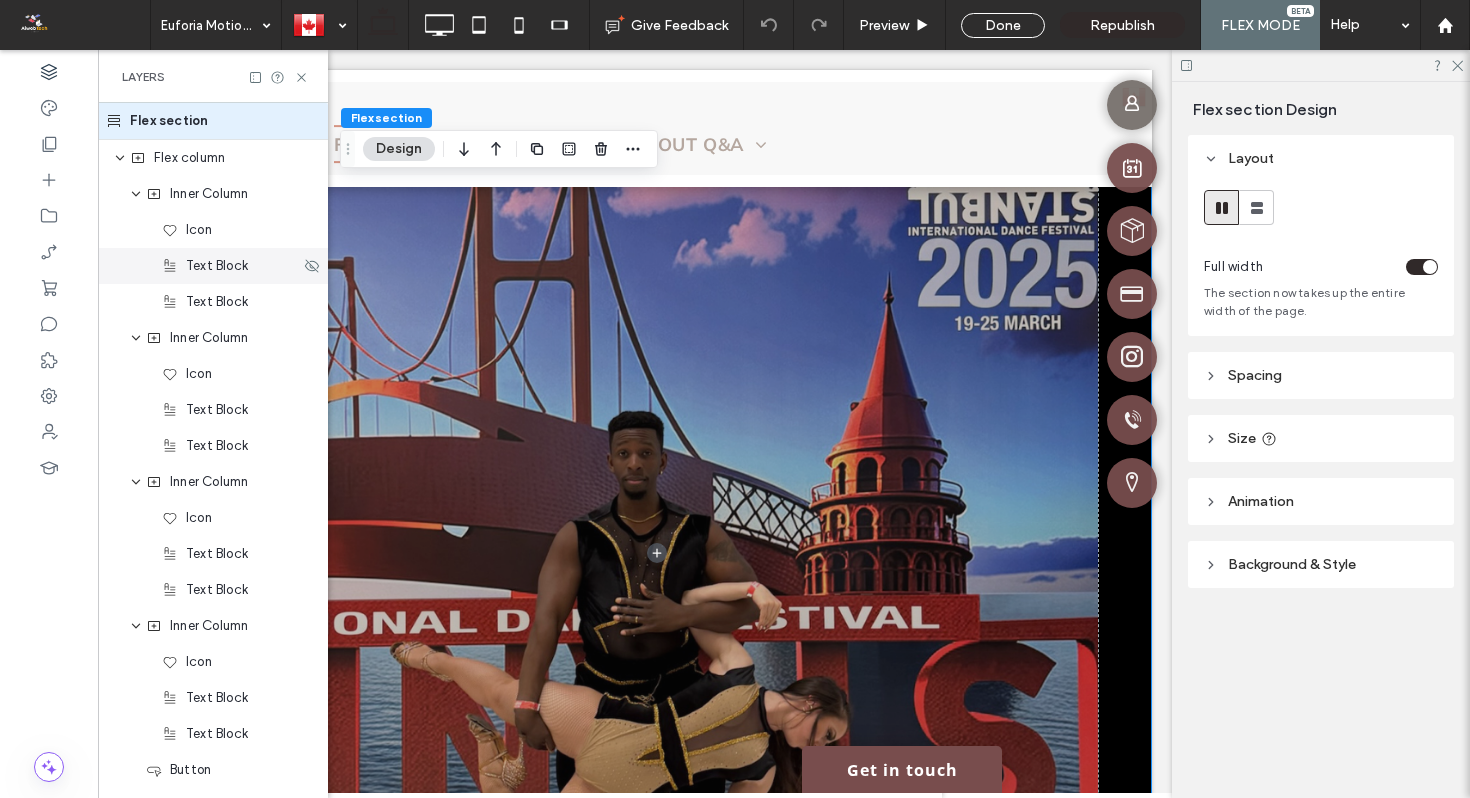 scroll, scrollTop: 106, scrollLeft: 0, axis: vertical 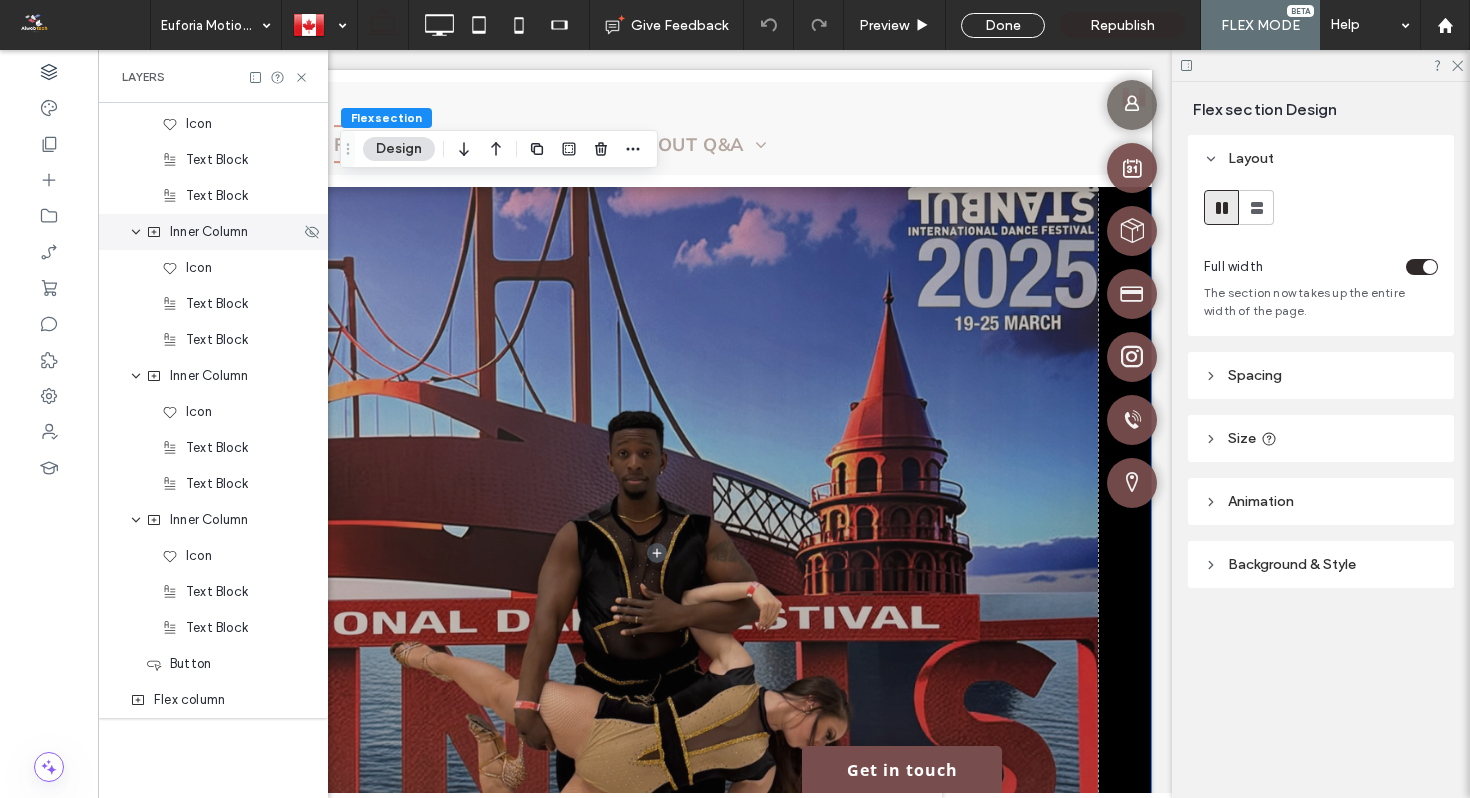 click on "Inner Column" at bounding box center [213, 232] 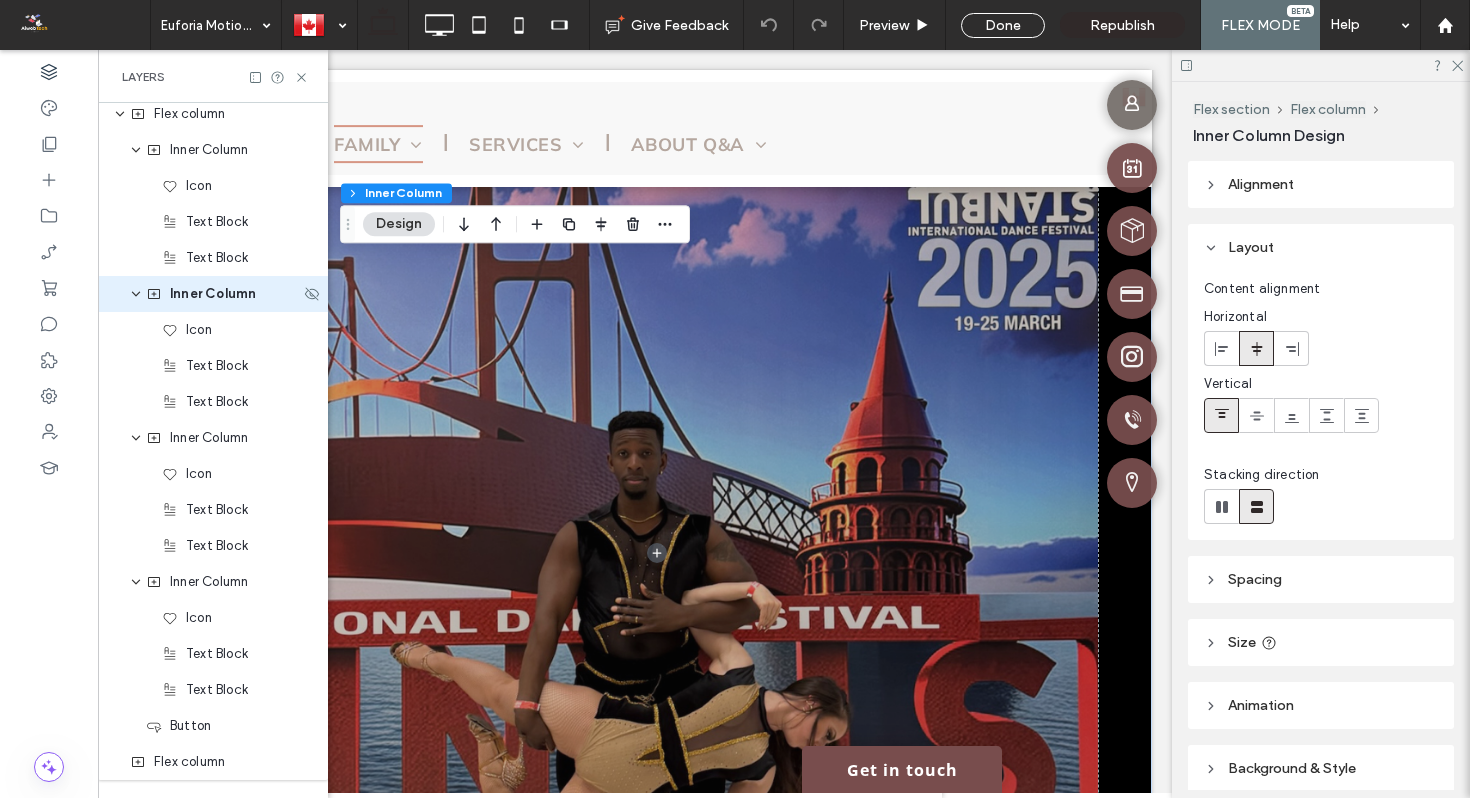 scroll, scrollTop: 0, scrollLeft: 0, axis: both 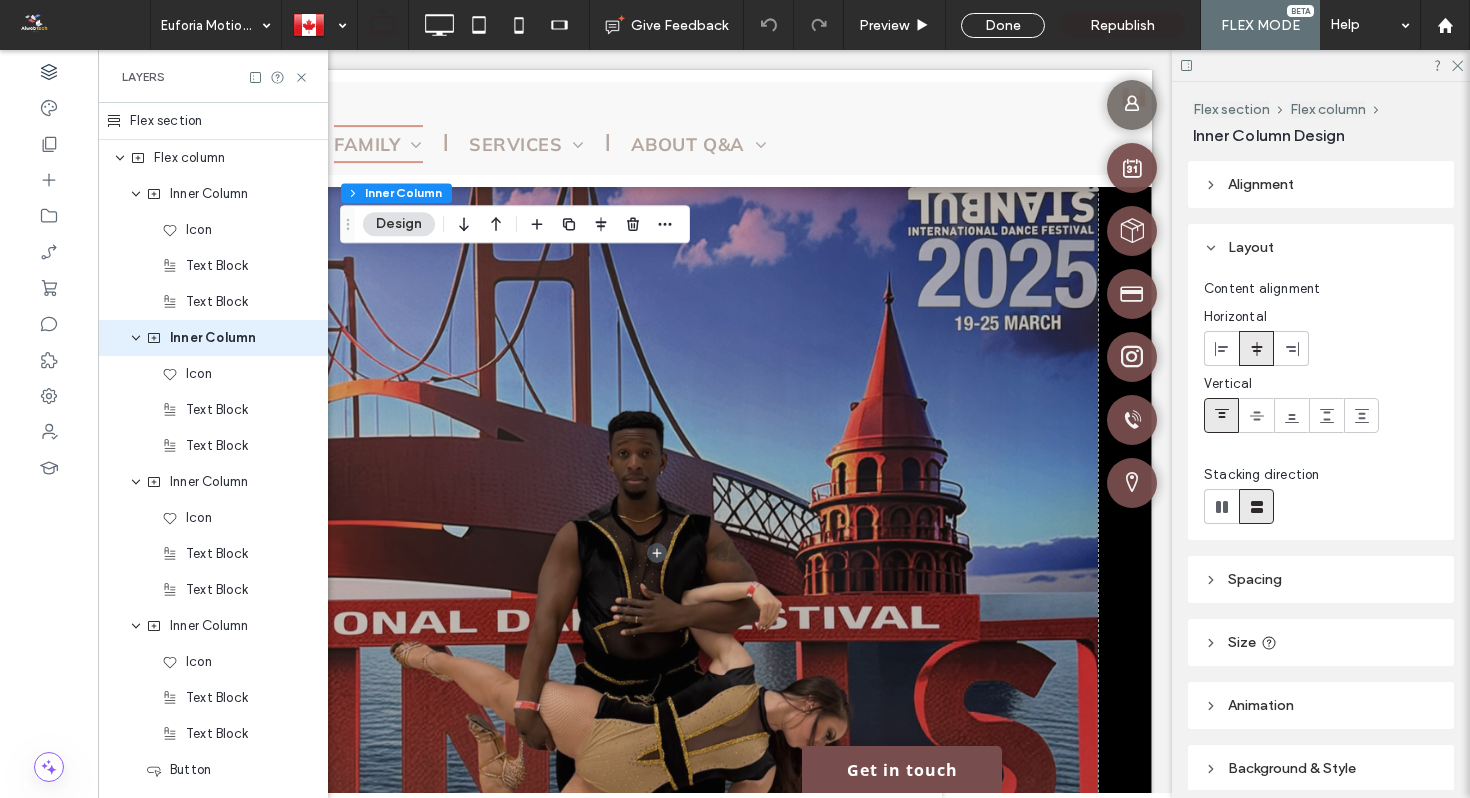 click on "Flex section" at bounding box center (213, 121) 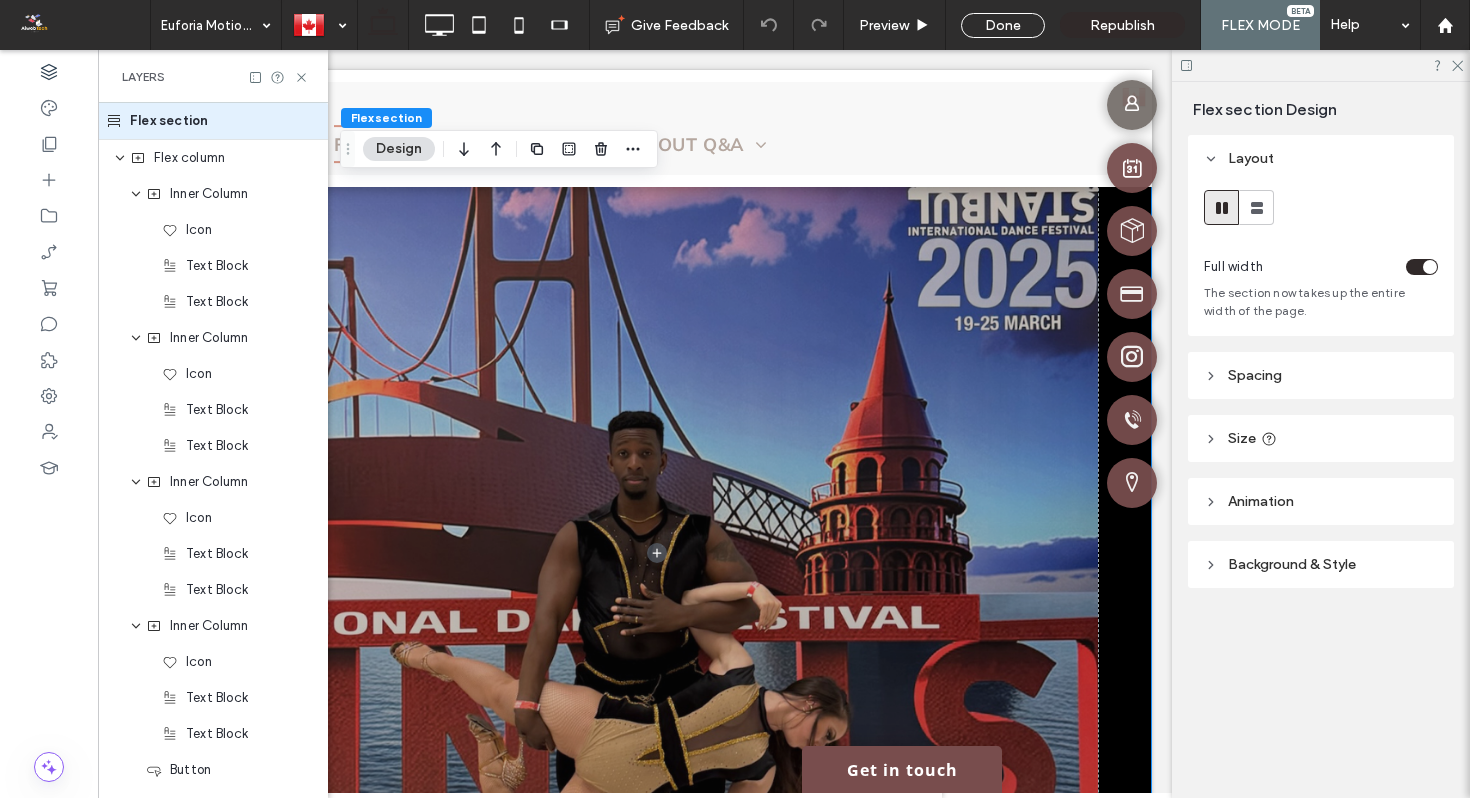 click on "Flex section" at bounding box center (213, 121) 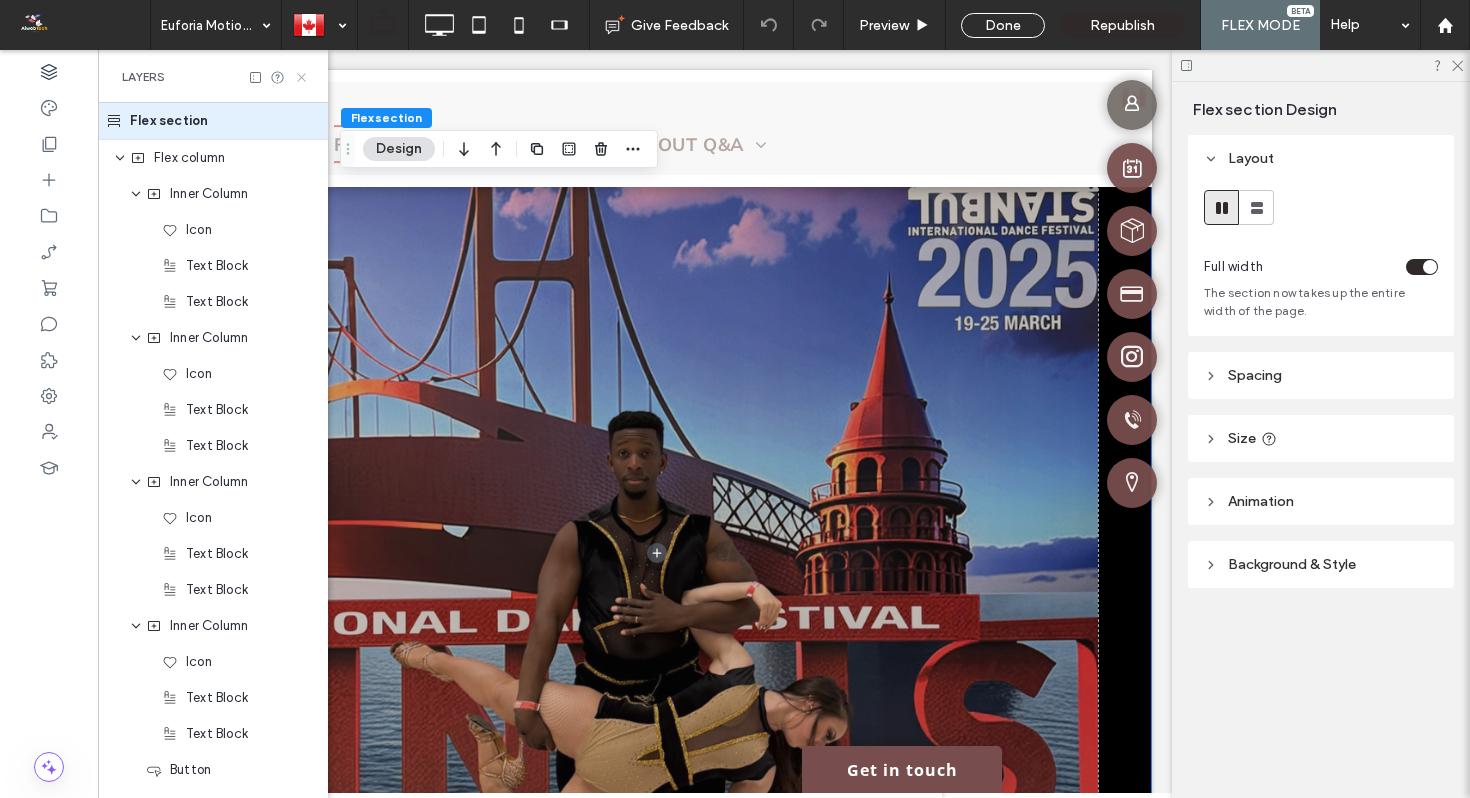 click 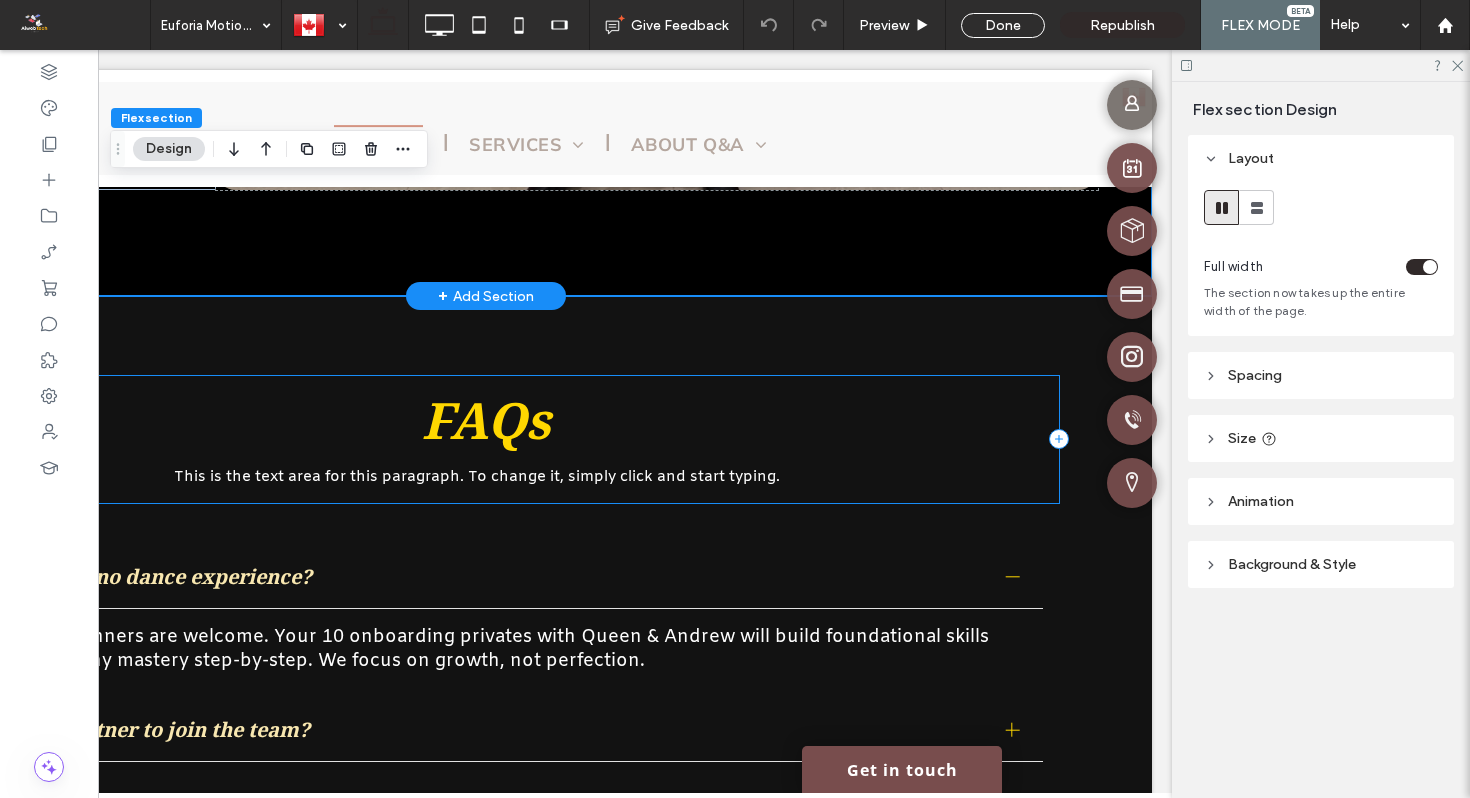 scroll, scrollTop: 3604, scrollLeft: 0, axis: vertical 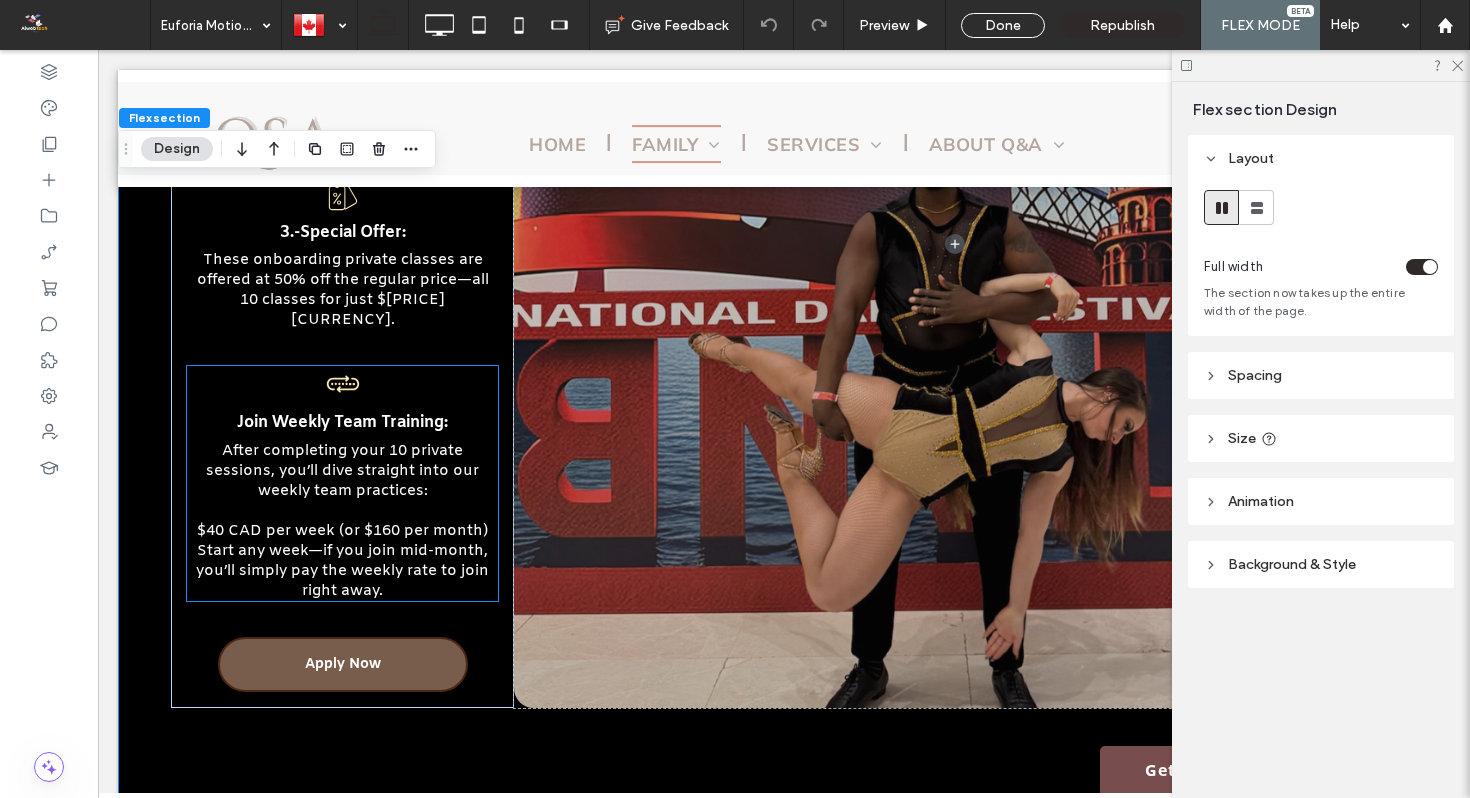 click on "$40 CAD per week (or $160 per month)" at bounding box center [342, 531] 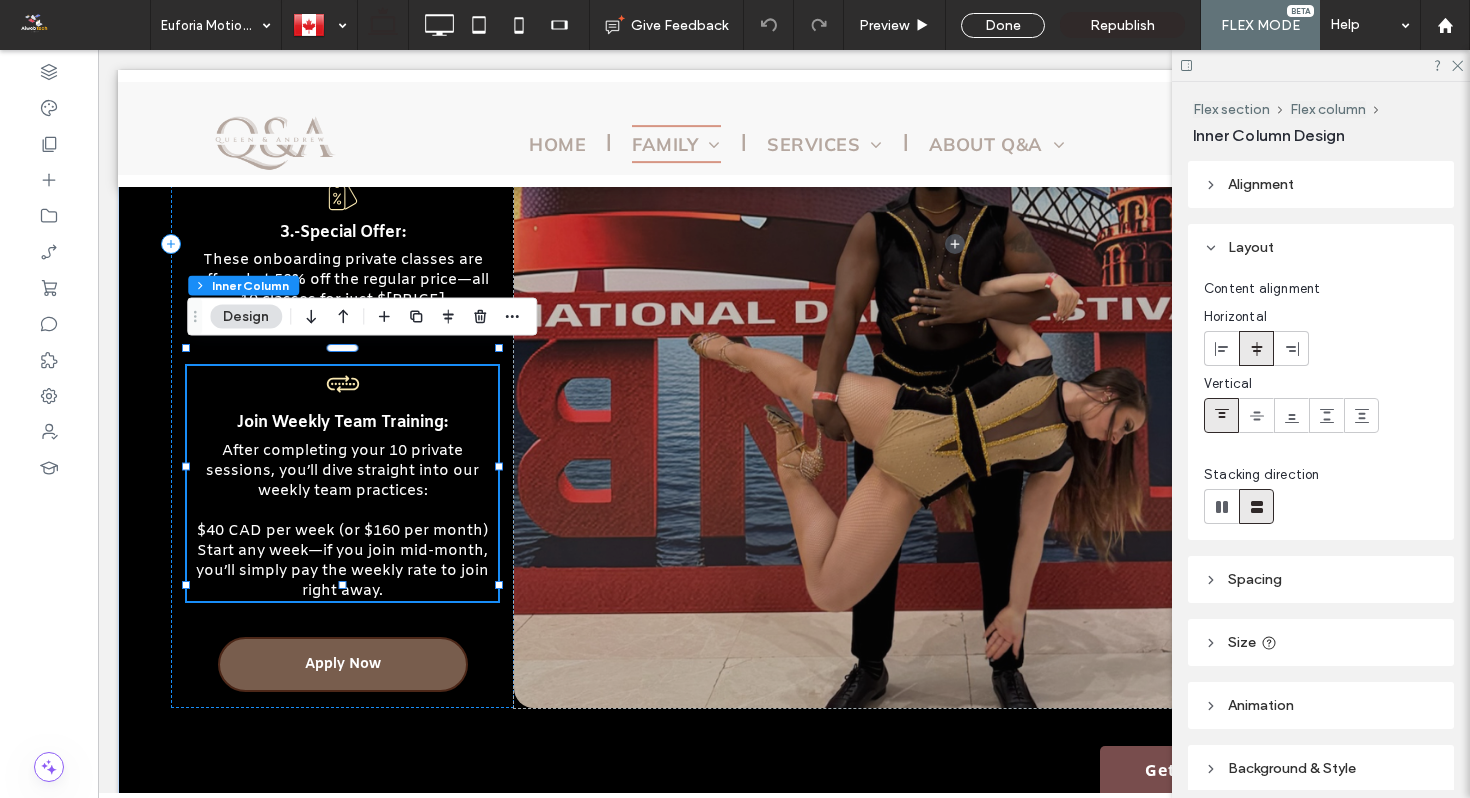 click on "$40 CAD per week (or $160 per month)" at bounding box center [342, 531] 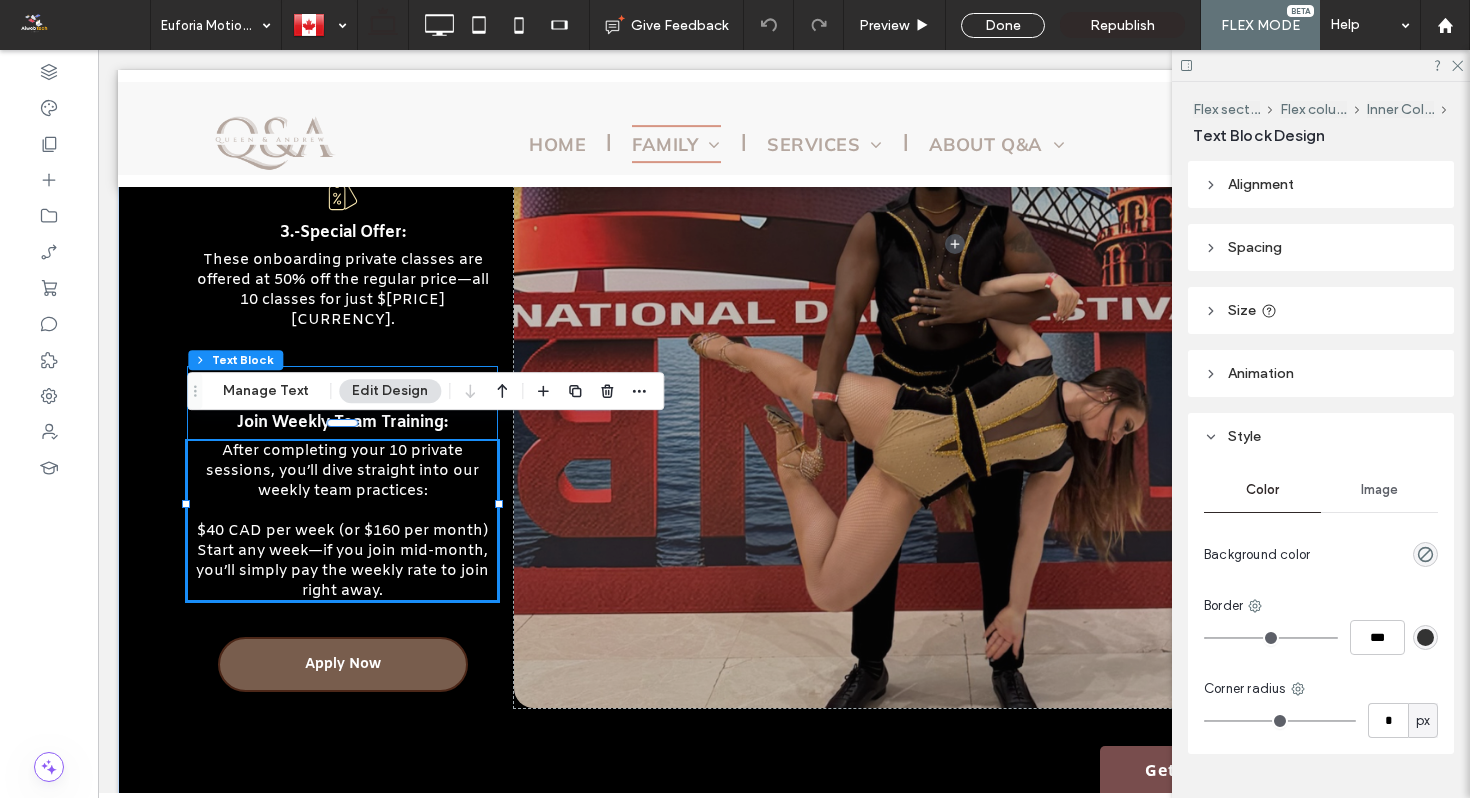 click on "$40 CAD per week (or $160 per month)" at bounding box center (342, 531) 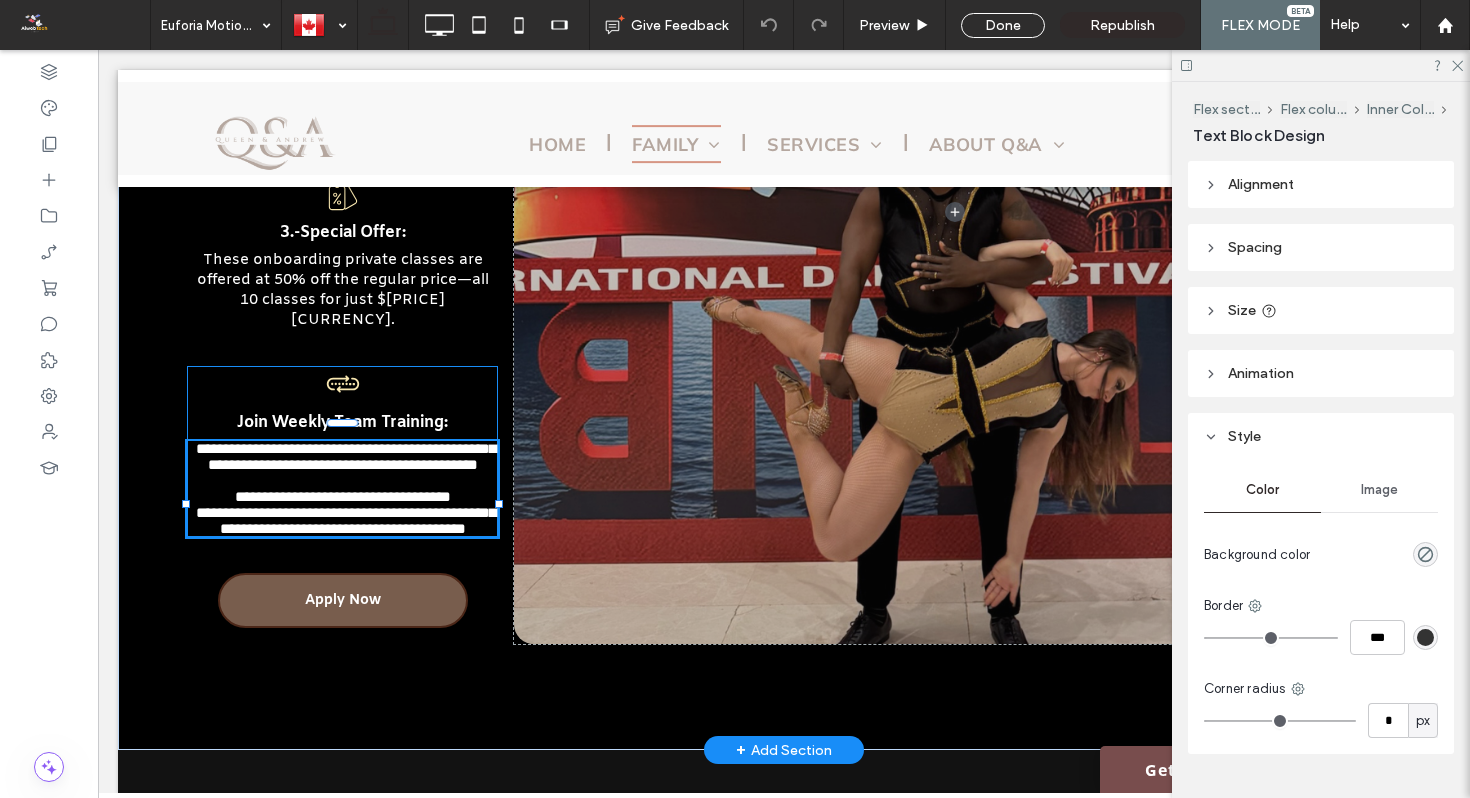 type on "*****" 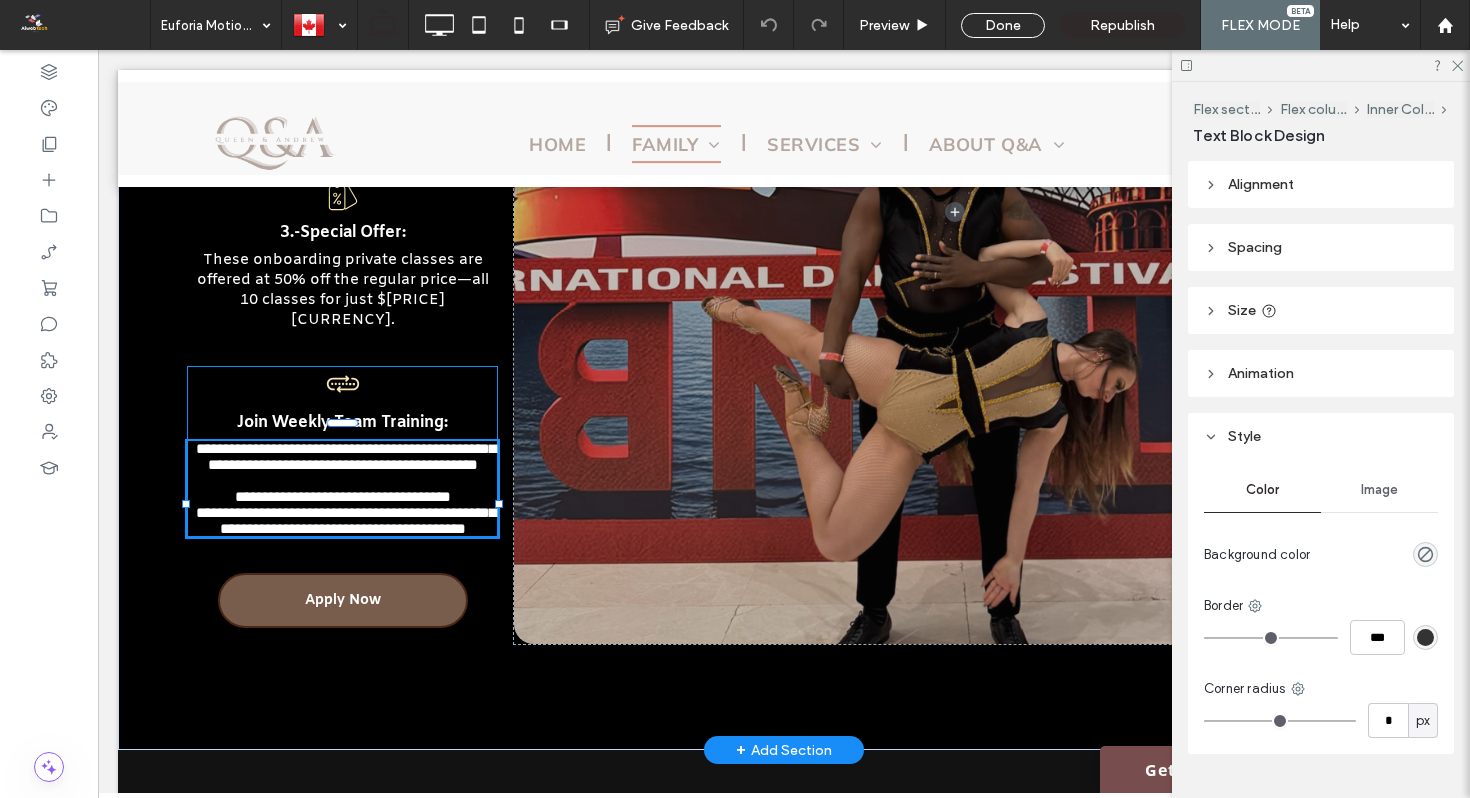 type on "**" 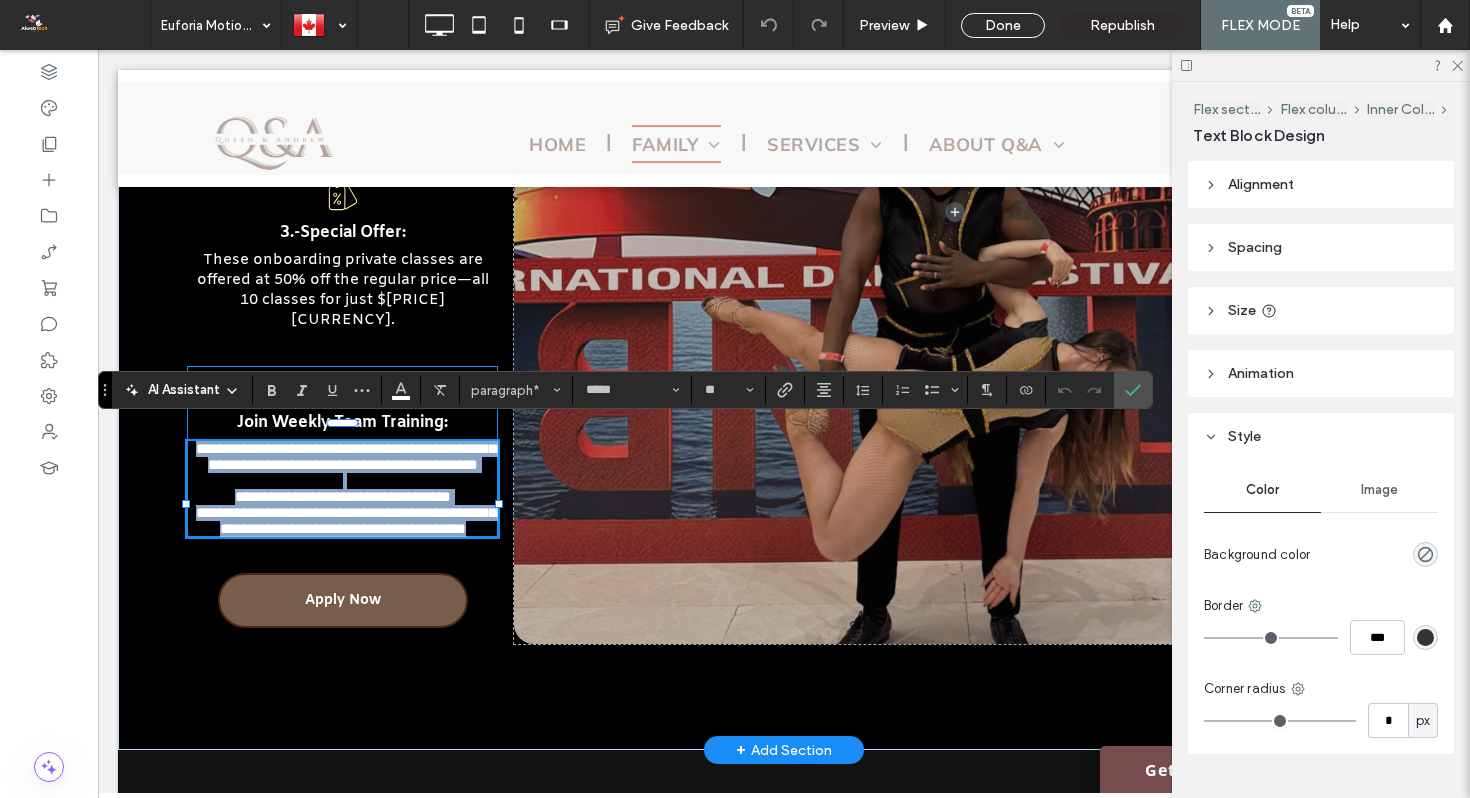 click on "**********" at bounding box center (343, 496) 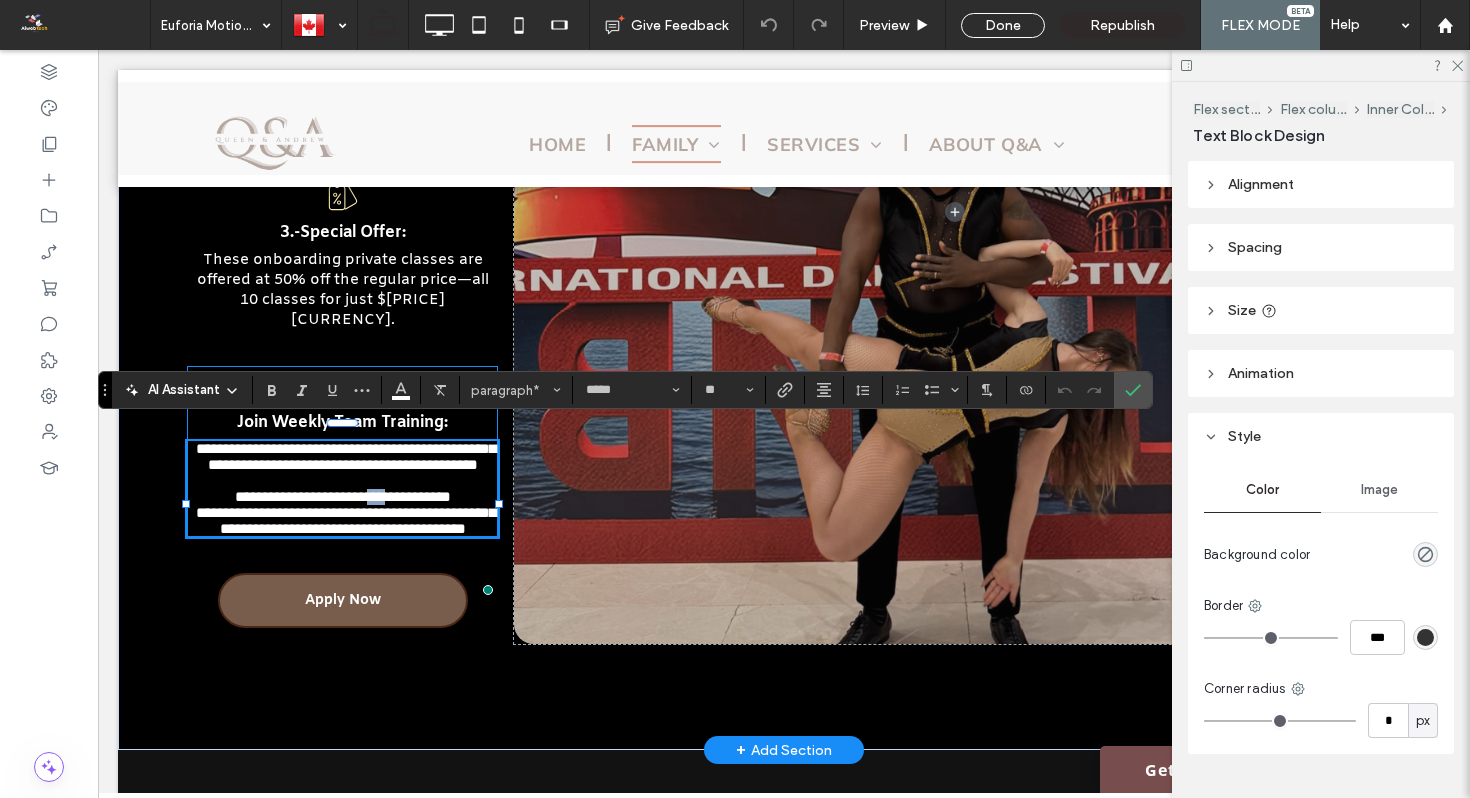 click on "**********" at bounding box center [343, 496] 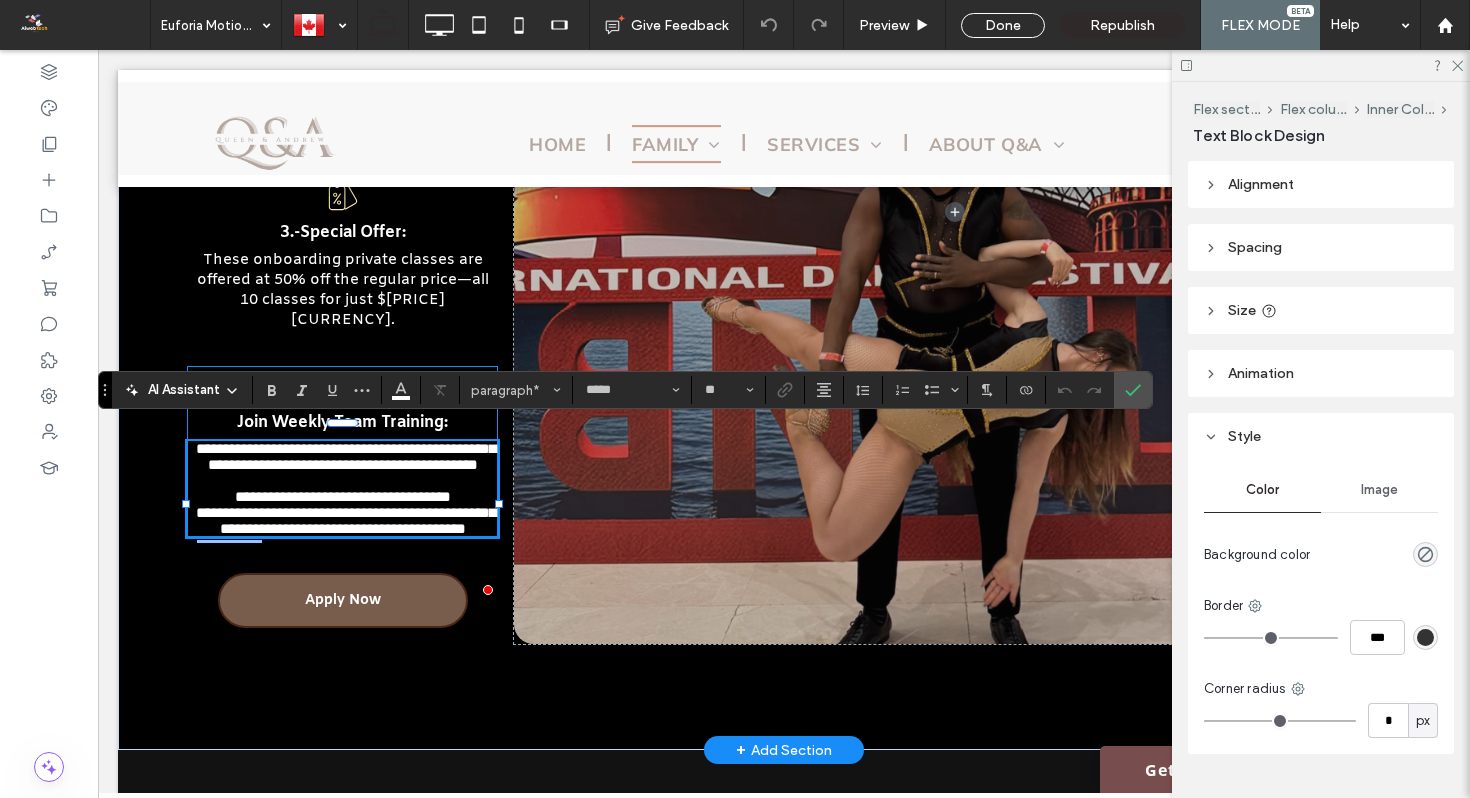 click on "**********" at bounding box center (343, 496) 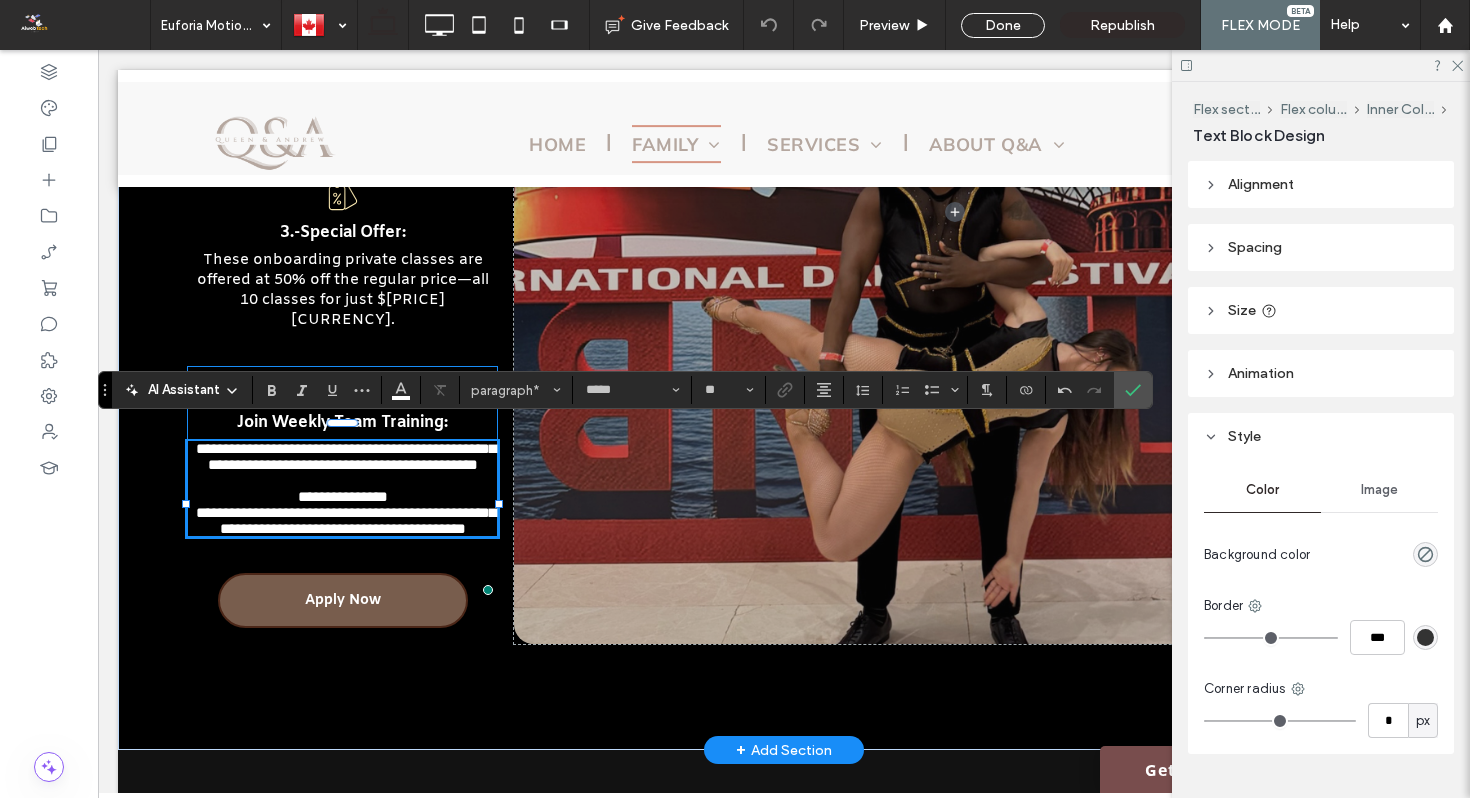 click on "**********" at bounding box center (342, 497) 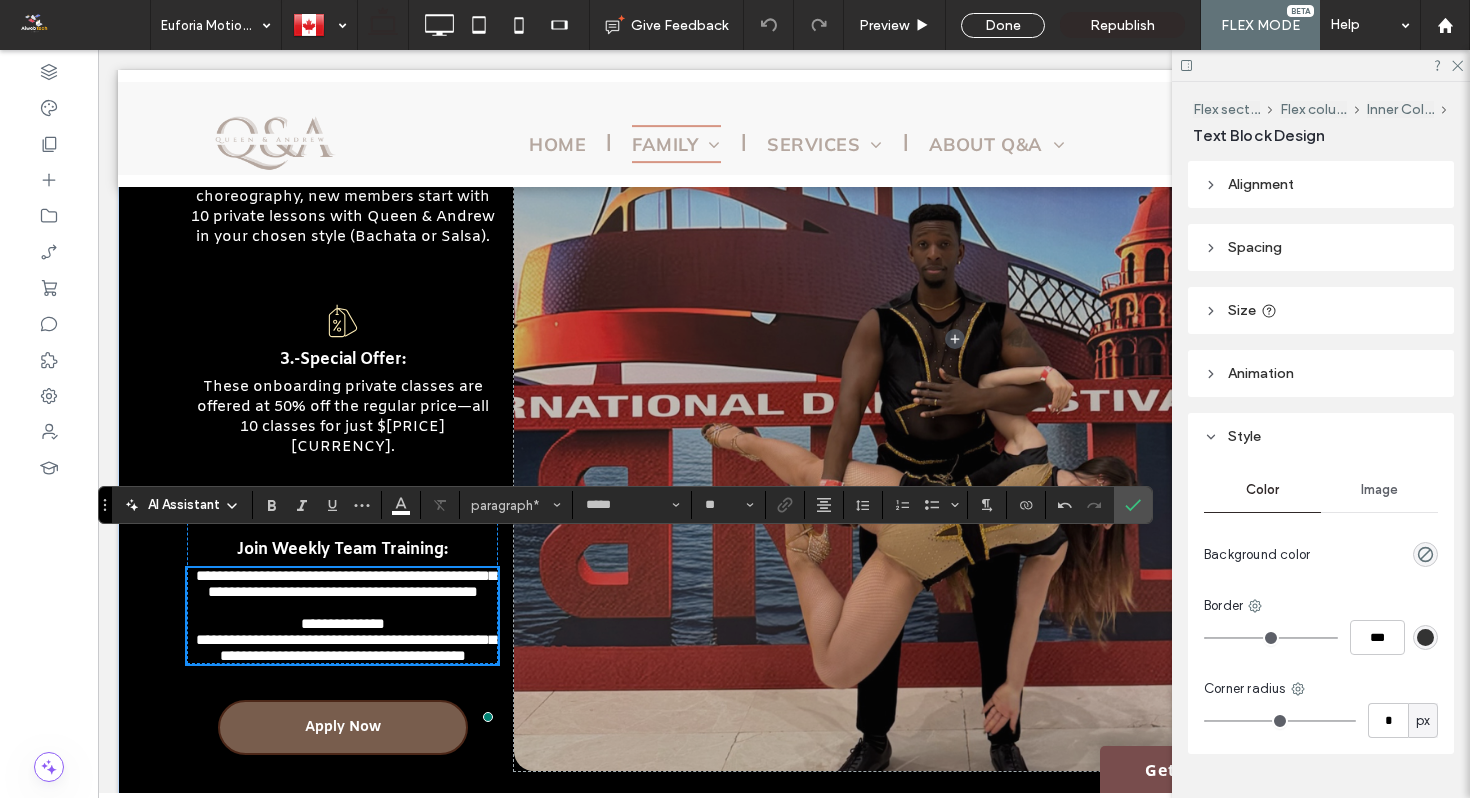 scroll, scrollTop: 2943, scrollLeft: 0, axis: vertical 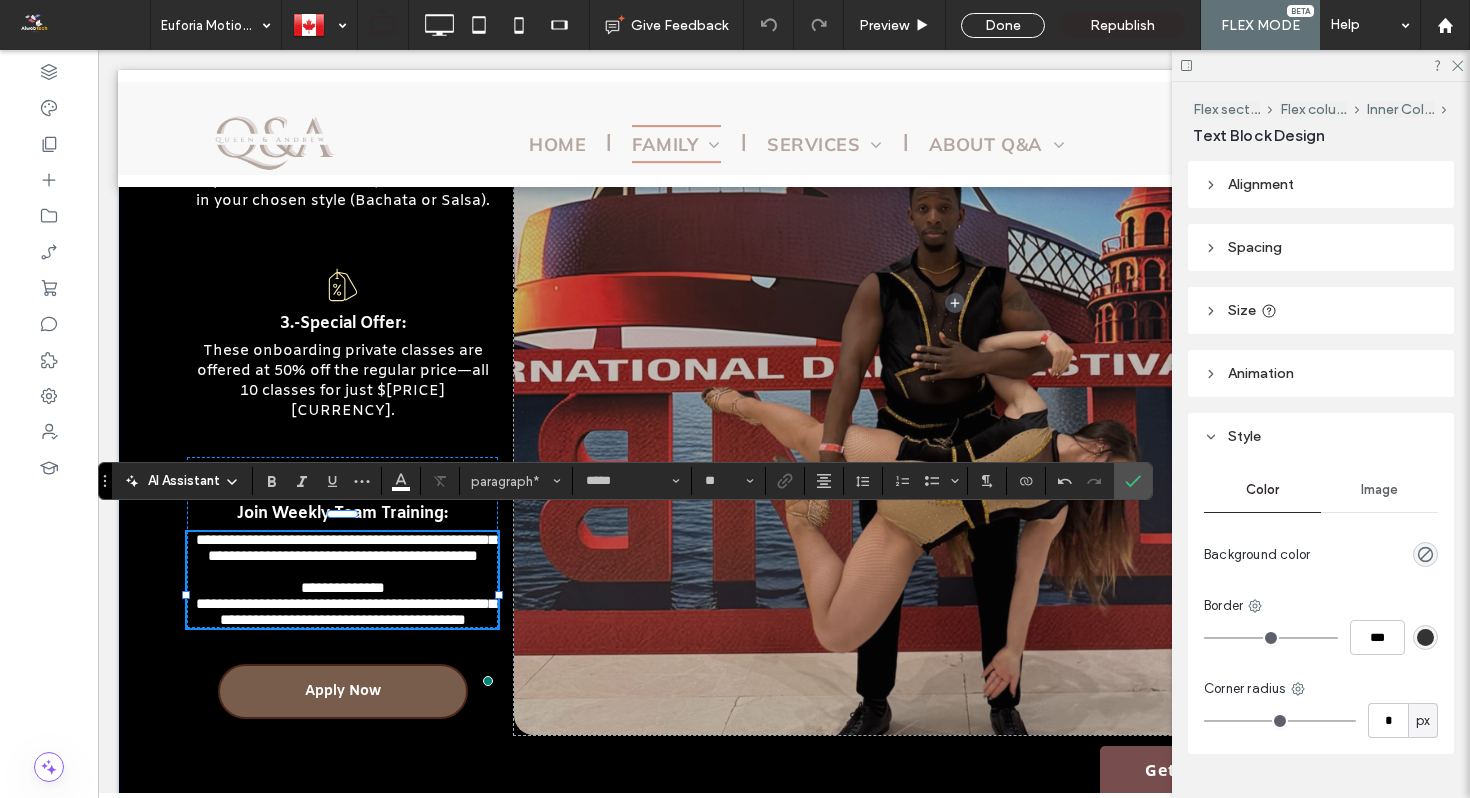 click at bounding box center [342, 572] 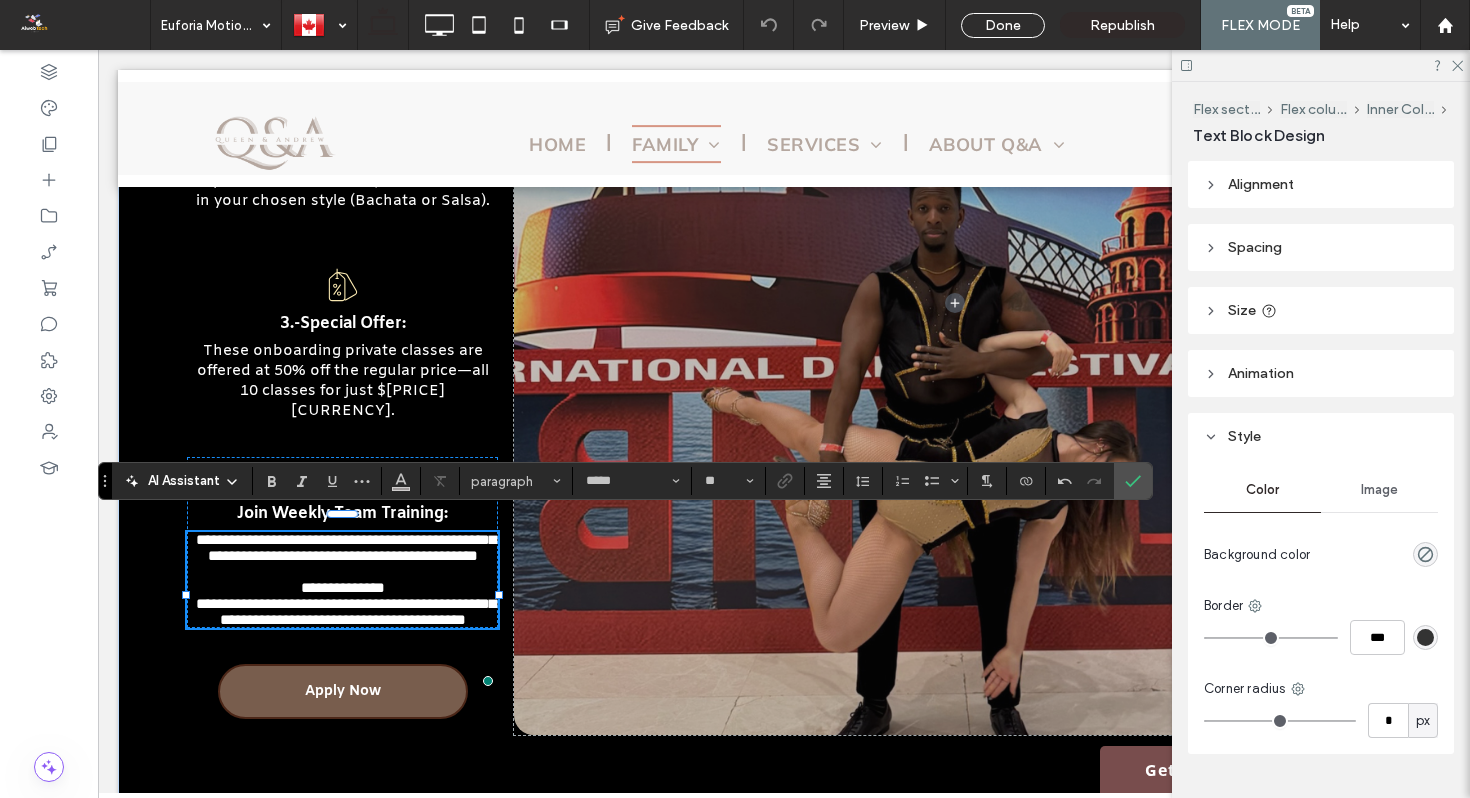 click at bounding box center [342, 572] 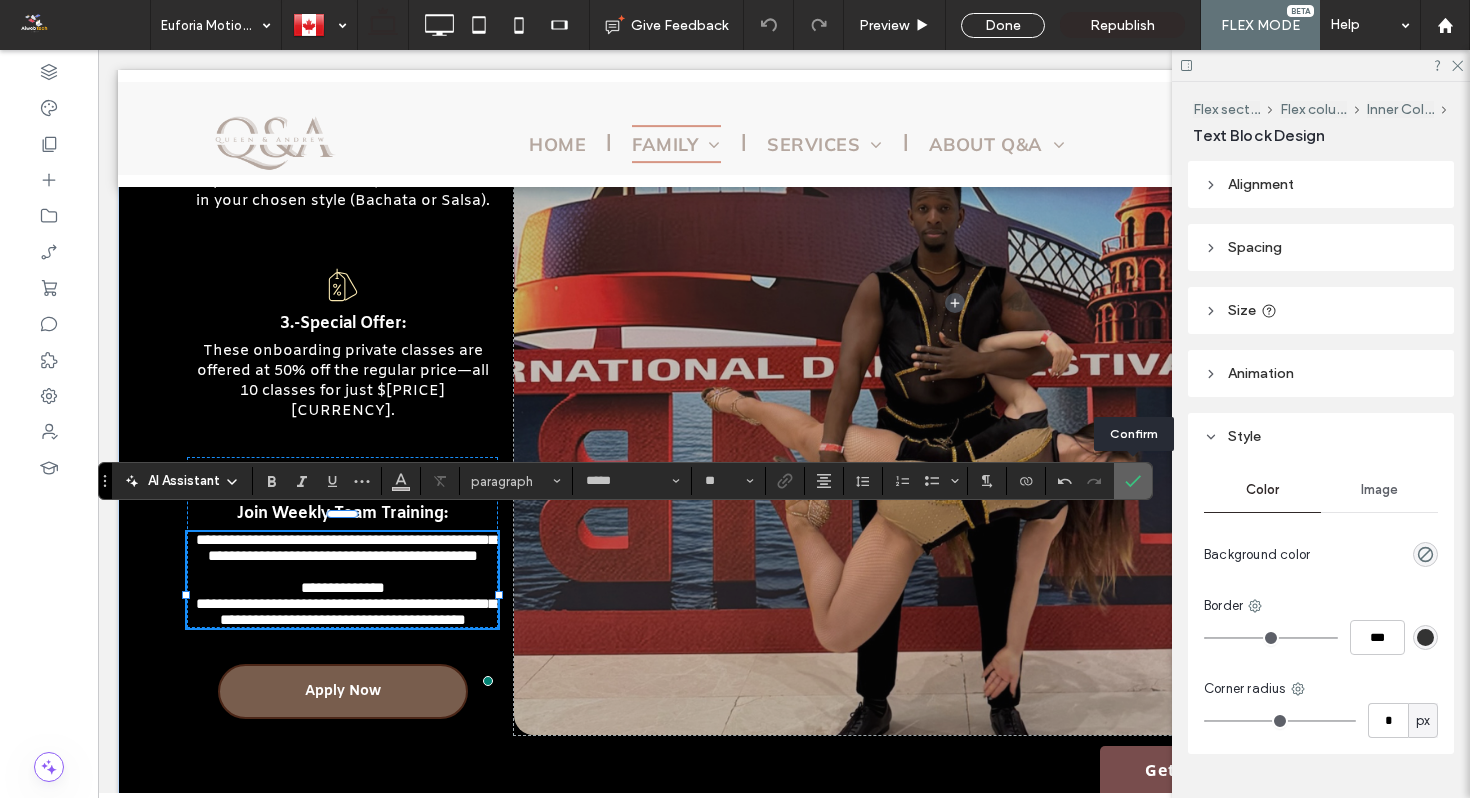 click 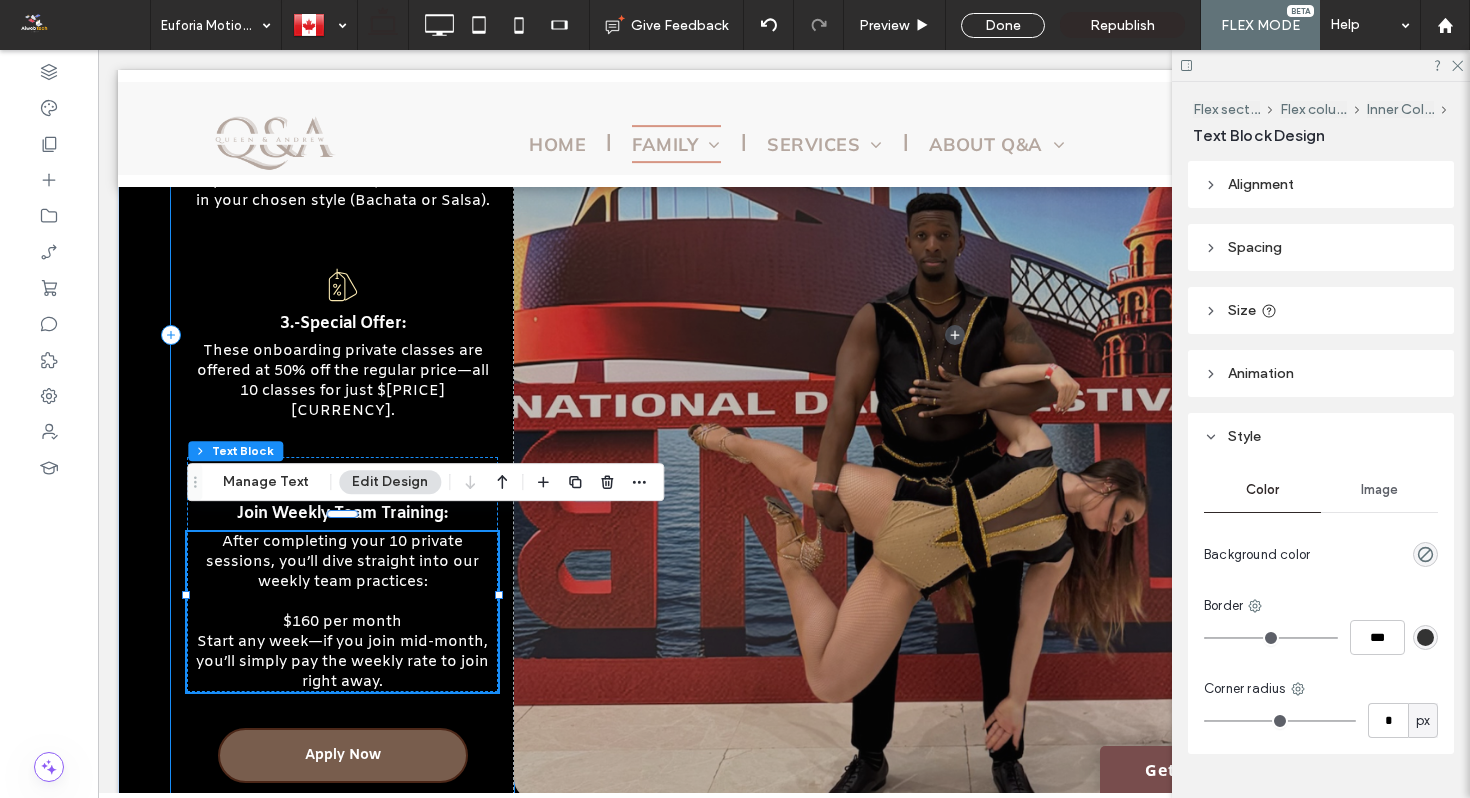 click on "1.-Choose Your Styleyle
Pick either our Bachata or Salsa team—whichever inspires you most!
2.-Private Onboarding Training
To make sure everyone is performance-ready and confident with our choreography, new members start with 10 private lessons with Queen & Andrew in your chosen style (Bachata or Salsa).
3.-Special Offer:
These onboarding private classes are offered at 50% off the regular price—all 10 classes for just $750 CAD.
Join Weekly Team Training:
After completing your 10 private sessions, you’ll dive straight into our weekly team practices: $160 per month Start any week—if you join mid-month, you’ll simply pay the weekly rate to join right away." at bounding box center [342, 334] 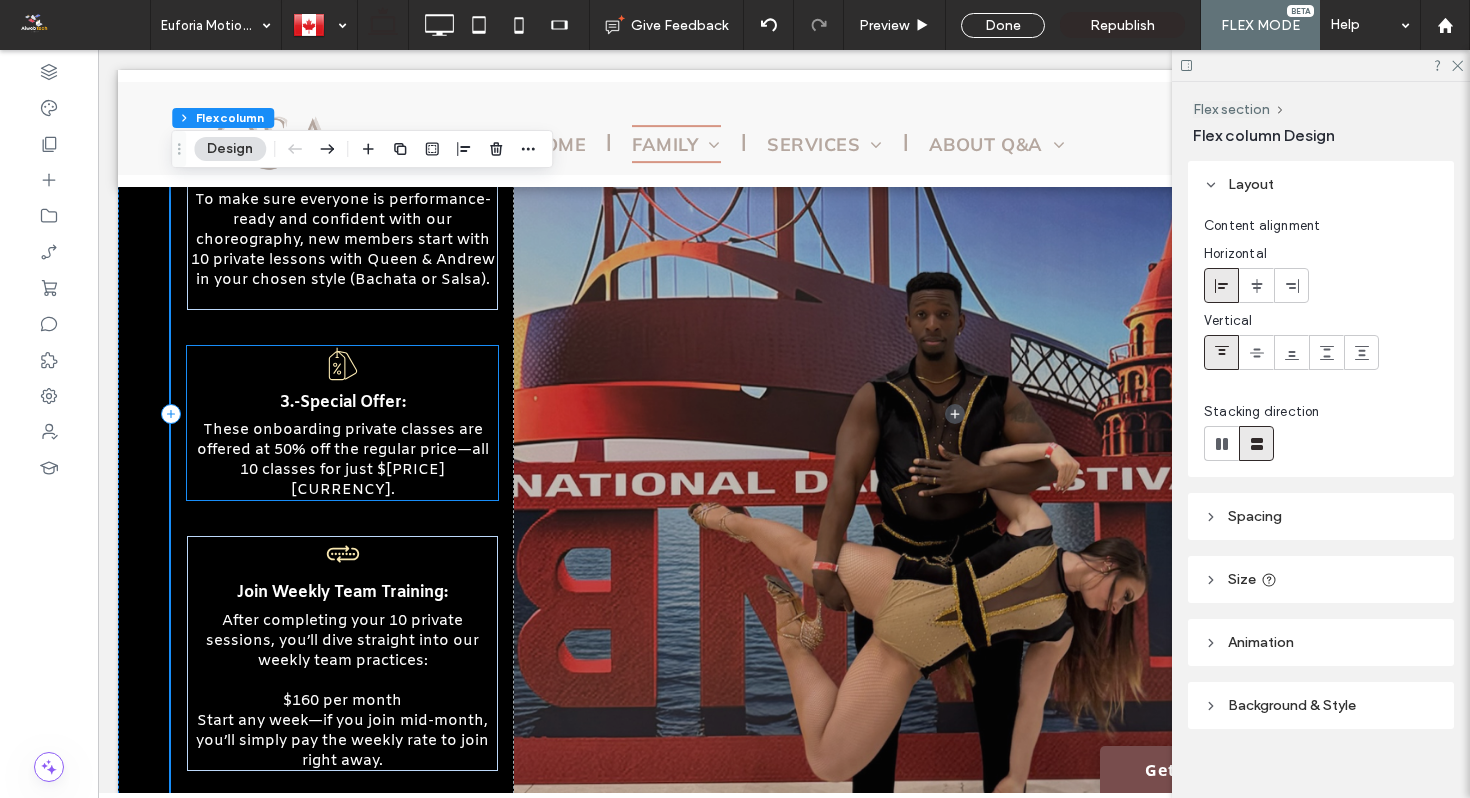 scroll, scrollTop: 2880, scrollLeft: 0, axis: vertical 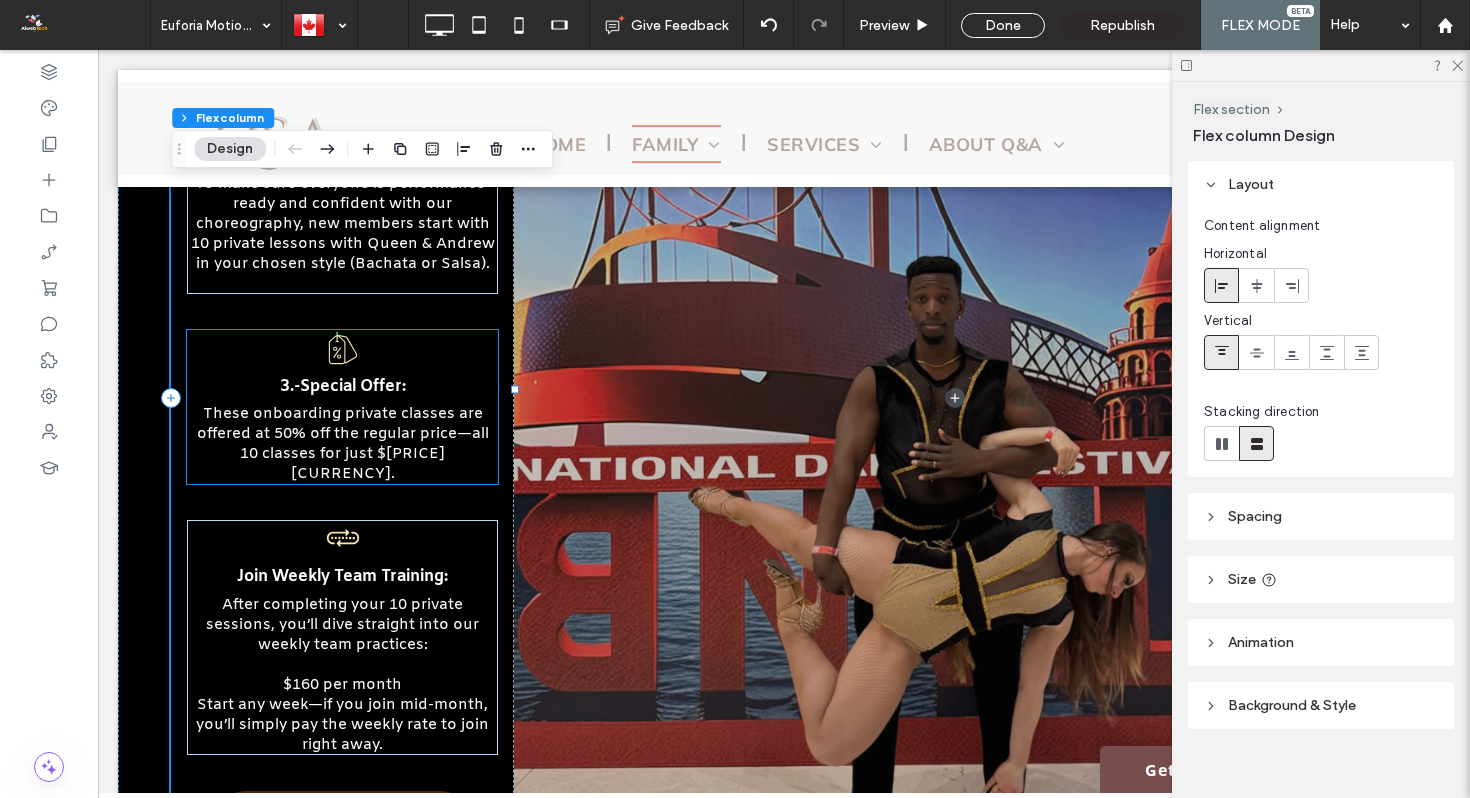 click 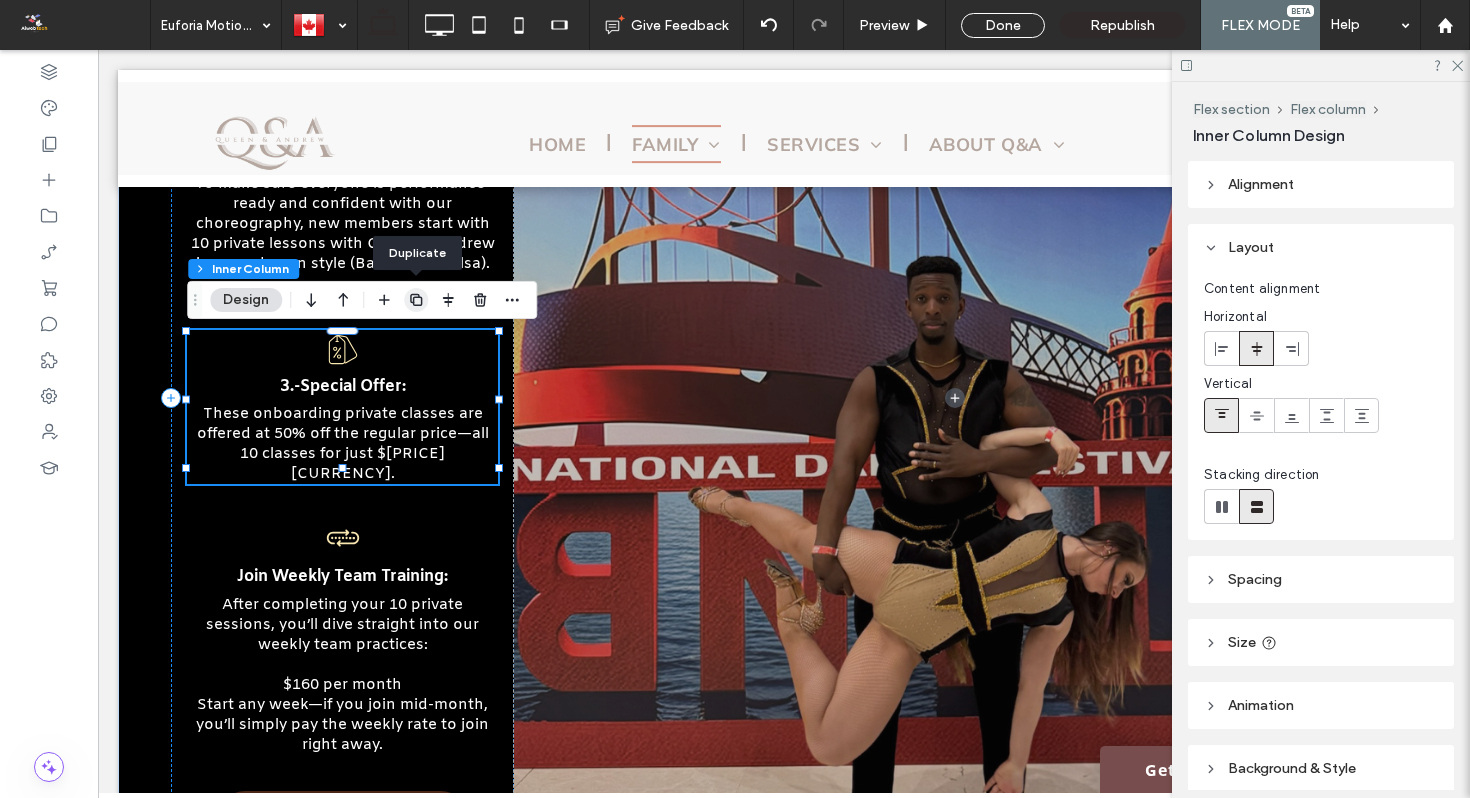 click 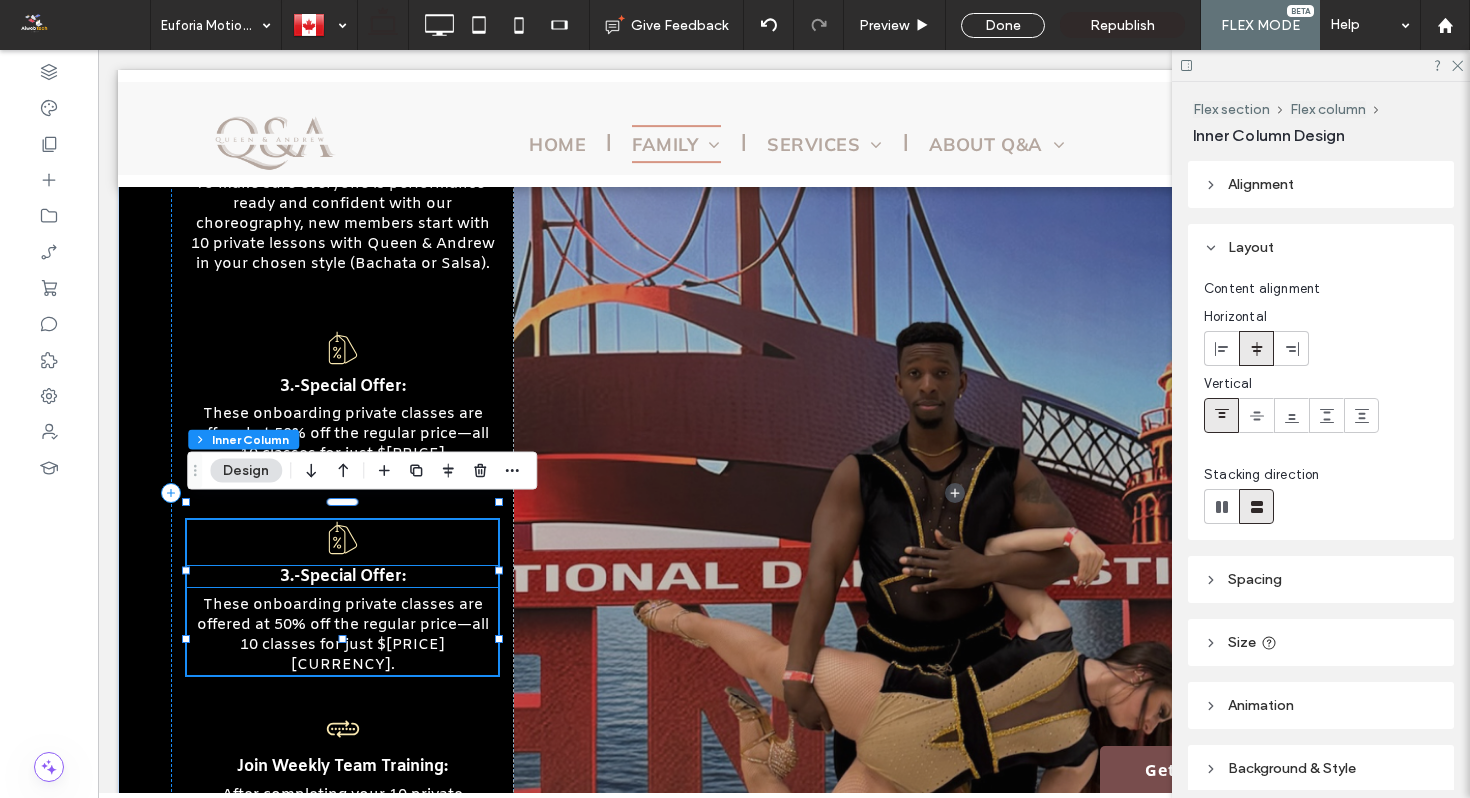 click on "3.-Special Offer:" at bounding box center (343, 576) 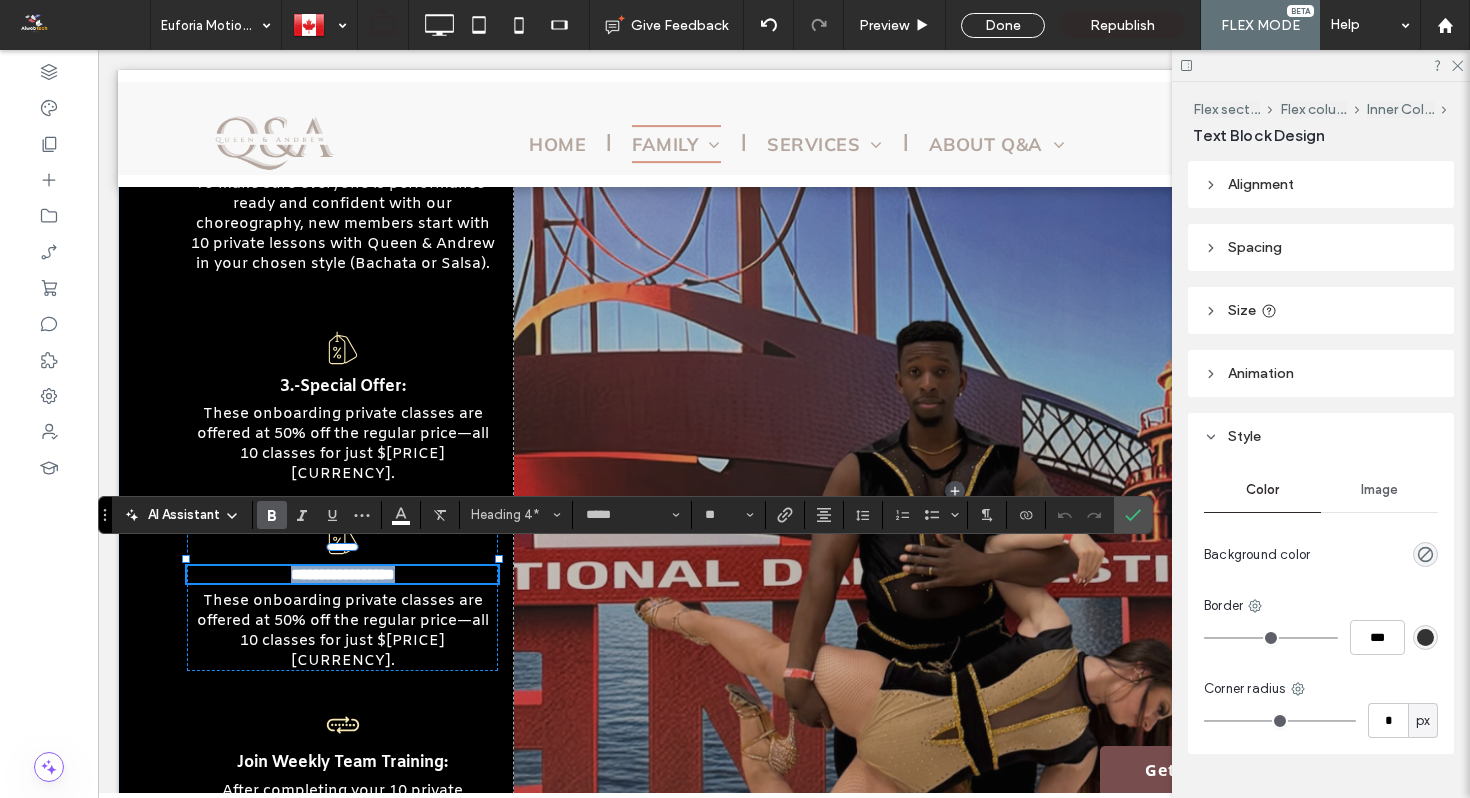 type 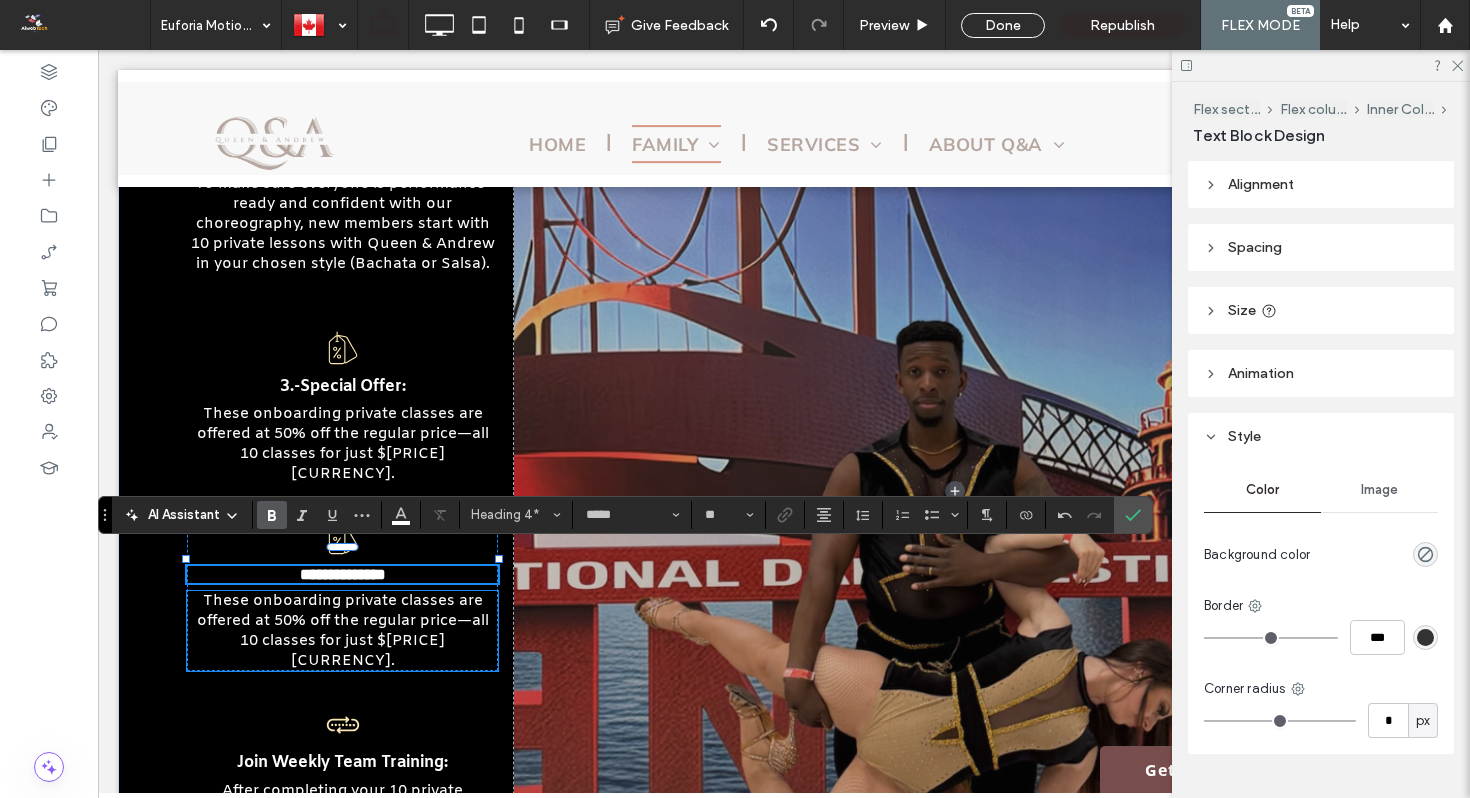 click on "These onboarding private classes are offered at 50% off the regular price—all 10 classes for just $750 CAD." at bounding box center (343, 631) 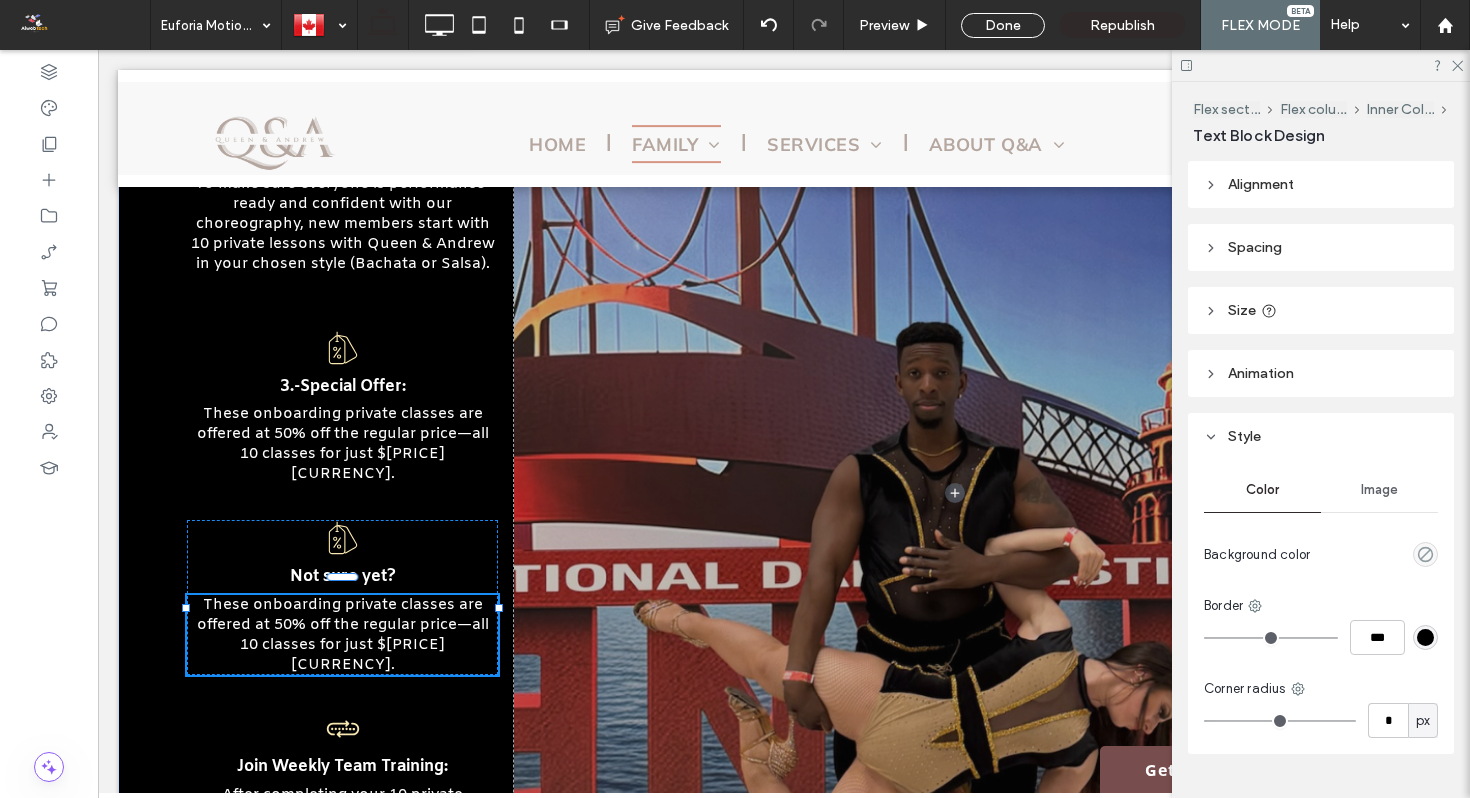click on "These onboarding private classes are offered at 50% off the regular price—all 10 classes for just $750 CAD." at bounding box center (343, 635) 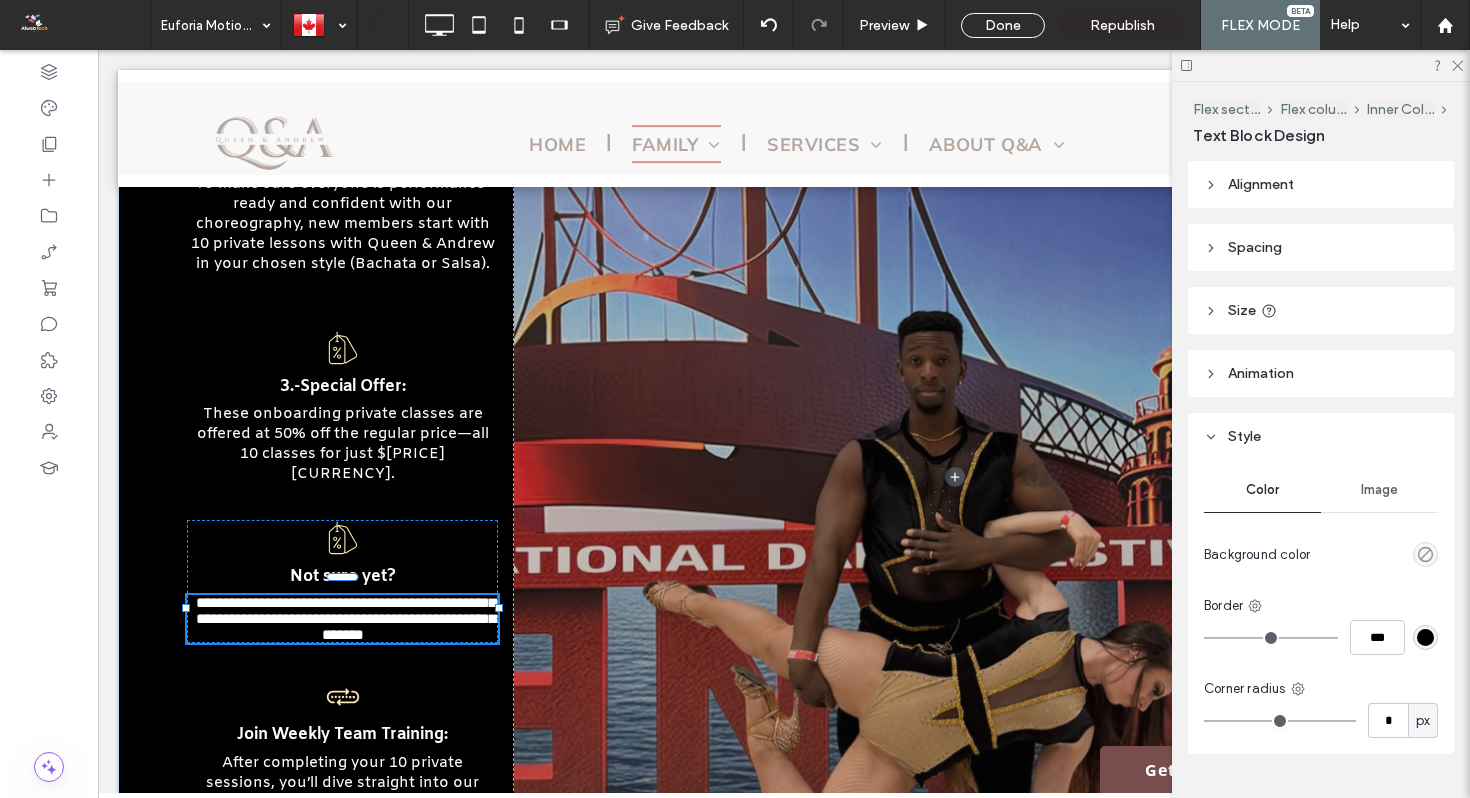 click on "**********" at bounding box center [346, 618] 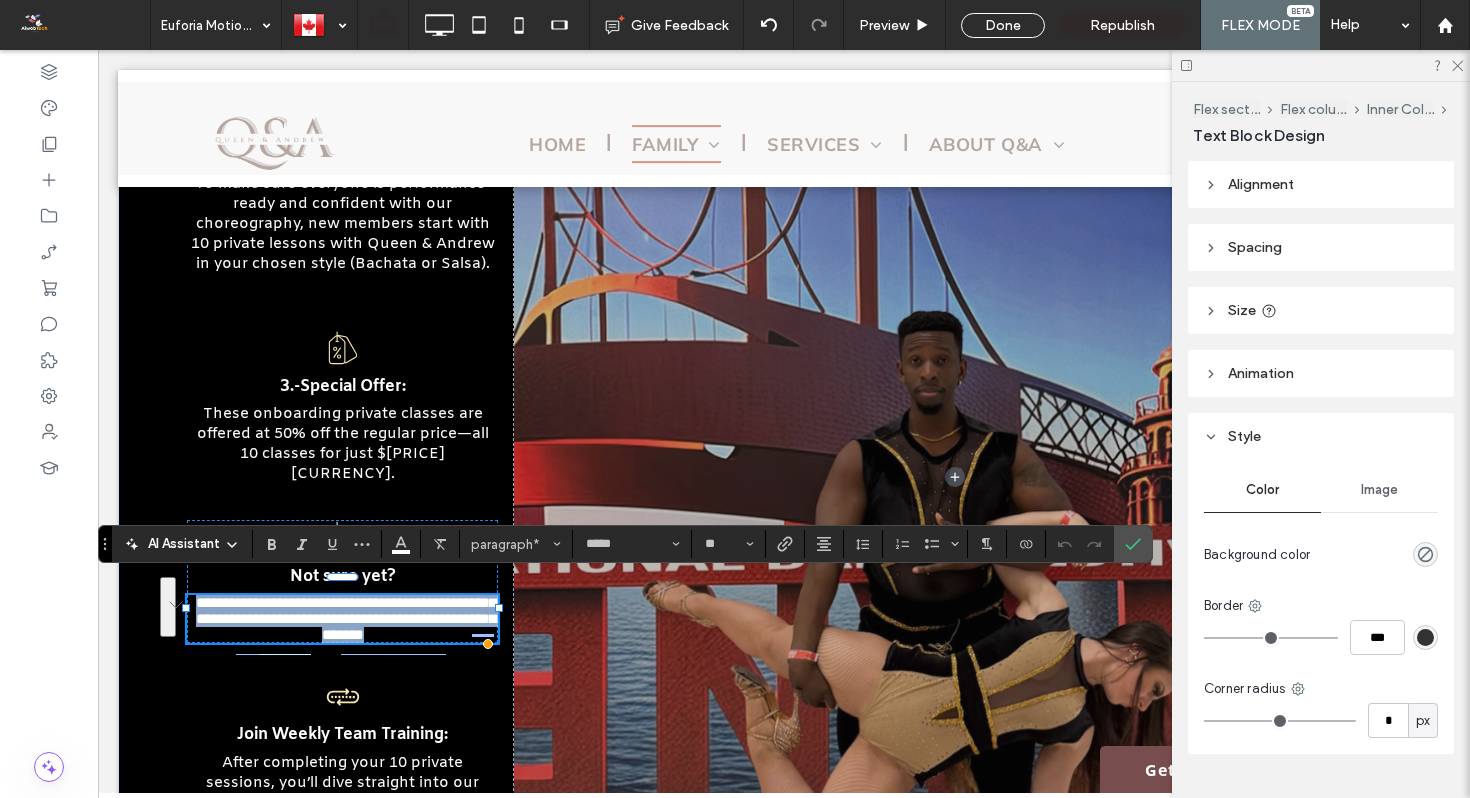 type 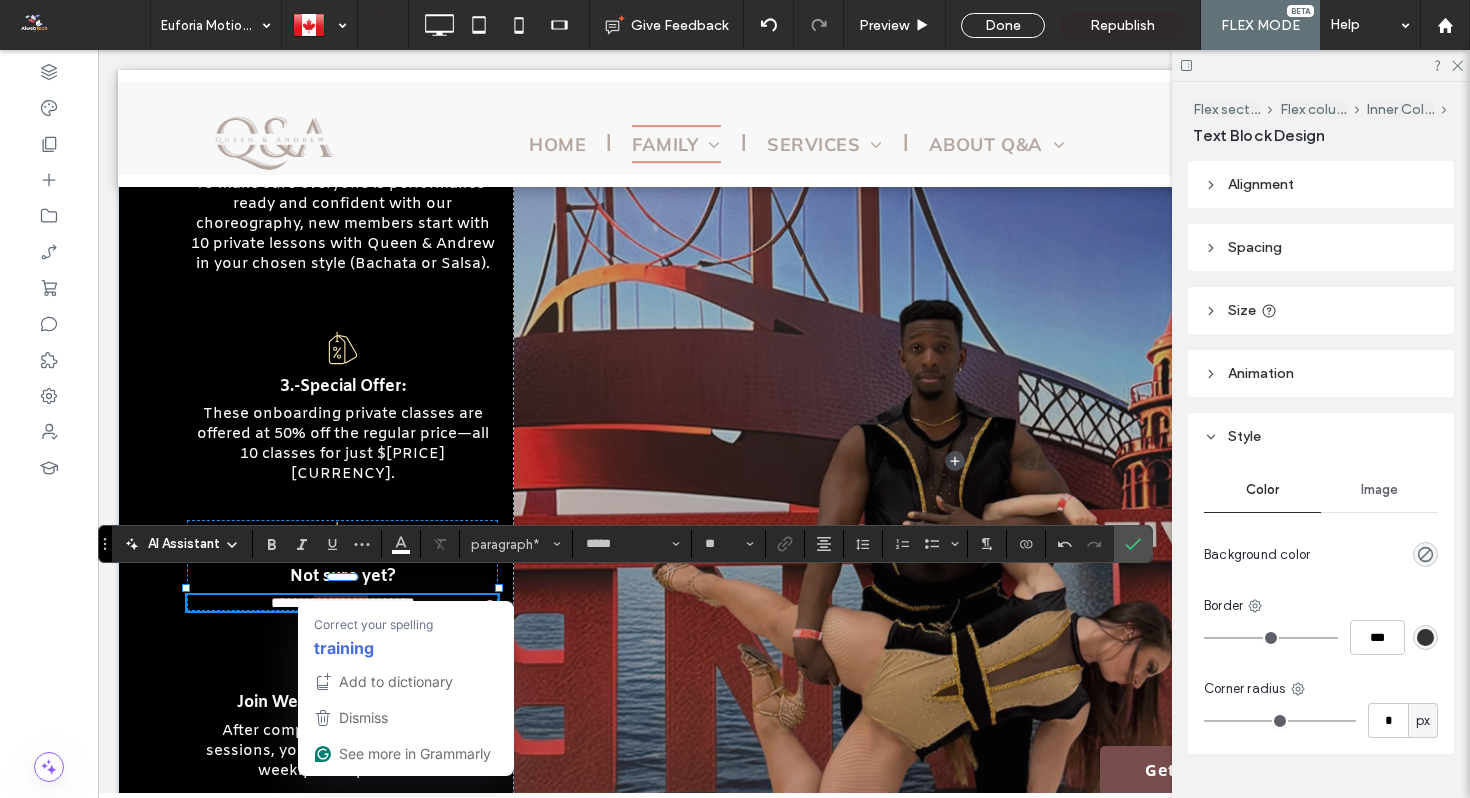 click on "**********" at bounding box center [343, 602] 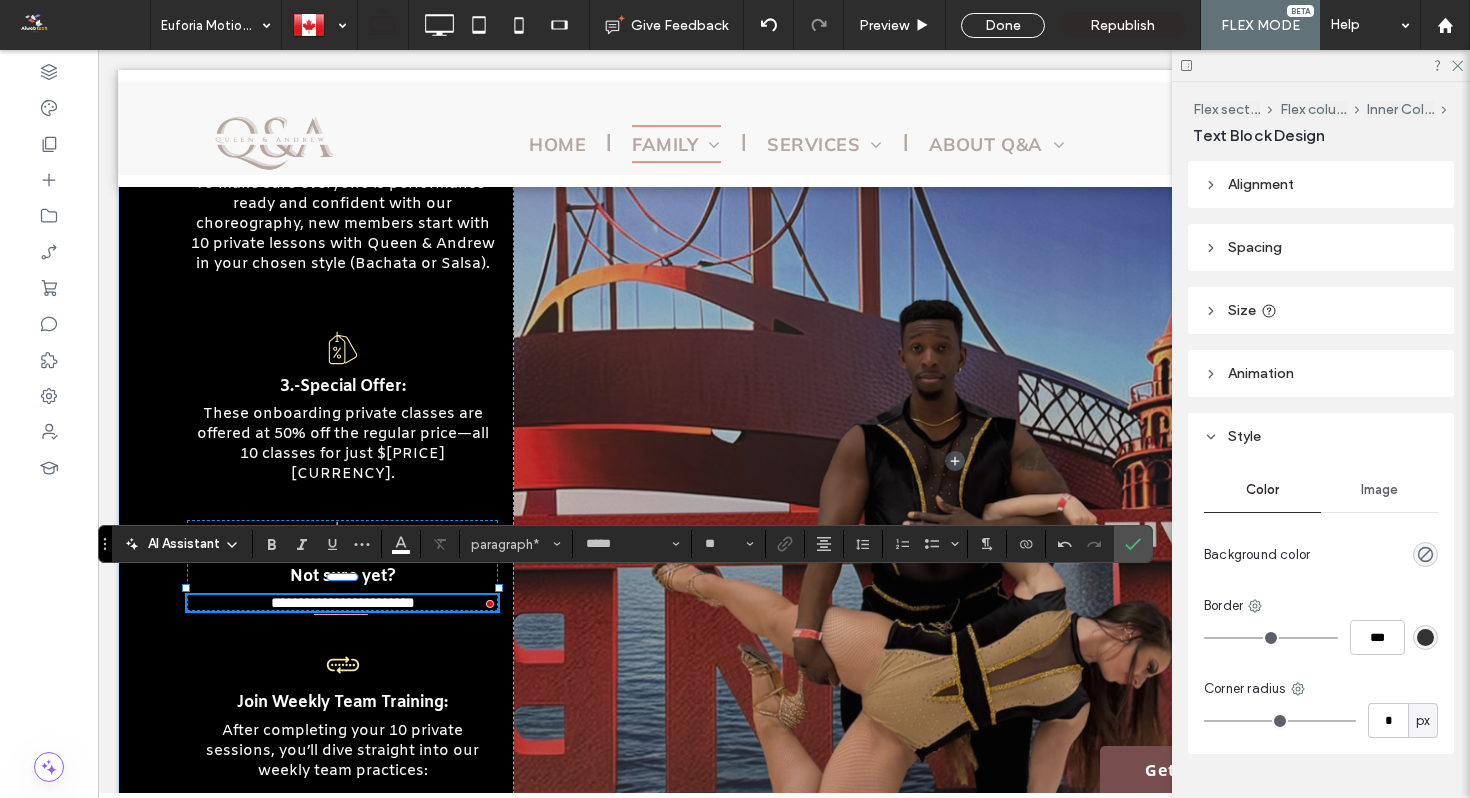 click on "**********" at bounding box center [343, 602] 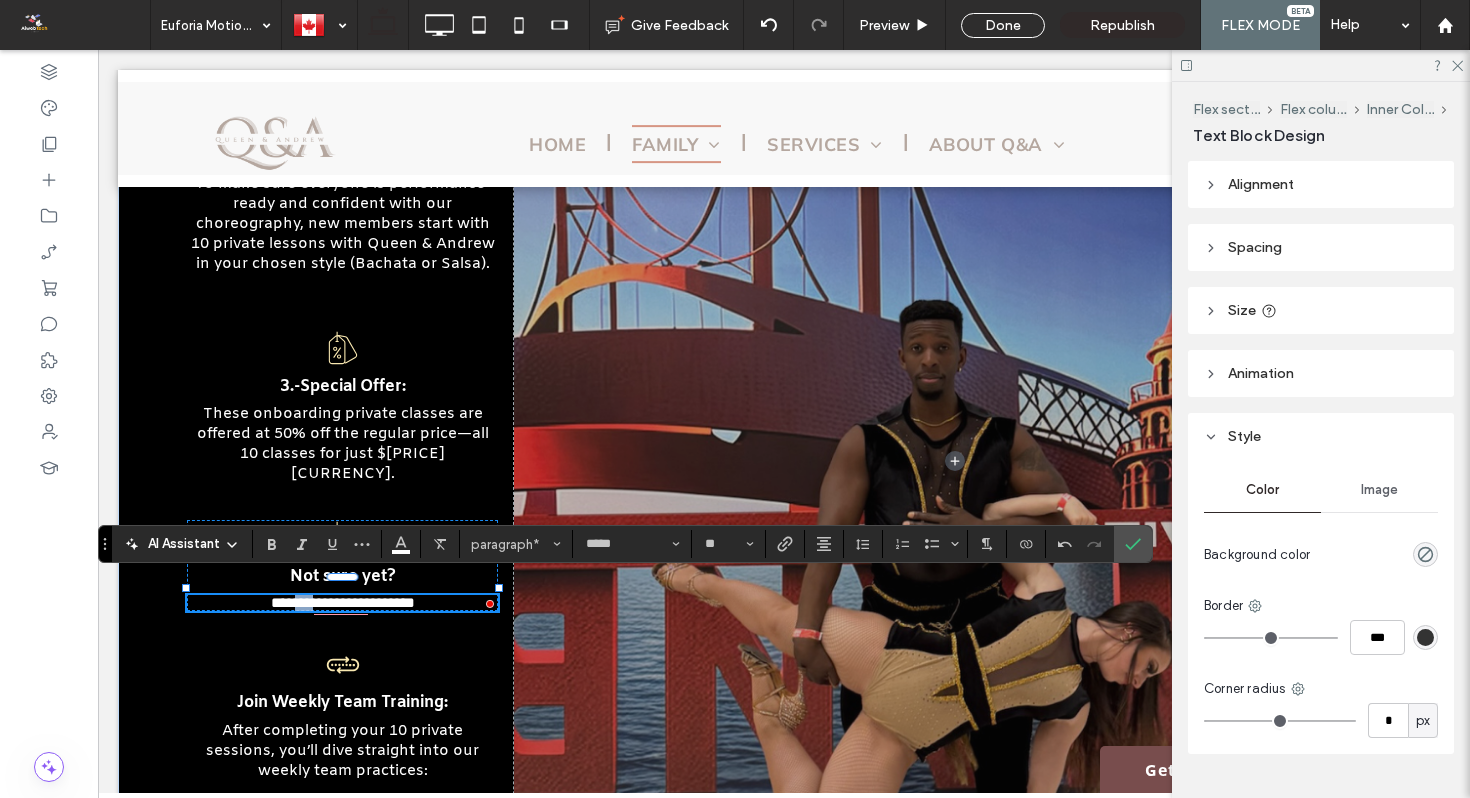 click on "**********" at bounding box center (343, 602) 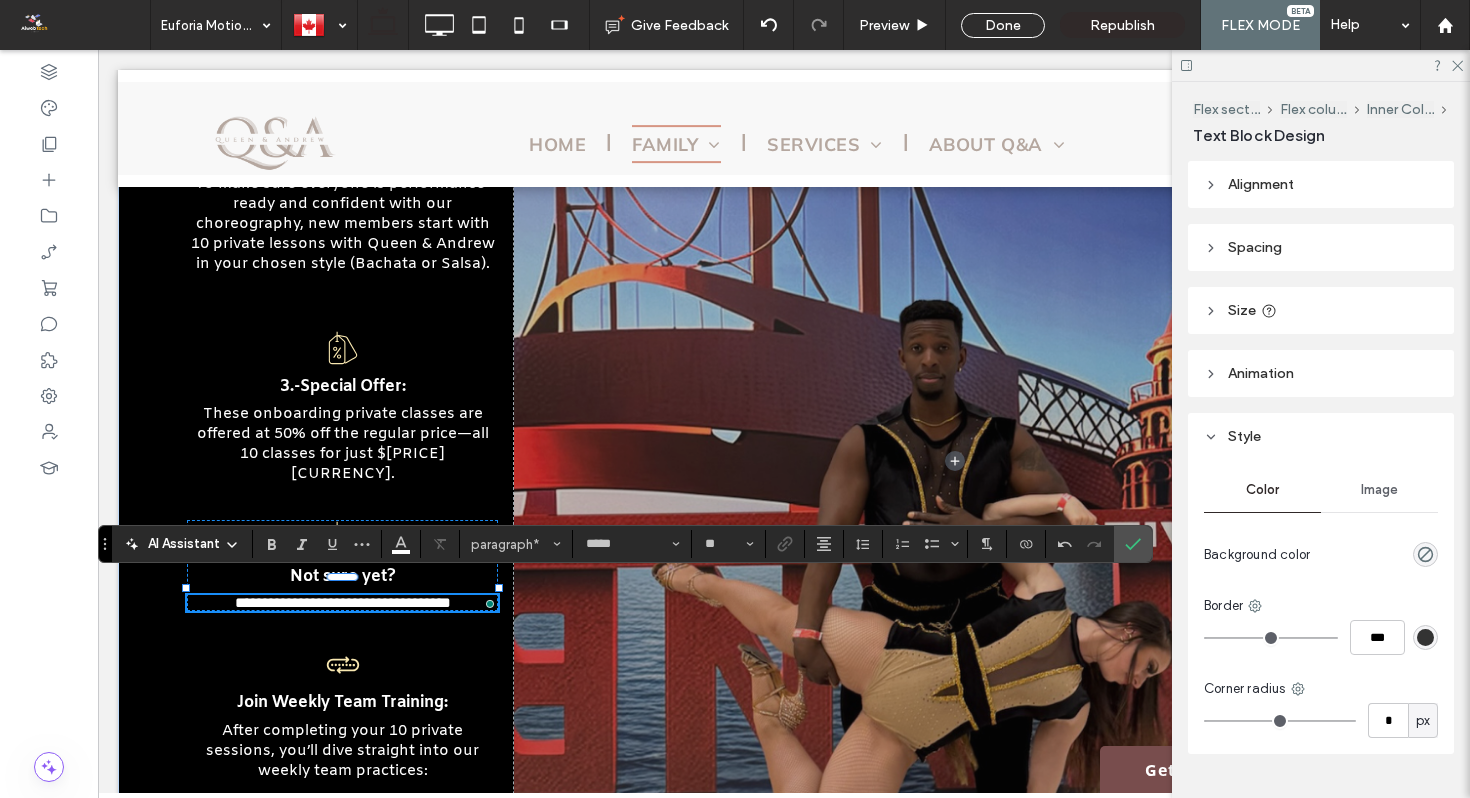 click on "**********" at bounding box center [343, 602] 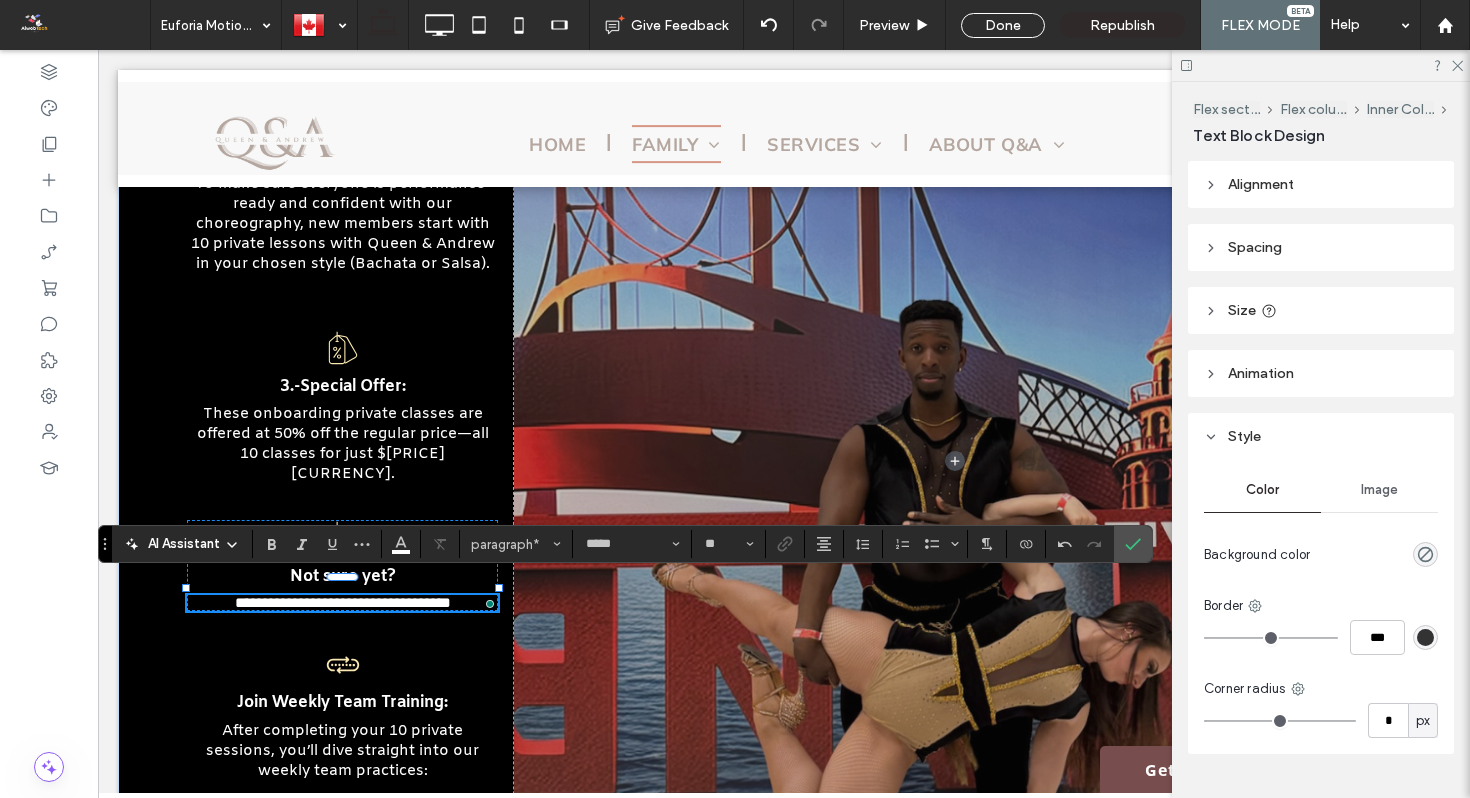 click on "**********" at bounding box center (343, 602) 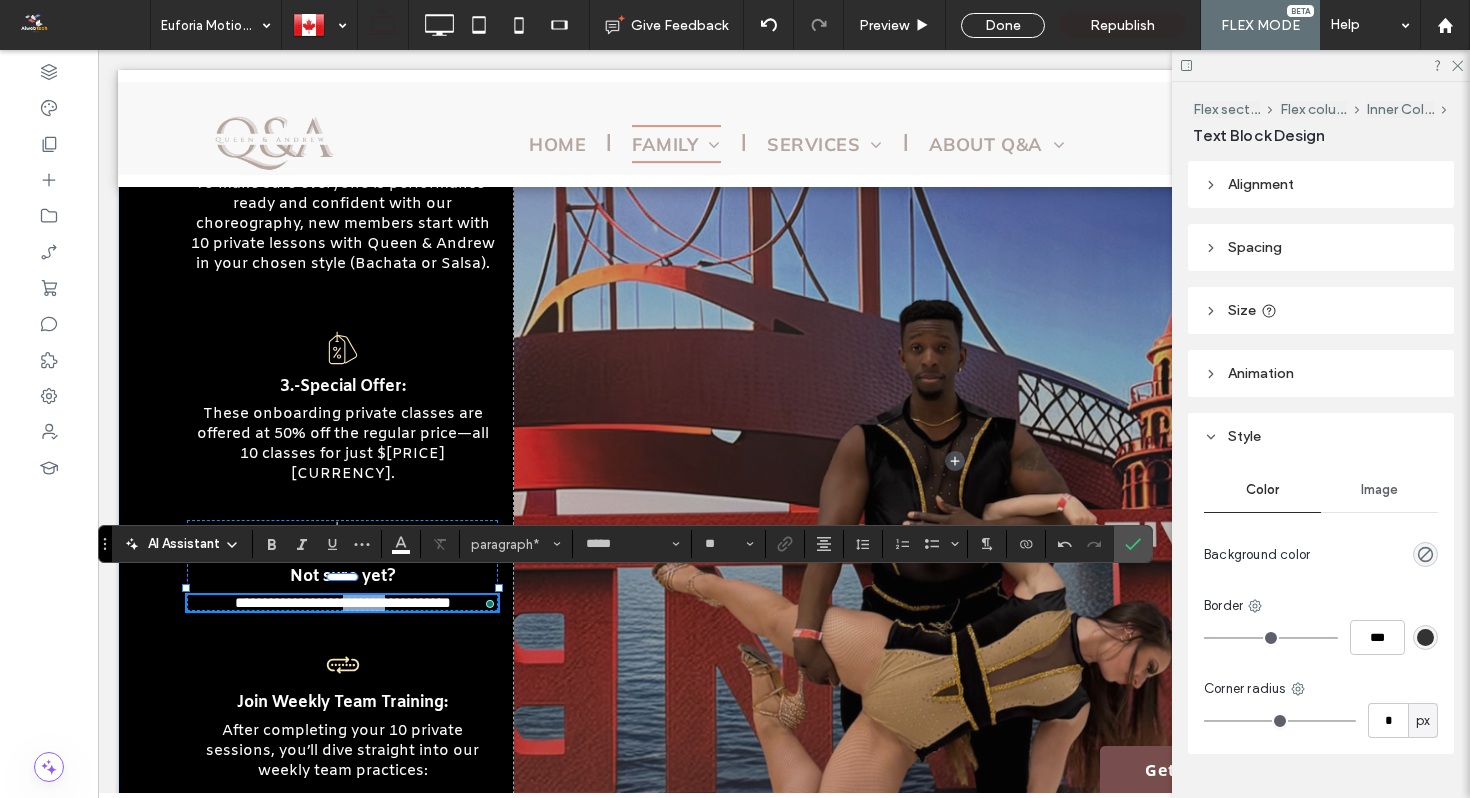 click on "**********" at bounding box center [343, 602] 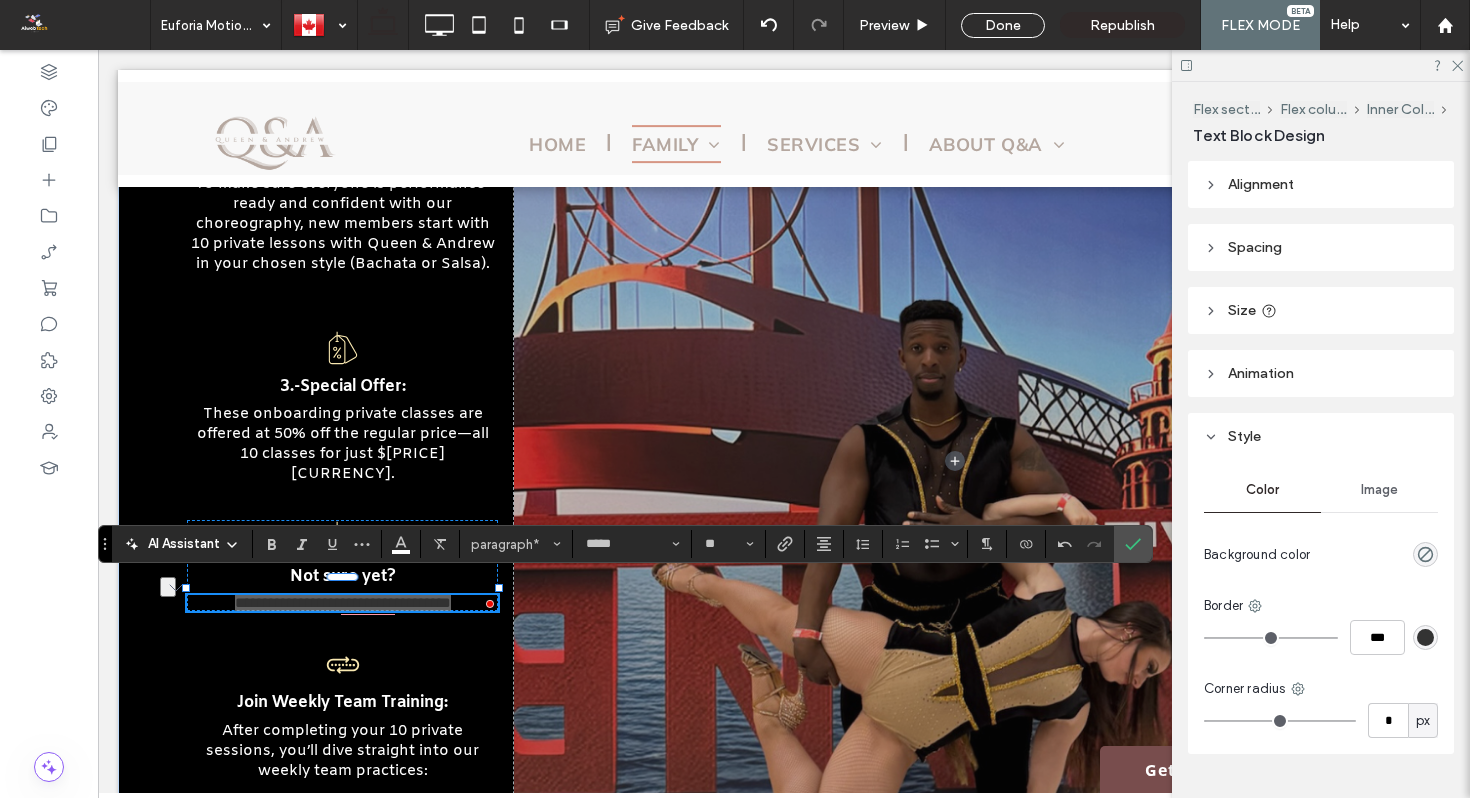 click on "AI Assistant" at bounding box center [184, 544] 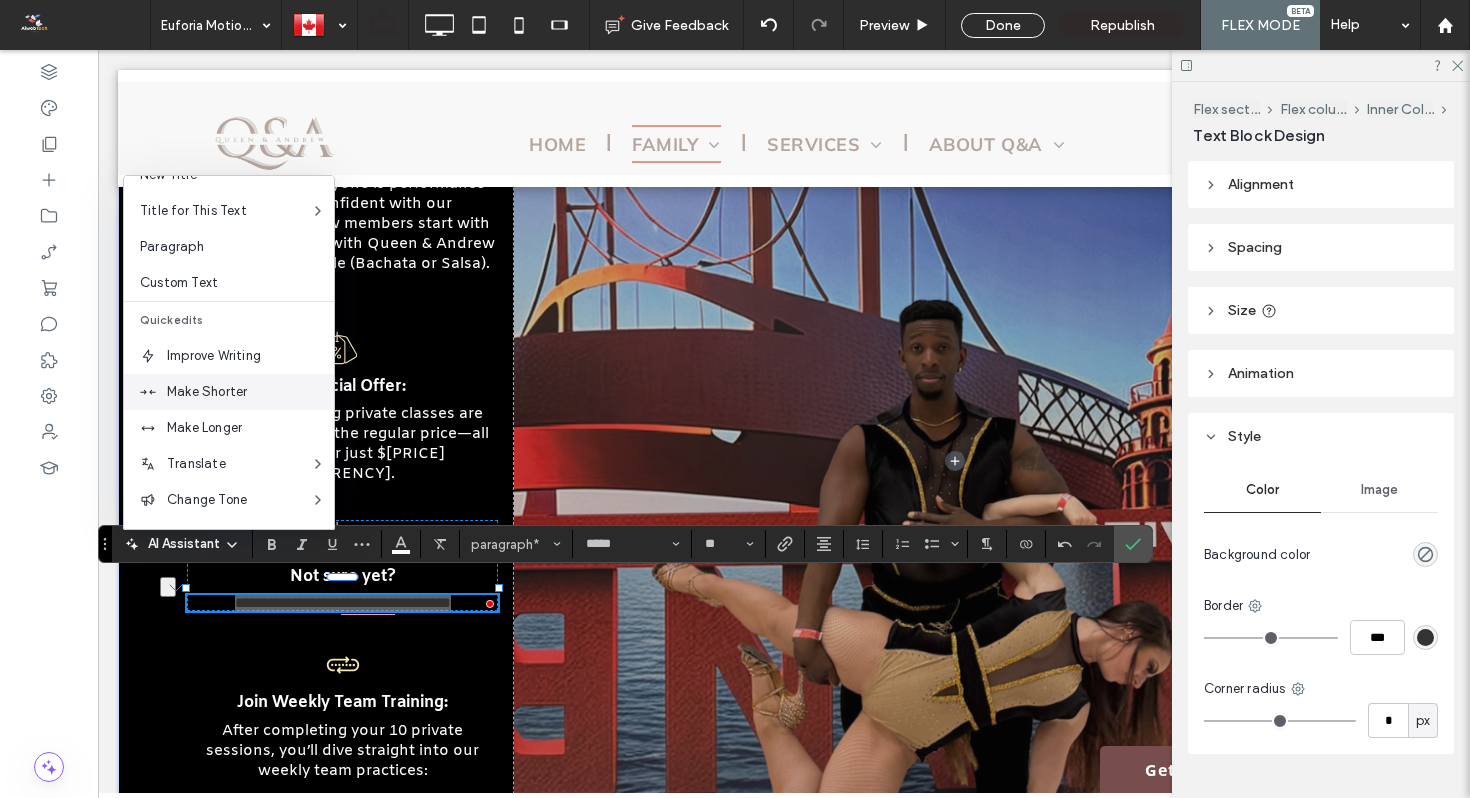scroll, scrollTop: 71, scrollLeft: 0, axis: vertical 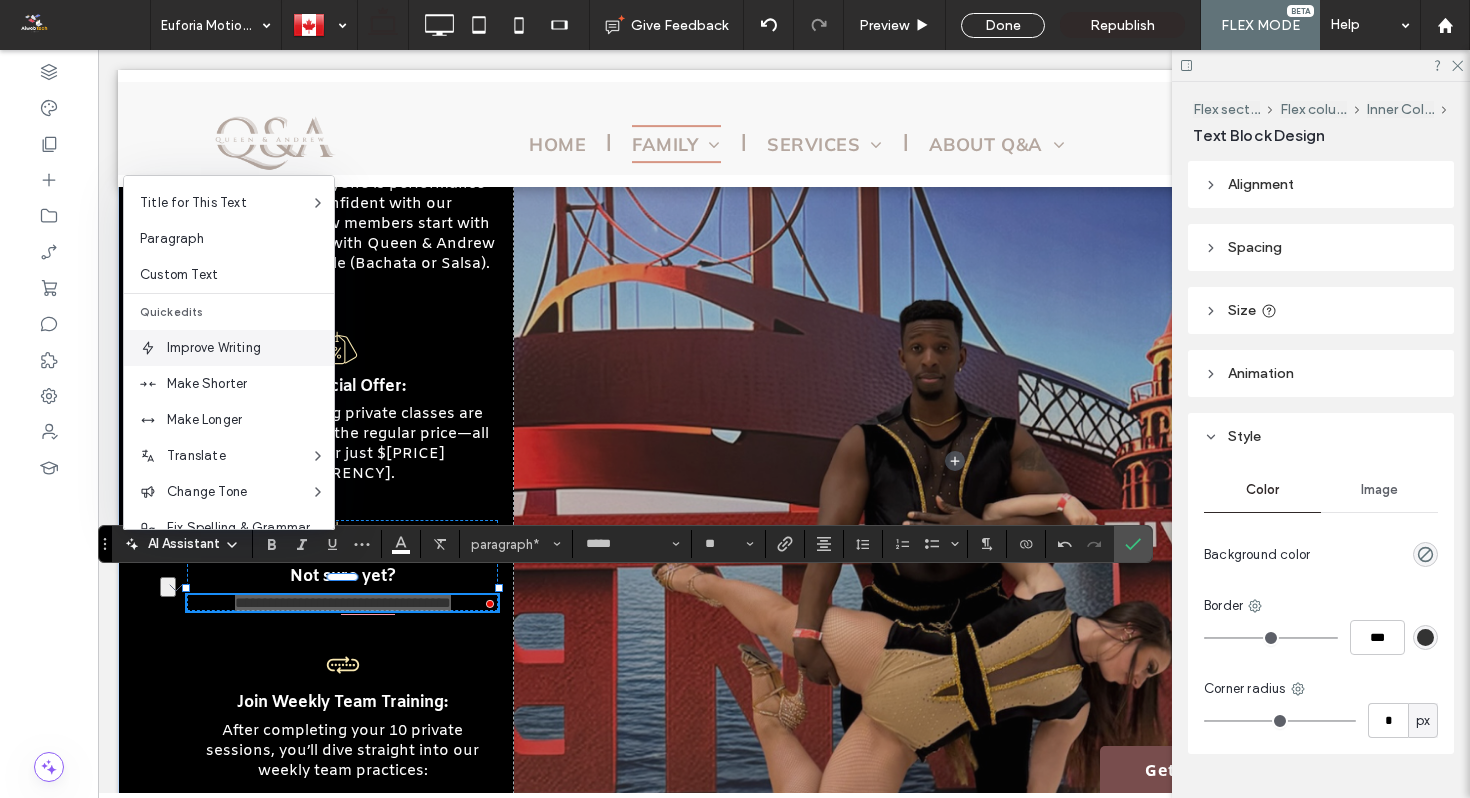 click on "Improve Writing" at bounding box center [250, 348] 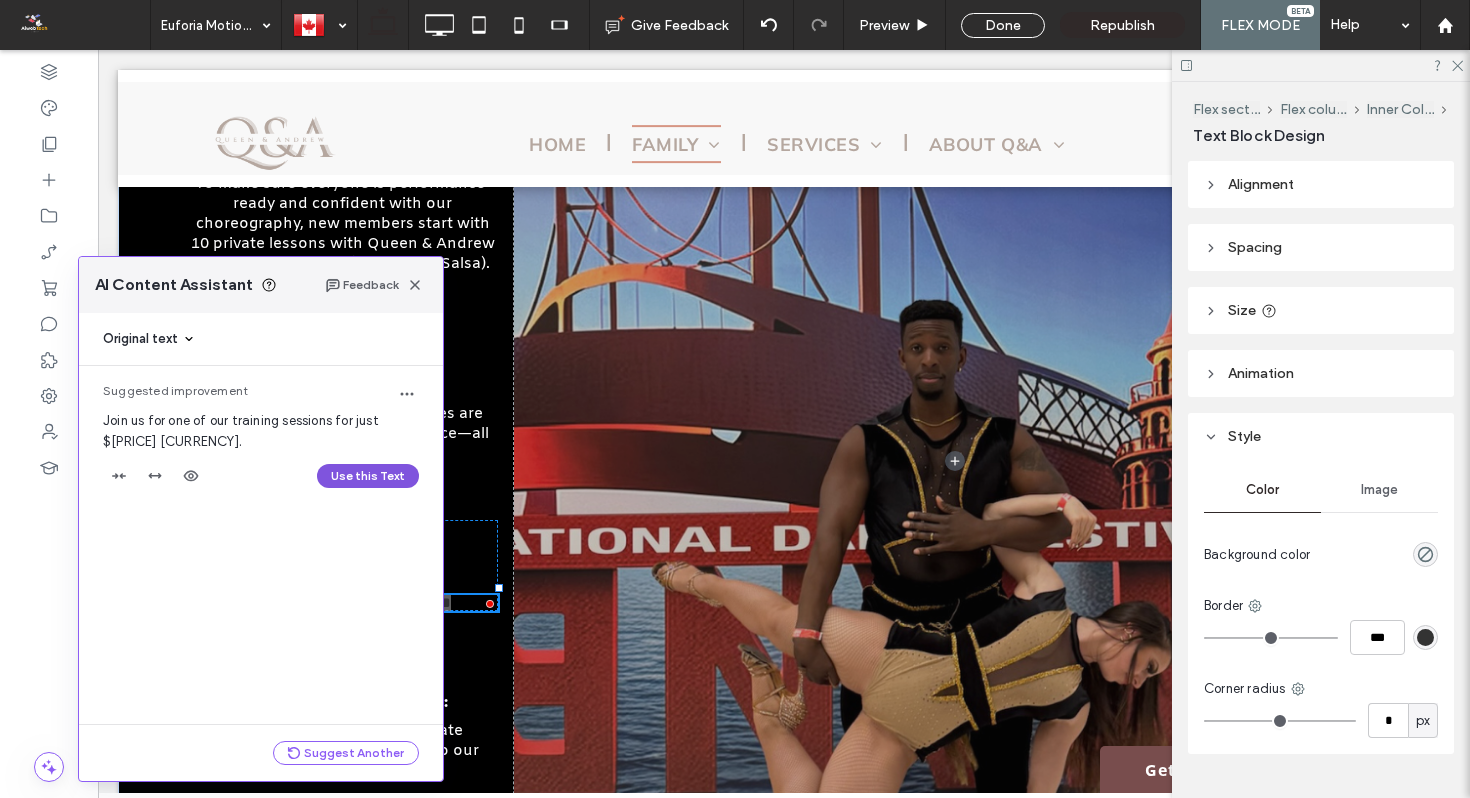 click on "Use this Text" at bounding box center [368, 476] 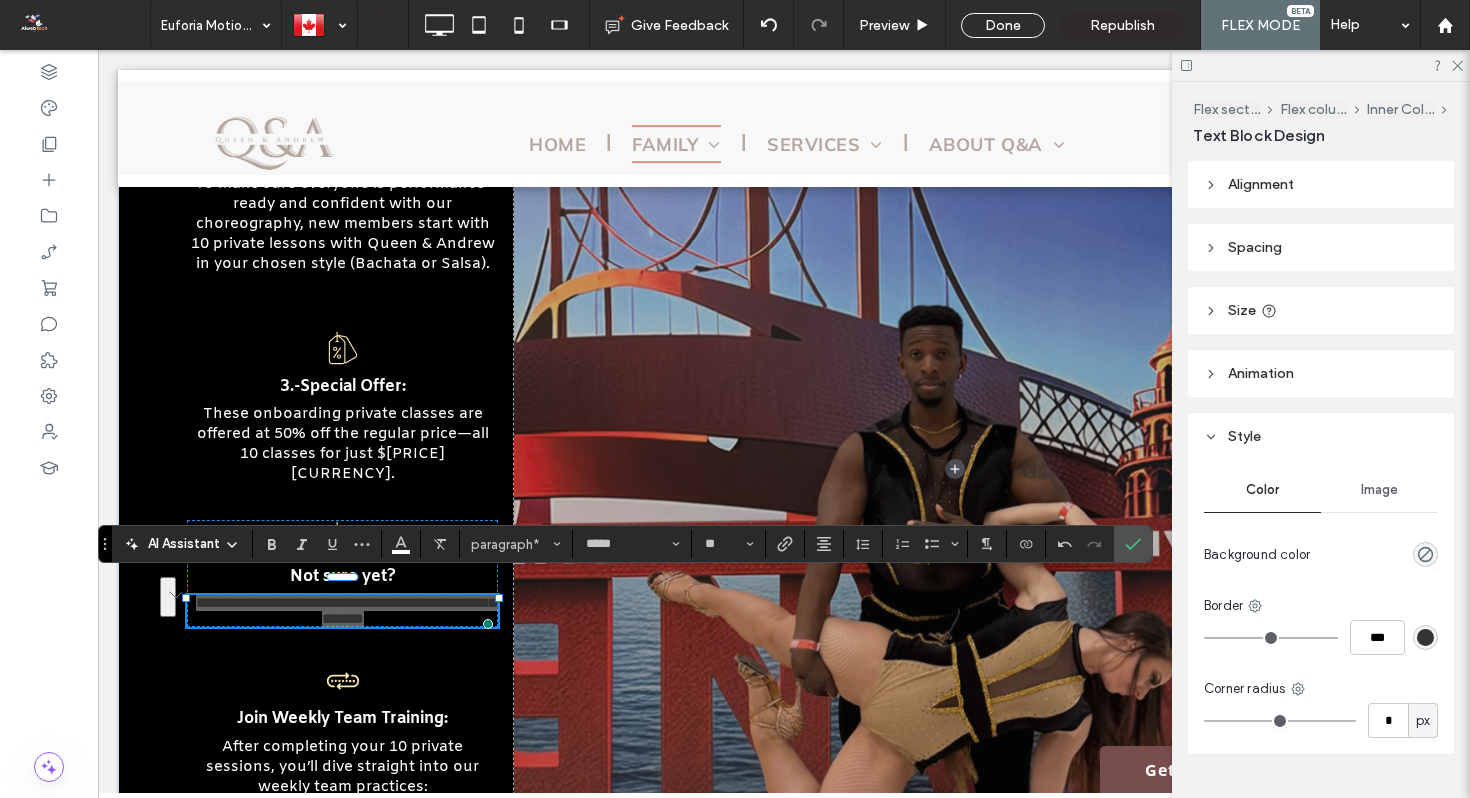 click on "AI Assistant paragraph* ***** **" at bounding box center [625, 544] 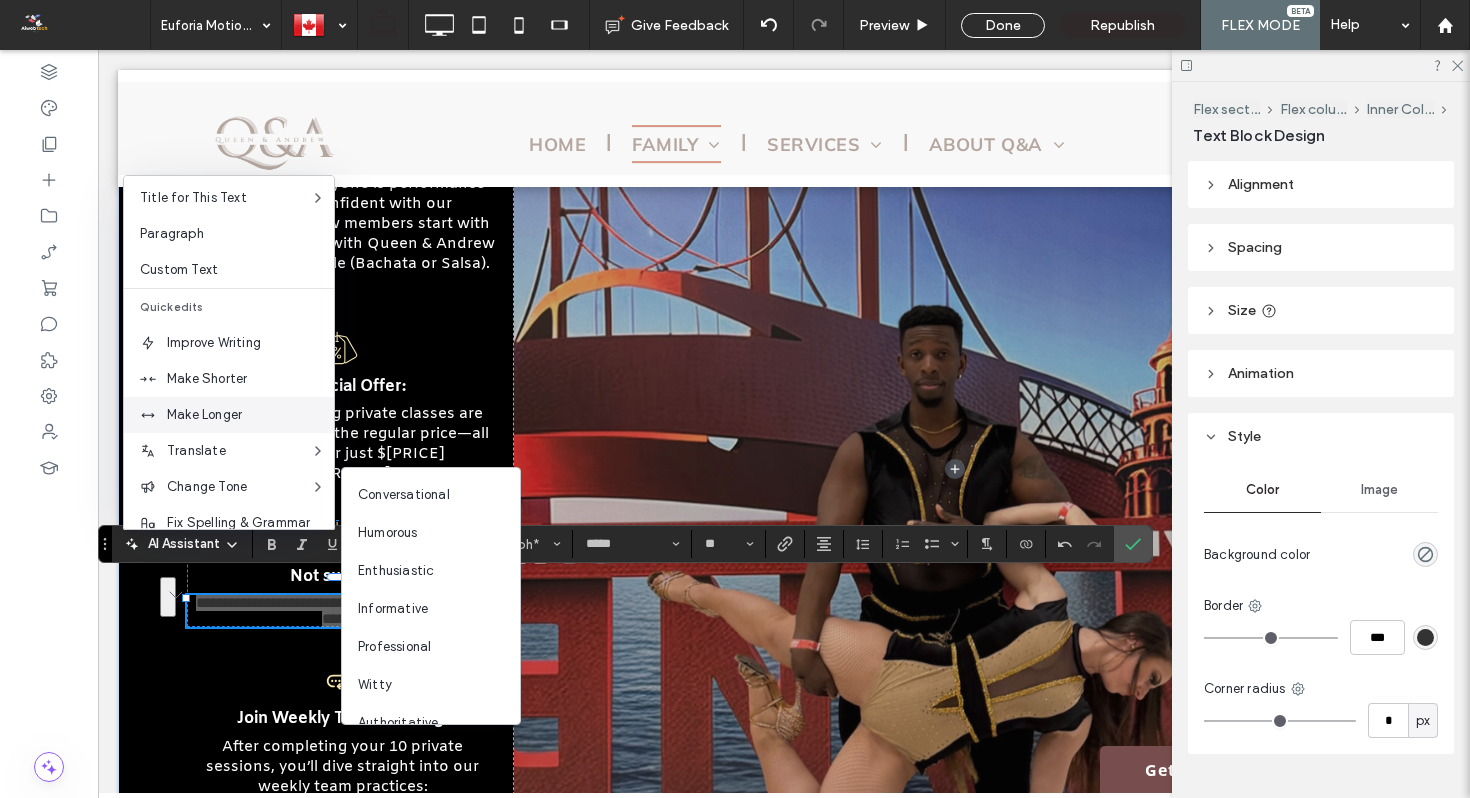 scroll, scrollTop: 132, scrollLeft: 0, axis: vertical 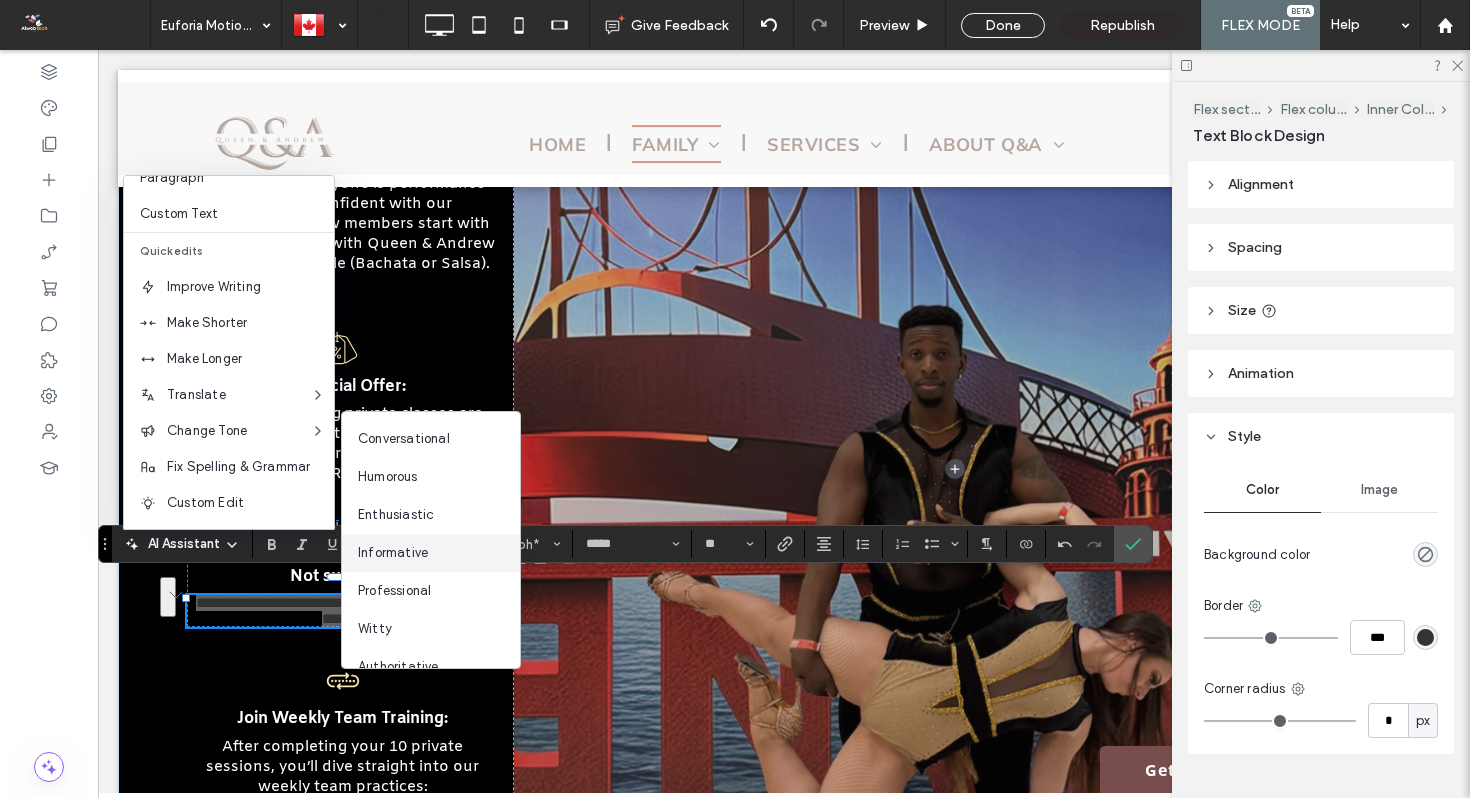 click on "Informative" at bounding box center [393, 553] 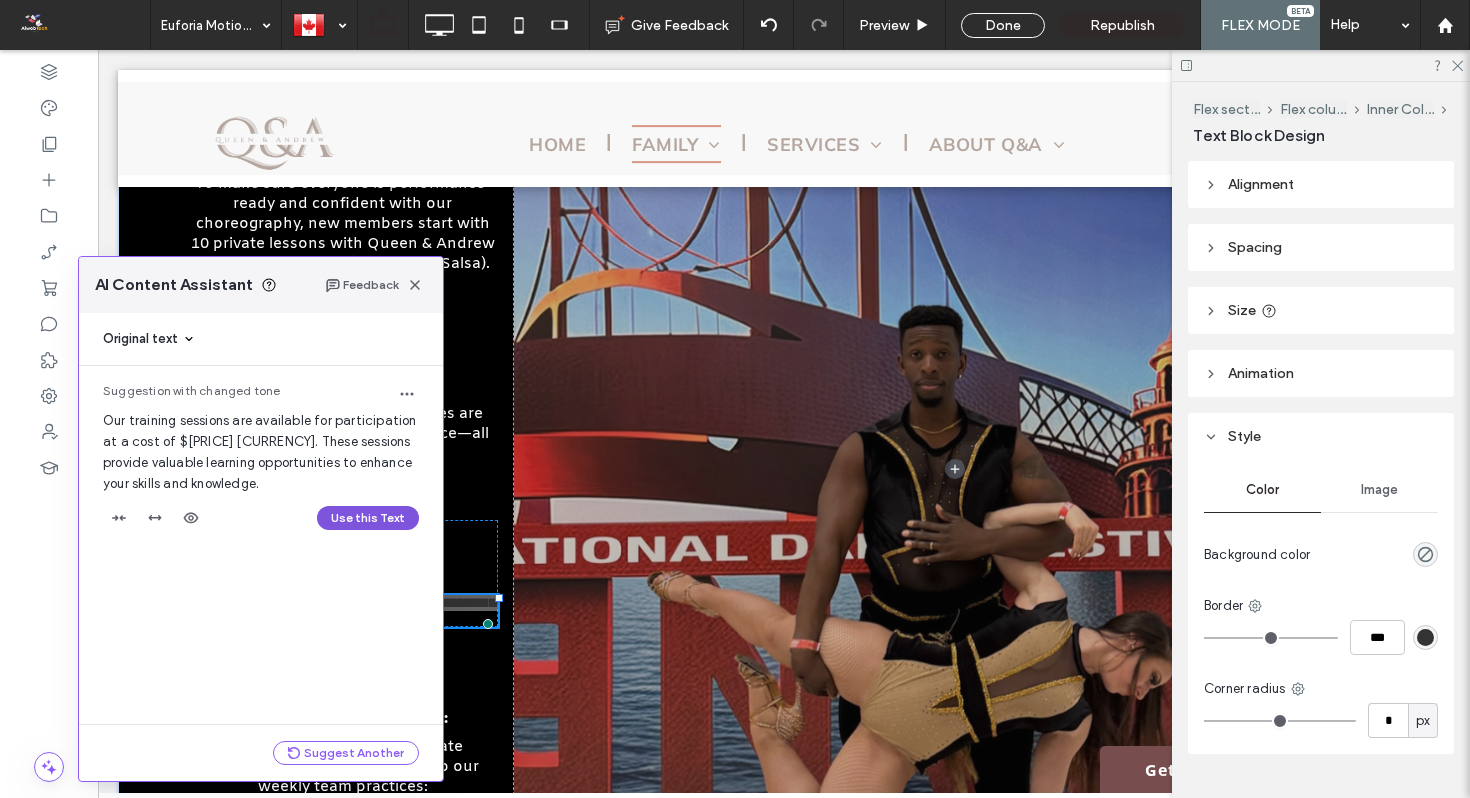 click on "Use this Text" at bounding box center [368, 518] 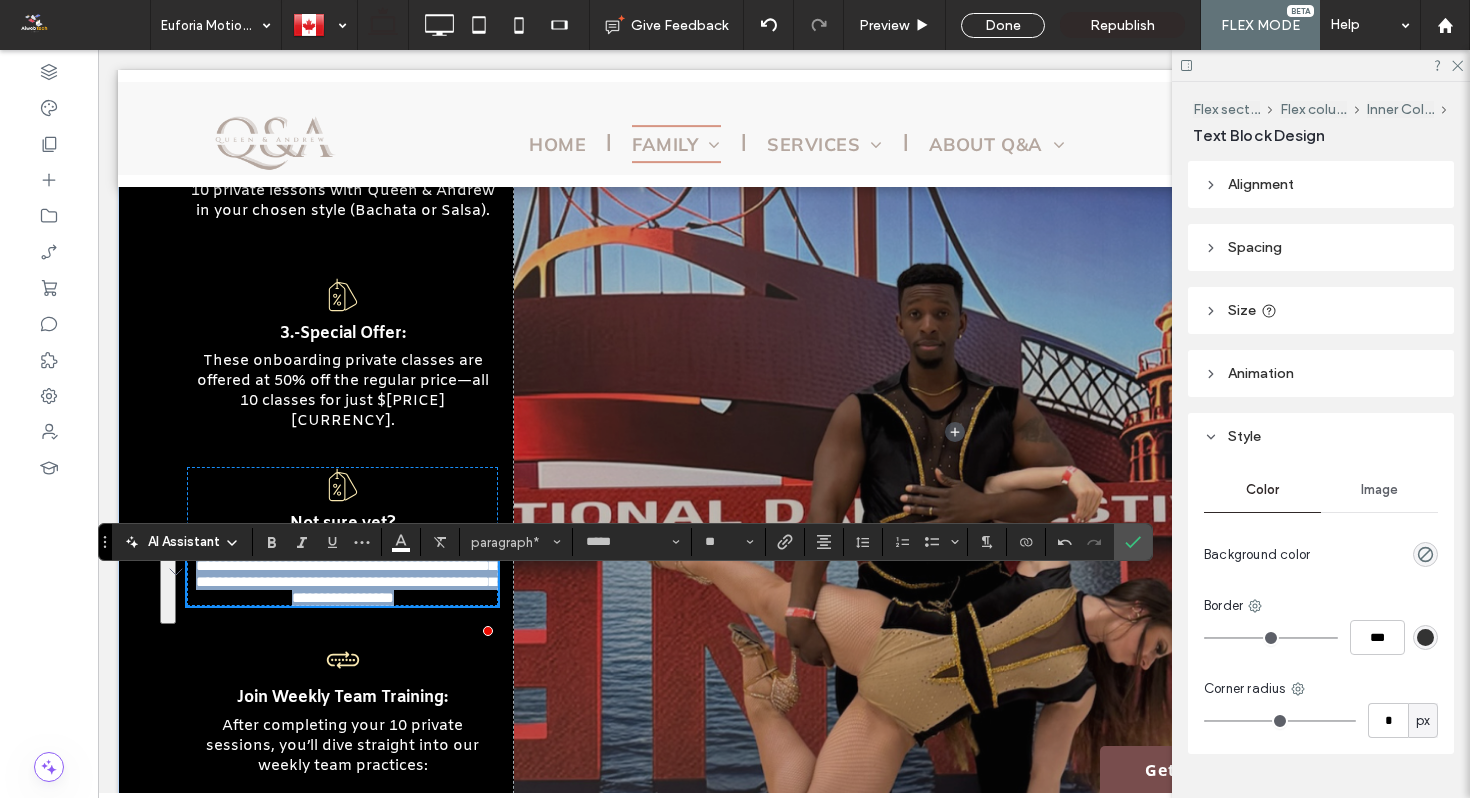 scroll, scrollTop: 2953, scrollLeft: 0, axis: vertical 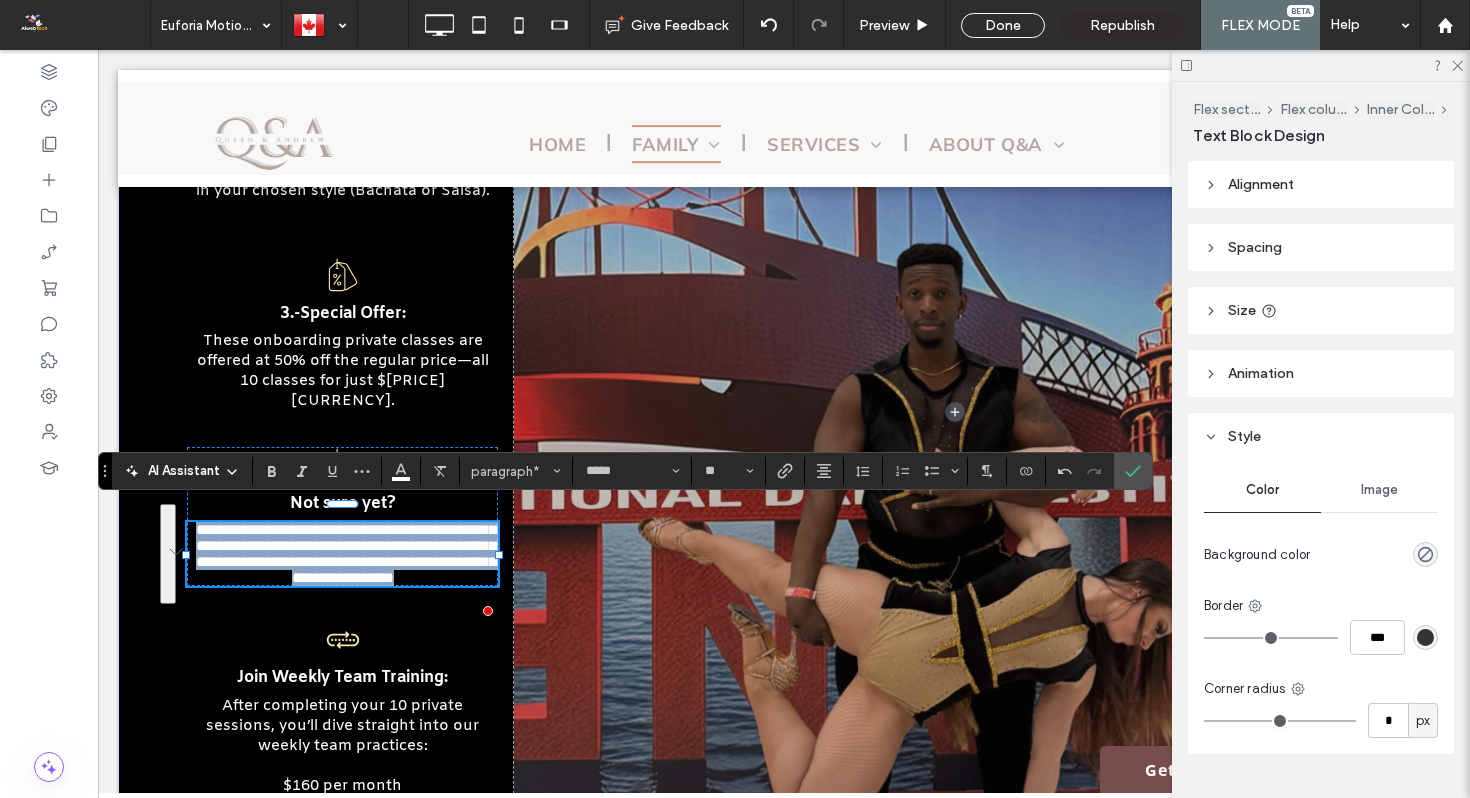 click at bounding box center [342, 604] 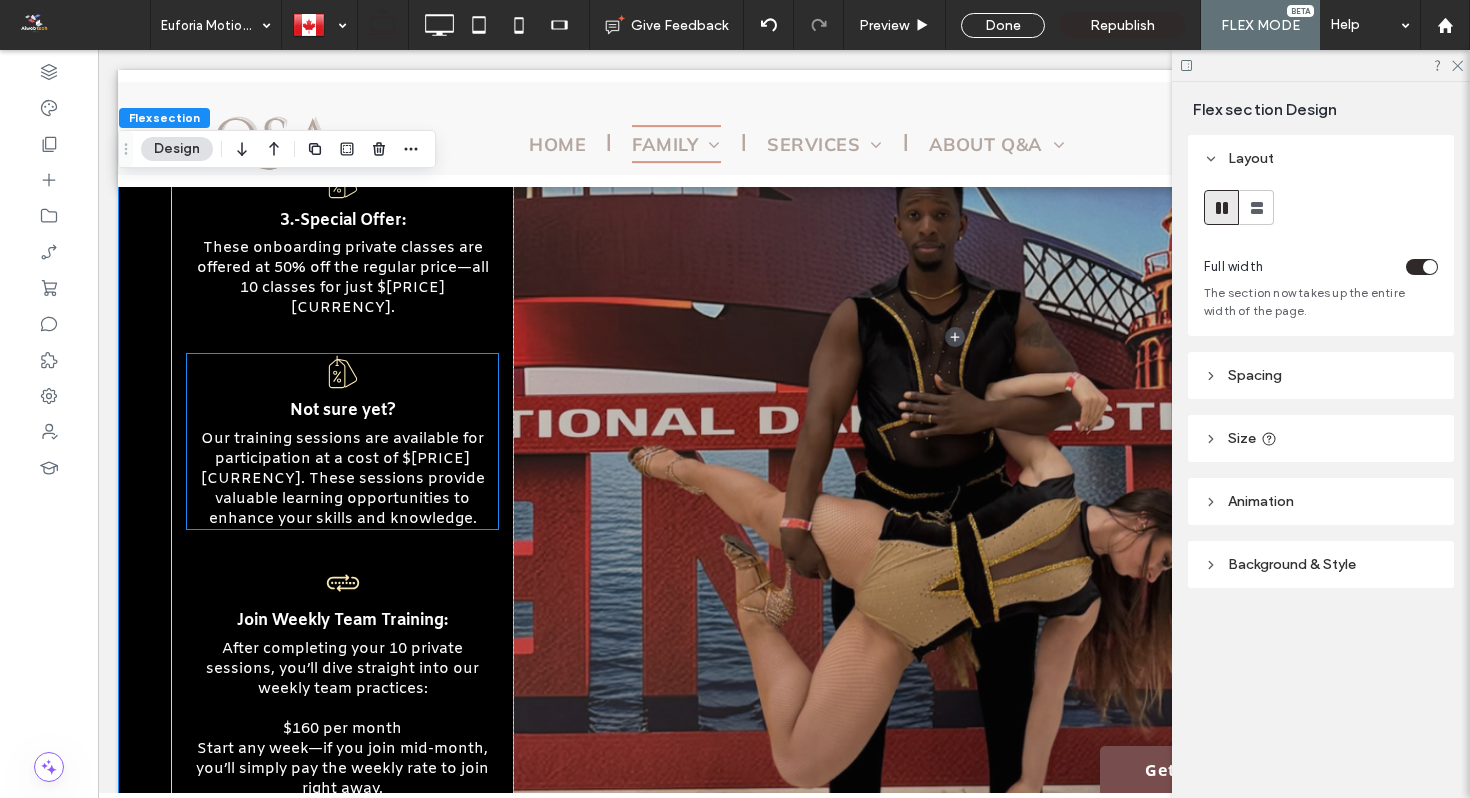 scroll, scrollTop: 3078, scrollLeft: 0, axis: vertical 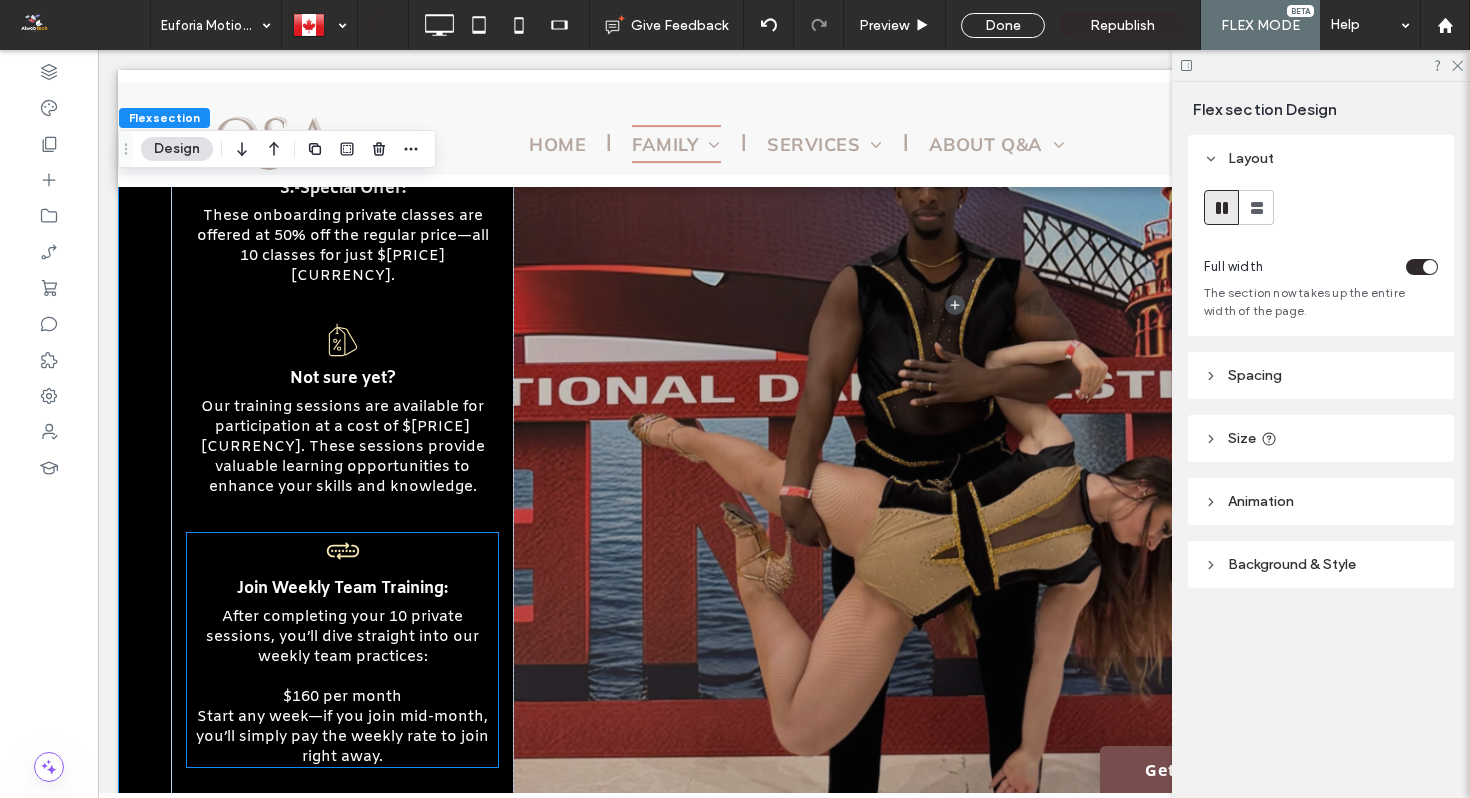 click on "Join Weekly Team Training:" at bounding box center (342, 588) 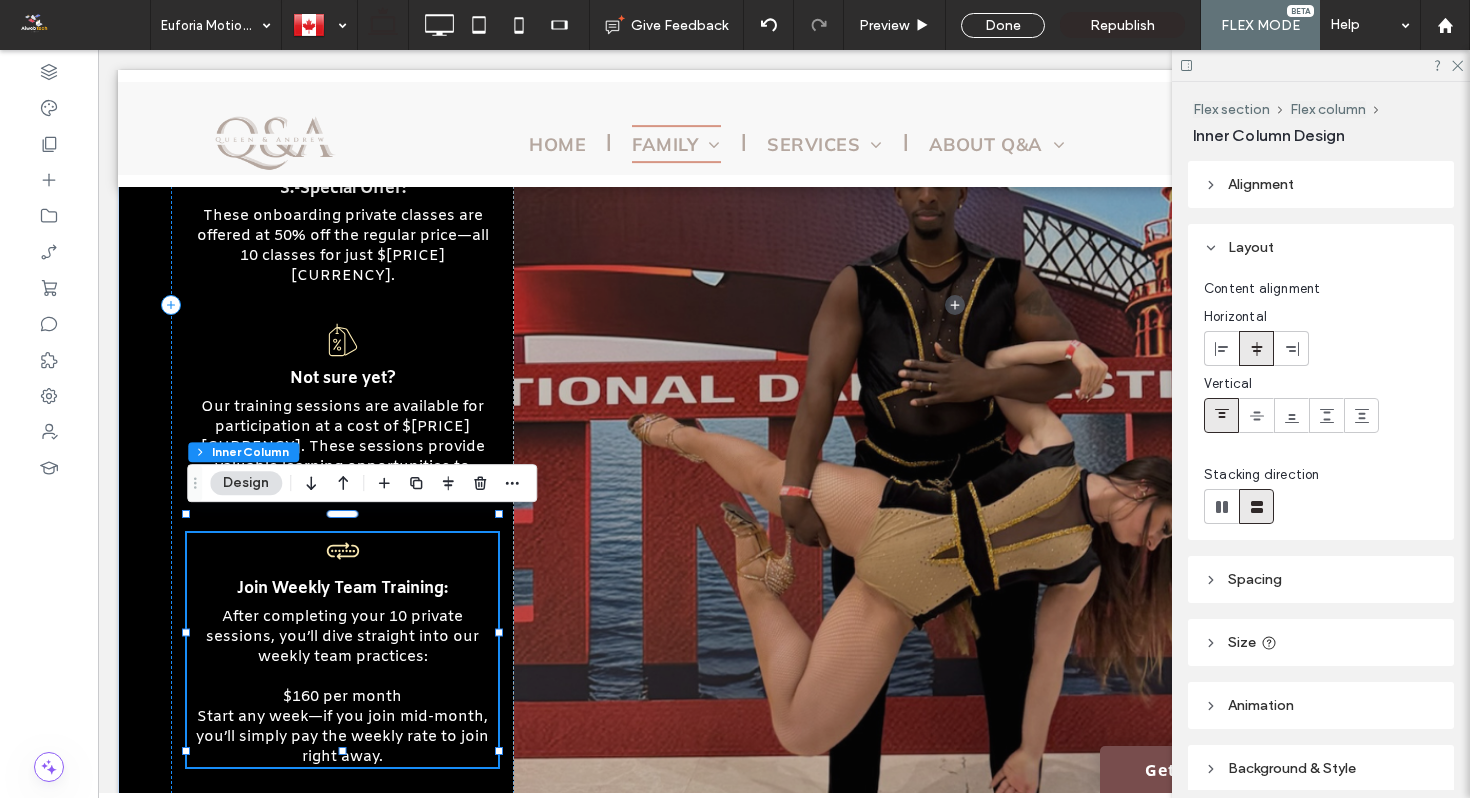 click on "Join Weekly Team Training:" at bounding box center (342, 588) 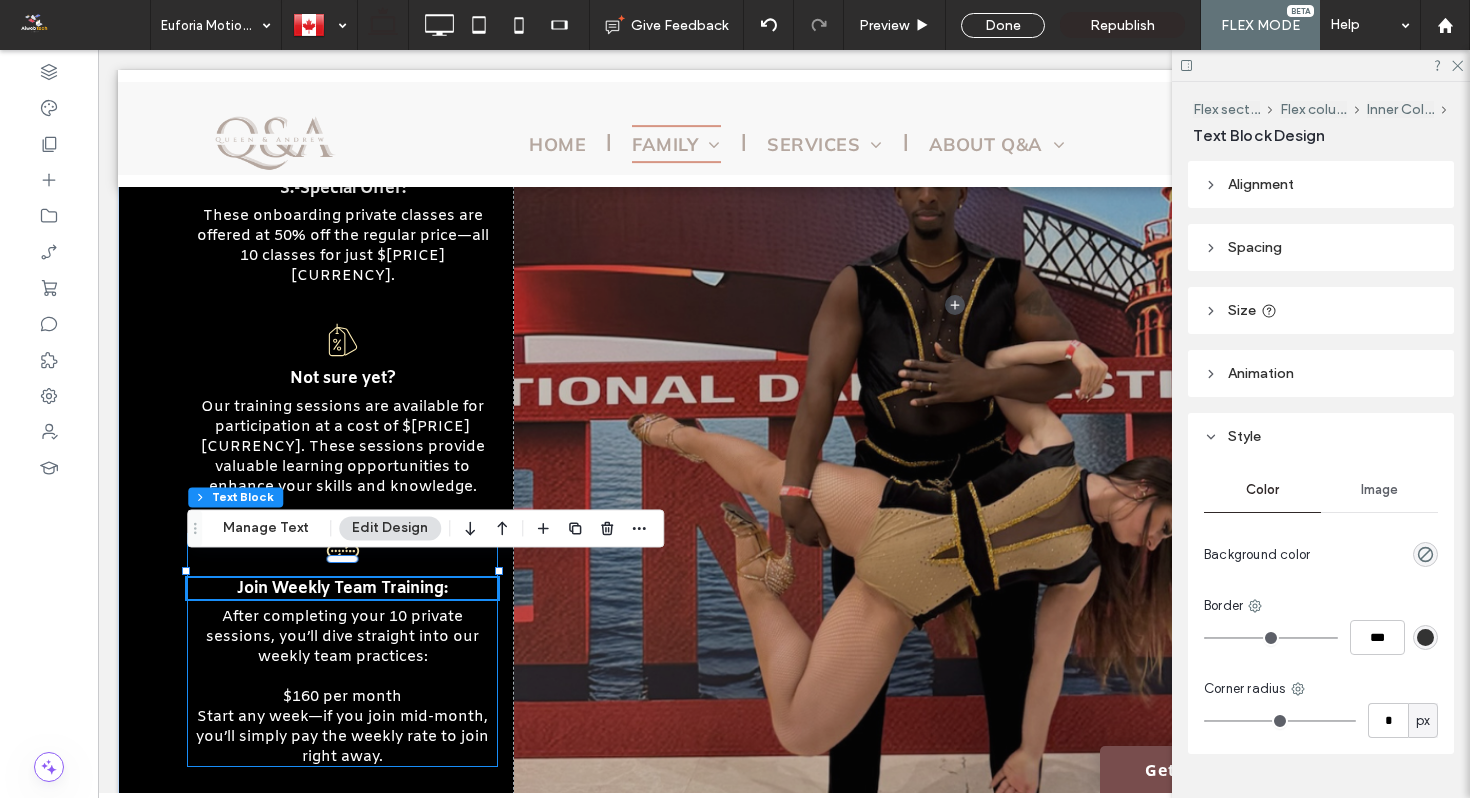 click on "Join Weekly Team Training:" at bounding box center (342, 588) 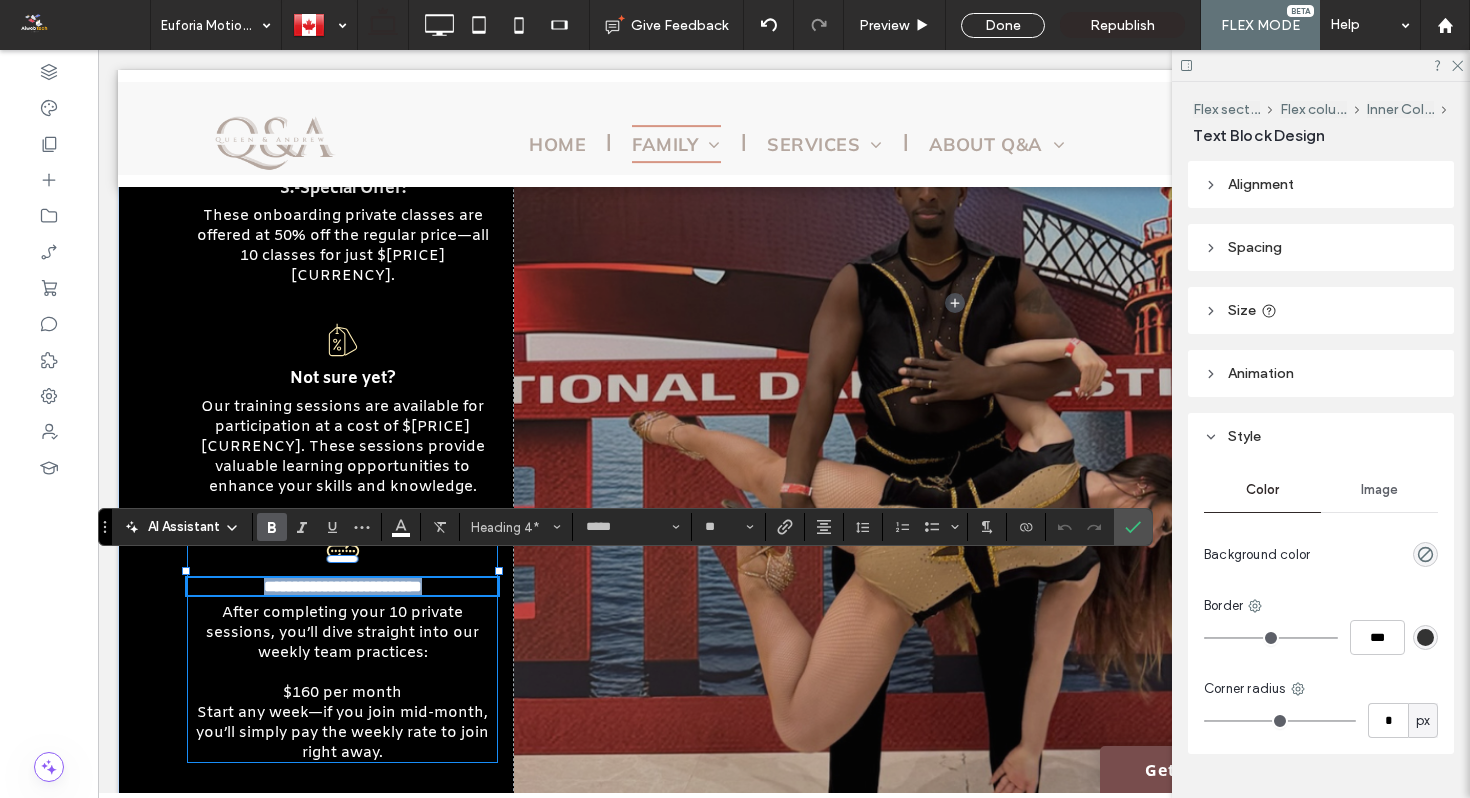 click on "**********" at bounding box center [343, 586] 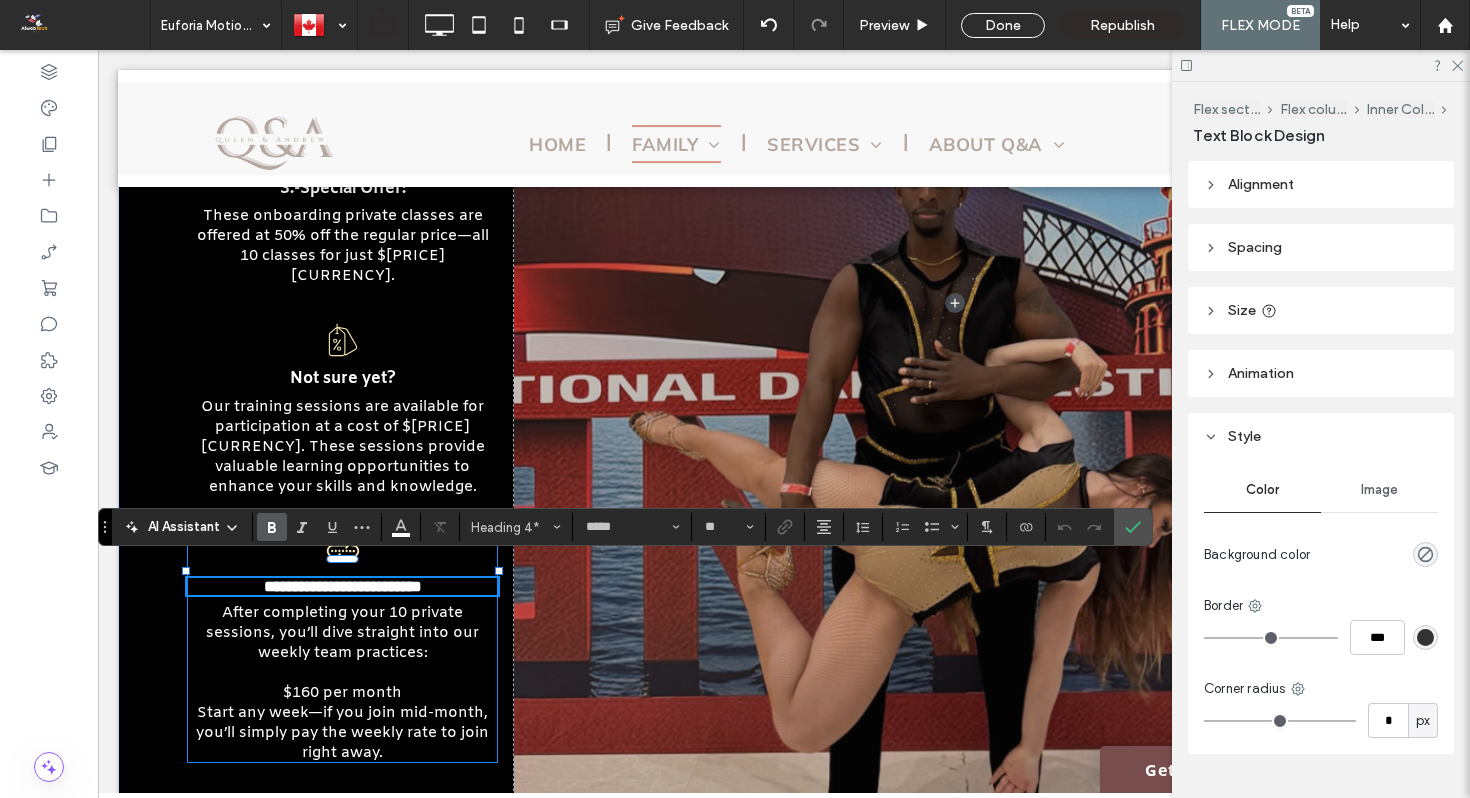 type 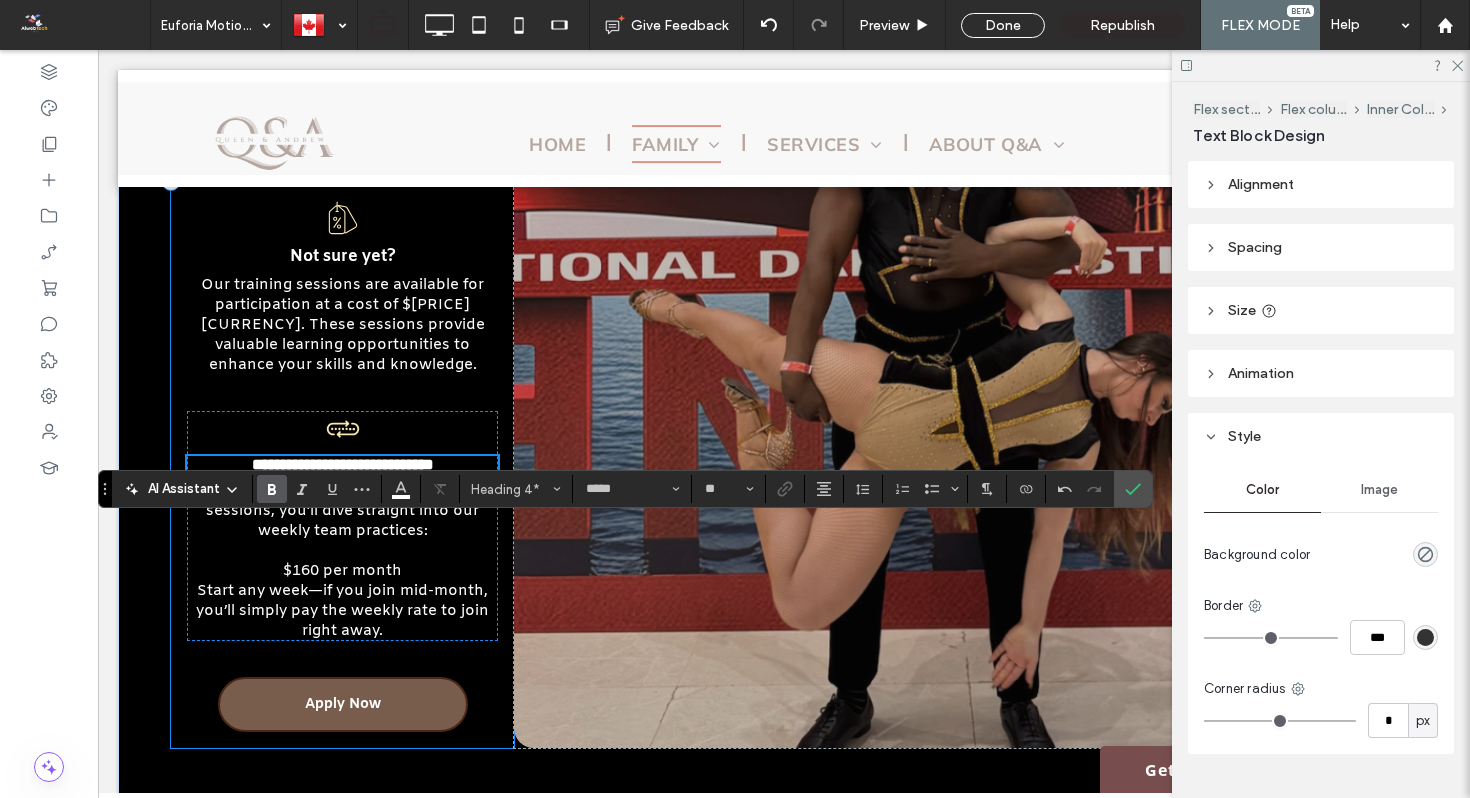 scroll, scrollTop: 3219, scrollLeft: 0, axis: vertical 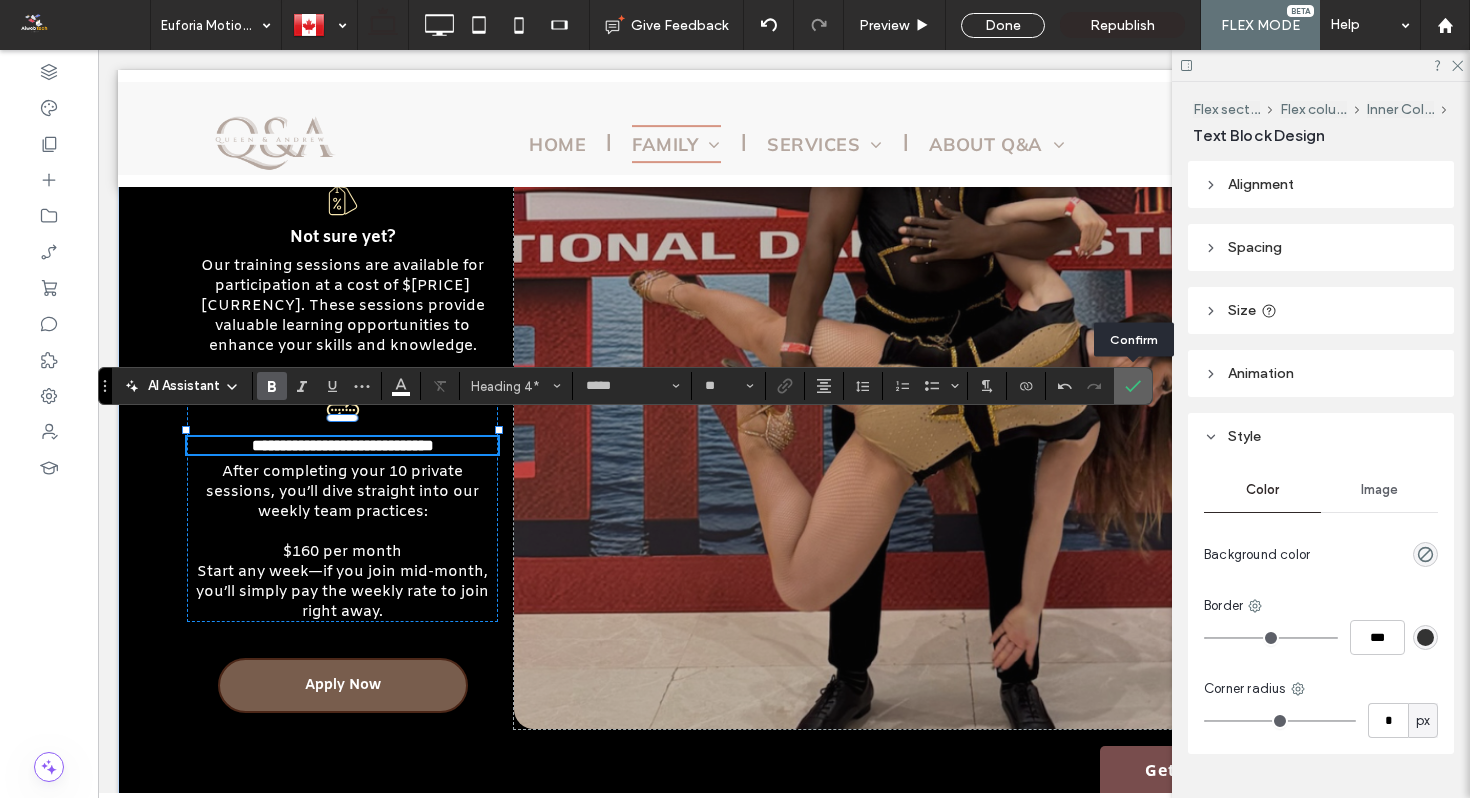 click 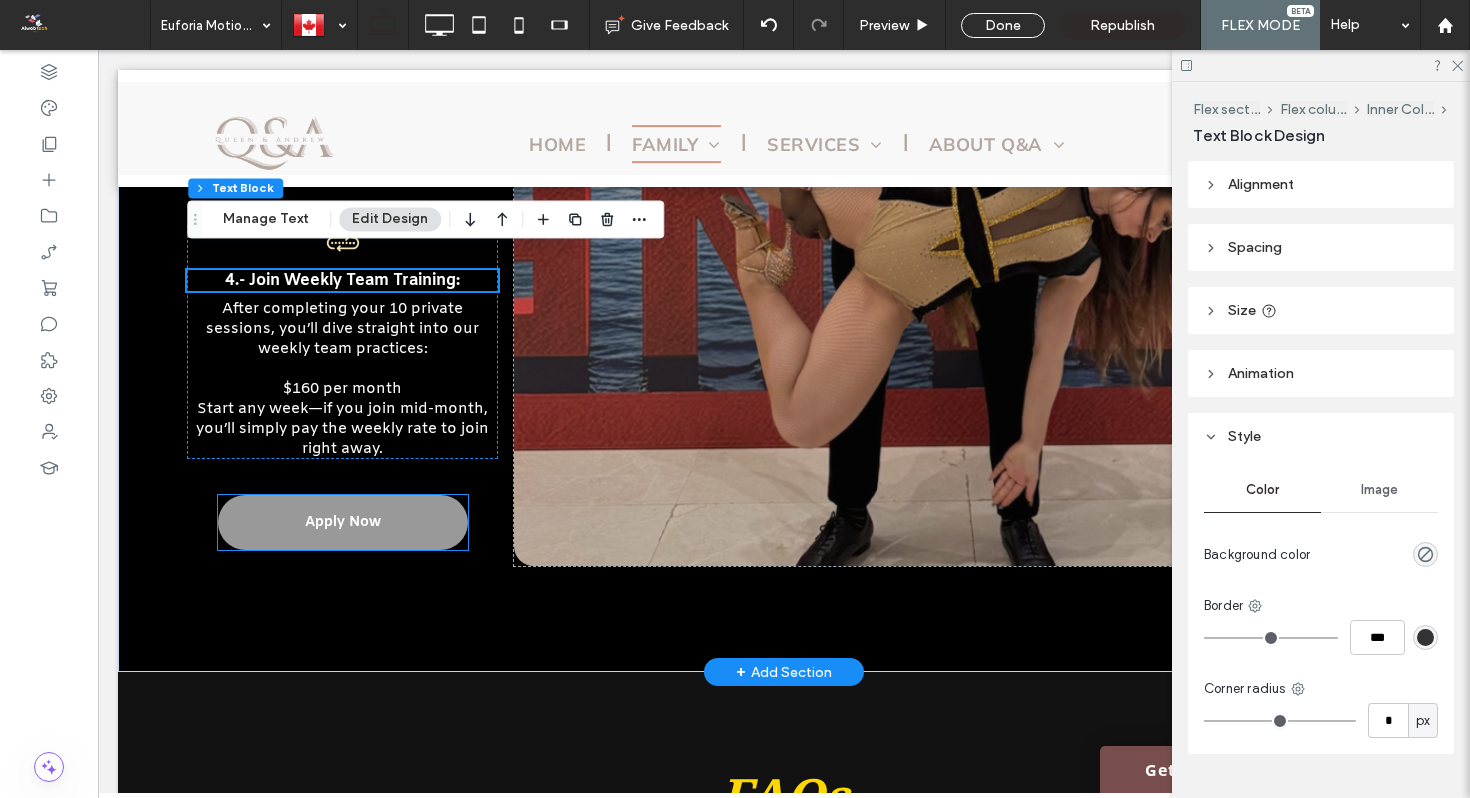 scroll, scrollTop: 3387, scrollLeft: 0, axis: vertical 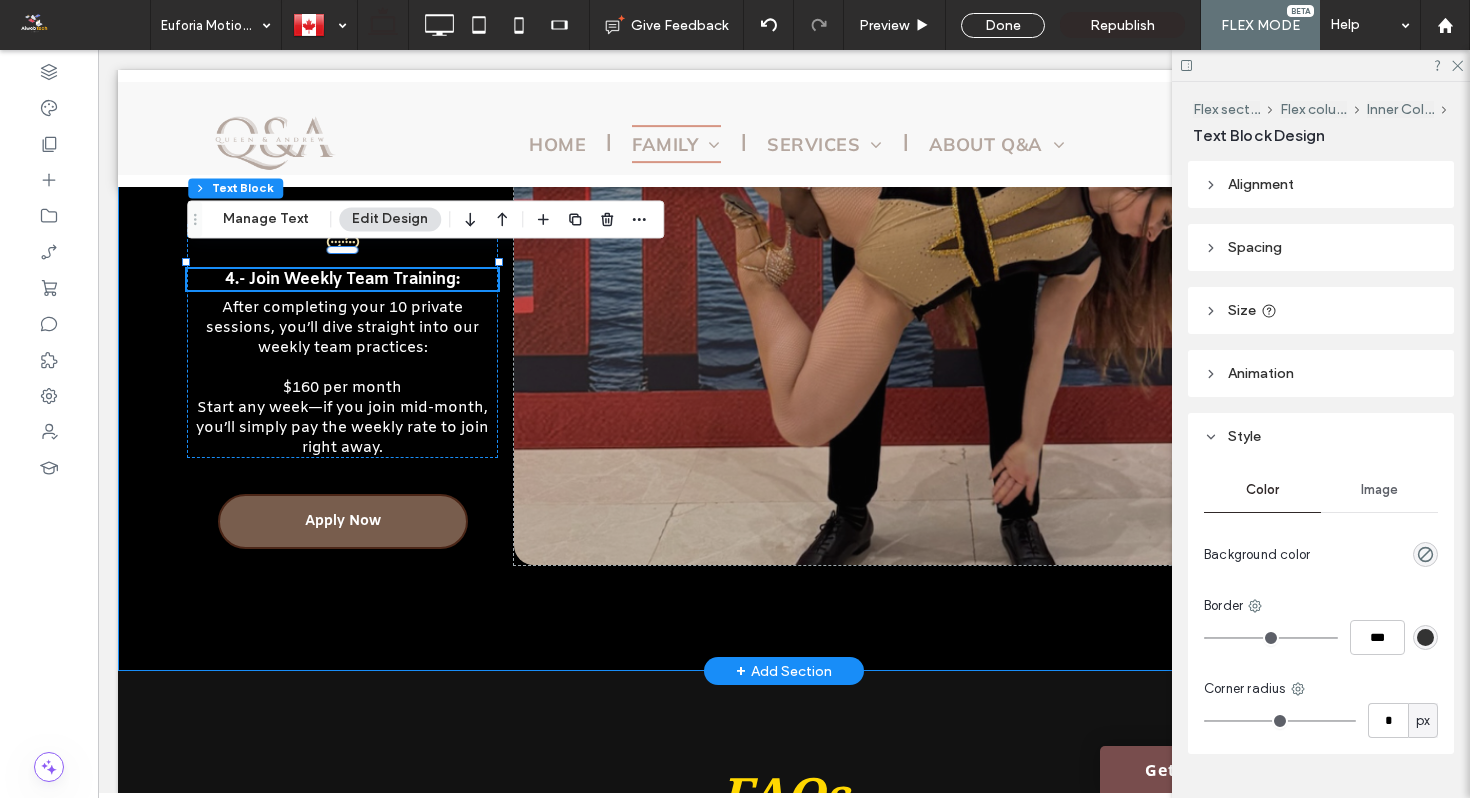 click on "1.-Choose Your Styleyle
Pick either our Bachata or Salsa team—whichever inspires you most!
2.-Private Onboarding Training
To make sure everyone is performance-ready and confident with our choreography, new members start with 10 private lessons with Queen & Andrew in your chosen style (Bachata or Salsa).
3.-Special Offer:
These onboarding private classes are offered at 50% off the regular price—all 10 classes for just $750 CAD.
Not sure yet?  Our training sessions are available for participation at a cost of 40 CAD. These sessions provide valuable learning opportunities to enhance your skills and knowledge." at bounding box center [784, 36] 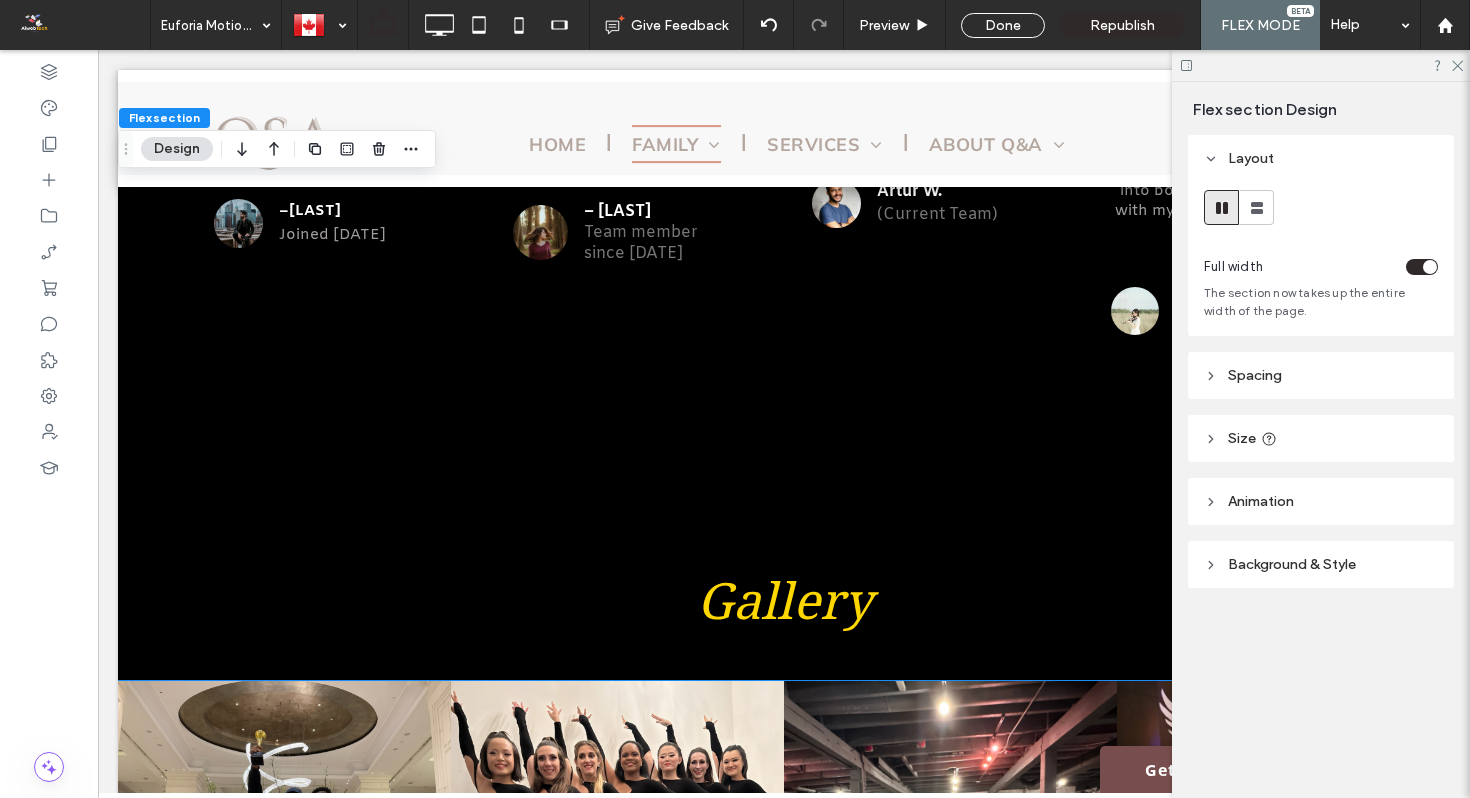 scroll, scrollTop: 6758, scrollLeft: 0, axis: vertical 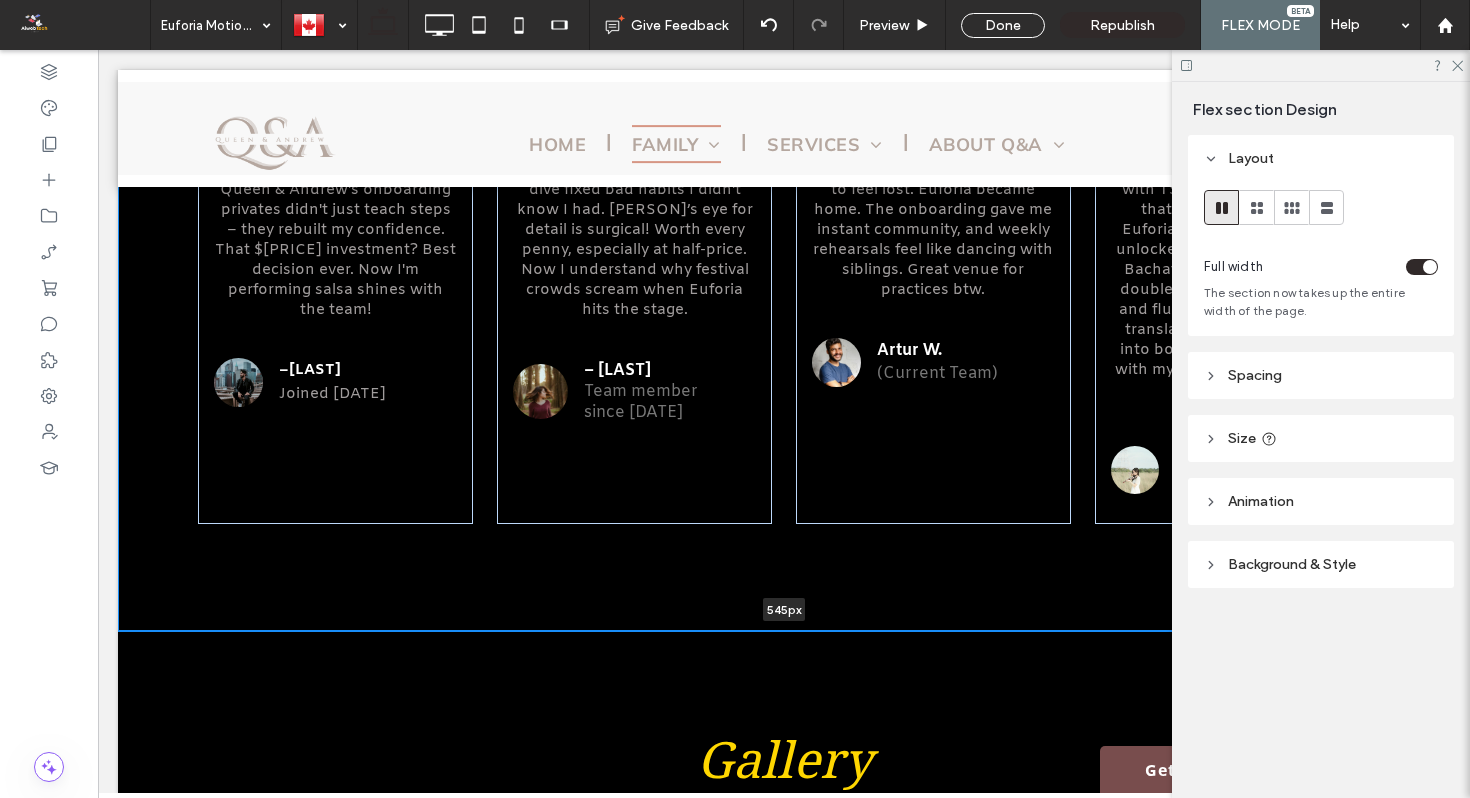 drag, startPoint x: 464, startPoint y: 488, endPoint x: 458, endPoint y: 463, distance: 25.70992 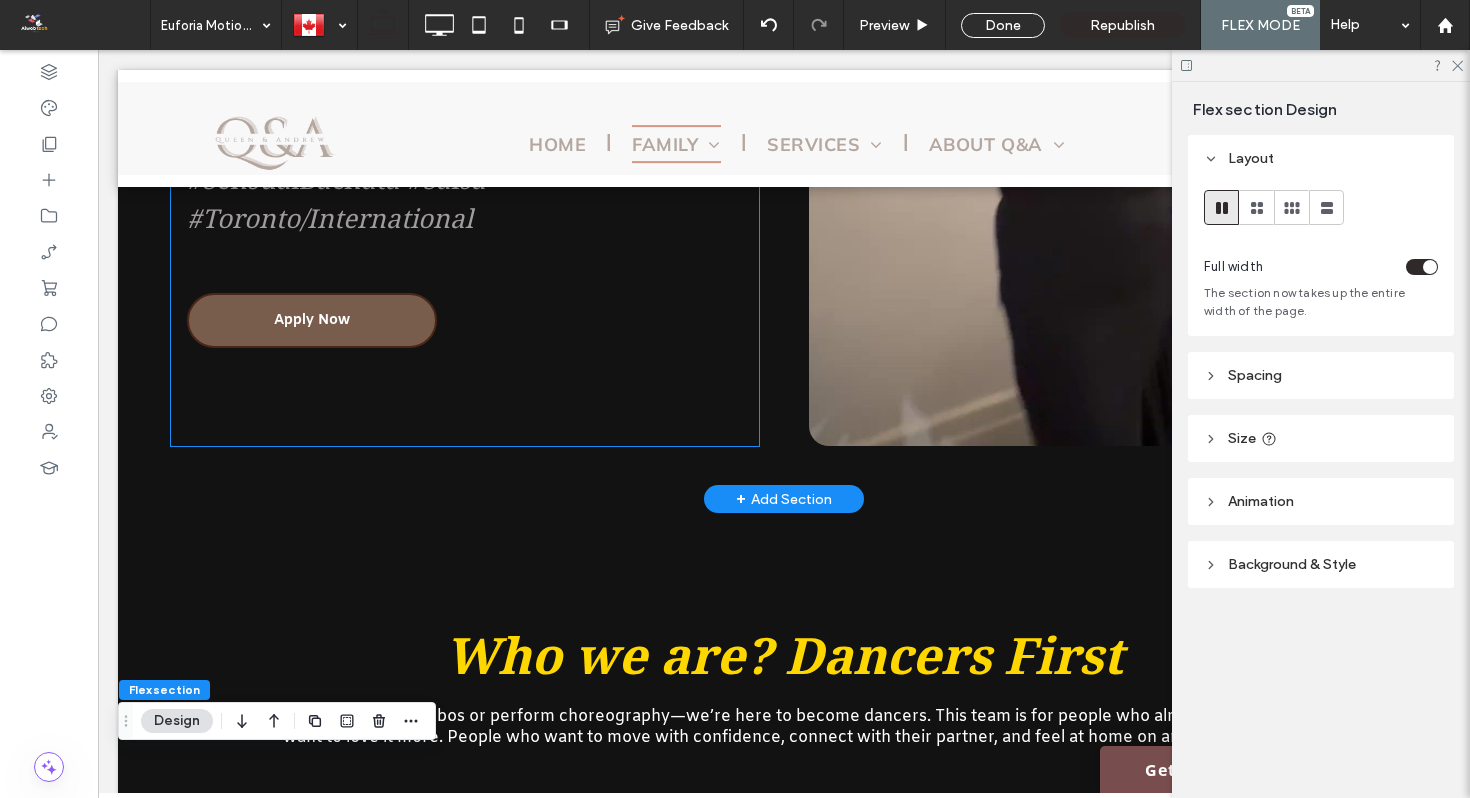 scroll, scrollTop: 1037, scrollLeft: 0, axis: vertical 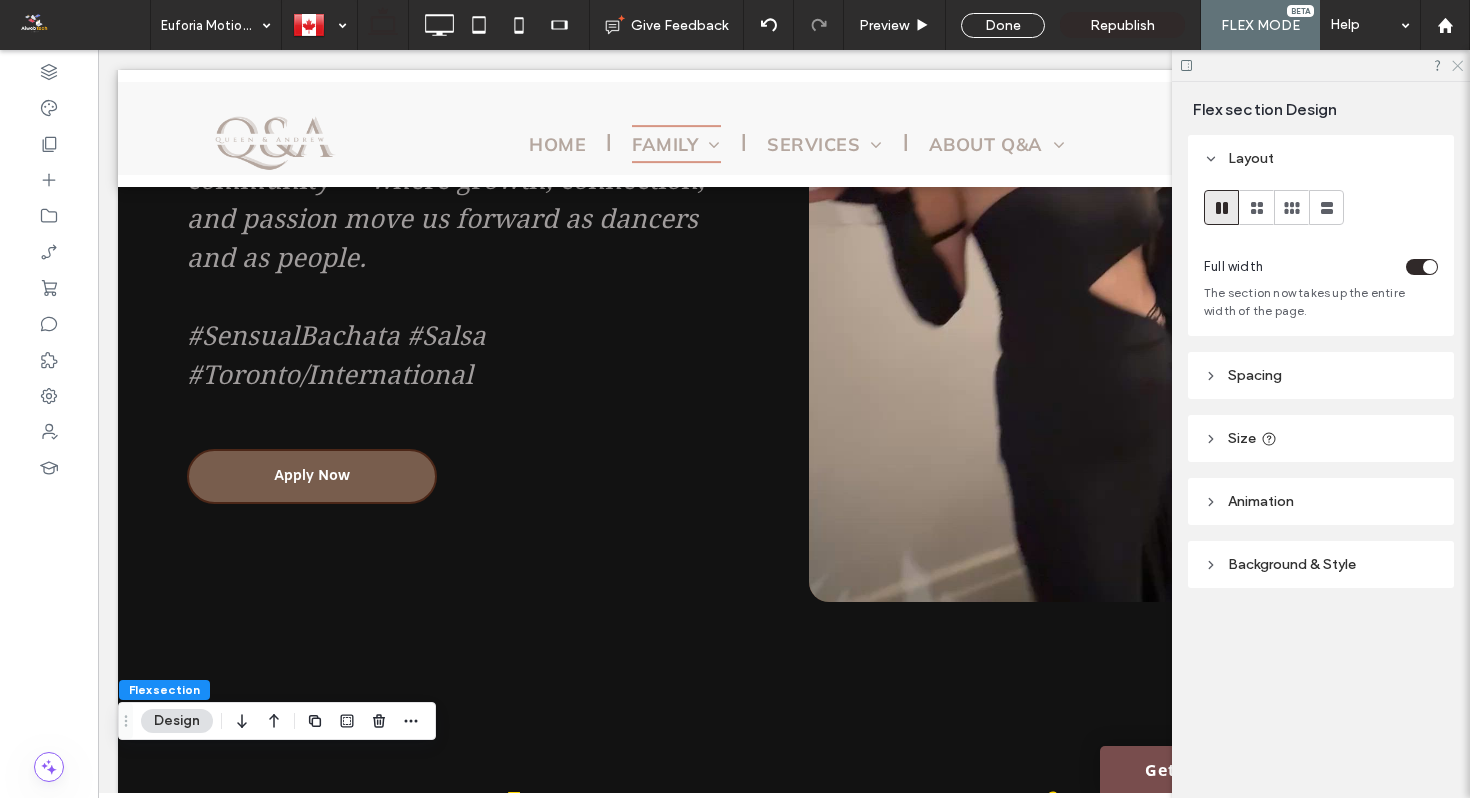 click 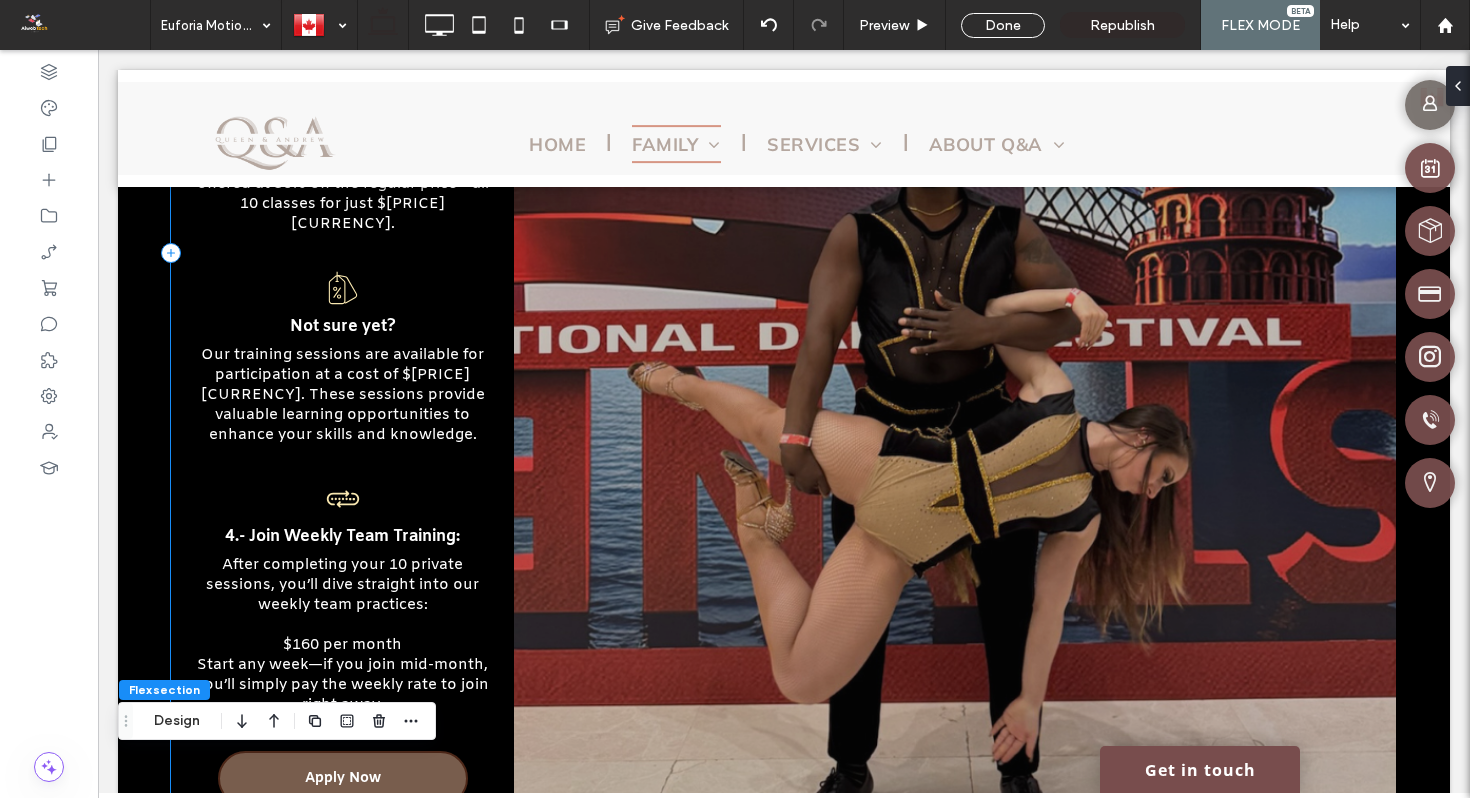 scroll, scrollTop: 3135, scrollLeft: 0, axis: vertical 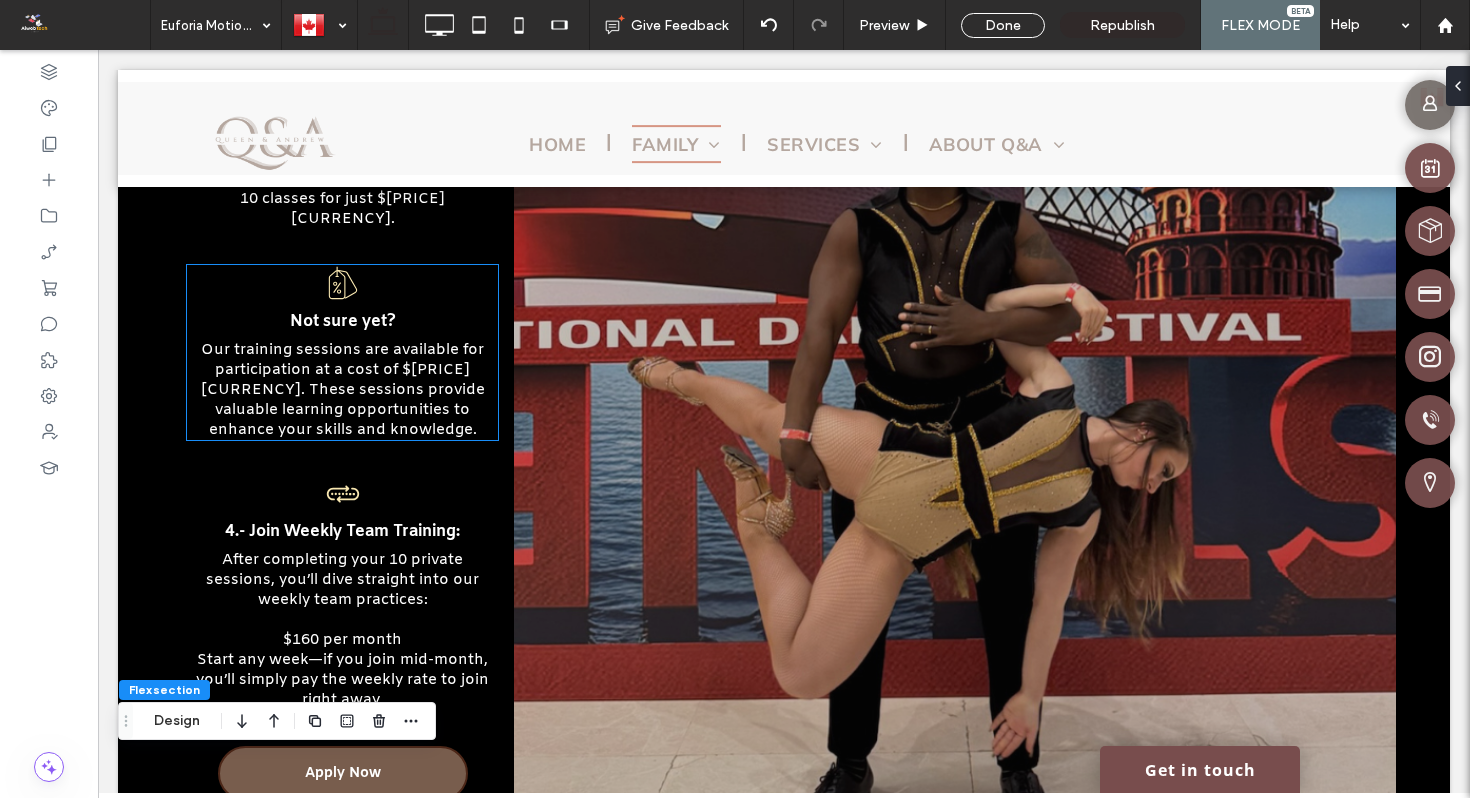 click on "Our training sessions are available for participation at a cost of 40 CAD. These sessions provide valuable learning opportunities to enhance your skills and knowledge." at bounding box center (343, 390) 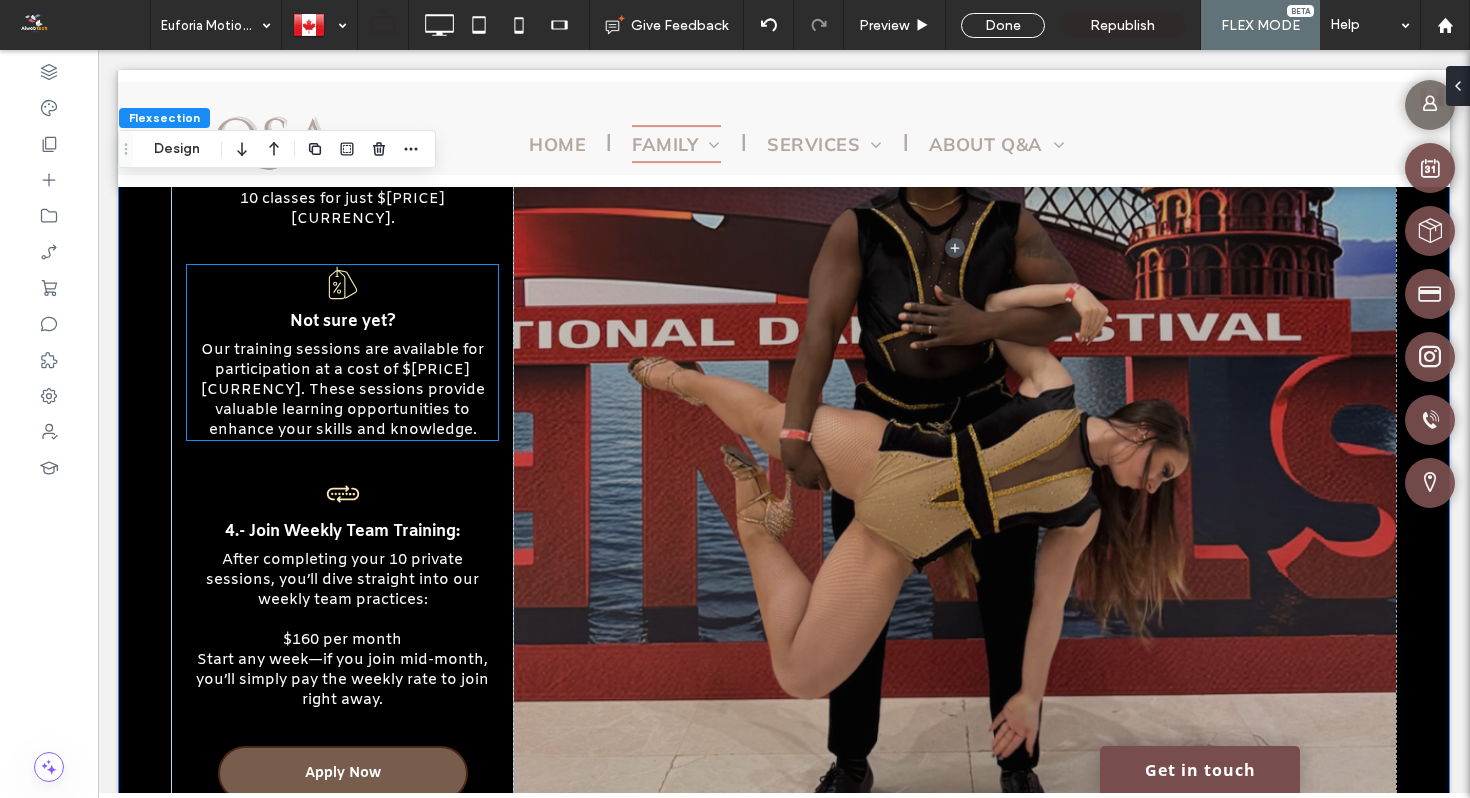 click on "Our training sessions are available for participation at a cost of 40 CAD. These sessions provide valuable learning opportunities to enhance your skills and knowledge." at bounding box center [343, 390] 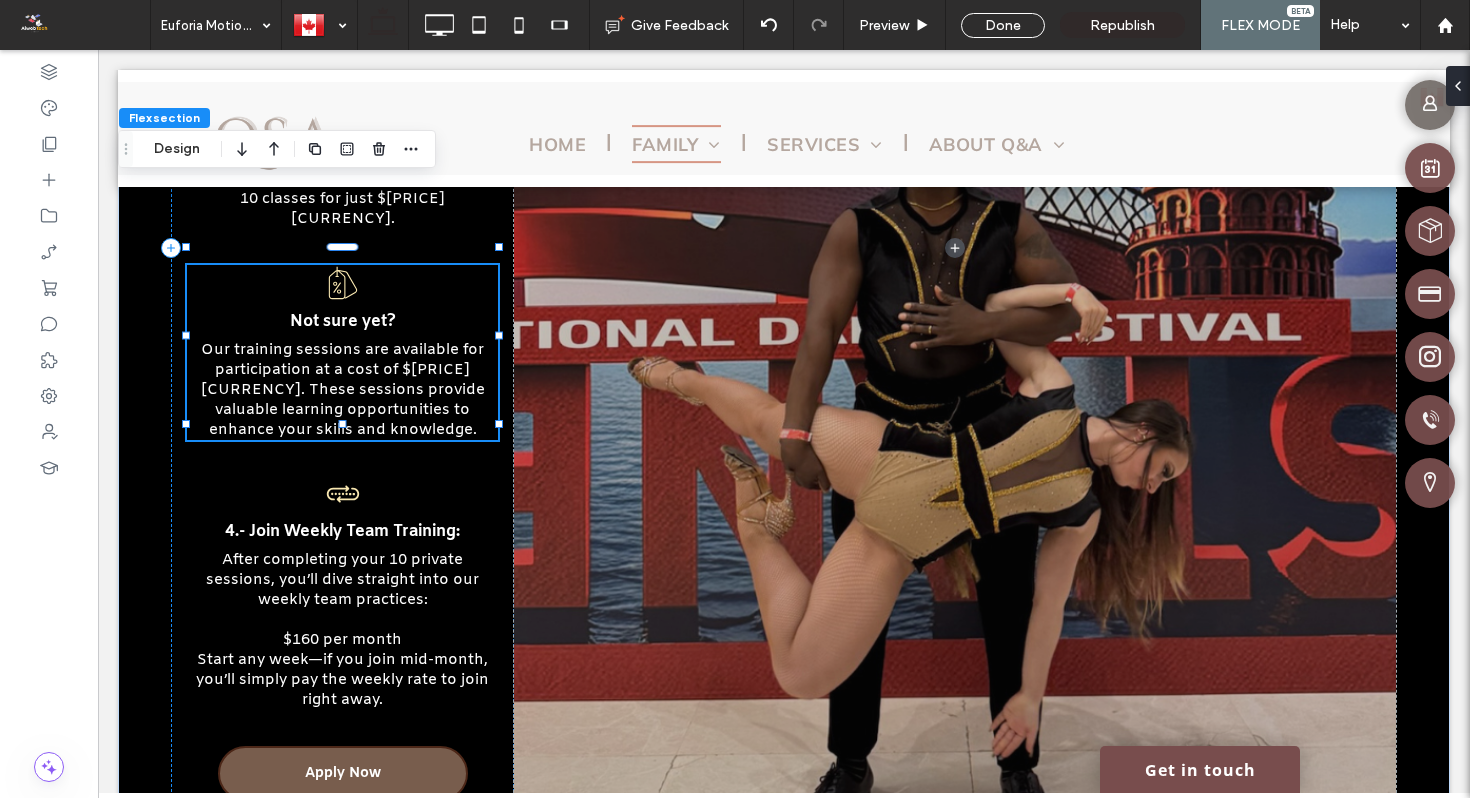 click on "Our training sessions are available for participation at a cost of 40 CAD. These sessions provide valuable learning opportunities to enhance your skills and knowledge." at bounding box center [343, 390] 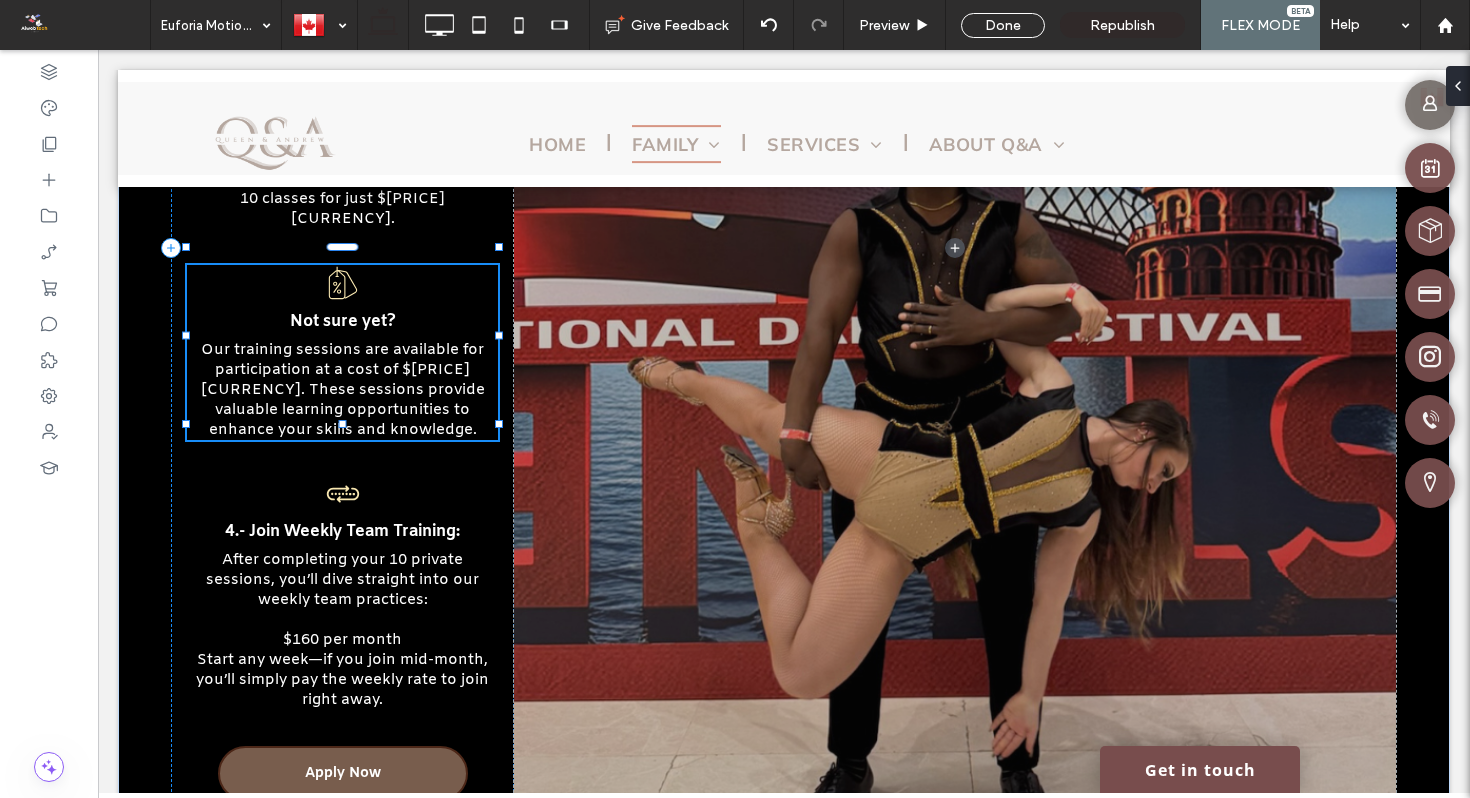 click on "Our training sessions are available for participation at a cost of 40 CAD. These sessions provide valuable learning opportunities to enhance your skills and knowledge." at bounding box center (342, 390) 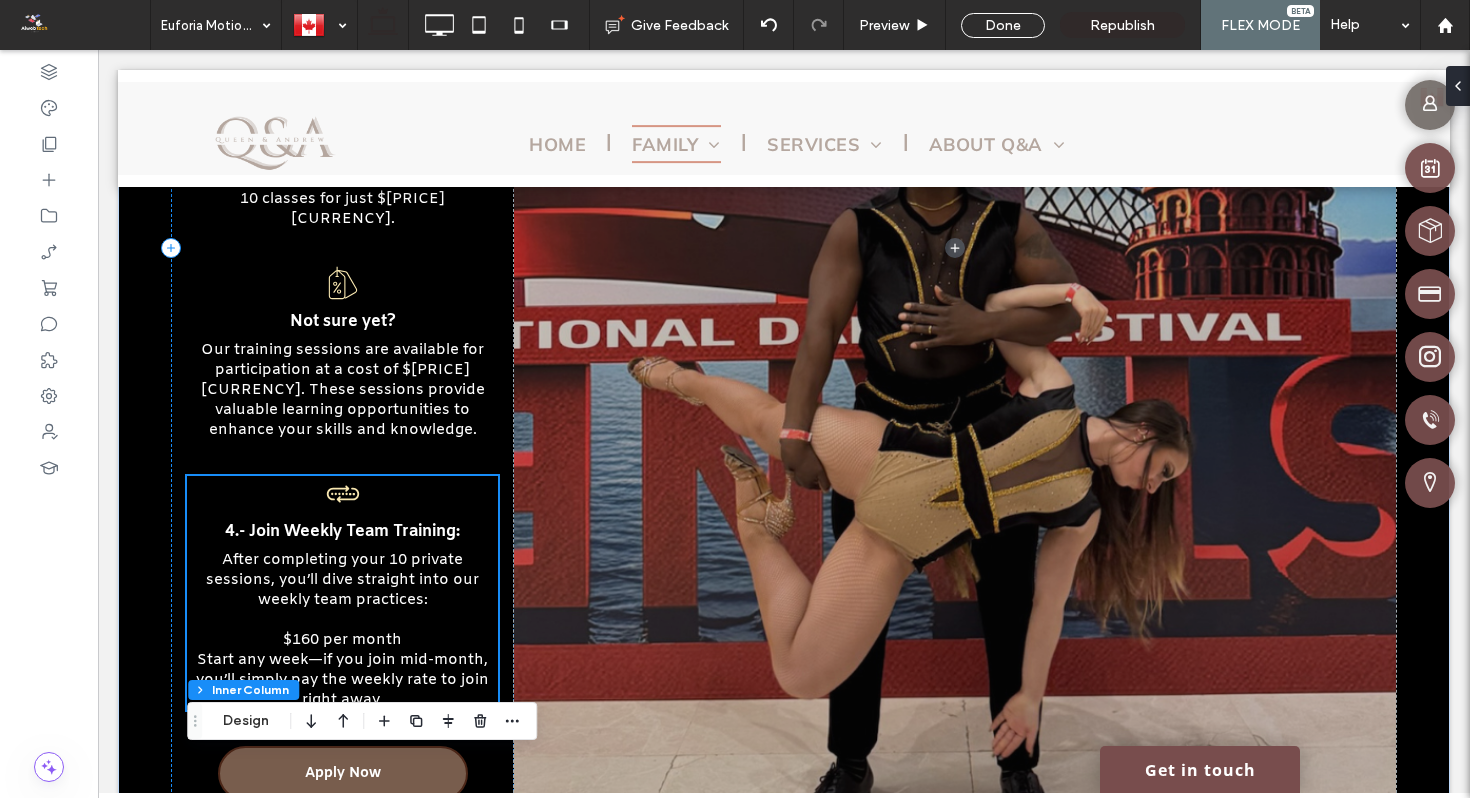 type on "**" 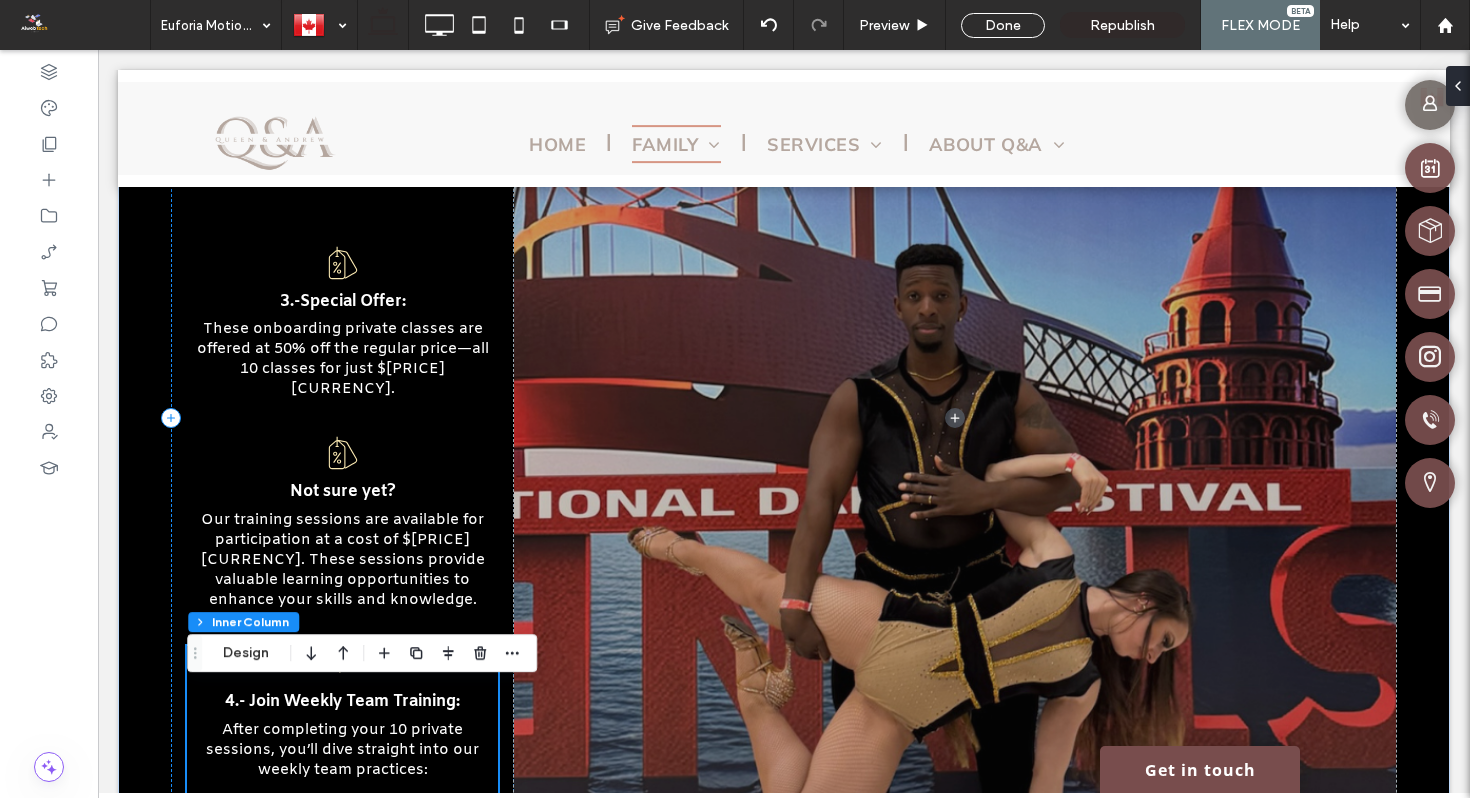 scroll, scrollTop: 2990, scrollLeft: 0, axis: vertical 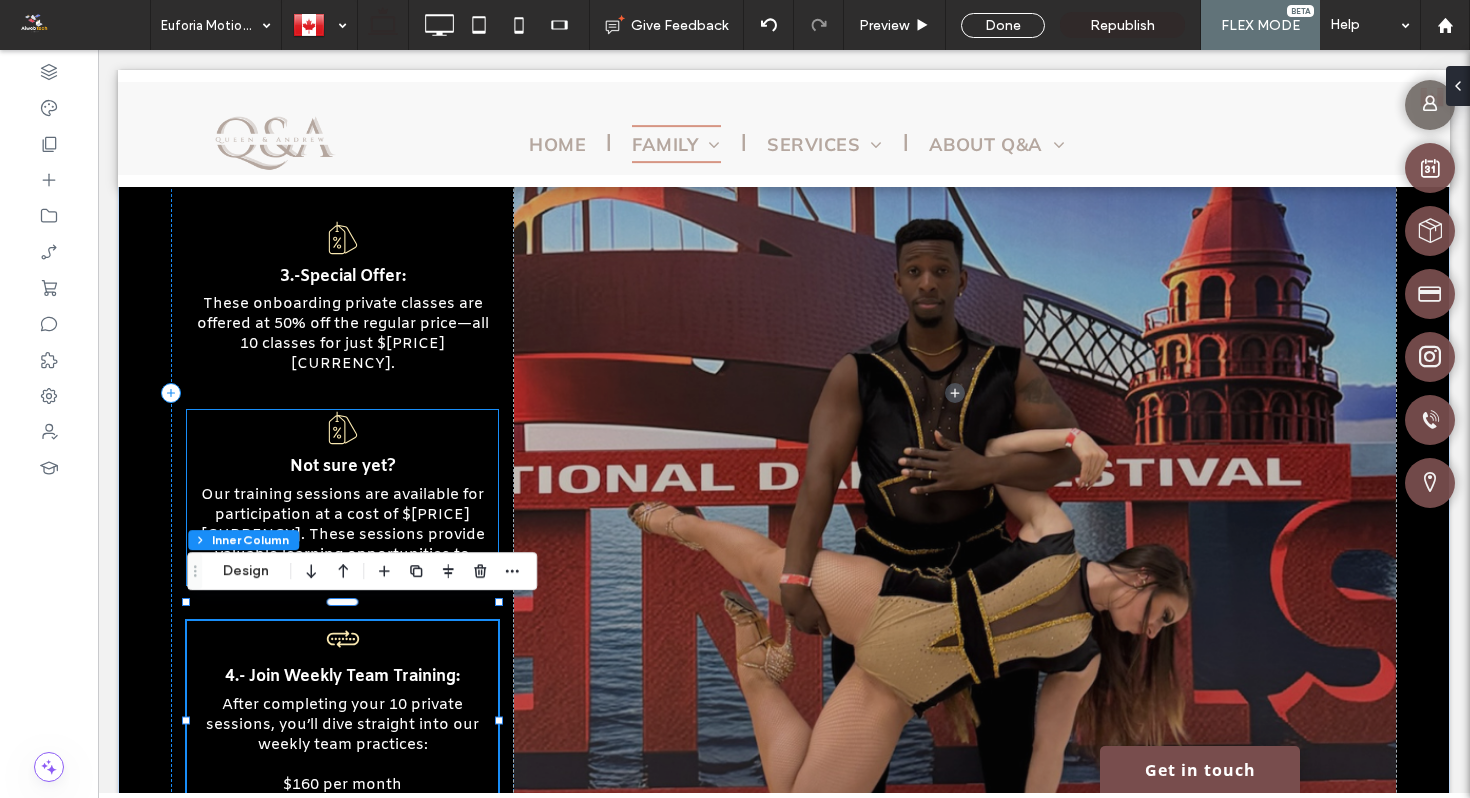 click on "Our training sessions are available for participation at a cost of 40 CAD. These sessions provide valuable learning opportunities to enhance your skills and knowledge." at bounding box center [343, 535] 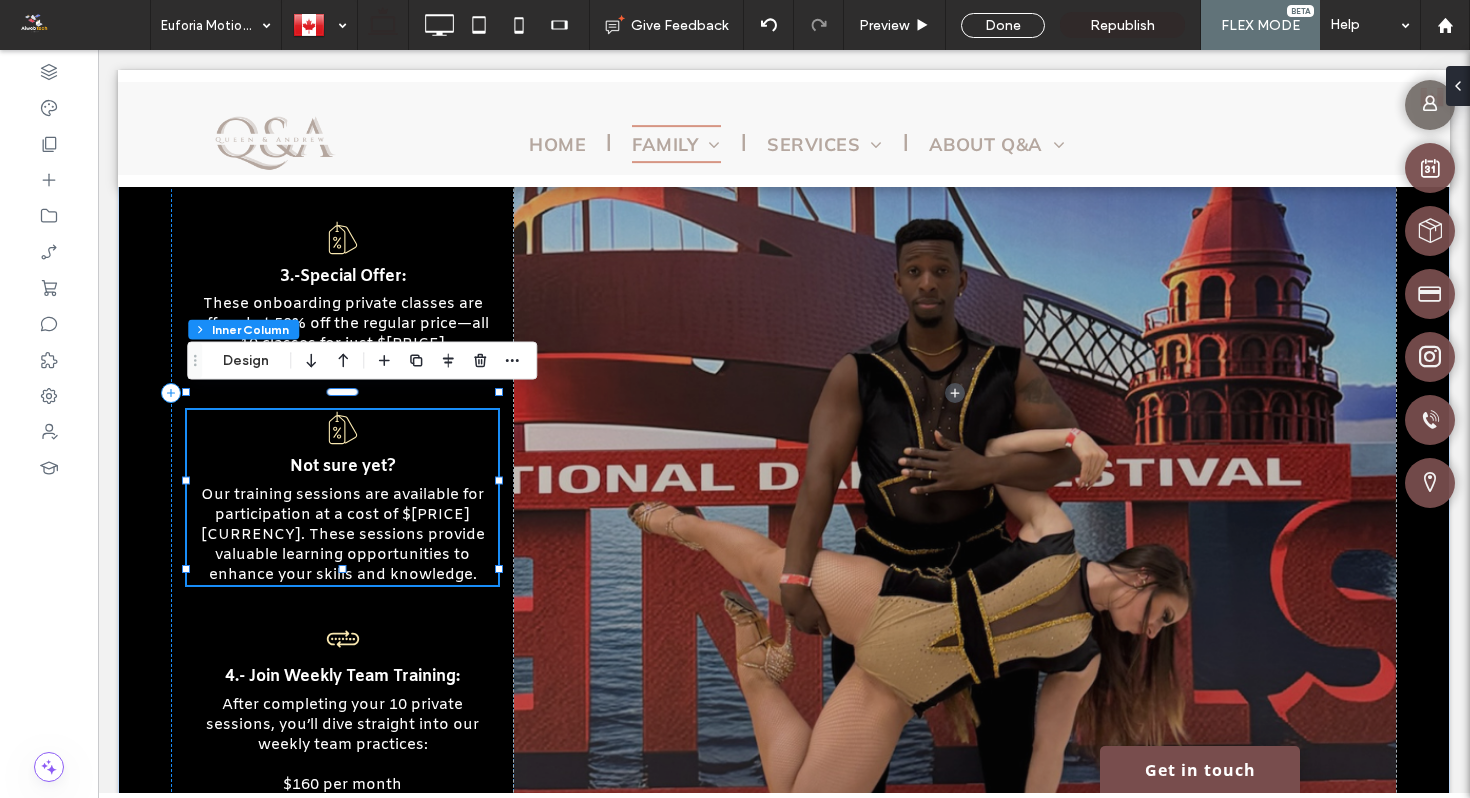click on "Our training sessions are available for participation at a cost of 40 CAD. These sessions provide valuable learning opportunities to enhance your skills and knowledge." at bounding box center (343, 535) 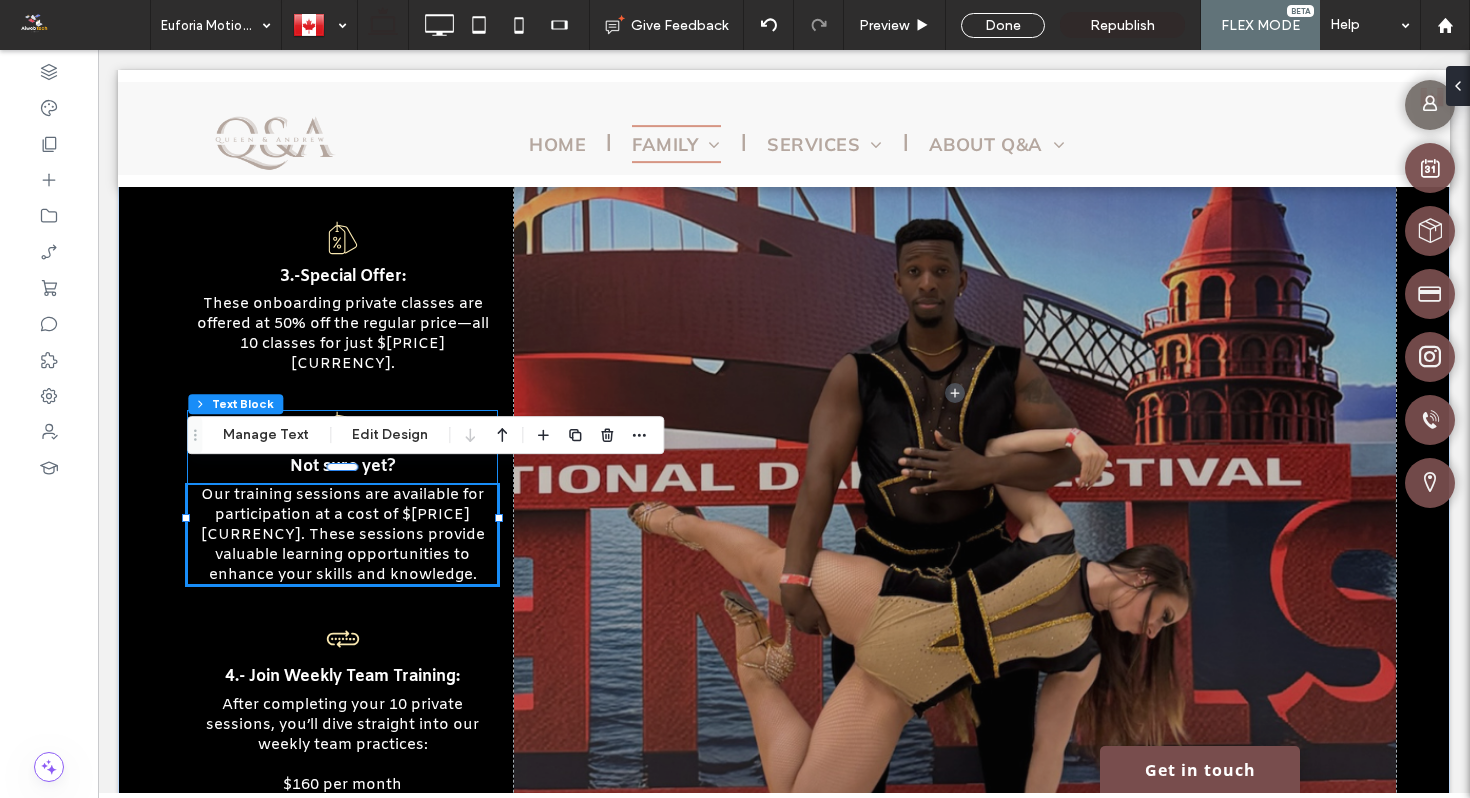 click on "Our training sessions are available for participation at a cost of 40 CAD. These sessions provide valuable learning opportunities to enhance your skills and knowledge." at bounding box center [343, 535] 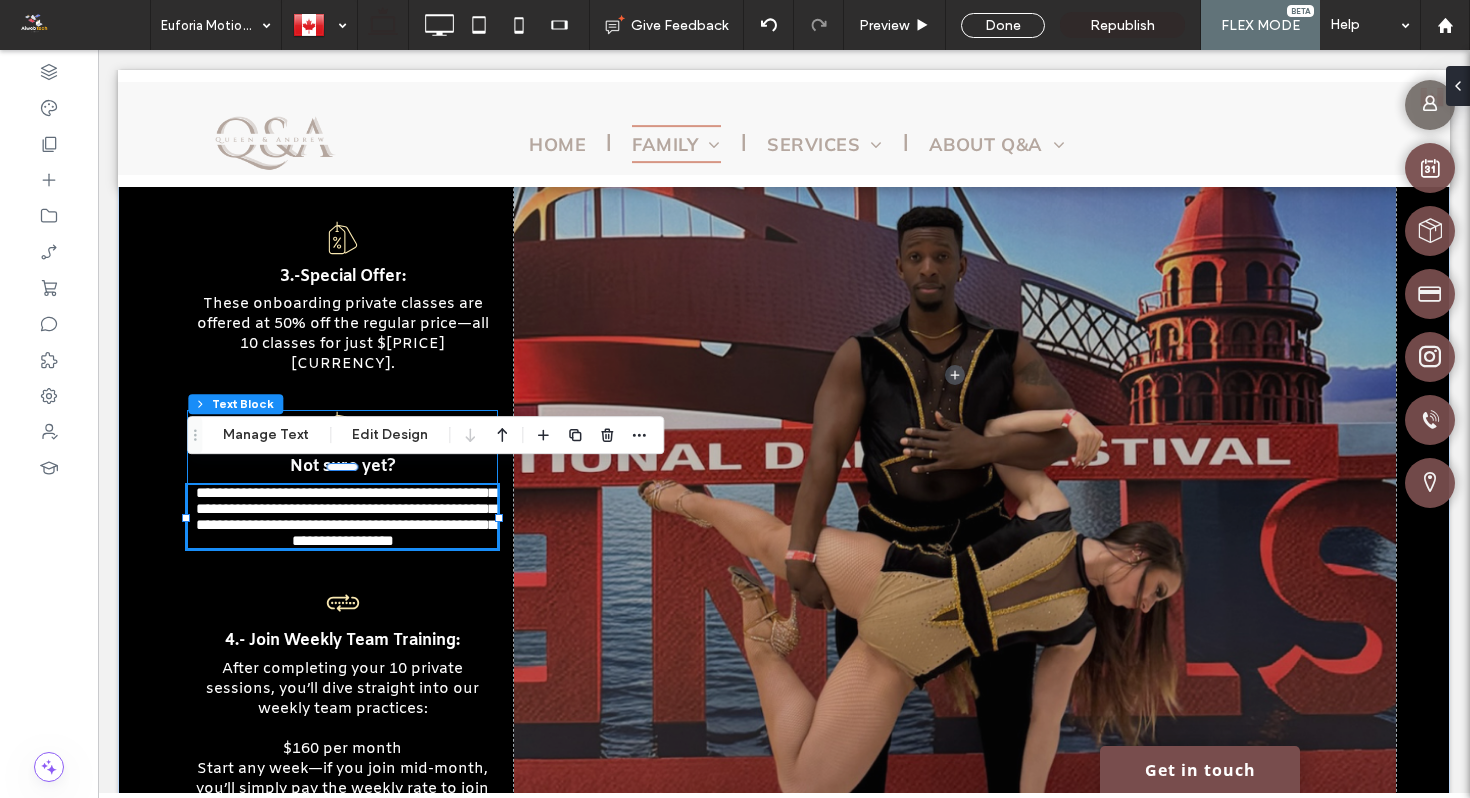 click on "**********" at bounding box center (342, 374) 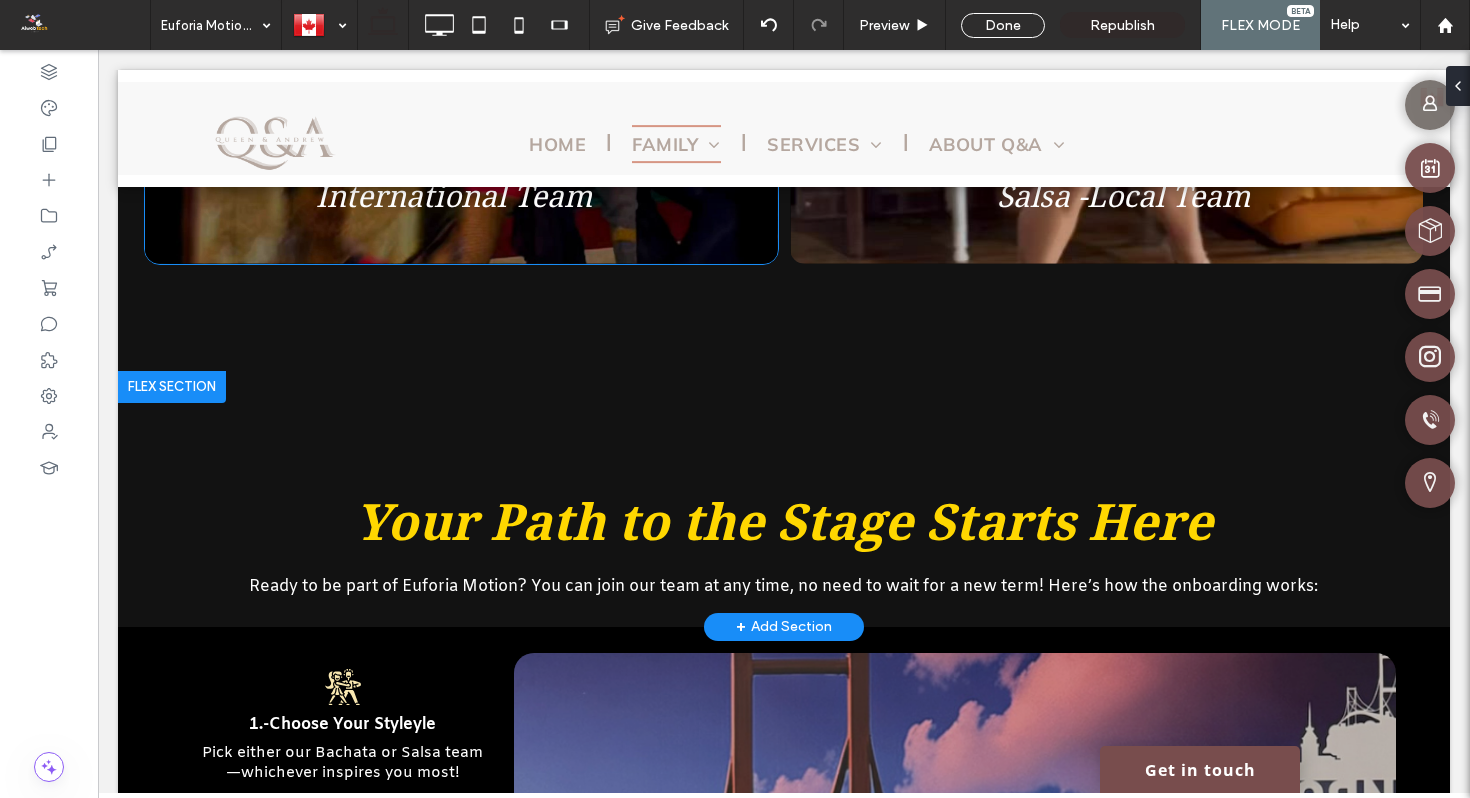 scroll, scrollTop: 2246, scrollLeft: 0, axis: vertical 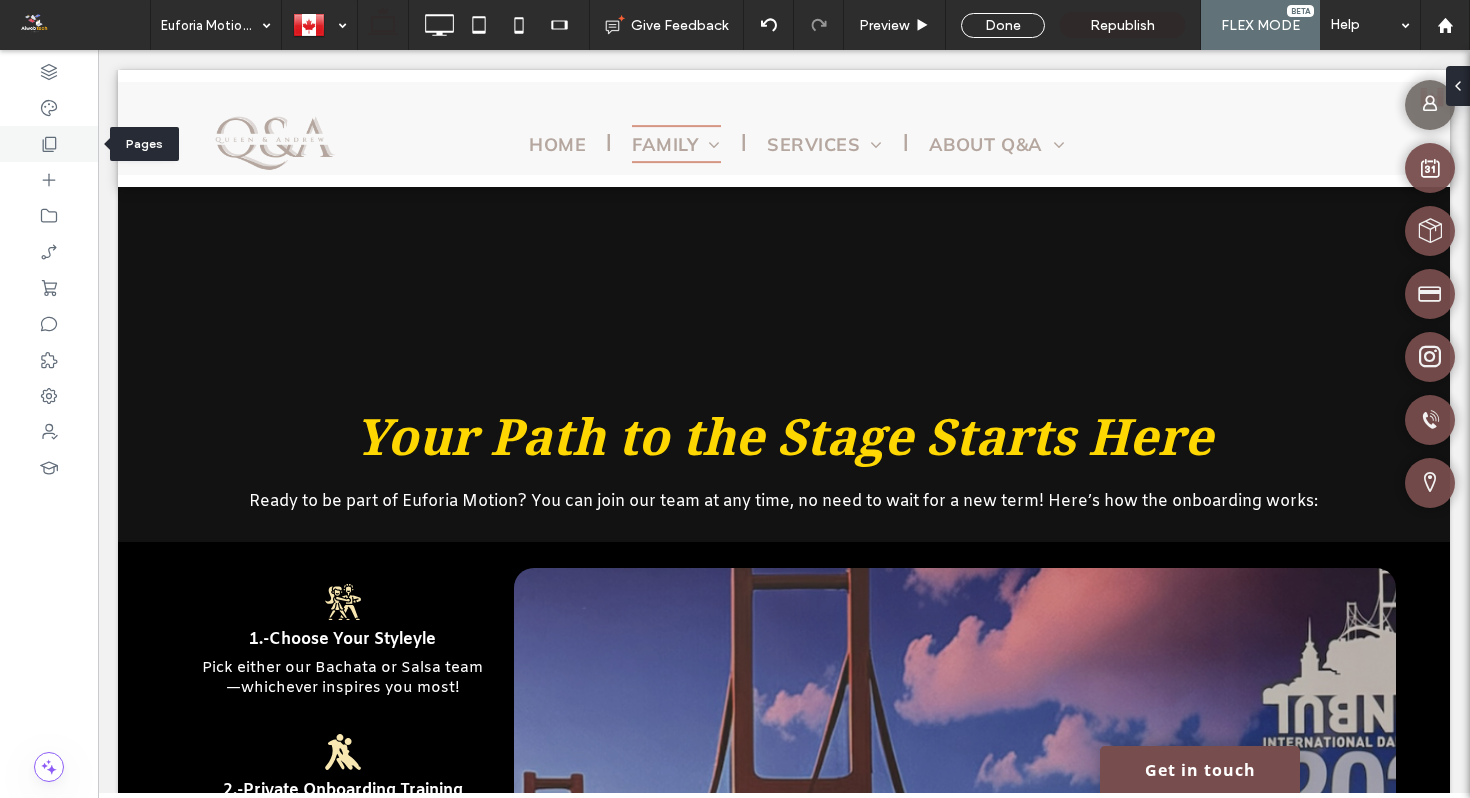 click 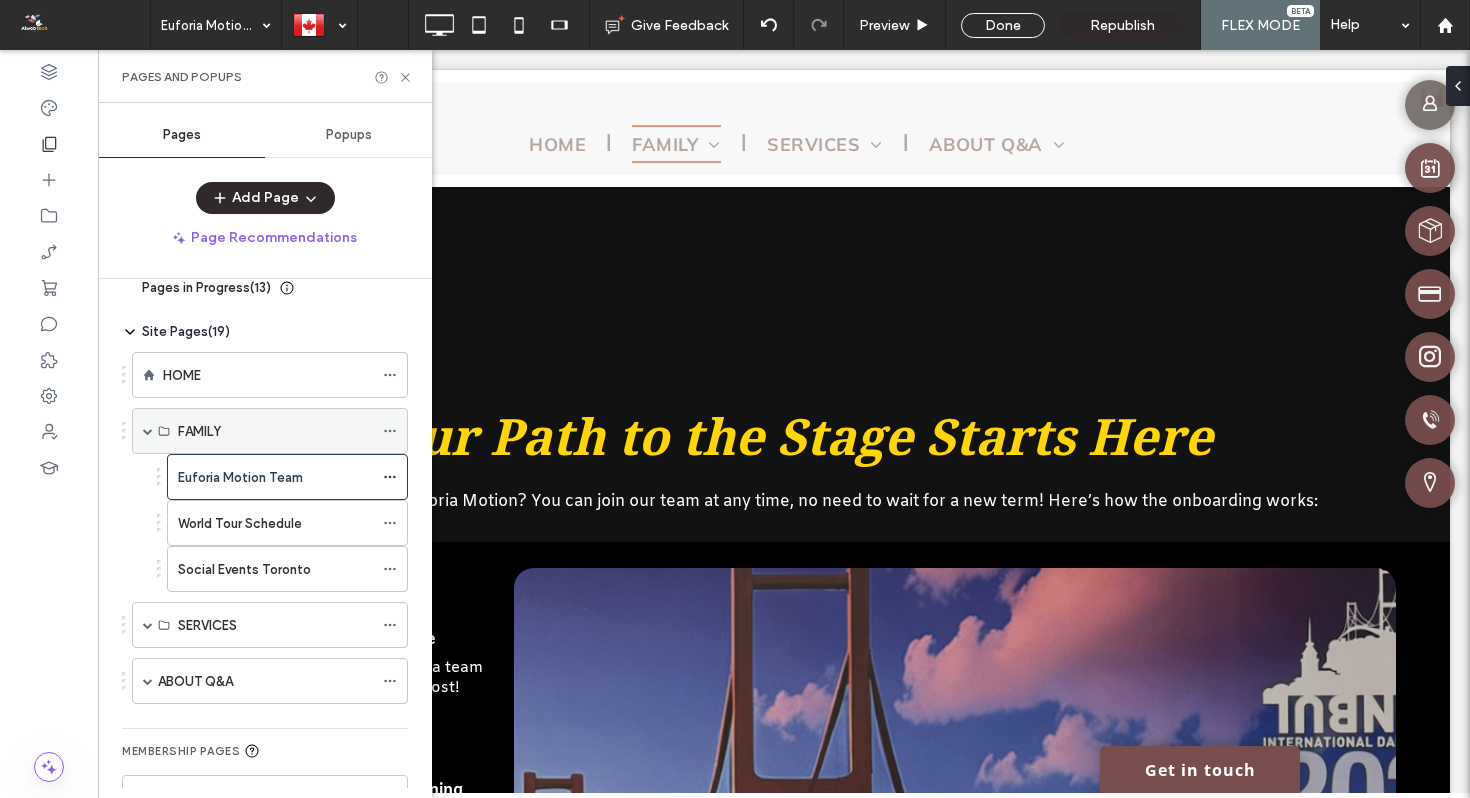scroll, scrollTop: 30, scrollLeft: 0, axis: vertical 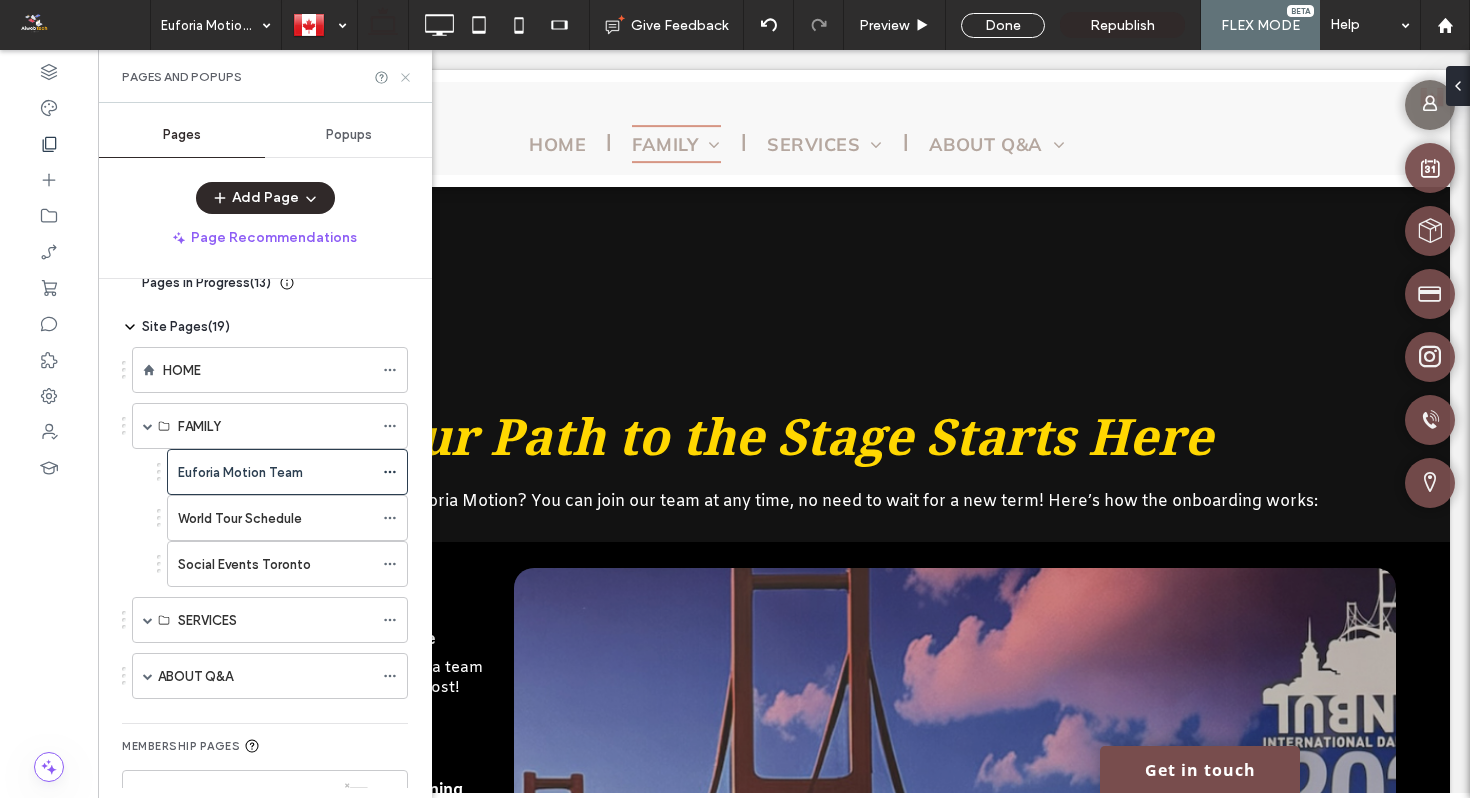 click 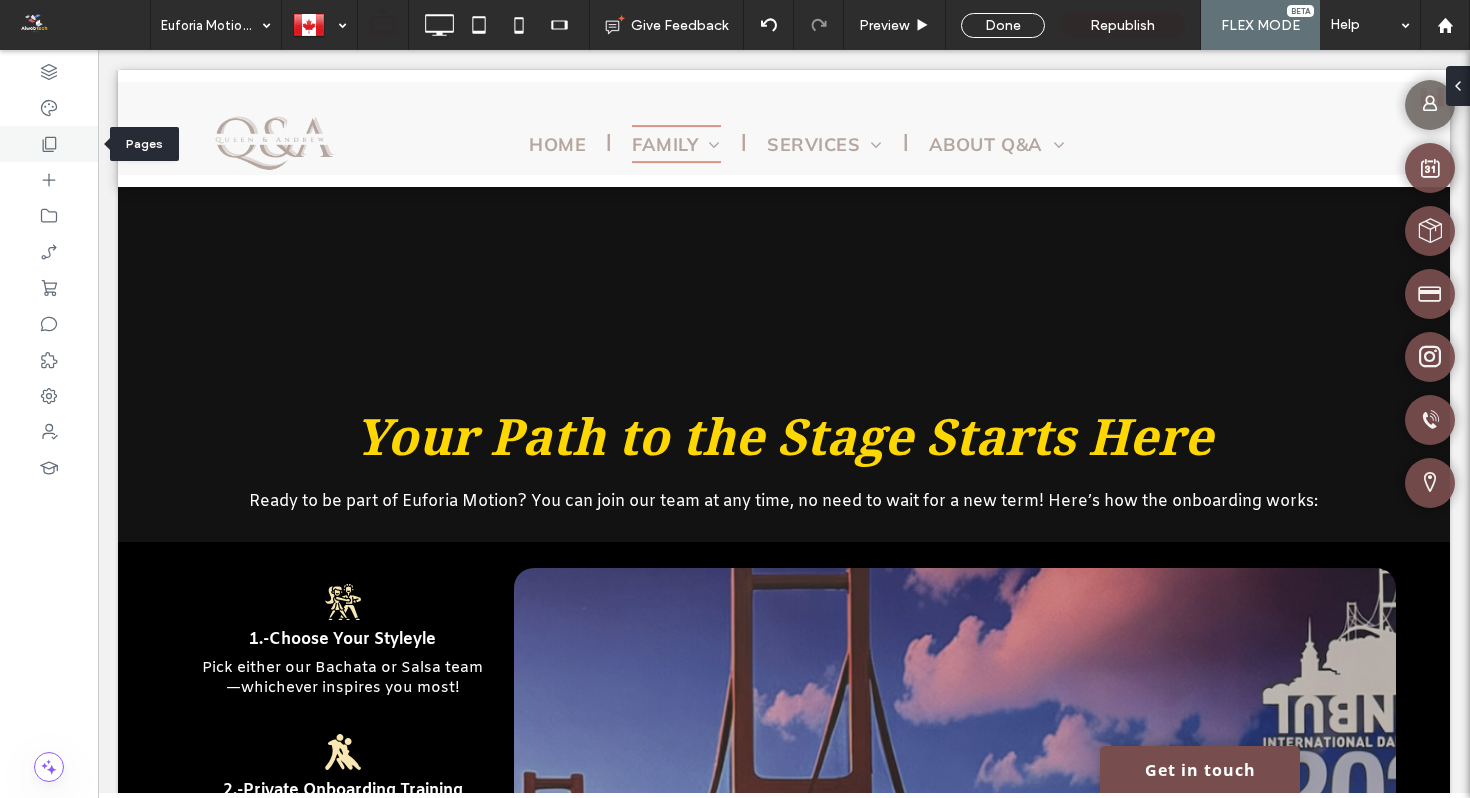 click at bounding box center (49, 144) 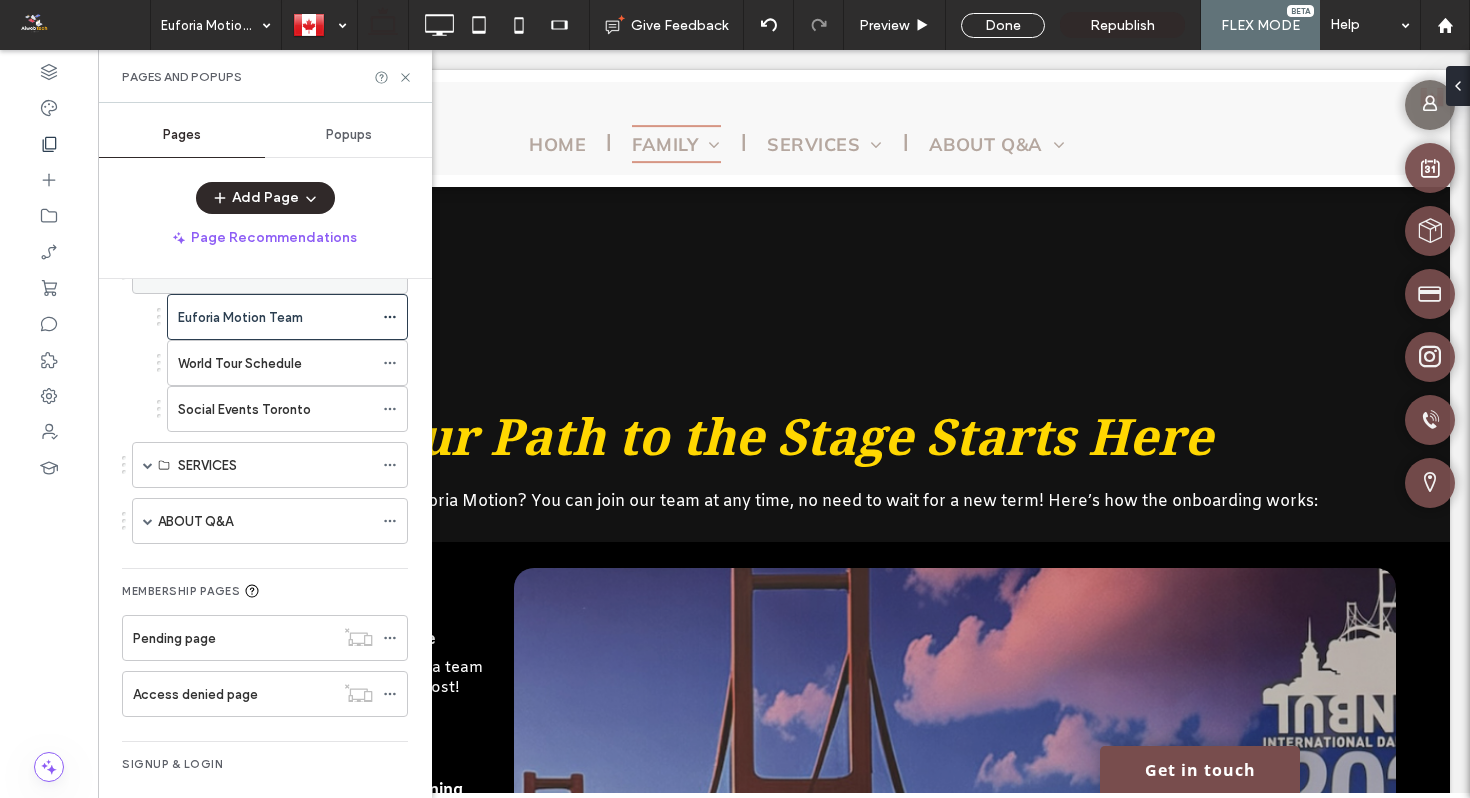 scroll, scrollTop: 187, scrollLeft: 0, axis: vertical 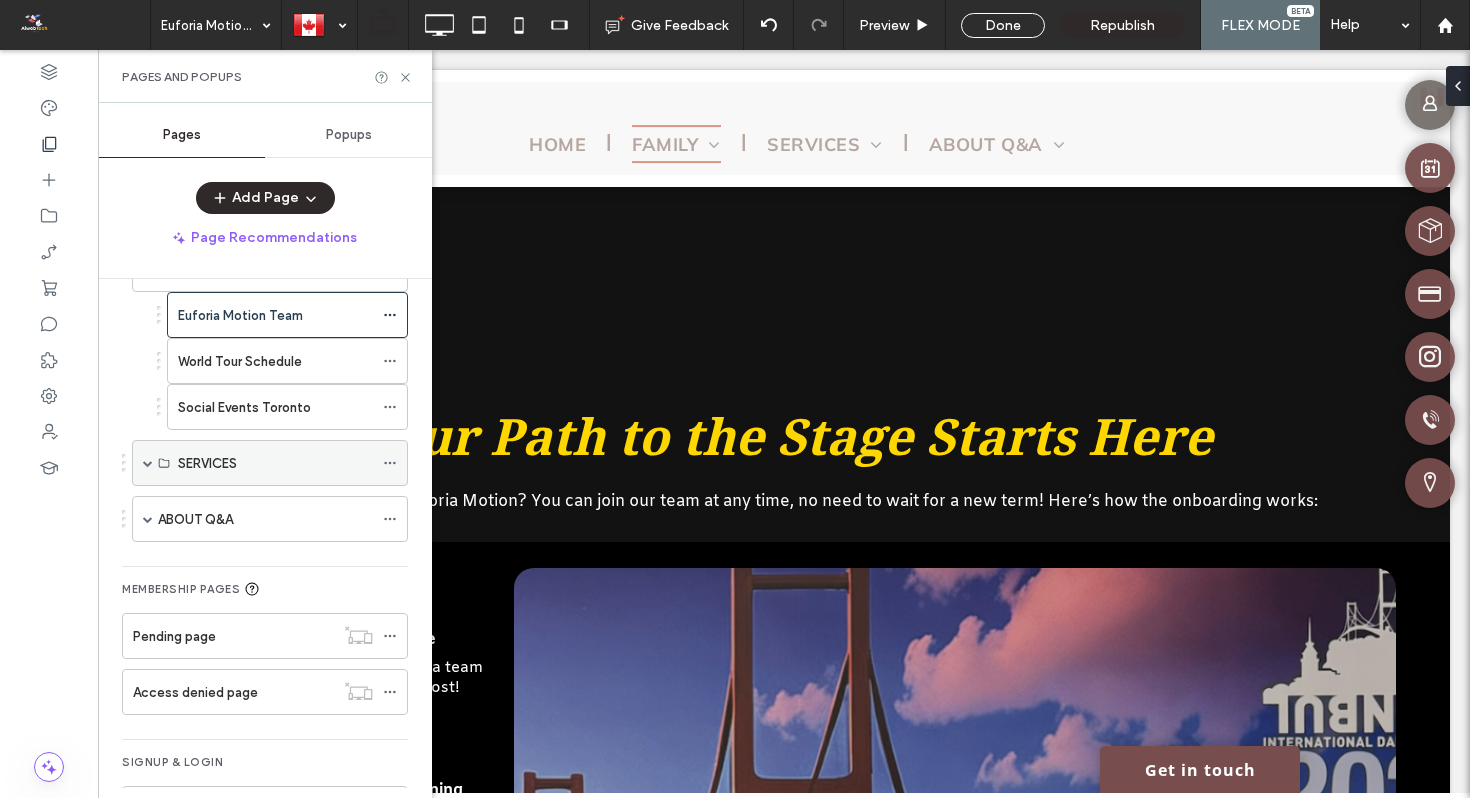 click on "SERVICES" at bounding box center [270, 463] 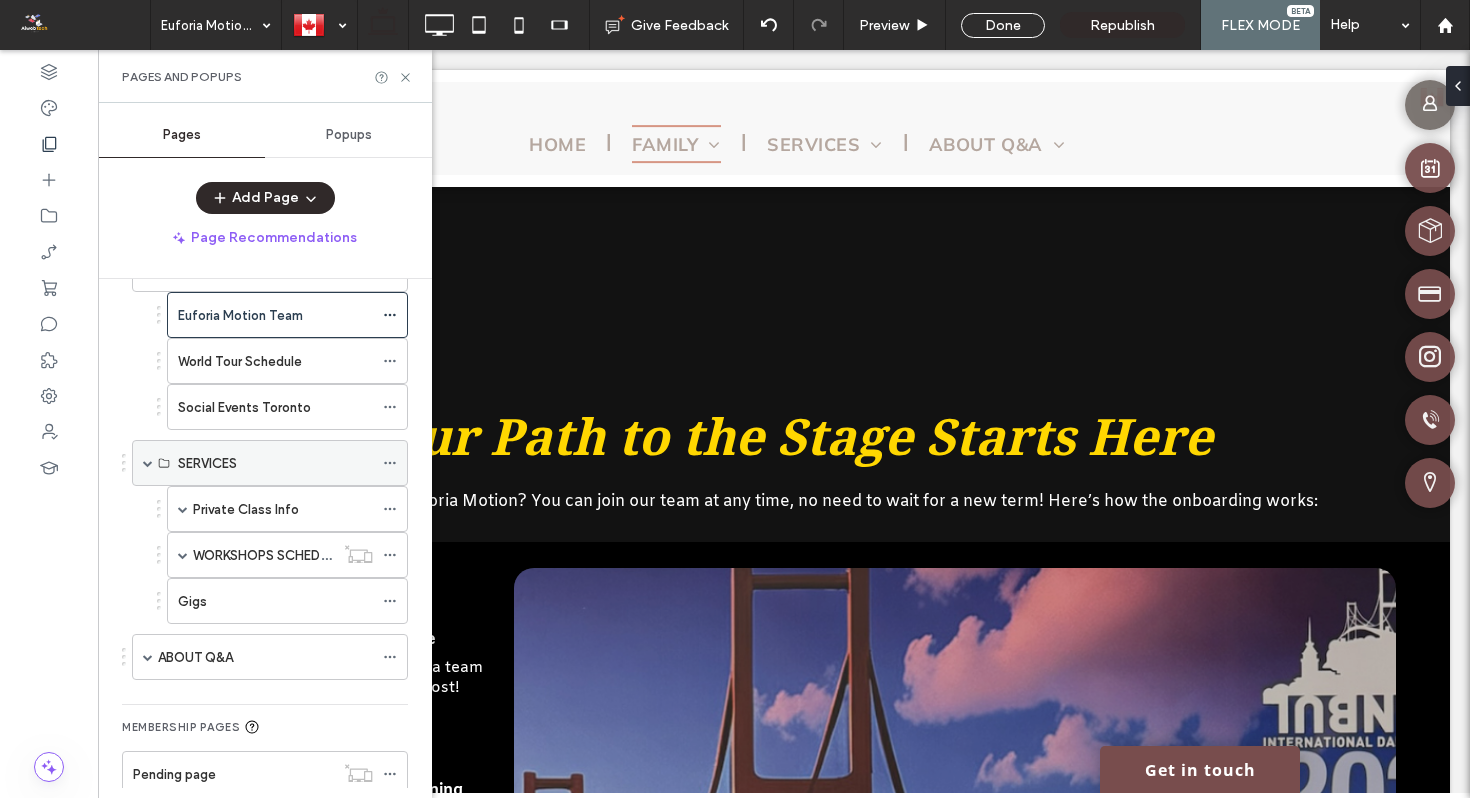 click at bounding box center (148, 463) 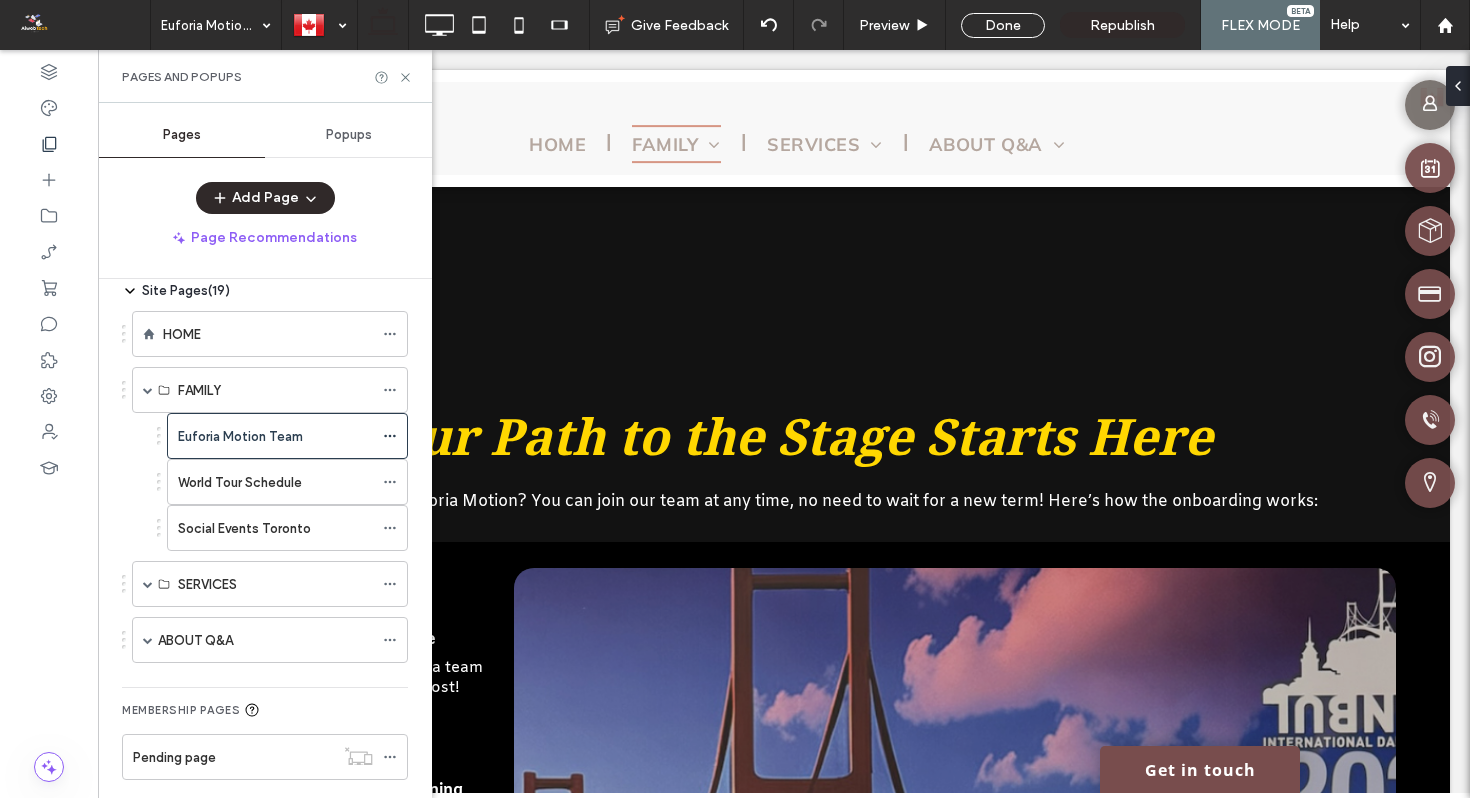 scroll, scrollTop: 17, scrollLeft: 0, axis: vertical 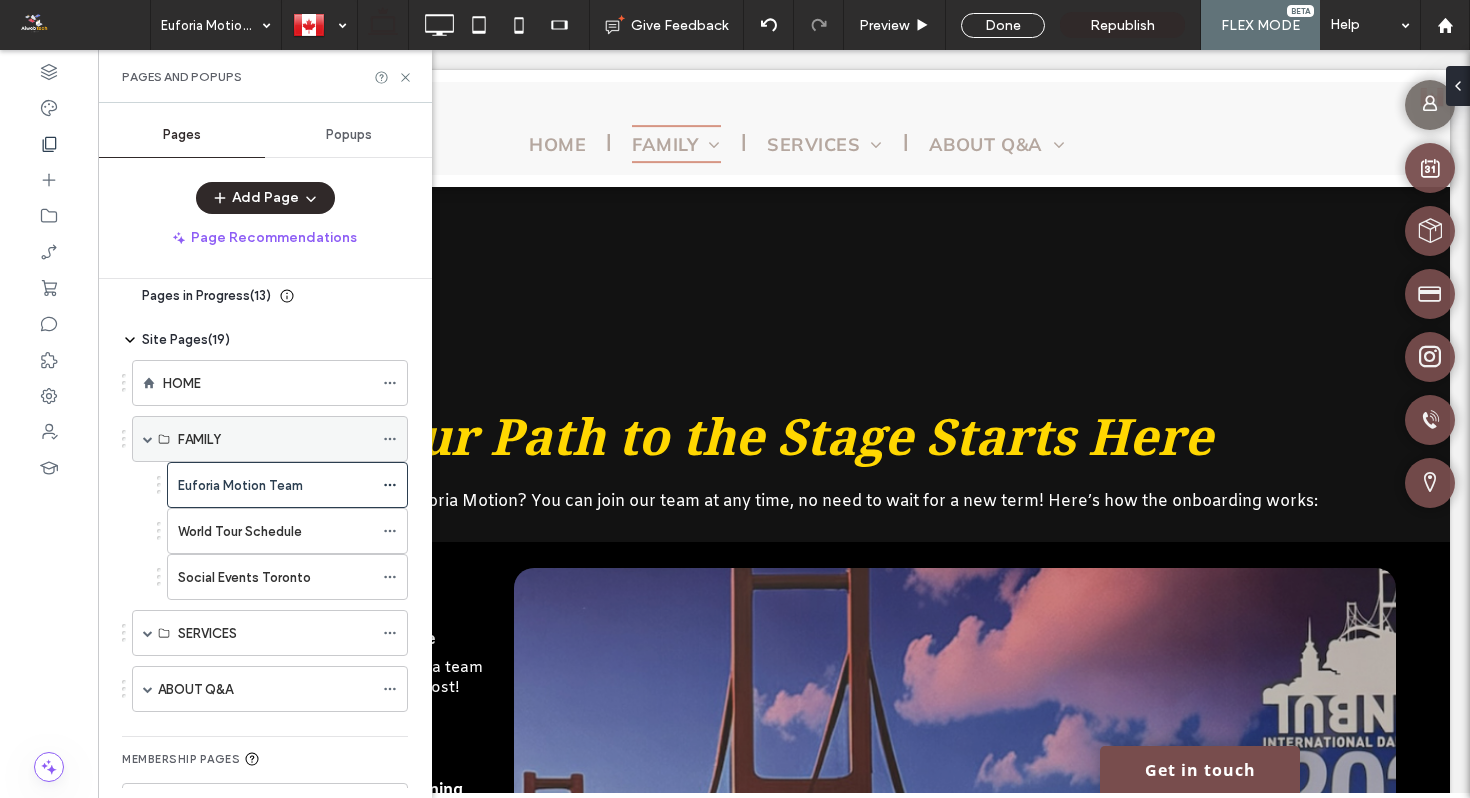 click at bounding box center (148, 439) 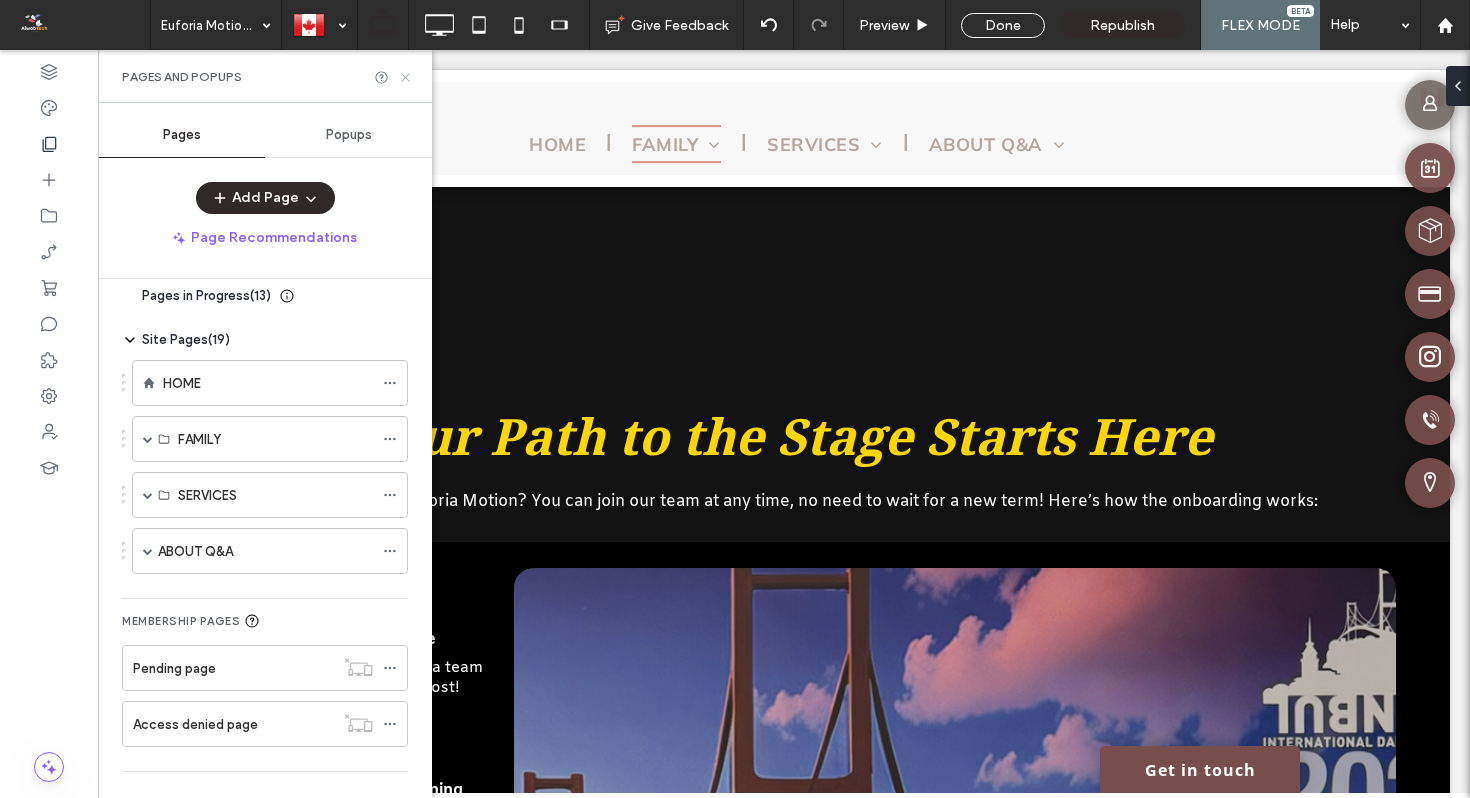 click 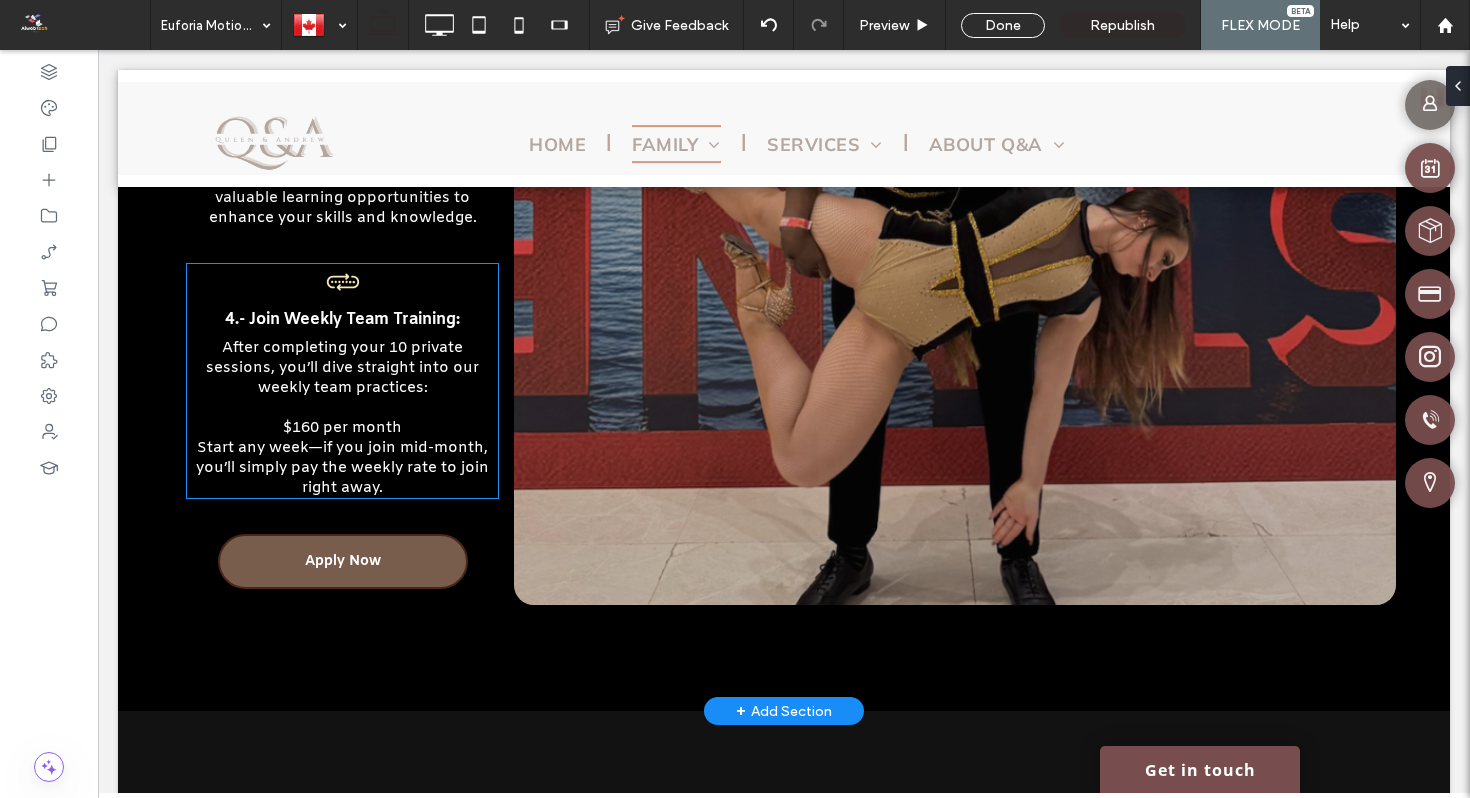 scroll, scrollTop: 3377, scrollLeft: 0, axis: vertical 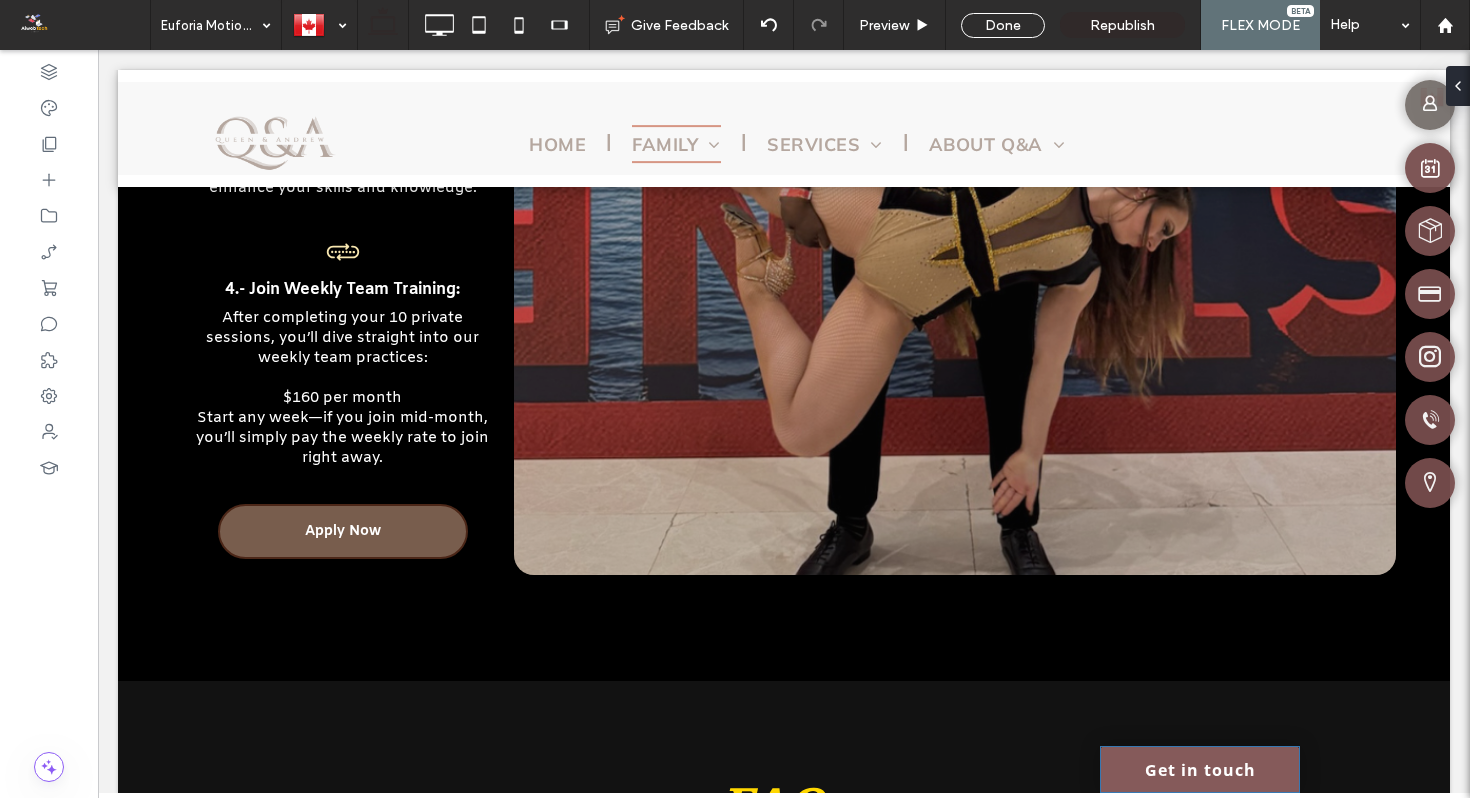 click on "Get in touch" at bounding box center [1200, 769] 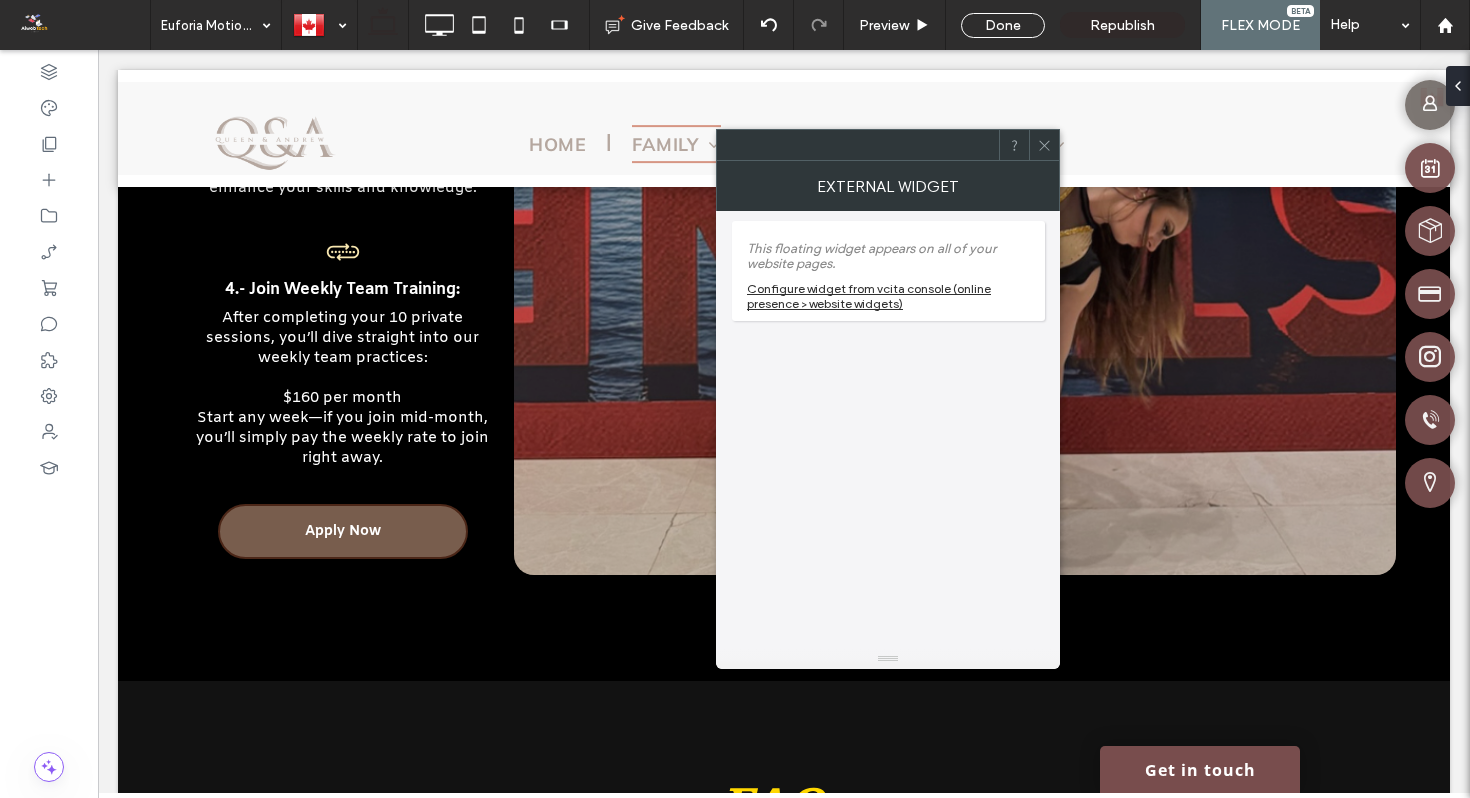 click on "Configure widget from vcita console (online presence > website widgets)" at bounding box center (888, 296) 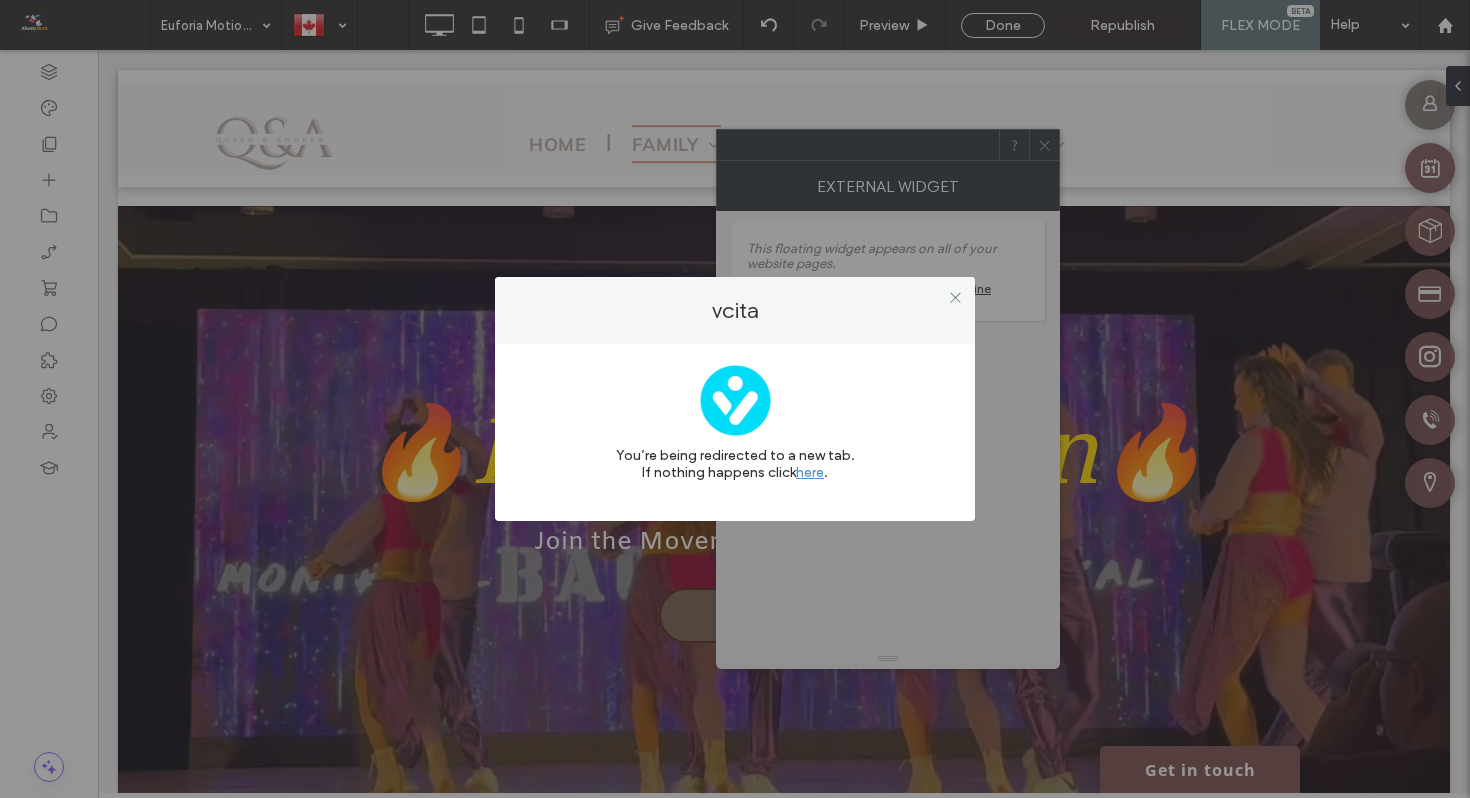 scroll, scrollTop: 3377, scrollLeft: 0, axis: vertical 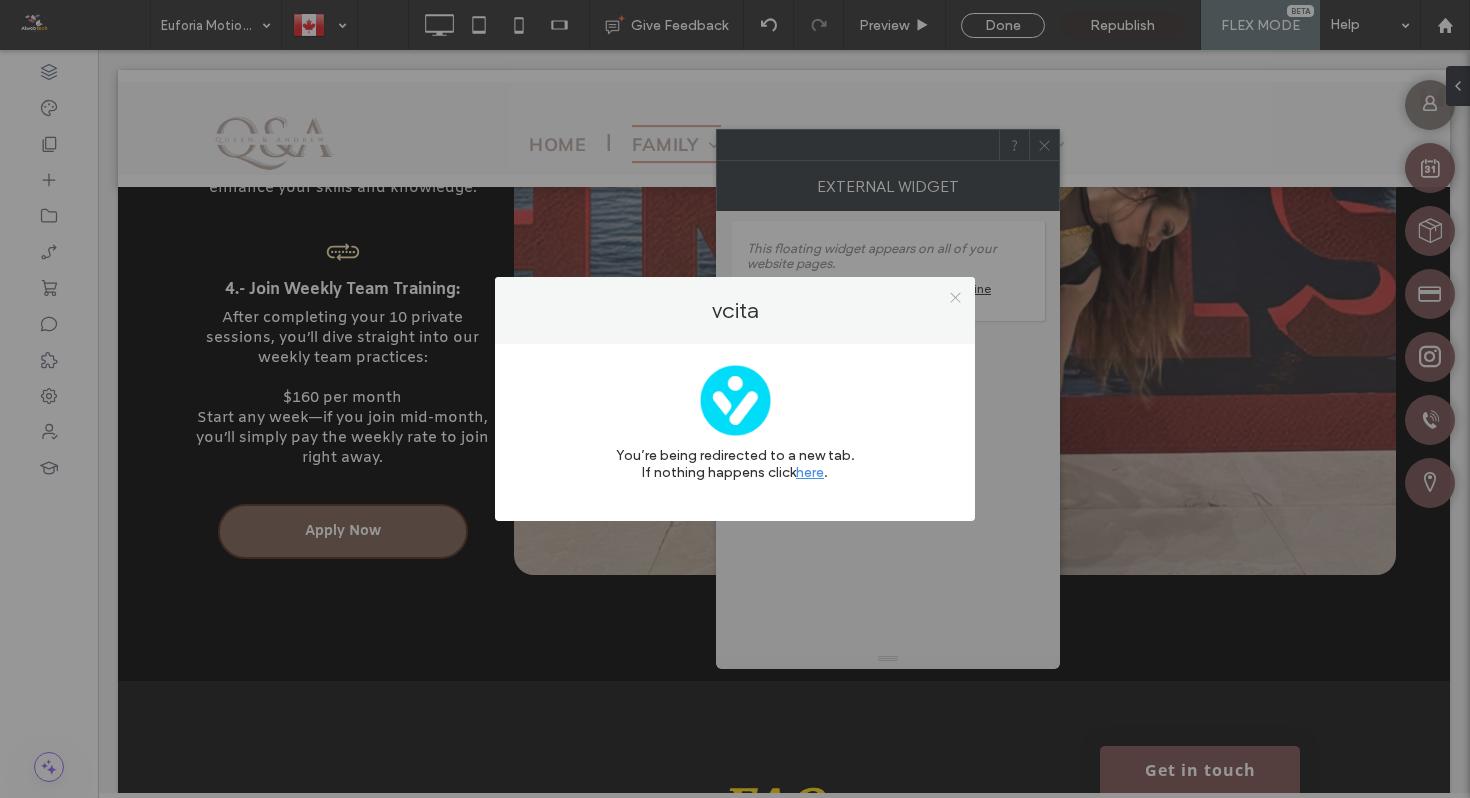 click 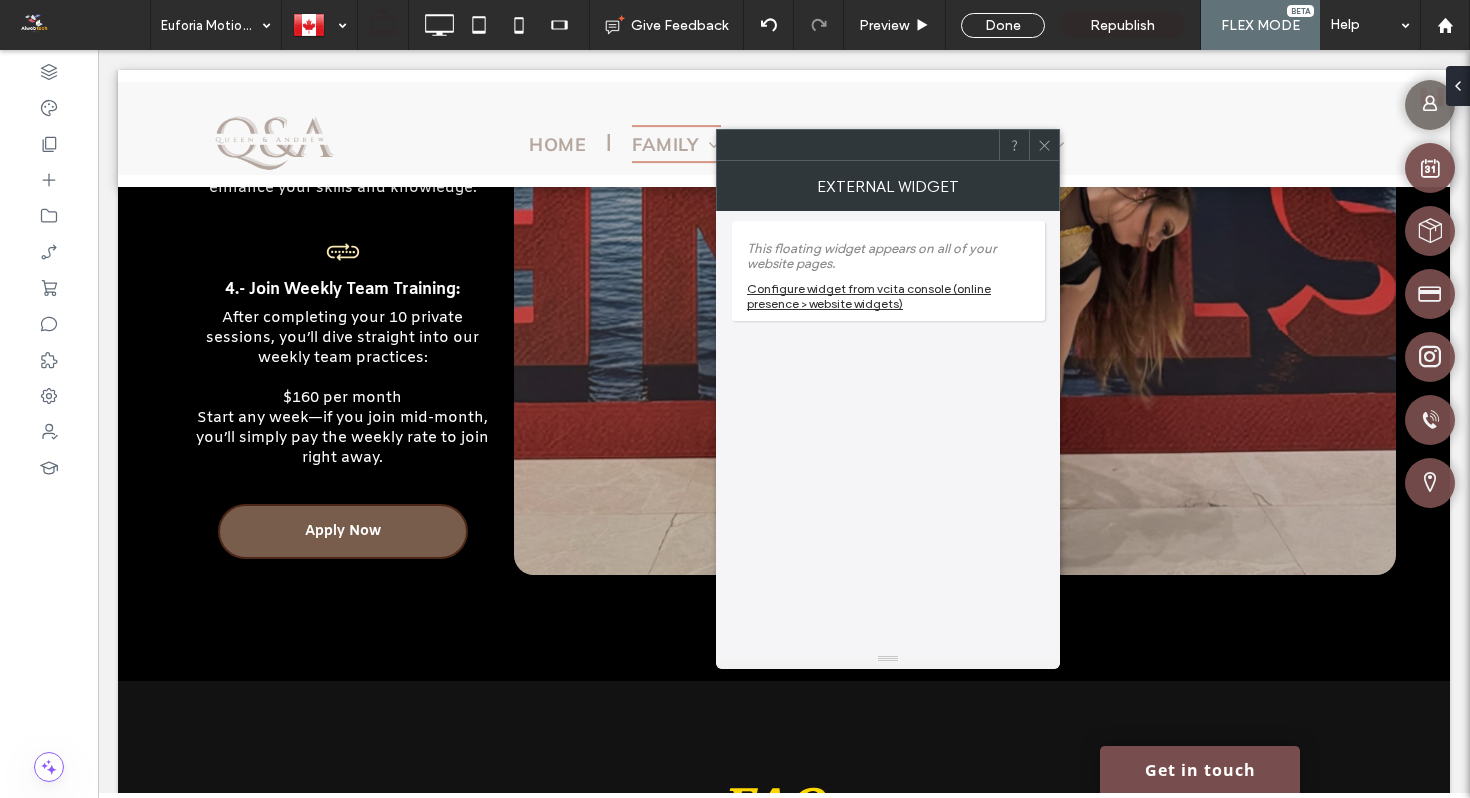 click at bounding box center [1044, 145] 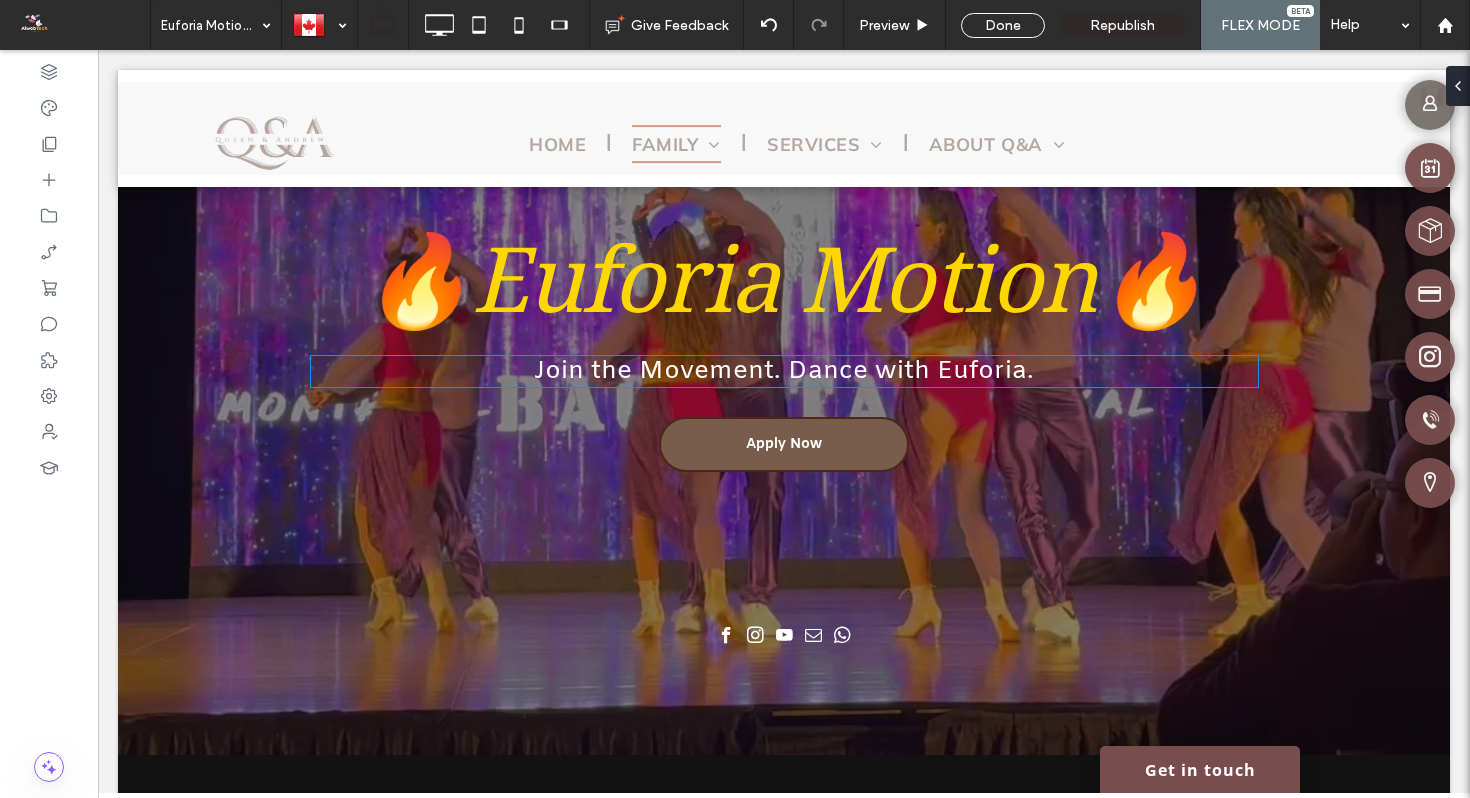 scroll, scrollTop: 174, scrollLeft: 0, axis: vertical 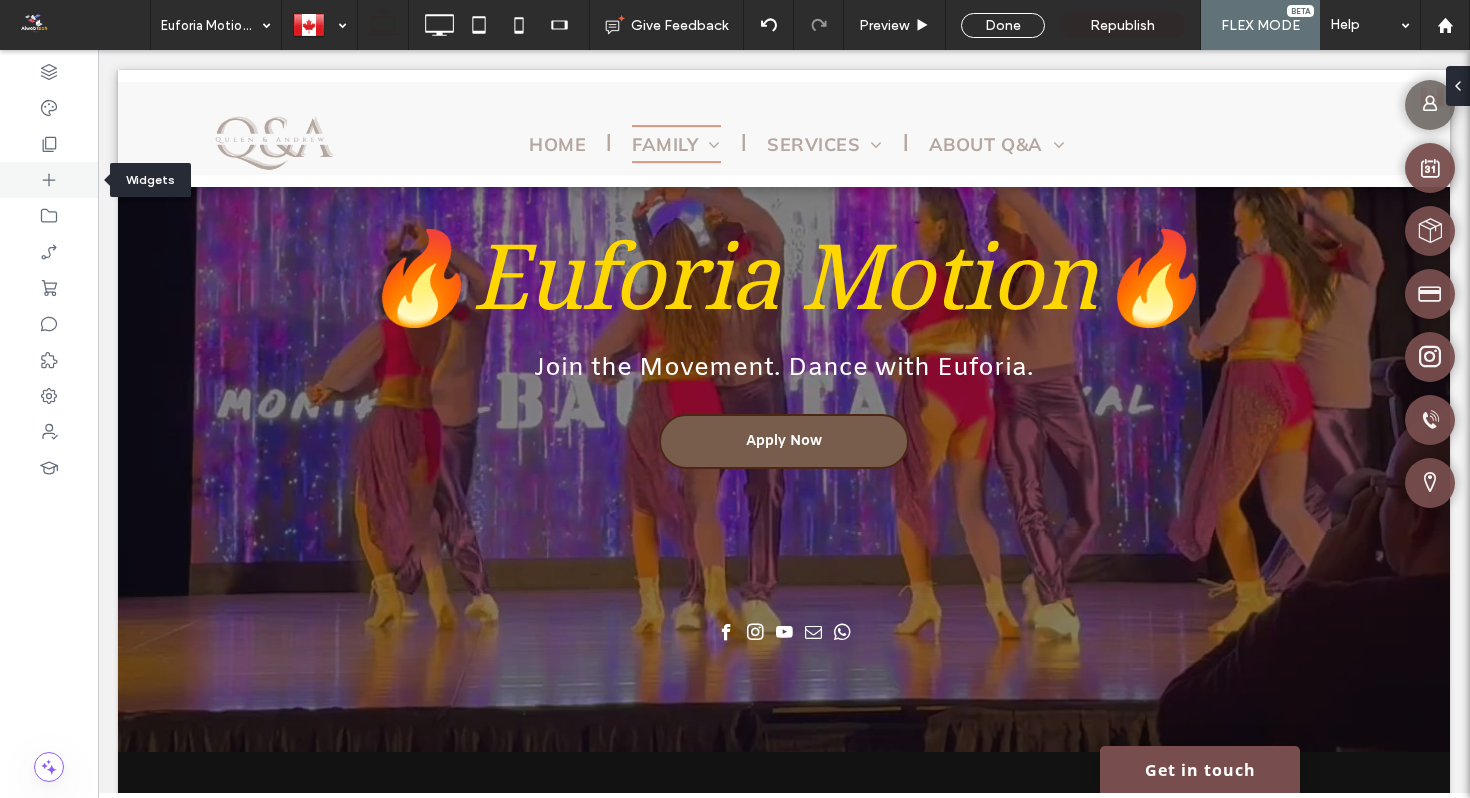 click at bounding box center [49, 180] 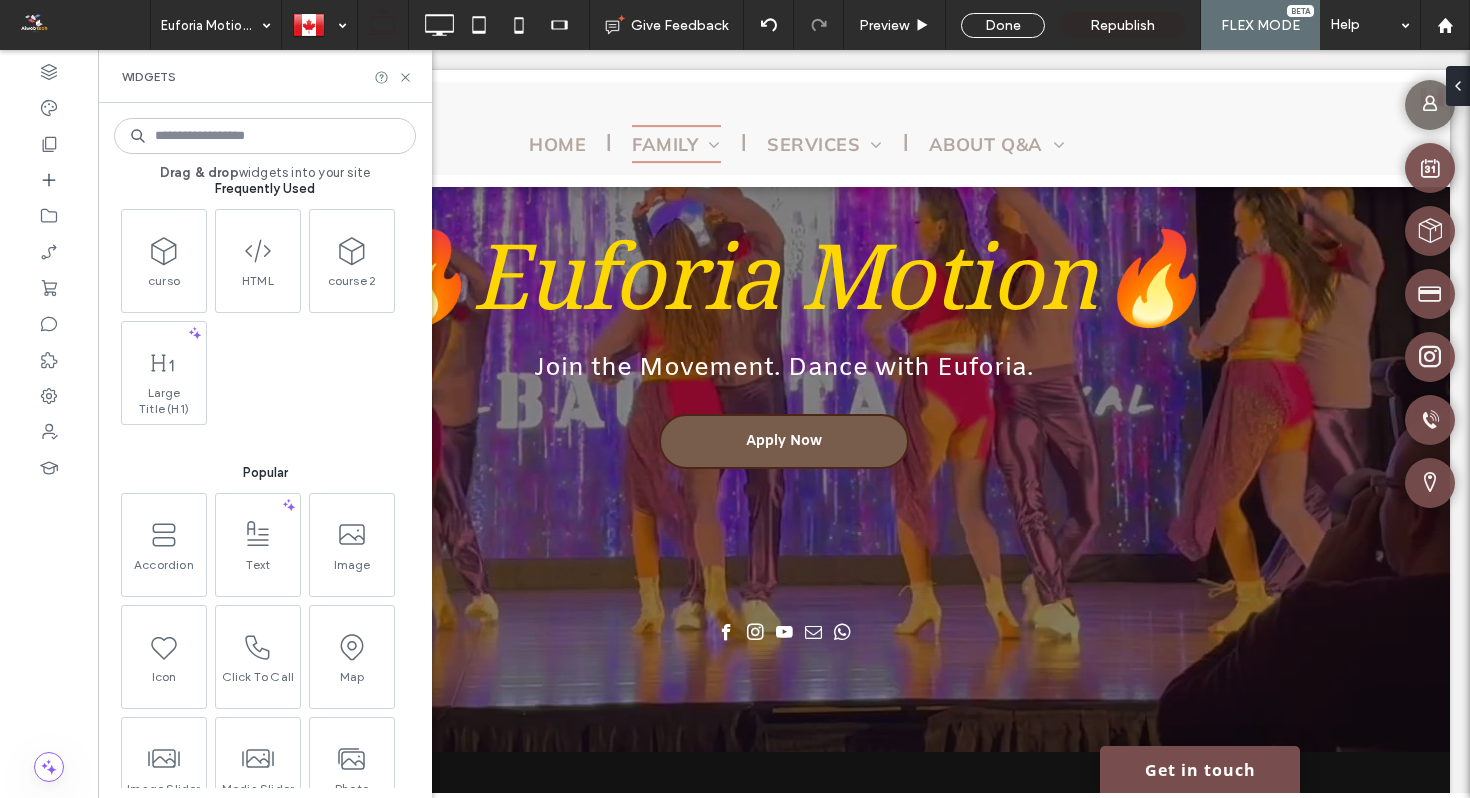 scroll, scrollTop: 34, scrollLeft: 0, axis: vertical 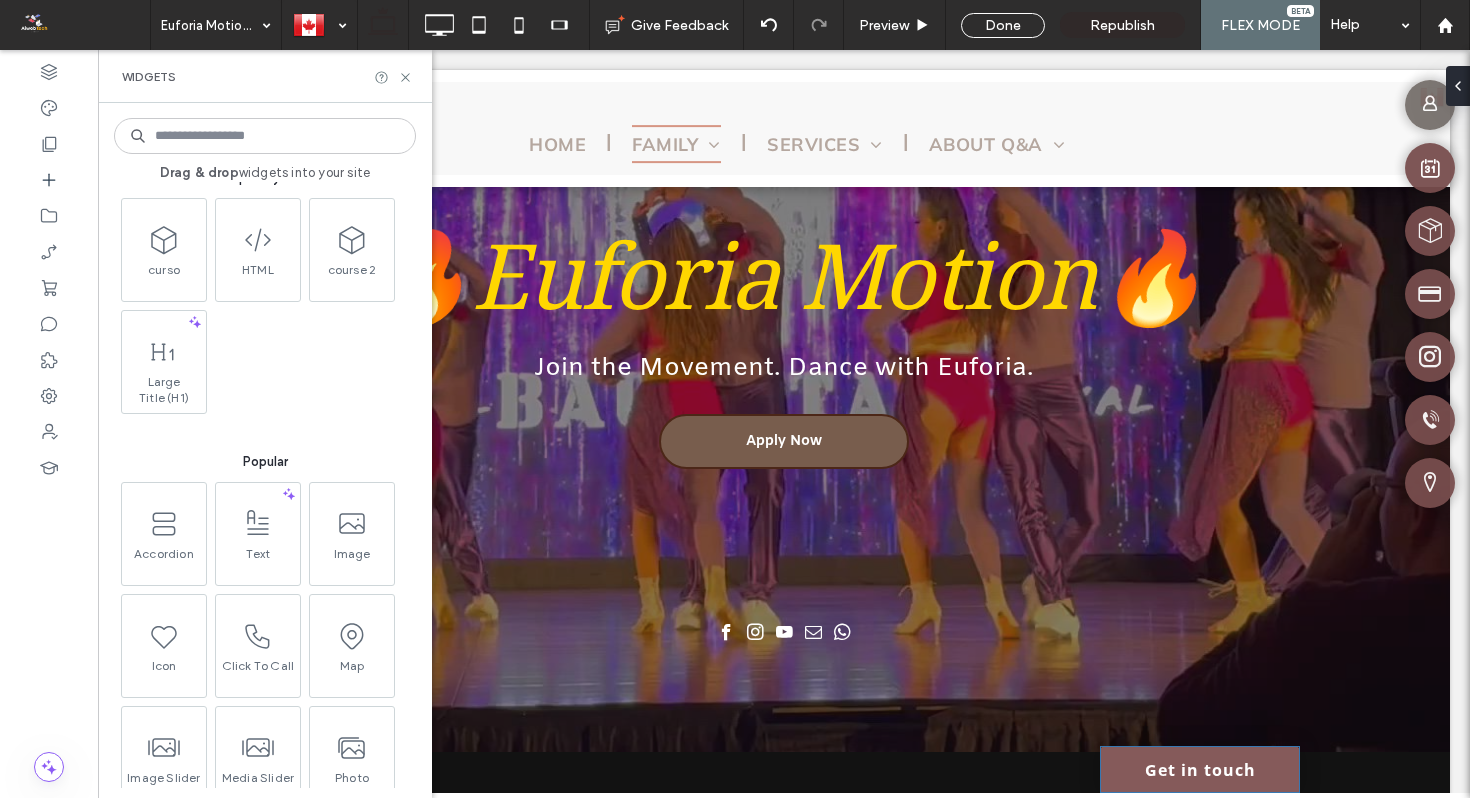 click on "Get in touch" at bounding box center (1200, 769) 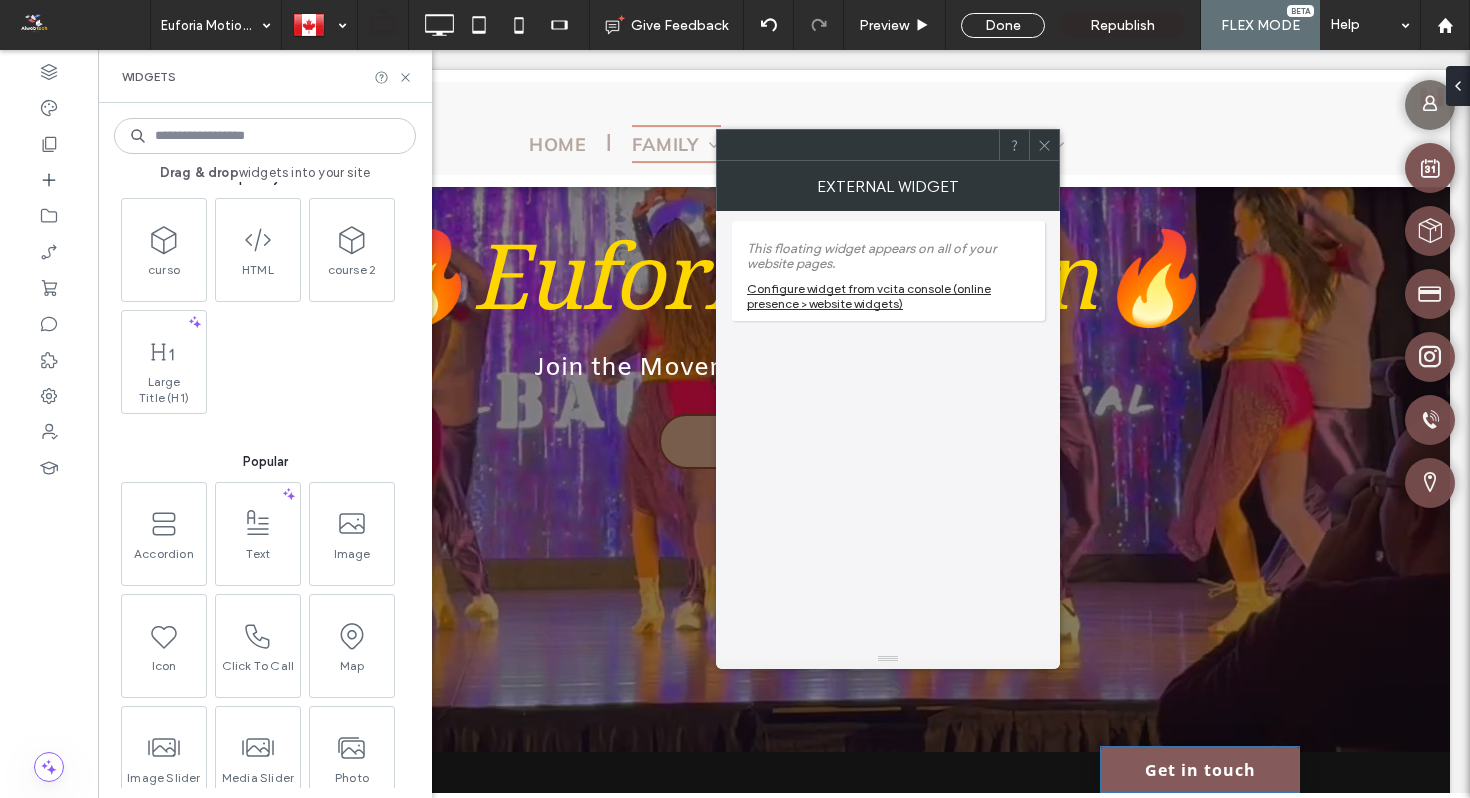 click on "Get in touch" at bounding box center [1200, 769] 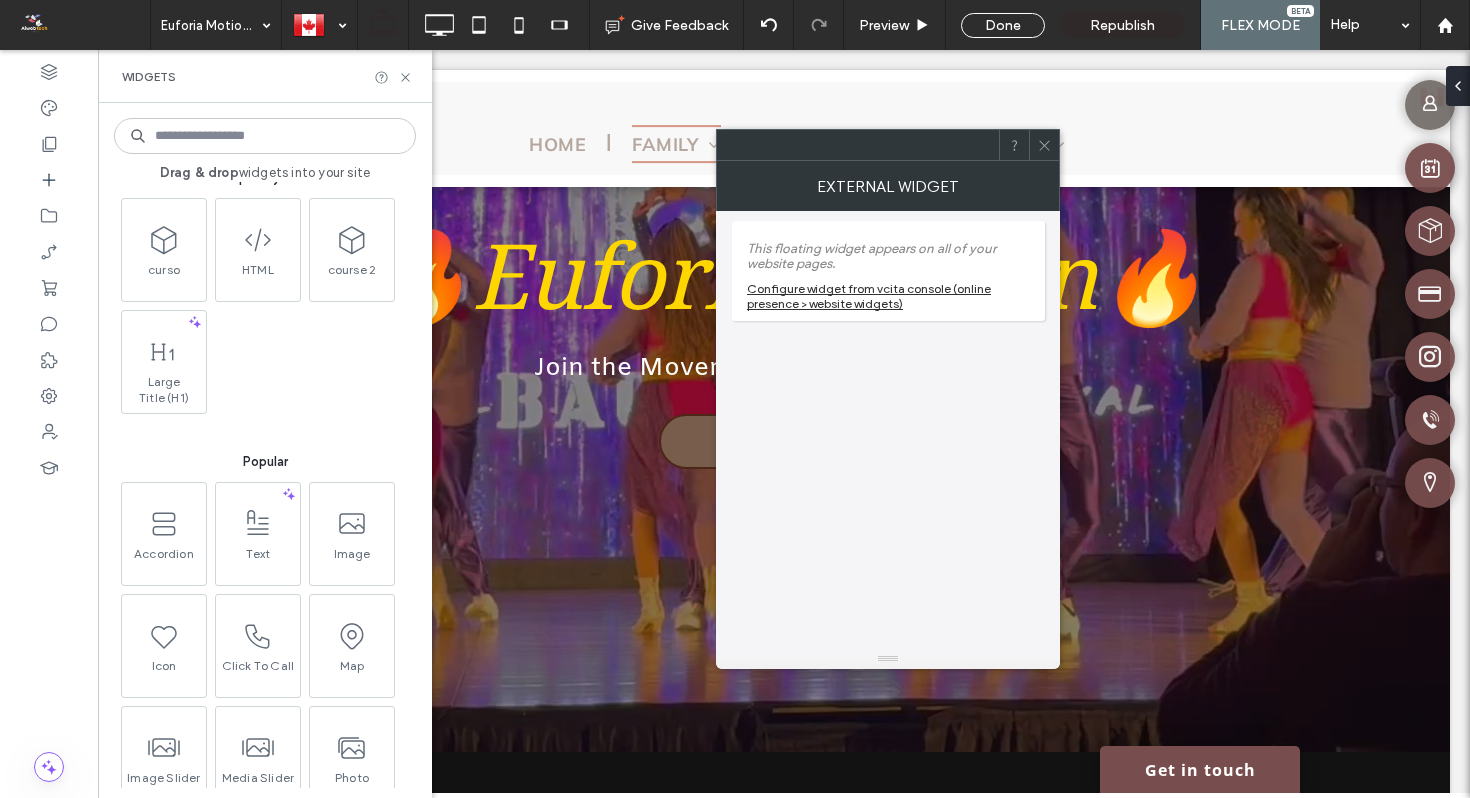 click 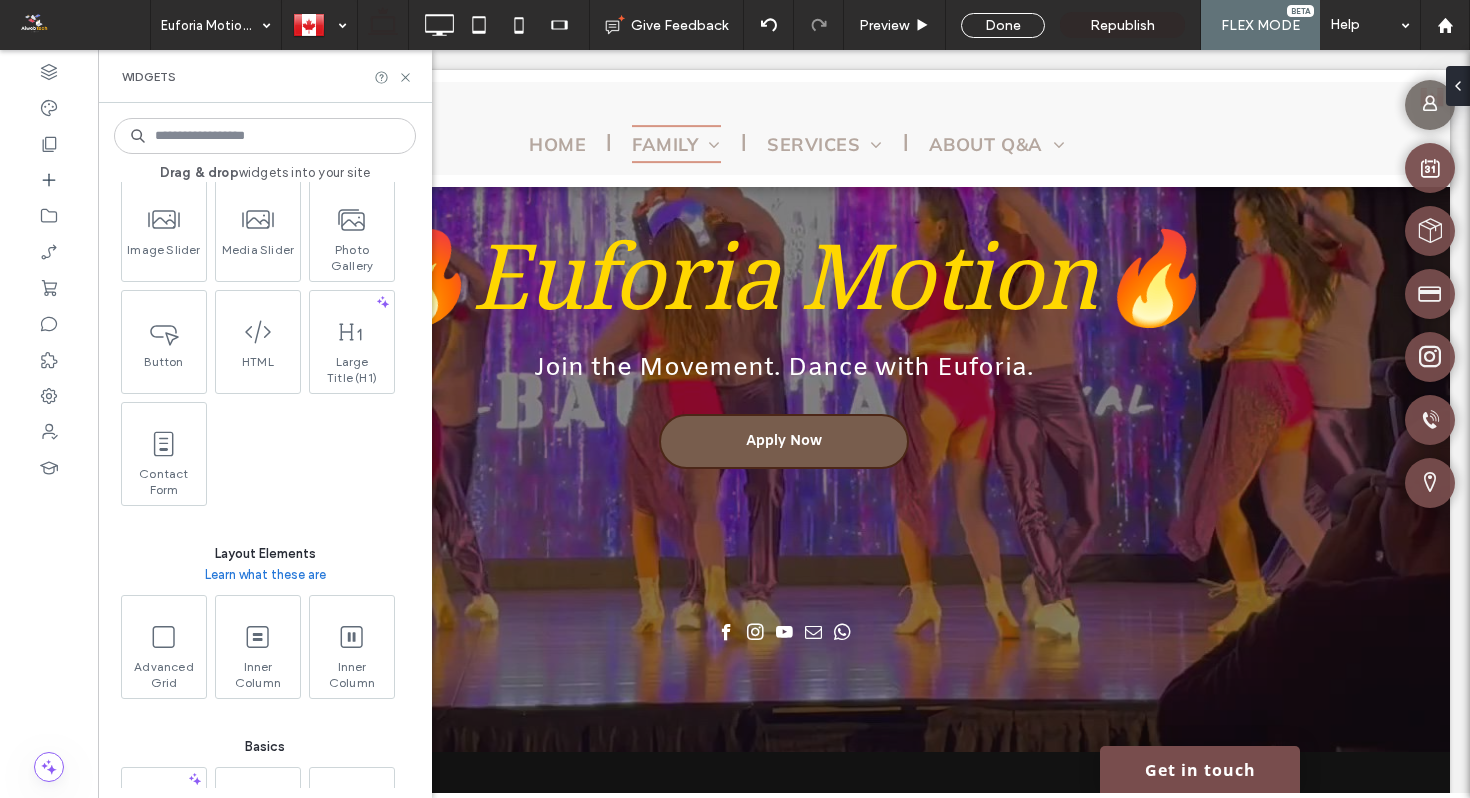scroll, scrollTop: 559, scrollLeft: 0, axis: vertical 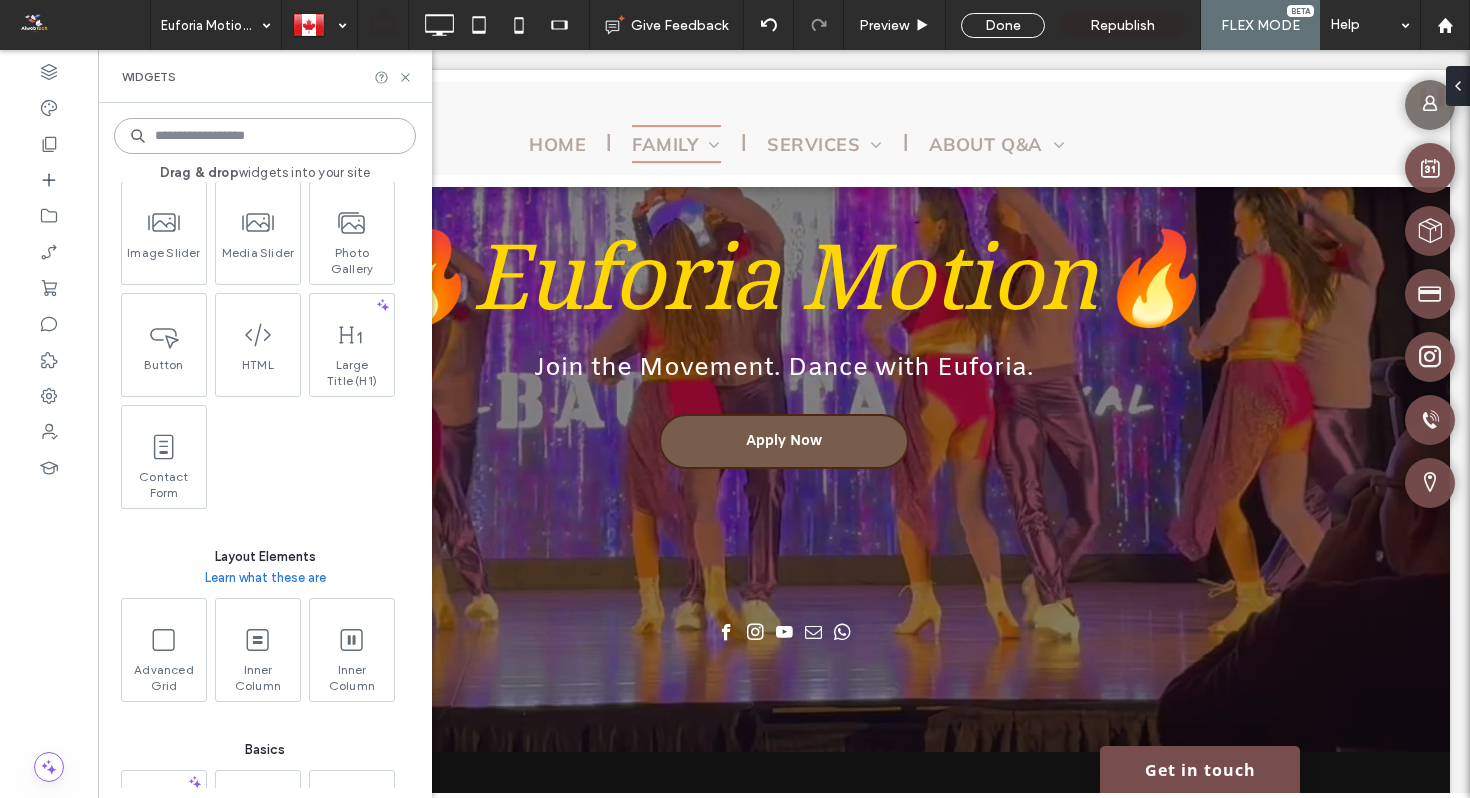 click at bounding box center (265, 136) 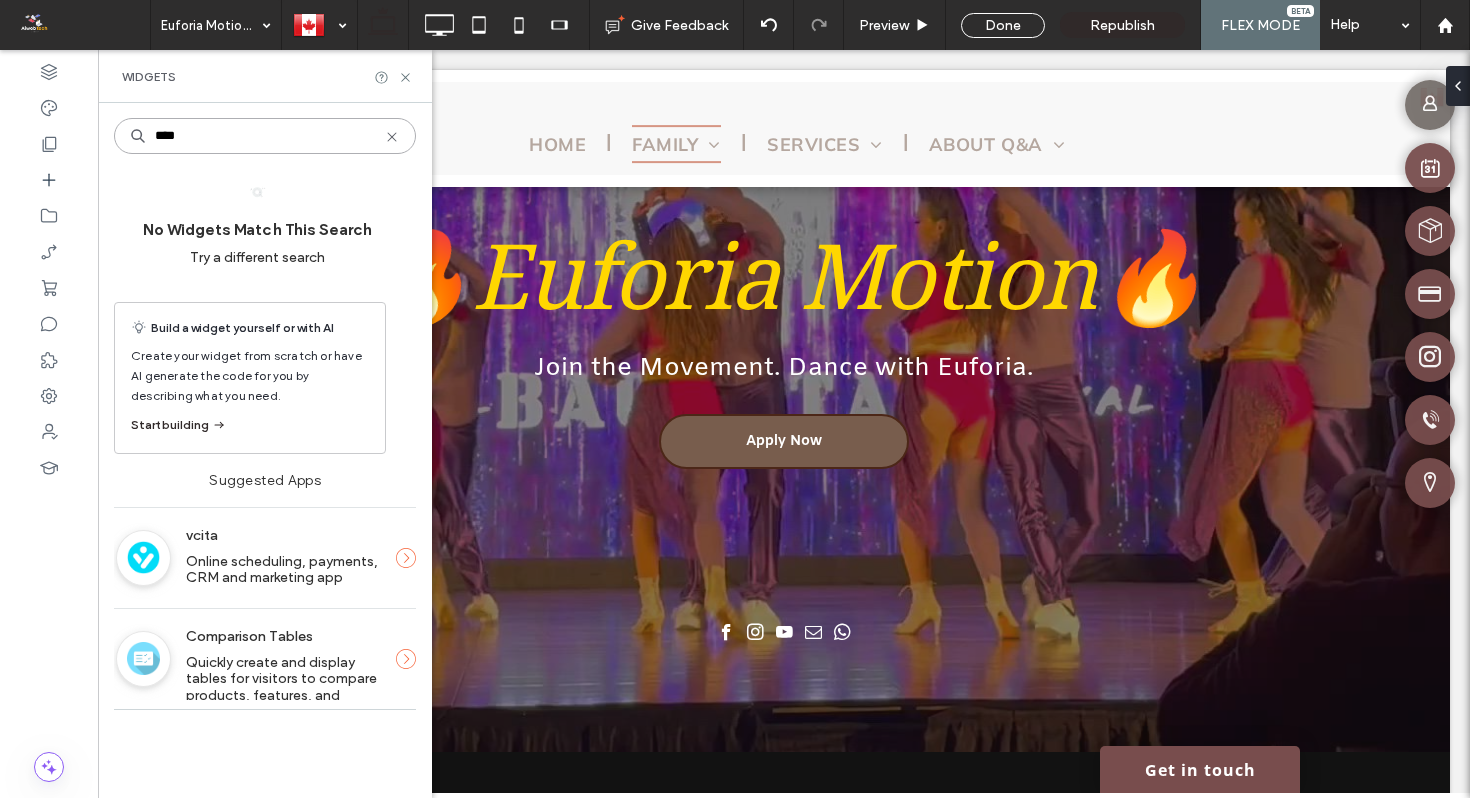 scroll, scrollTop: 0, scrollLeft: 0, axis: both 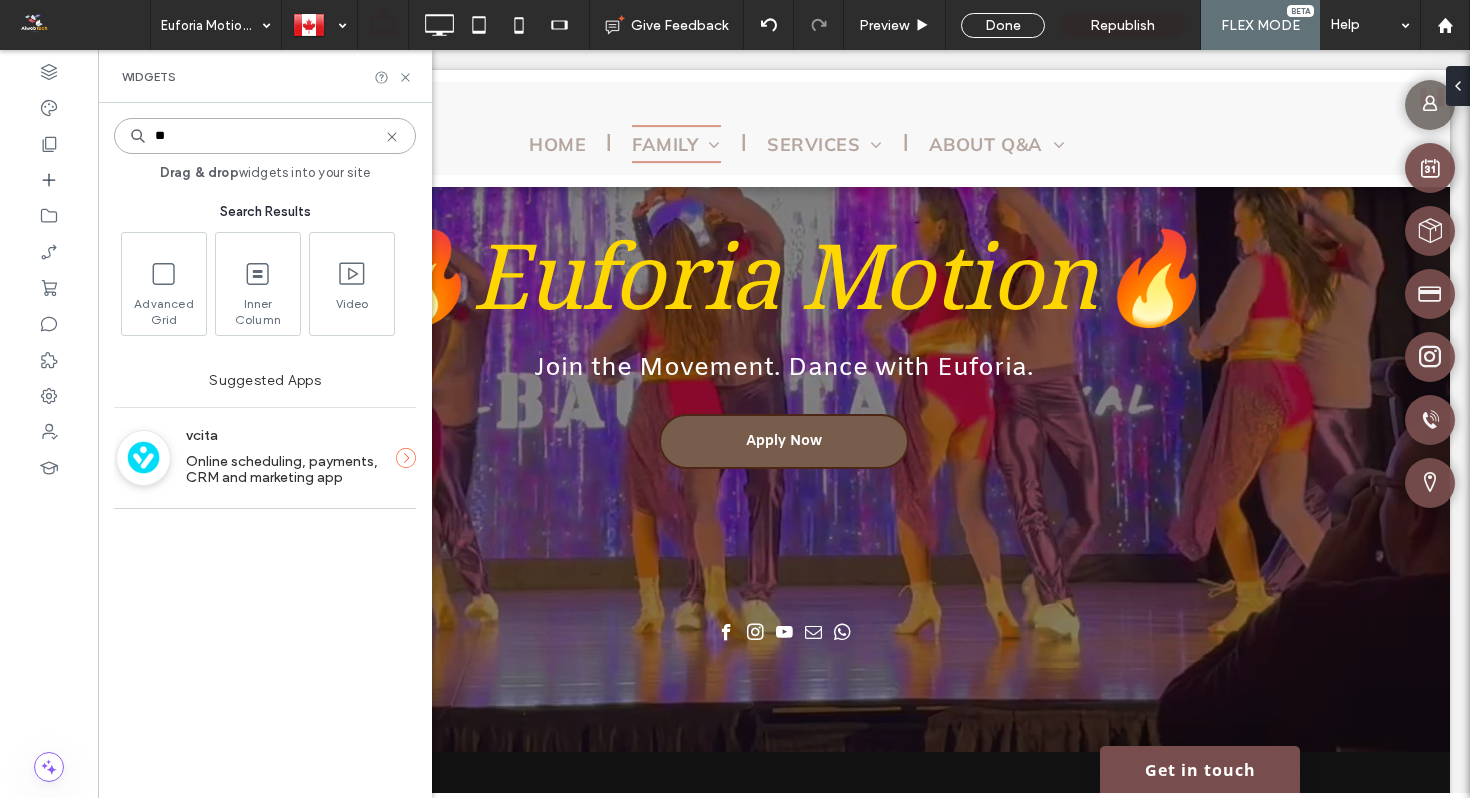 type on "**" 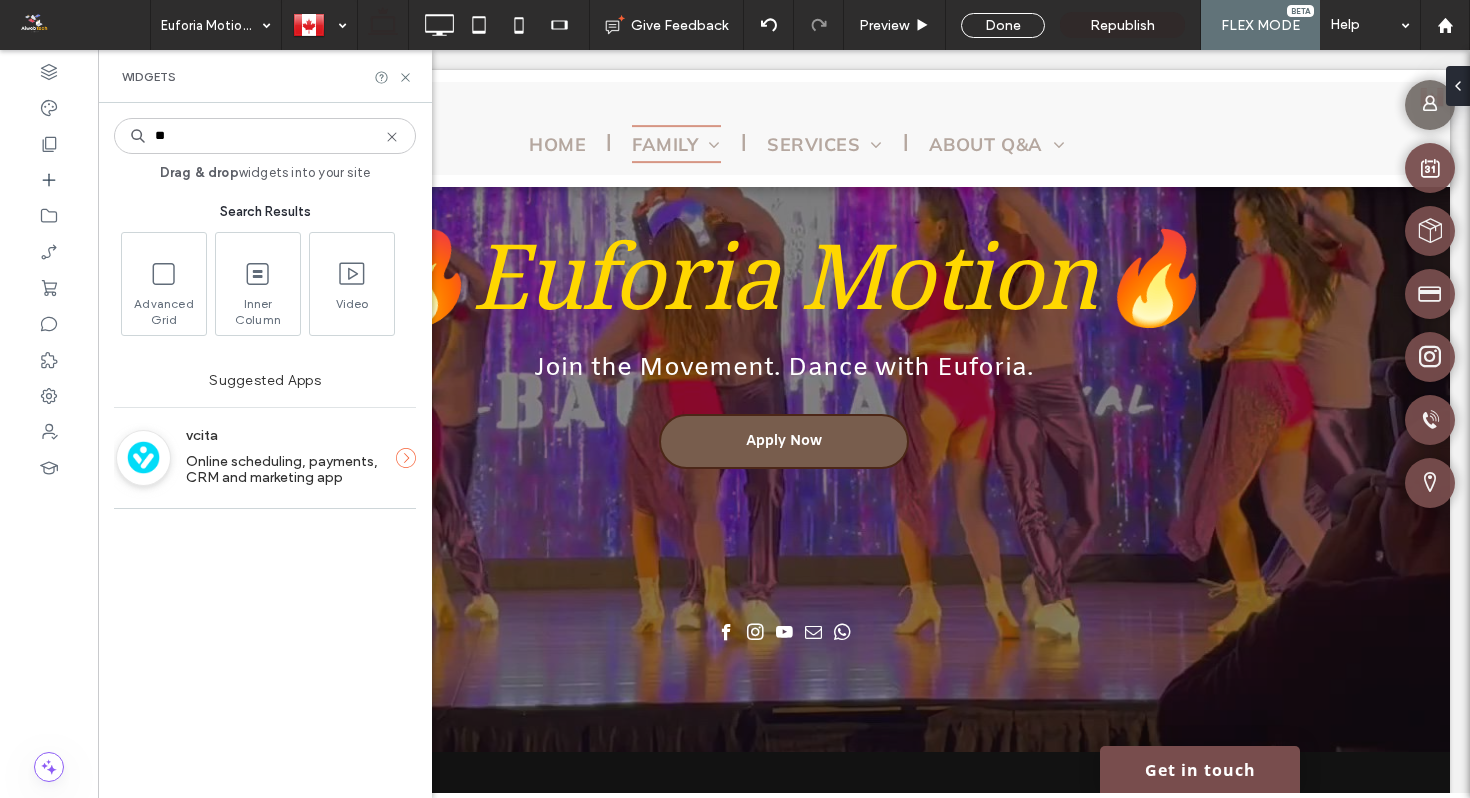 click on "Online scheduling, payments, CRM and marketing app" at bounding box center [283, 469] 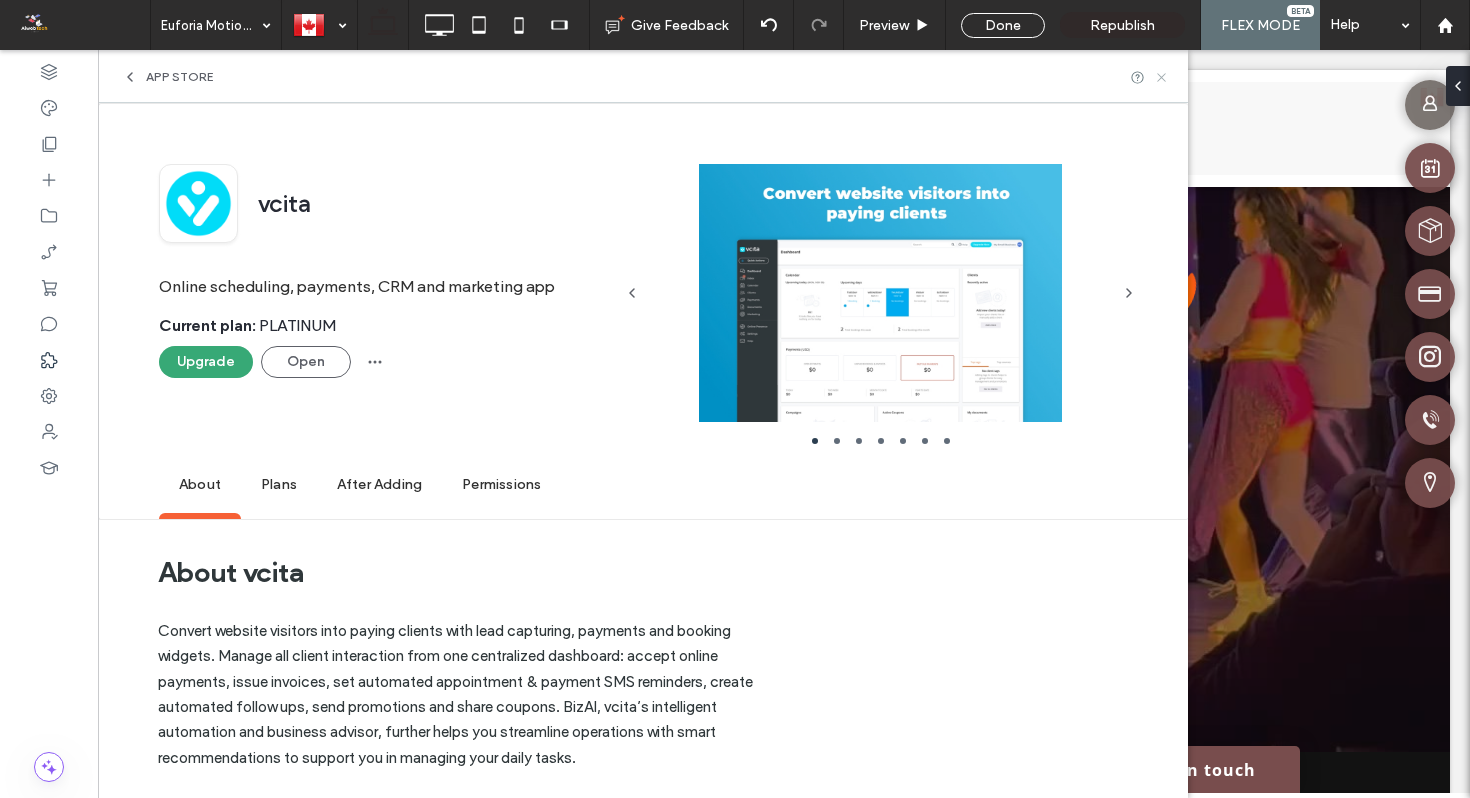 click 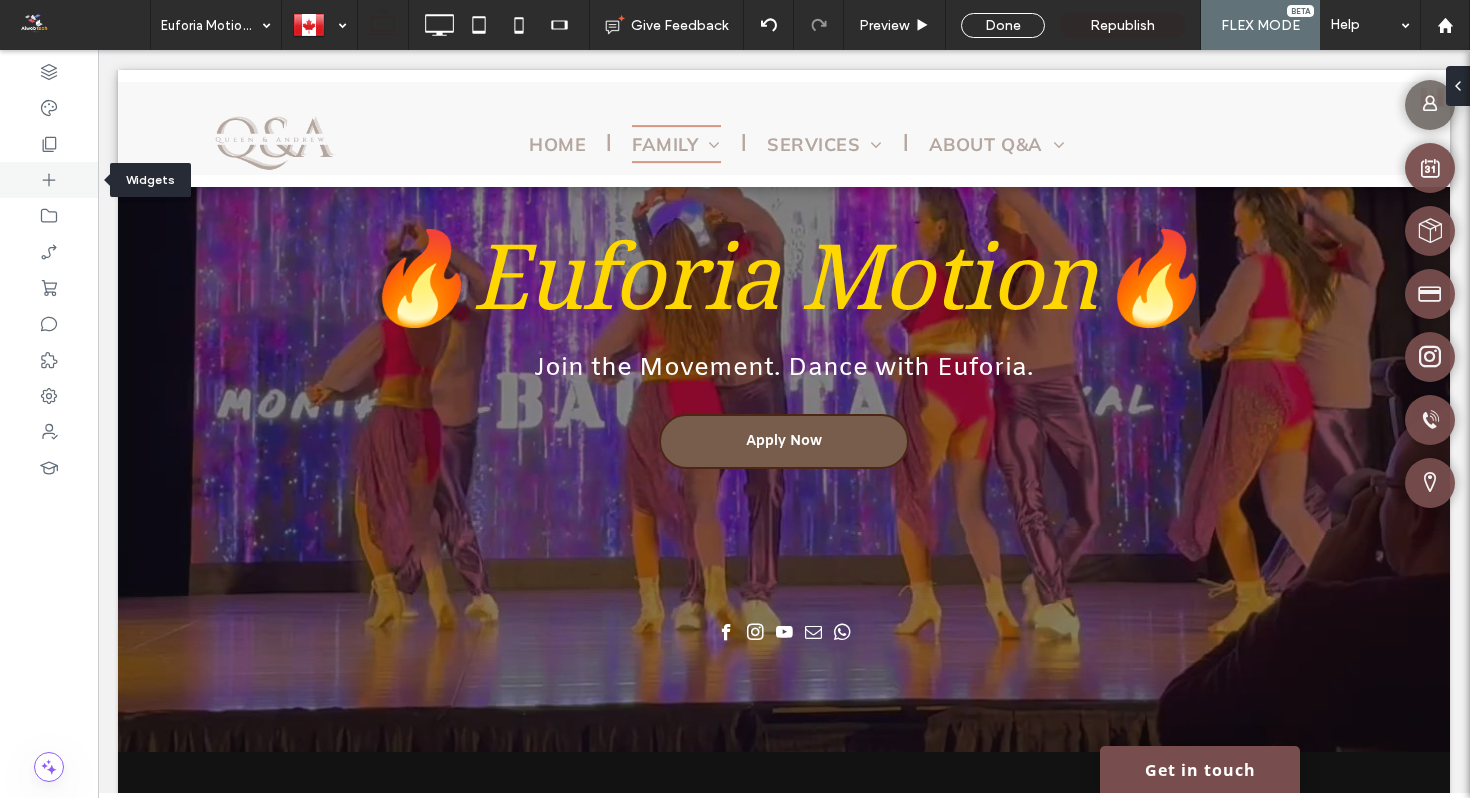 click 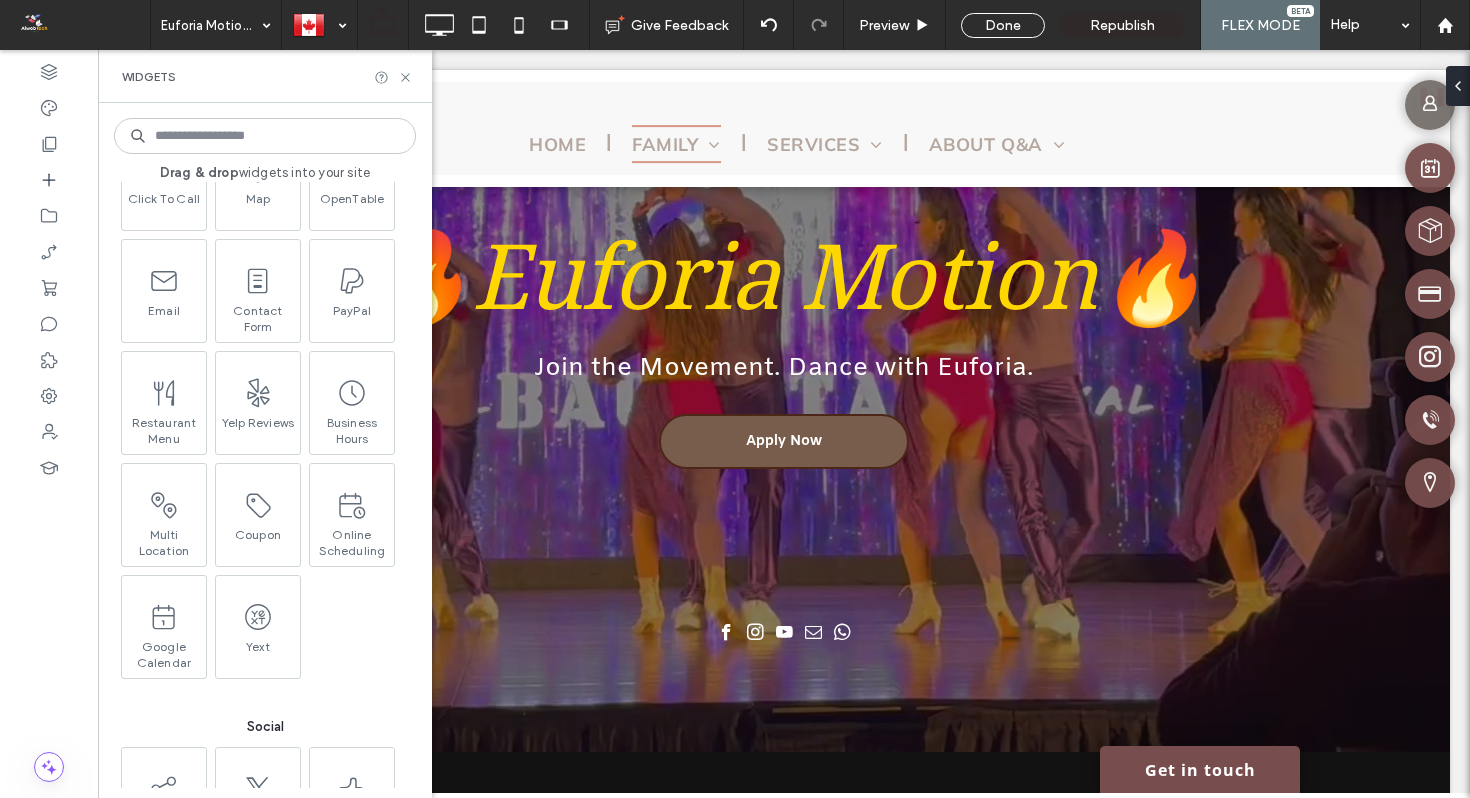 scroll, scrollTop: 2450, scrollLeft: 0, axis: vertical 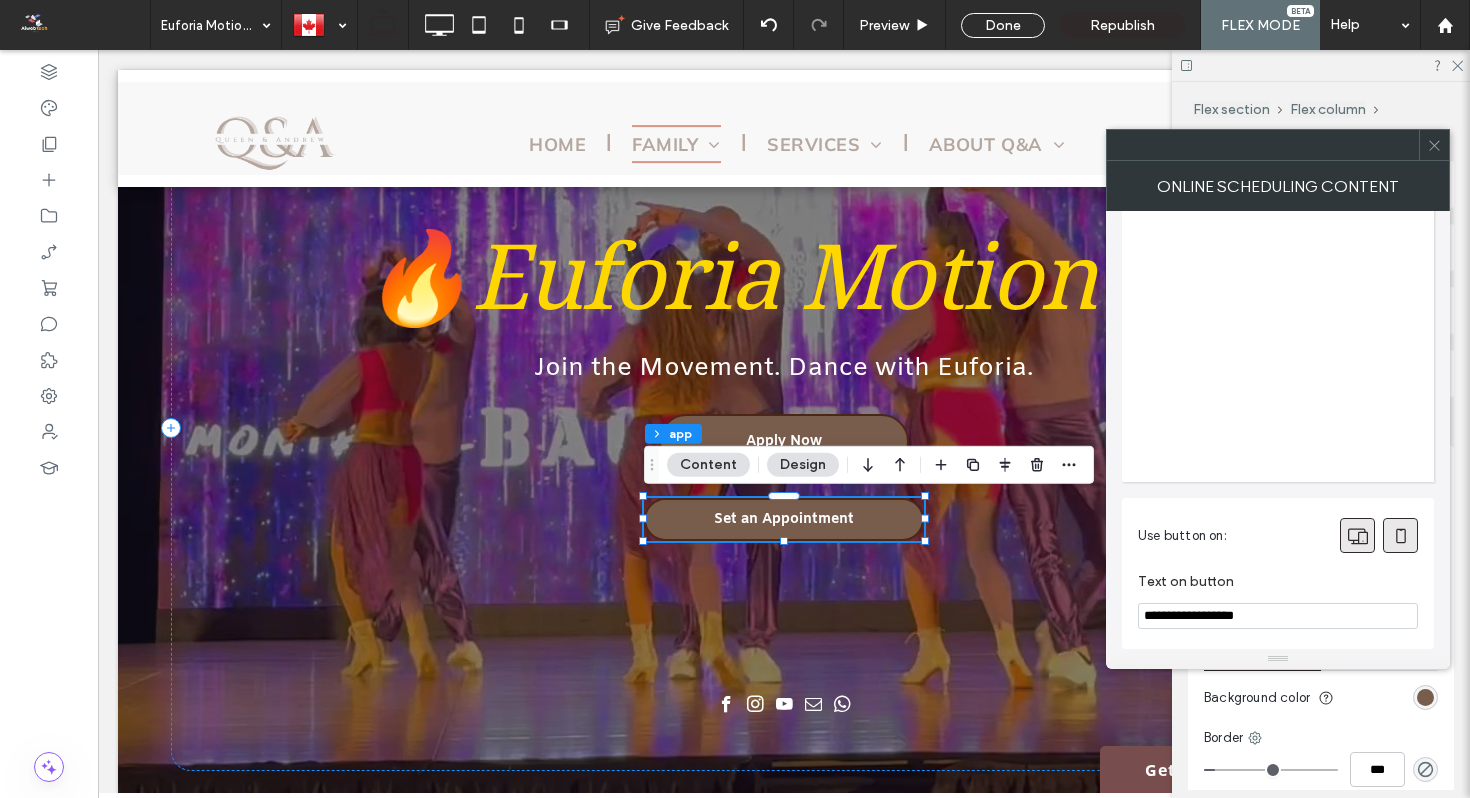 click on "**********" at bounding box center [1278, 616] 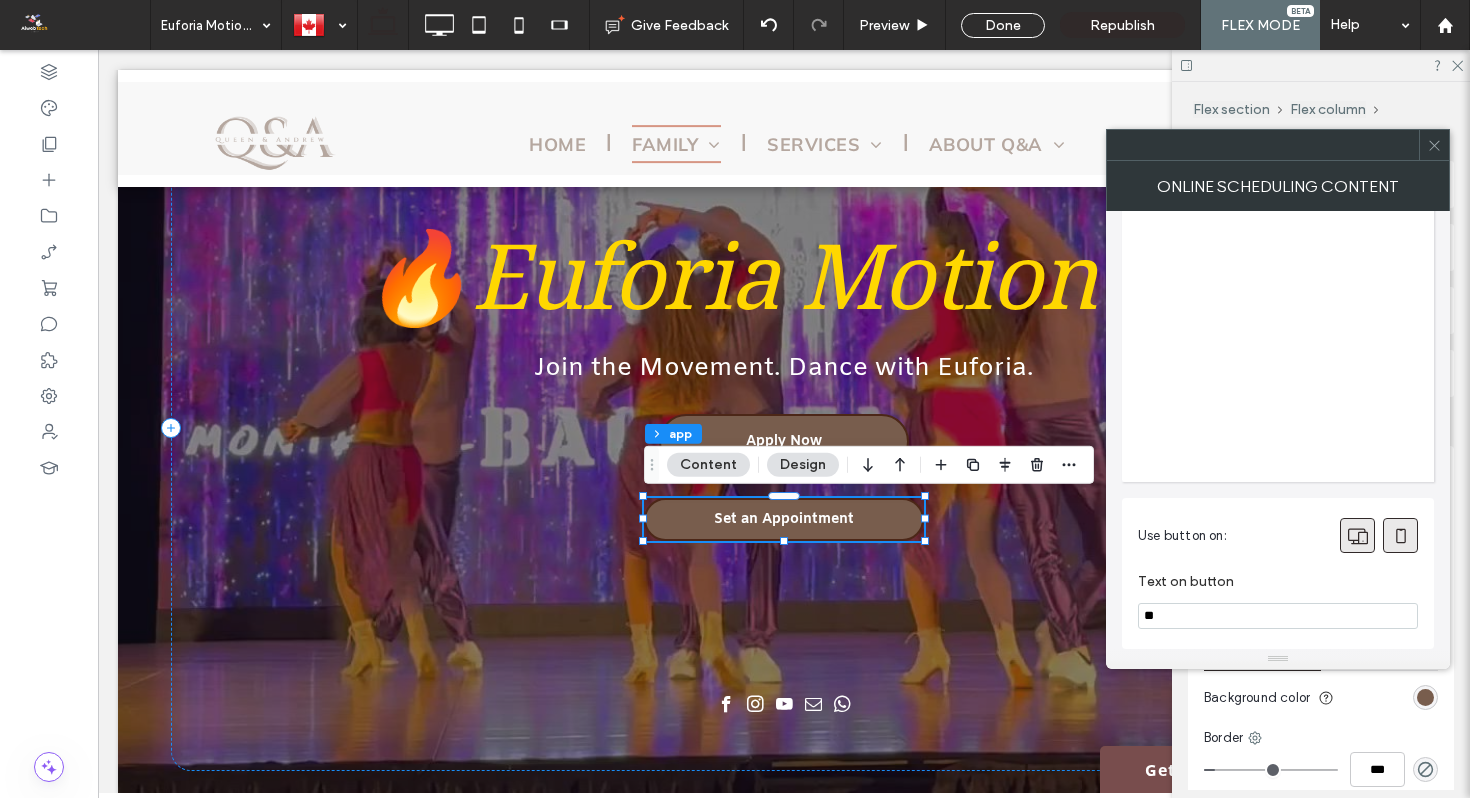 type on "*" 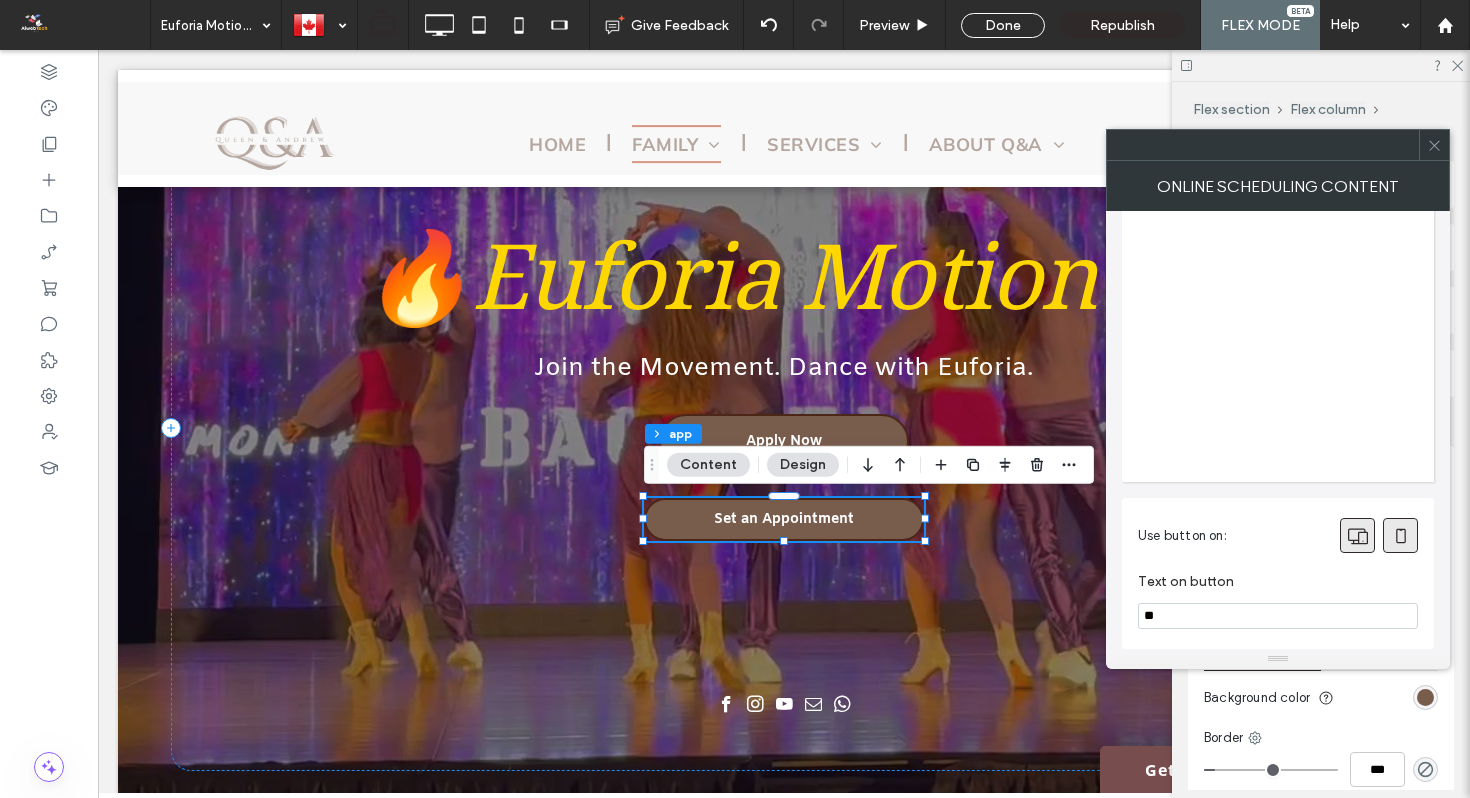 type on "*" 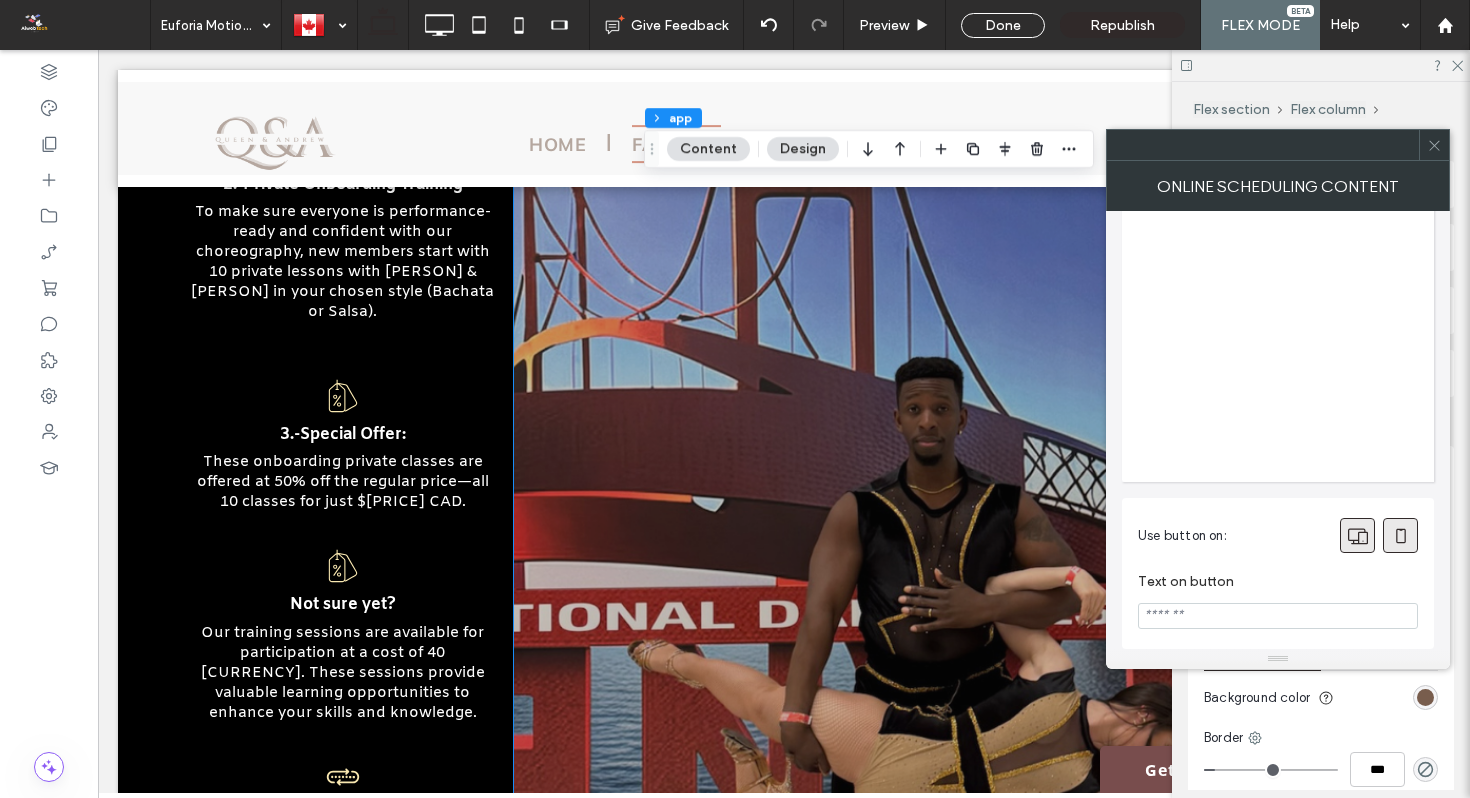 scroll, scrollTop: 2932, scrollLeft: 0, axis: vertical 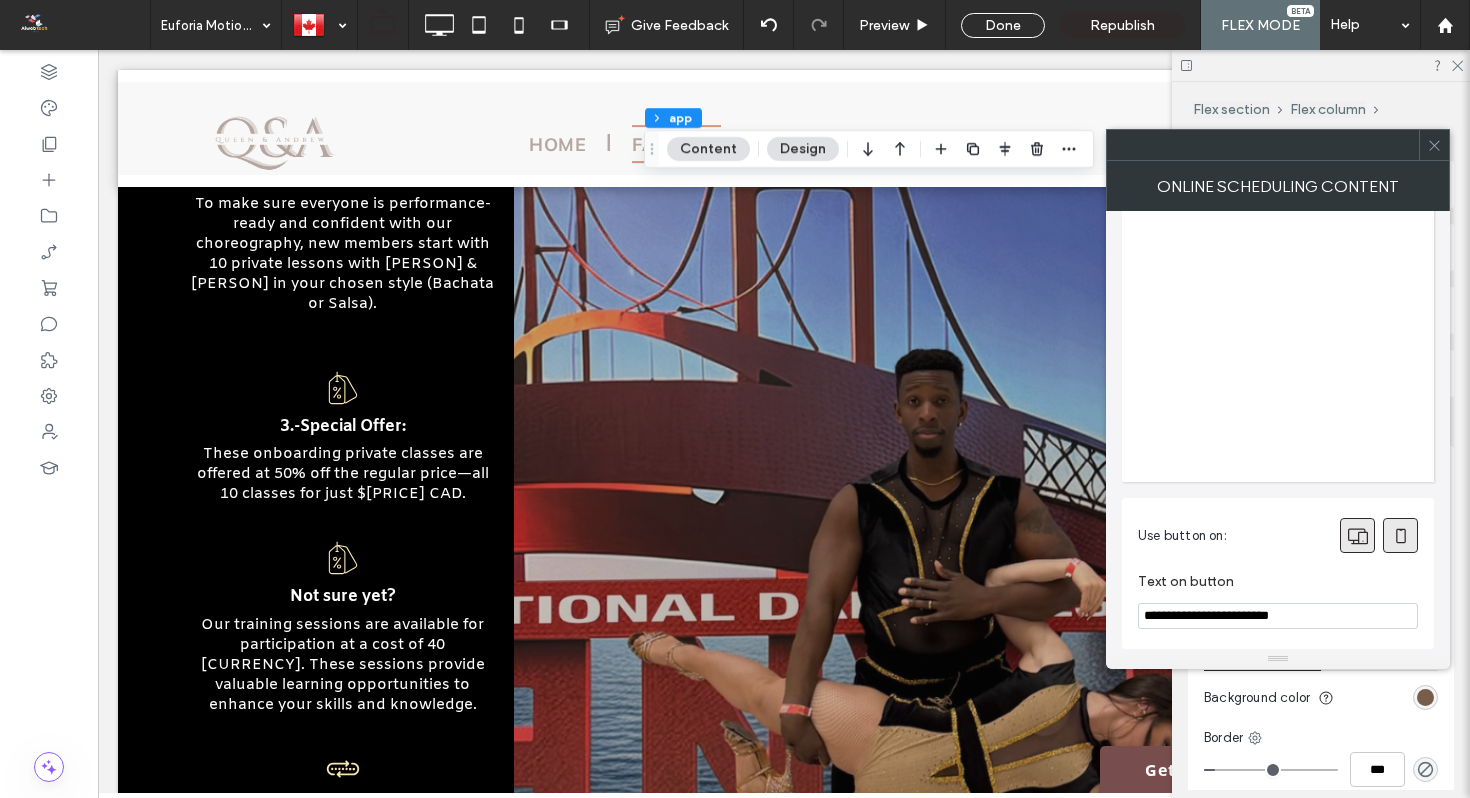 type on "**********" 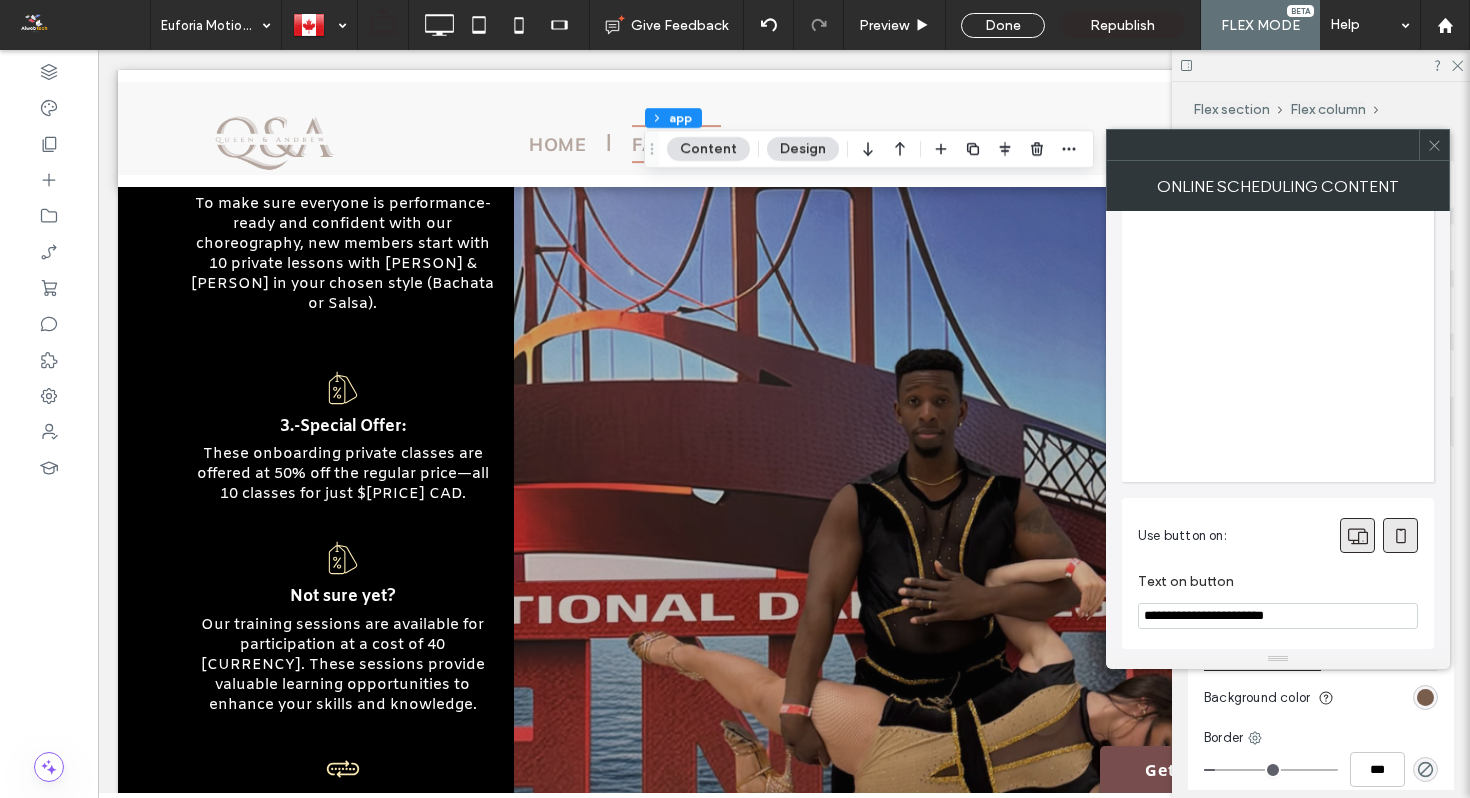 scroll, scrollTop: 0, scrollLeft: 0, axis: both 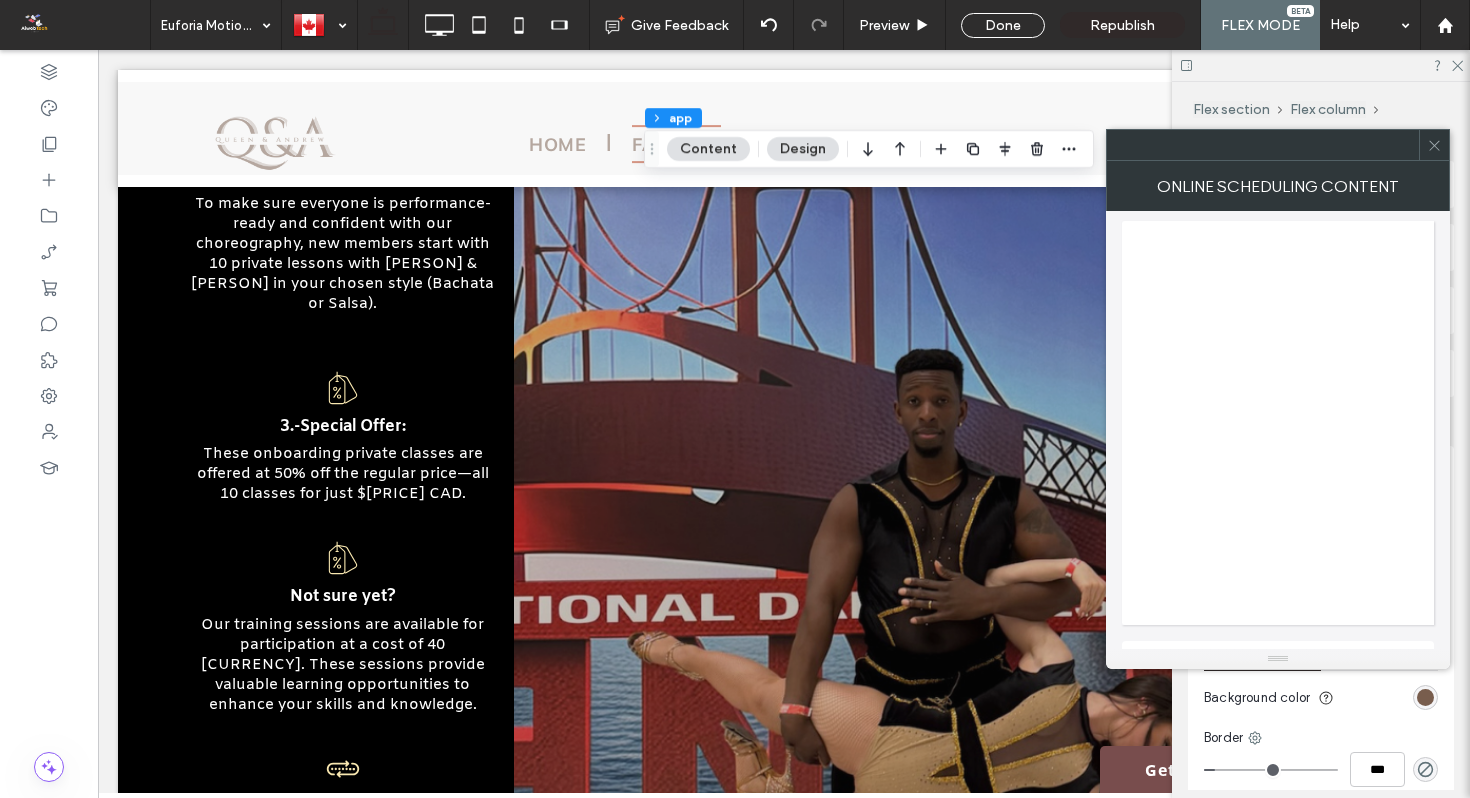 click 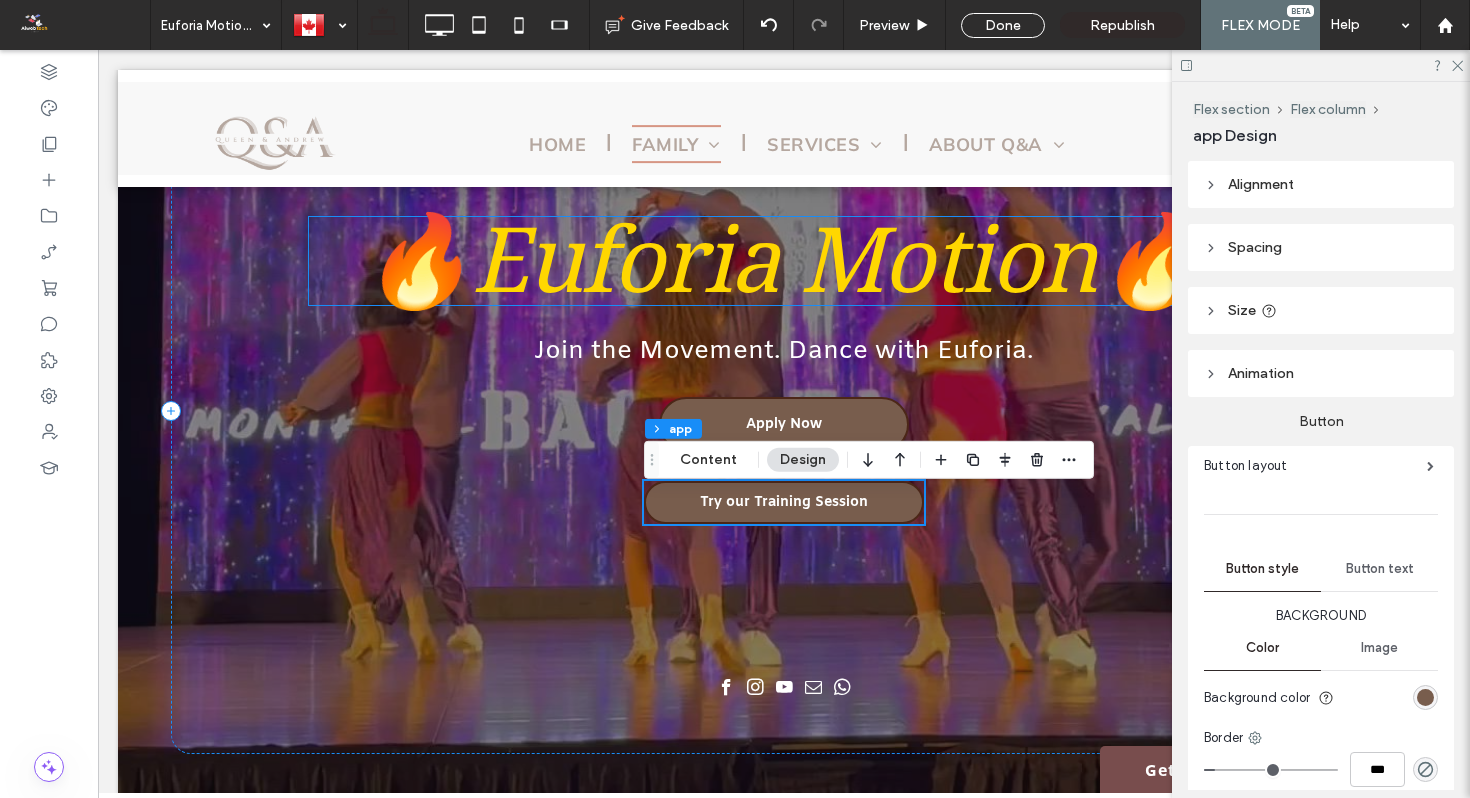 scroll, scrollTop: 198, scrollLeft: 0, axis: vertical 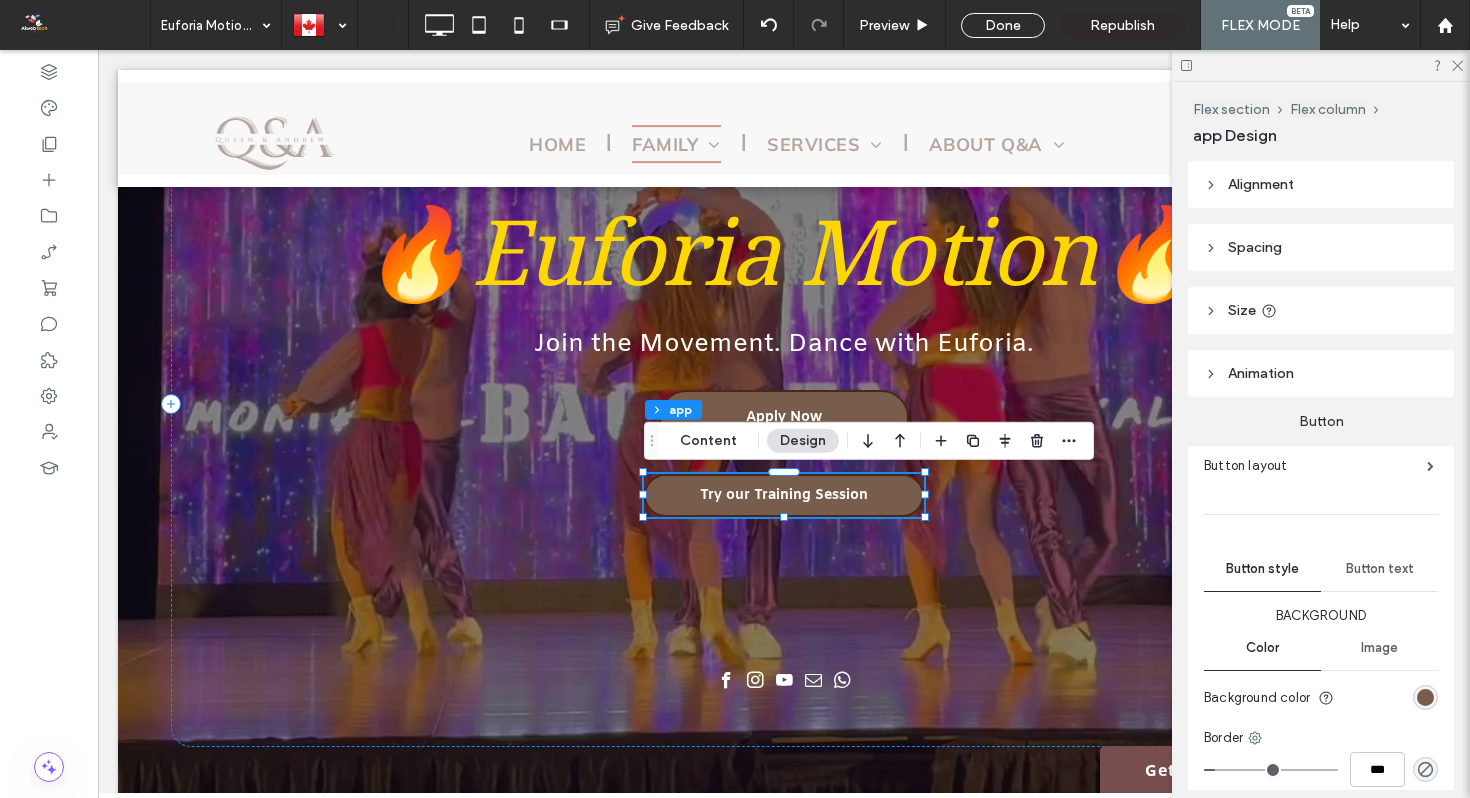 click on "Size" at bounding box center [1321, 310] 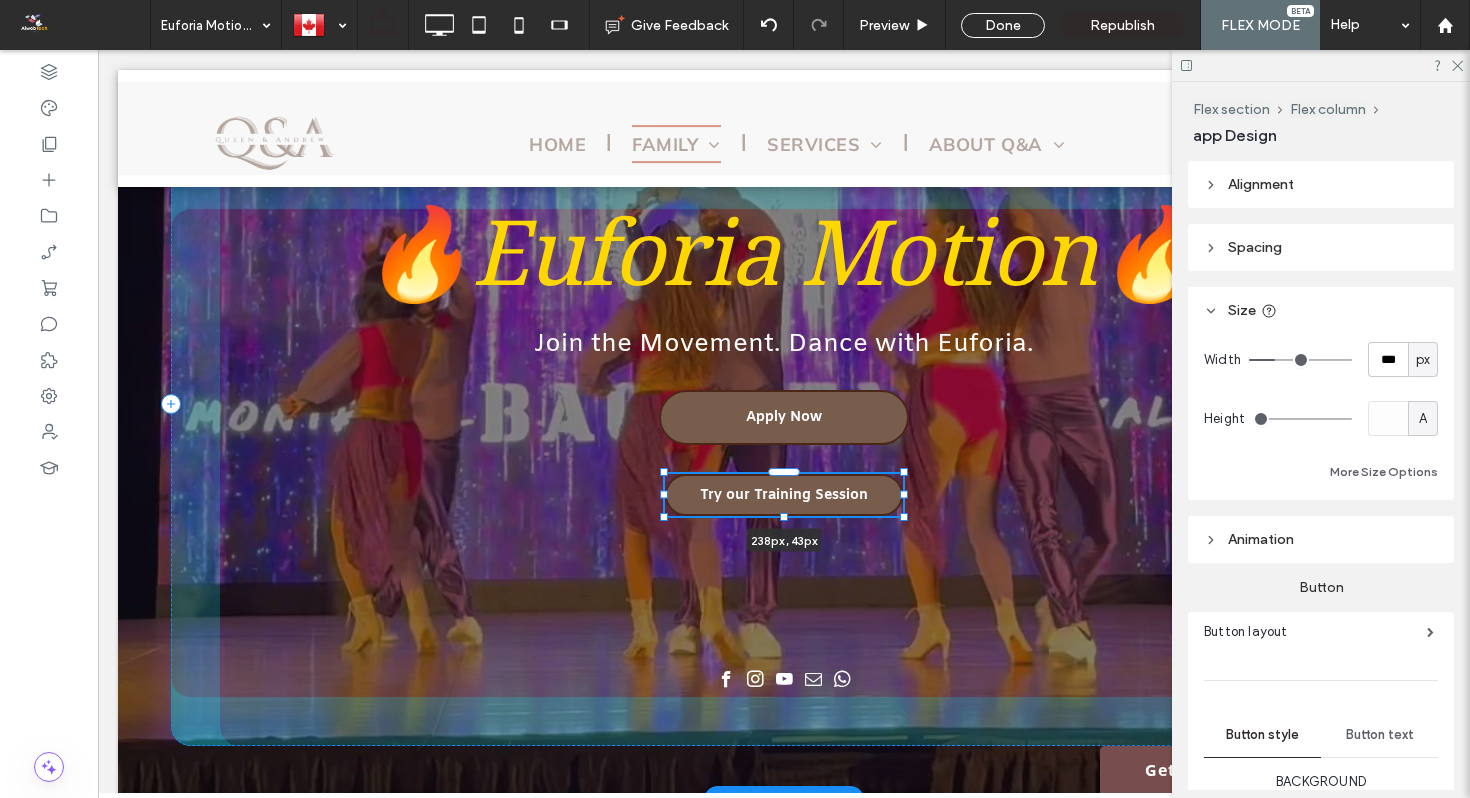 drag, startPoint x: 926, startPoint y: 494, endPoint x: 905, endPoint y: 492, distance: 21.095022 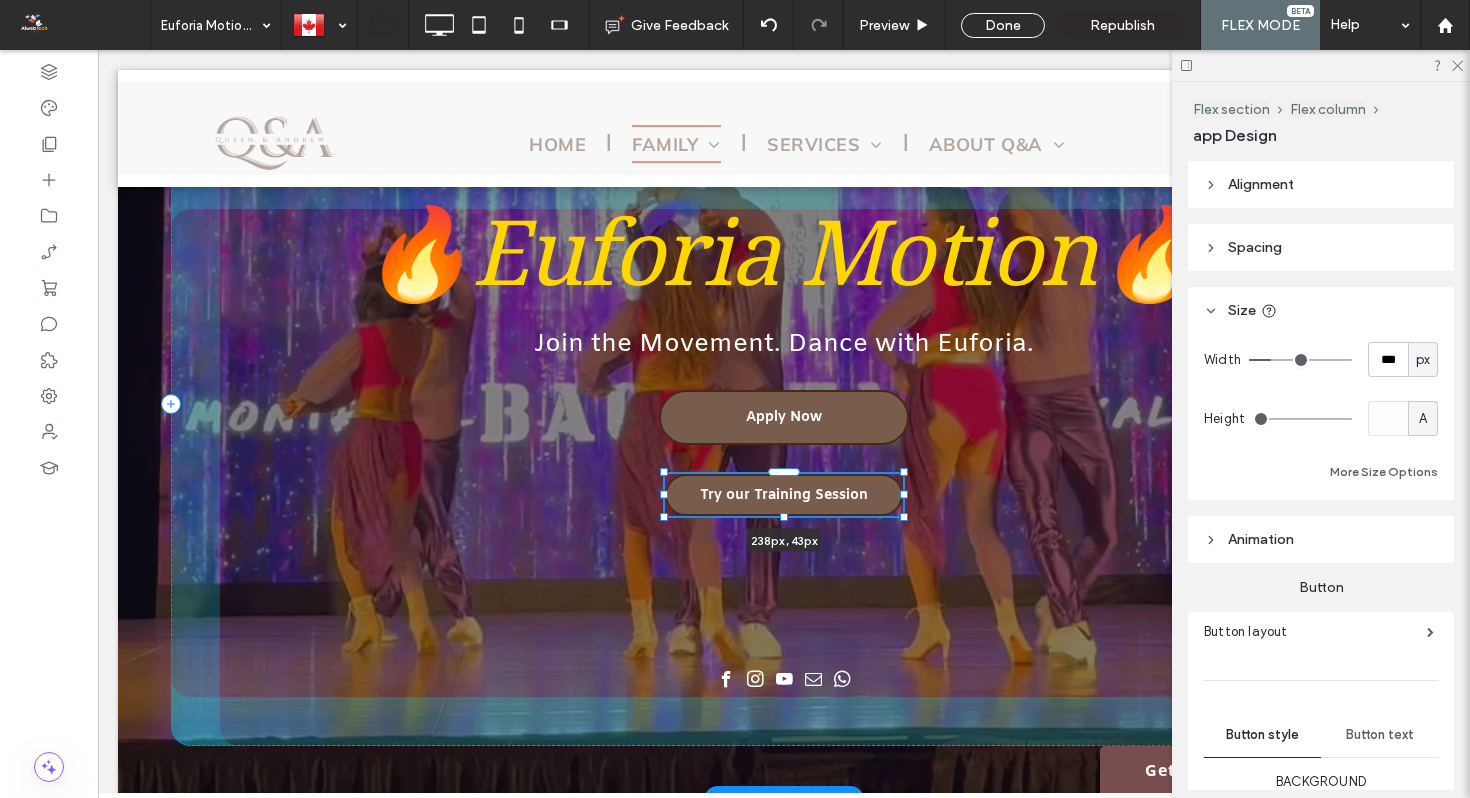 type on "***" 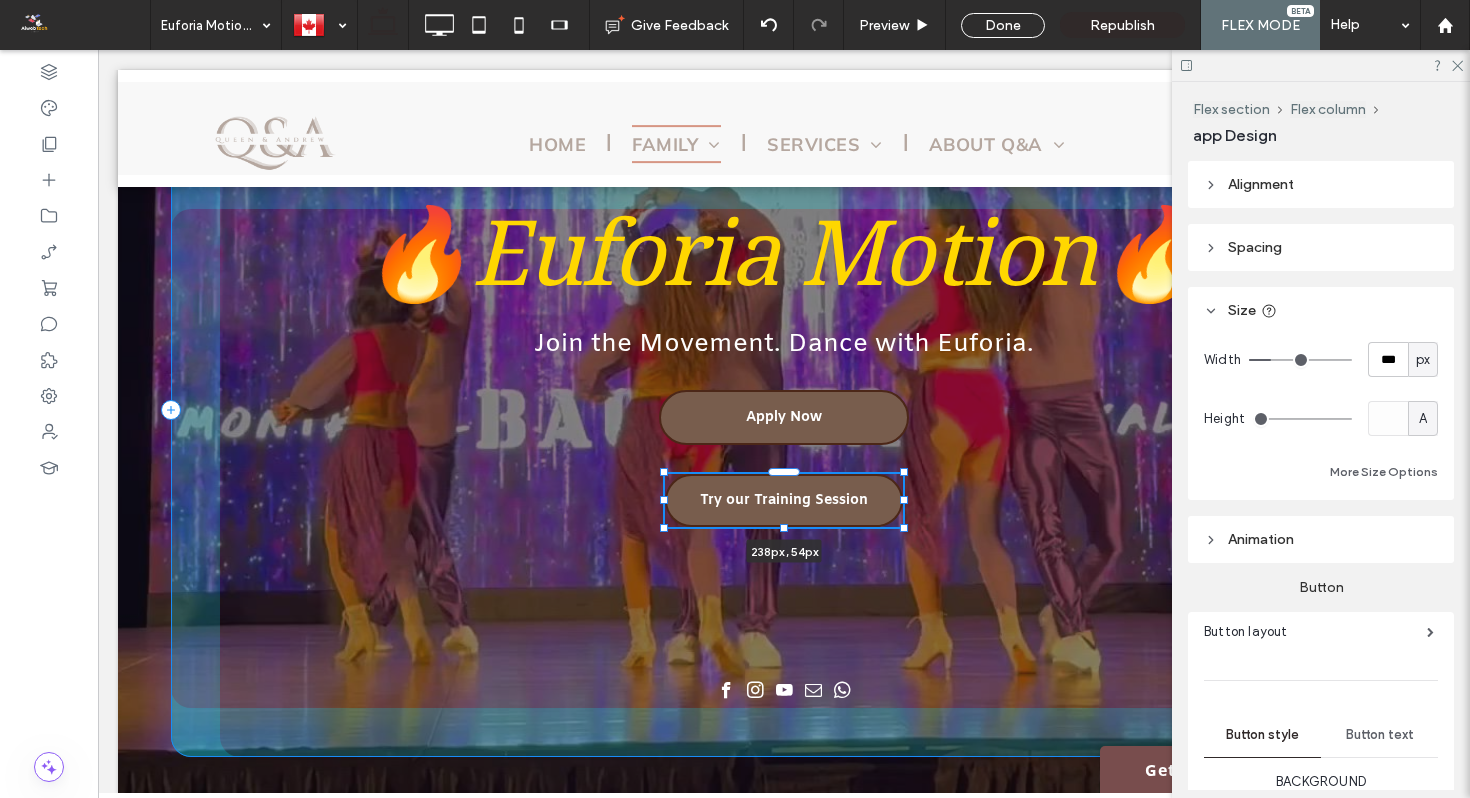 drag, startPoint x: 786, startPoint y: 517, endPoint x: 786, endPoint y: 528, distance: 11 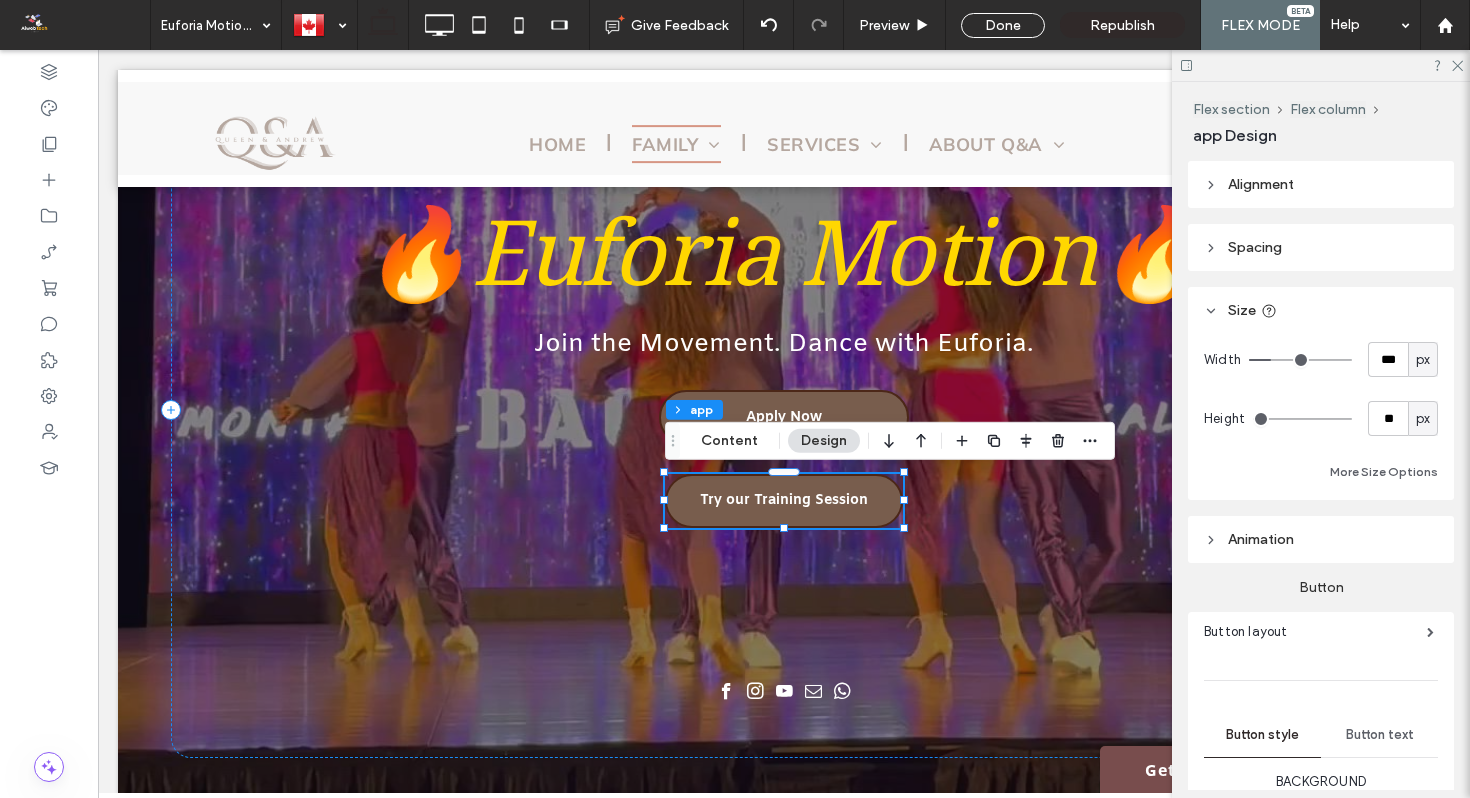 click on "Button layout" at bounding box center [1319, 632] 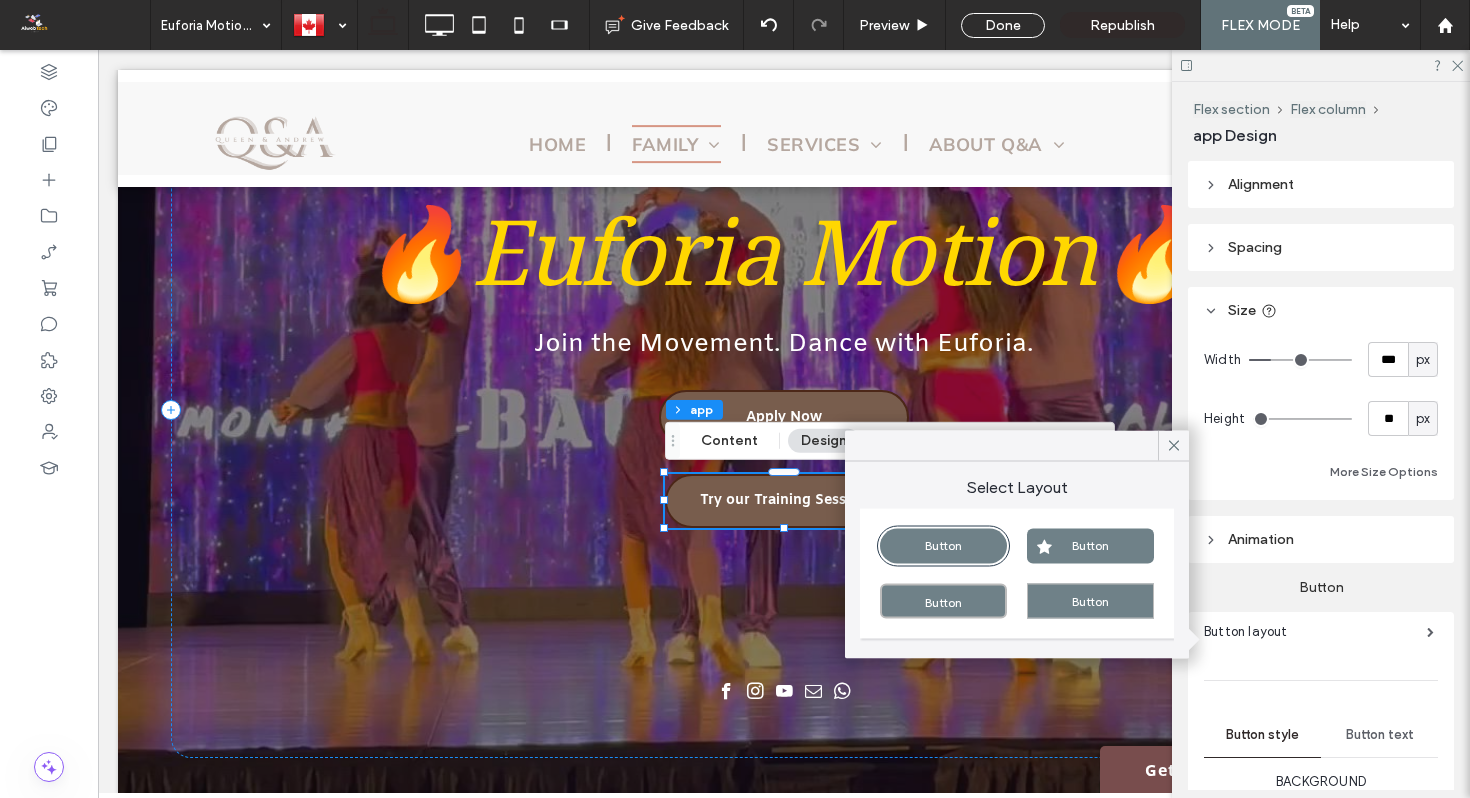 click on "Button" at bounding box center (1321, 579) 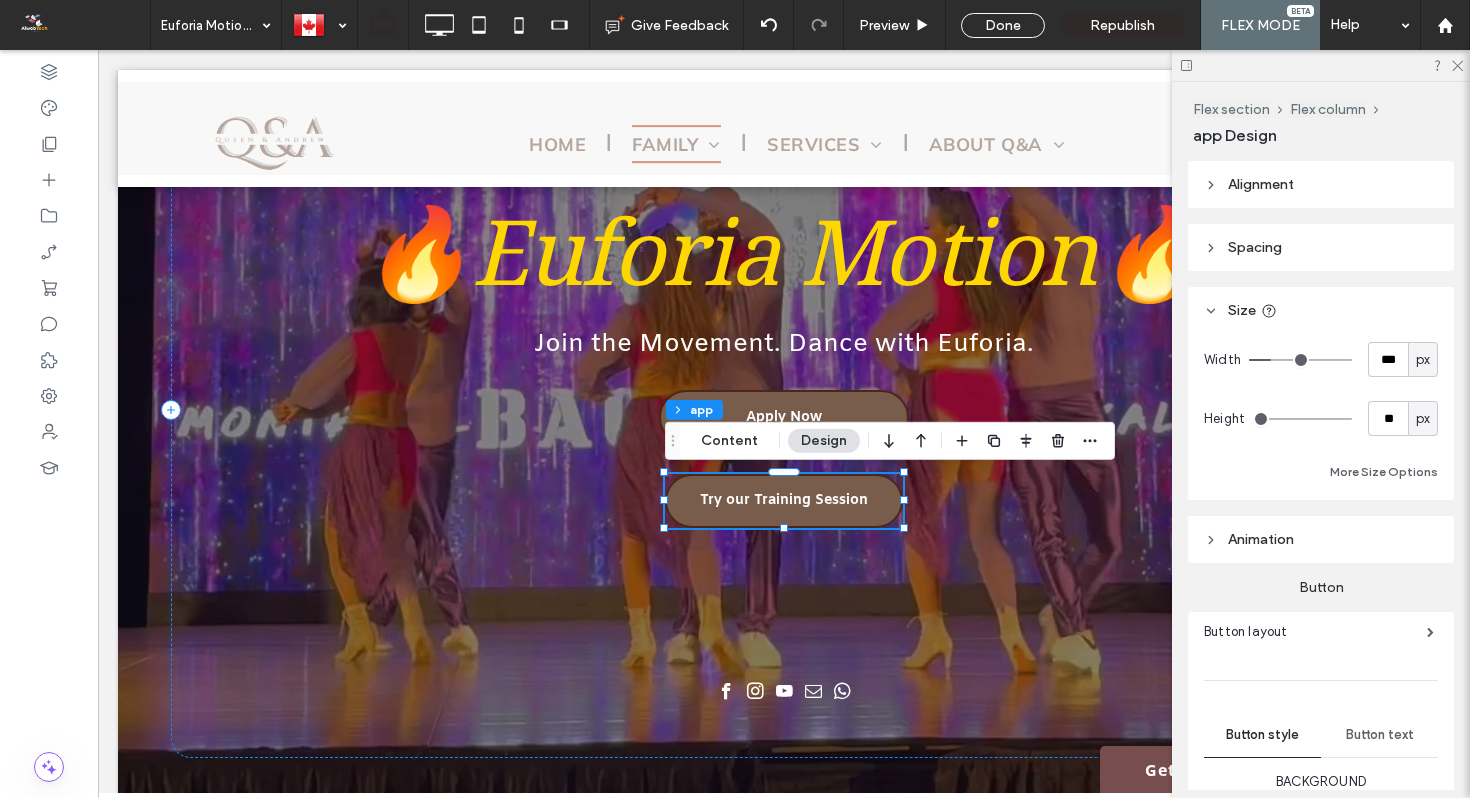scroll, scrollTop: 349, scrollLeft: 0, axis: vertical 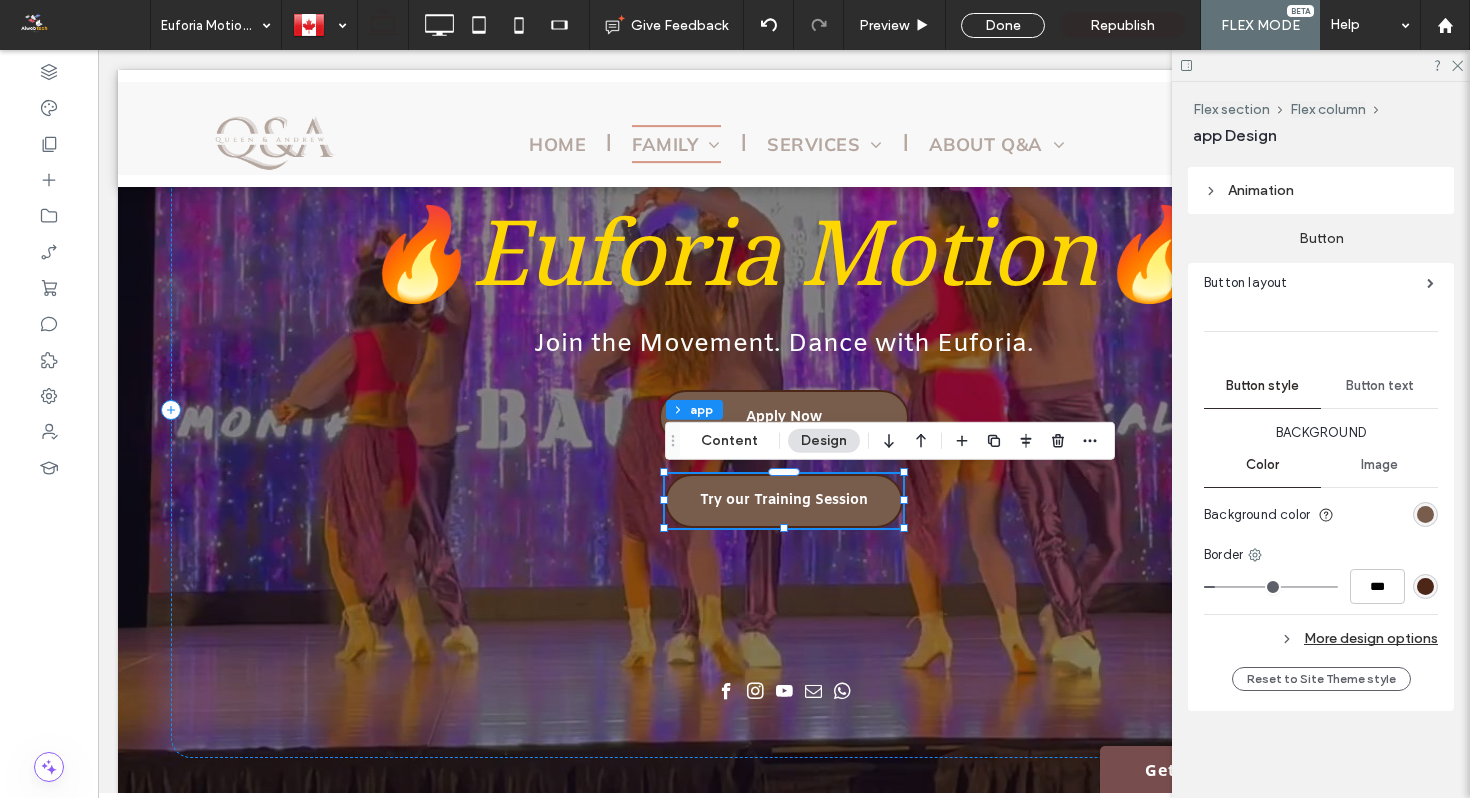 click on "Button style" at bounding box center (1262, 386) 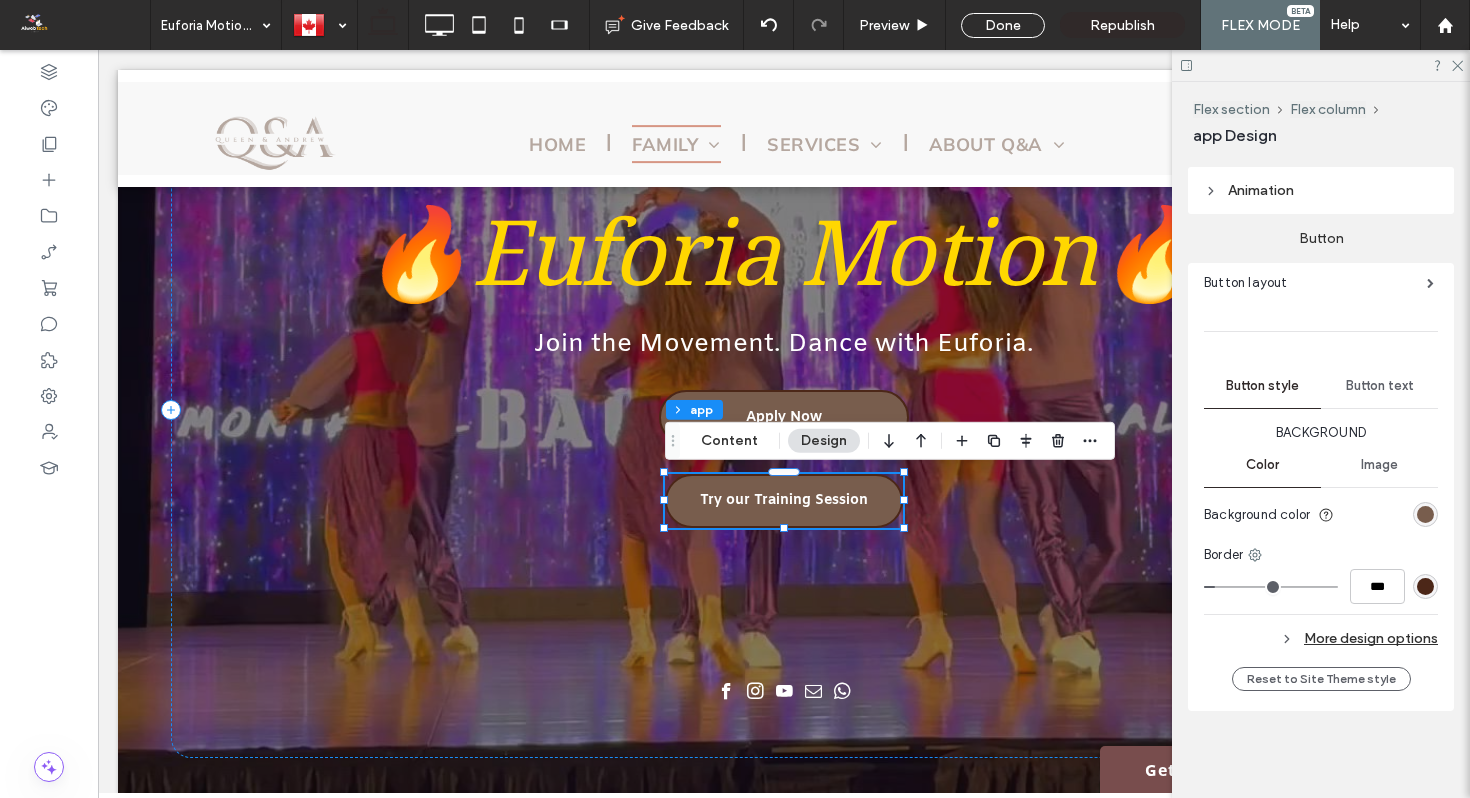 click on "Button layout" at bounding box center [1246, 283] 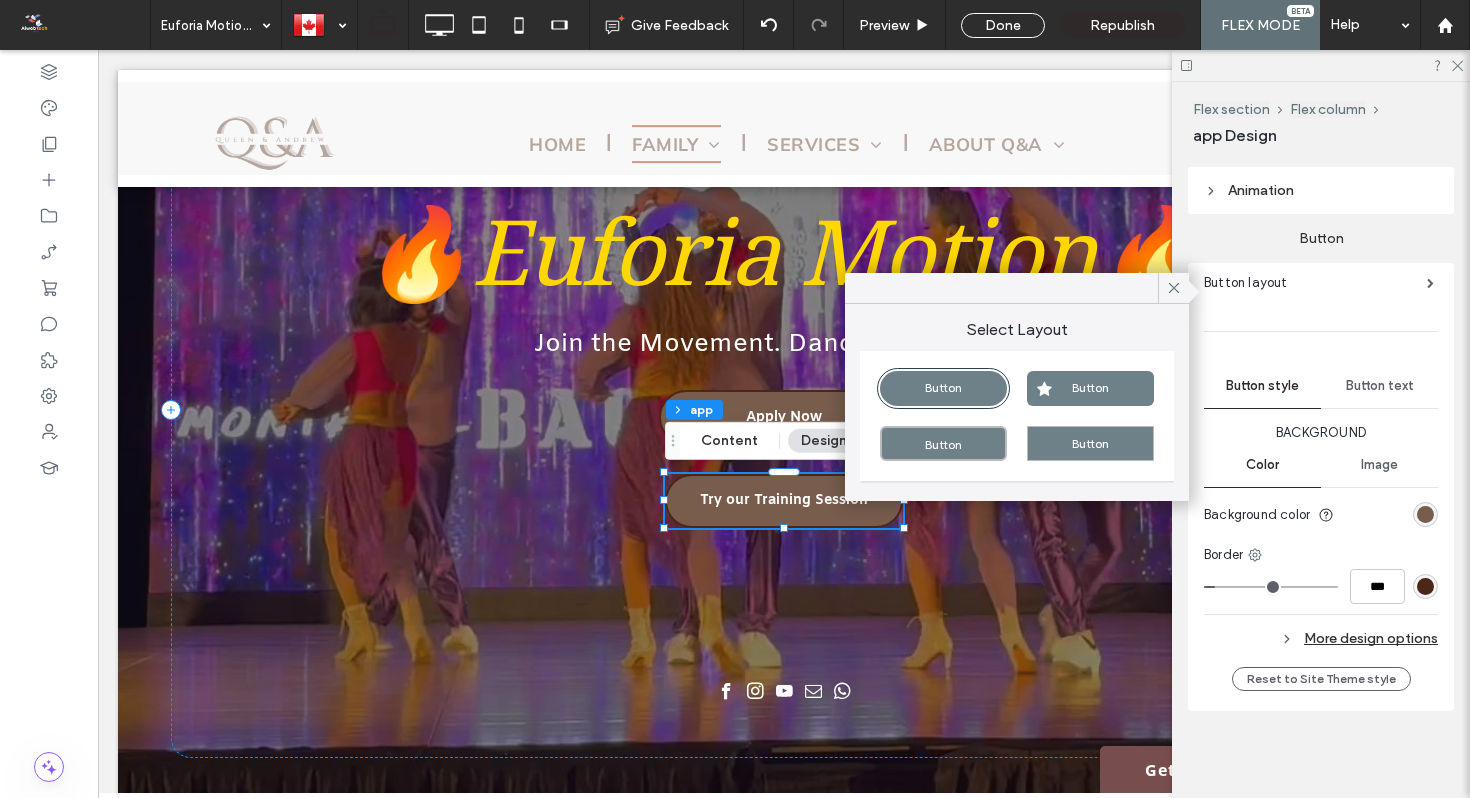 click on "Button layout" at bounding box center (1246, 283) 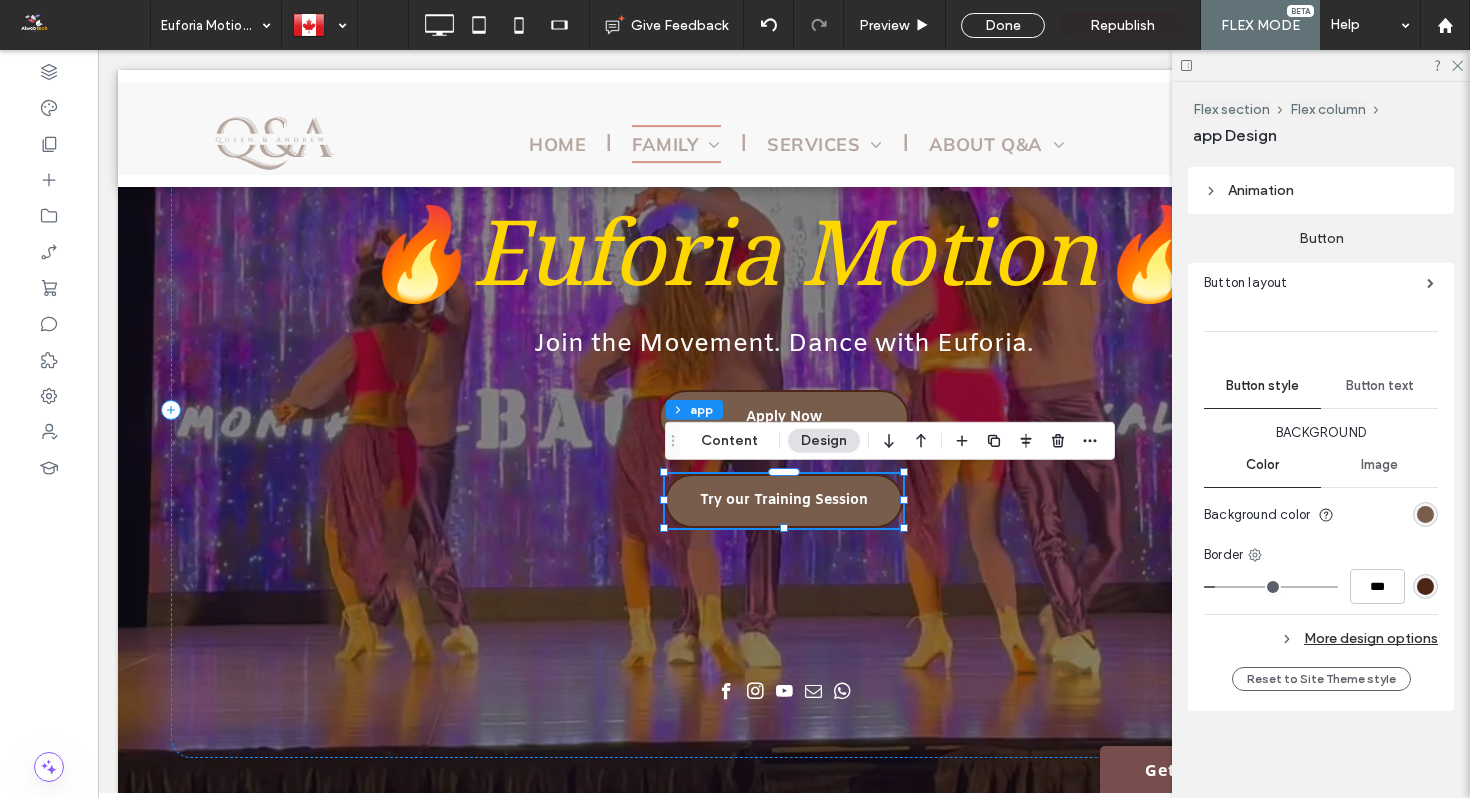 click on "Button layout" at bounding box center (1319, 283) 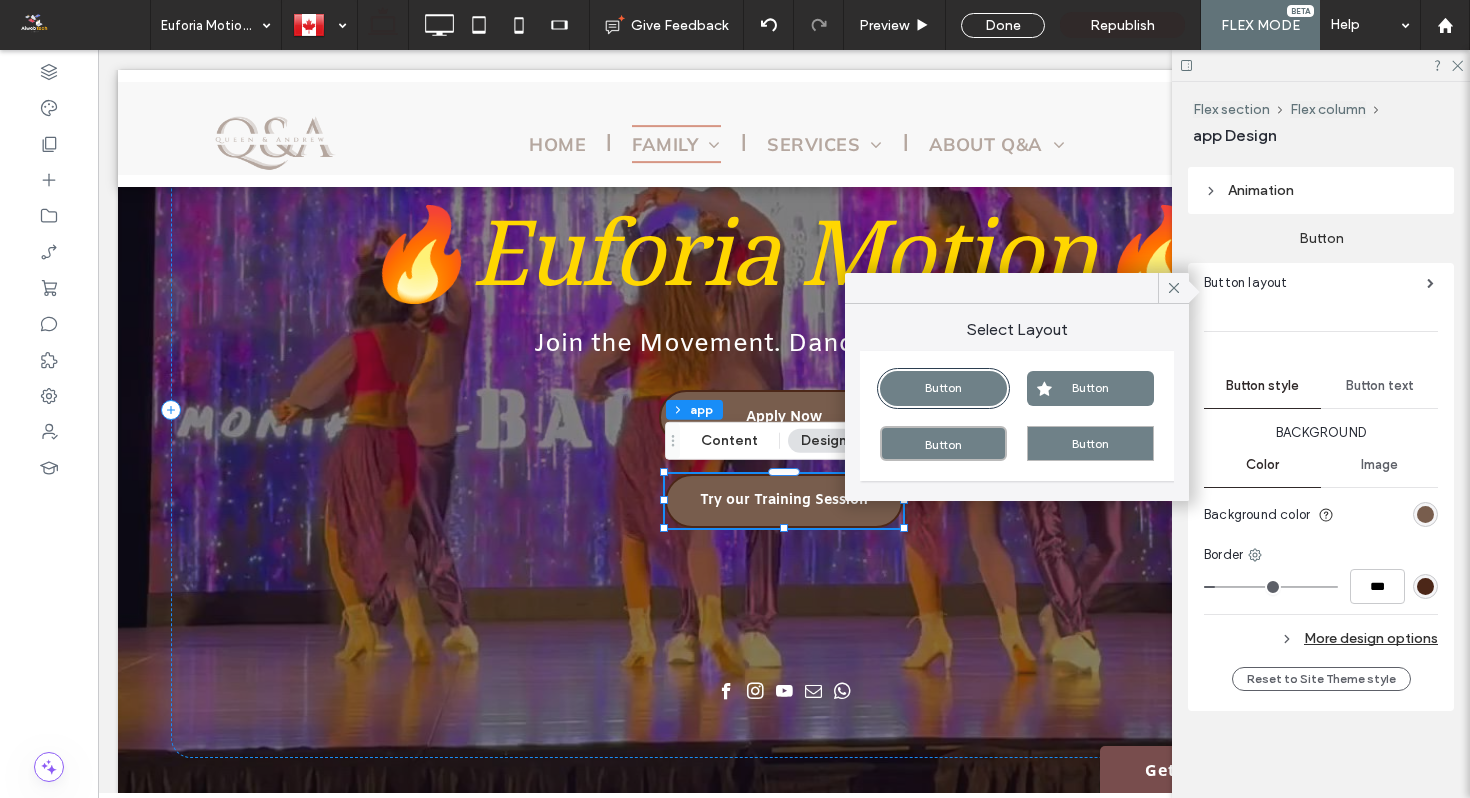 click on "Button layout" at bounding box center [1319, 283] 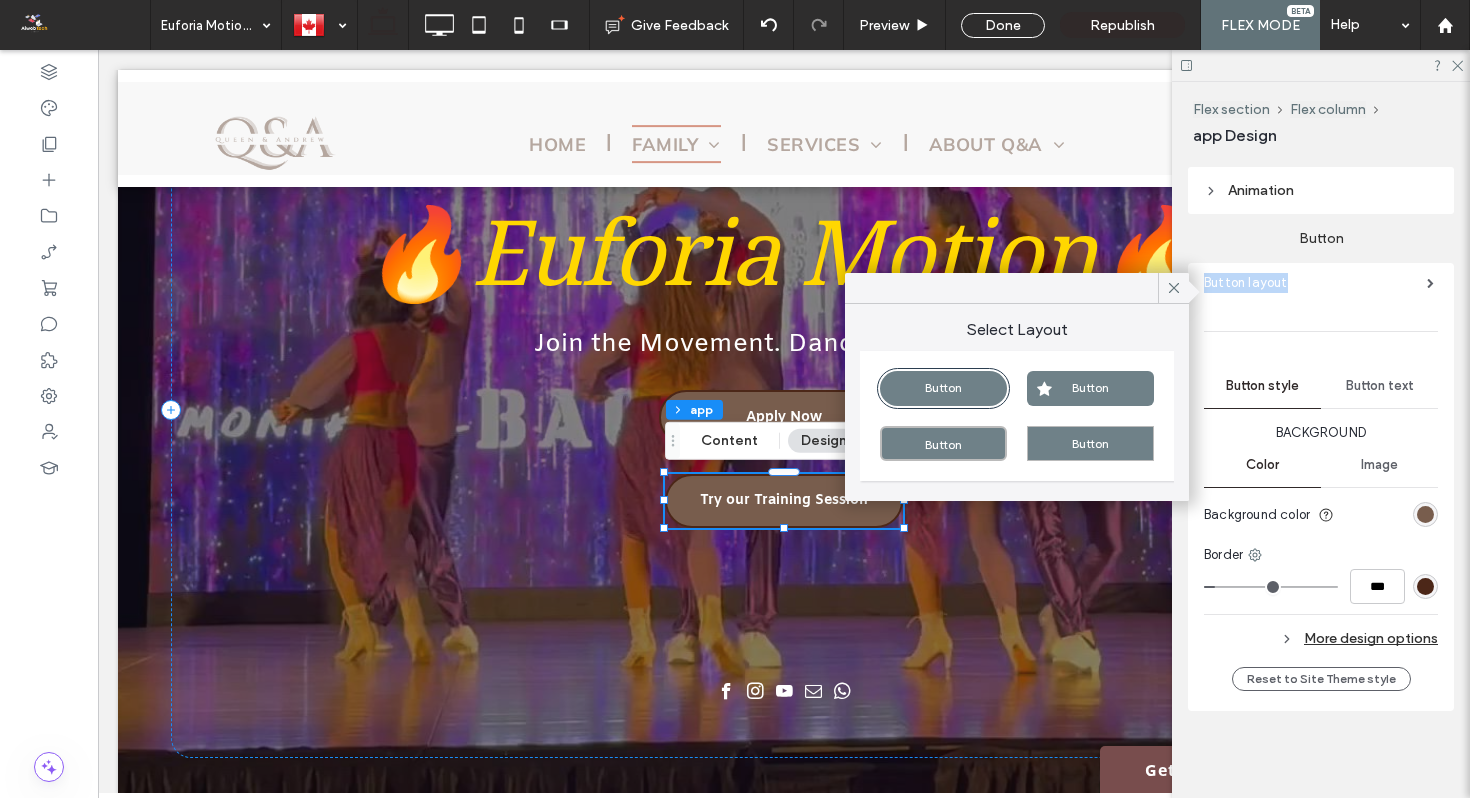 scroll, scrollTop: 0, scrollLeft: 0, axis: both 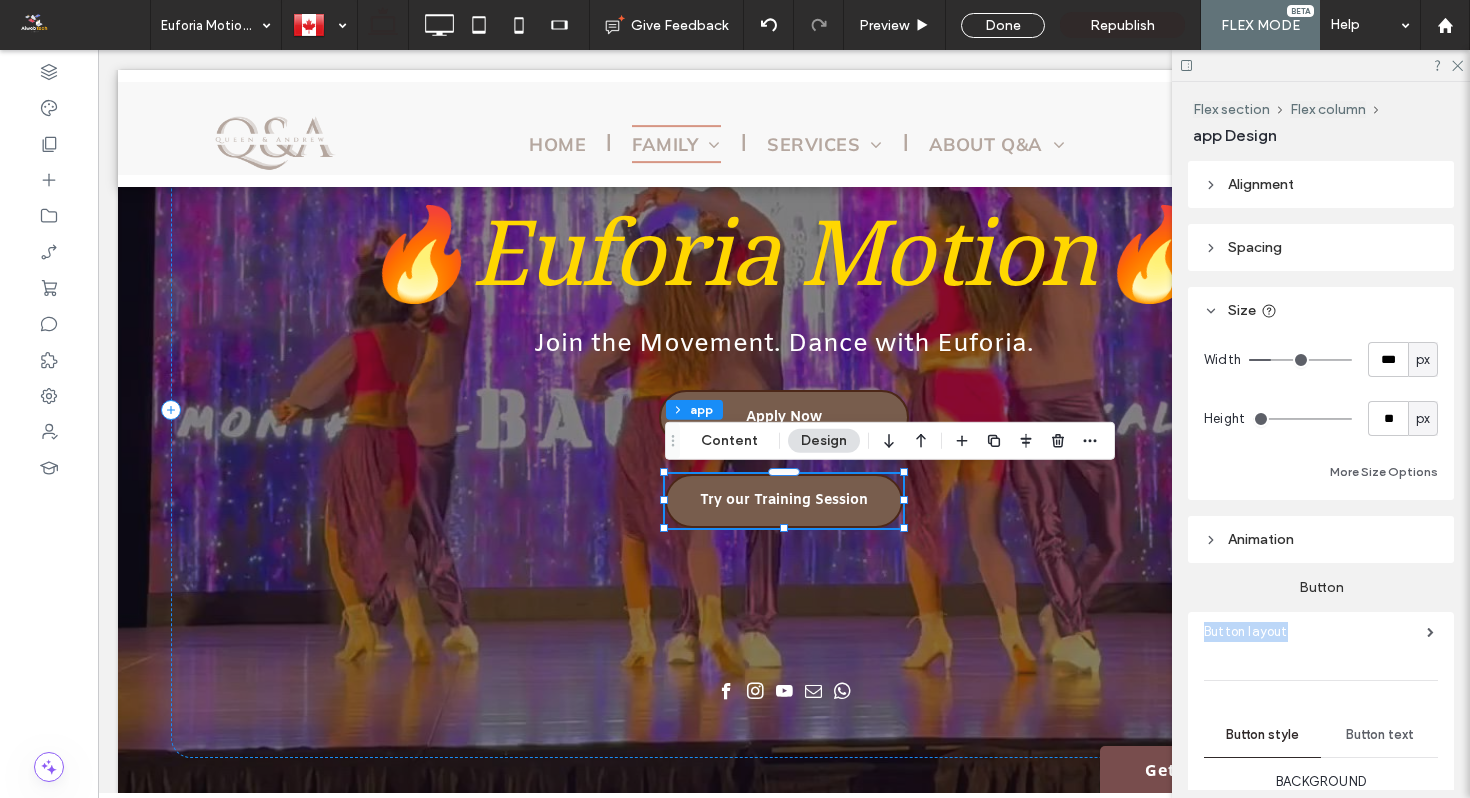 click on "Alignment" at bounding box center (1321, 184) 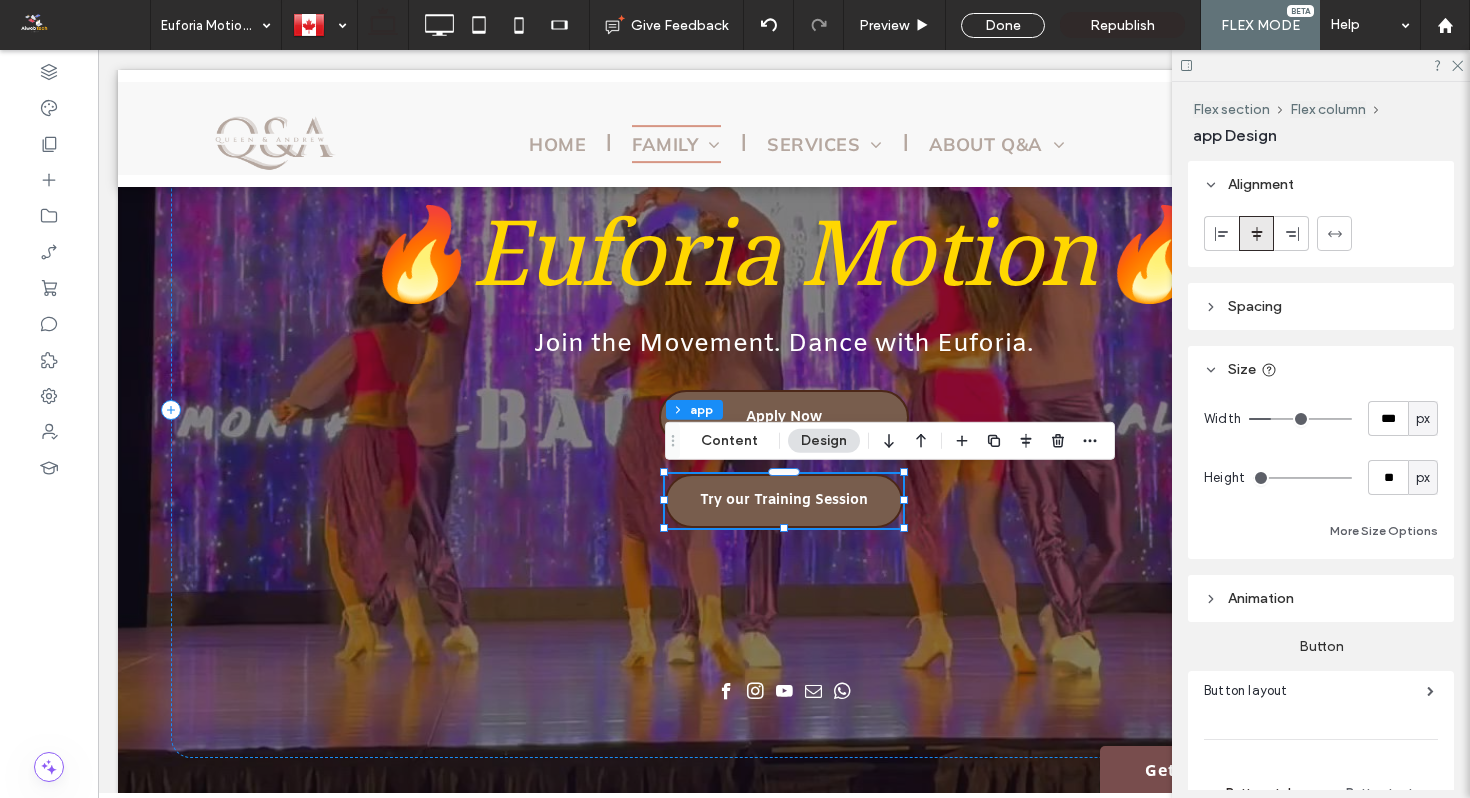 click on "Alignment" at bounding box center [1321, 184] 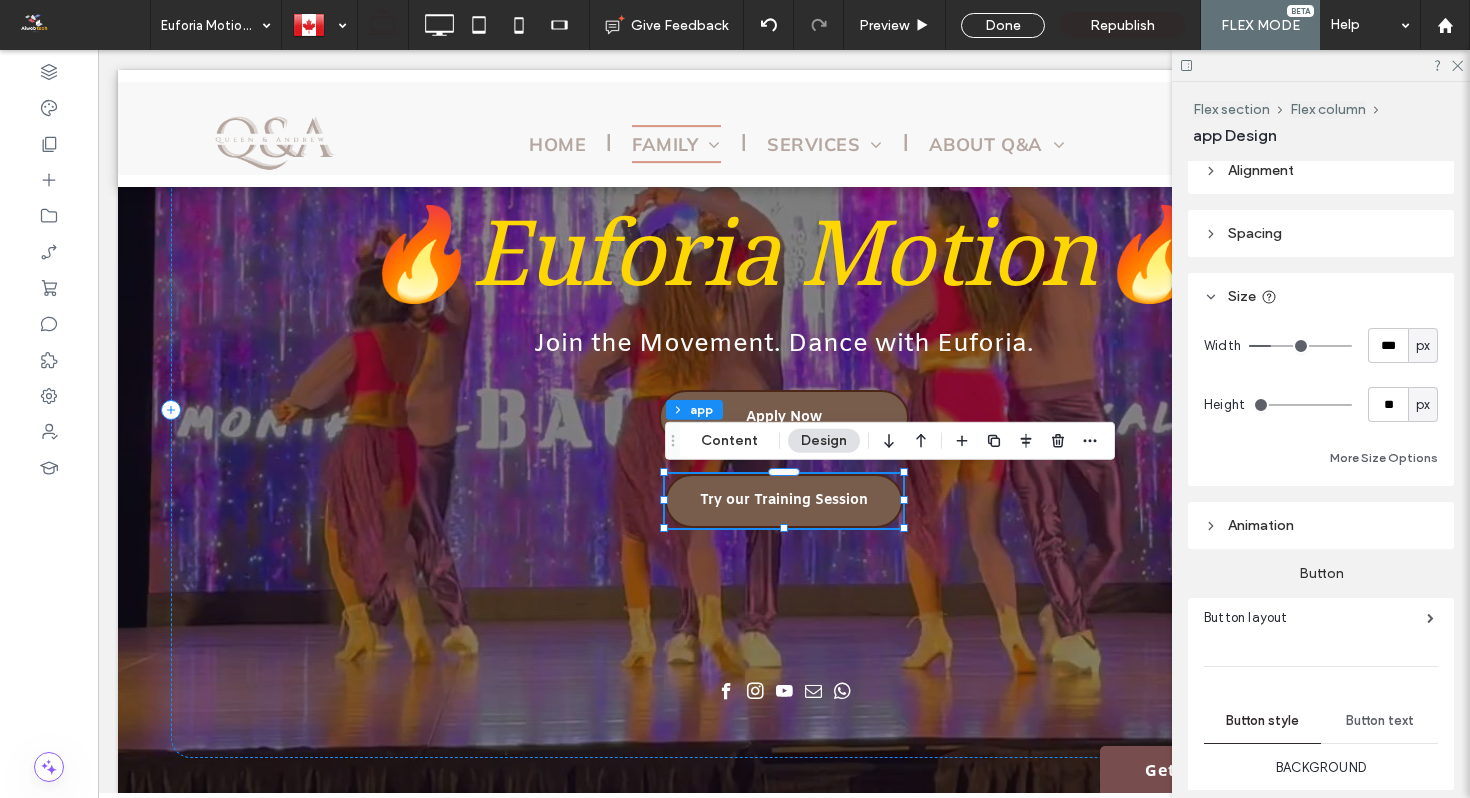 scroll, scrollTop: 0, scrollLeft: 0, axis: both 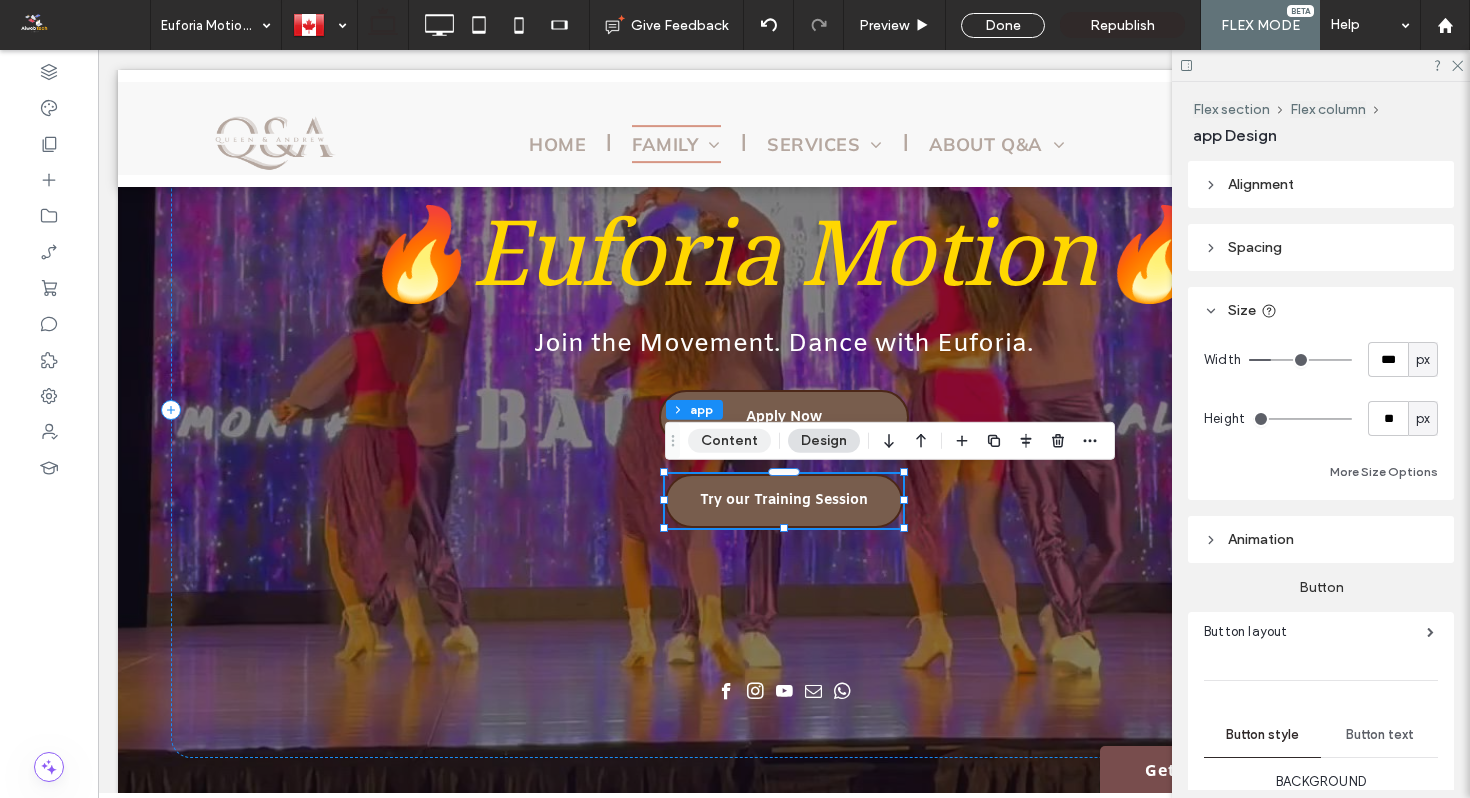 click on "Content" at bounding box center [729, 441] 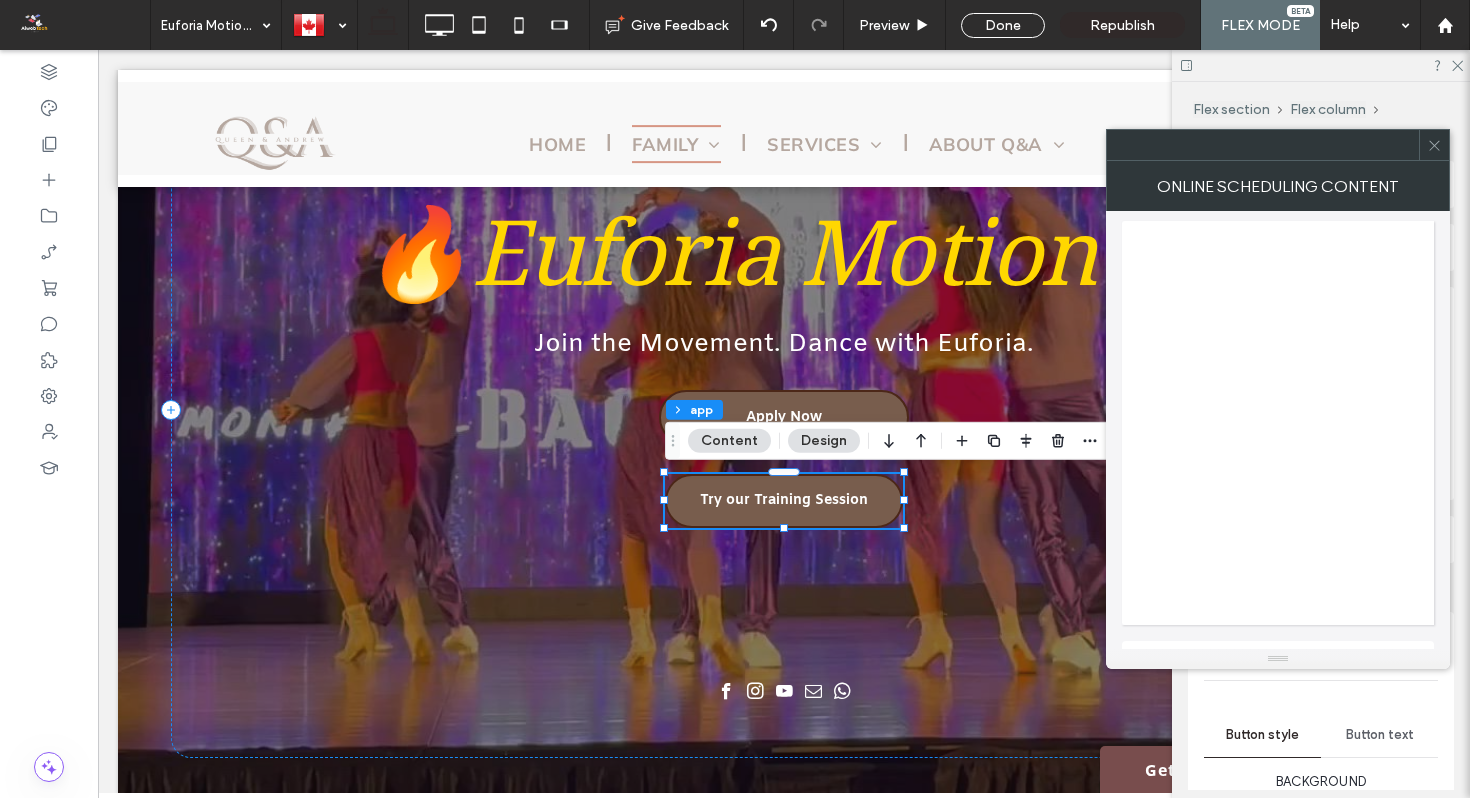 click 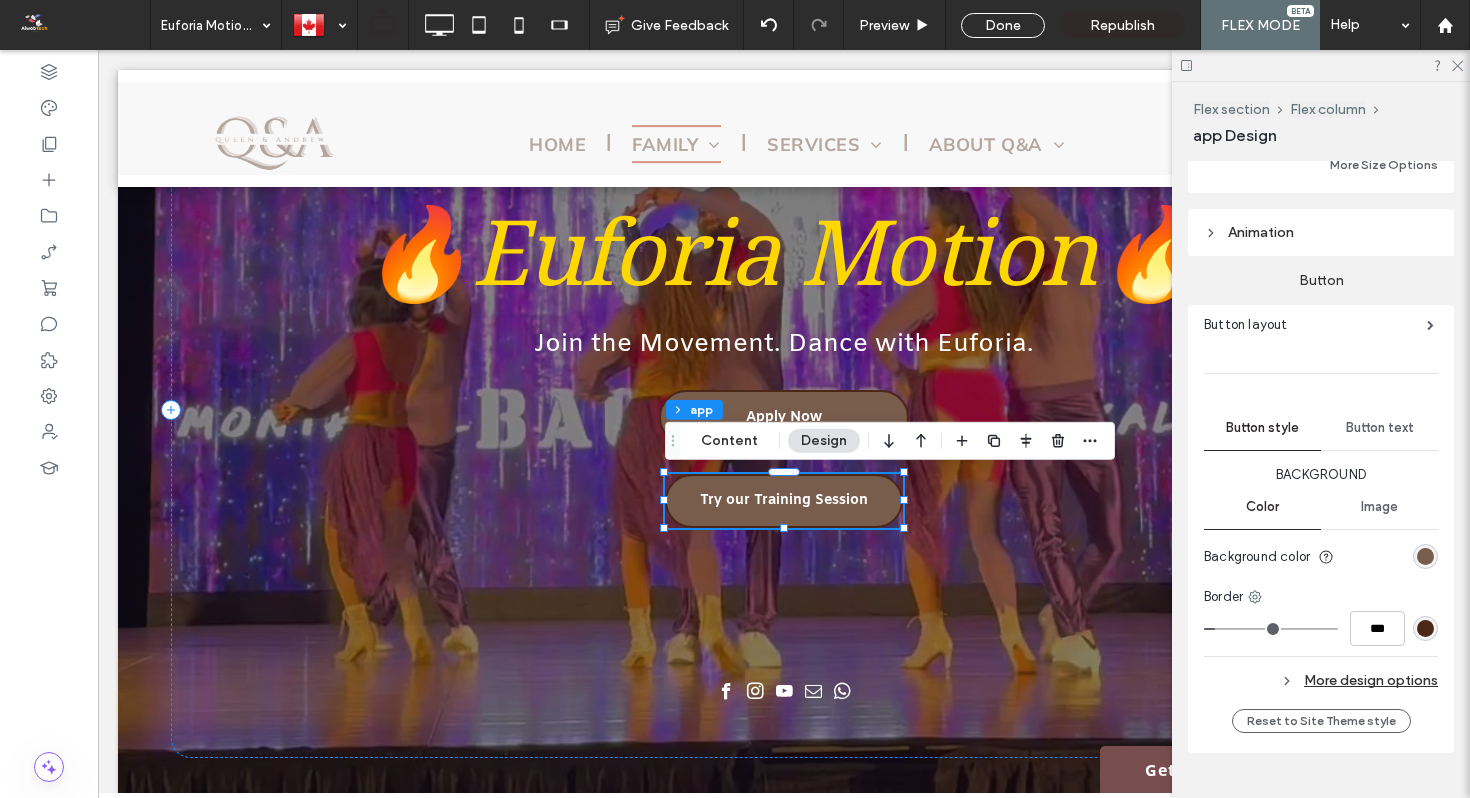 scroll, scrollTop: 349, scrollLeft: 0, axis: vertical 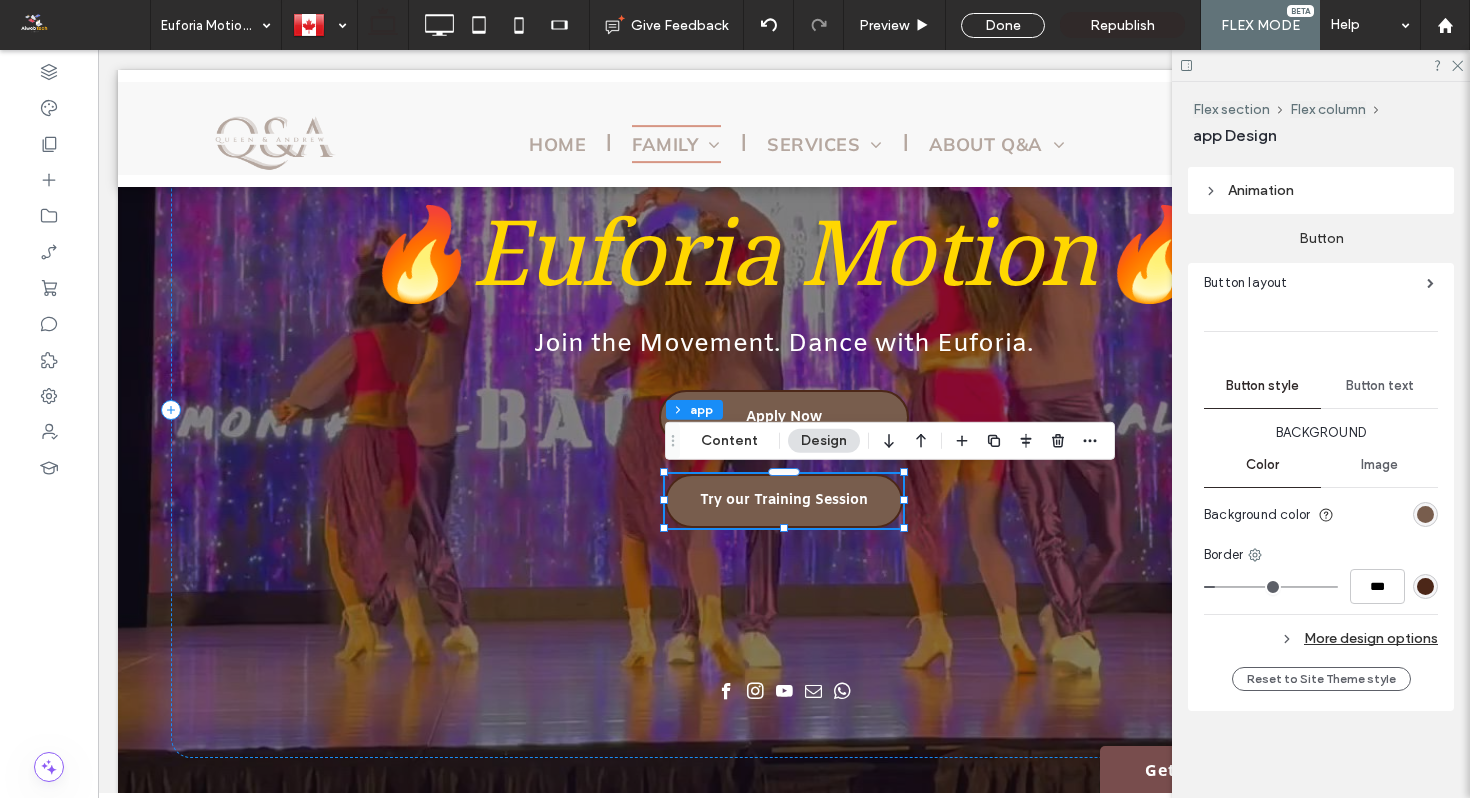 click on "Image" at bounding box center [1379, 465] 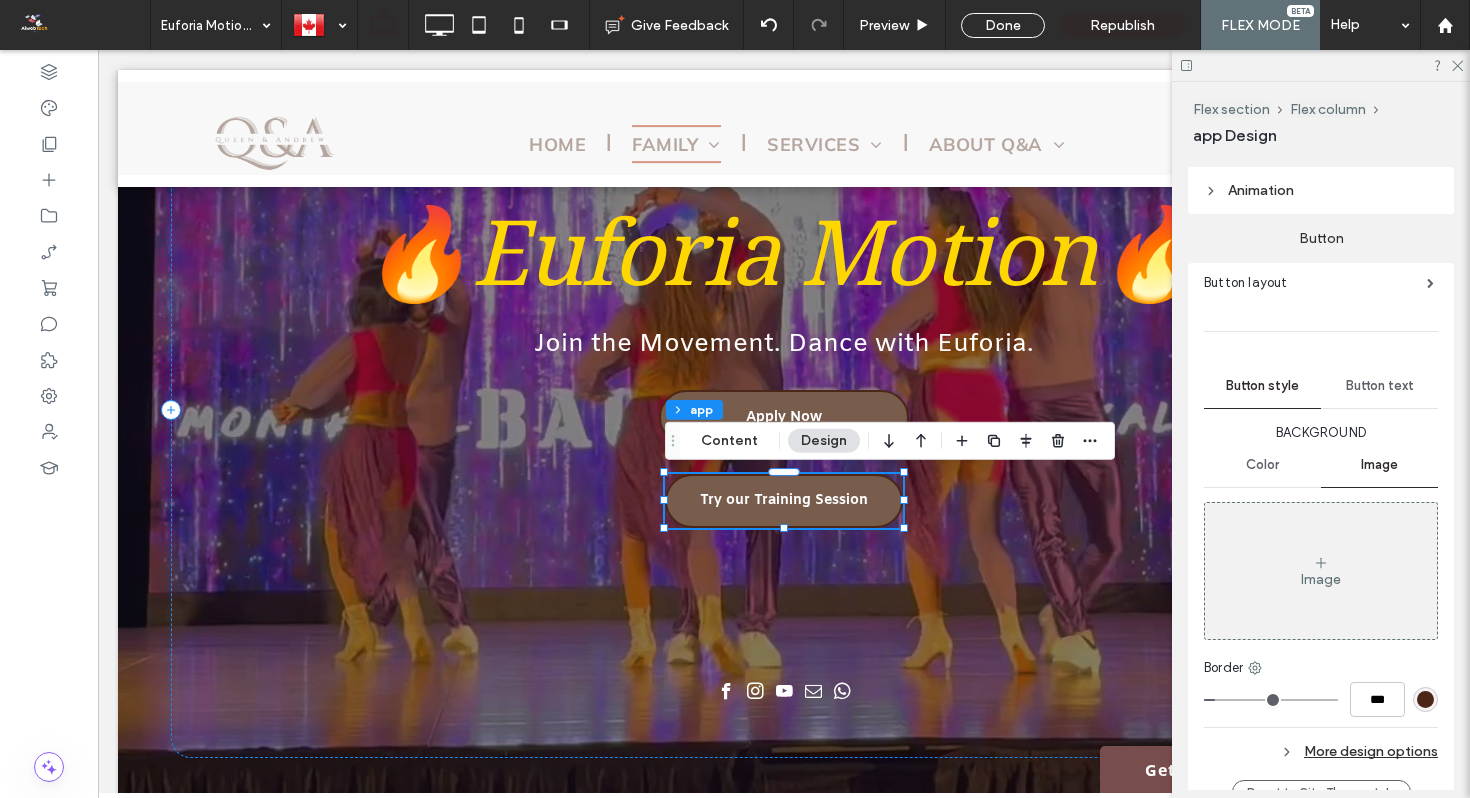 click on "Color" at bounding box center (1262, 465) 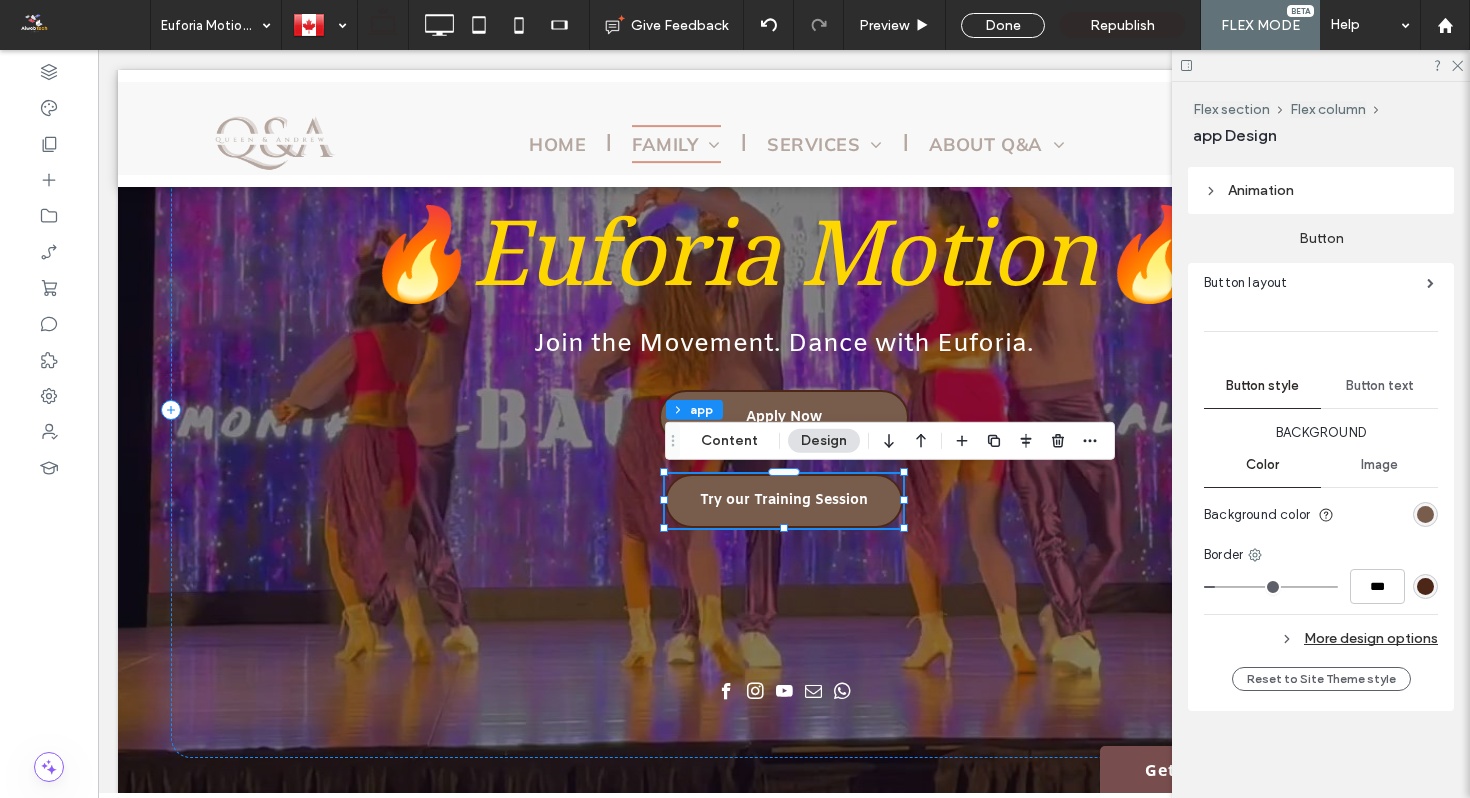 click on "More design options" at bounding box center [1321, 638] 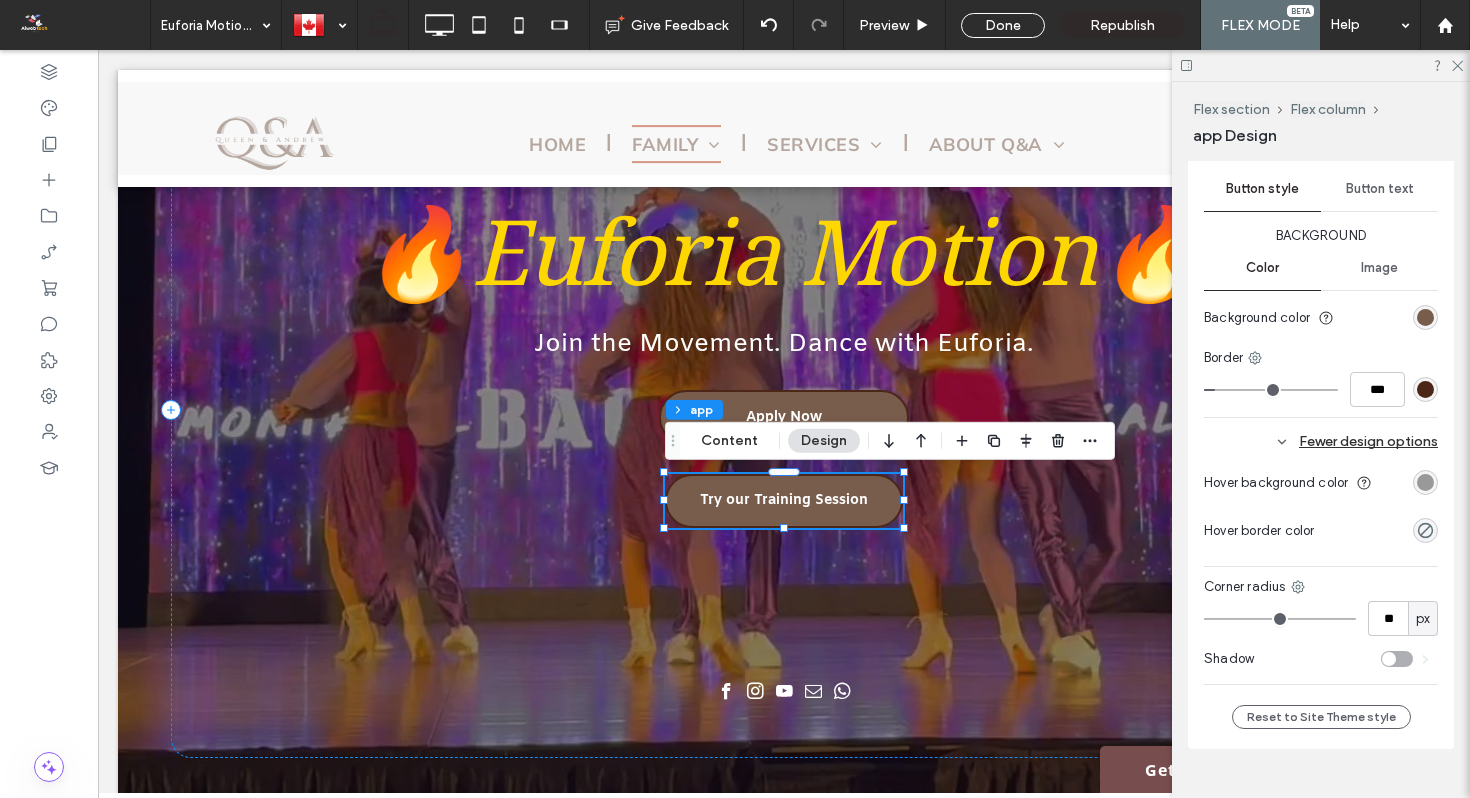 scroll, scrollTop: 580, scrollLeft: 0, axis: vertical 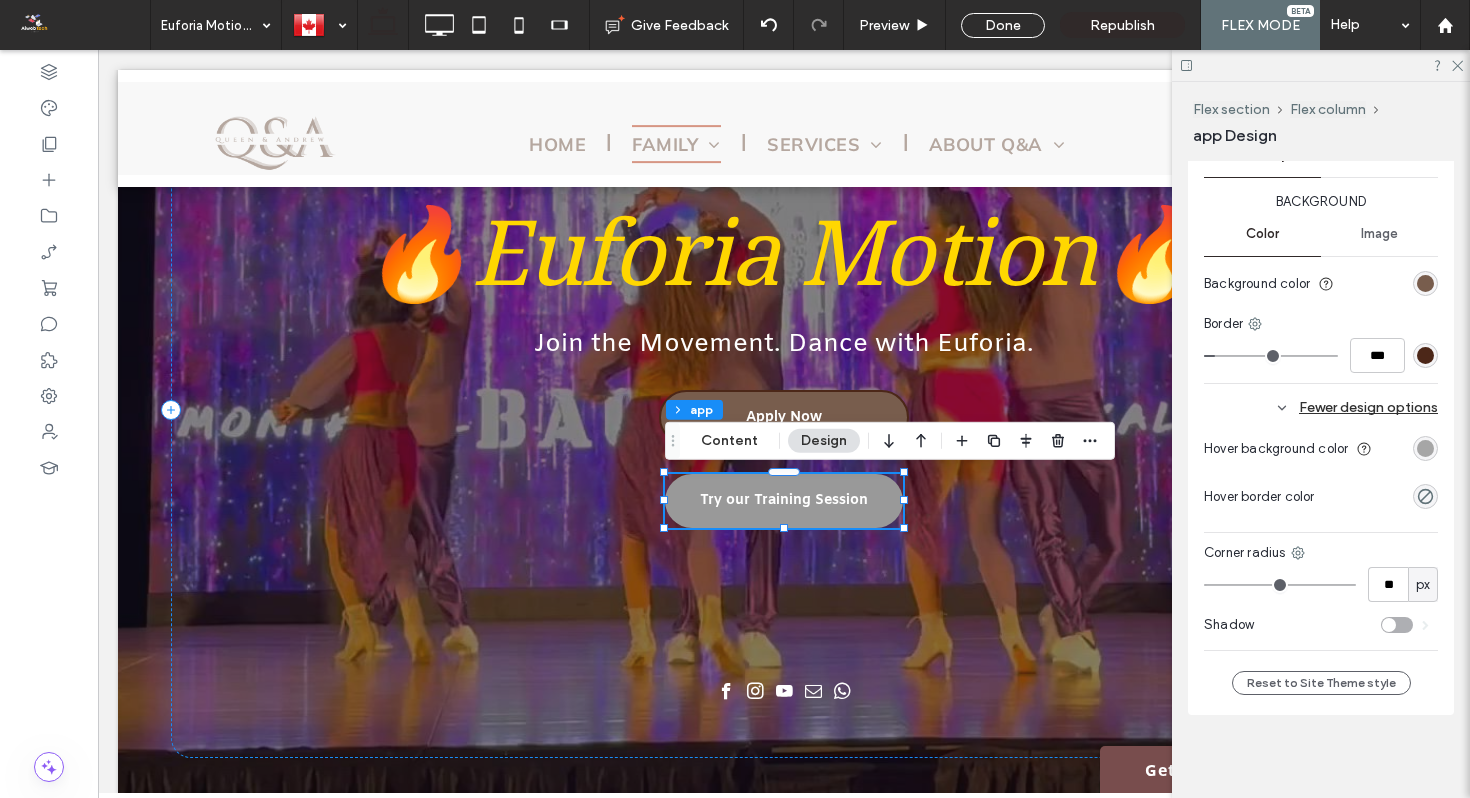 click at bounding box center (1425, 448) 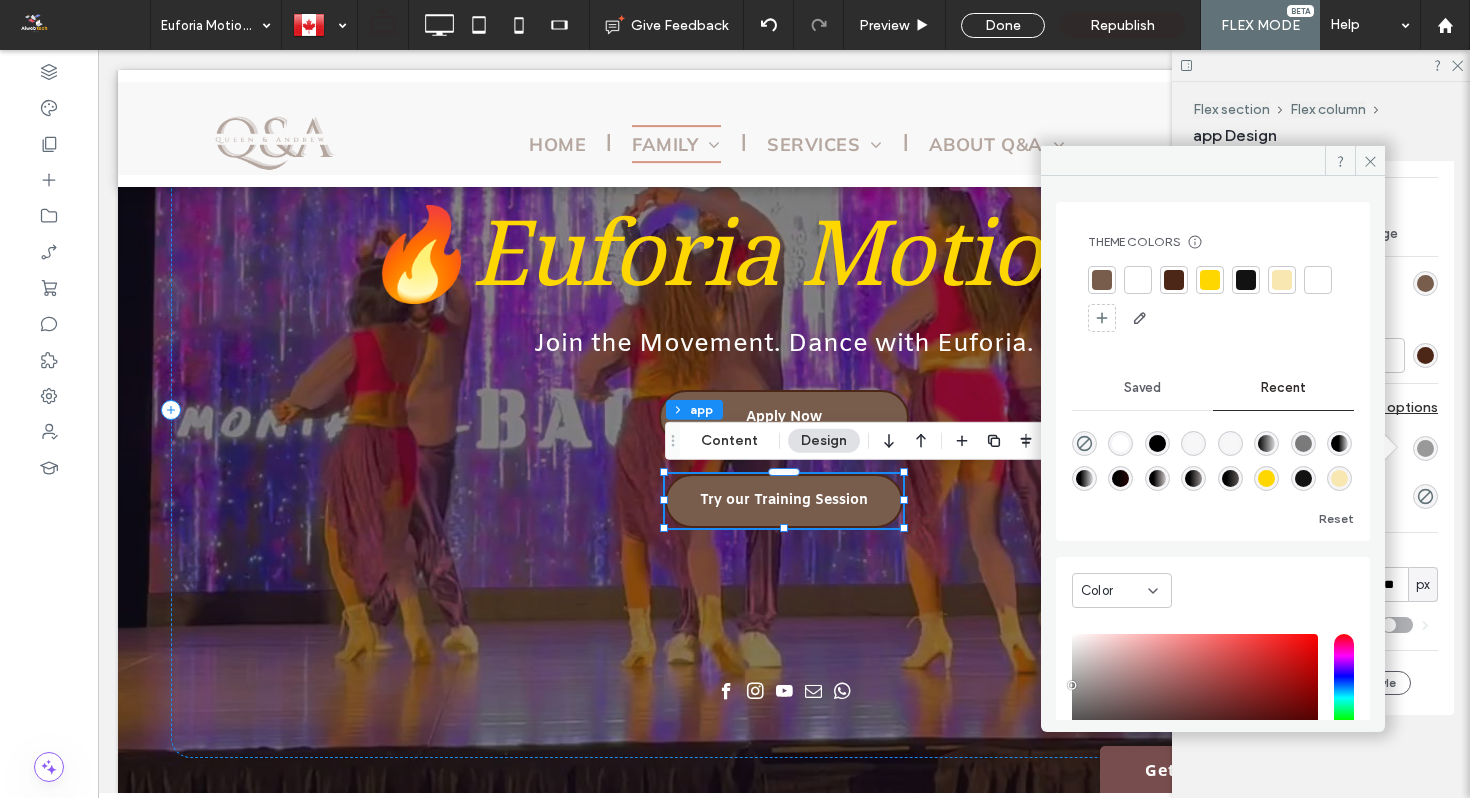 click at bounding box center [1102, 280] 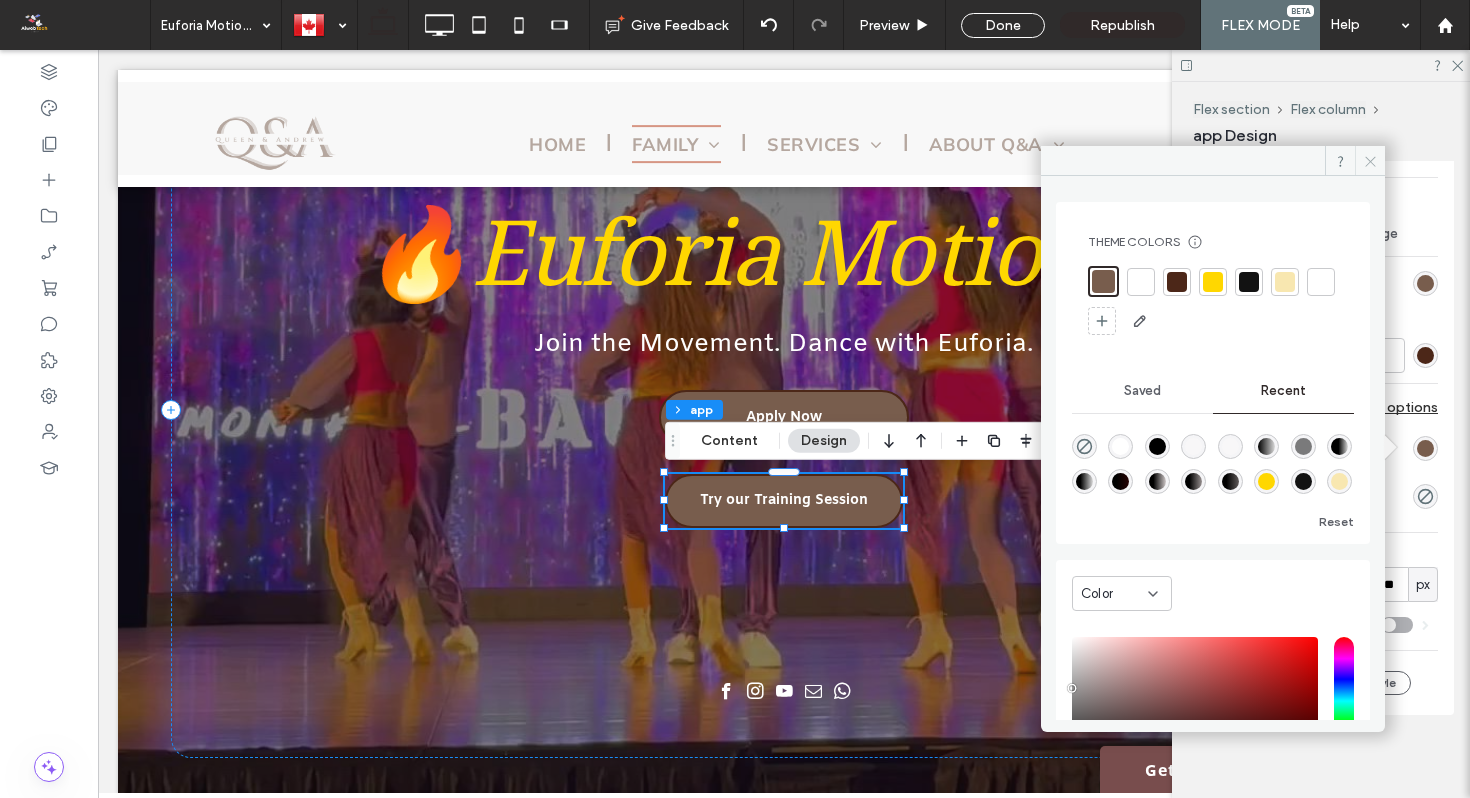 click at bounding box center [1370, 161] 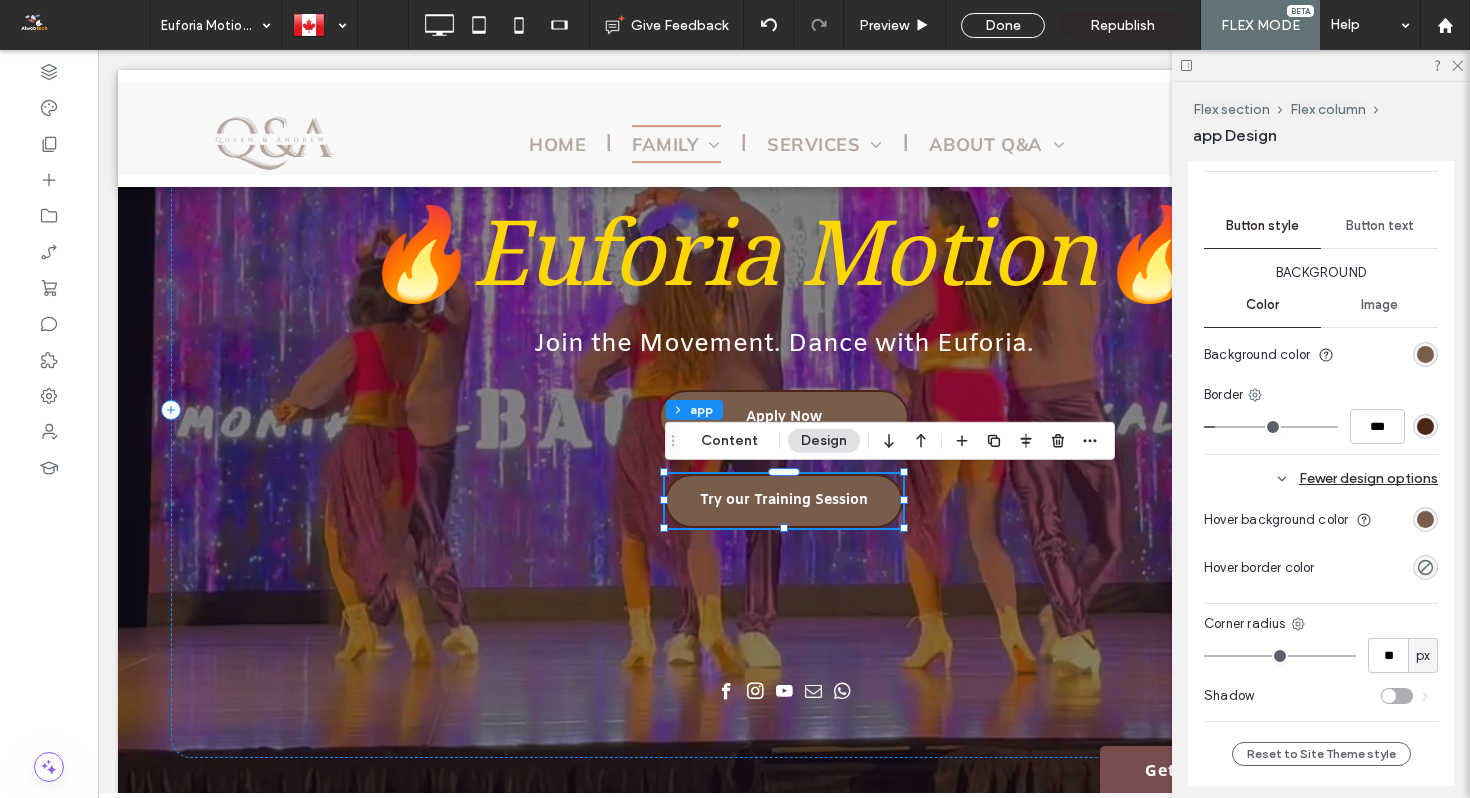 scroll, scrollTop: 479, scrollLeft: 0, axis: vertical 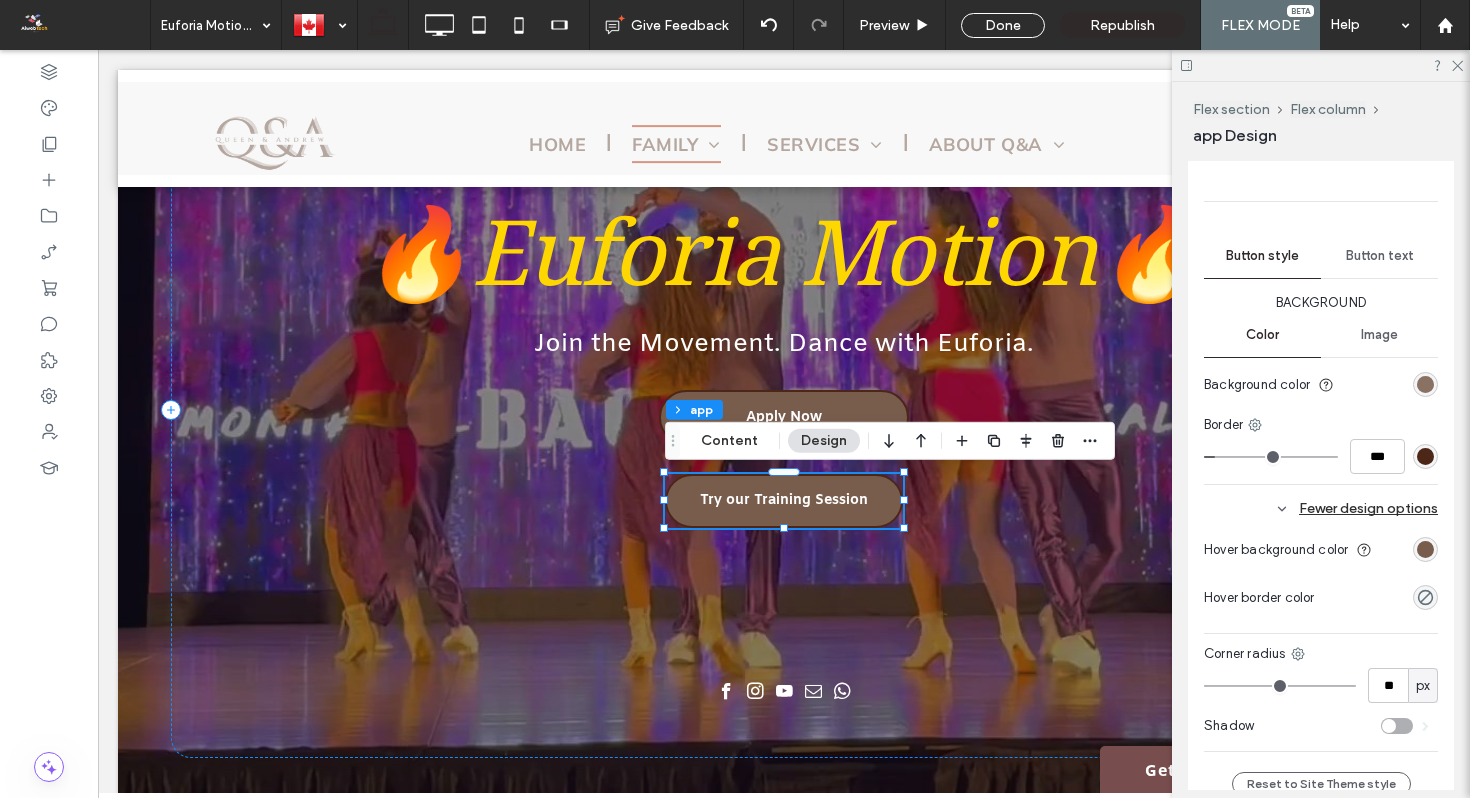 click at bounding box center [1425, 384] 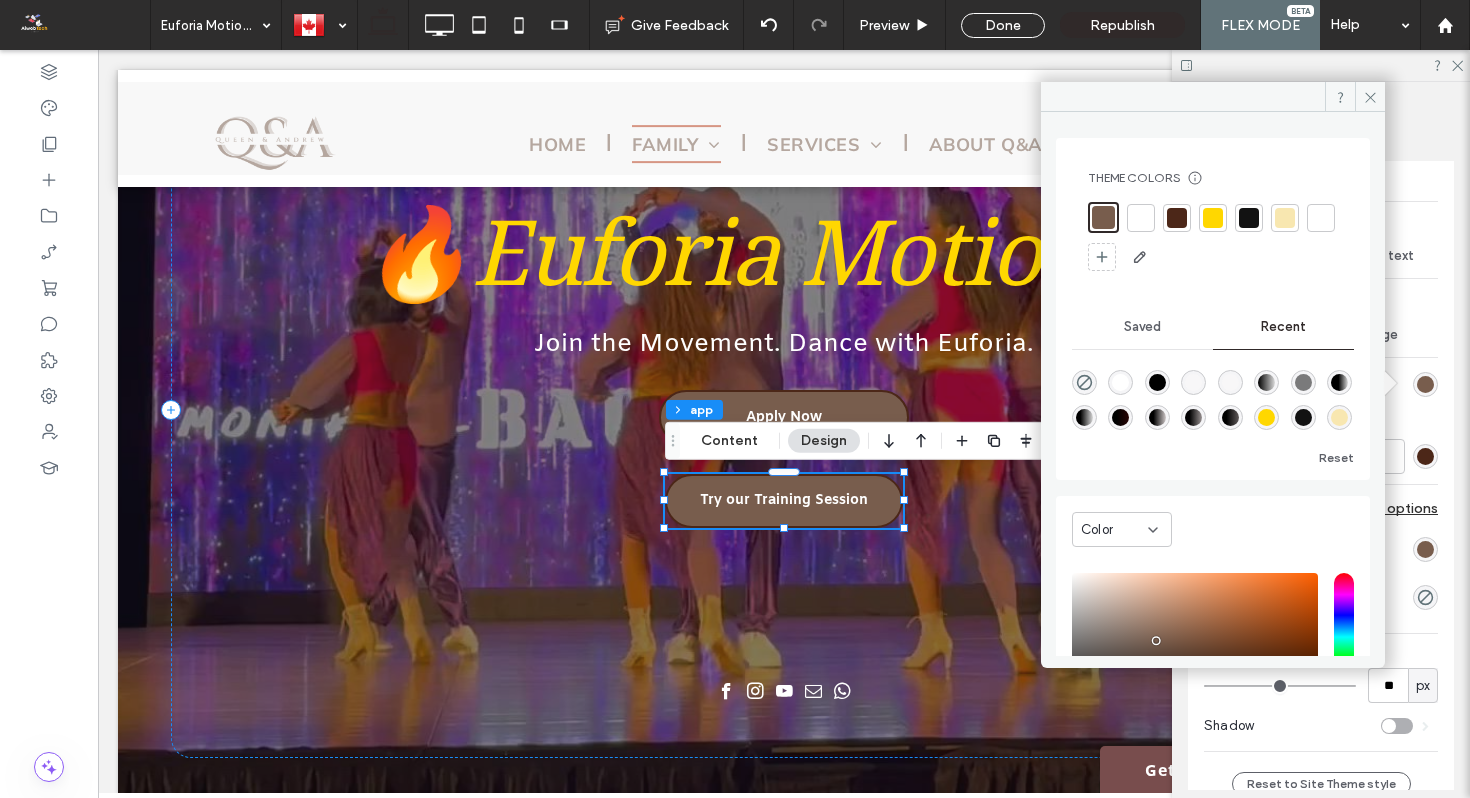 click at bounding box center [1141, 218] 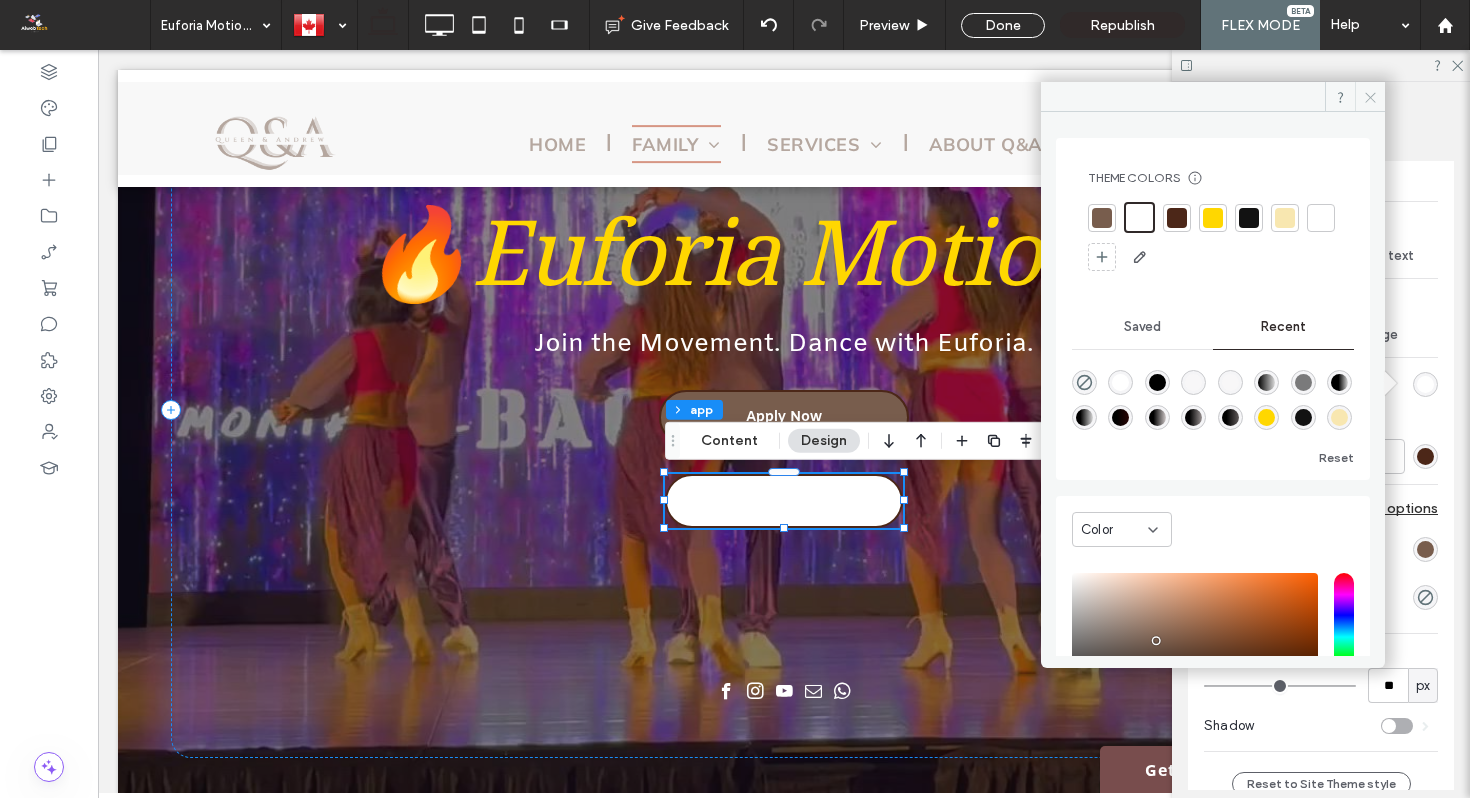 click at bounding box center [1370, 97] 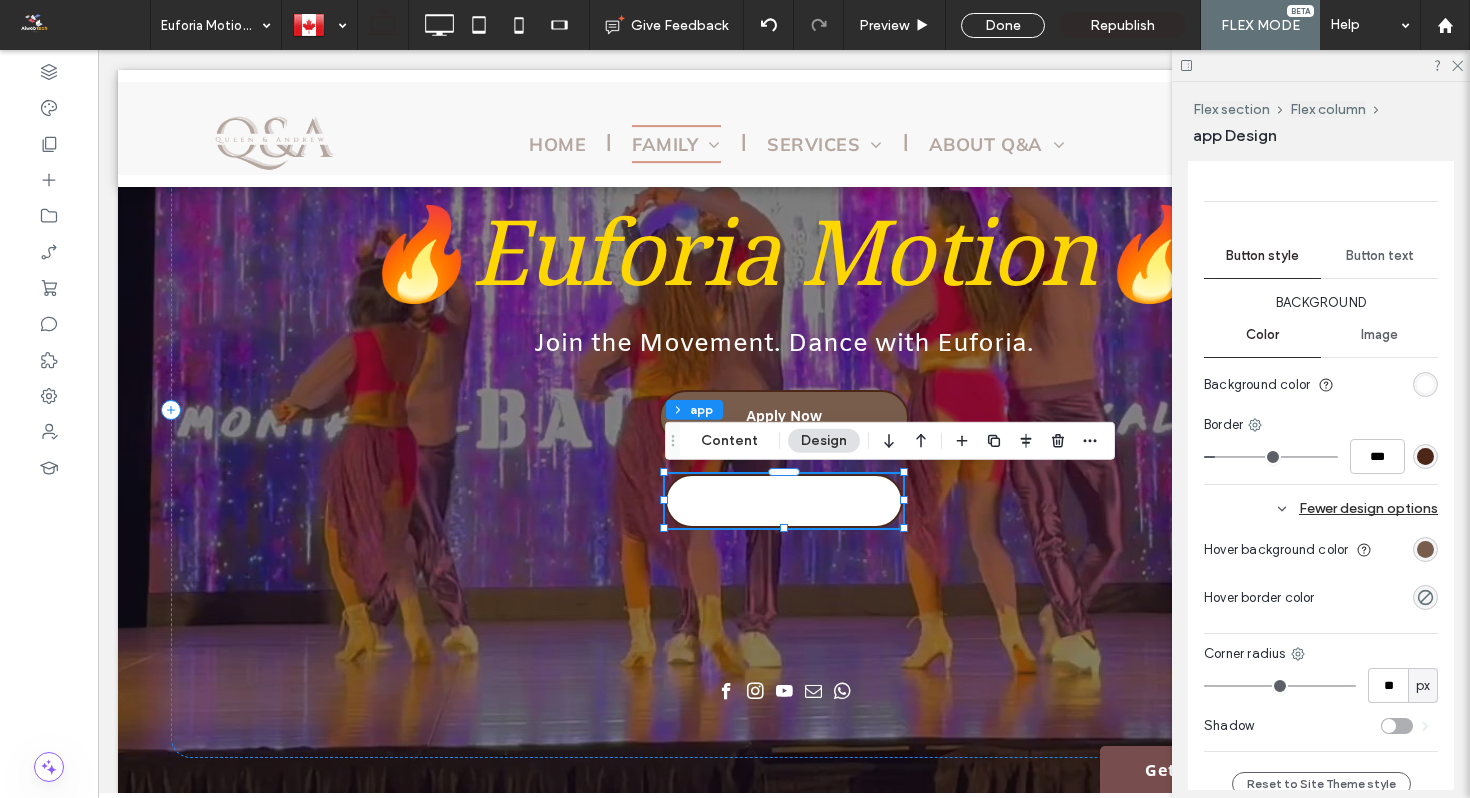 click on "Button text" at bounding box center (1379, 256) 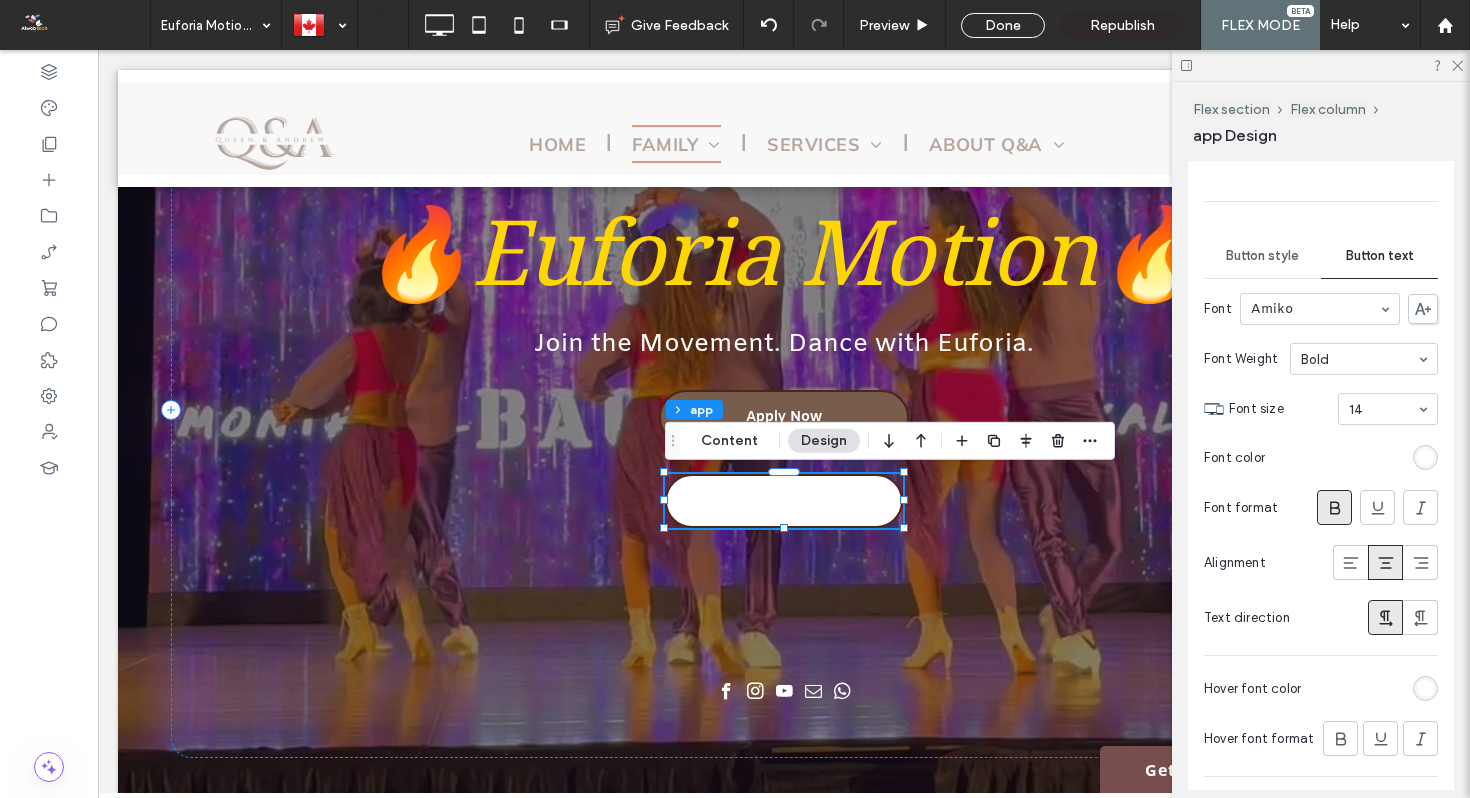 click on "Font color" at bounding box center [1321, 457] 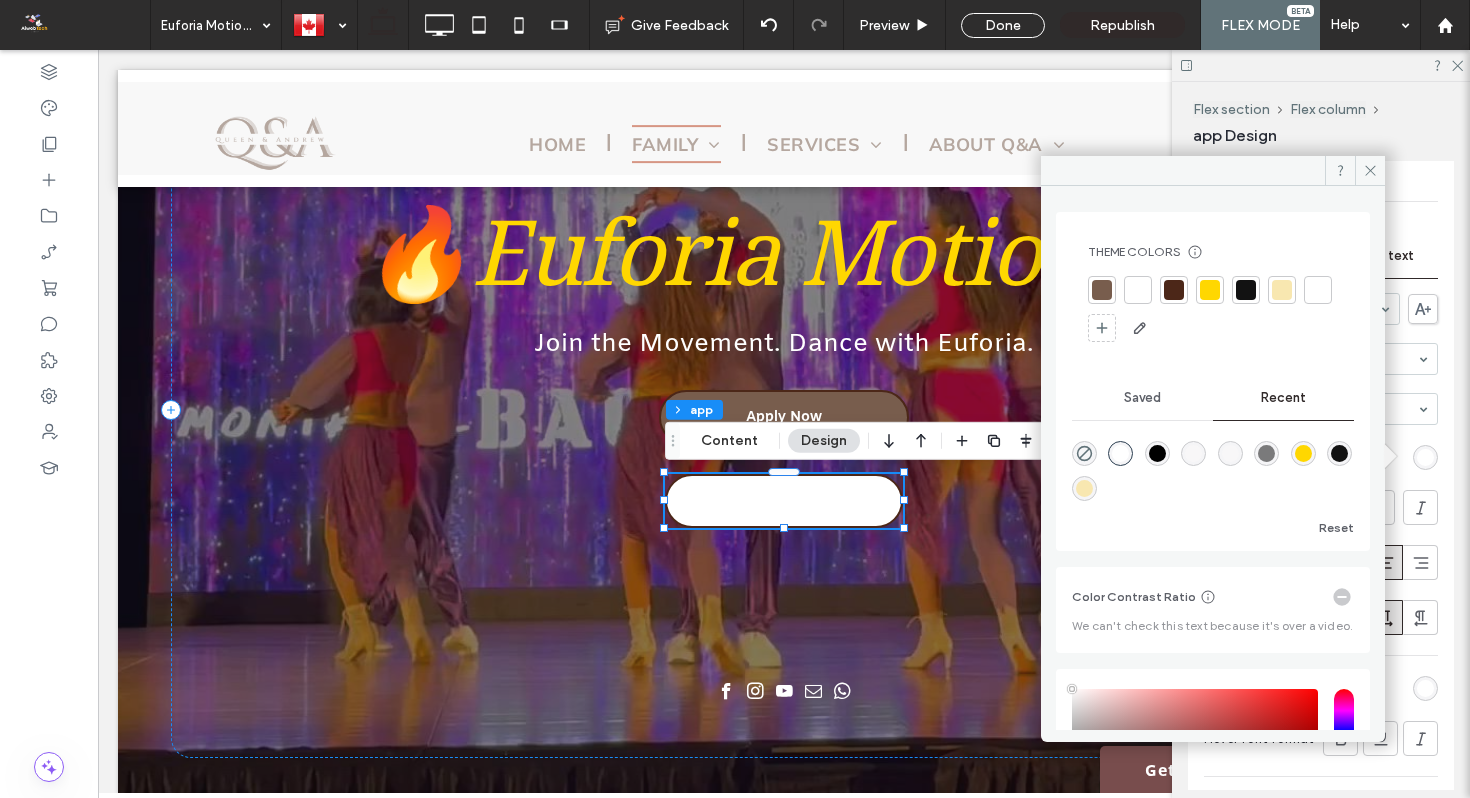 click at bounding box center [1102, 290] 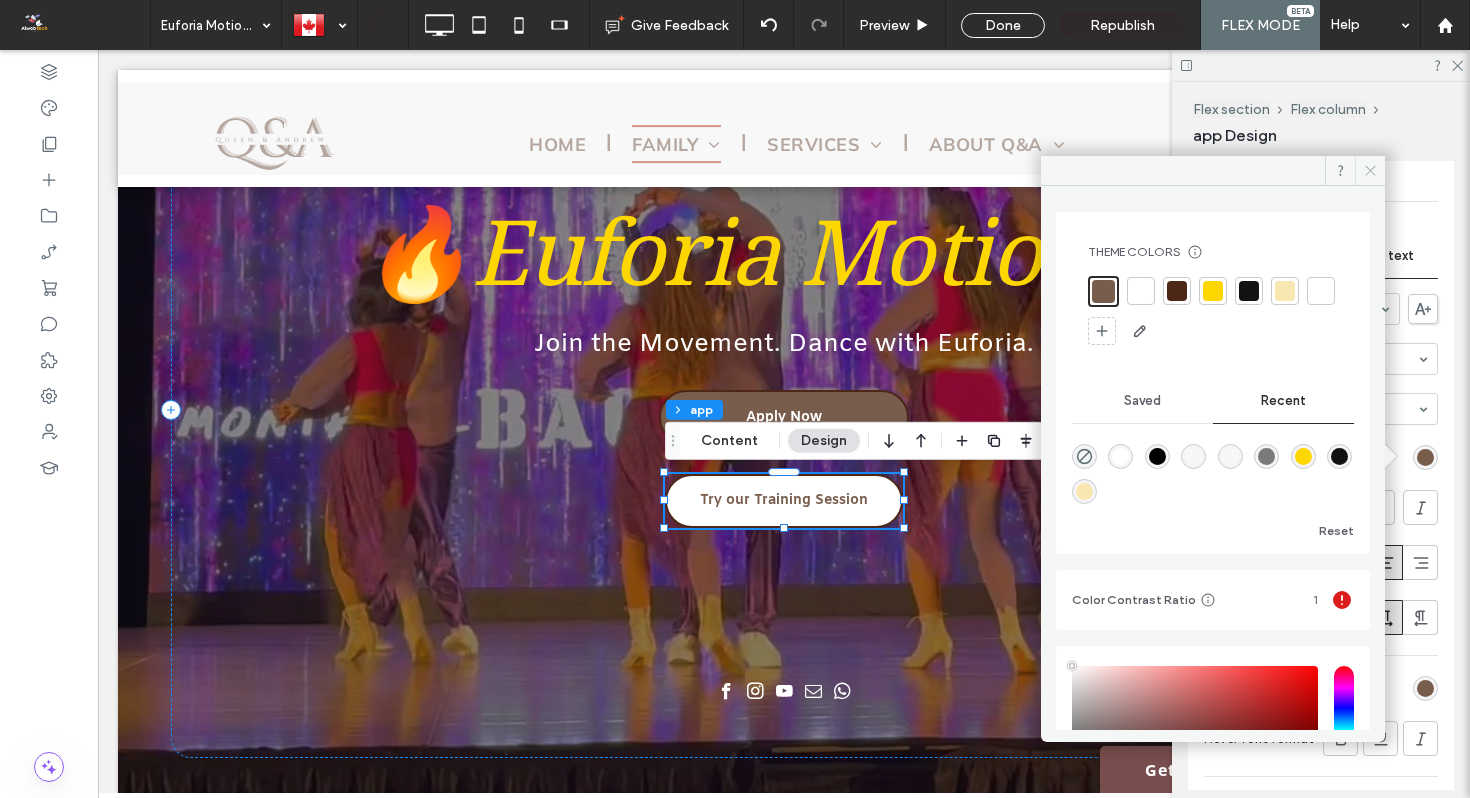 click 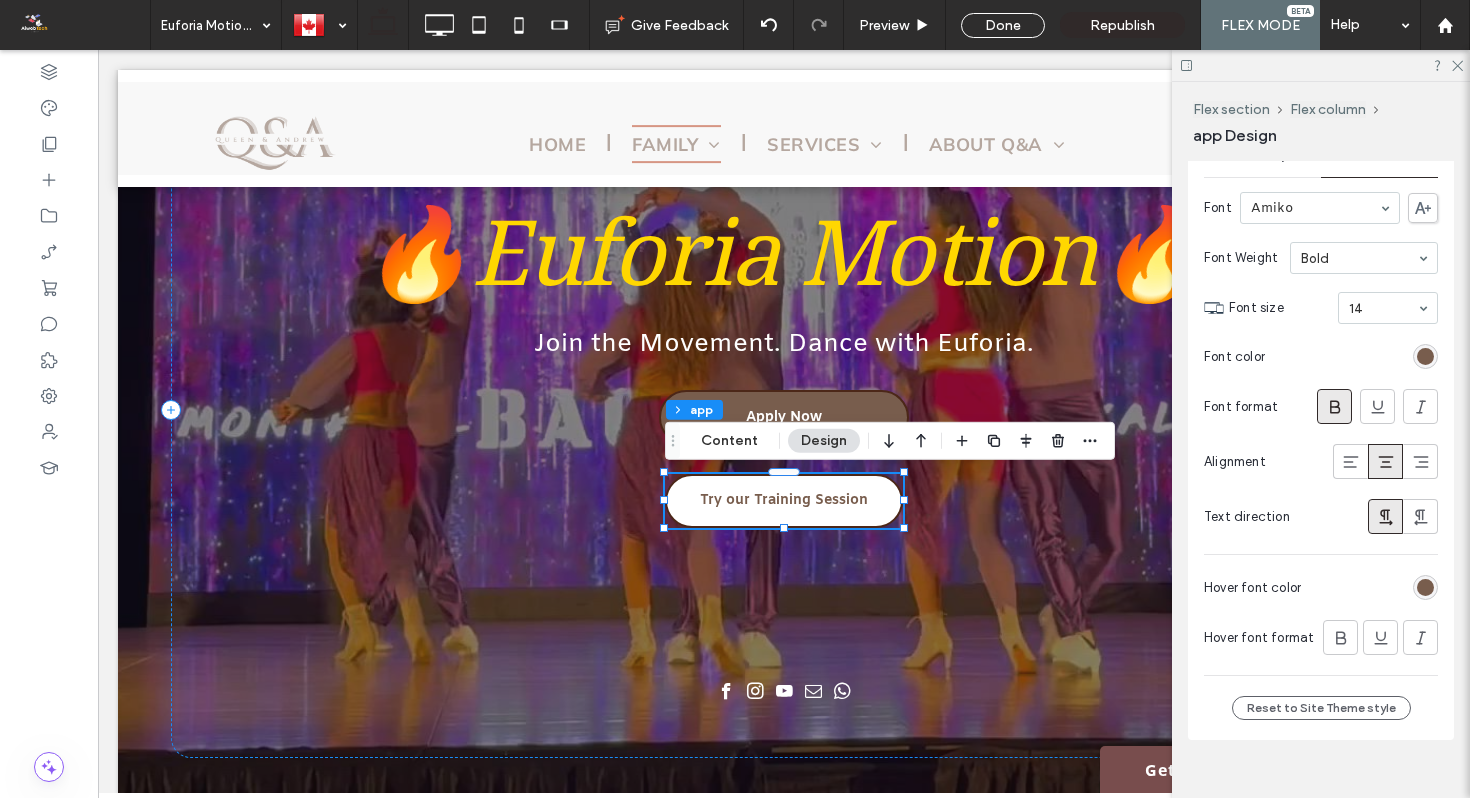 scroll, scrollTop: 594, scrollLeft: 0, axis: vertical 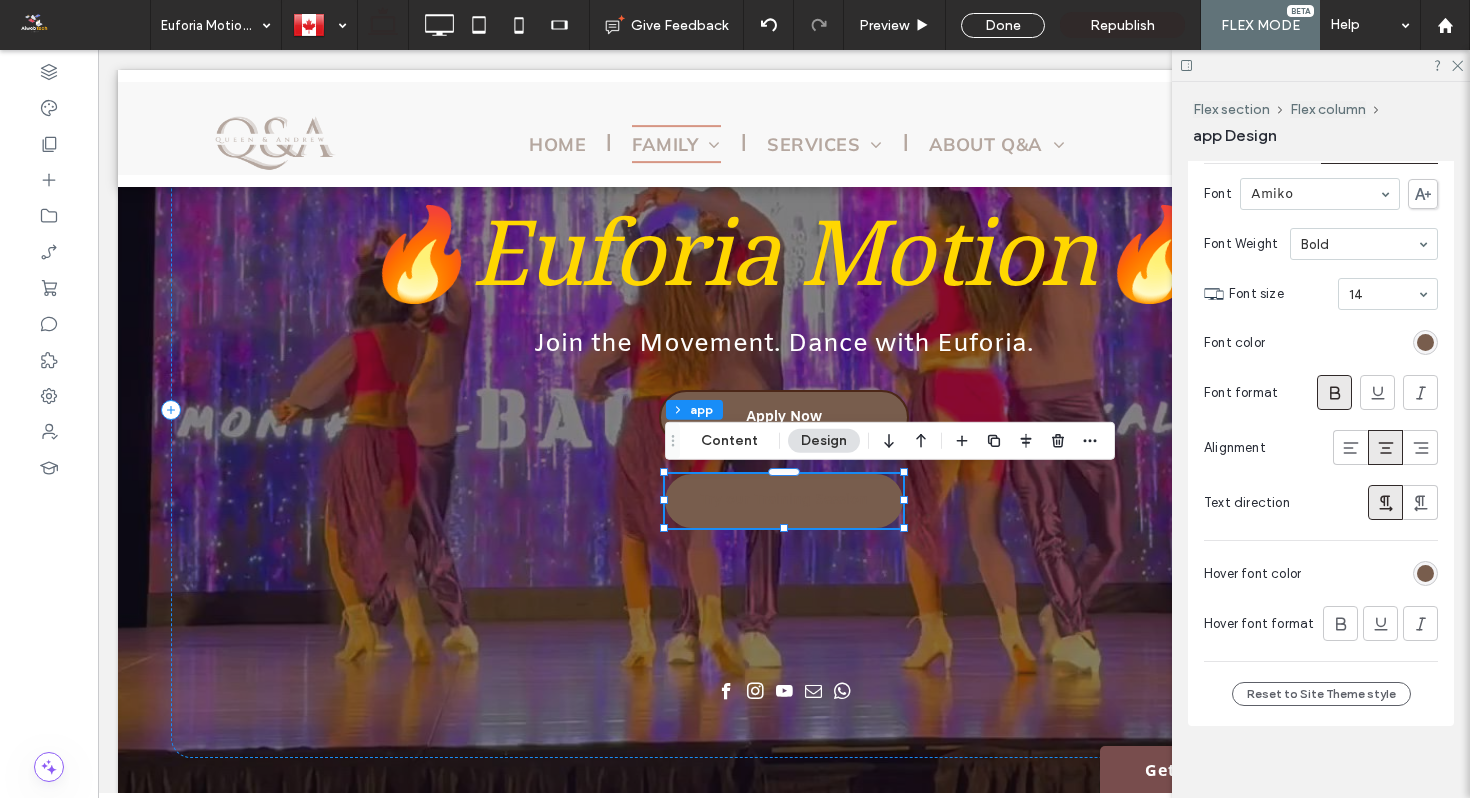 click at bounding box center (1425, 573) 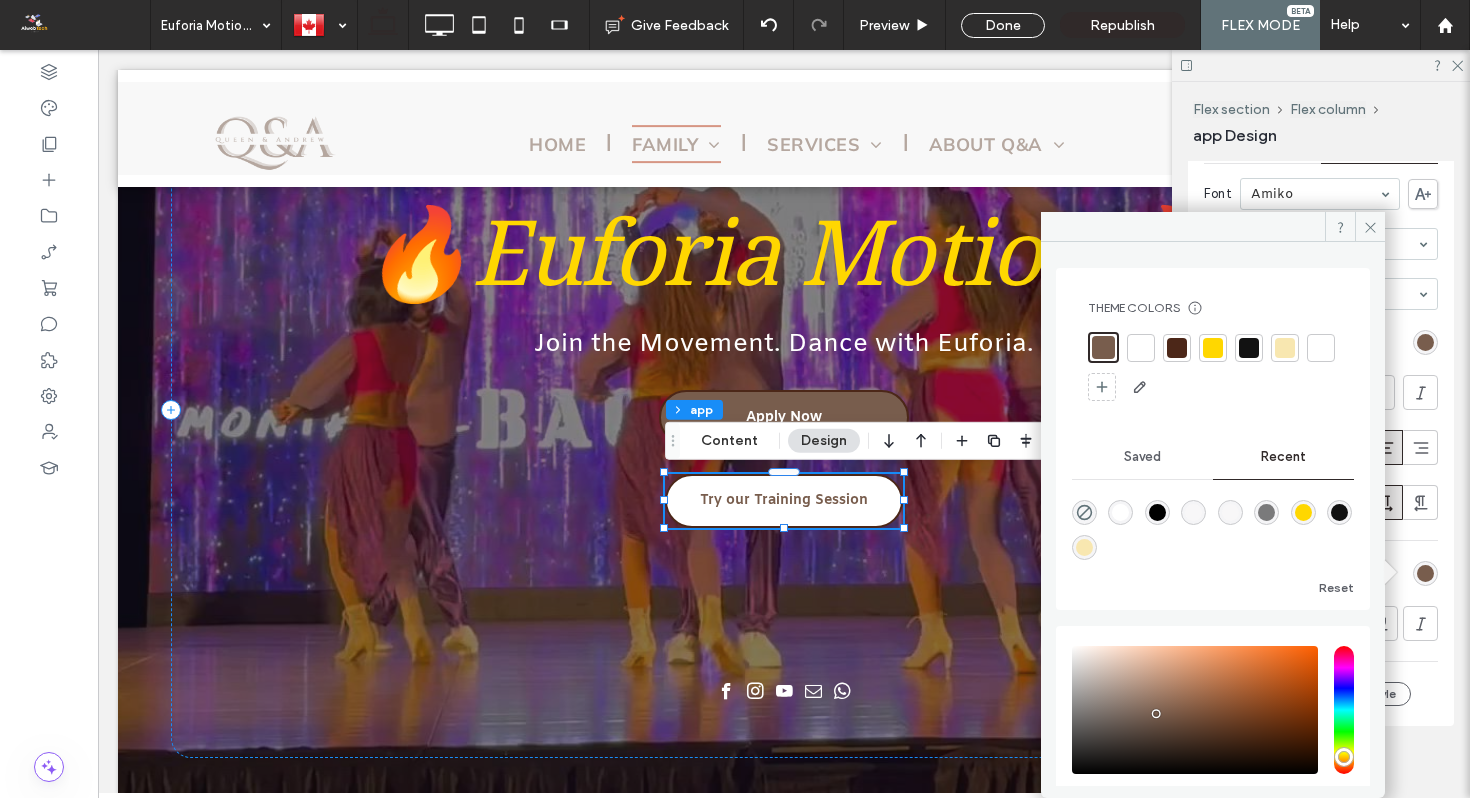 click at bounding box center [1141, 348] 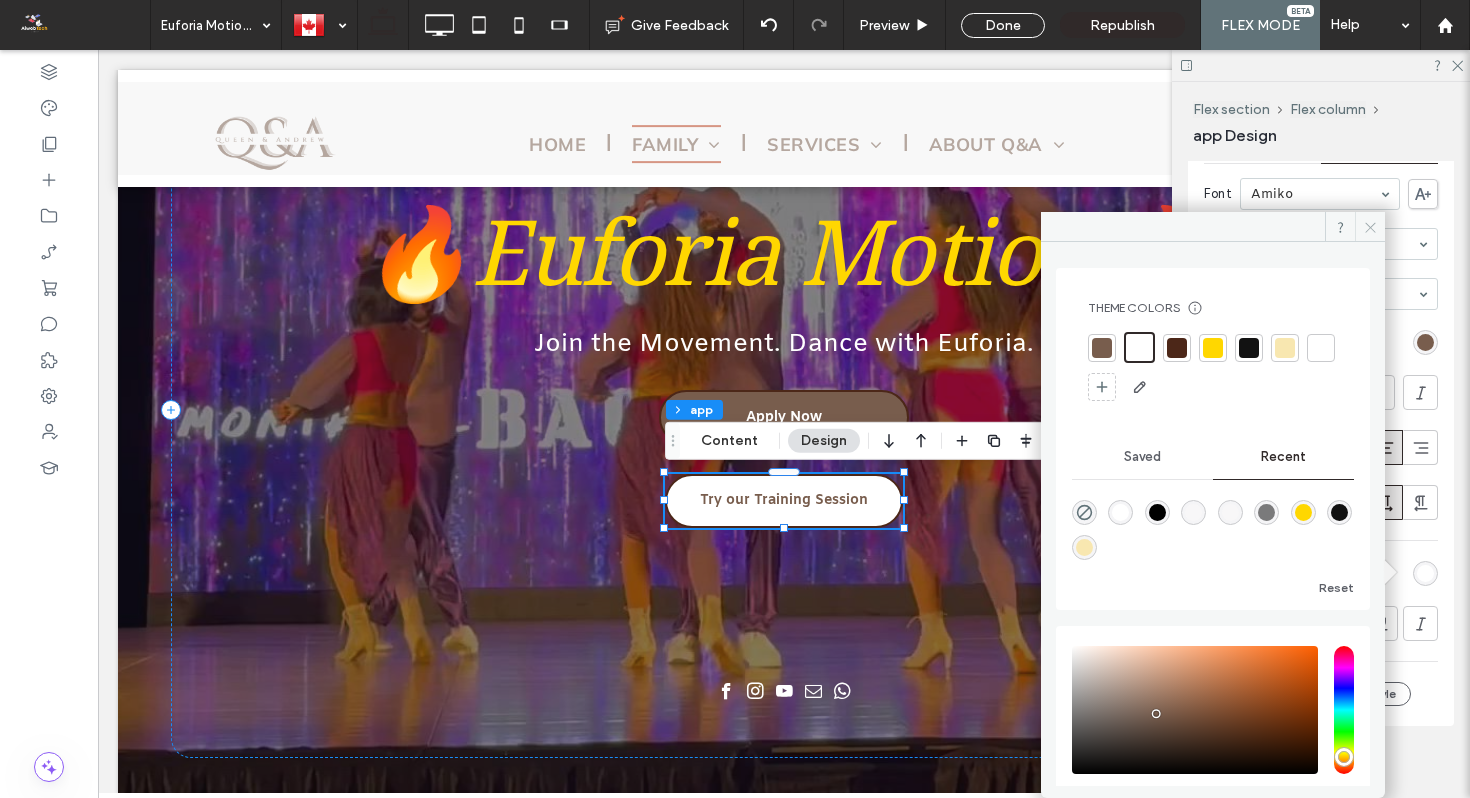 click 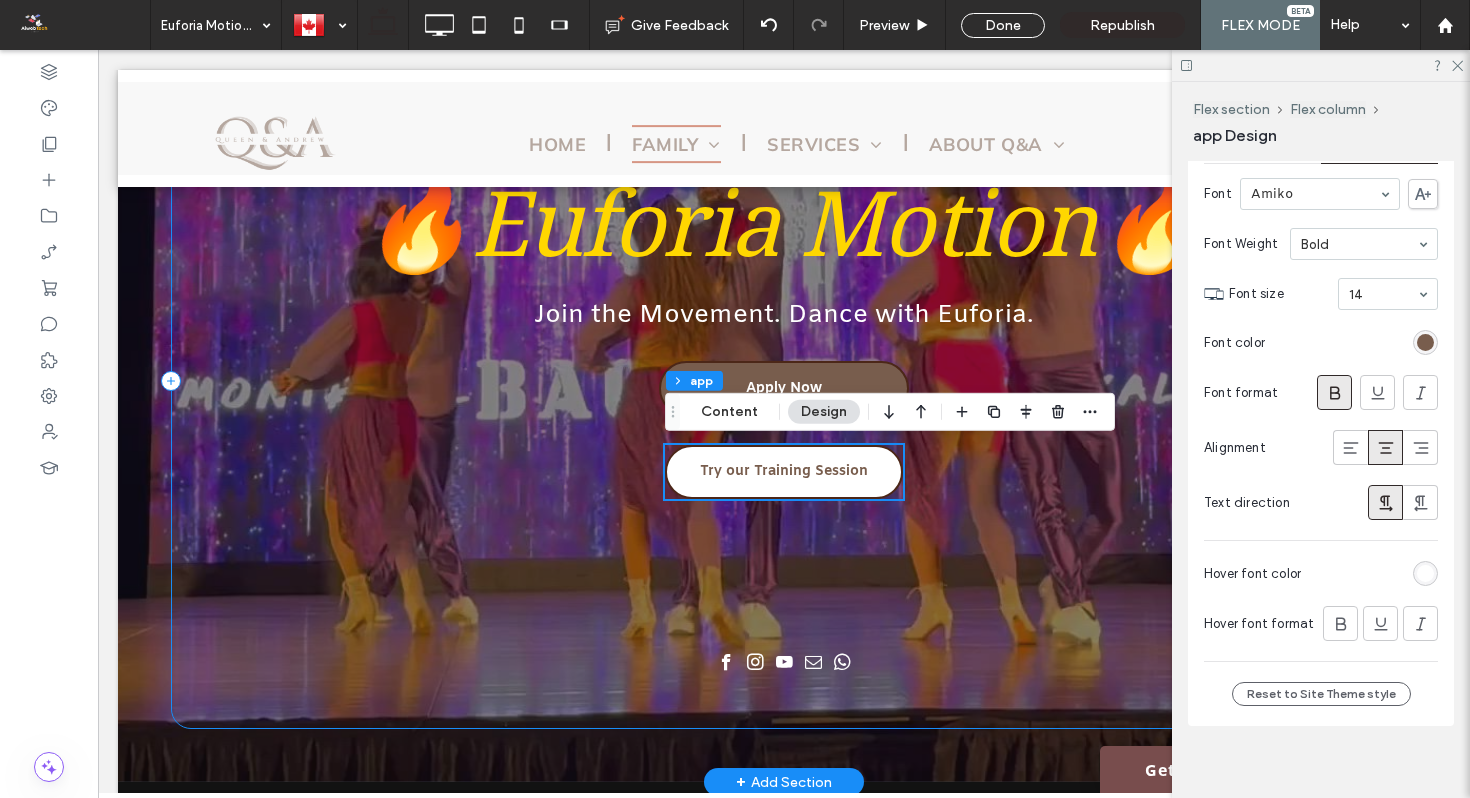 scroll, scrollTop: 273, scrollLeft: 0, axis: vertical 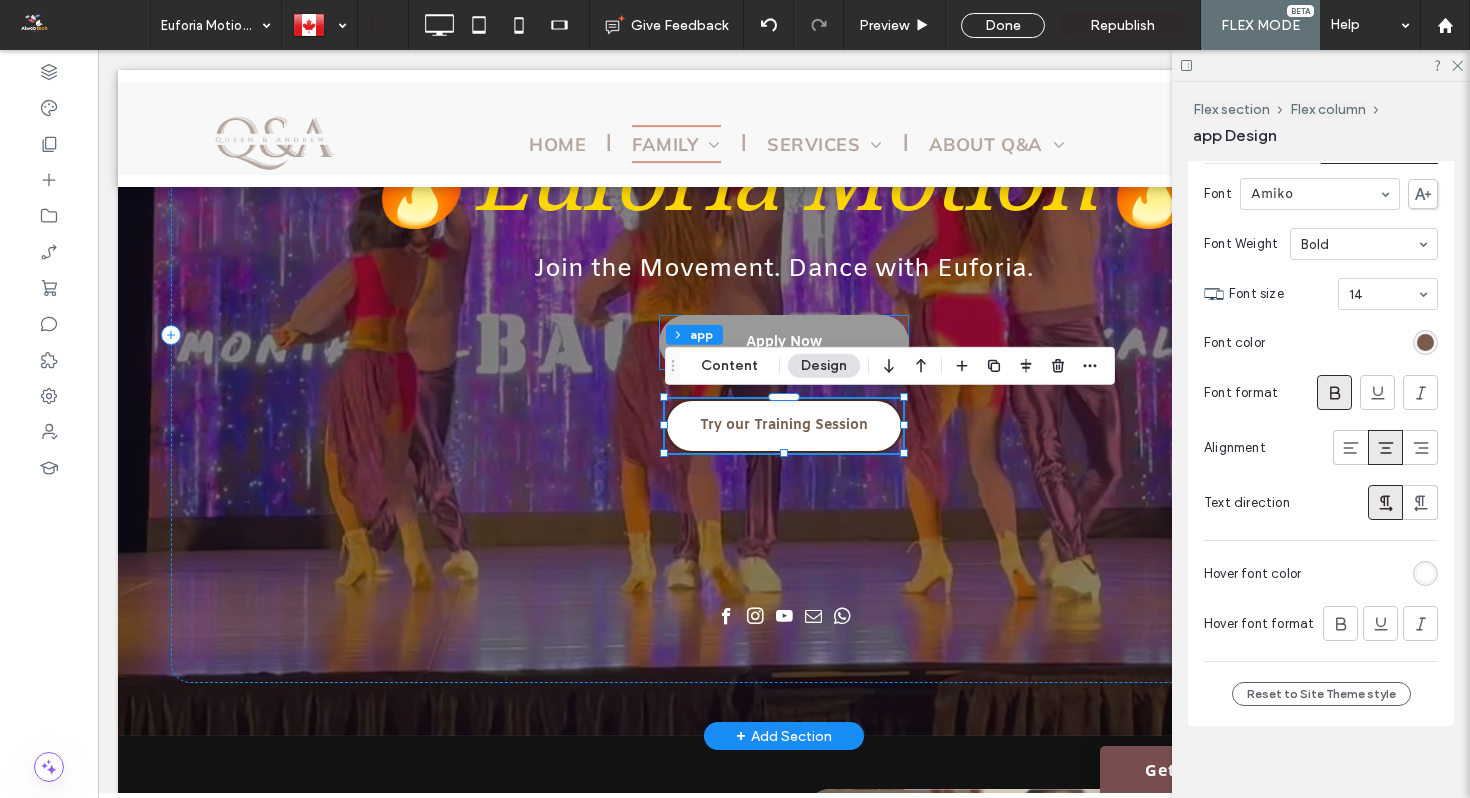 click on "Apply Now" at bounding box center (784, 342) 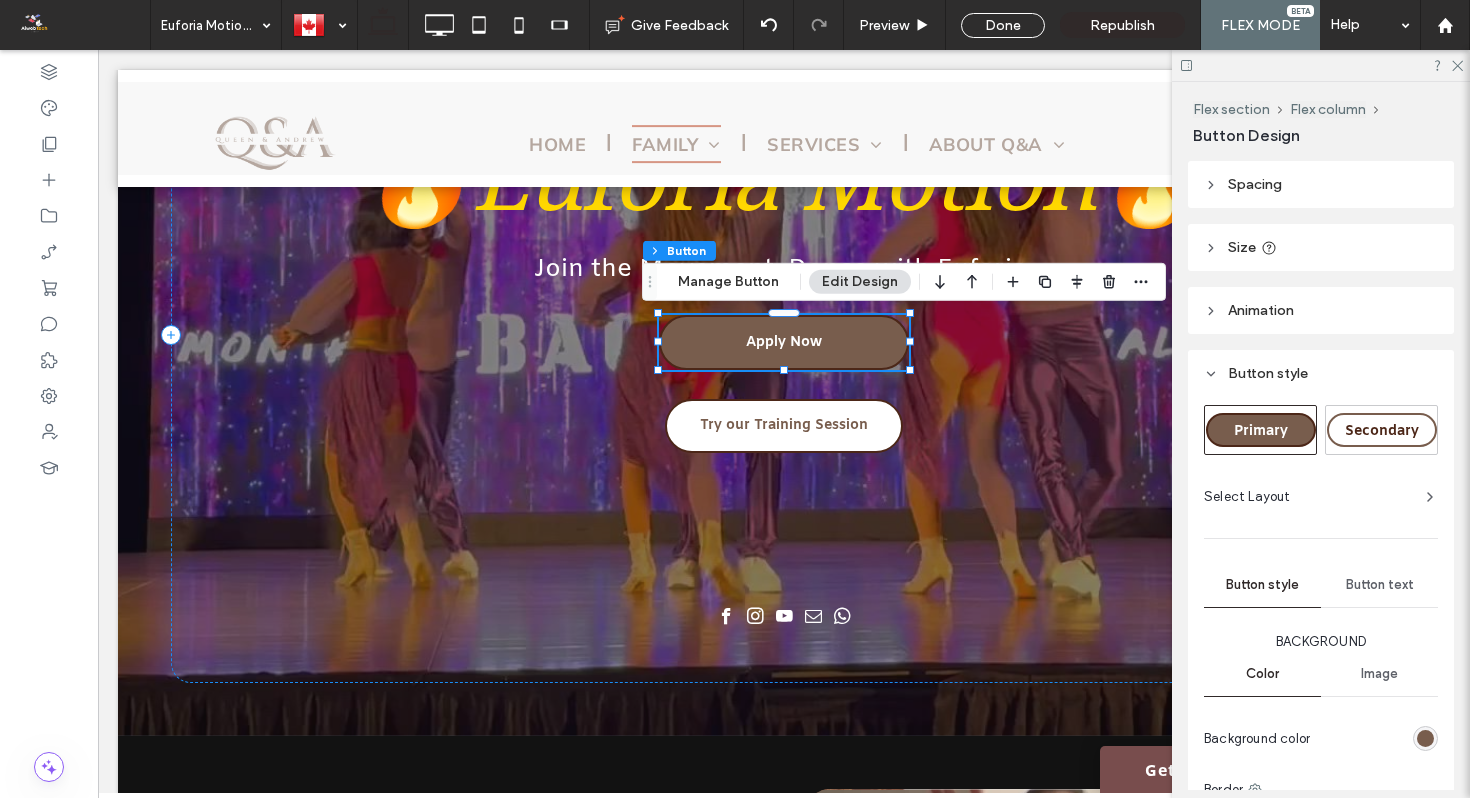 scroll, scrollTop: 70, scrollLeft: 0, axis: vertical 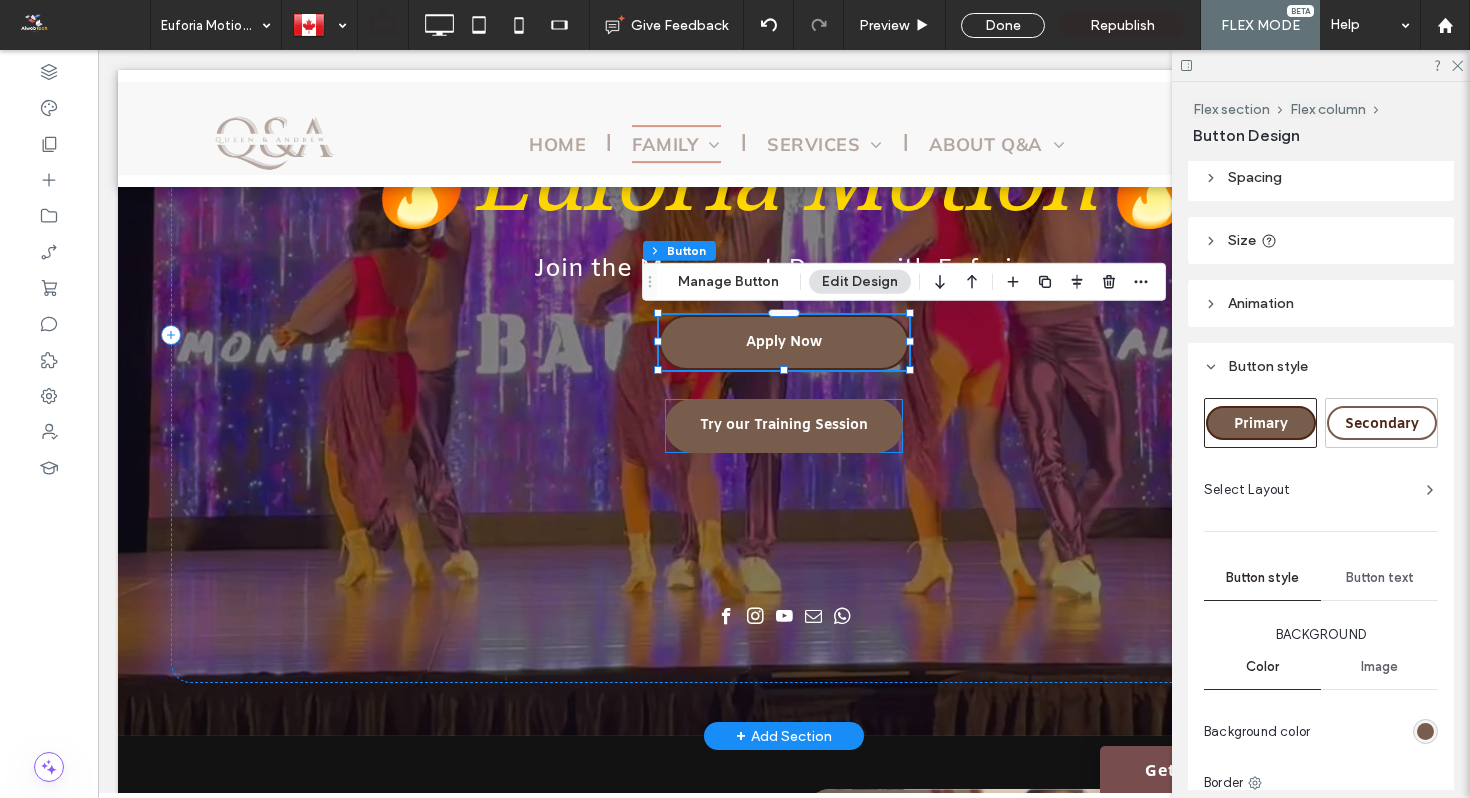 click on "Try our Training Session" at bounding box center (784, 425) 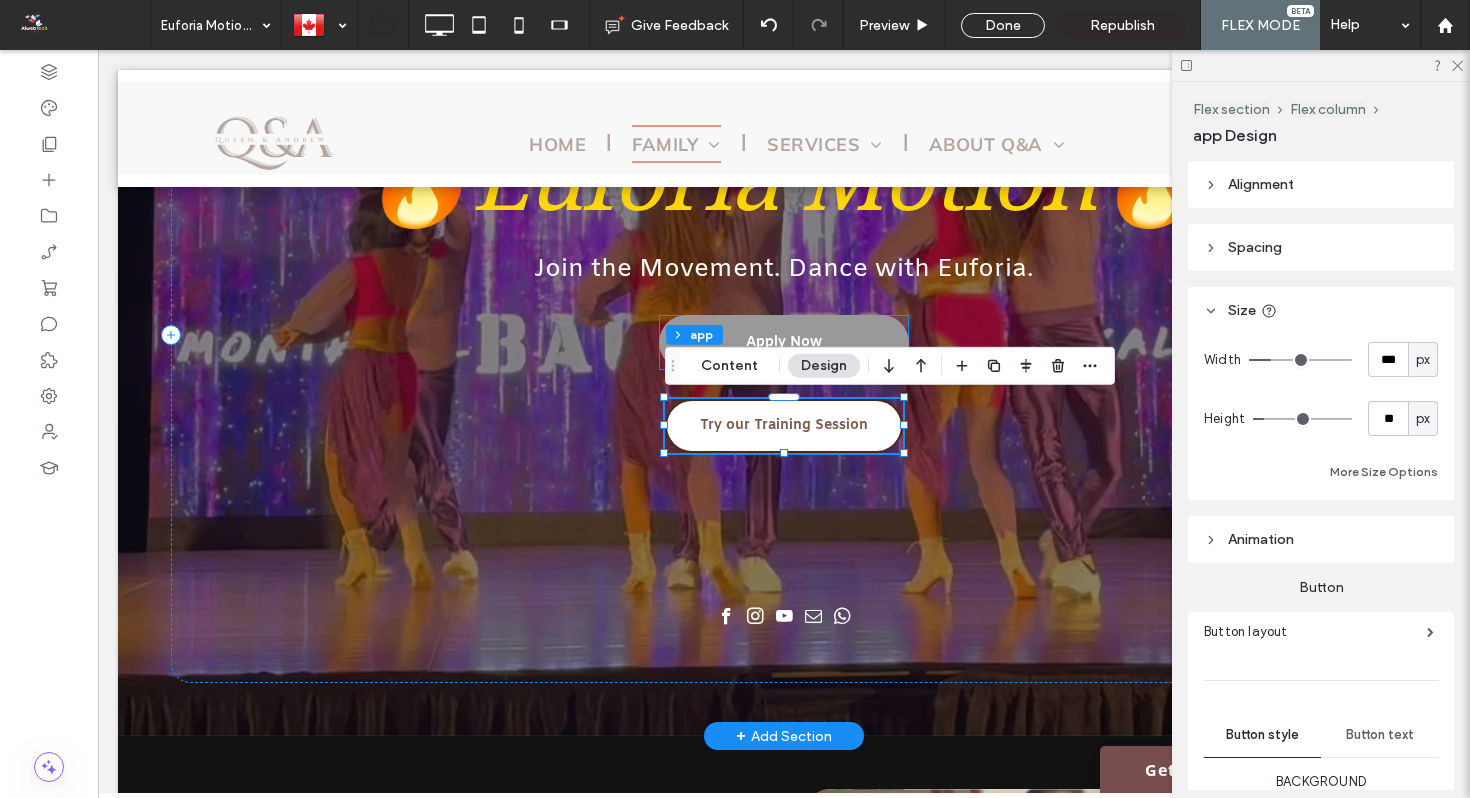 click on "Apply Now" at bounding box center [784, 342] 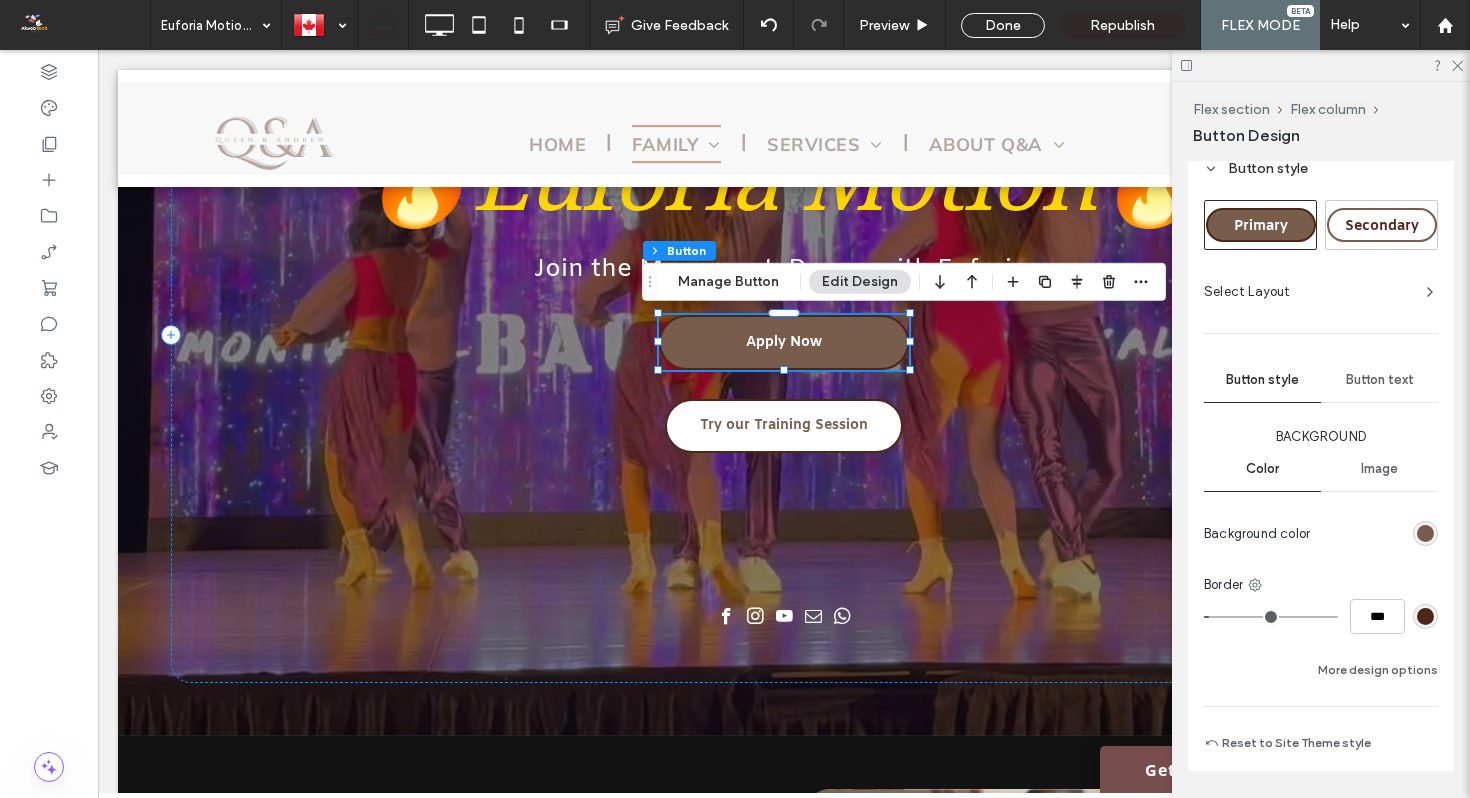 scroll, scrollTop: 329, scrollLeft: 0, axis: vertical 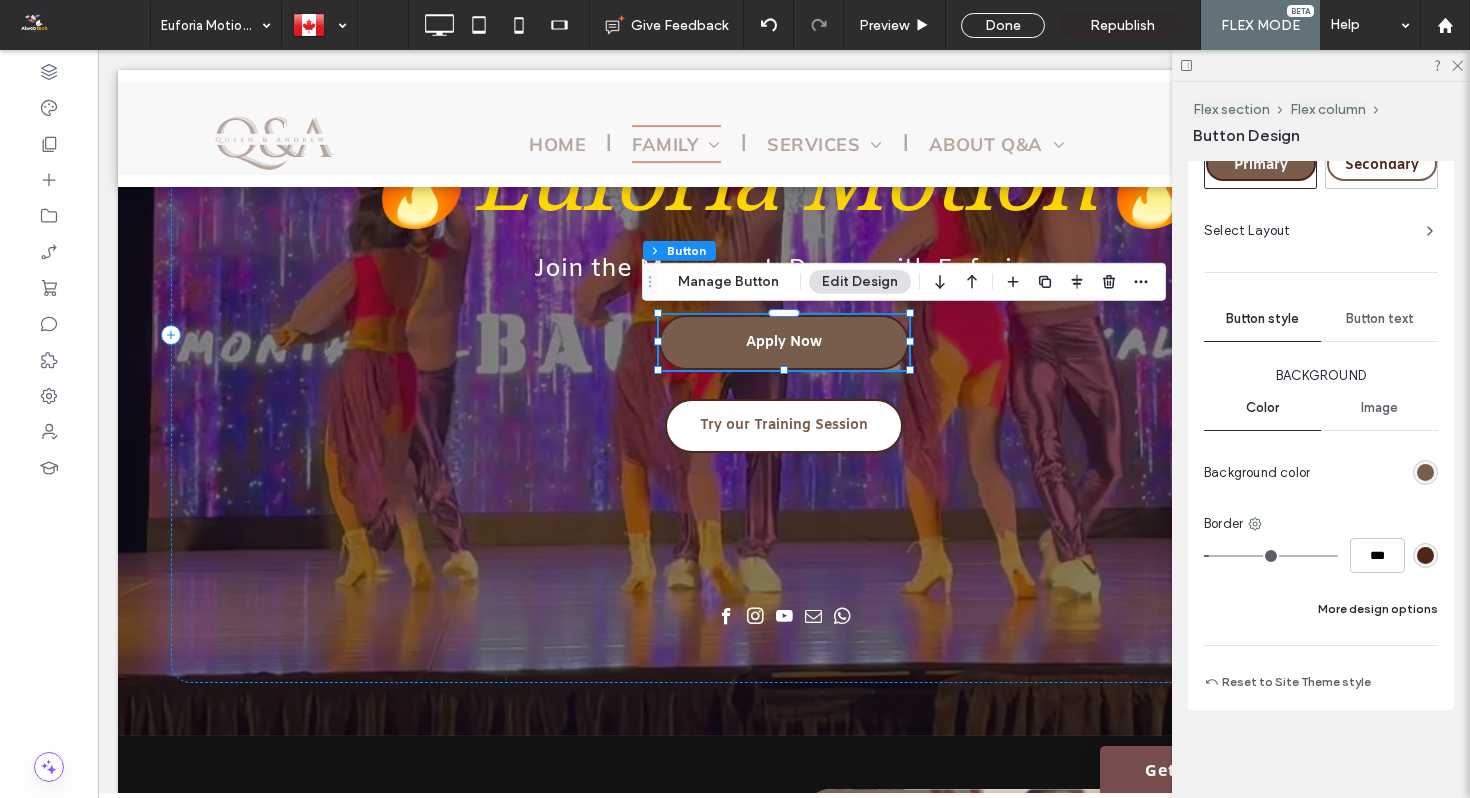 click on "More design options" at bounding box center (1378, 609) 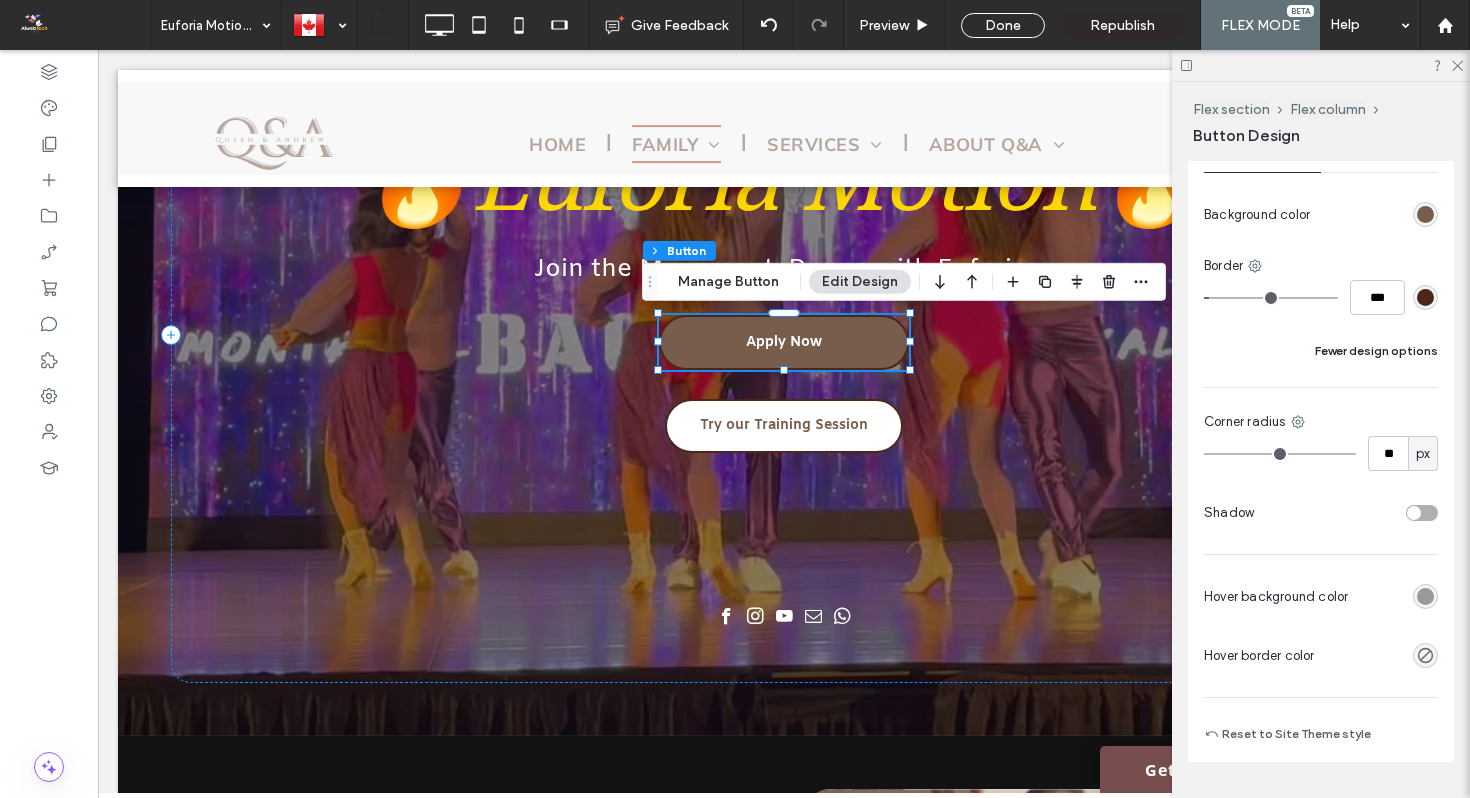 scroll, scrollTop: 639, scrollLeft: 0, axis: vertical 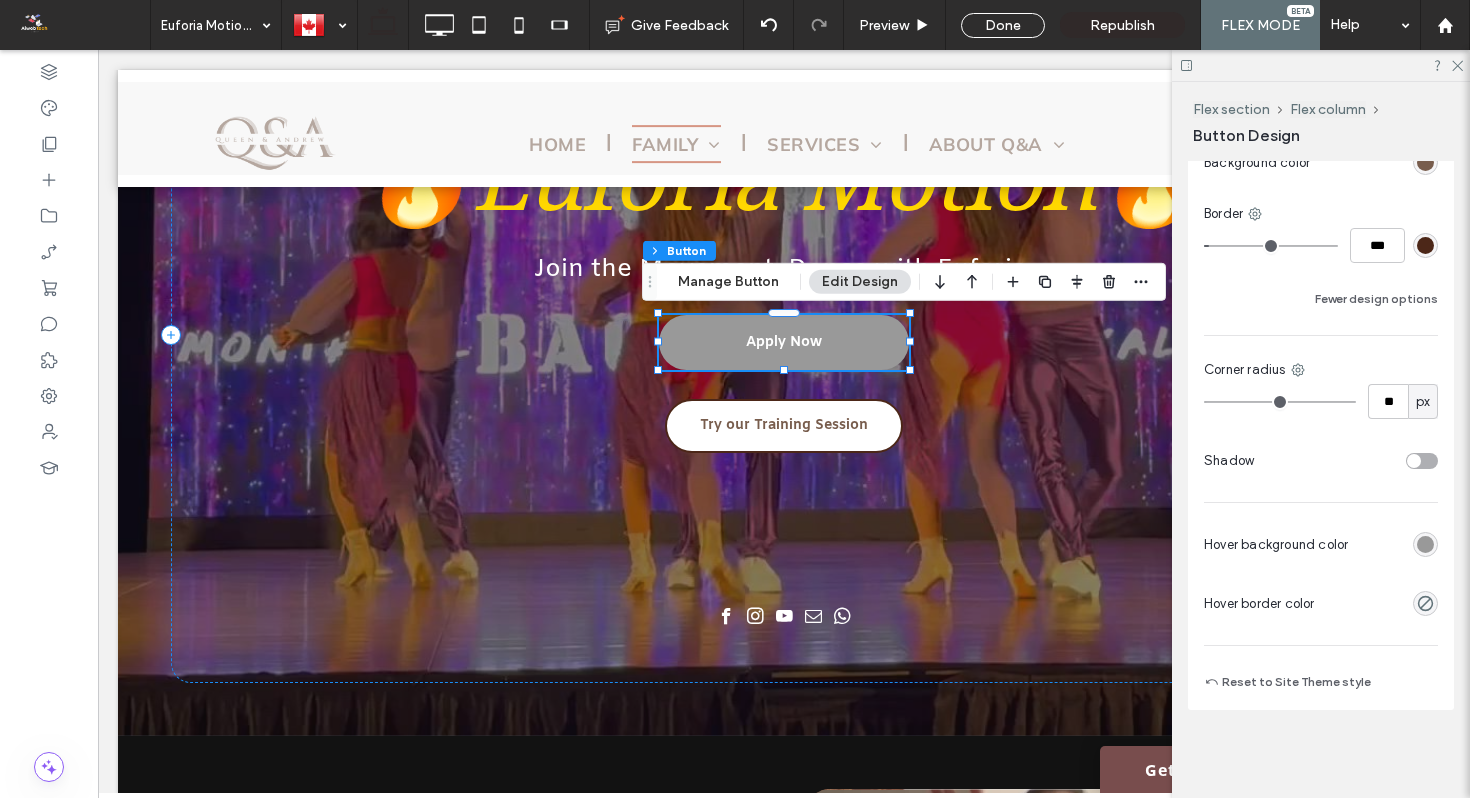 click at bounding box center (1425, 544) 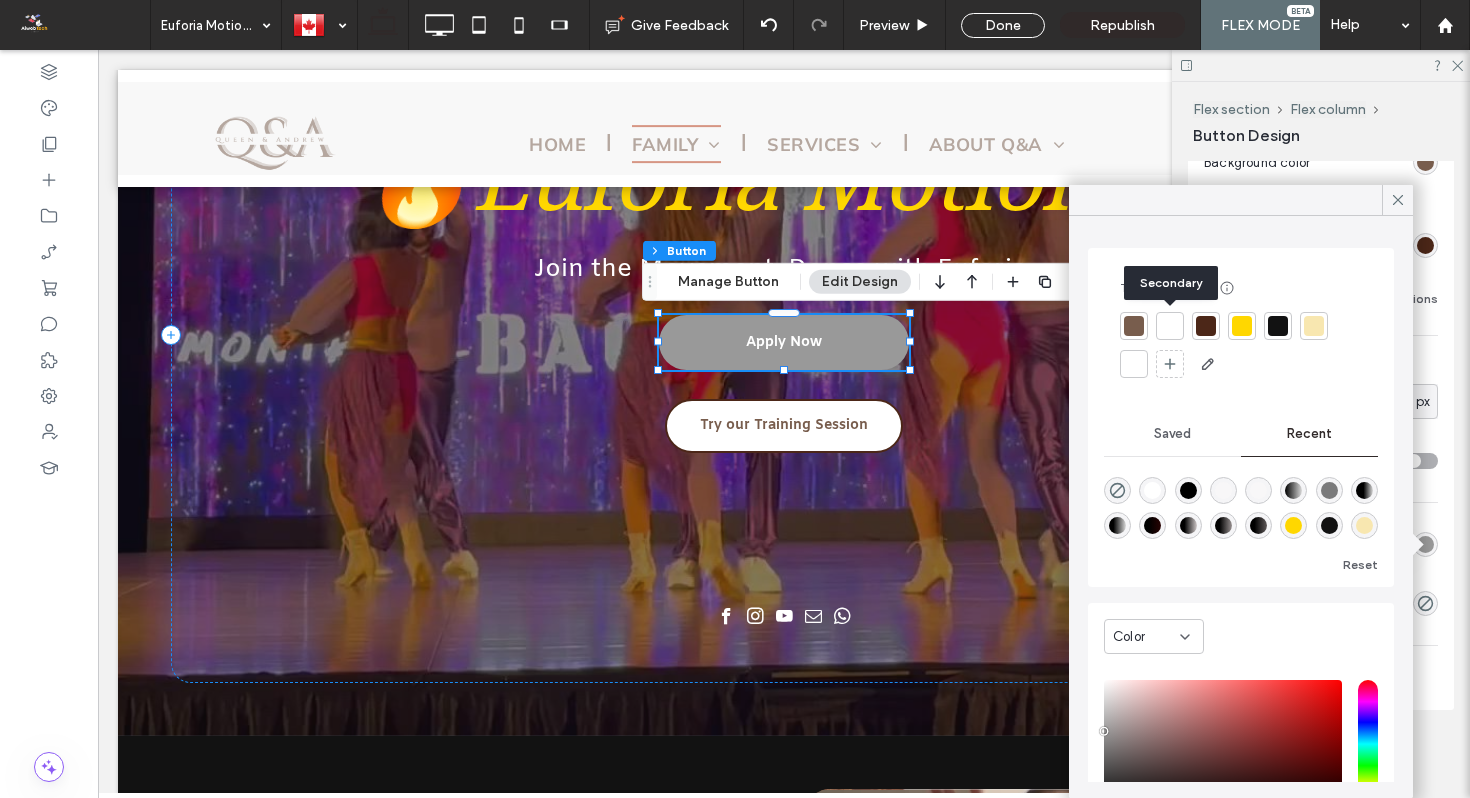click at bounding box center (1170, 326) 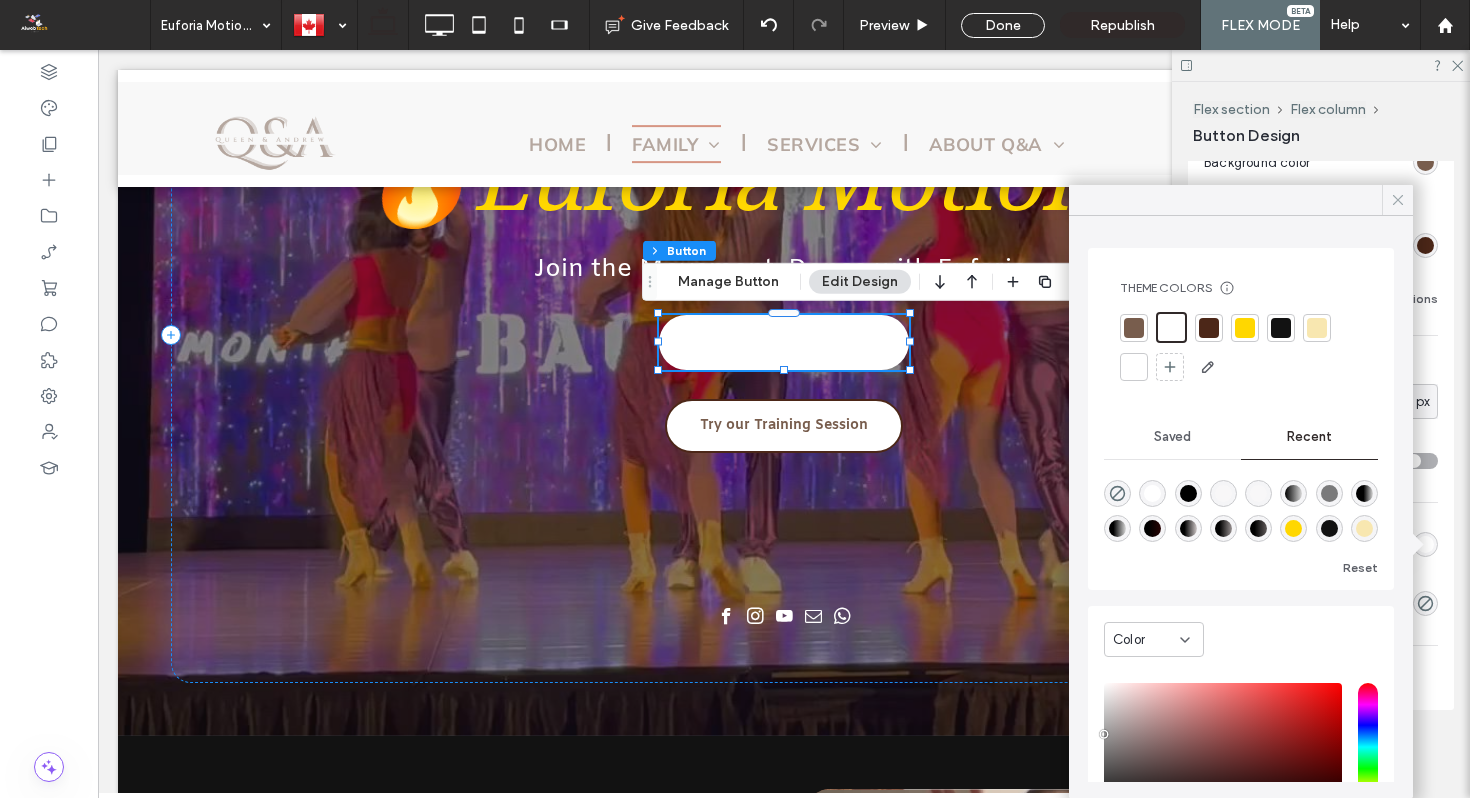 click 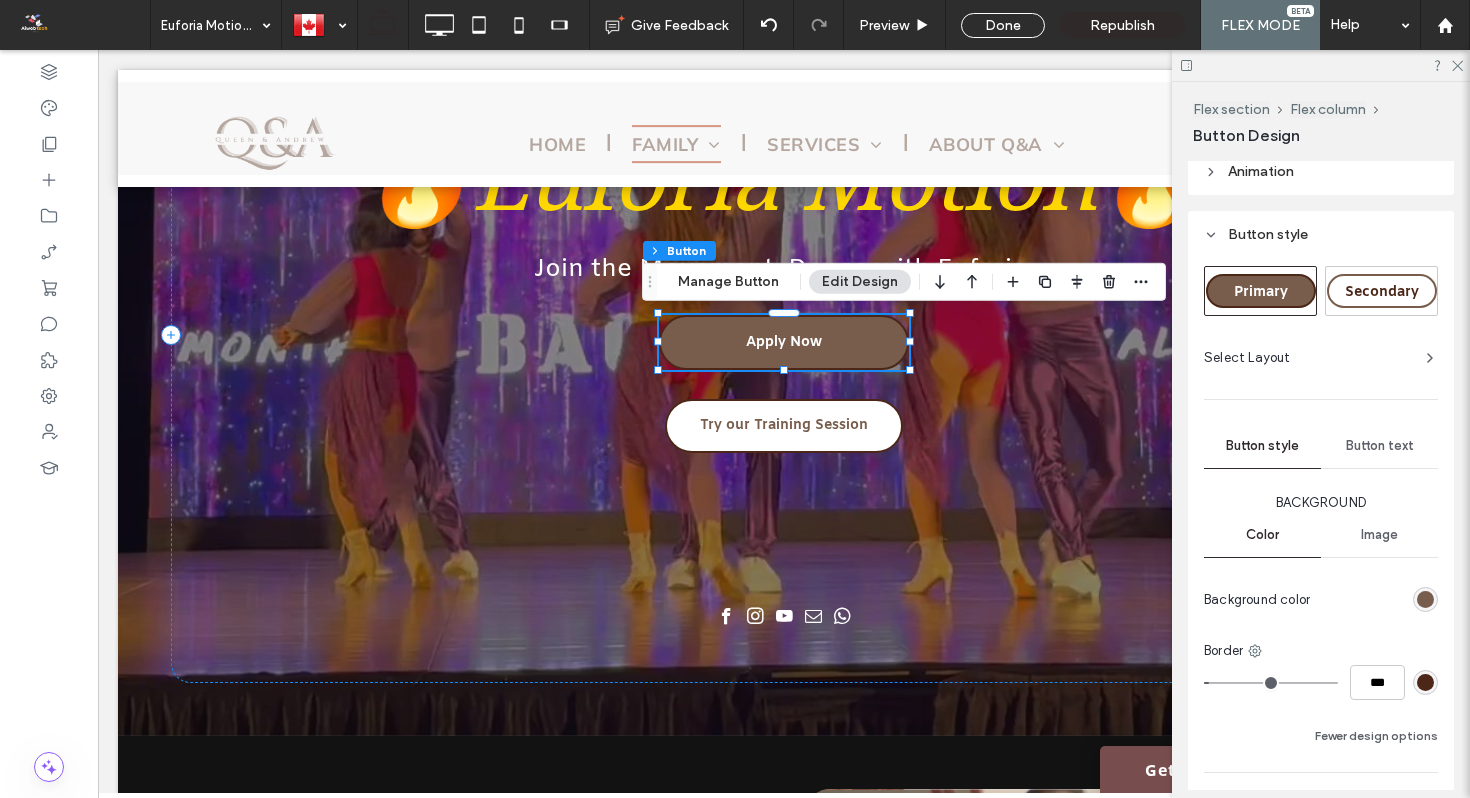 click on "Button text" at bounding box center [1379, 446] 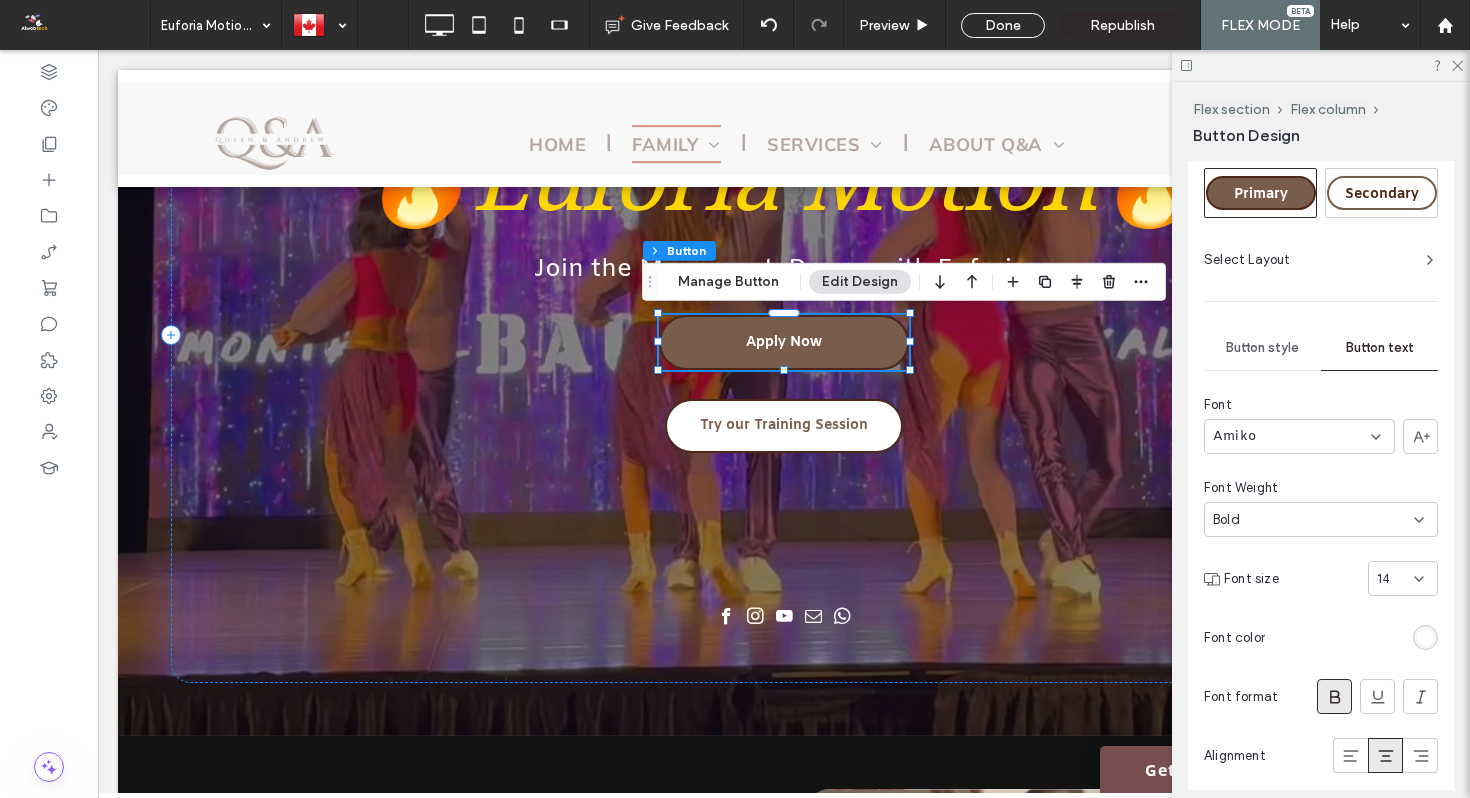 scroll, scrollTop: 659, scrollLeft: 0, axis: vertical 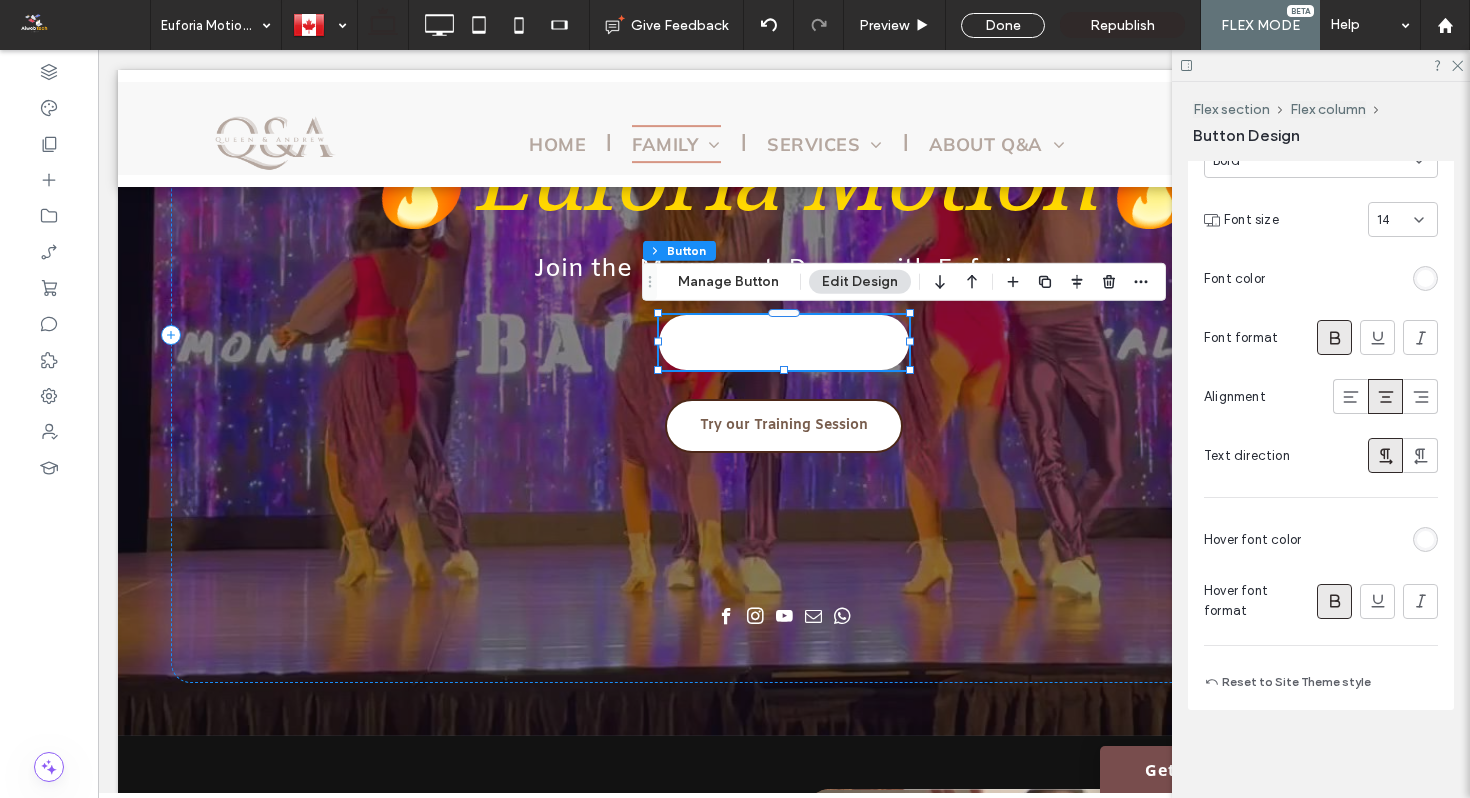 click at bounding box center [1425, 539] 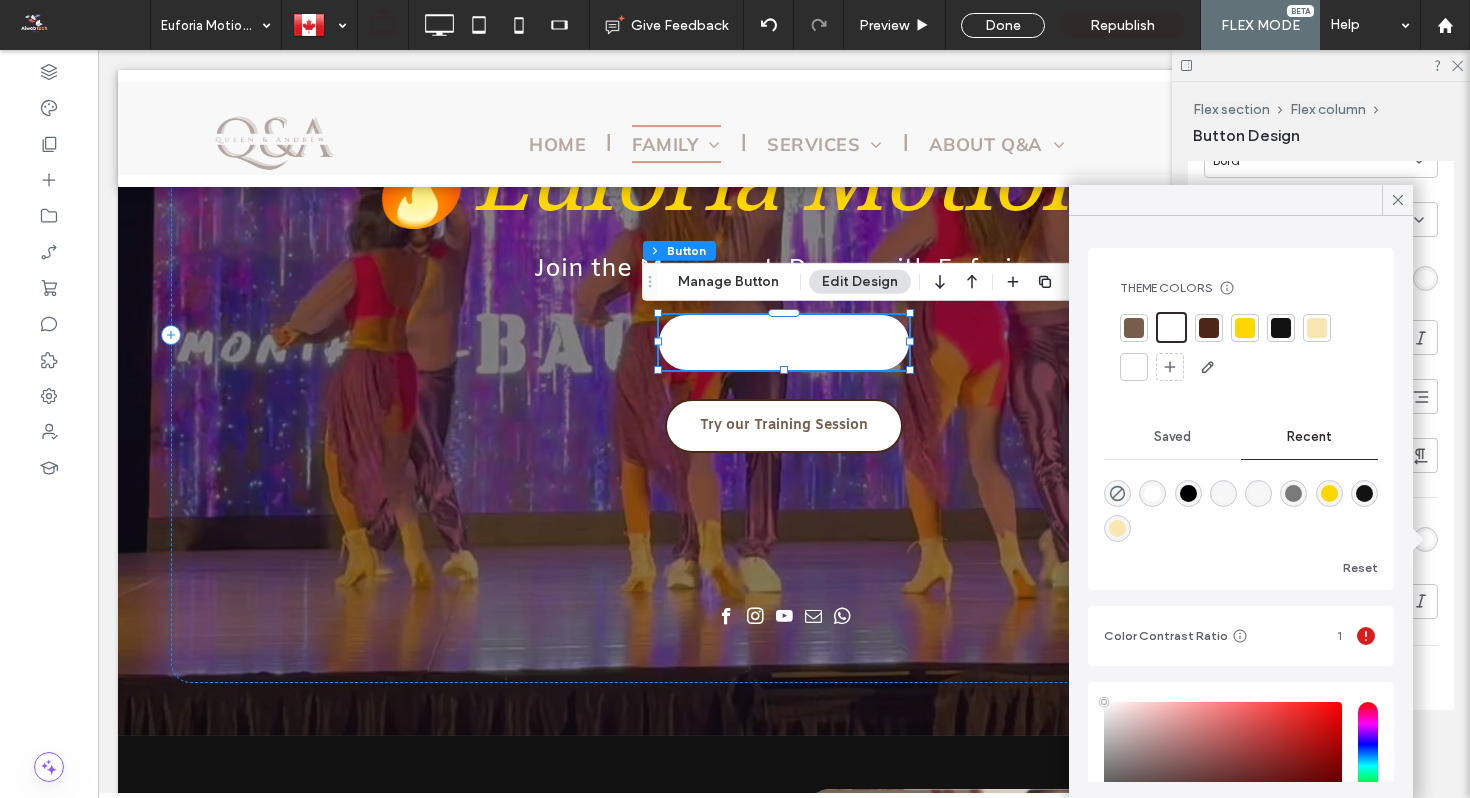 click at bounding box center [1134, 328] 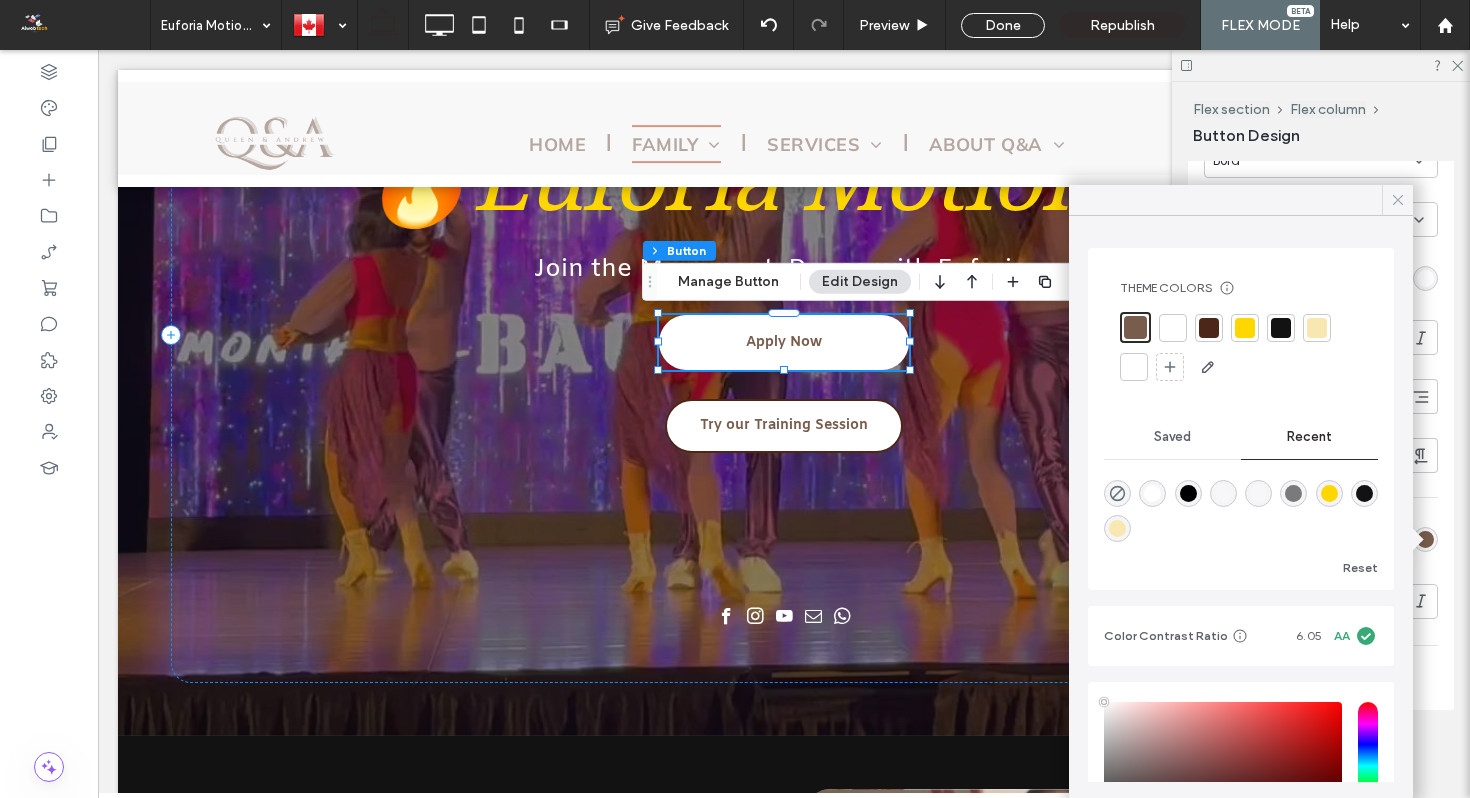 click 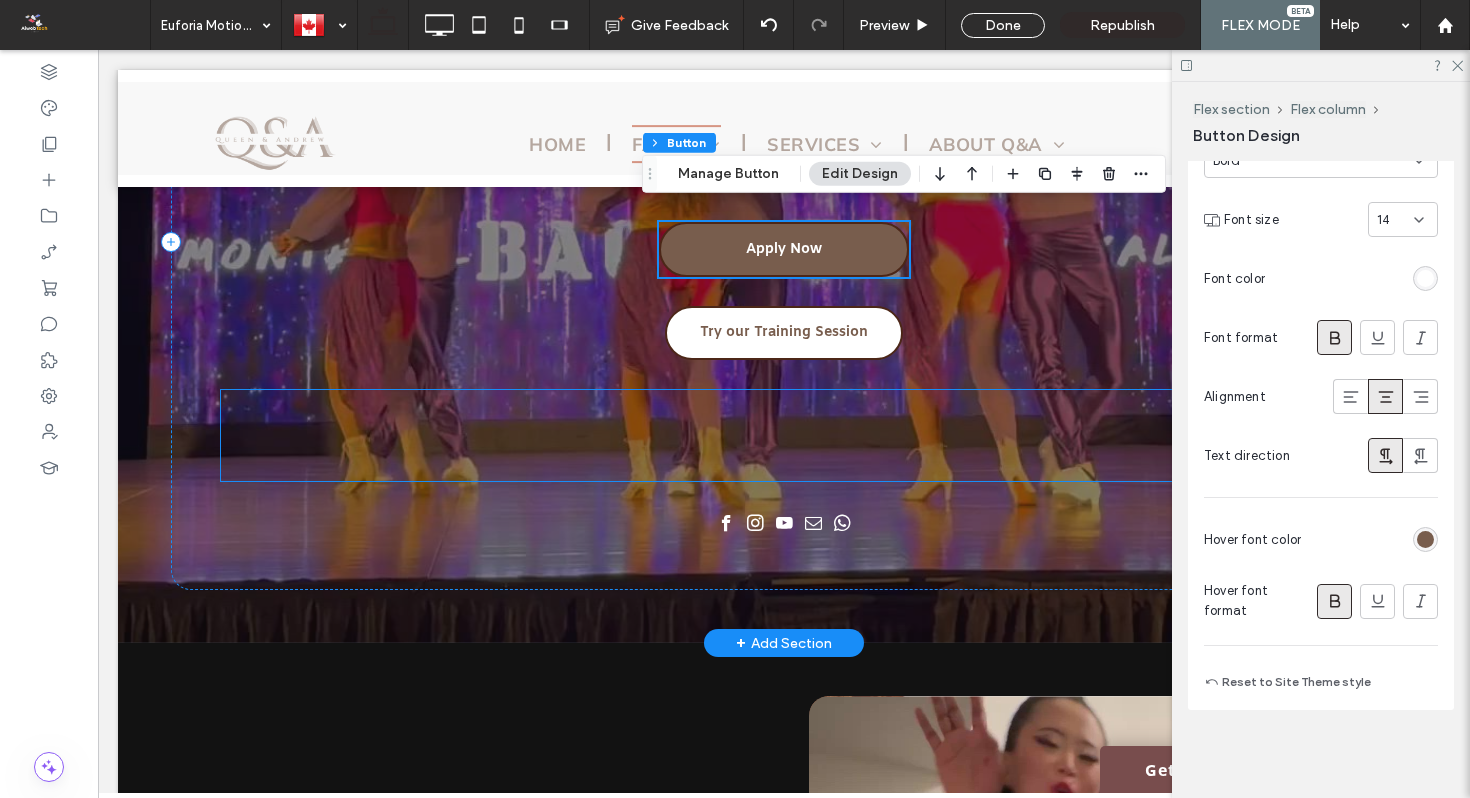scroll, scrollTop: 367, scrollLeft: 0, axis: vertical 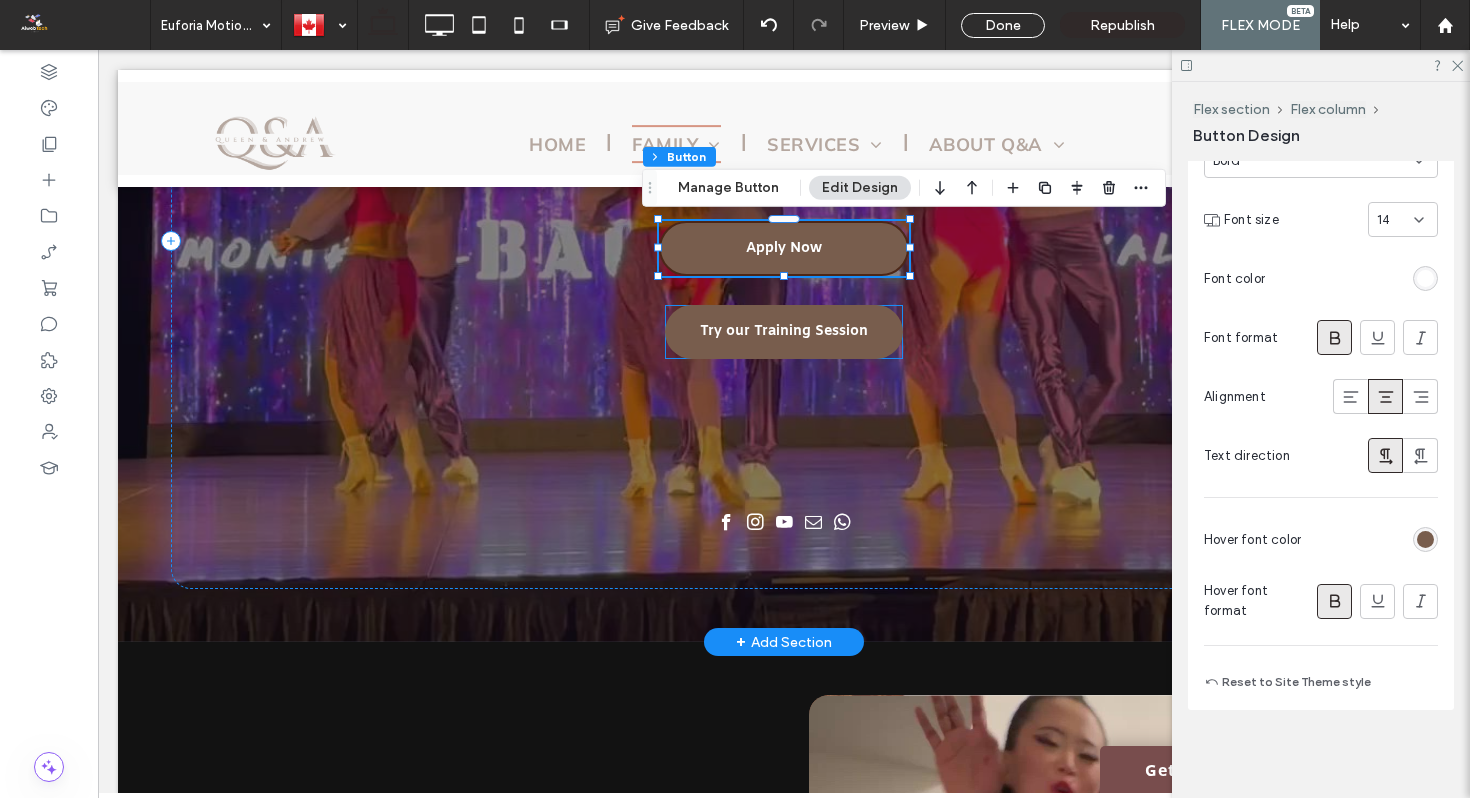 click on "Try our Training Session" at bounding box center (784, 331) 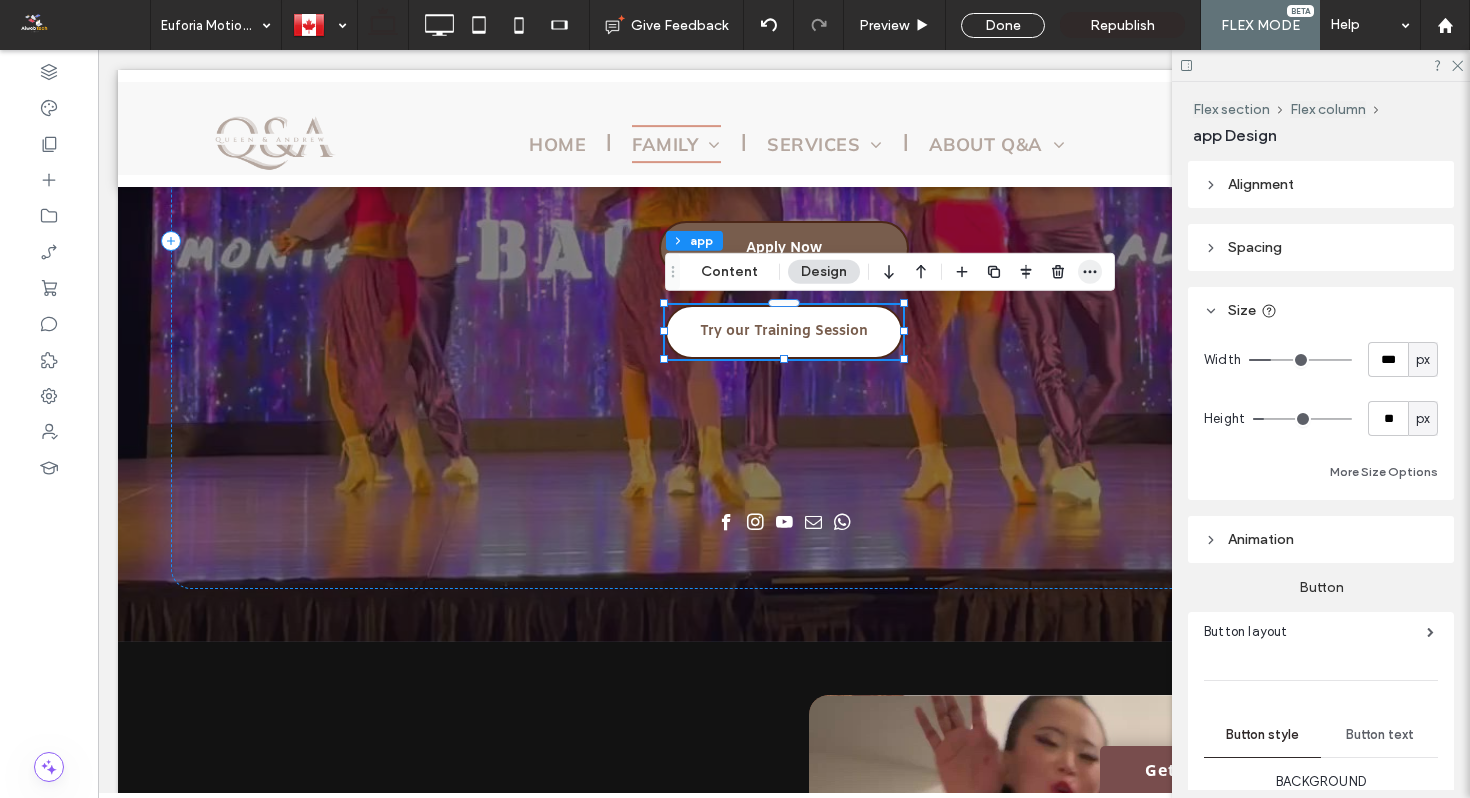 click 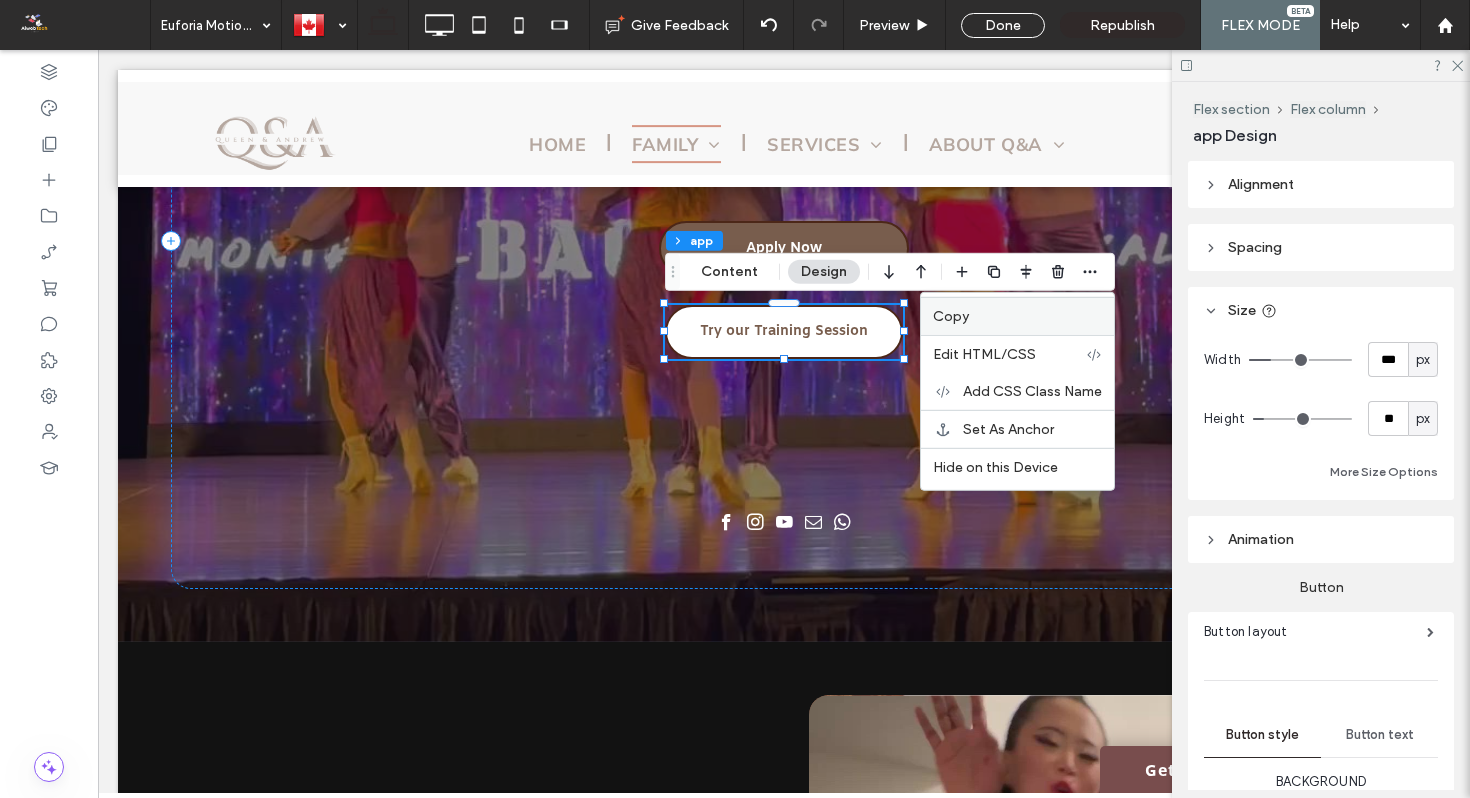 click on "Copy" at bounding box center [1017, 316] 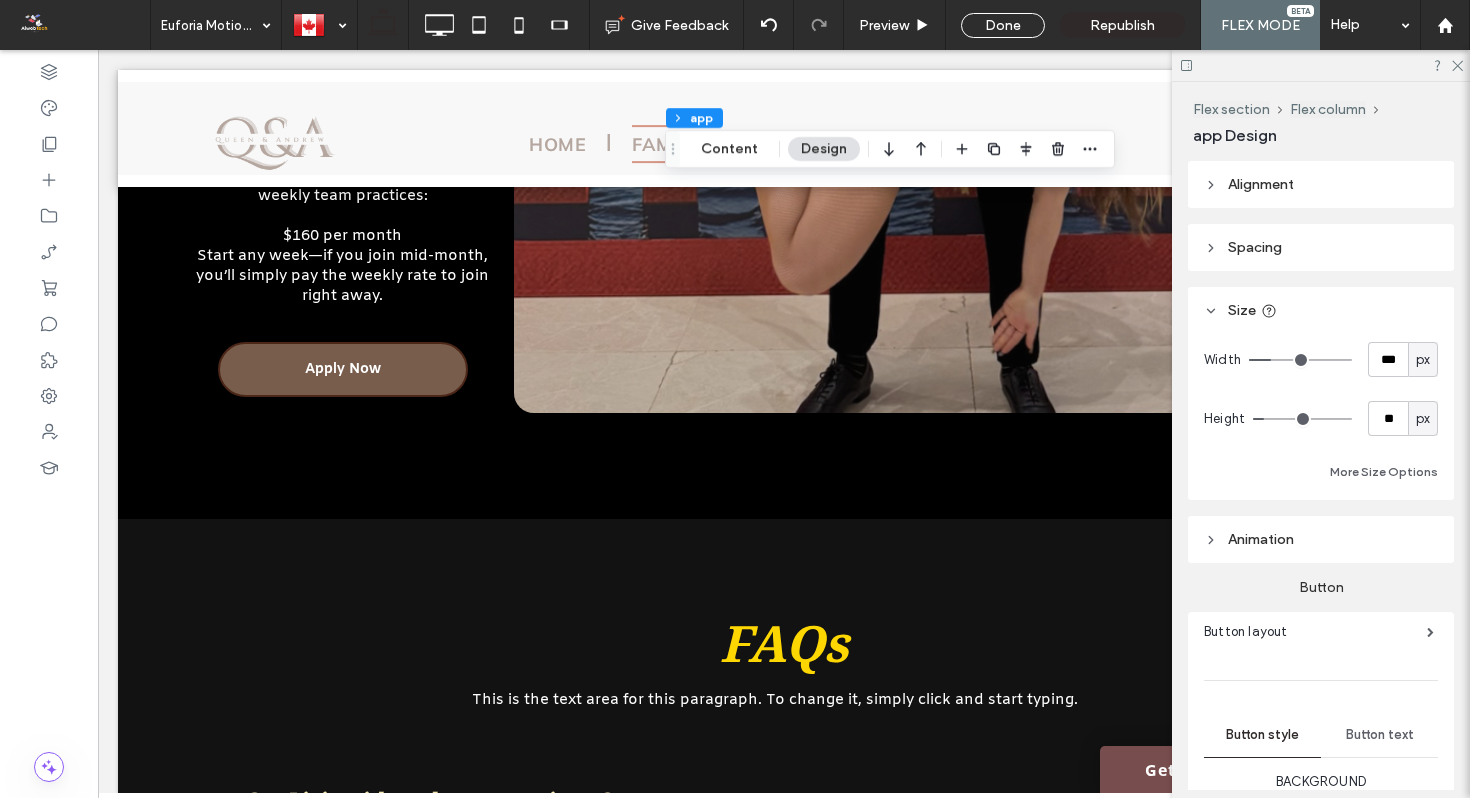 scroll, scrollTop: 3623, scrollLeft: 0, axis: vertical 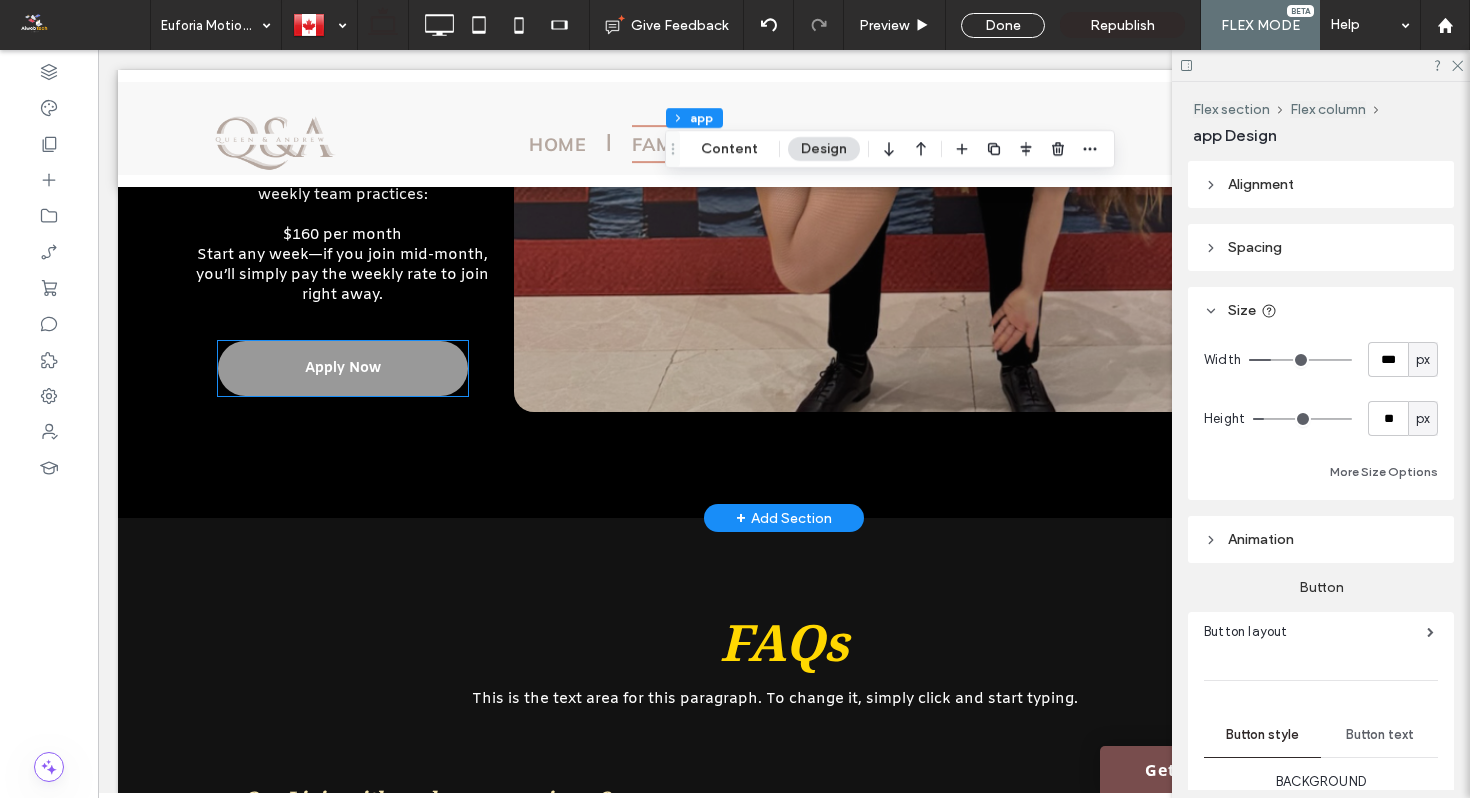 click on "Apply Now" at bounding box center (343, 368) 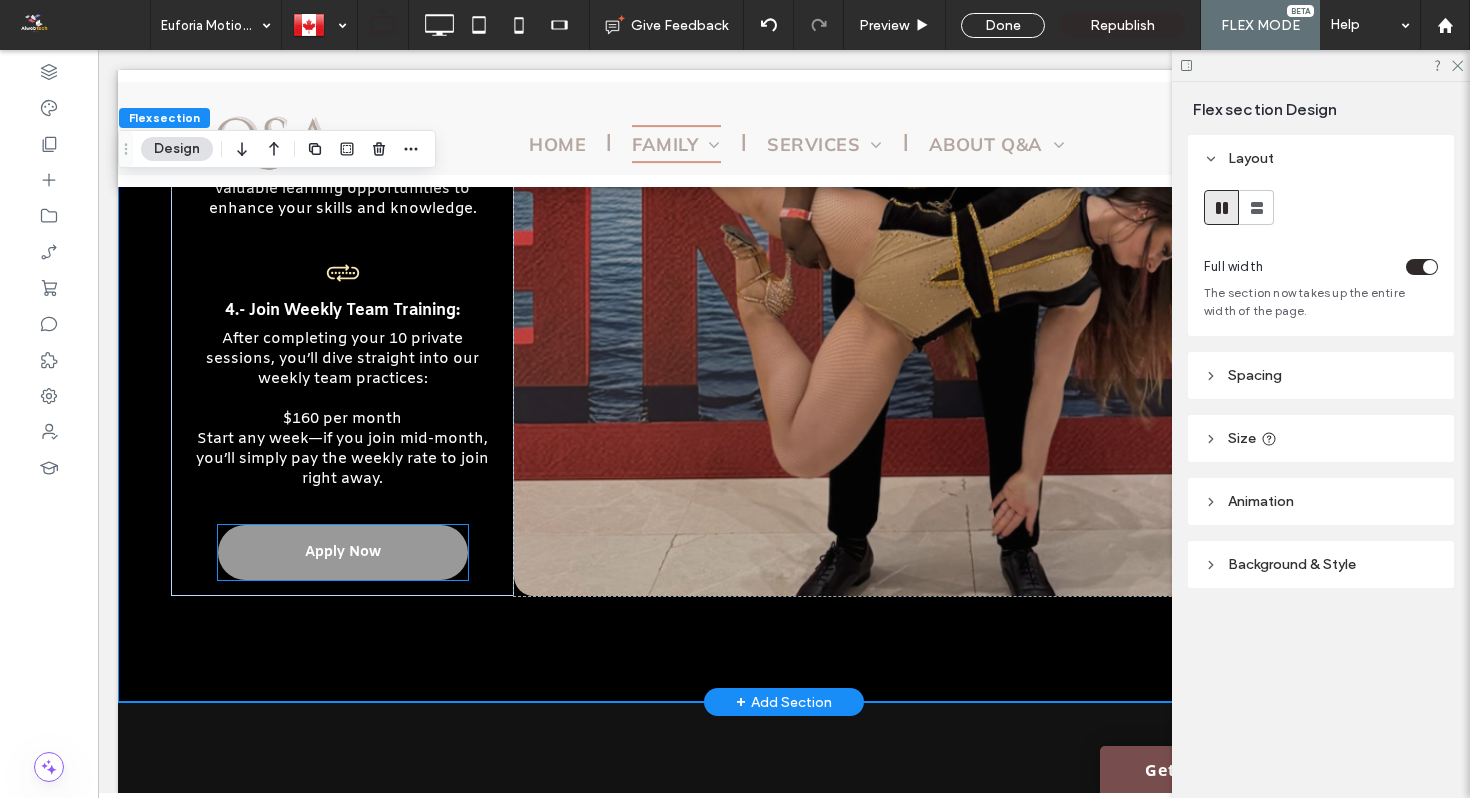 scroll, scrollTop: 3332, scrollLeft: 0, axis: vertical 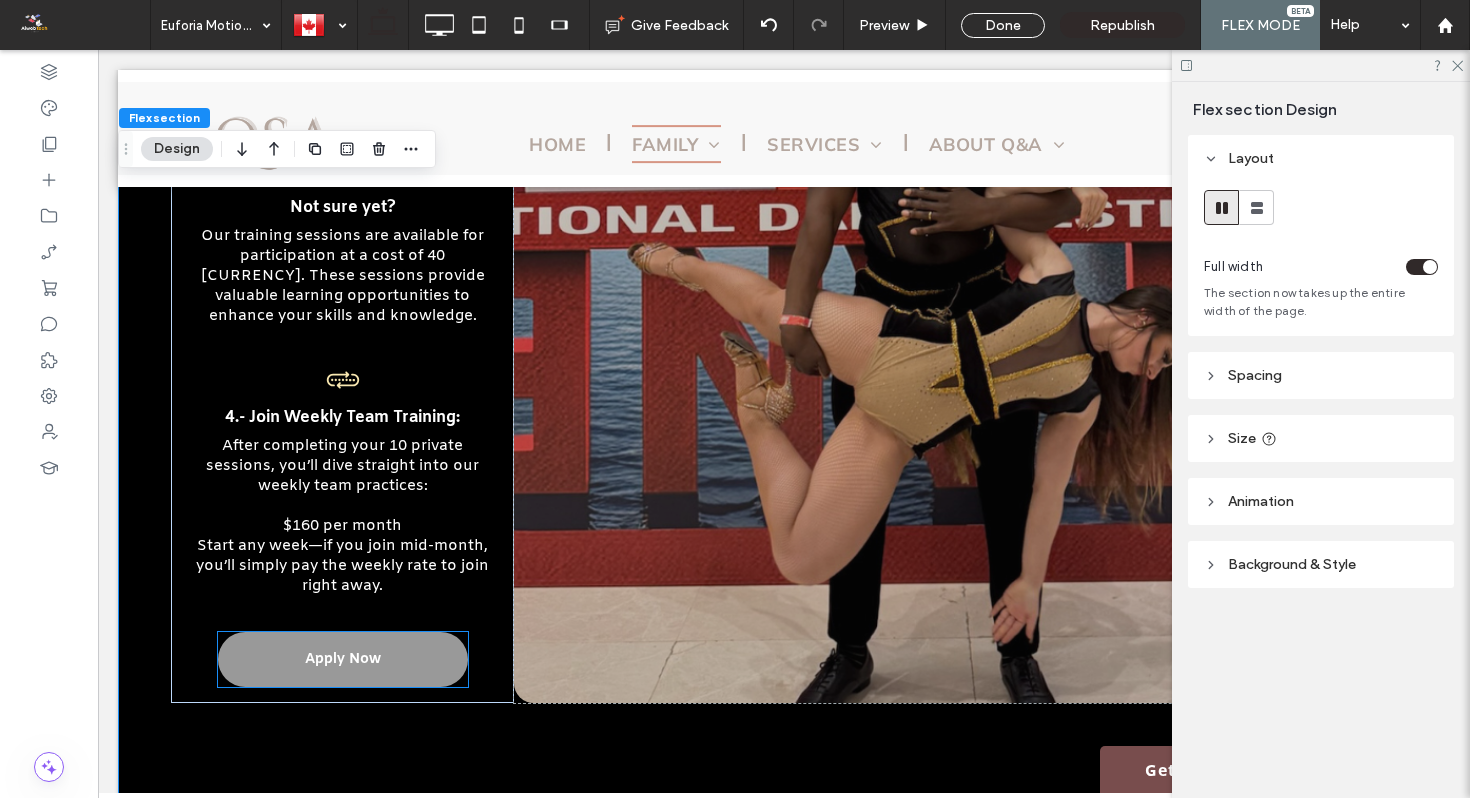 click on "Apply Now" at bounding box center (343, 659) 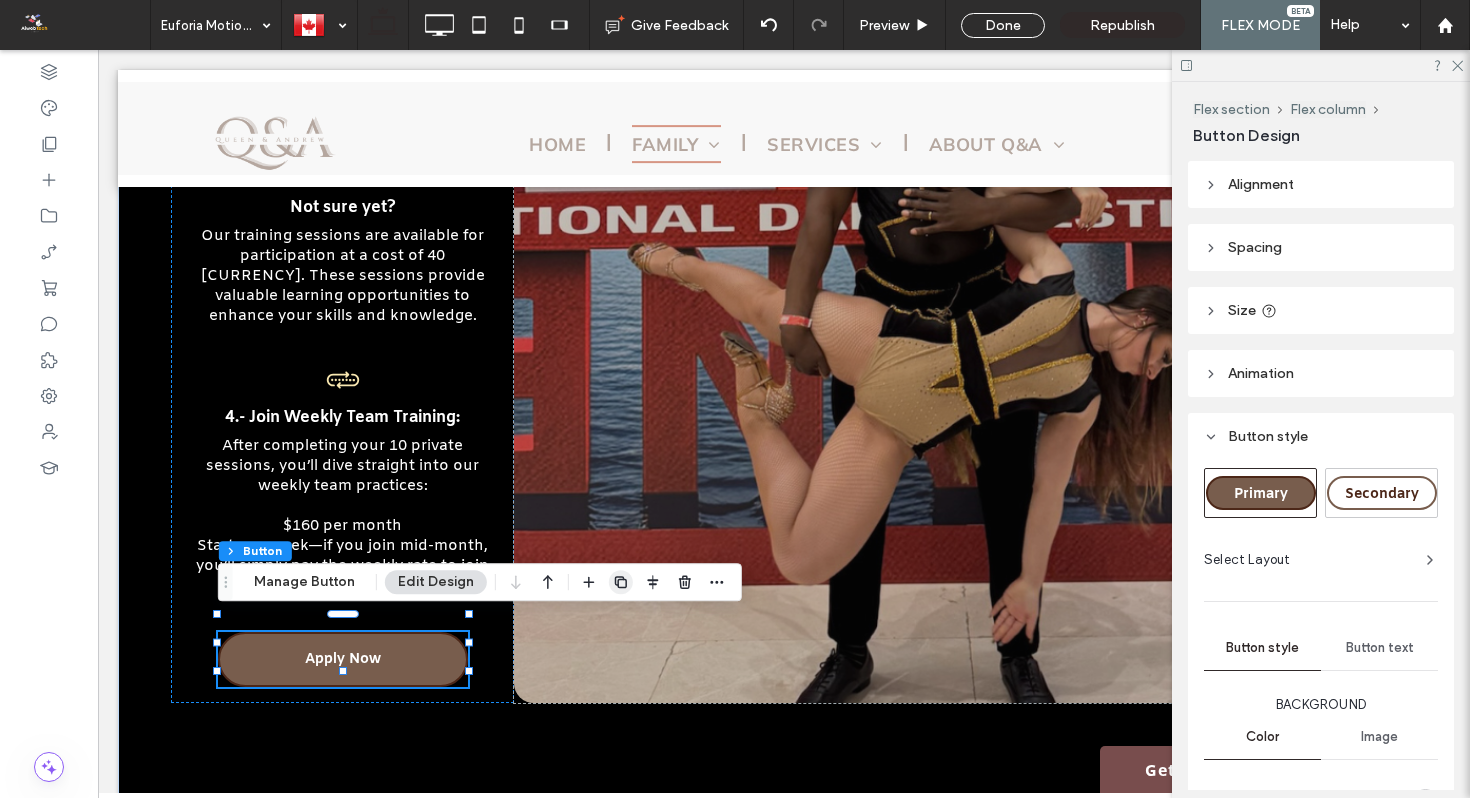 click at bounding box center (621, 582) 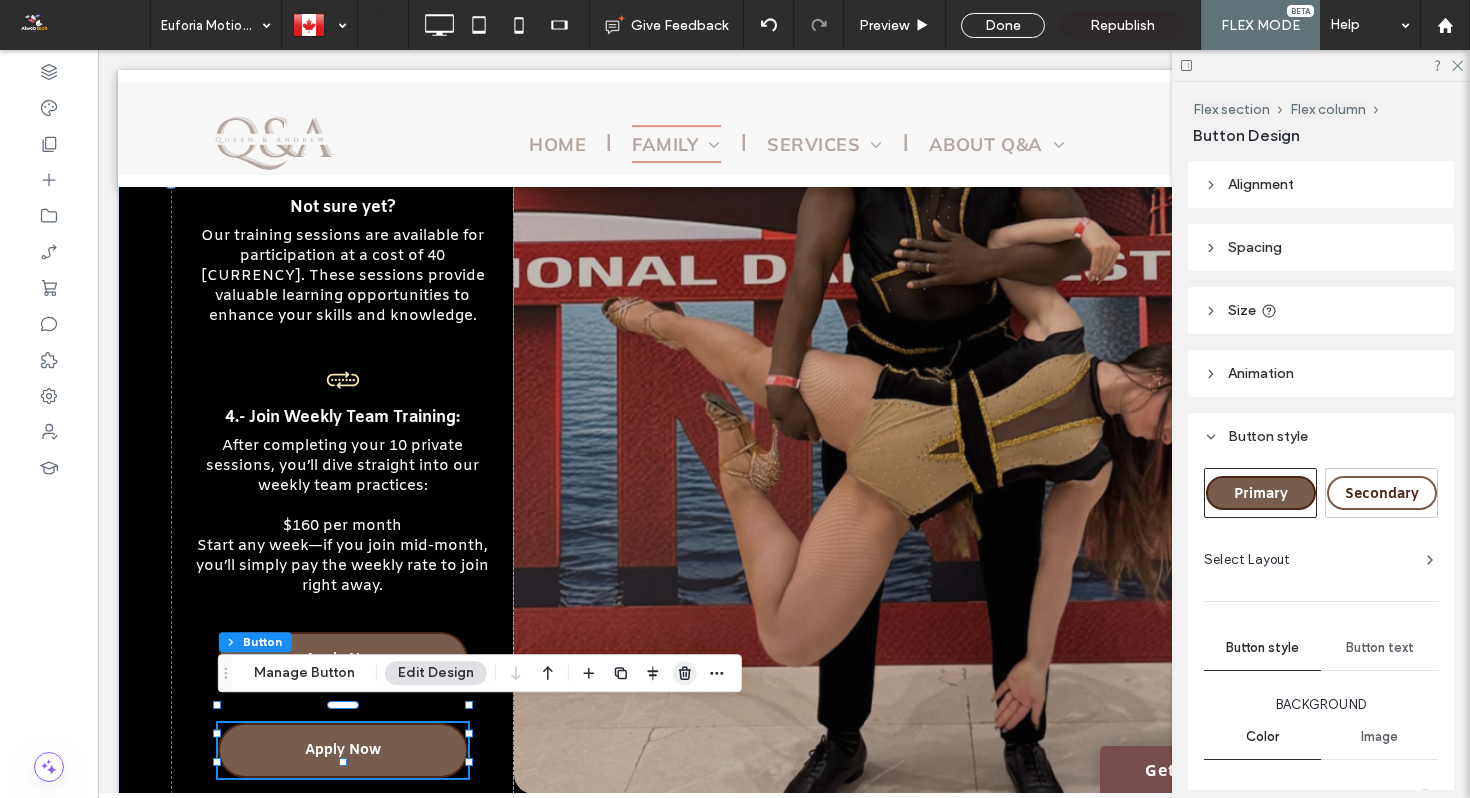 click 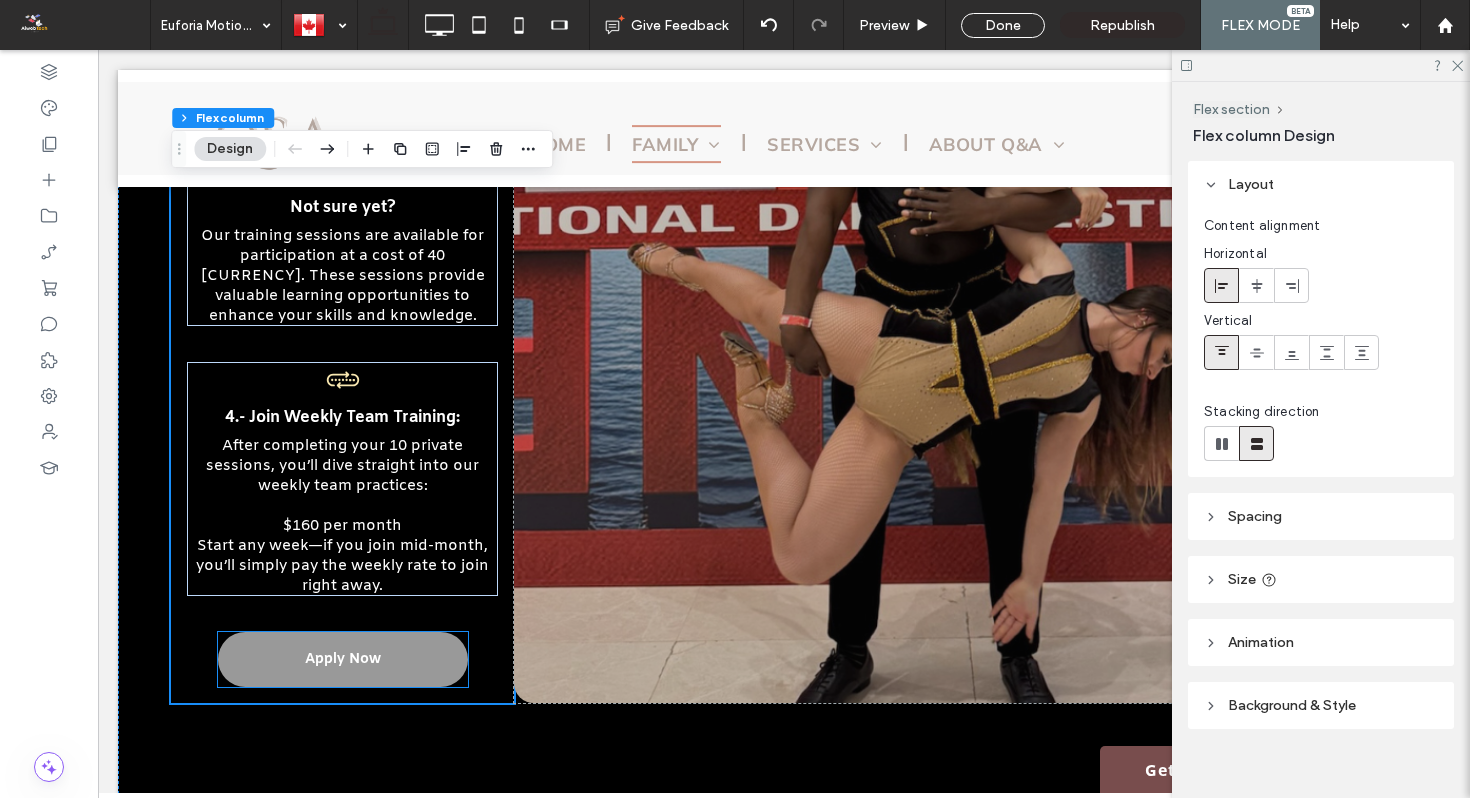 click on "Apply Now" at bounding box center (343, 659) 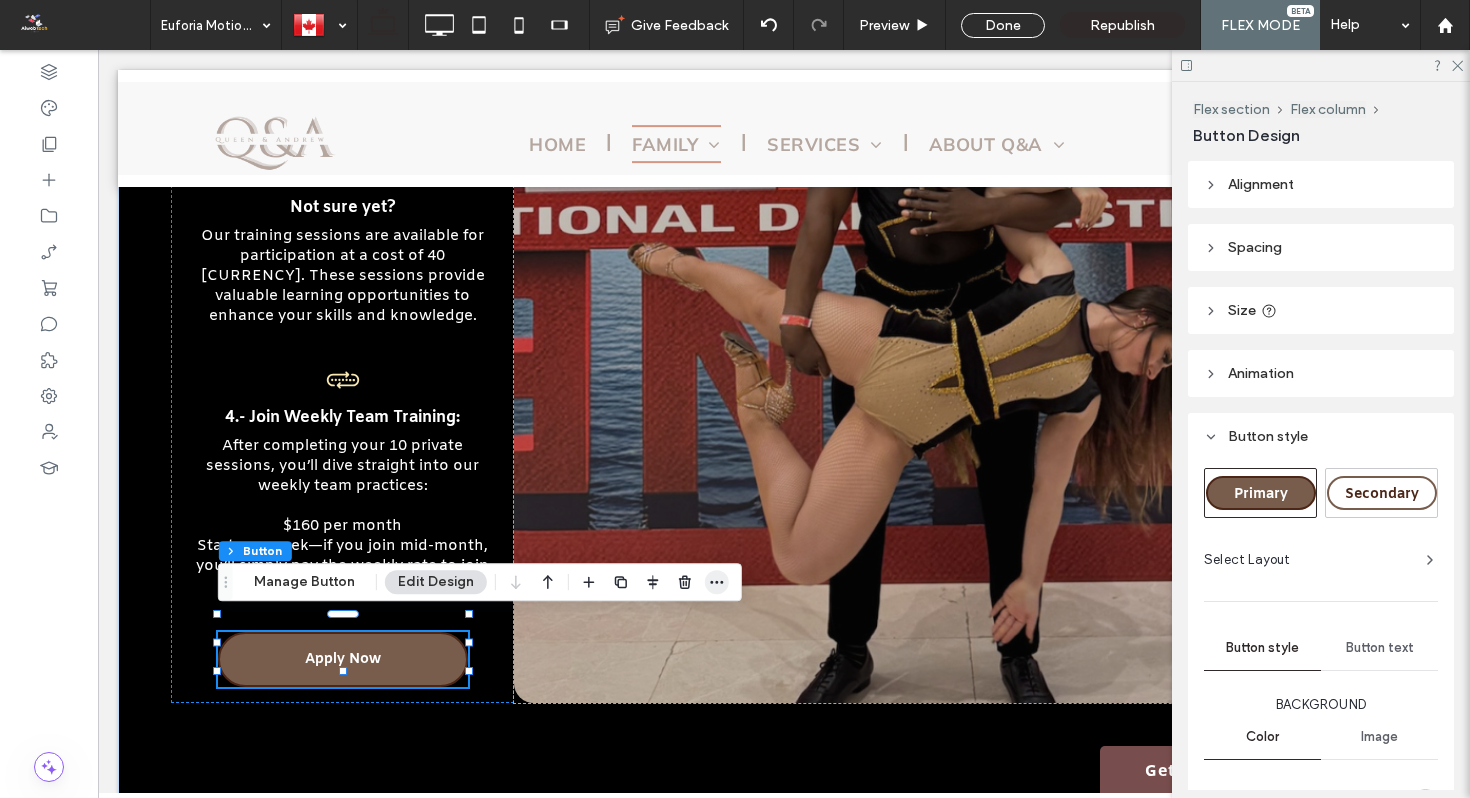 click 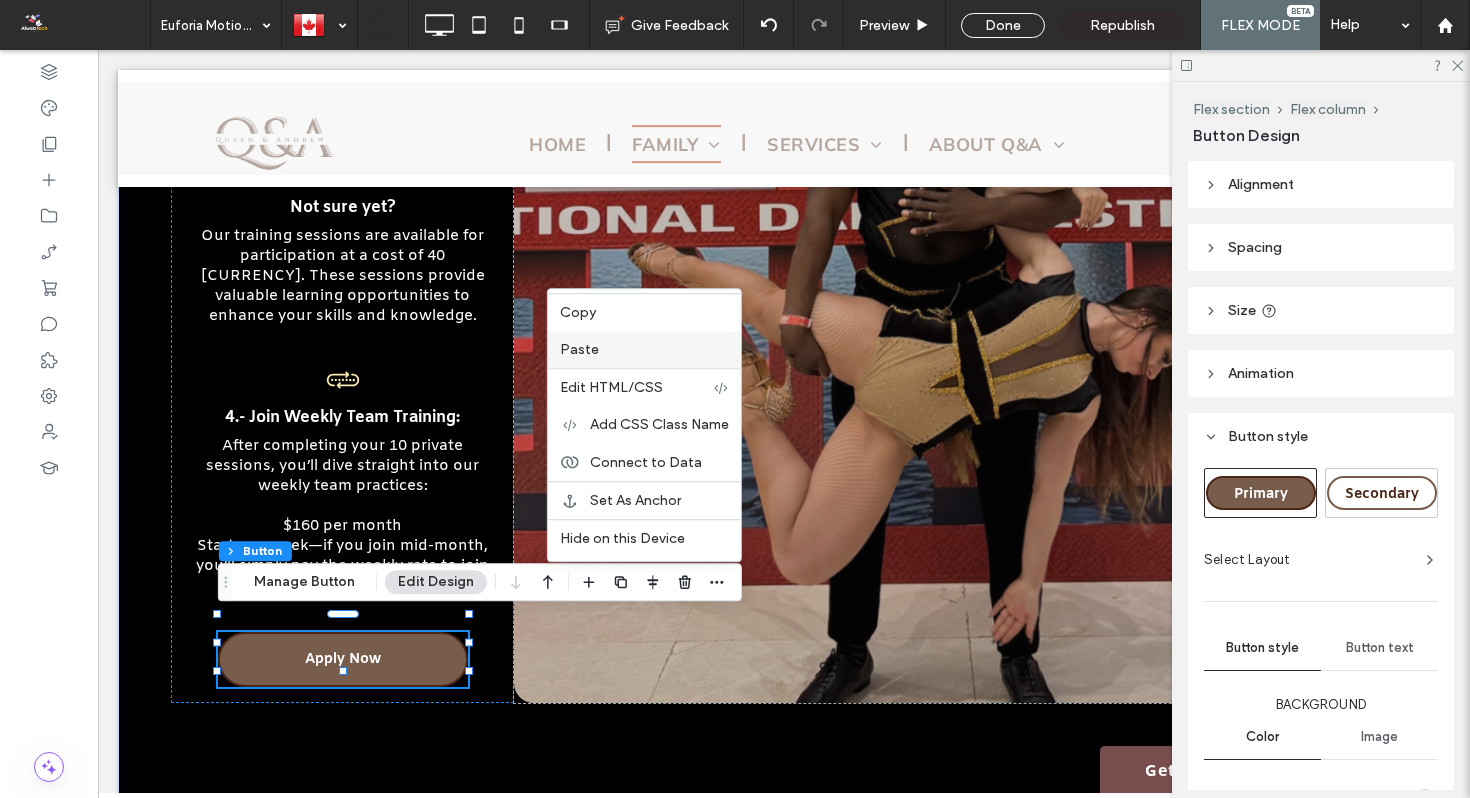 click on "Paste" at bounding box center (644, 349) 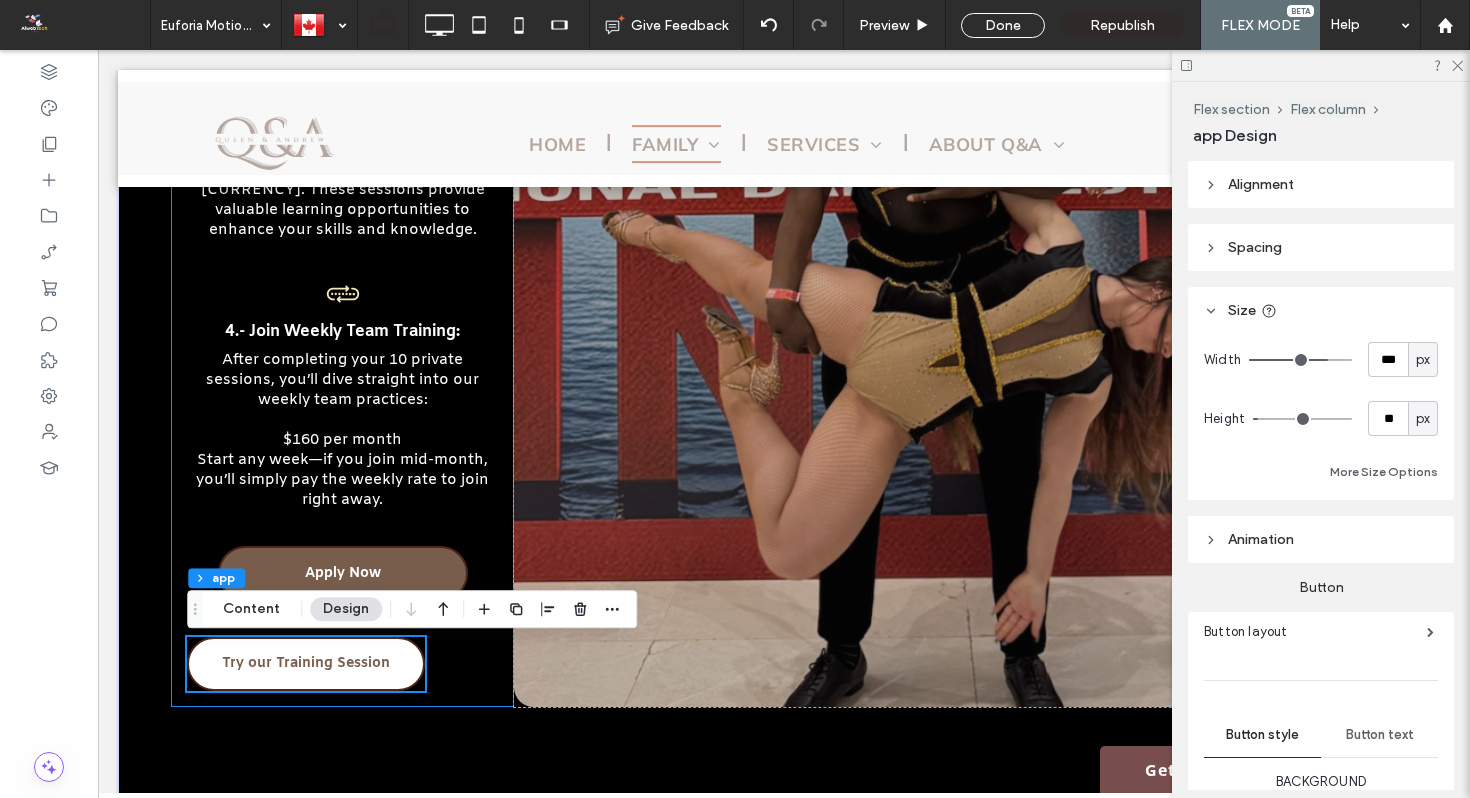 scroll, scrollTop: 3447, scrollLeft: 0, axis: vertical 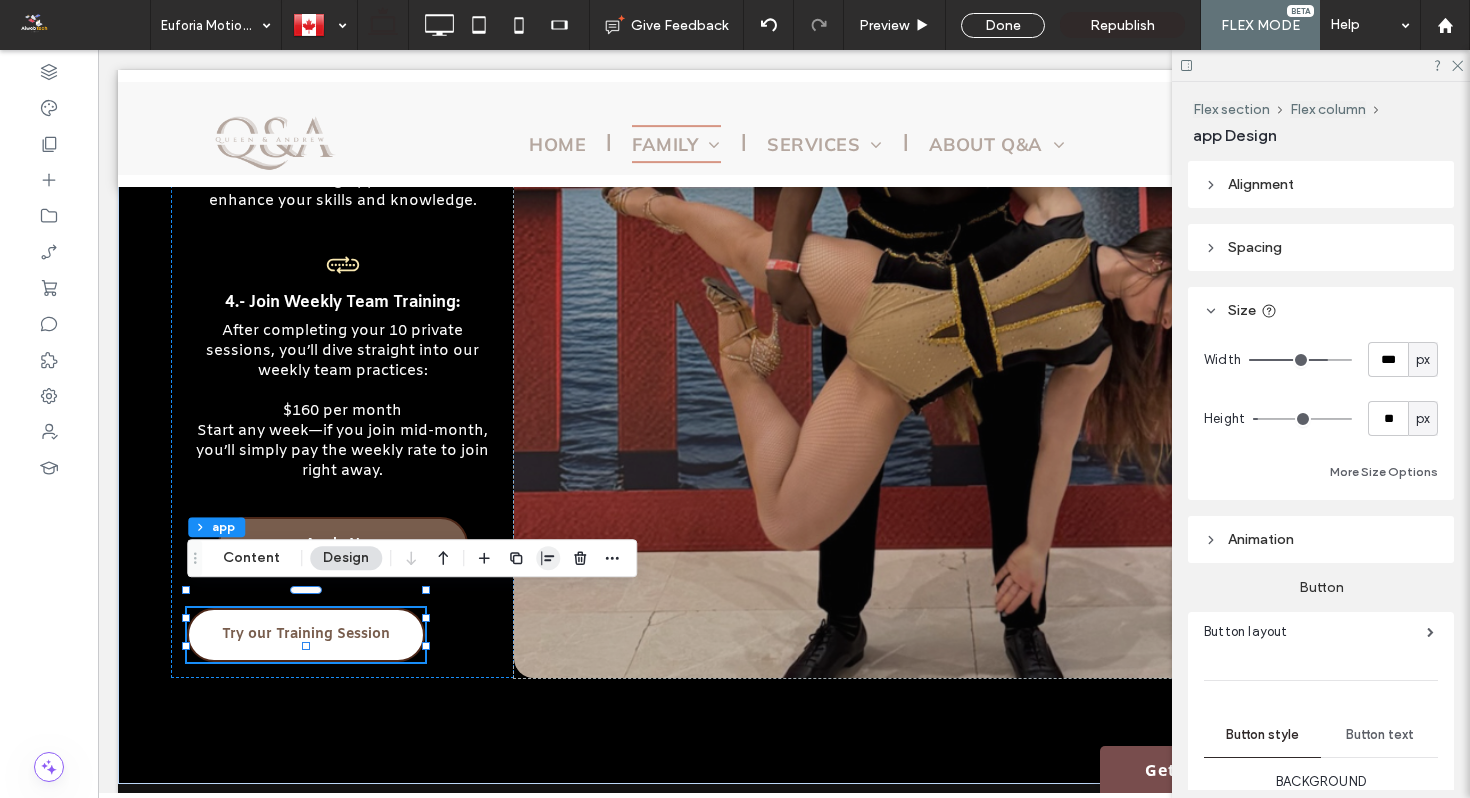 click 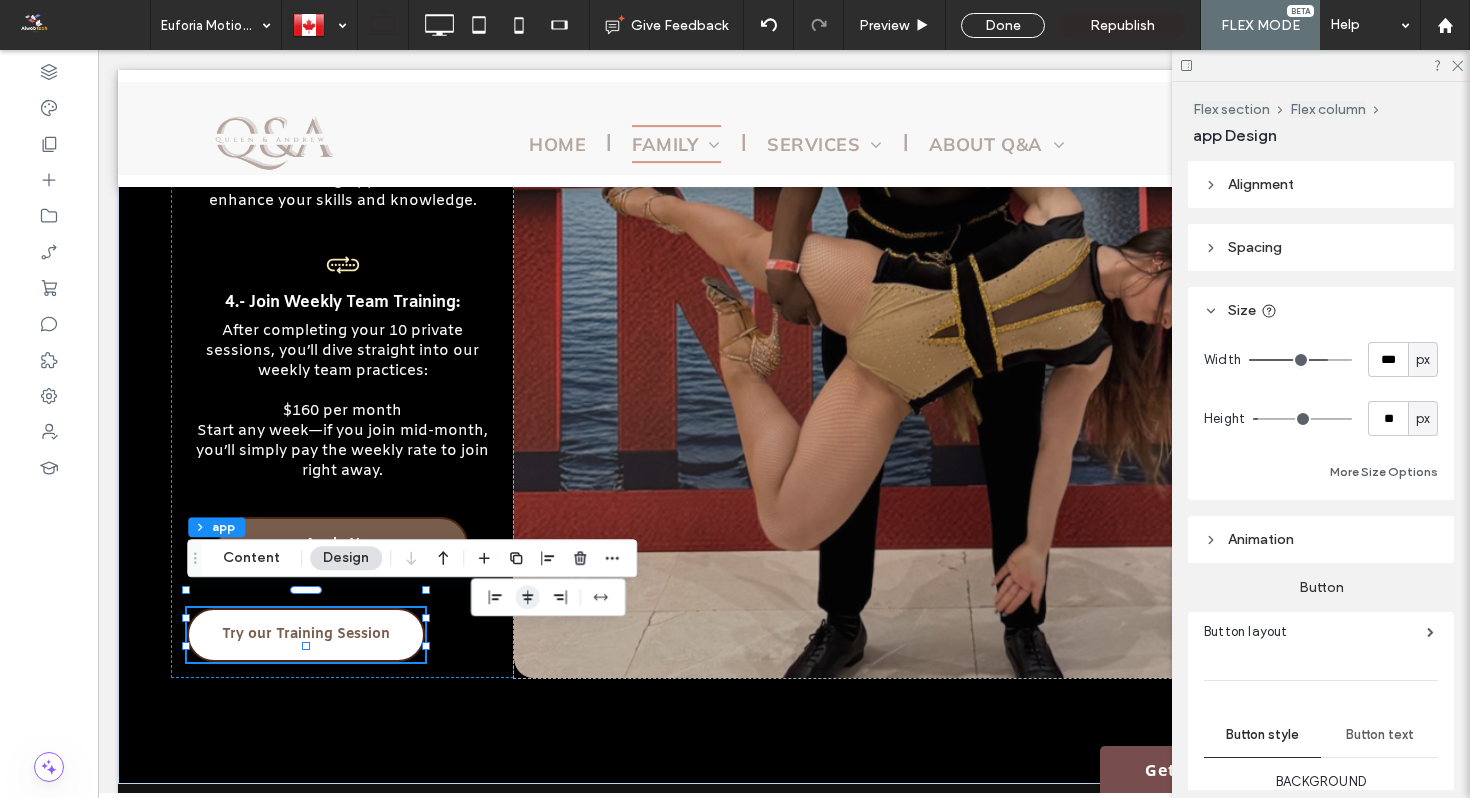 click 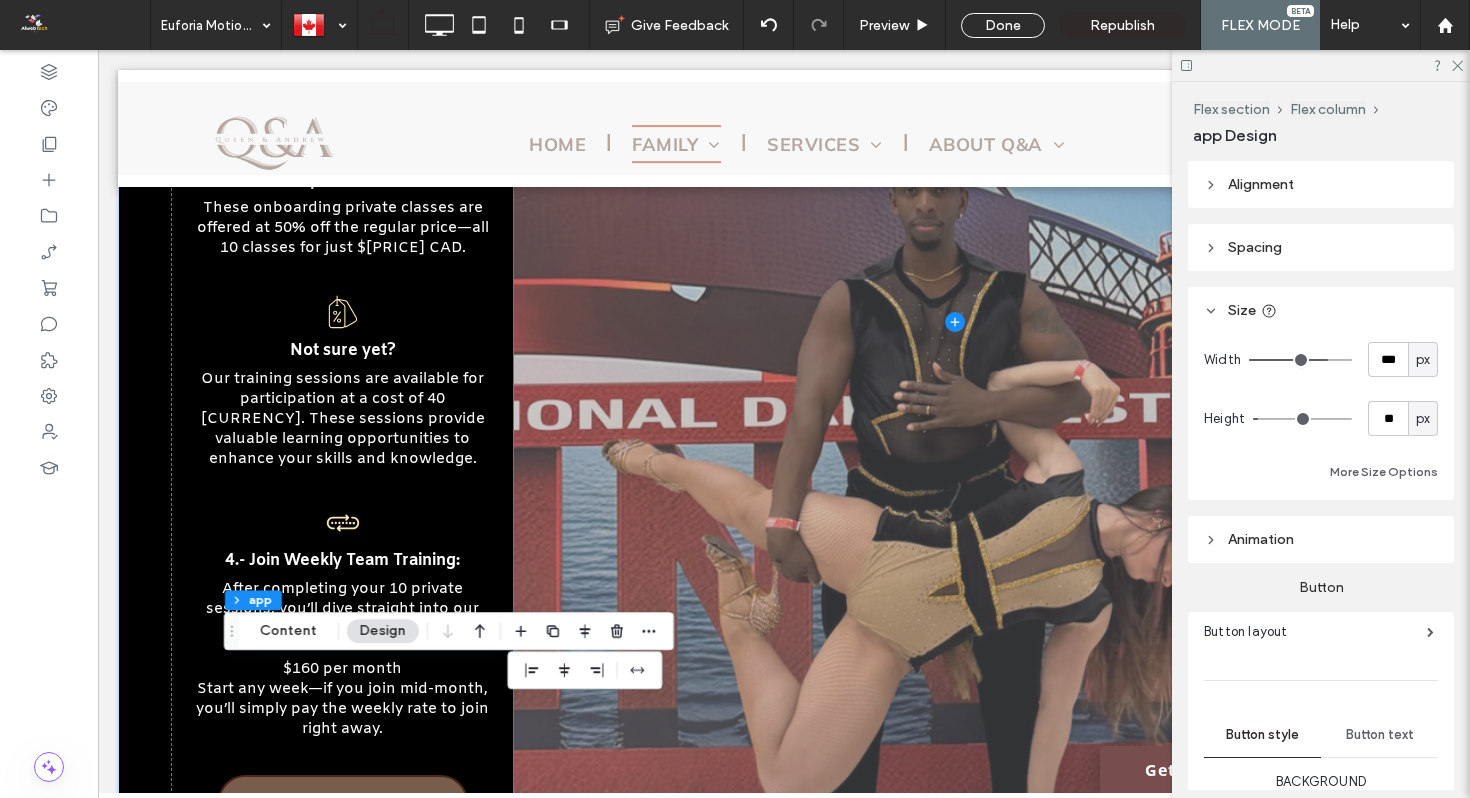scroll, scrollTop: 2971, scrollLeft: 0, axis: vertical 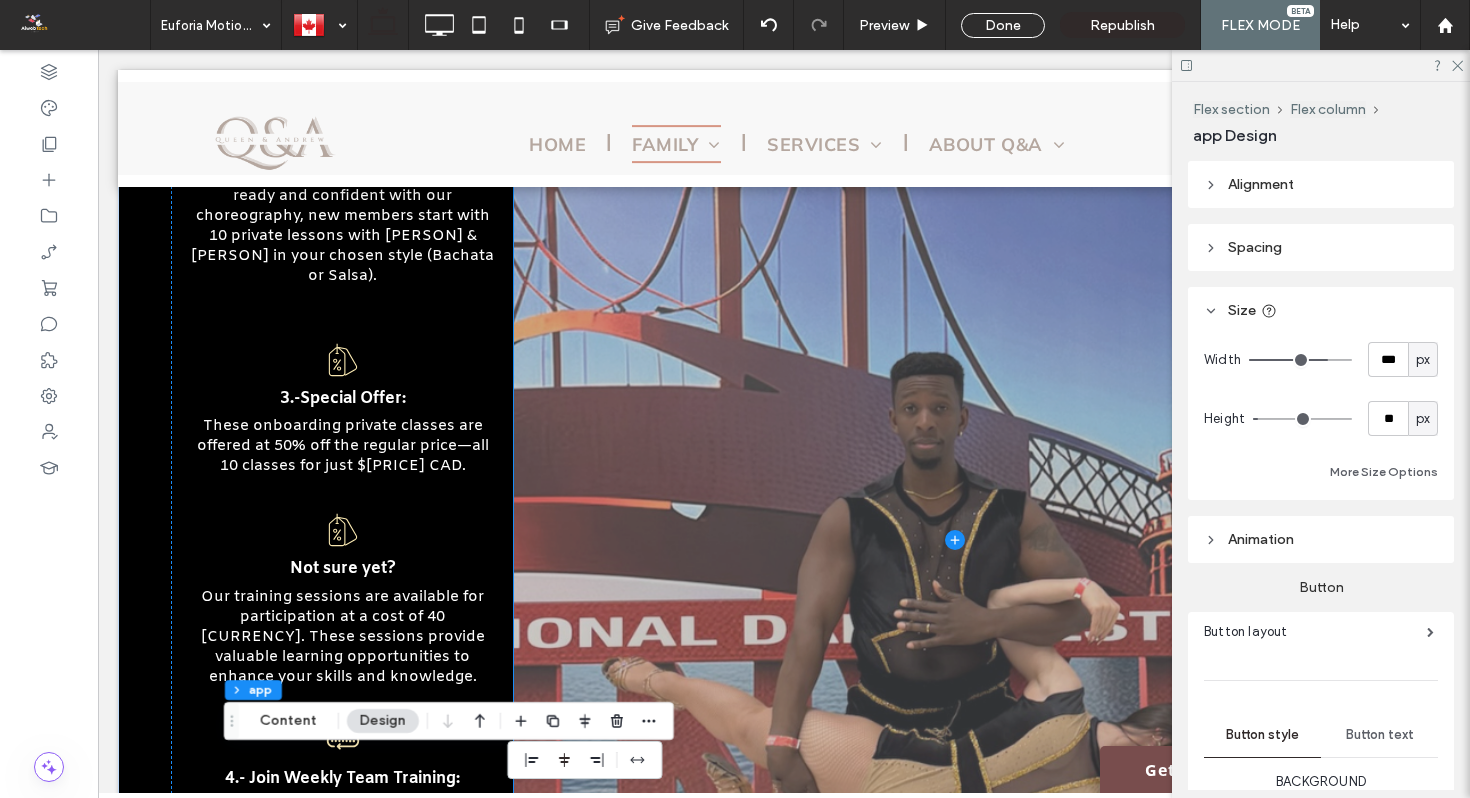 click at bounding box center [955, 539] 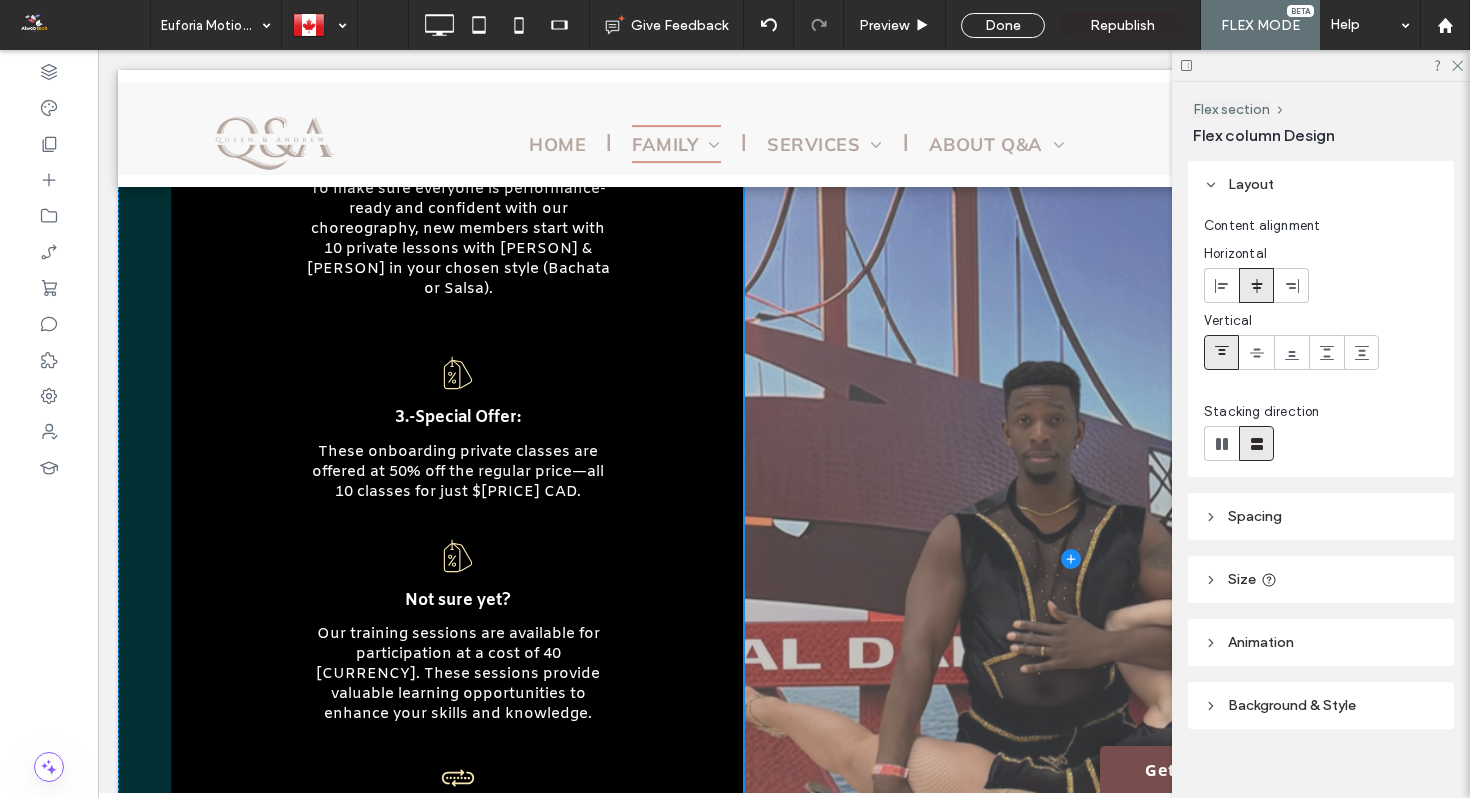 drag, startPoint x: 510, startPoint y: 533, endPoint x: 753, endPoint y: 515, distance: 243.66576 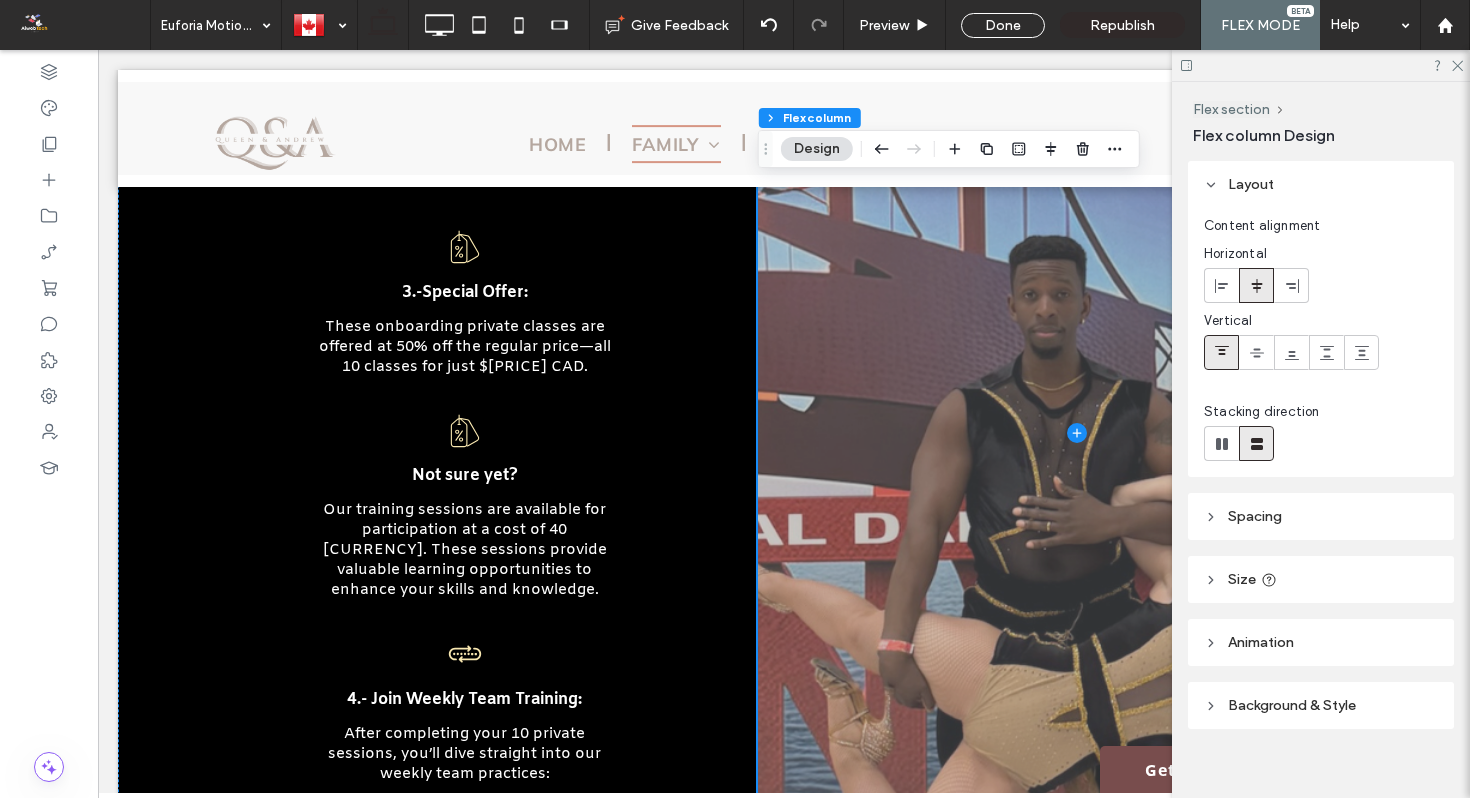 scroll, scrollTop: 3160, scrollLeft: 0, axis: vertical 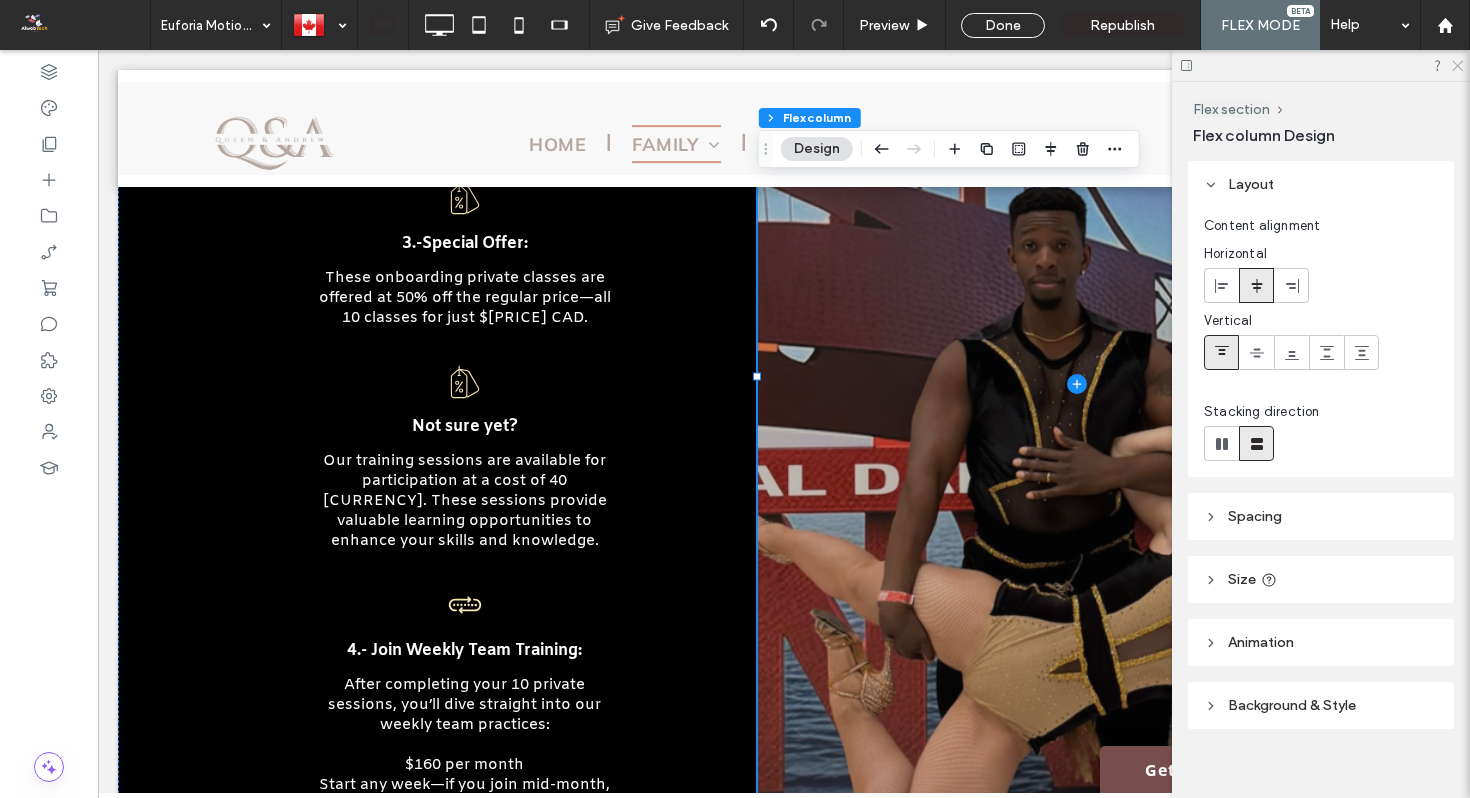click 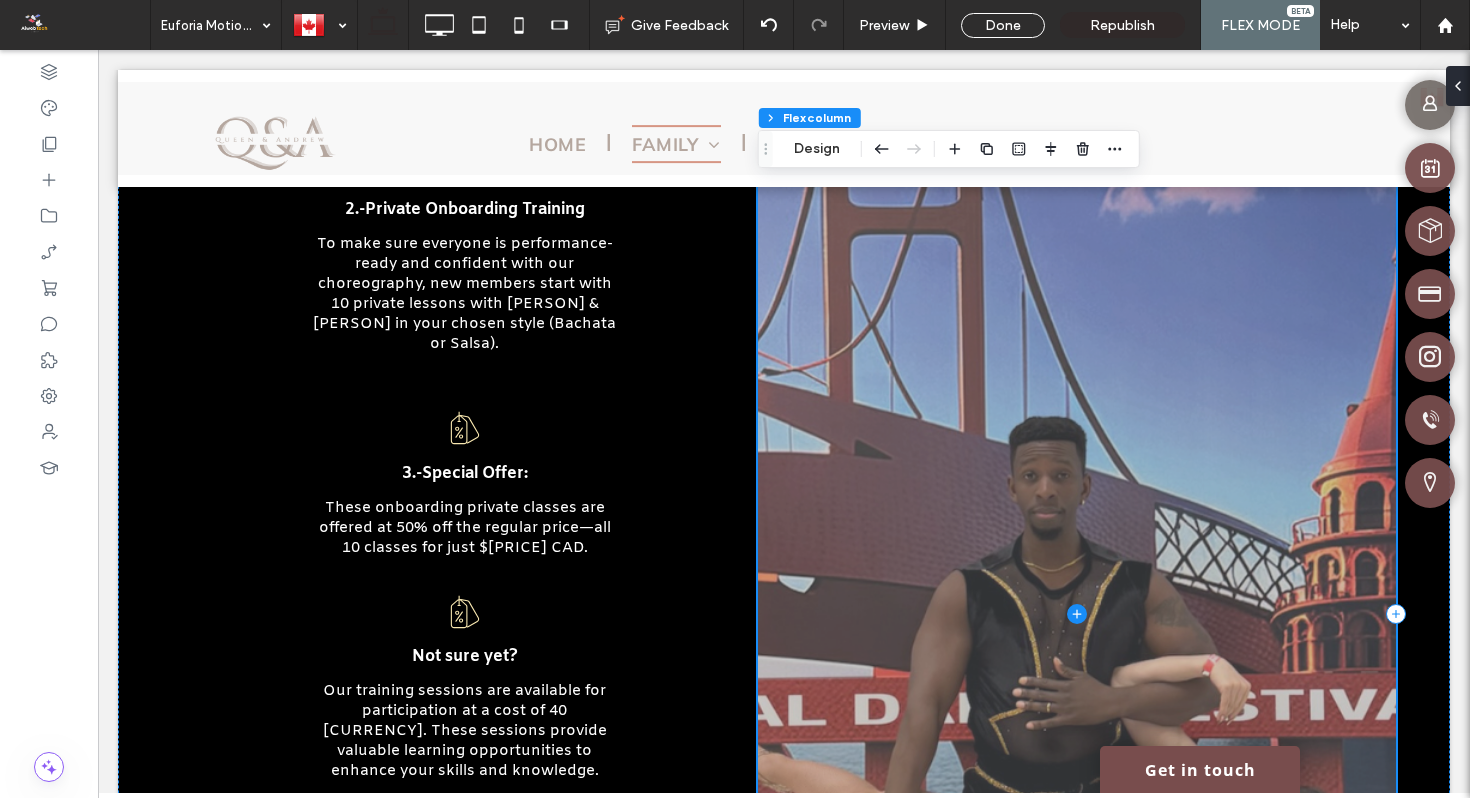 scroll, scrollTop: 2942, scrollLeft: 0, axis: vertical 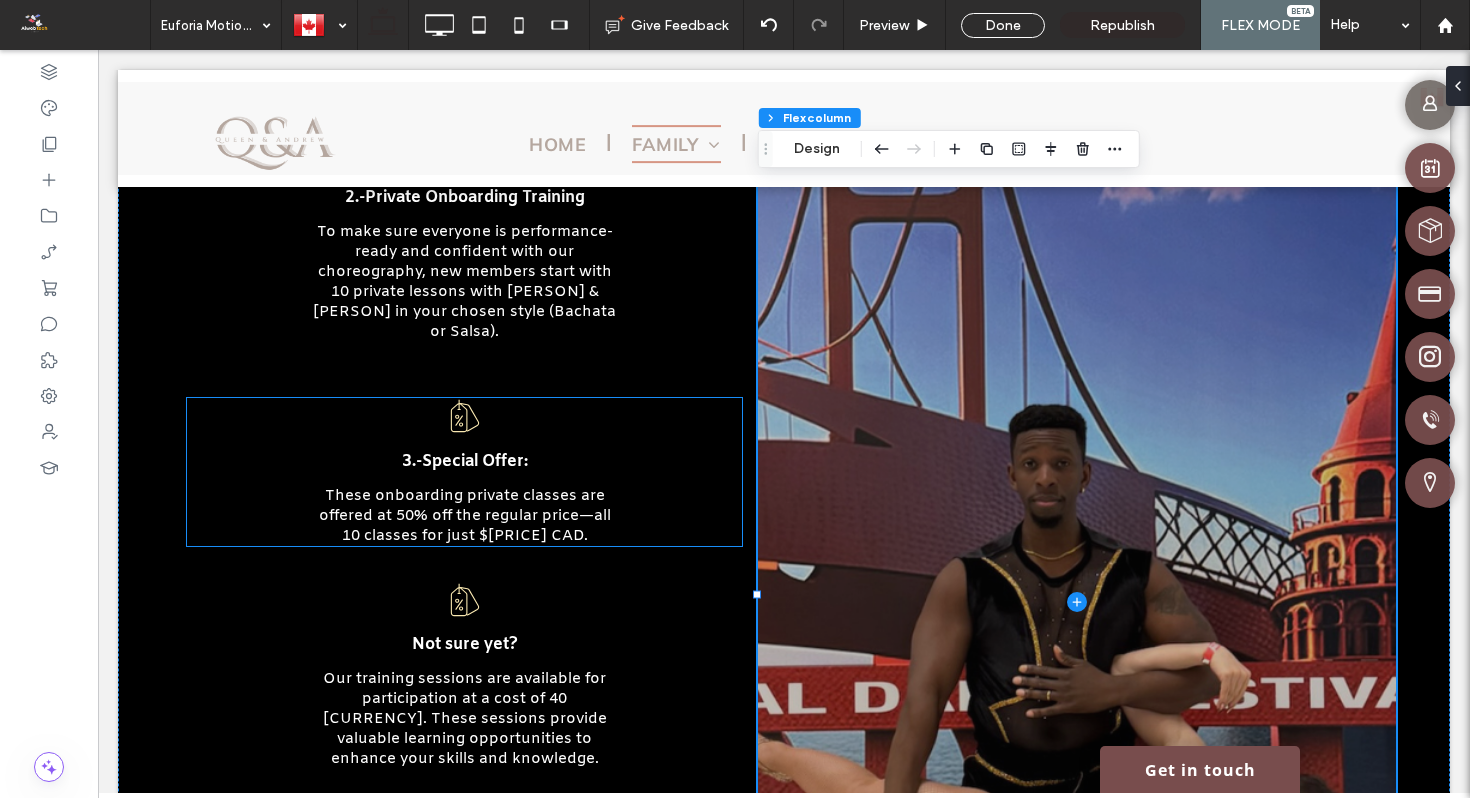 click on "3.-Special Offer:" at bounding box center (464, 461) 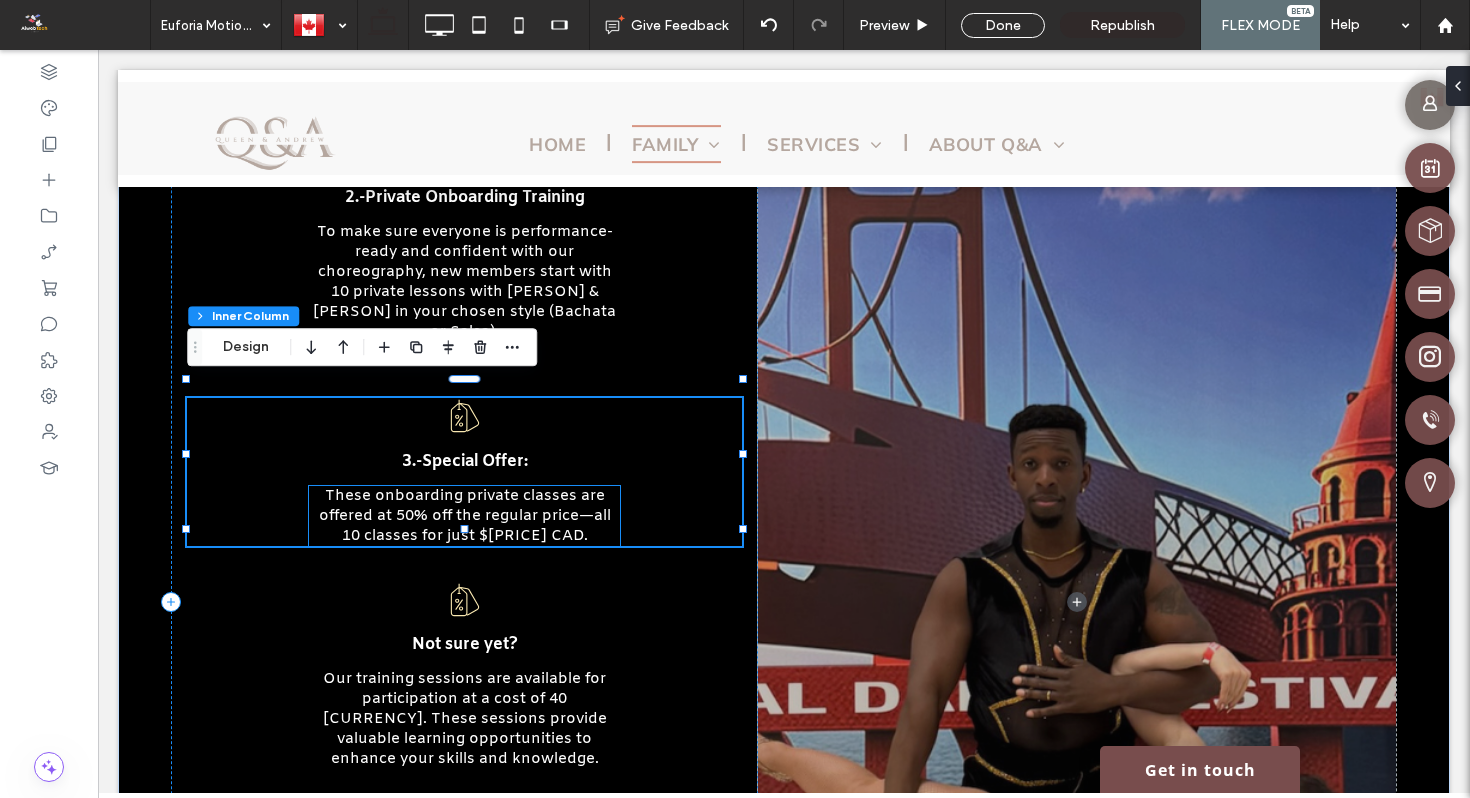 click on "These onboarding private classes are offered at 50% off the regular price—all 10 classes for just $750 CAD." at bounding box center [465, 516] 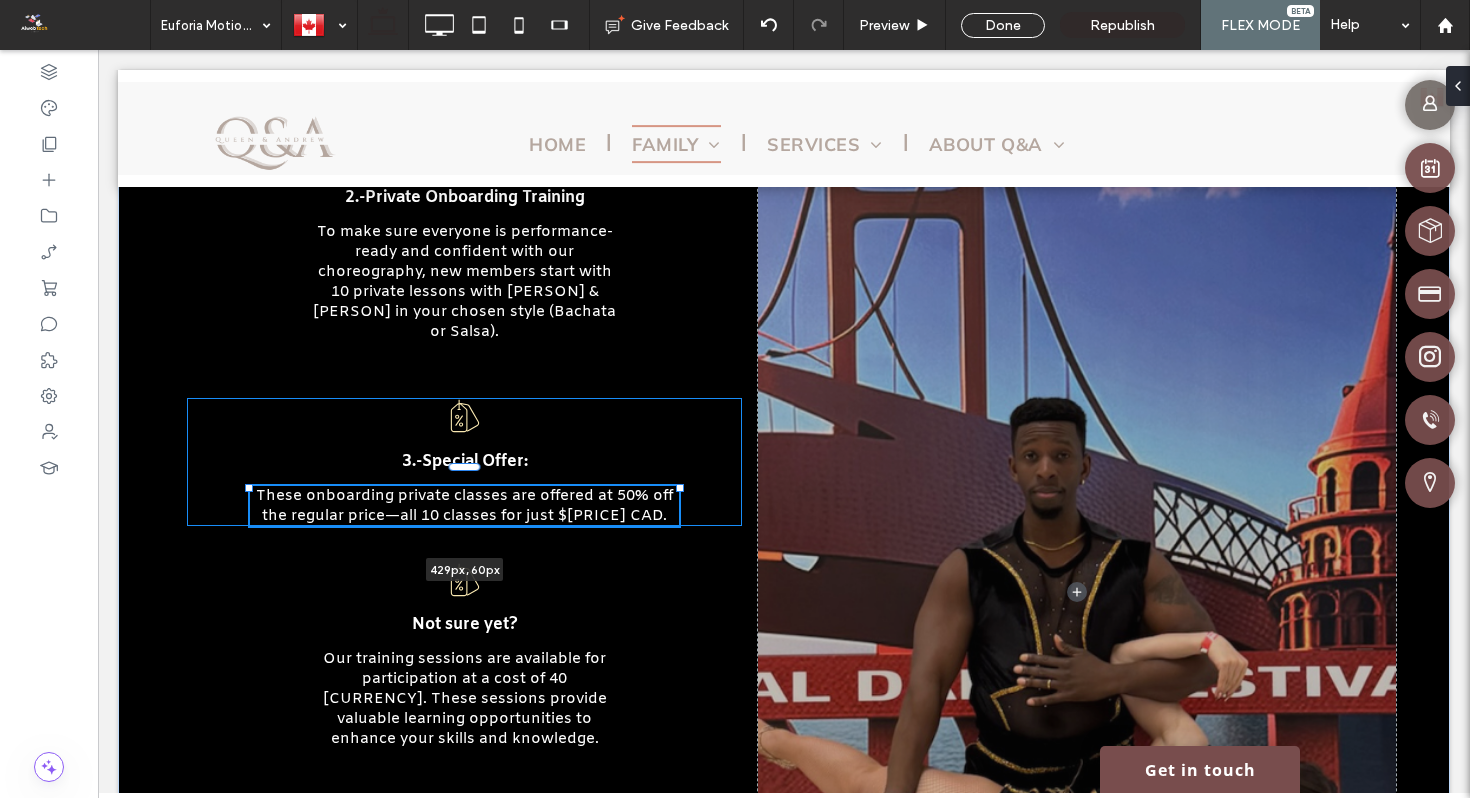drag, startPoint x: 623, startPoint y: 495, endPoint x: 682, endPoint y: 501, distance: 59.3043 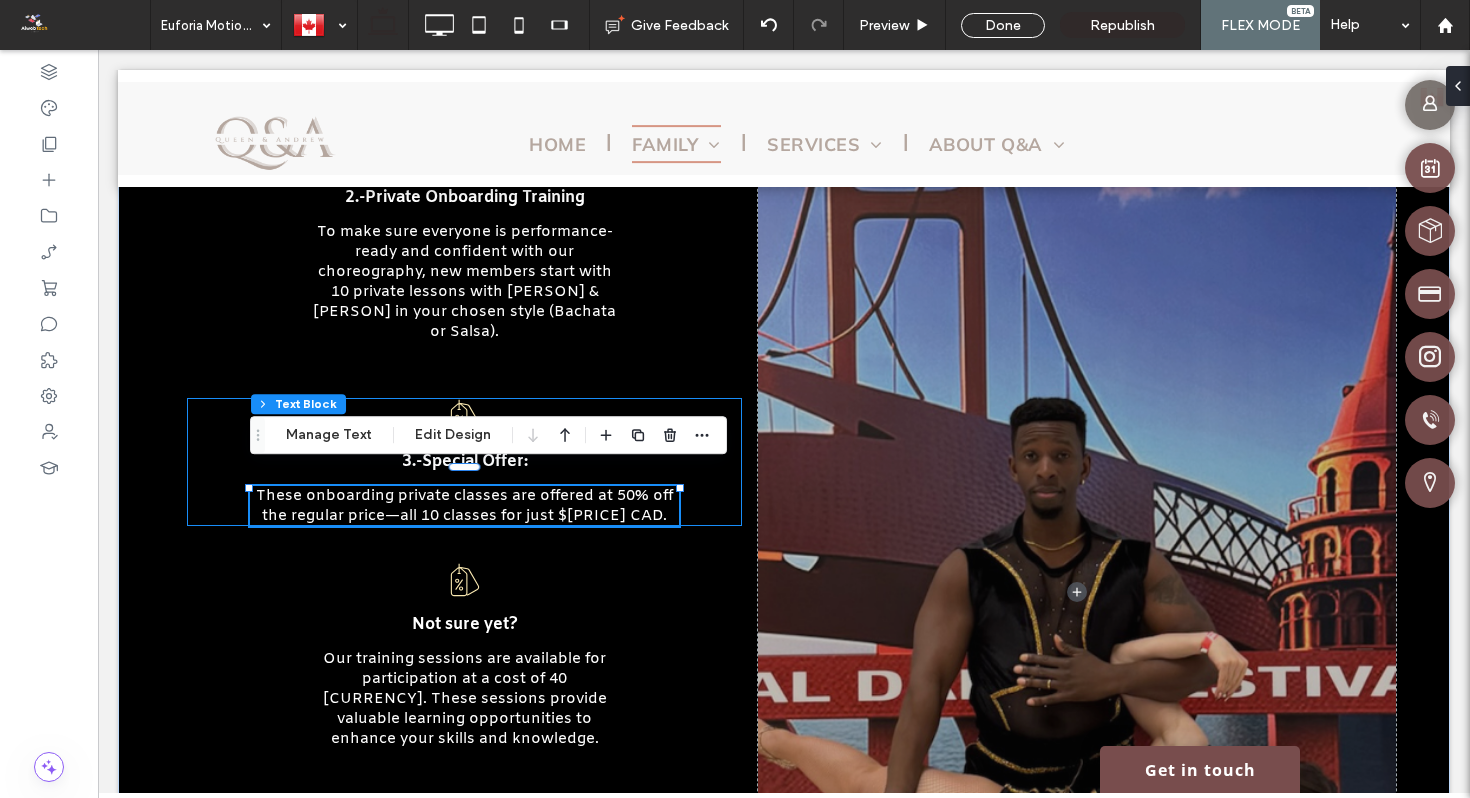 click on "3.-Special Offer:
These onboarding private classes are offered at 50% off the regular price—all 10 classes for just $750 CAD.
429px , 60px" at bounding box center (464, 461) 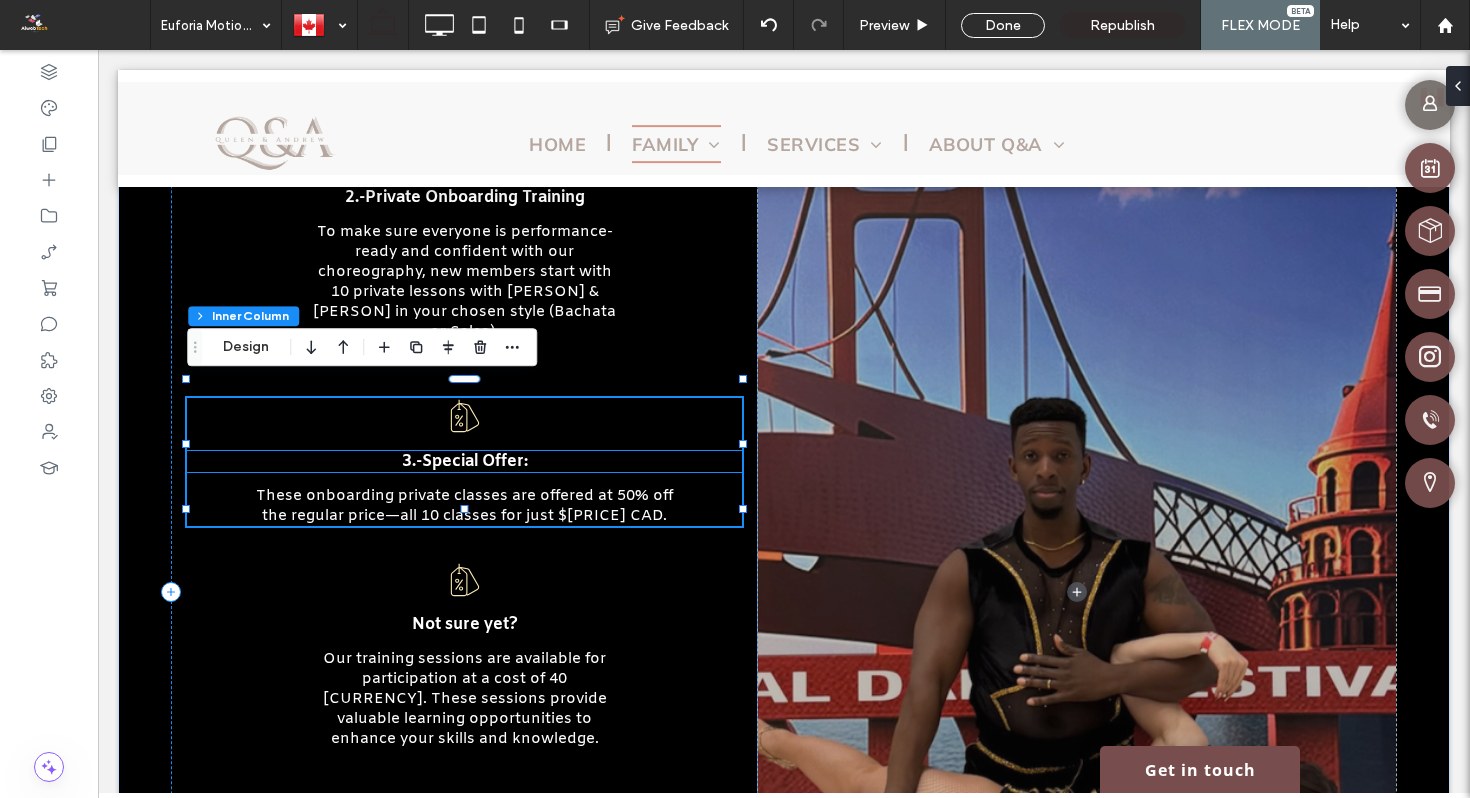 click on "3.-Special Offer:" at bounding box center [465, 461] 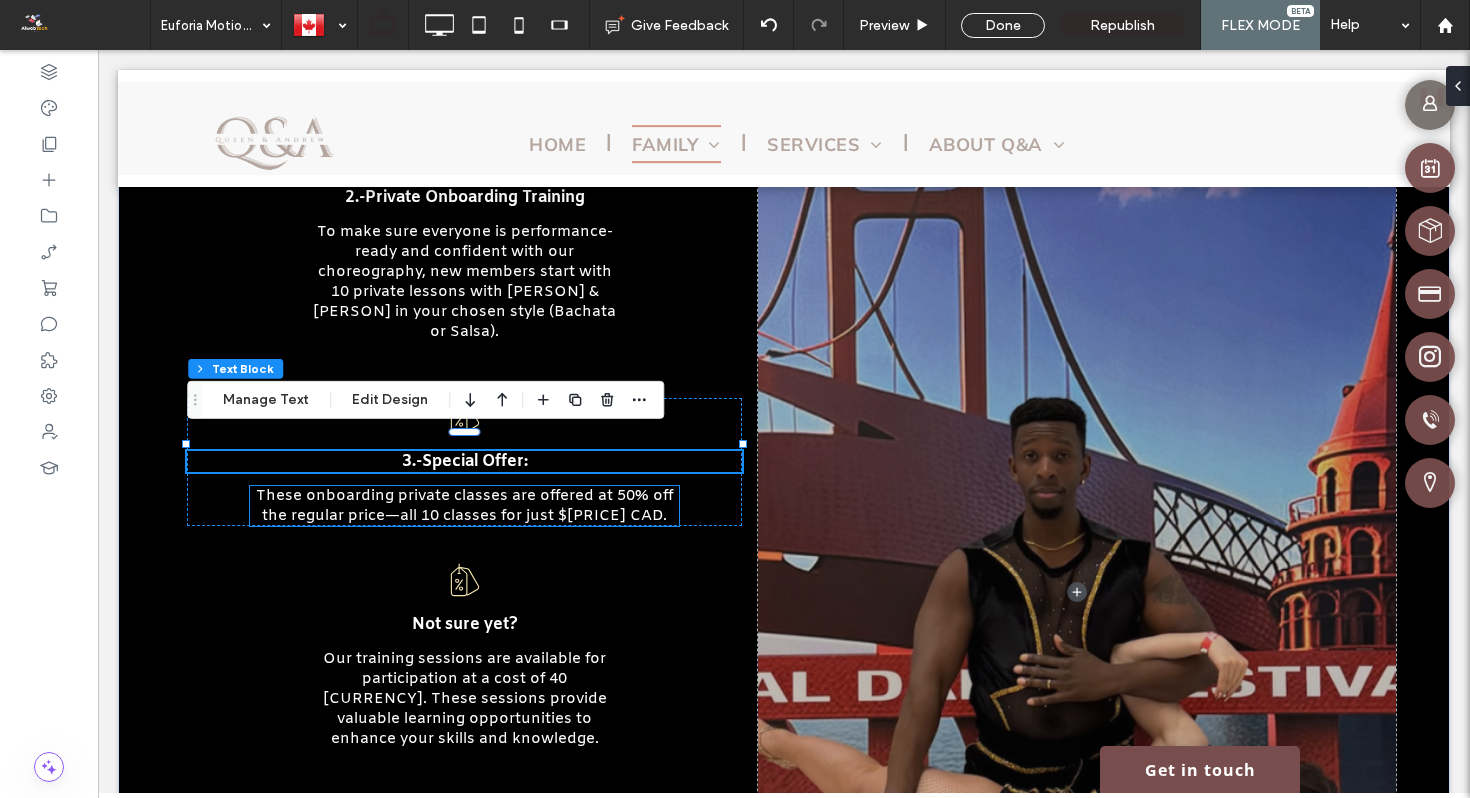 click on "These onboarding private classes are offered at 50% off the regular price—all 10 classes for just $750 CAD." at bounding box center (464, 506) 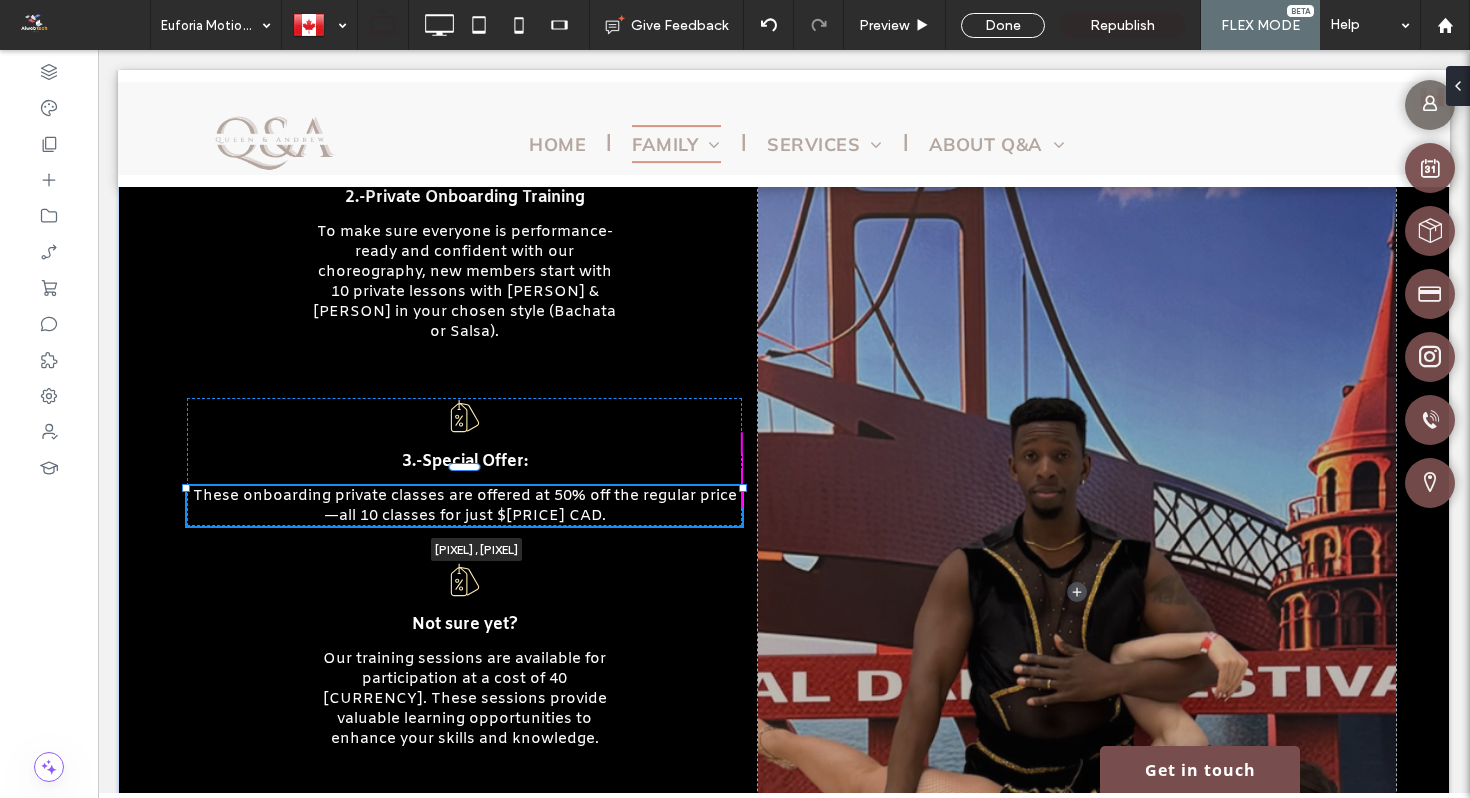 drag, startPoint x: 681, startPoint y: 489, endPoint x: 756, endPoint y: 500, distance: 75.802376 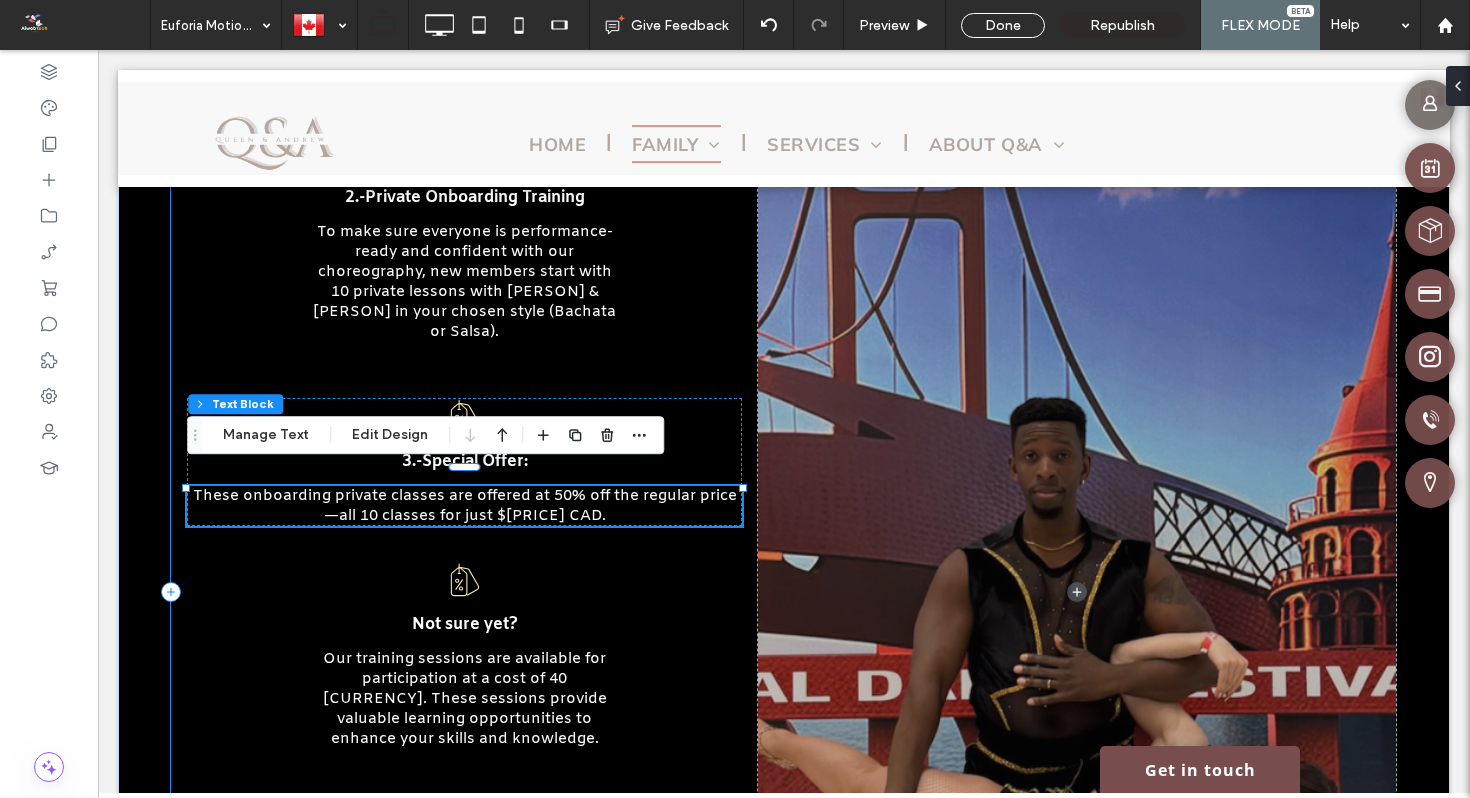 click on "1.-Choose Your Styleyle
Pick either our Bachata or Salsa team—whichever inspires you most!
2.-Private Onboarding Training
To make sure everyone is performance-ready and confident with our choreography, new members start with 10 private lessons with Queen & Andrew in your chosen style (Bachata or Salsa).
3.-Special Offer:
These onboarding private classes are offered at 50% off the regular price—all 10 classes for just $750 CAD.
579px , 40px
Not sure yet?  Our training sessions are available for participation at a cost of 40 CAD. These sessions provide valuable learning opportunities to enhance your skills and knowledge.
4.- Join Weekly Team Training:
$160 per month" at bounding box center [464, 592] 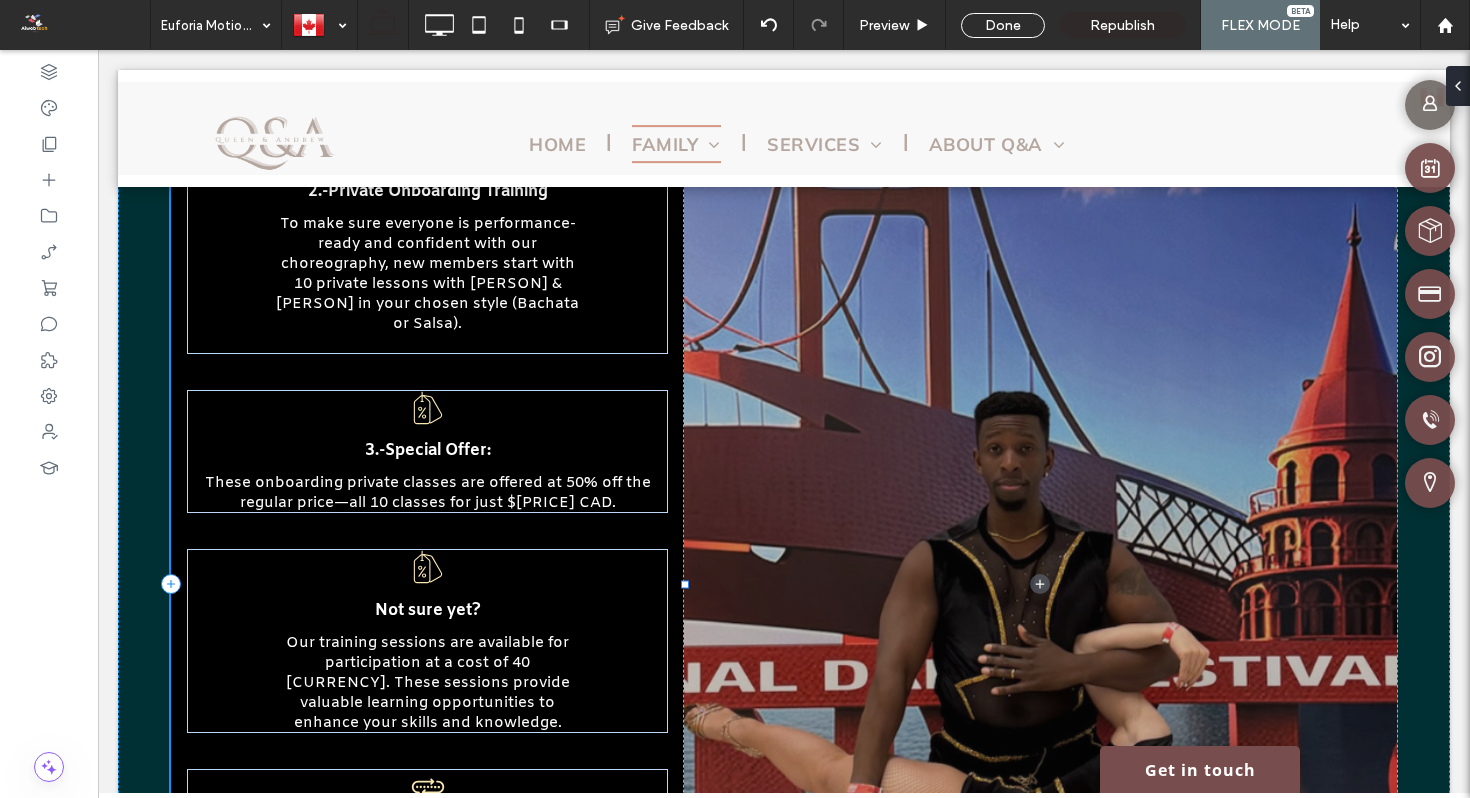 drag, startPoint x: 758, startPoint y: 581, endPoint x: 684, endPoint y: 566, distance: 75.50497 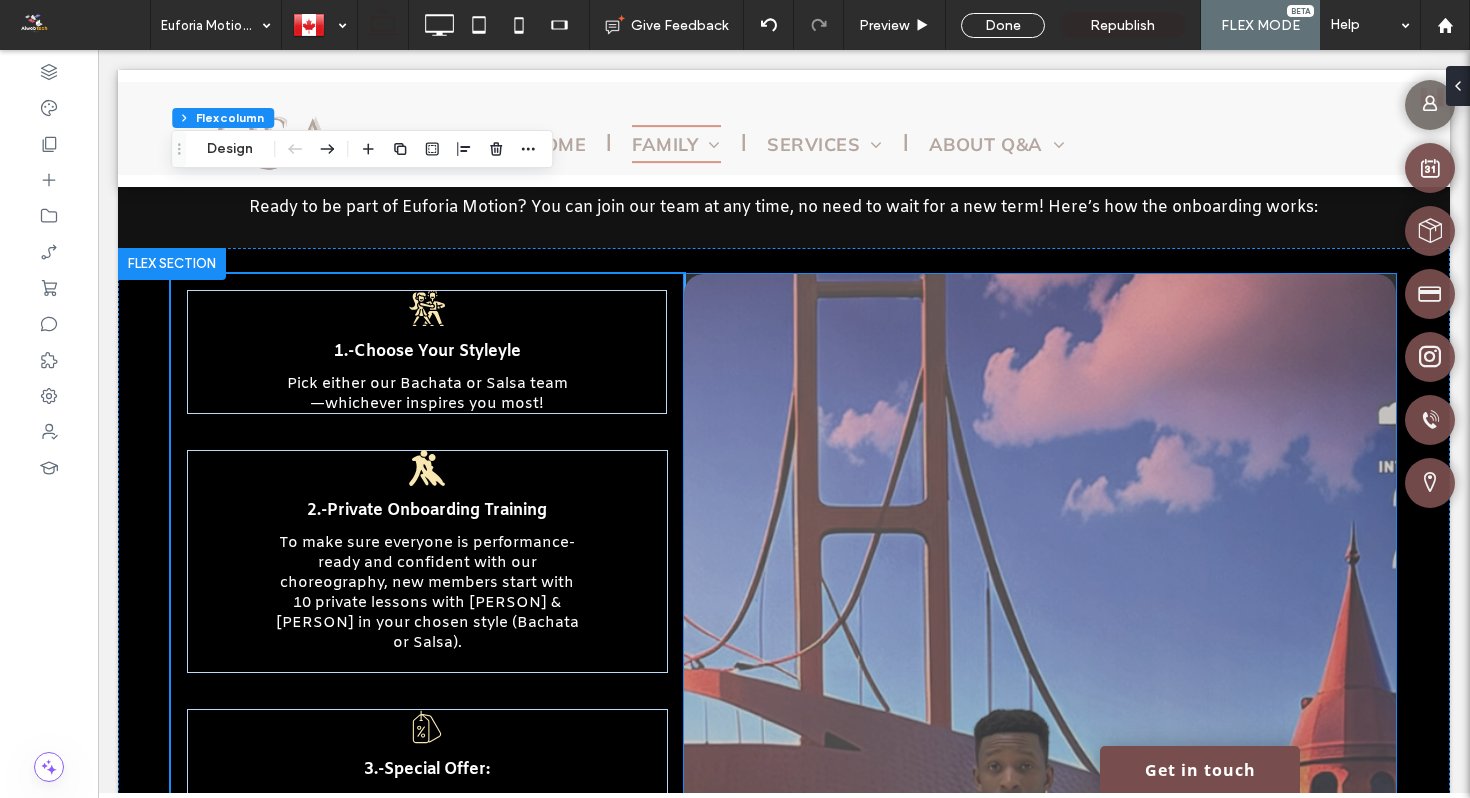 scroll, scrollTop: 2553, scrollLeft: 0, axis: vertical 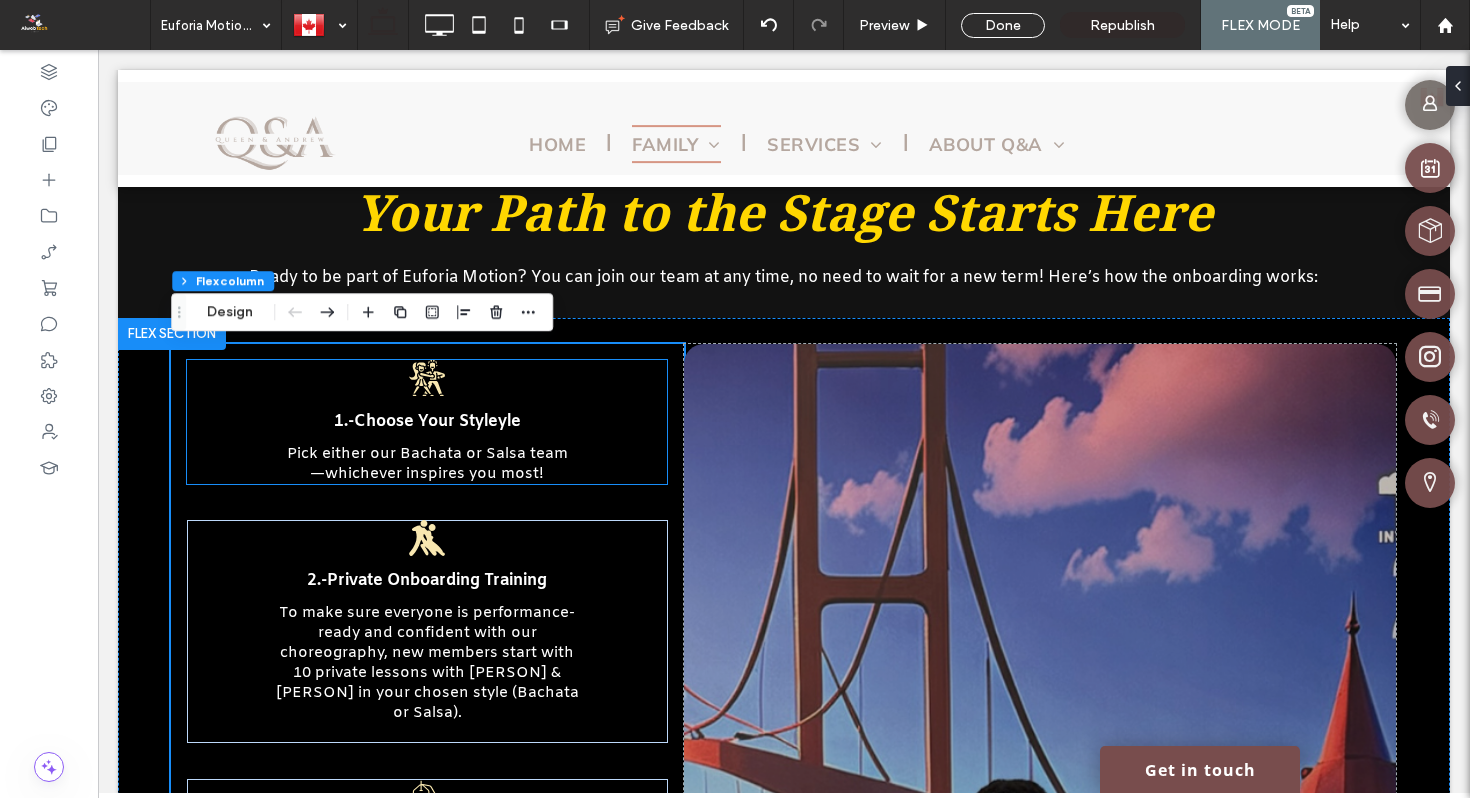 click on "Pick either our Bachata or Salsa team—whichever inspires you most!" at bounding box center [427, 464] 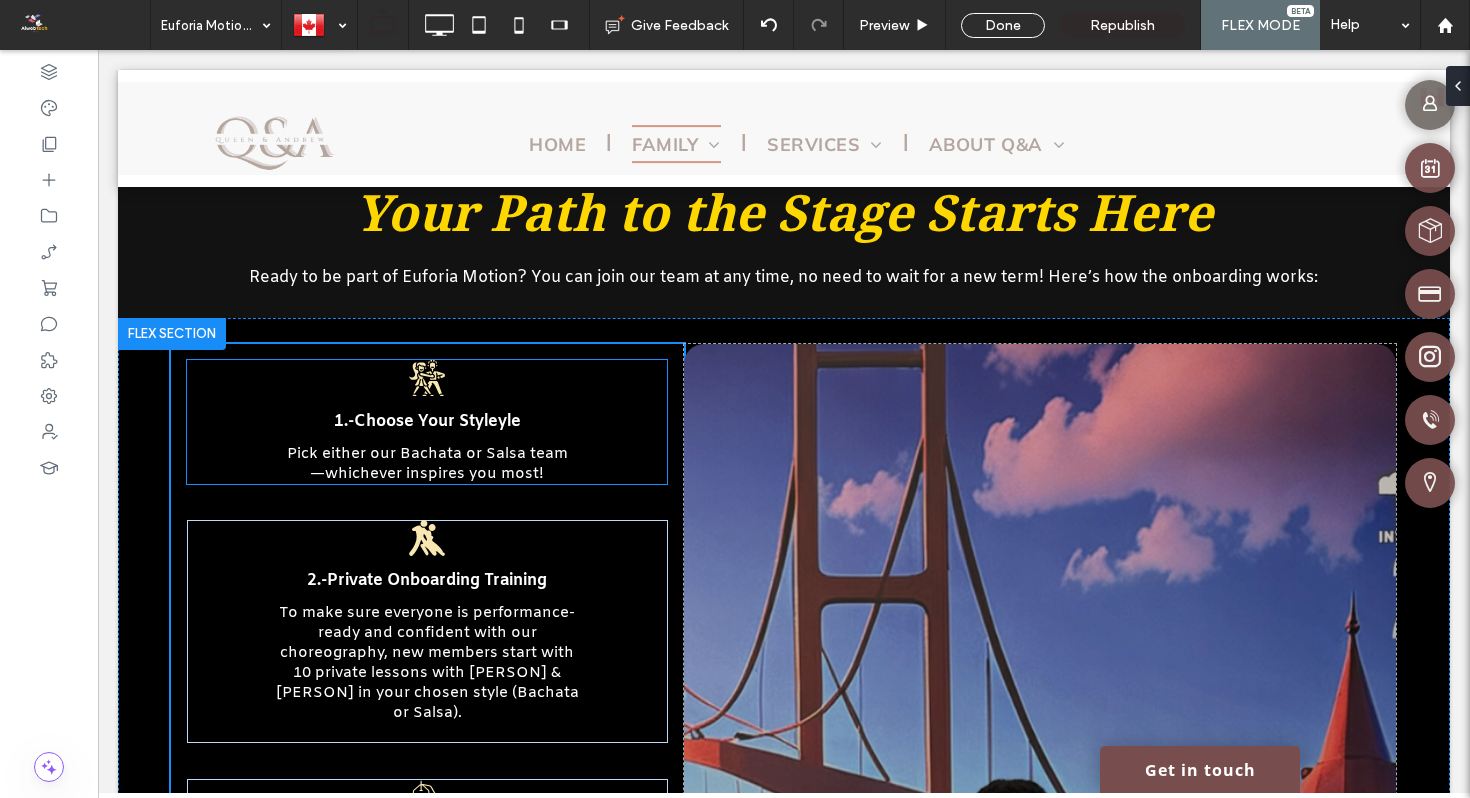 type on "**" 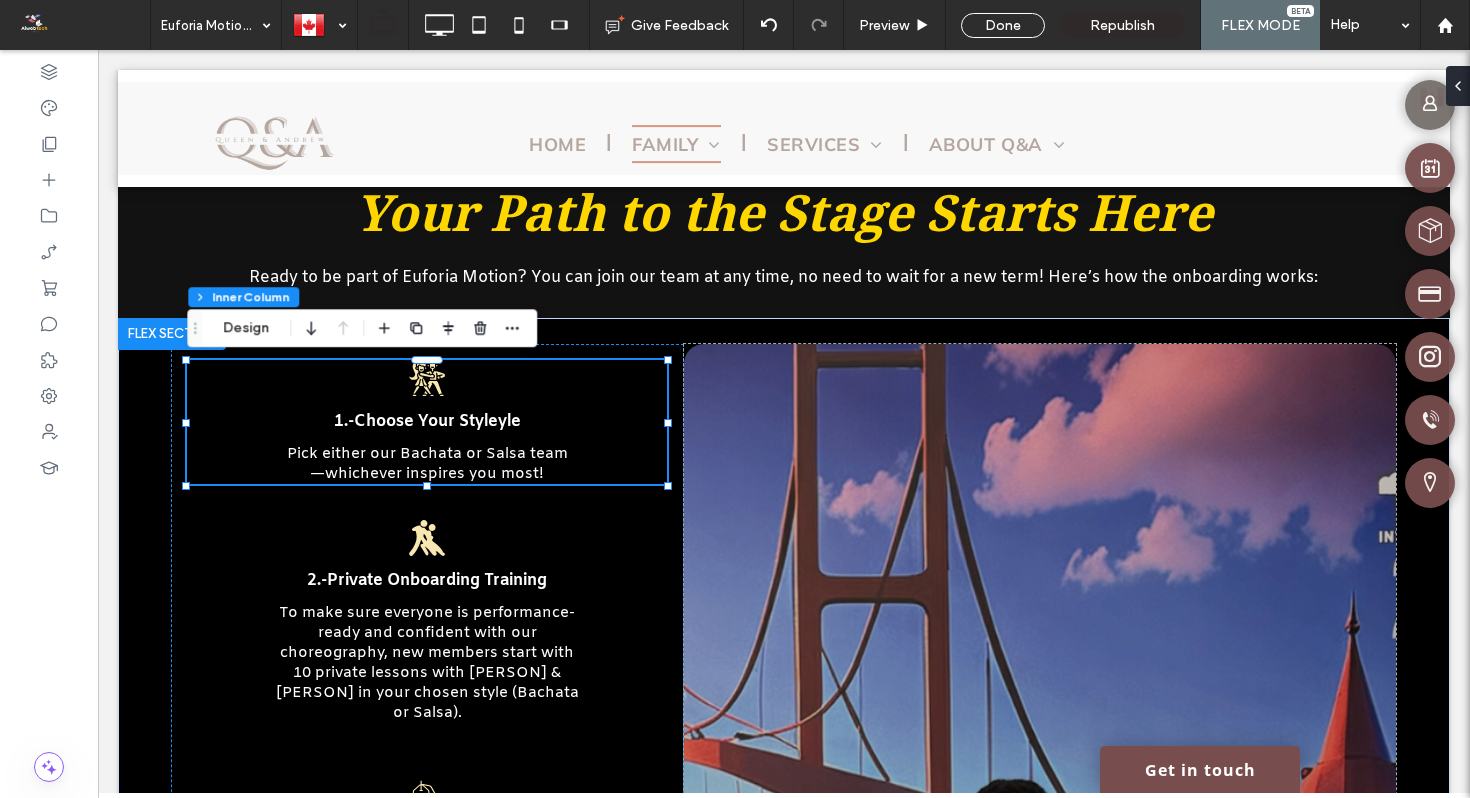 click on "Pick either our Bachata or Salsa team—whichever inspires you most!" at bounding box center (427, 464) 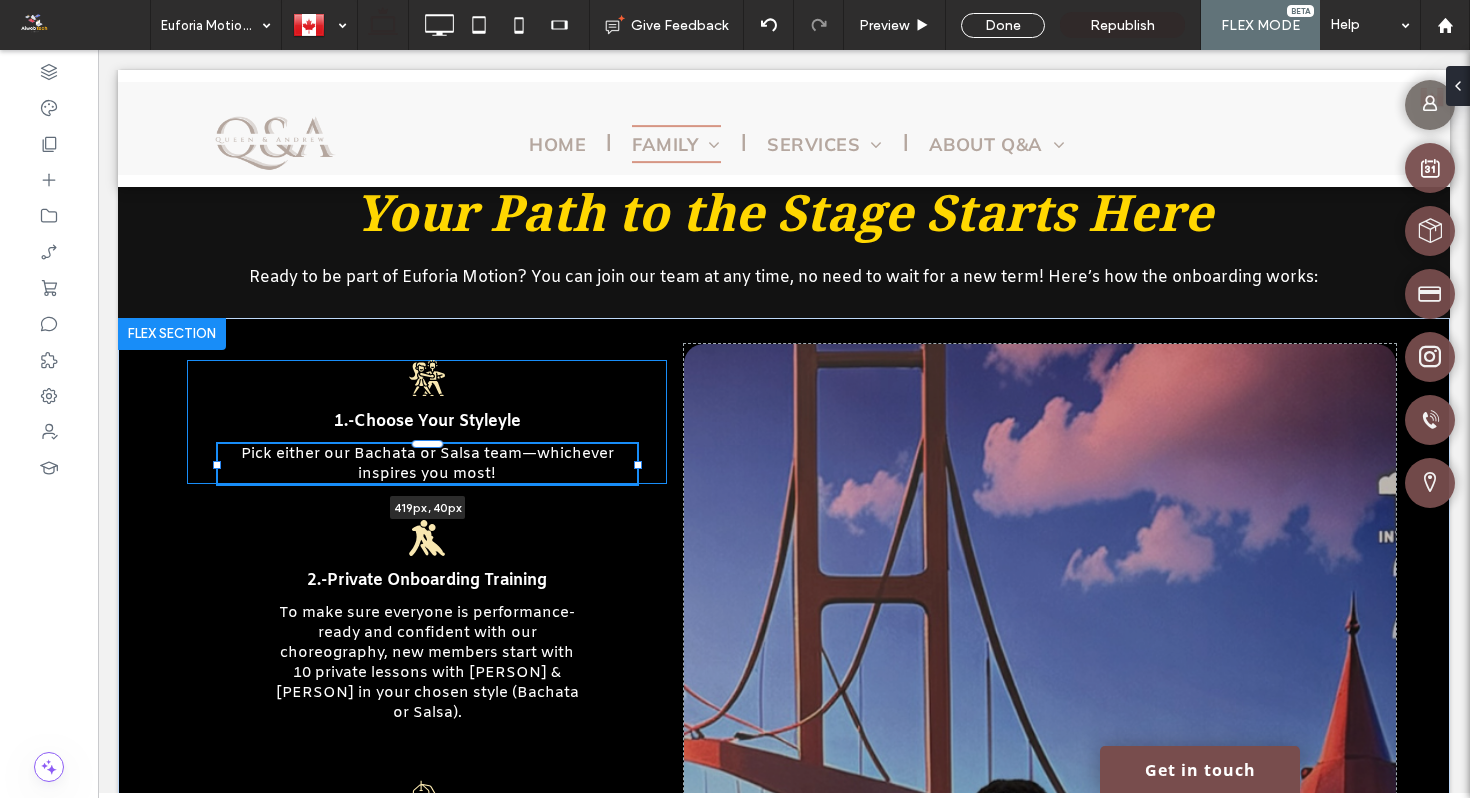 drag, startPoint x: 574, startPoint y: 468, endPoint x: 639, endPoint y: 473, distance: 65.192024 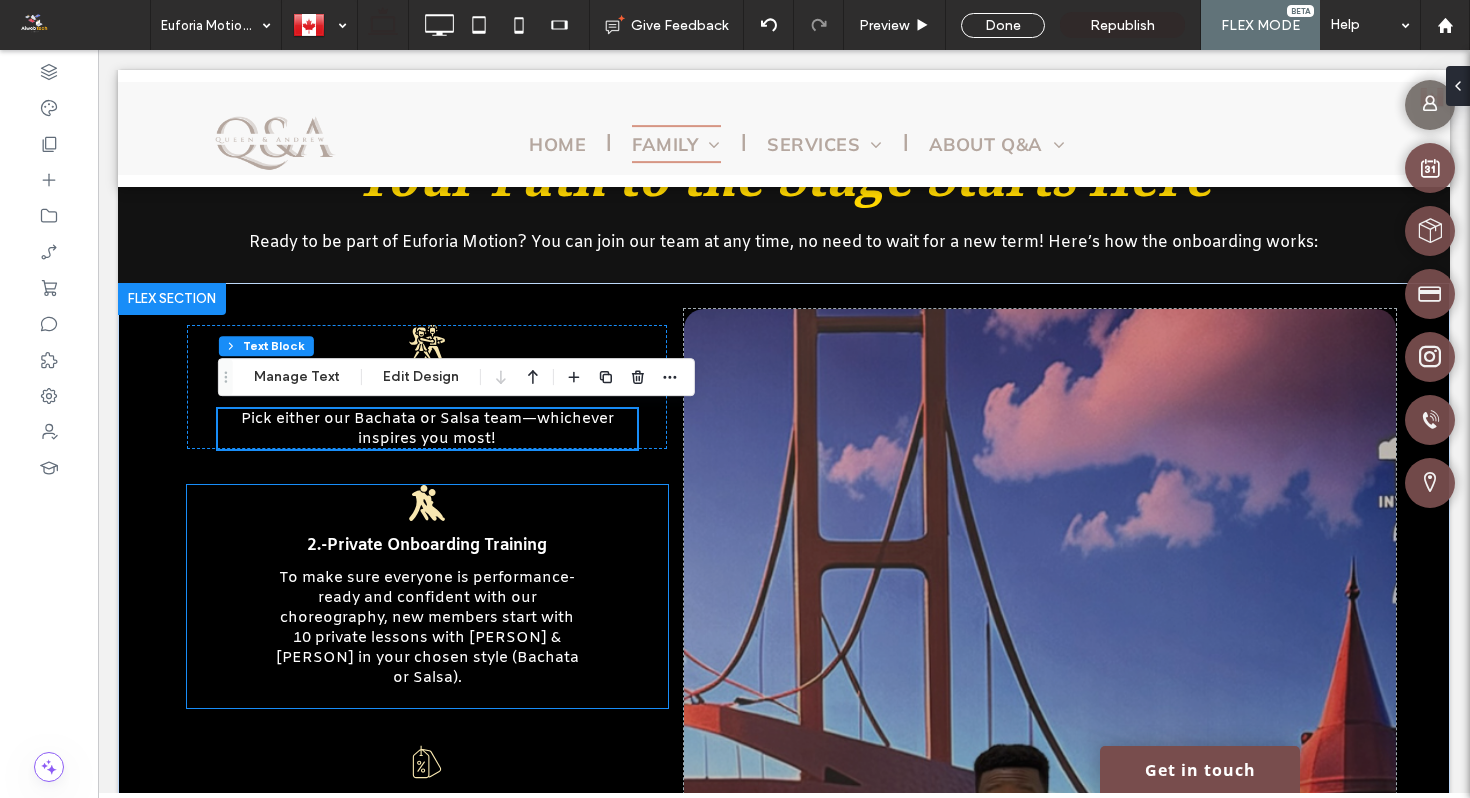 scroll, scrollTop: 2565, scrollLeft: 0, axis: vertical 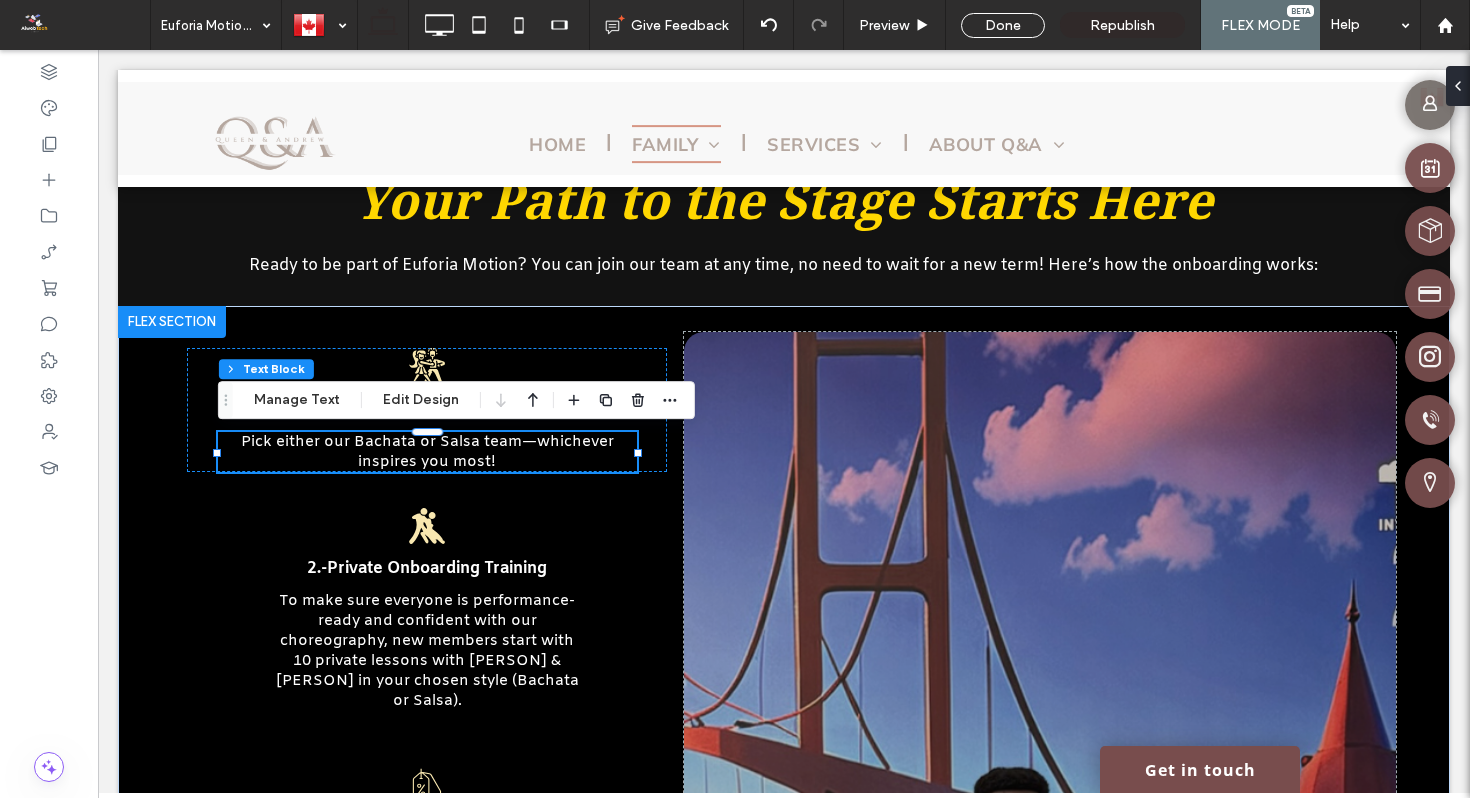 click on "Pick either our Bachata or Salsa team—whichever inspires you most!" at bounding box center (427, 452) 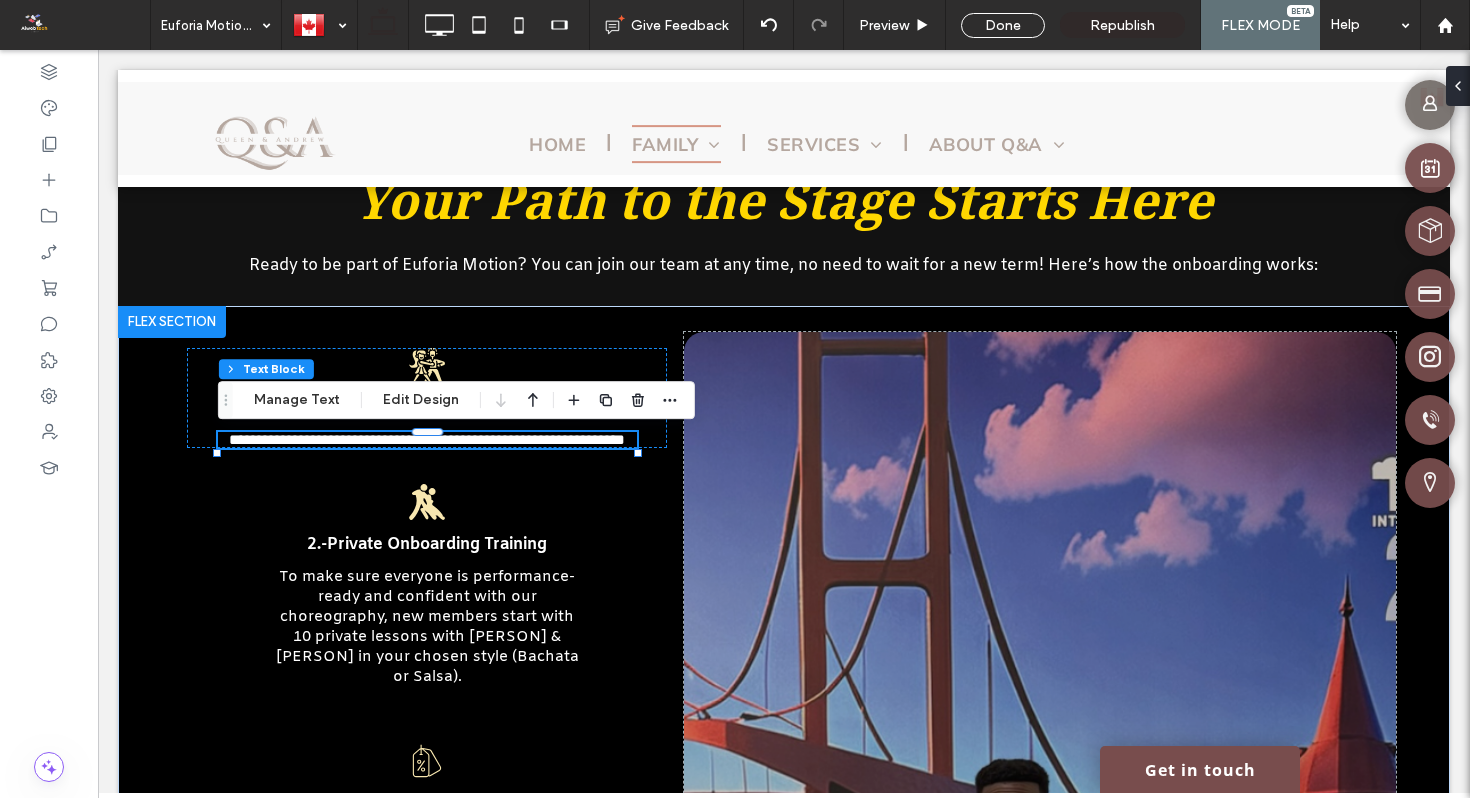 click on "**********" at bounding box center (427, 439) 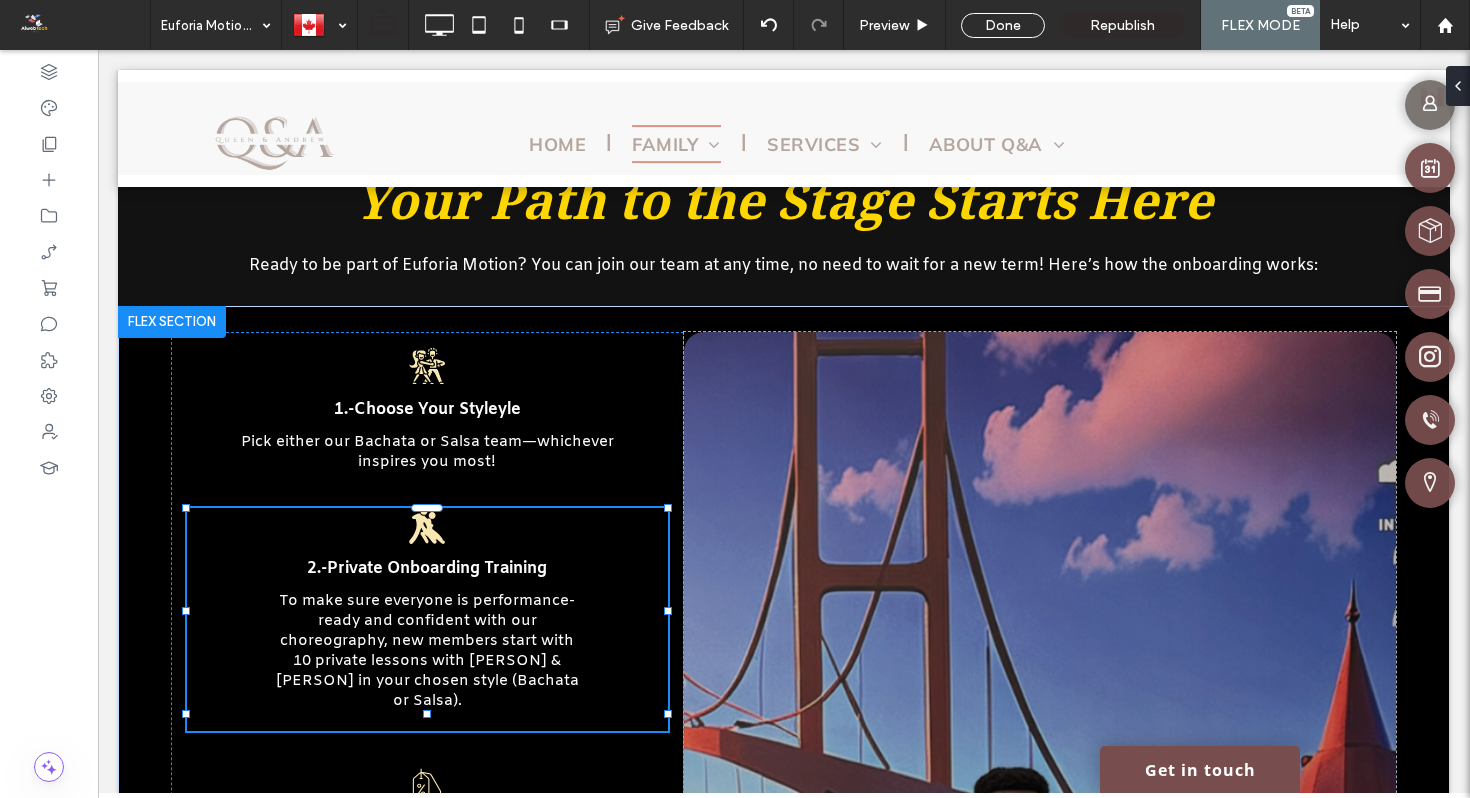 type on "**" 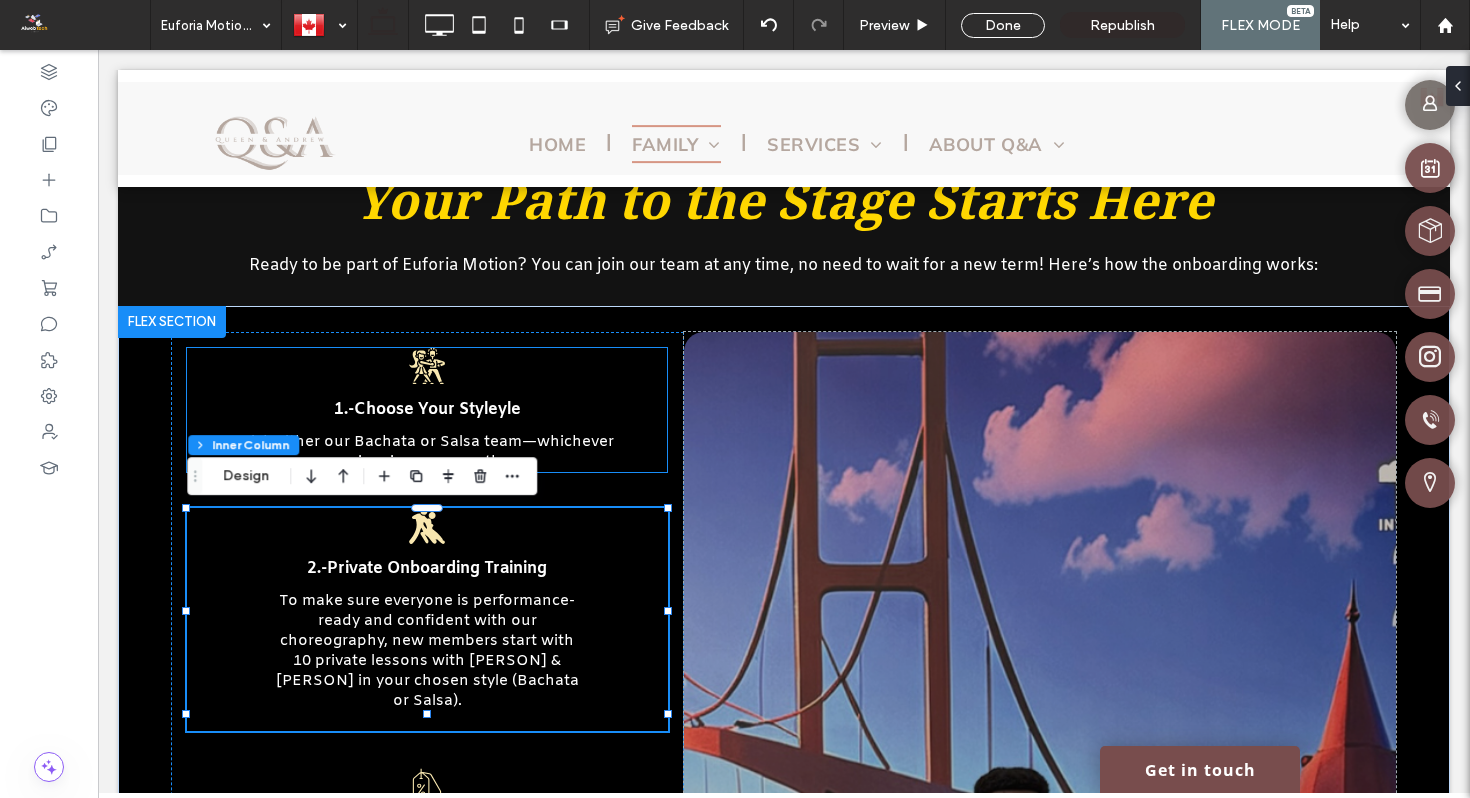 click on "Pick either our Bachata or Salsa team—whichever inspires you most!" at bounding box center [427, 452] 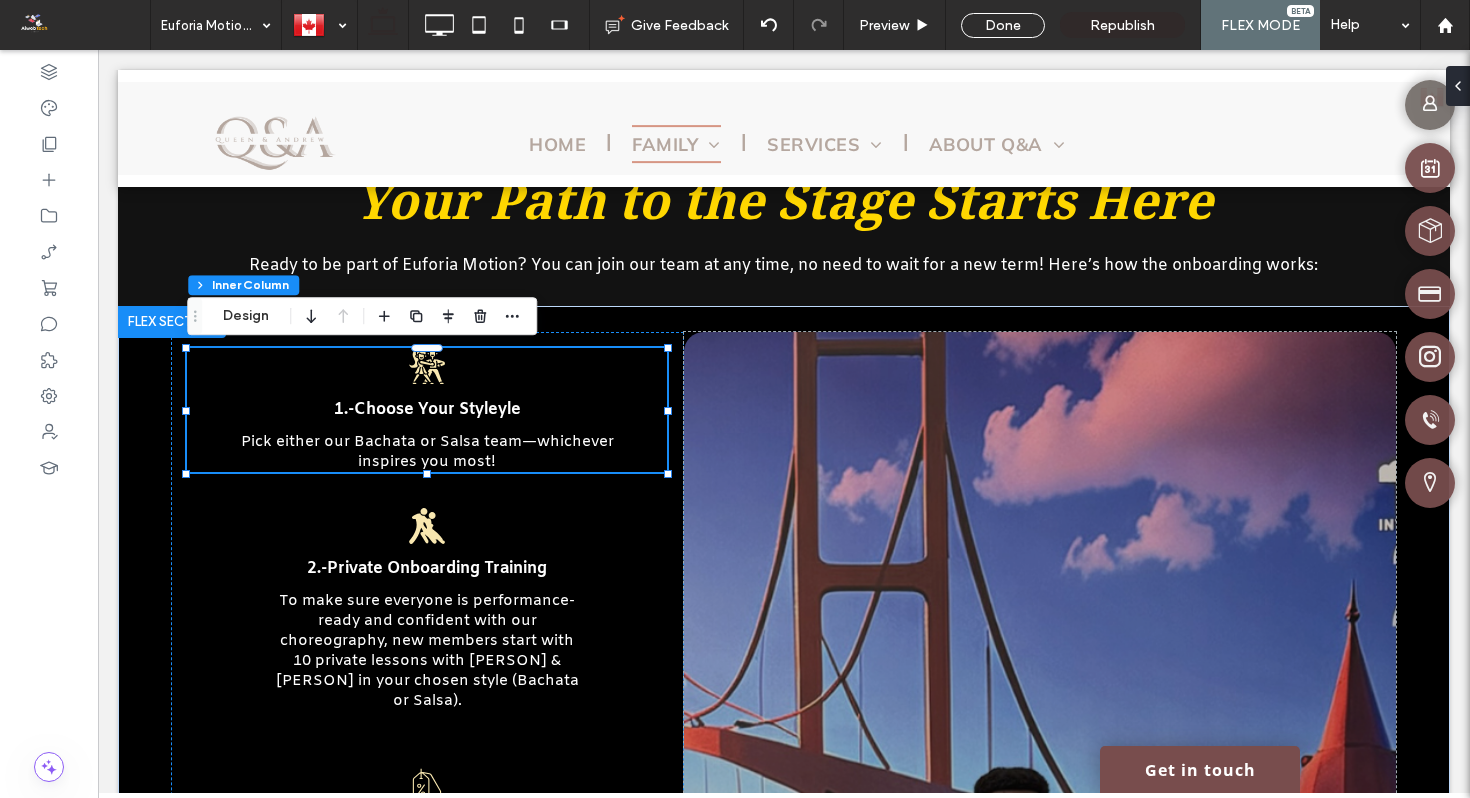 click on "Pick either our Bachata or Salsa team—whichever inspires you most!" at bounding box center [427, 452] 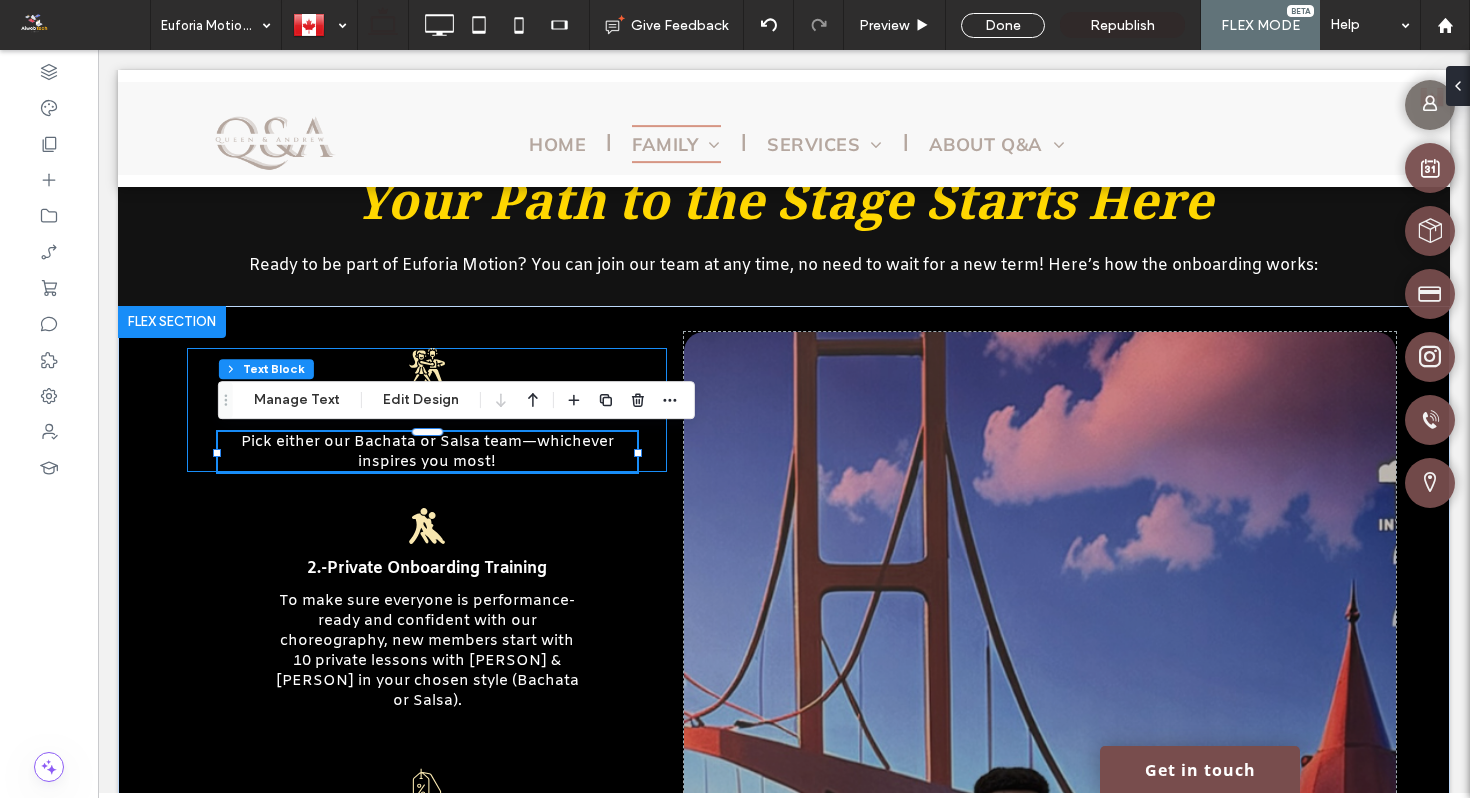 click on "Pick either our Bachata or Salsa team—whichever inspires you most!" at bounding box center (427, 452) 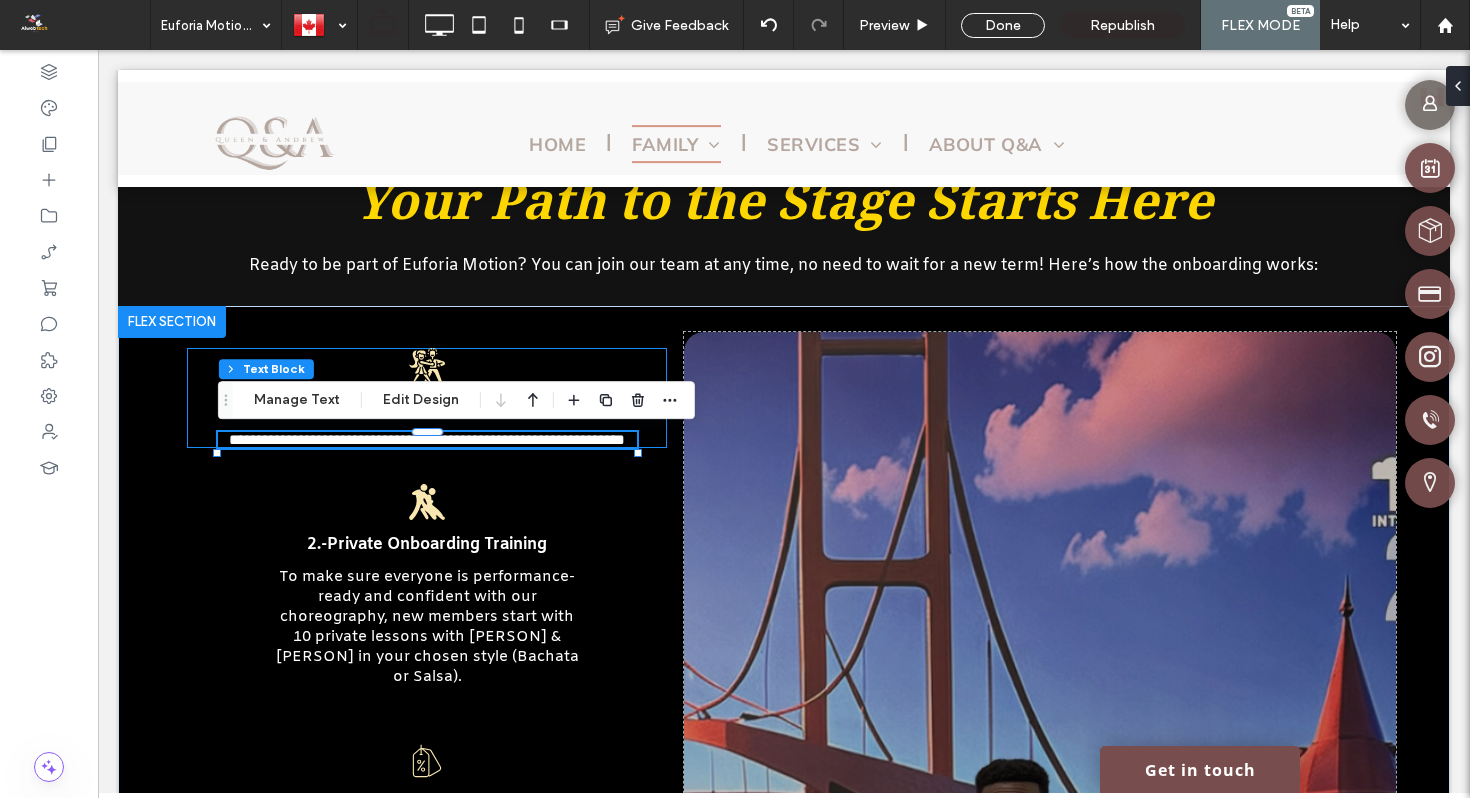 click on "**********" at bounding box center [427, 439] 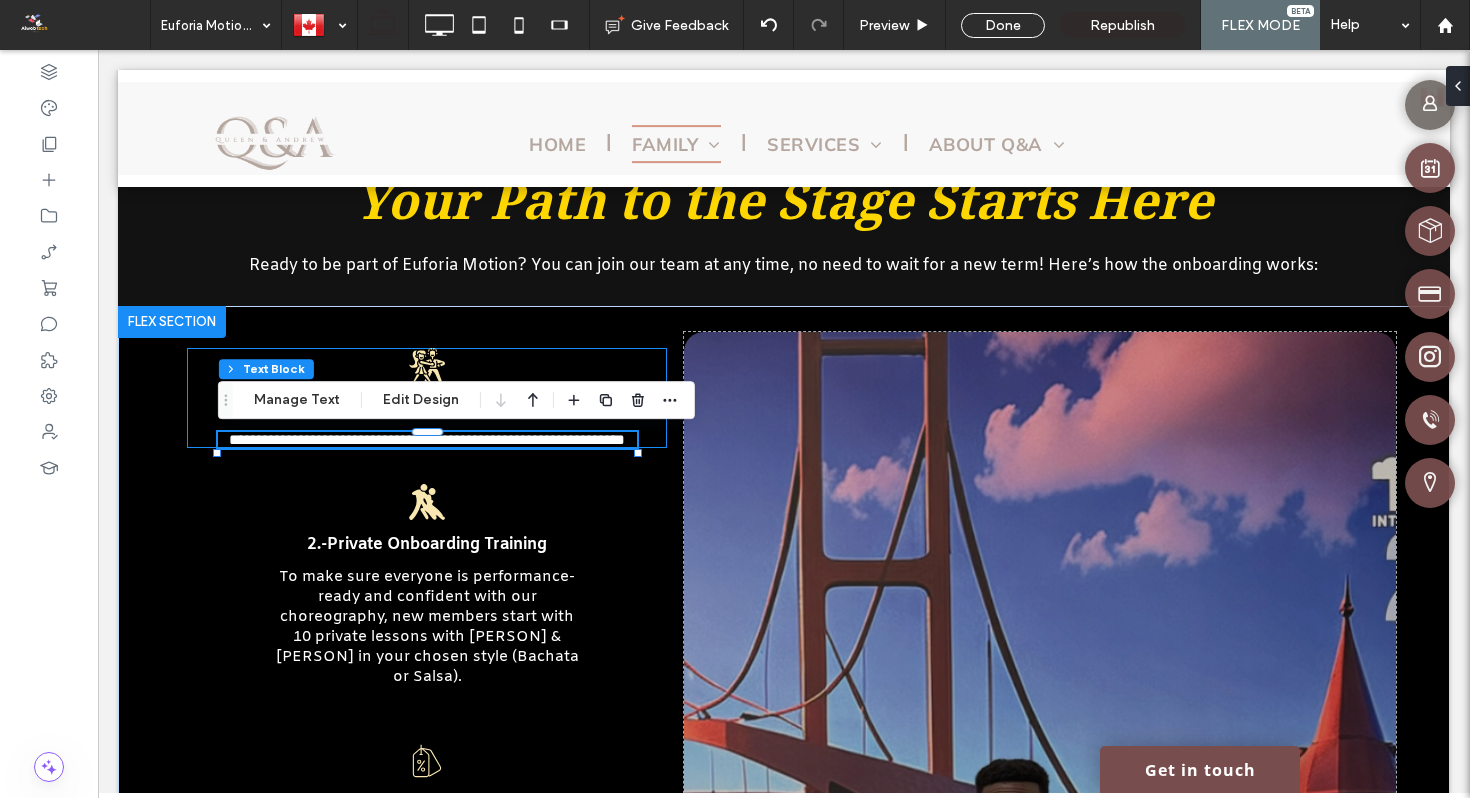 click on "**********" at bounding box center [427, 439] 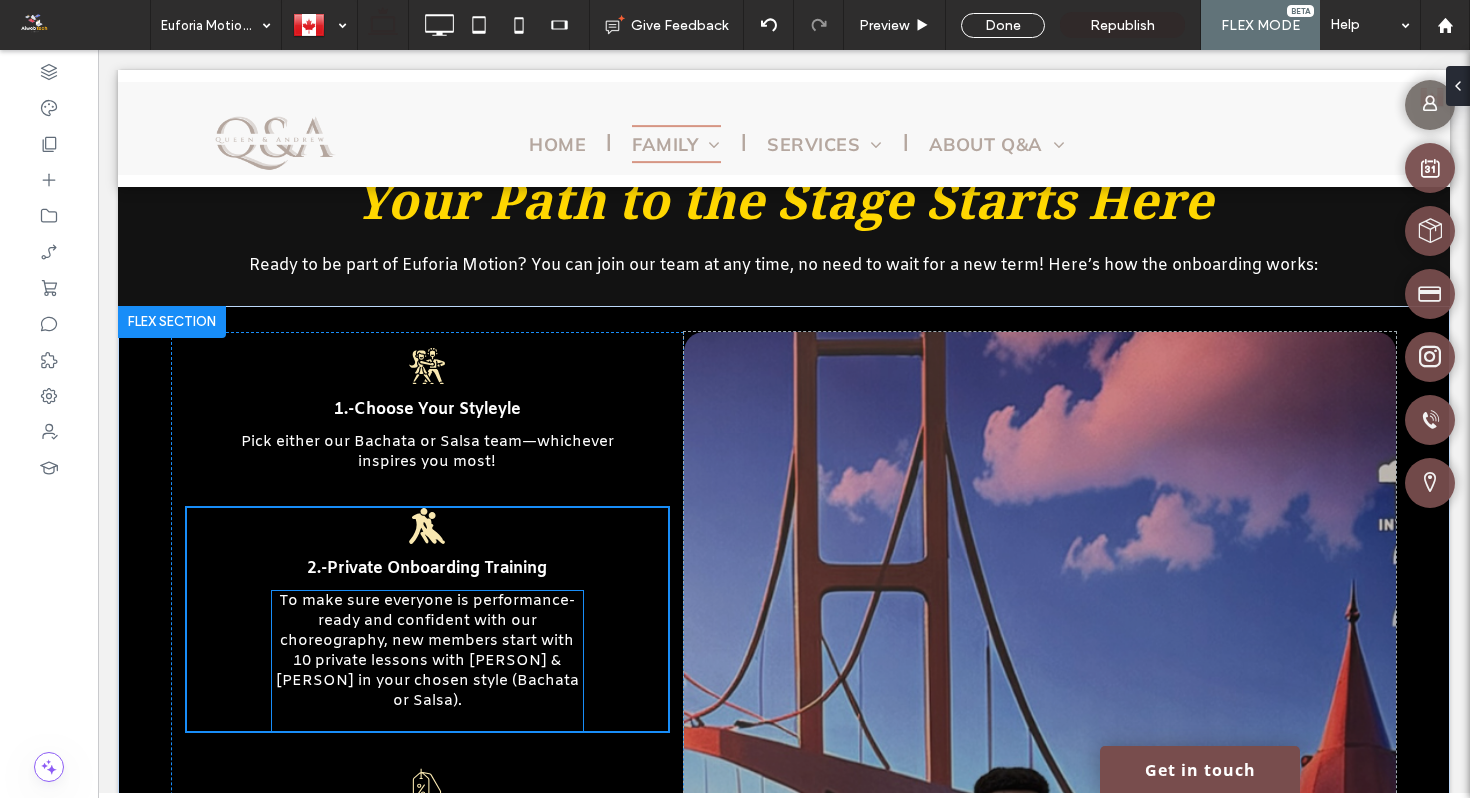 scroll, scrollTop: 2677, scrollLeft: 0, axis: vertical 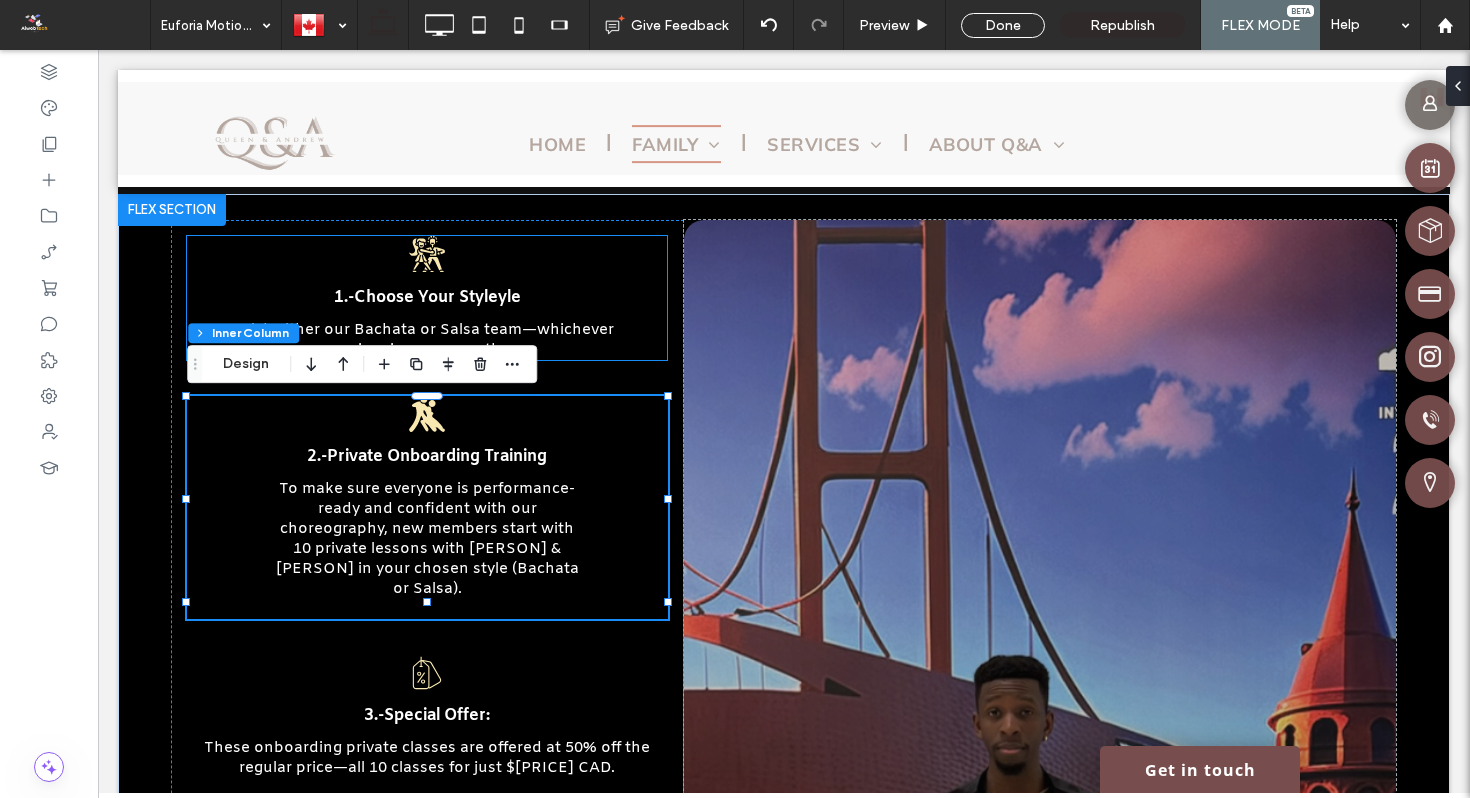 click on "Pick either our Bachata or Salsa team—whichever inspires you most!" at bounding box center [427, 340] 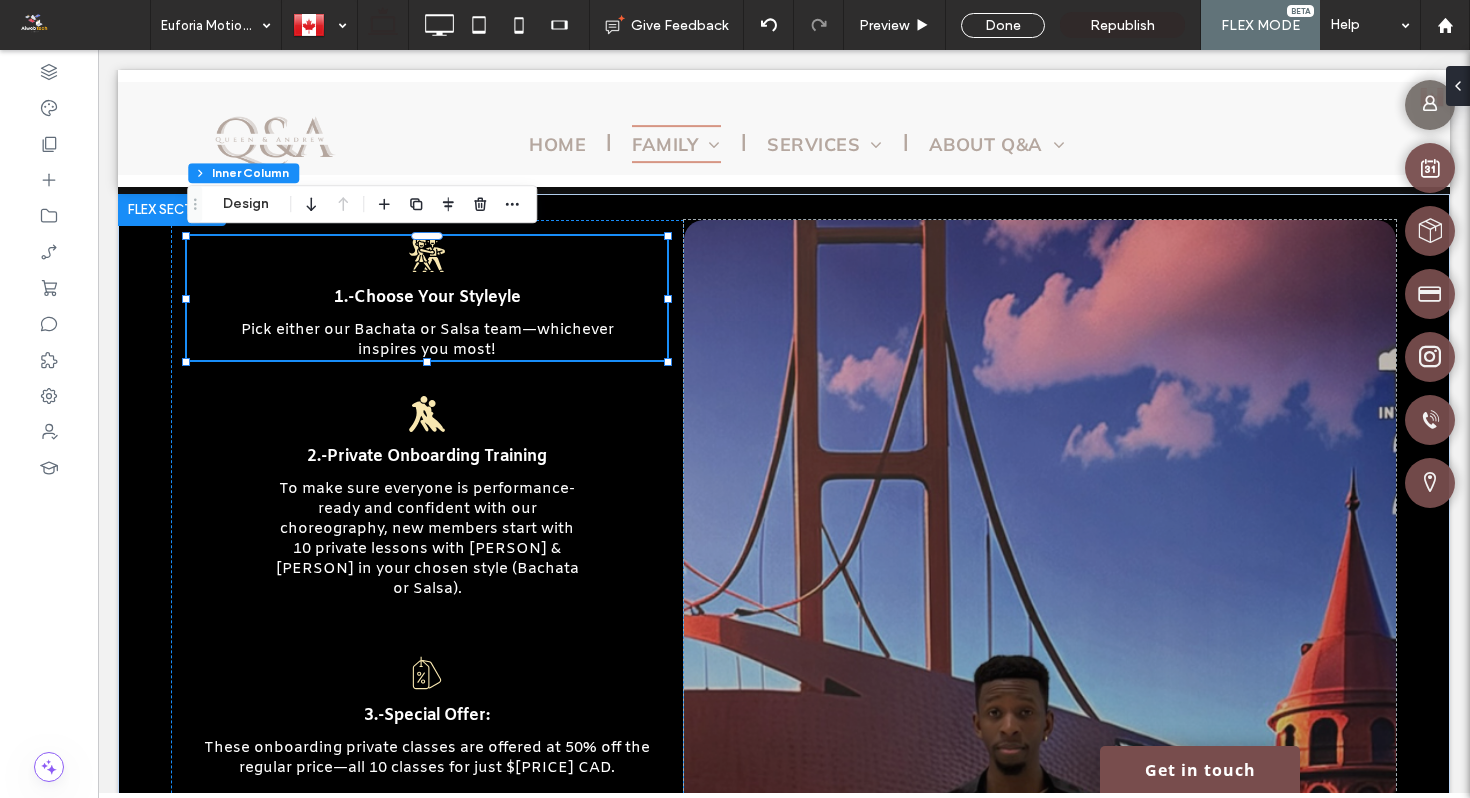 click on "Pick either our Bachata or Salsa team—whichever inspires you most!" at bounding box center (427, 340) 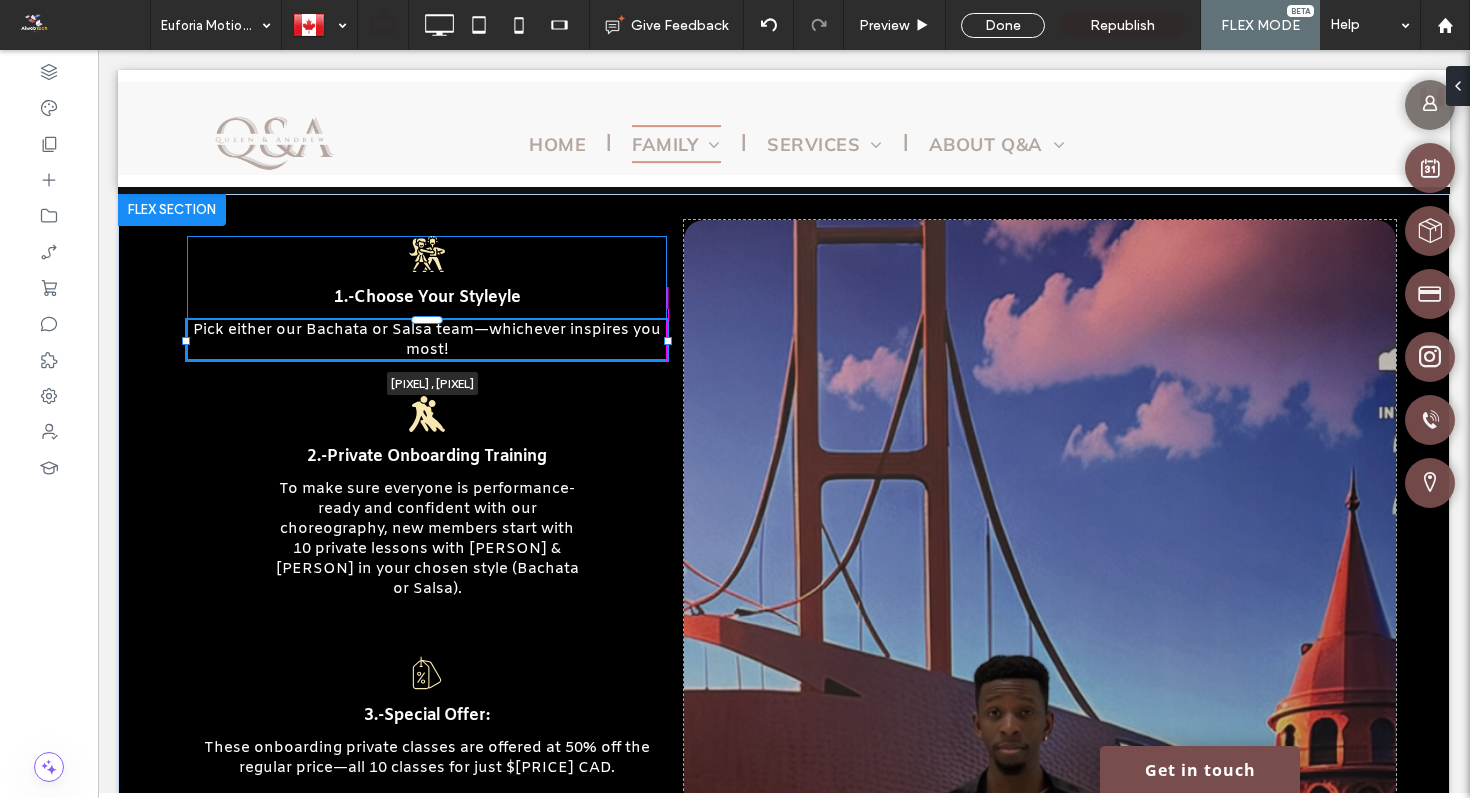 drag, startPoint x: 636, startPoint y: 338, endPoint x: 672, endPoint y: 343, distance: 36.345562 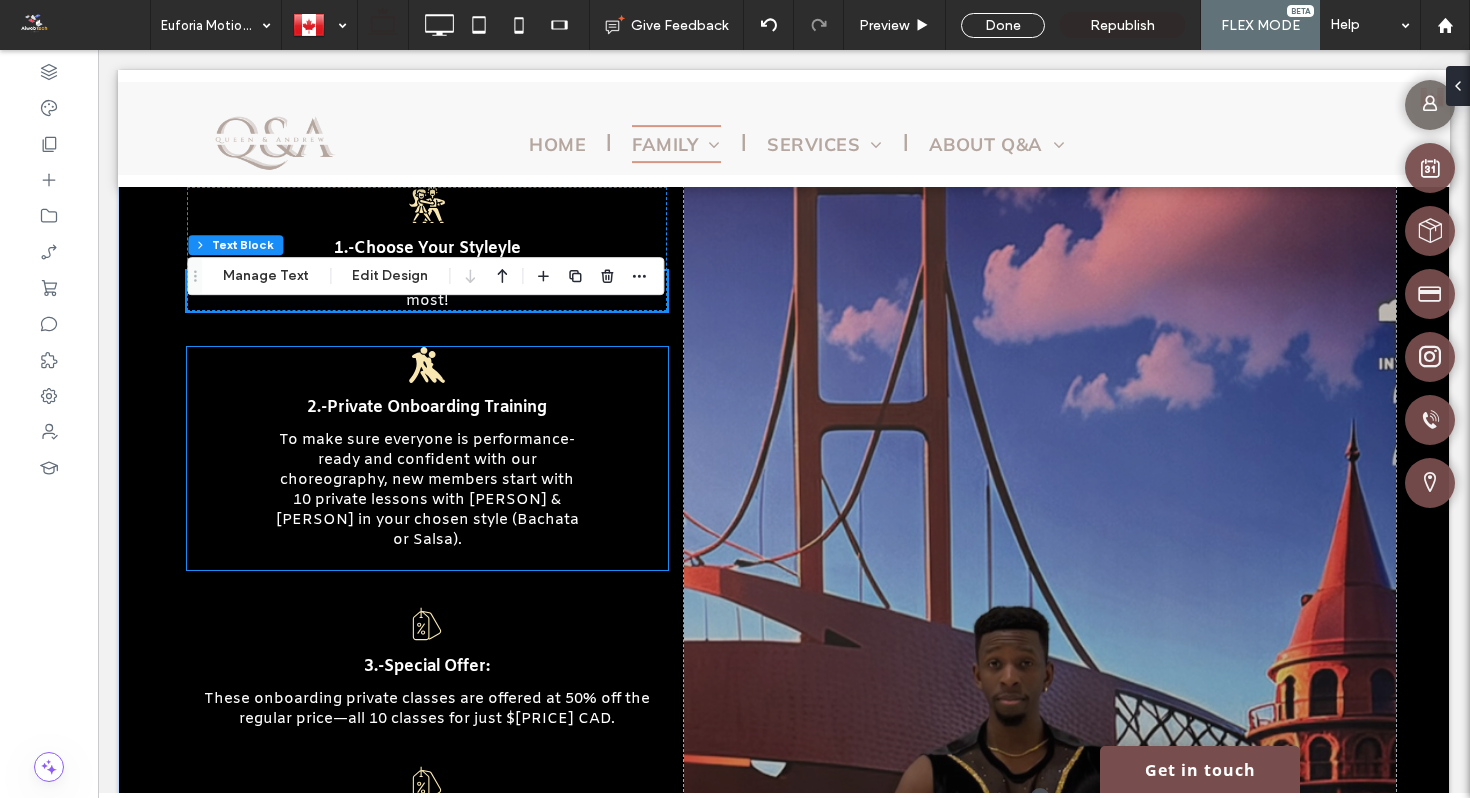 scroll, scrollTop: 2767, scrollLeft: 0, axis: vertical 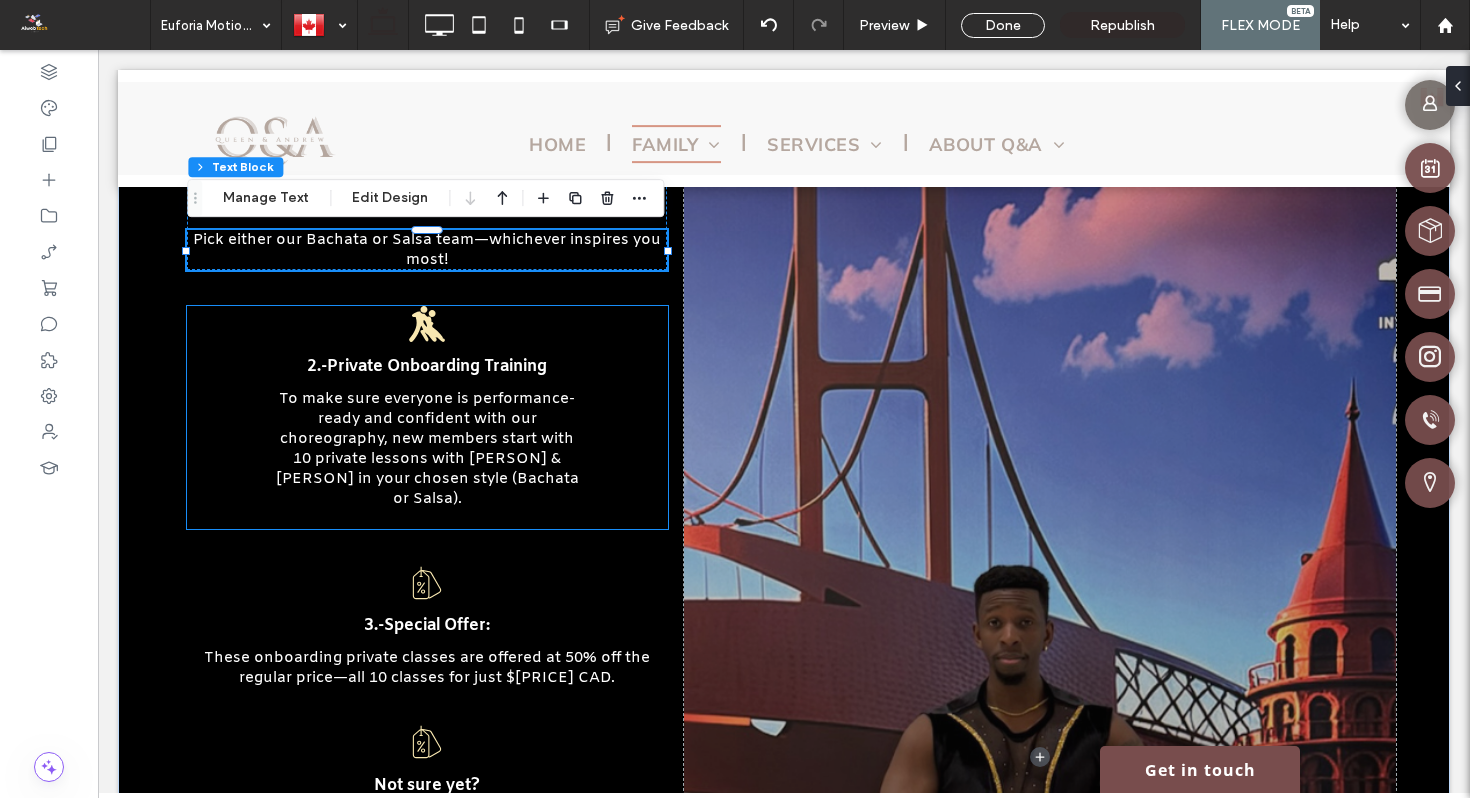 click on "To make sure everyone is performance-ready and confident with our choreography, new members start with 10 private lessons with Queen & Andrew in your chosen style (Bachata or Salsa)." at bounding box center [427, 449] 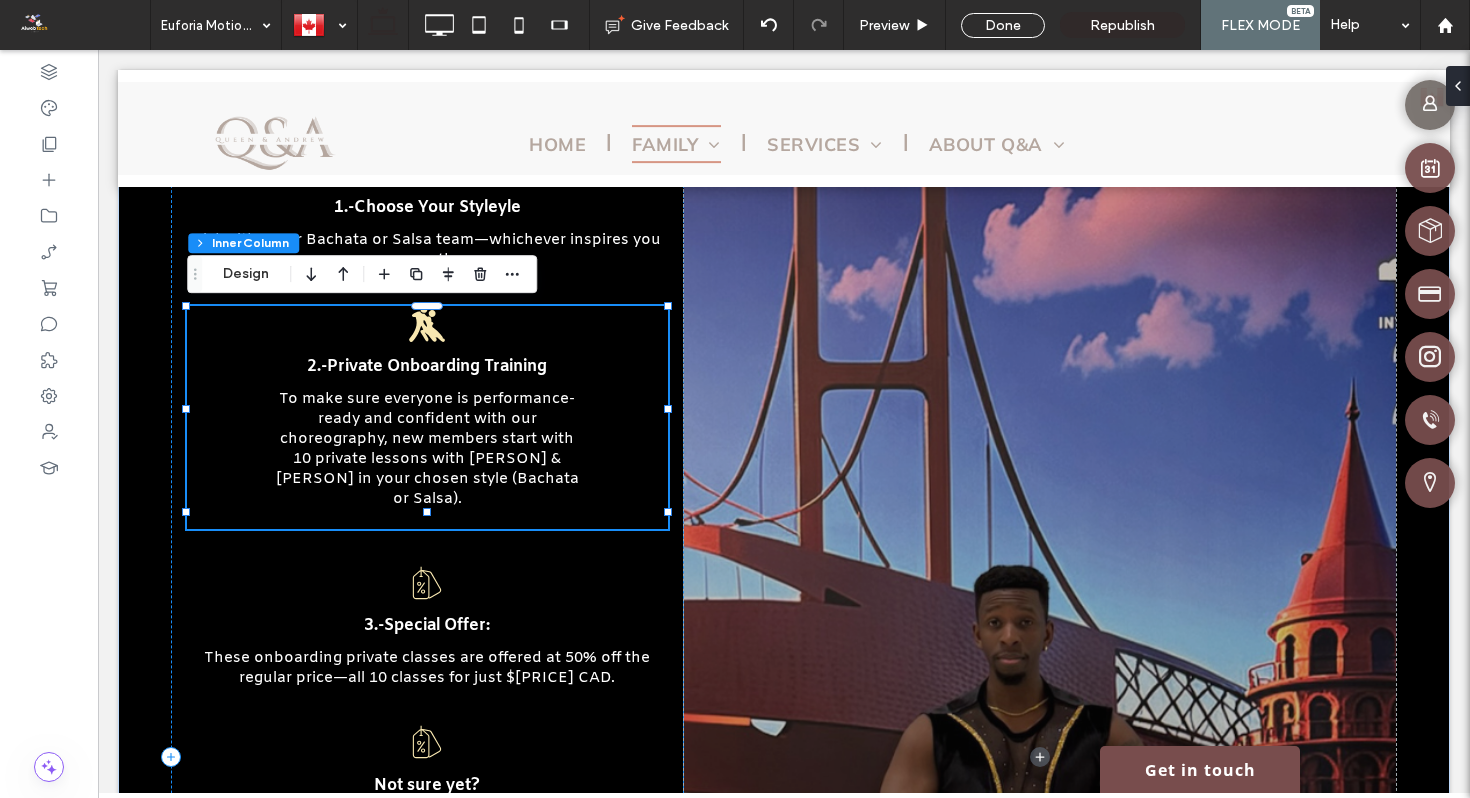 click on "To make sure everyone is performance-ready and confident with our choreography, new members start with 10 private lessons with Queen & Andrew in your chosen style (Bachata or Salsa)." at bounding box center (427, 449) 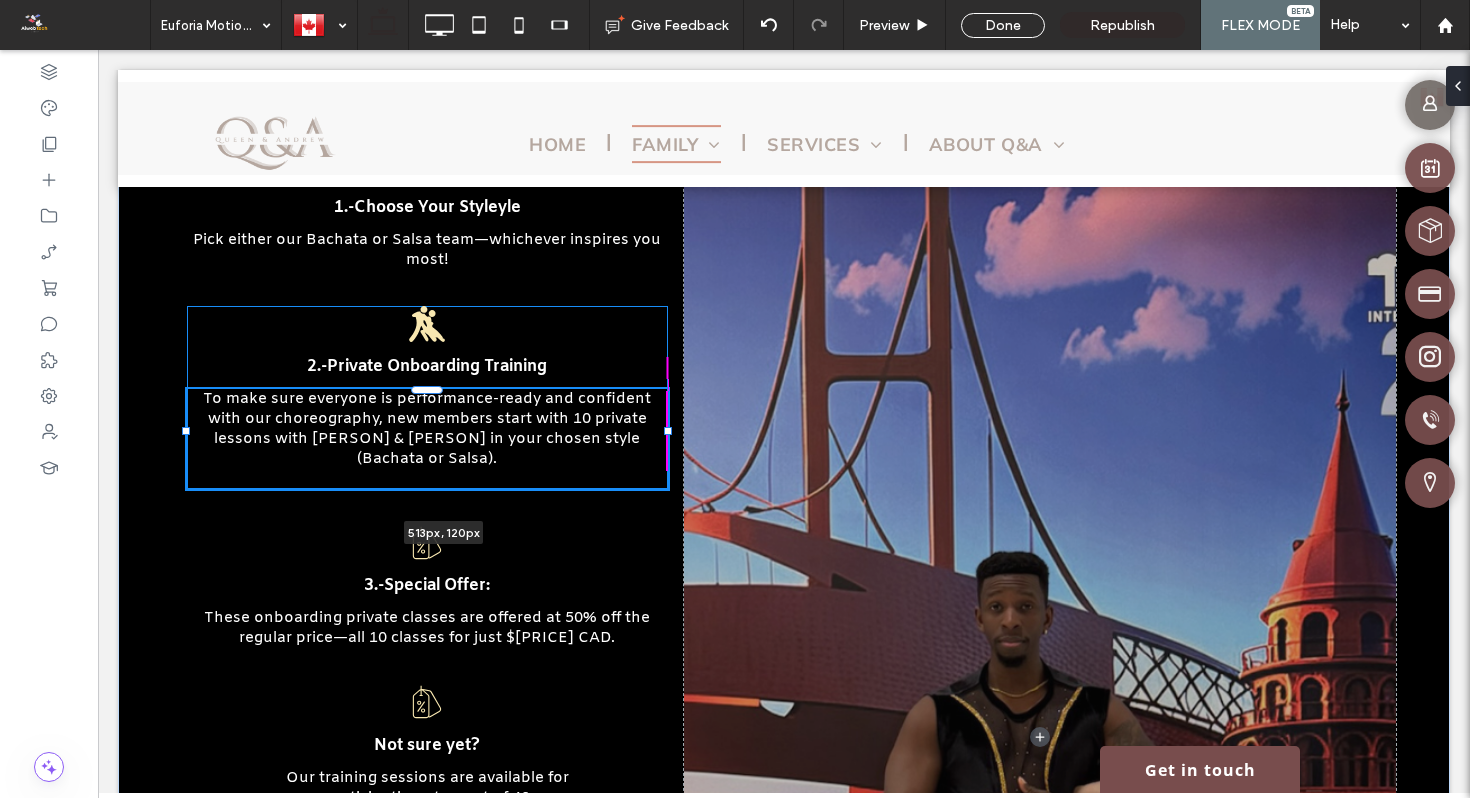 drag, startPoint x: 585, startPoint y: 454, endPoint x: 686, endPoint y: 463, distance: 101.4002 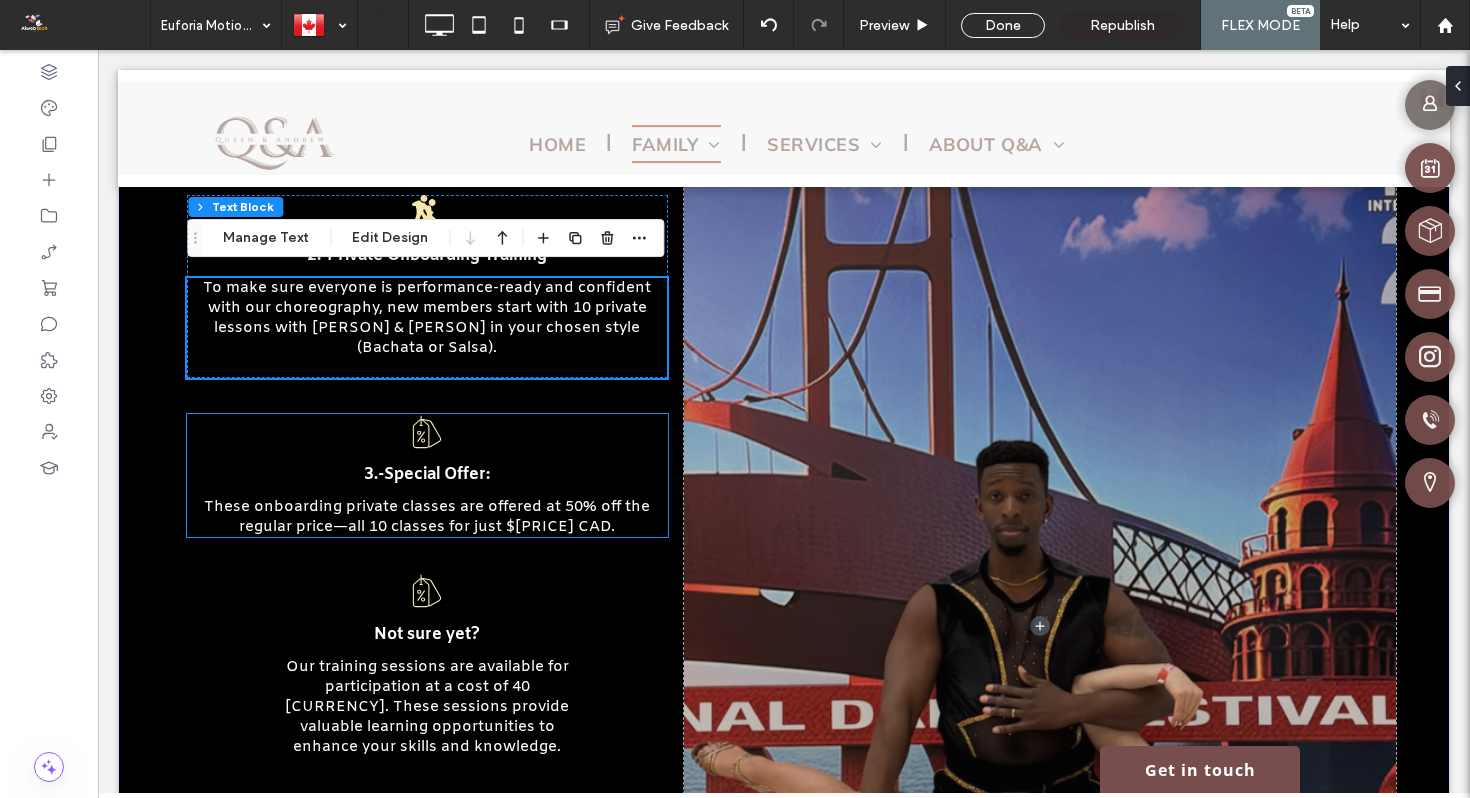 scroll, scrollTop: 2906, scrollLeft: 0, axis: vertical 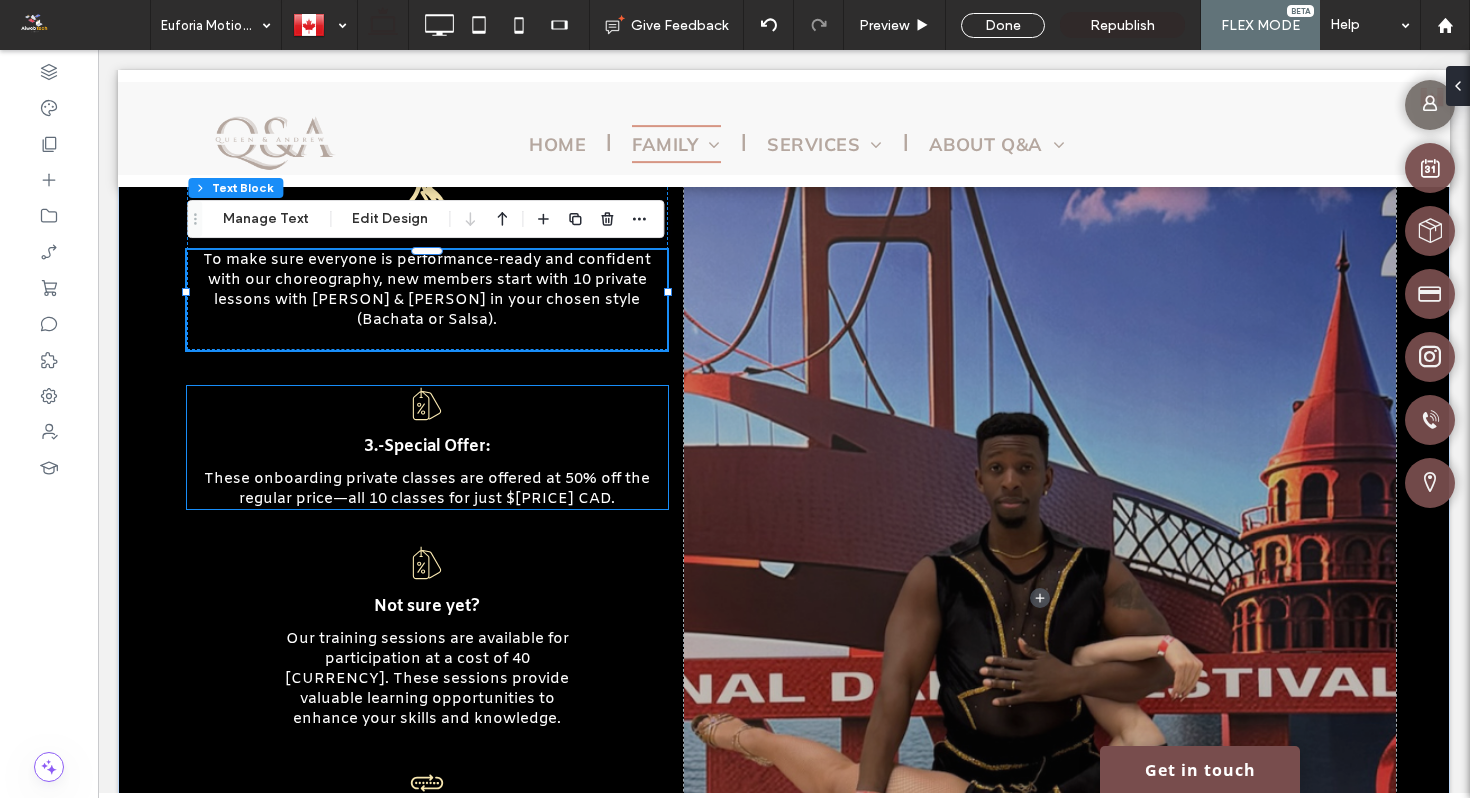 click on "These onboarding private classes are offered at 50% off the regular price—all 10 classes for just $750 CAD." at bounding box center (427, 489) 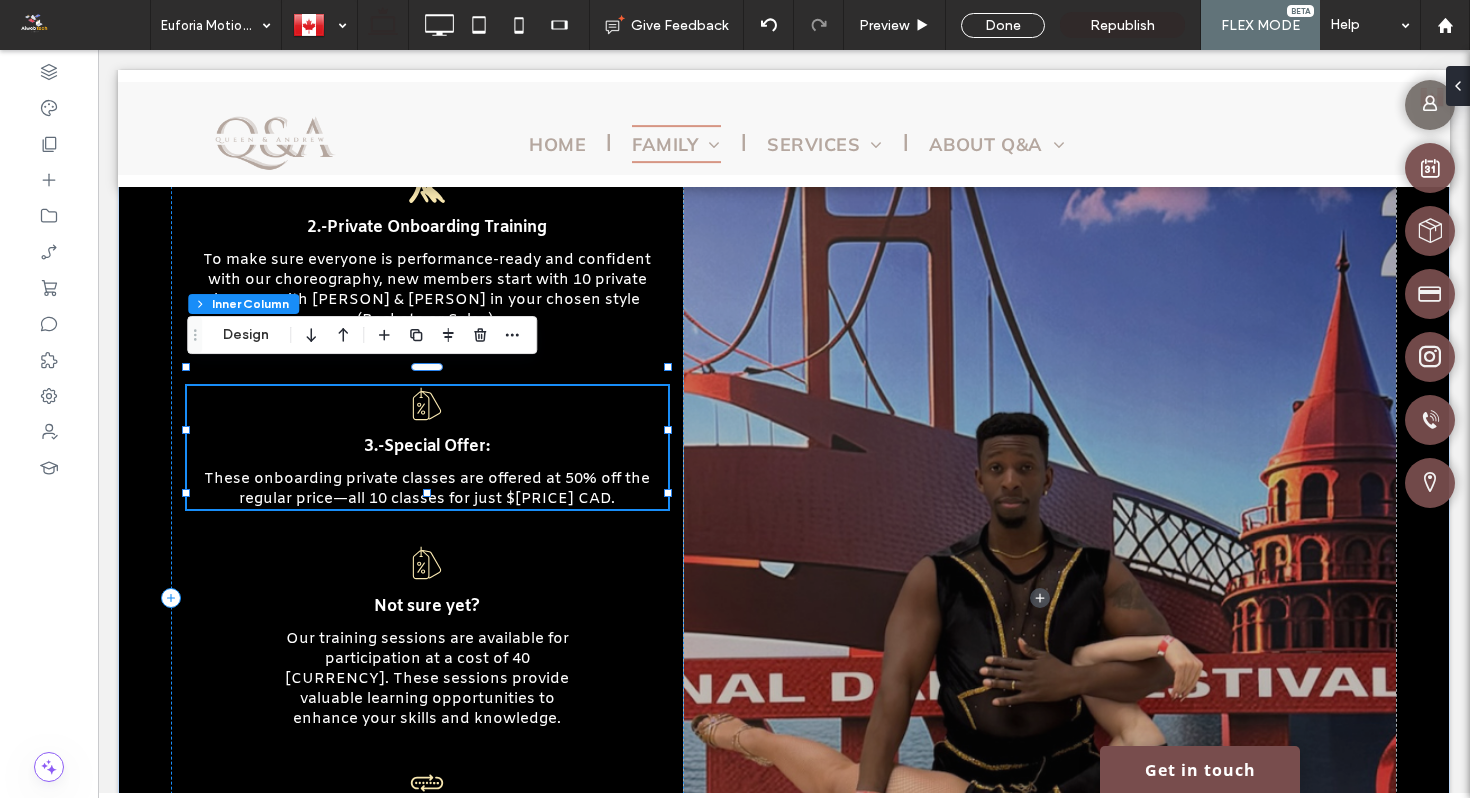 click on "These onboarding private classes are offered at 50% off the regular price—all 10 classes for just $750 CAD." at bounding box center [427, 489] 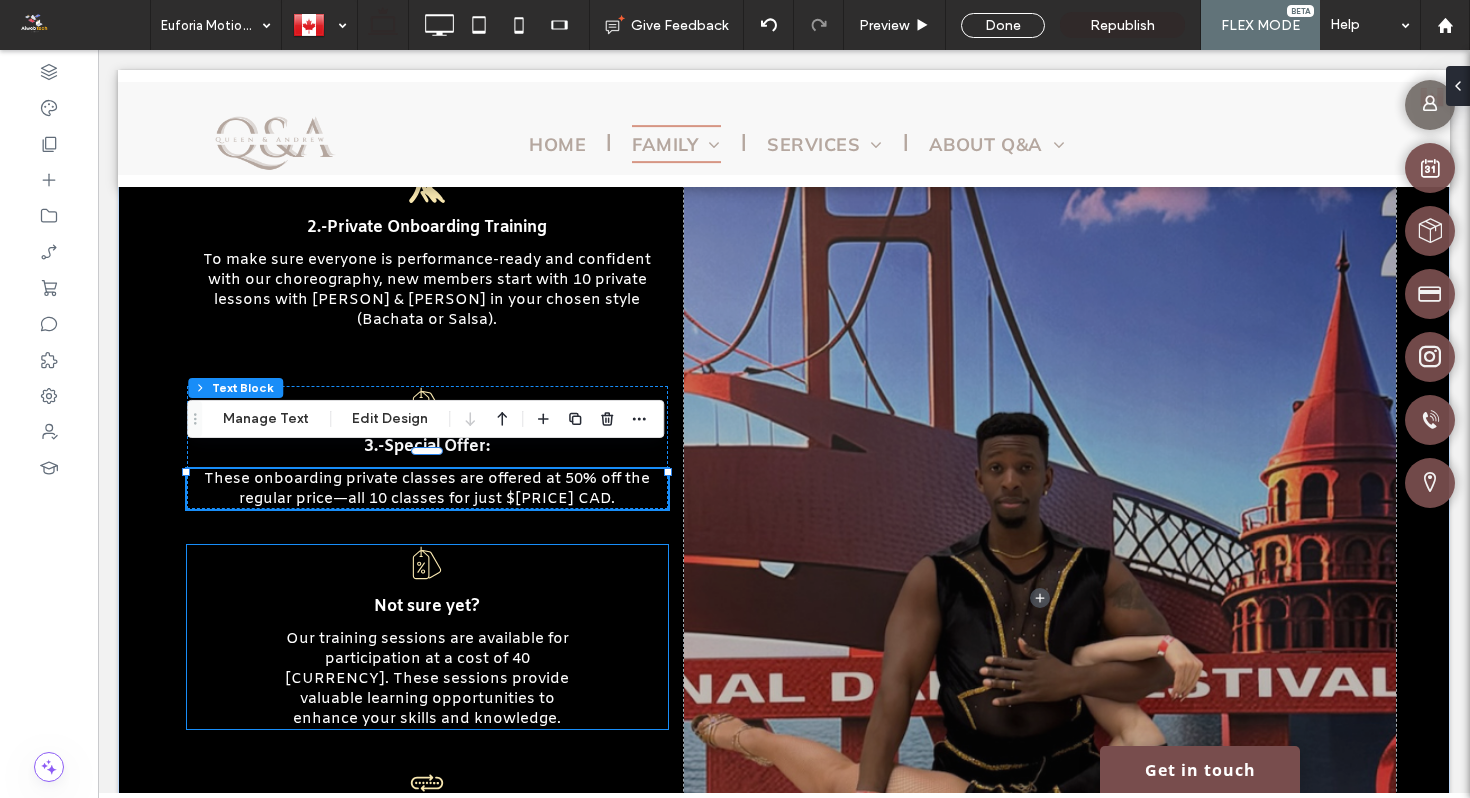 click on "Our training sessions are available for participation at a cost of 40 CAD. These sessions provide valuable learning opportunities to enhance your skills and knowledge." at bounding box center (427, 679) 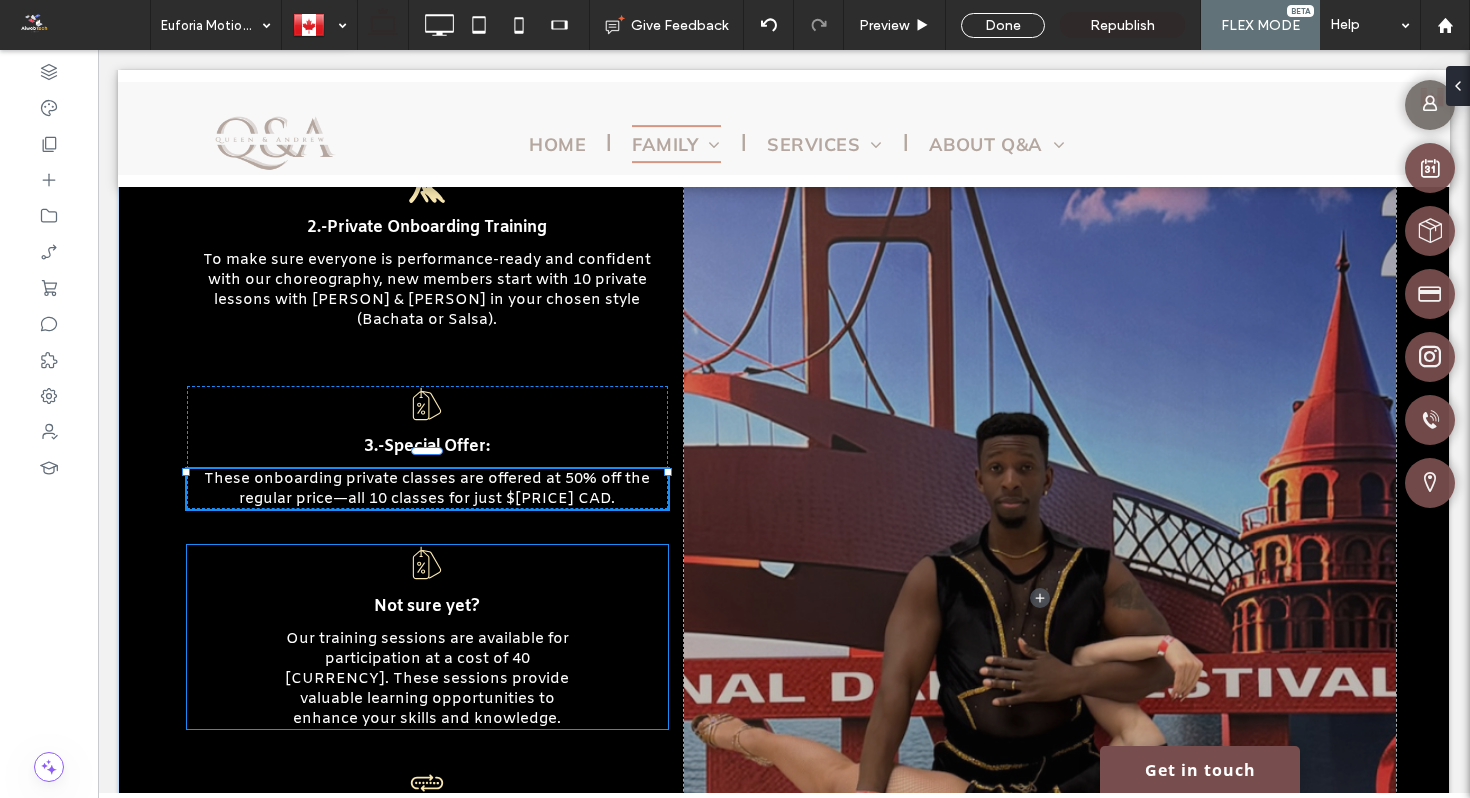 type on "**" 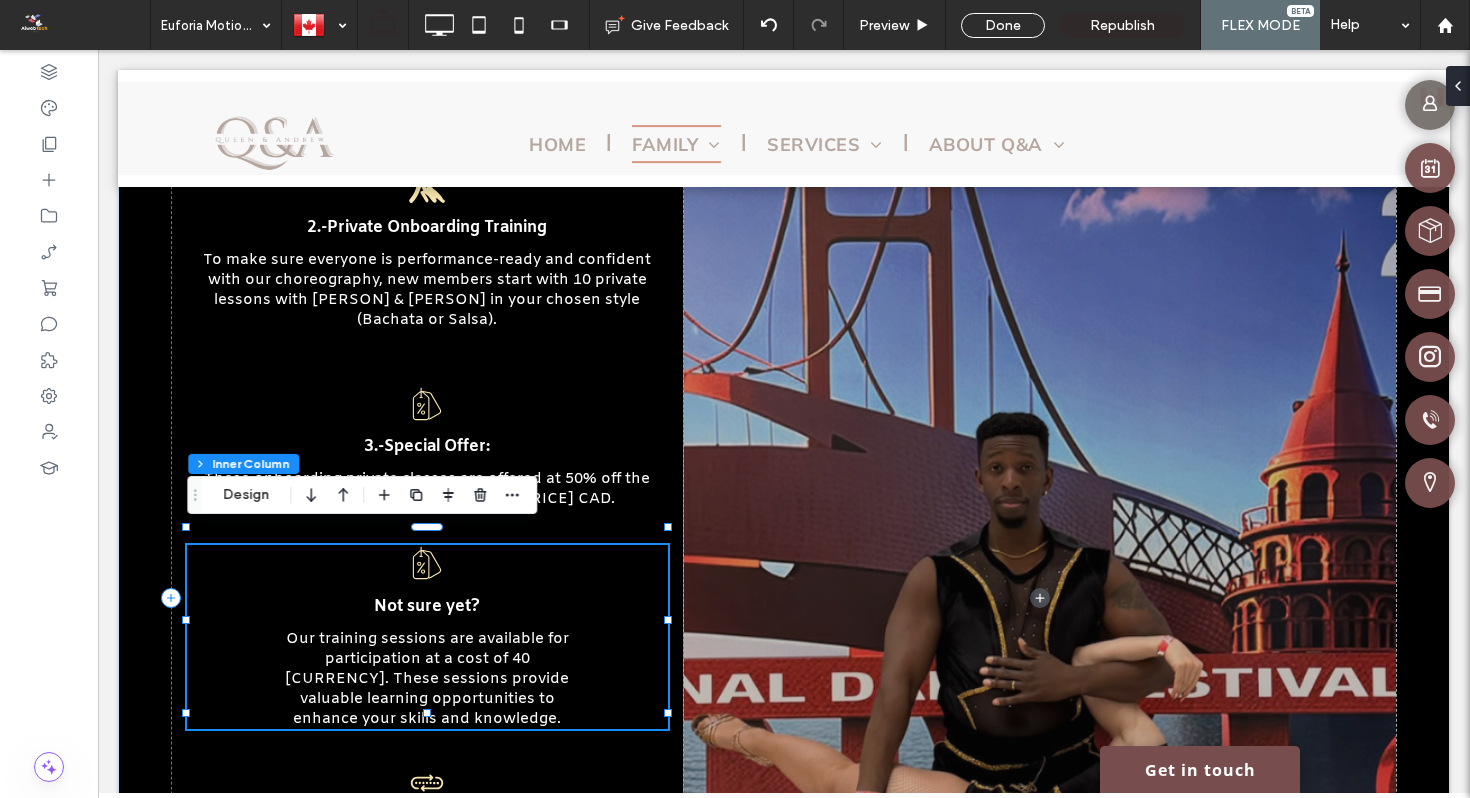 click on "Our training sessions are available for participation at a cost of 40 CAD. These sessions provide valuable learning opportunities to enhance your skills and knowledge." at bounding box center [427, 679] 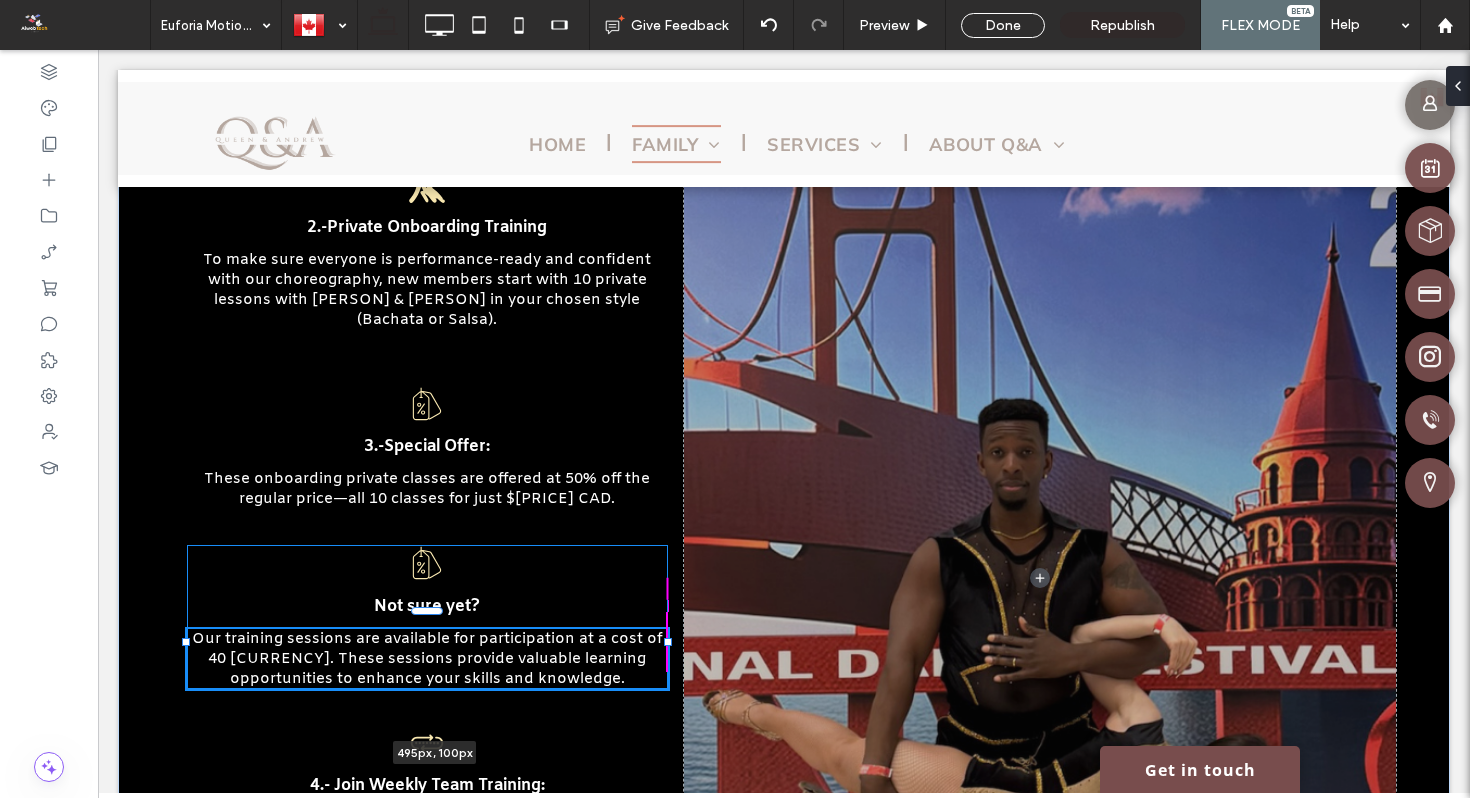 drag, startPoint x: 585, startPoint y: 665, endPoint x: 677, endPoint y: 667, distance: 92.021736 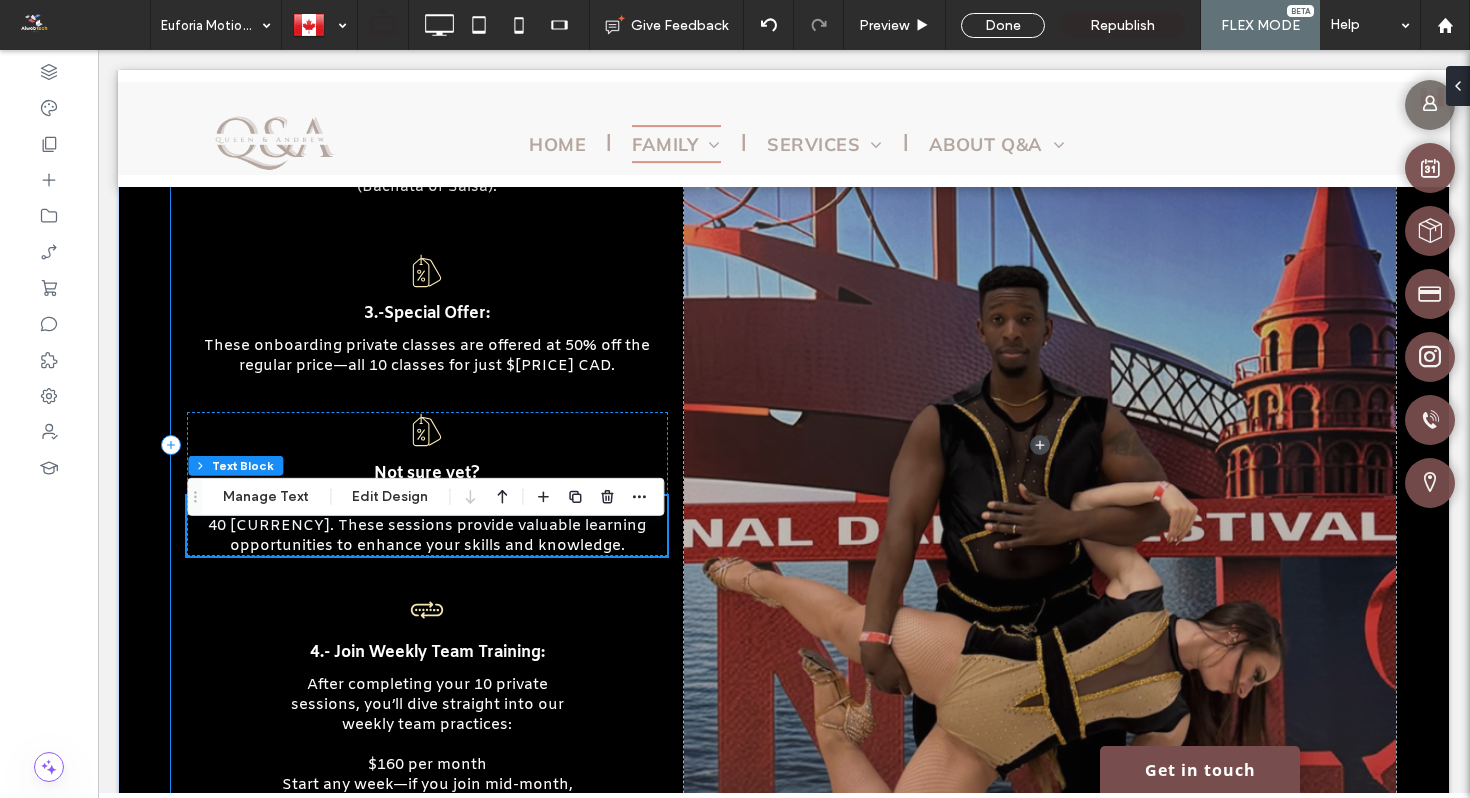 scroll, scrollTop: 3088, scrollLeft: 0, axis: vertical 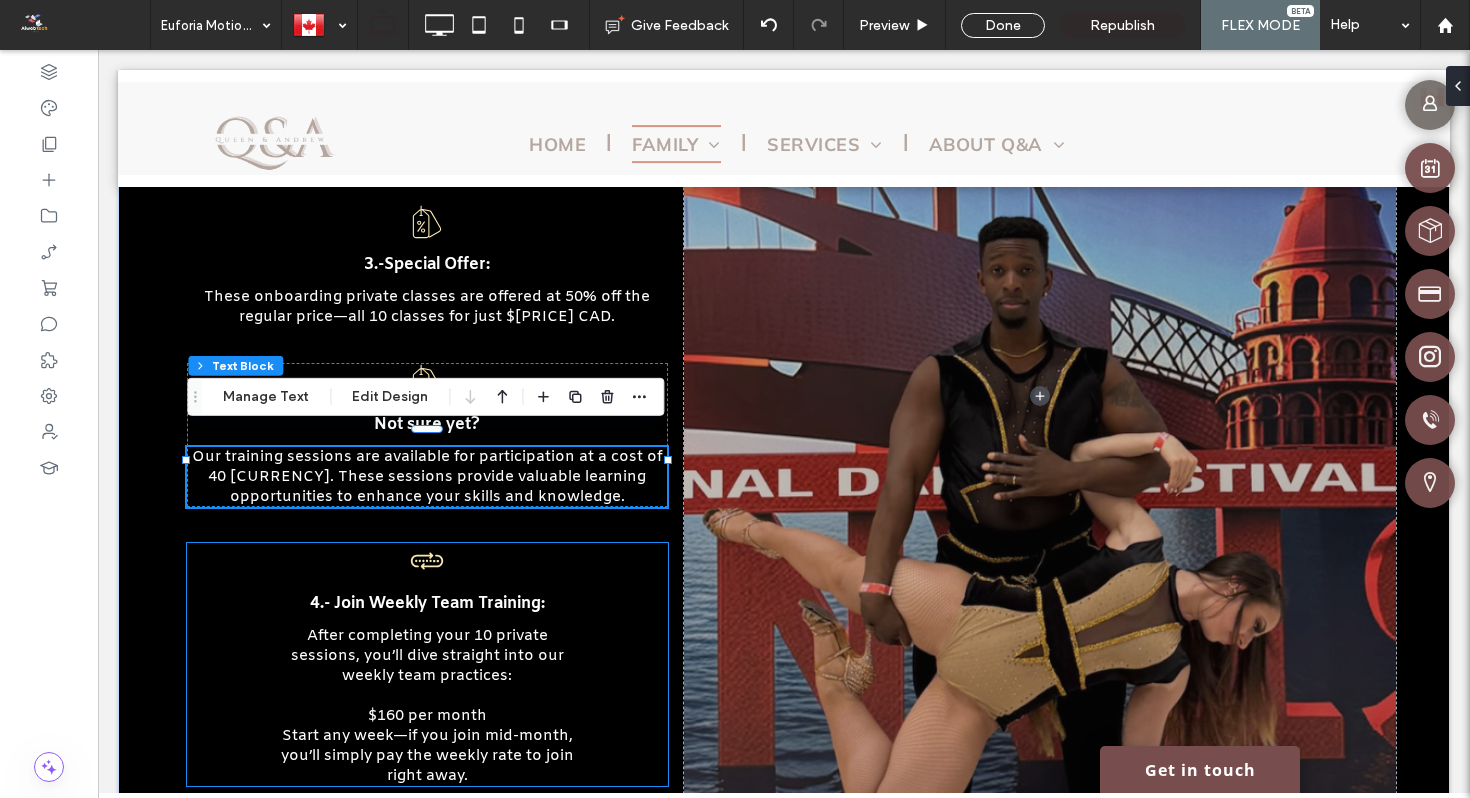 click on "After completing your 10 private sessions, you’ll dive straight into our weekly team practices:" at bounding box center (427, 656) 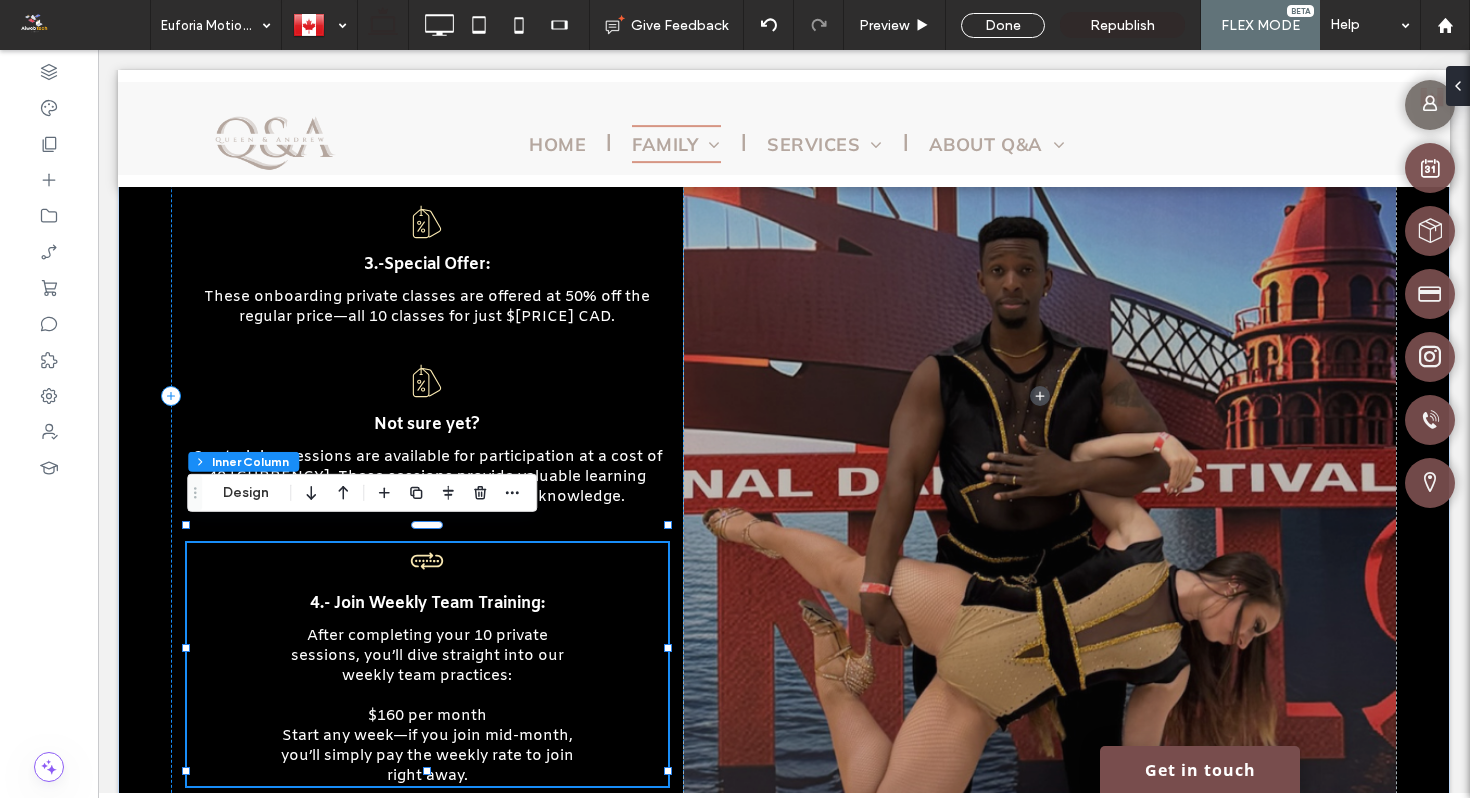 click on "After completing your 10 private sessions, you’ll dive straight into our weekly team practices:" at bounding box center [427, 656] 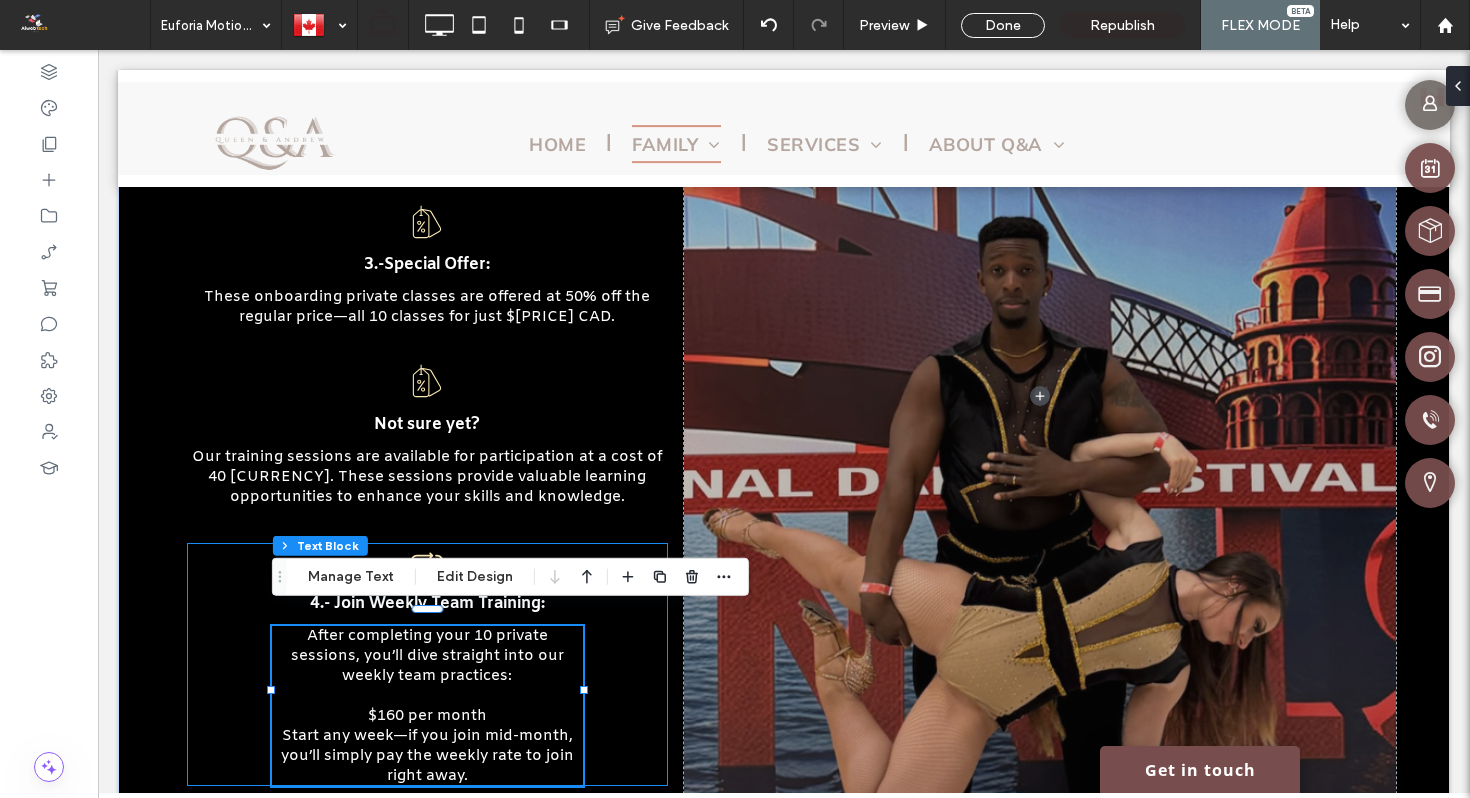 click on "4.- Join Weekly Team Training:
After completing your 10 private sessions, you’ll dive straight into our weekly team practices: $160 per month Start any week—if you join mid-month, you’ll simply pay the weekly rate to join right away." at bounding box center [427, 664] 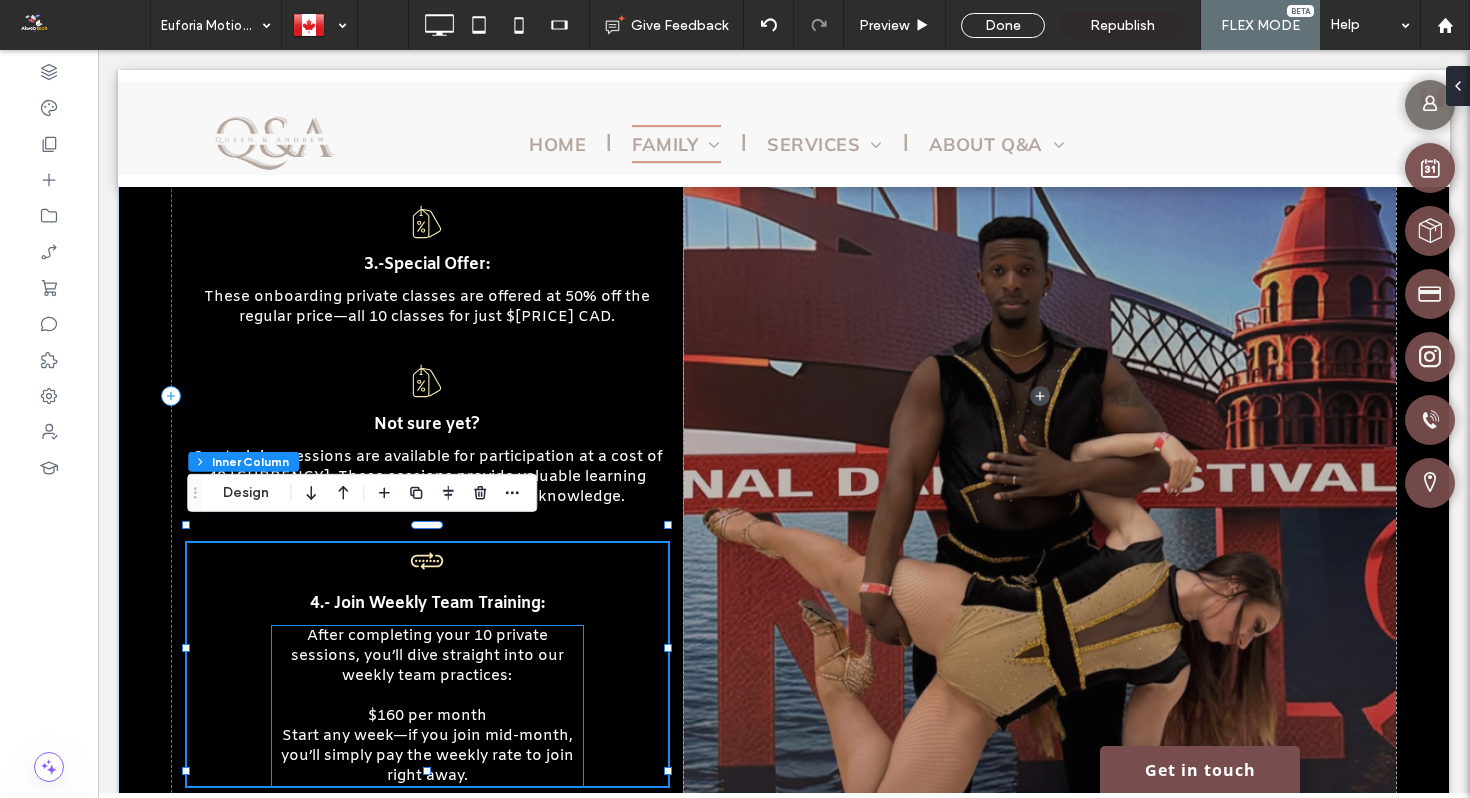 click on "$160 per month" at bounding box center [427, 716] 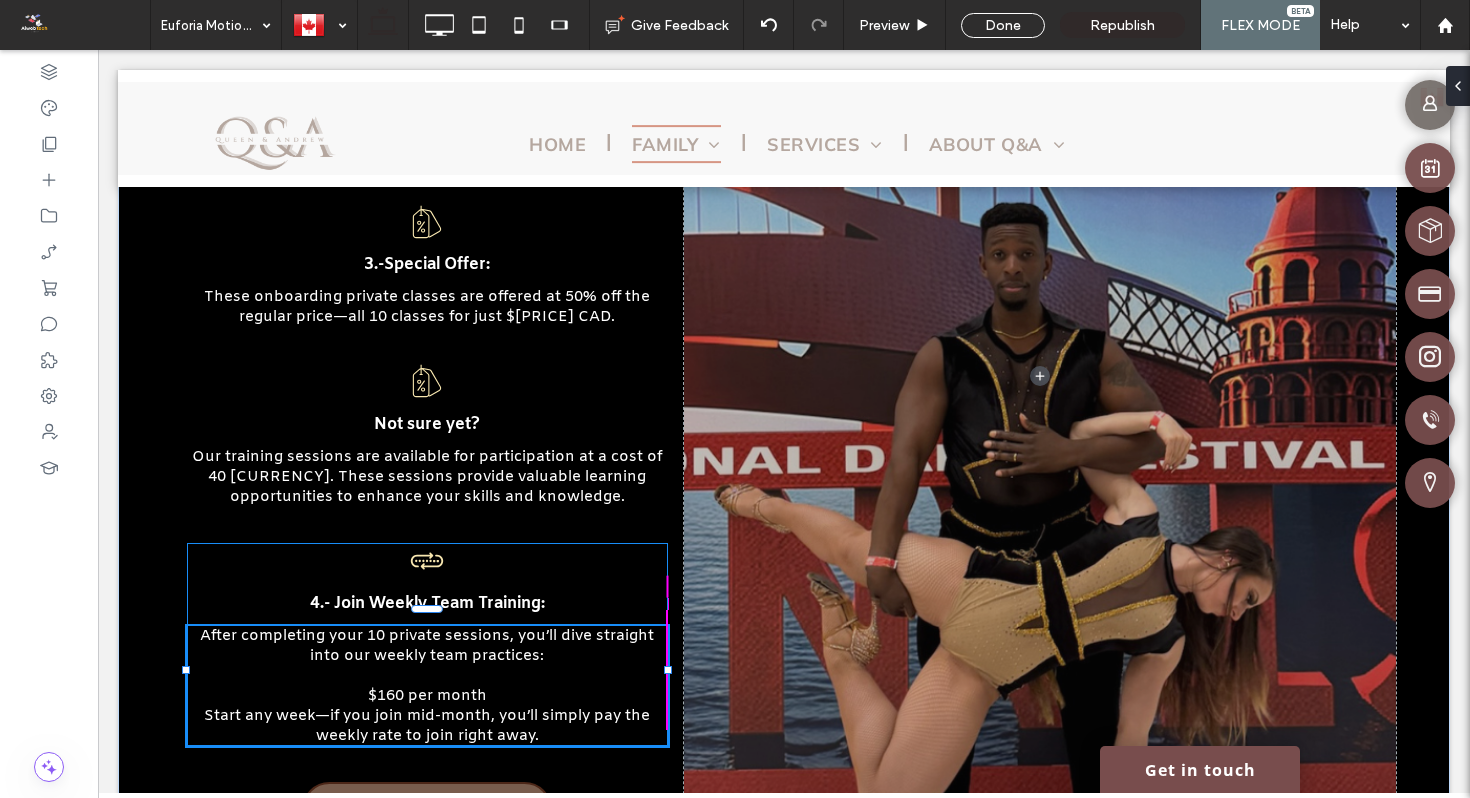 drag, startPoint x: 584, startPoint y: 689, endPoint x: 699, endPoint y: 695, distance: 115.15642 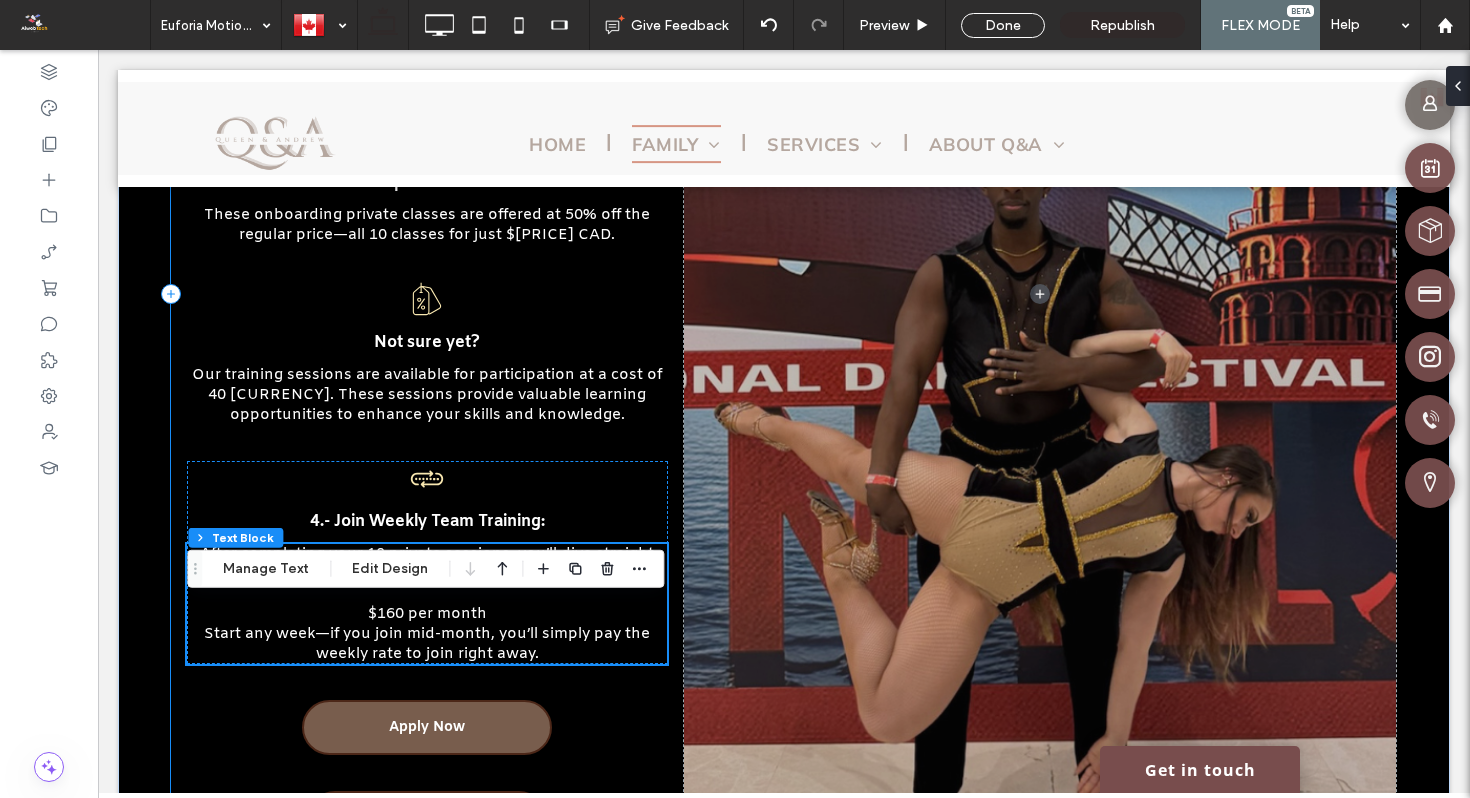 scroll, scrollTop: 3174, scrollLeft: 0, axis: vertical 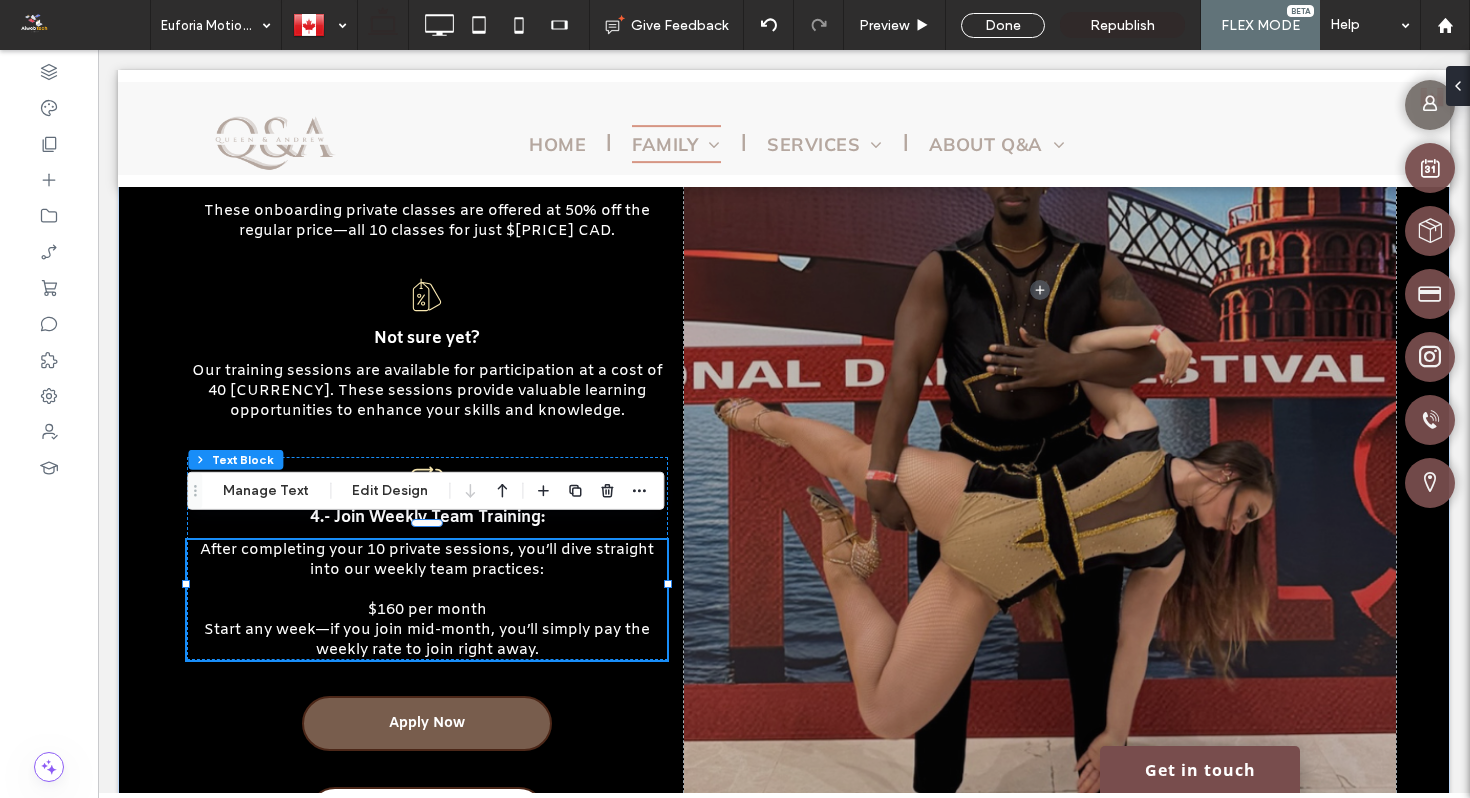 click on "Start any week—if you join mid-month, you’ll simply pay the weekly rate to join right away." at bounding box center [427, 640] 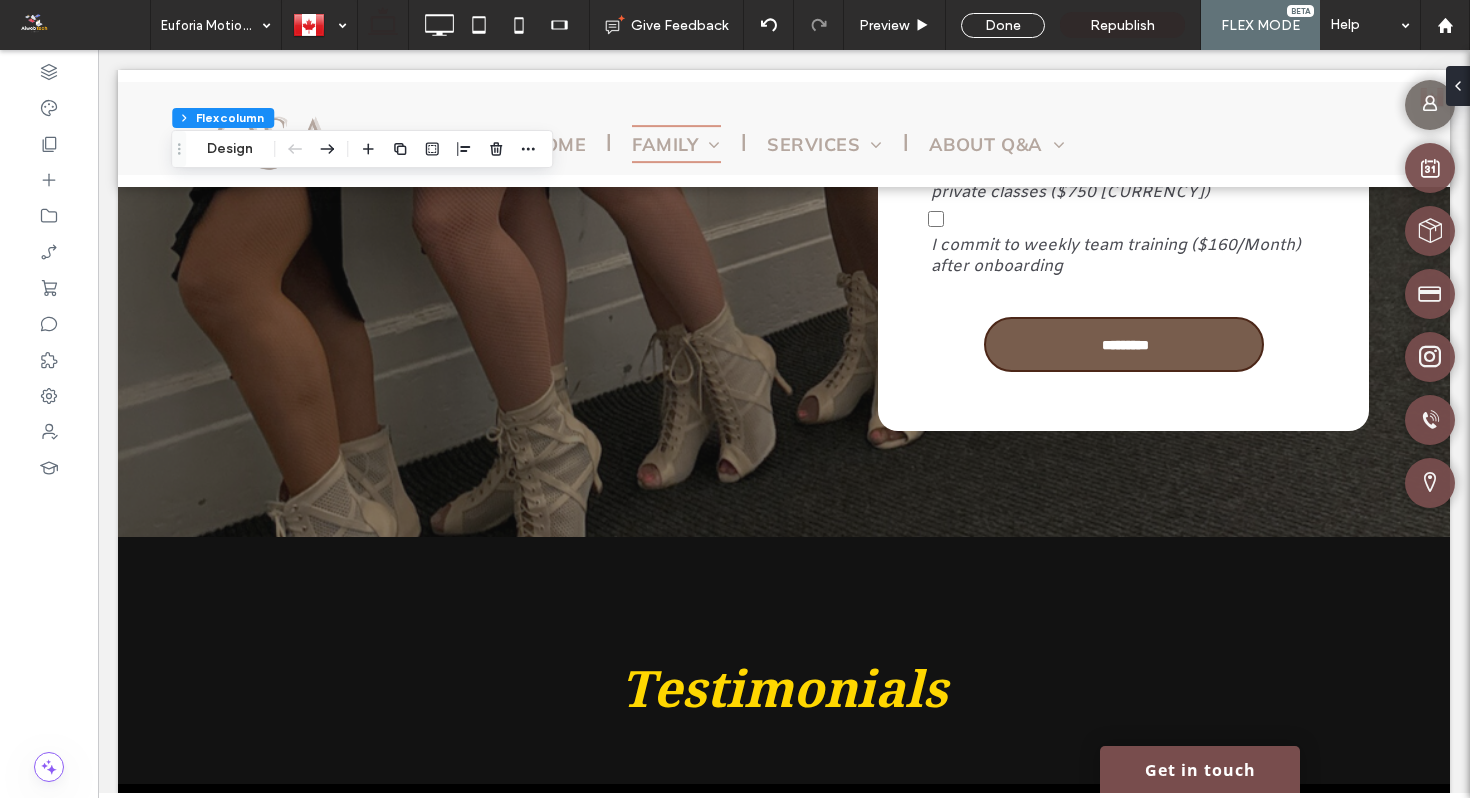 scroll, scrollTop: 5932, scrollLeft: 0, axis: vertical 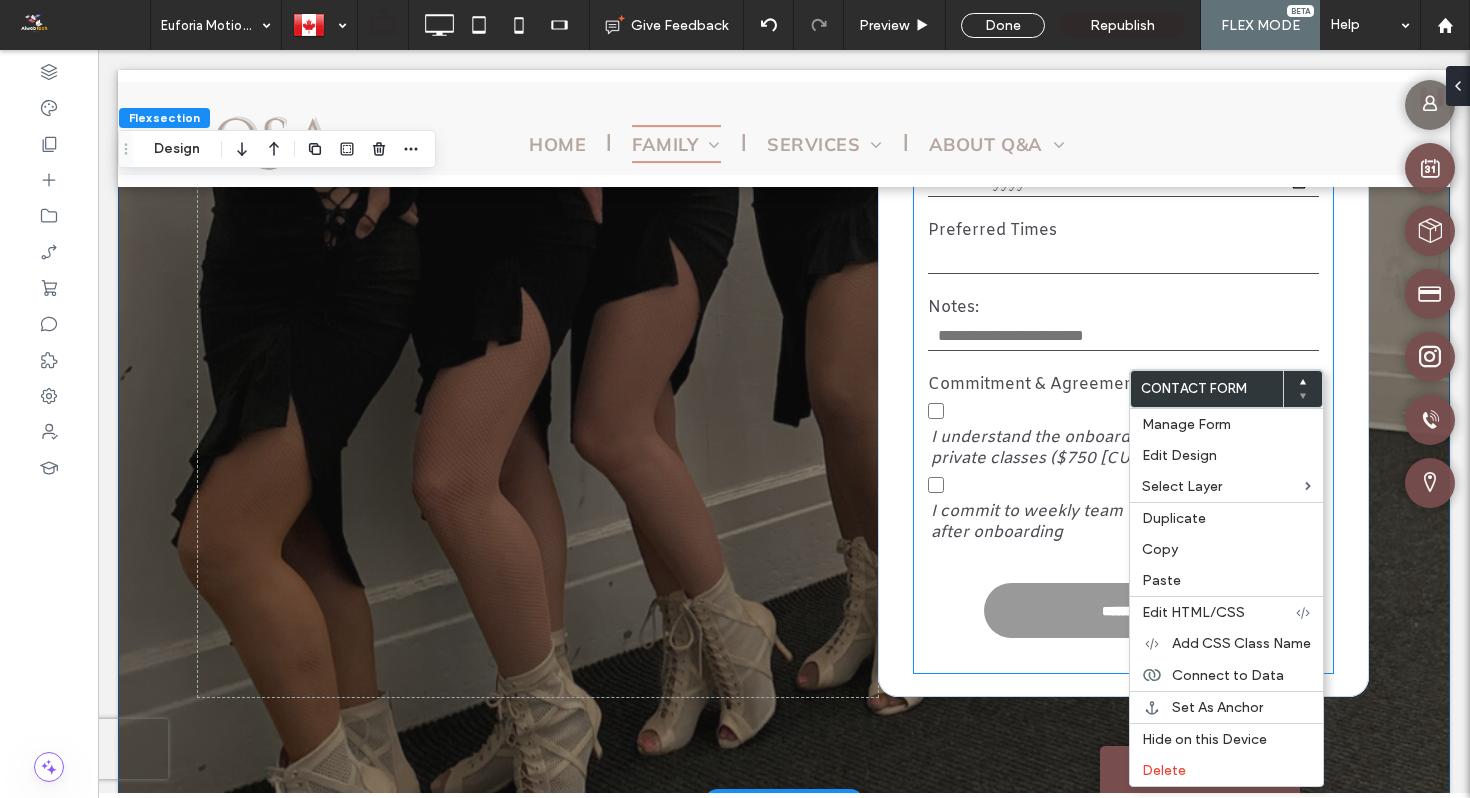 click on "*********" at bounding box center (1125, 611) 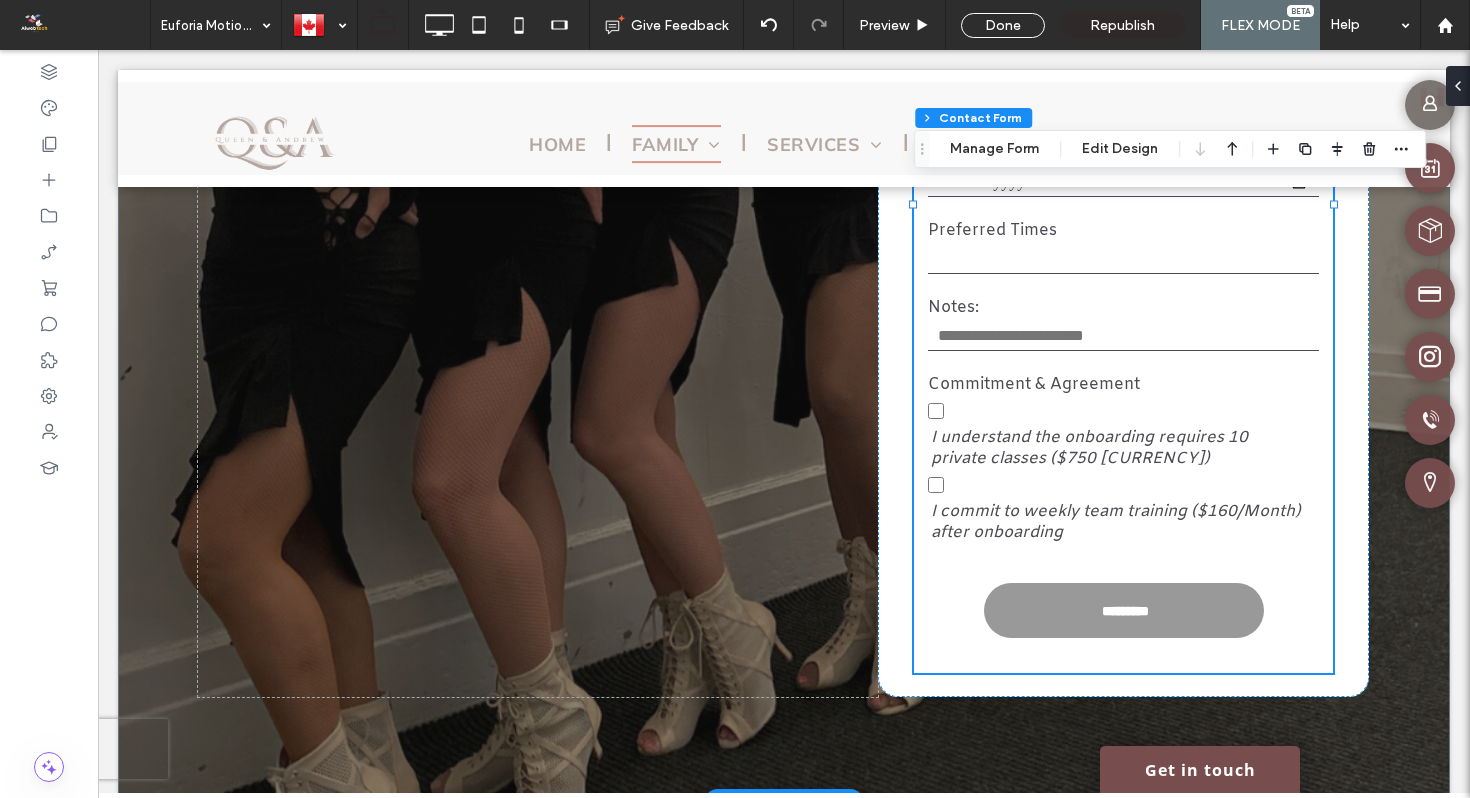 type on "*" 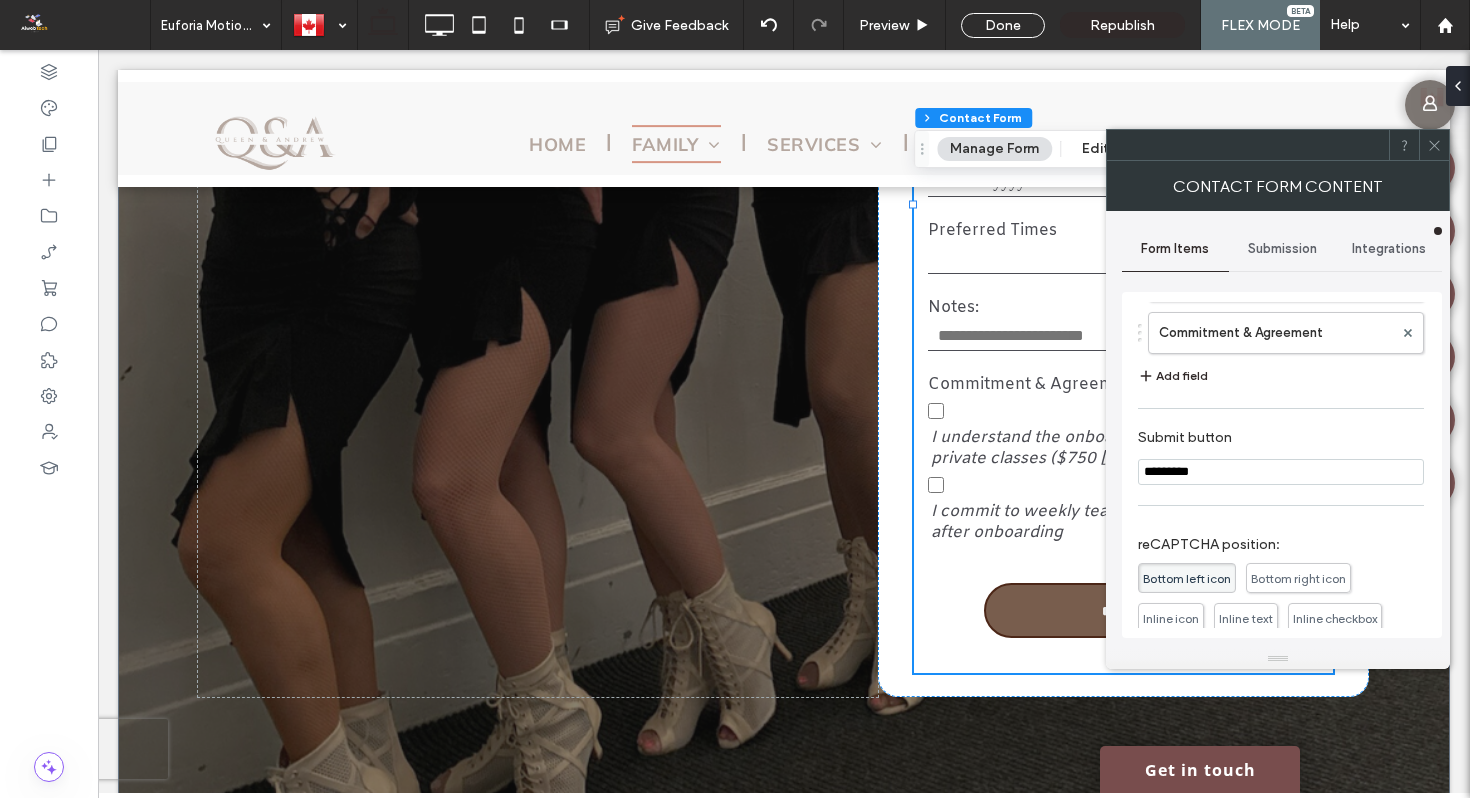 scroll, scrollTop: 488, scrollLeft: 0, axis: vertical 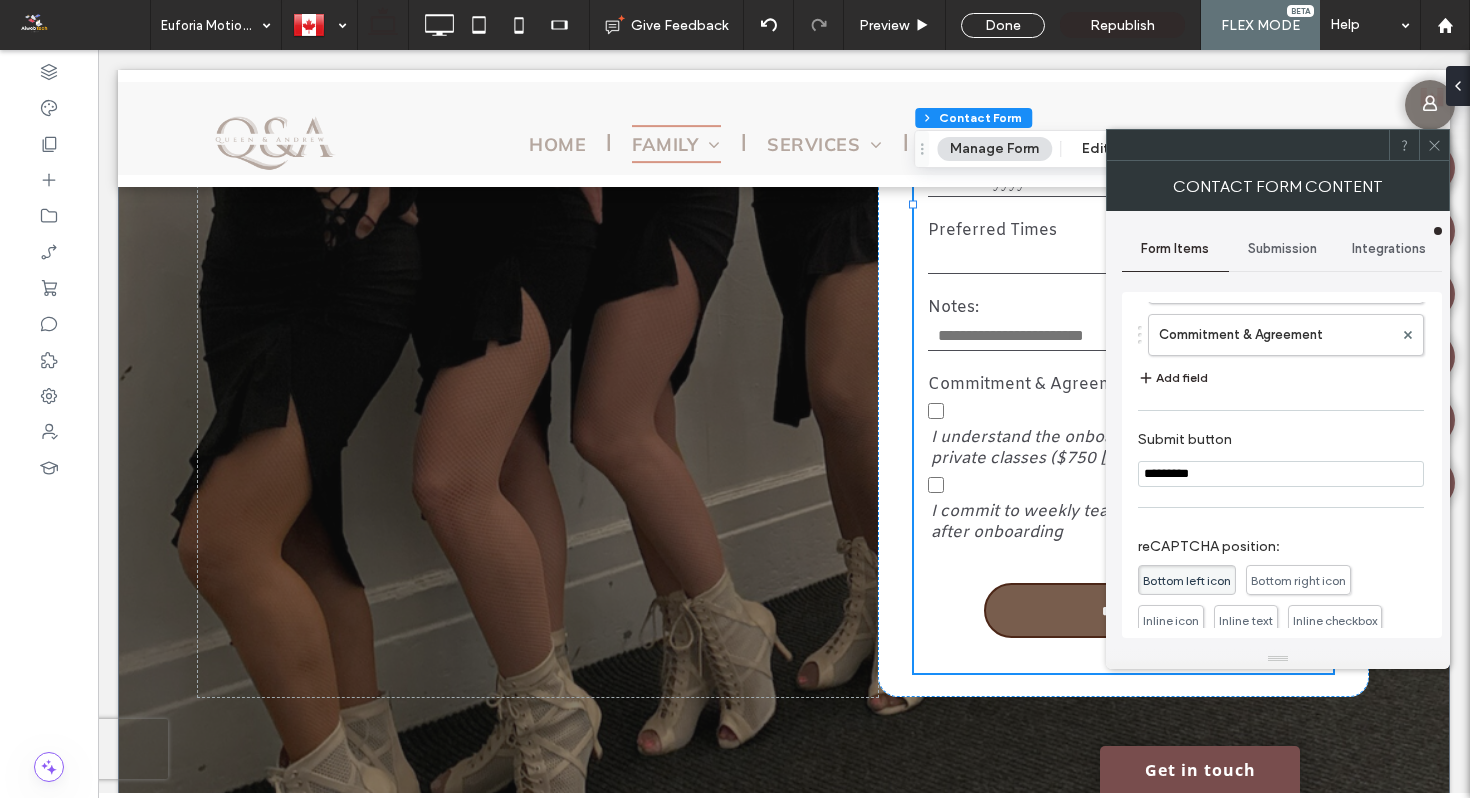 click on "Contact Form Content" at bounding box center (1278, 186) 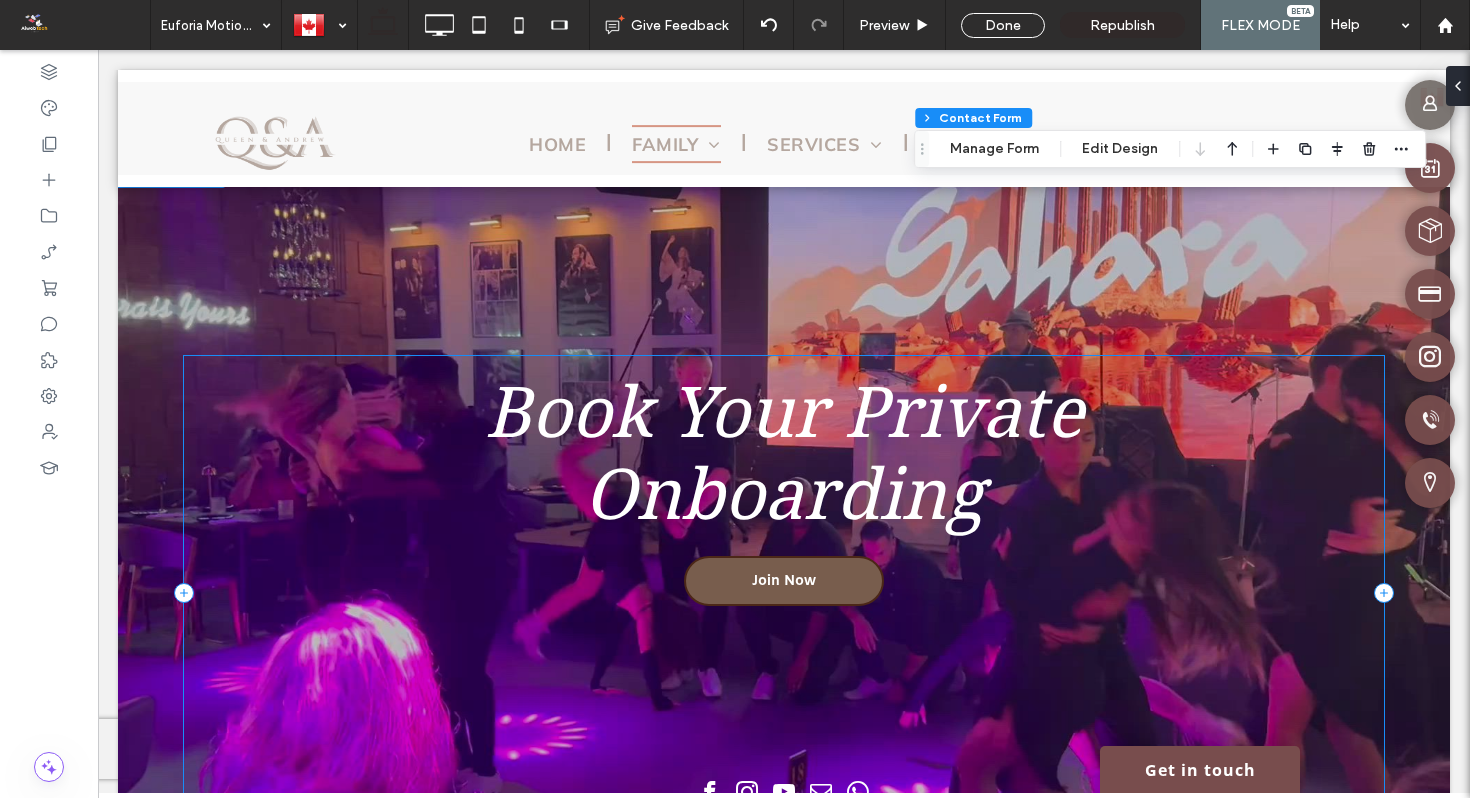 scroll, scrollTop: 8019, scrollLeft: 0, axis: vertical 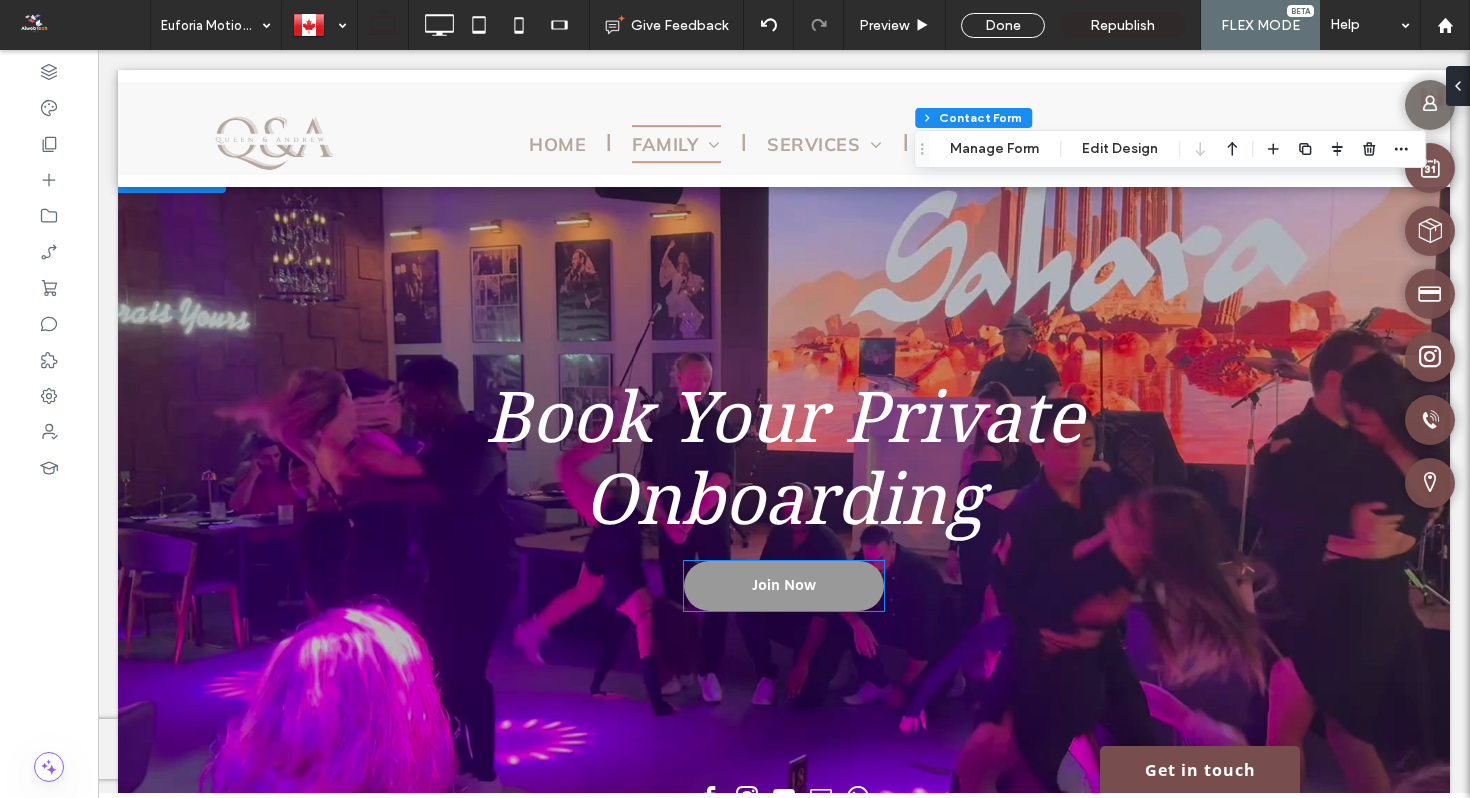 click on "Join Now" at bounding box center [784, 586] 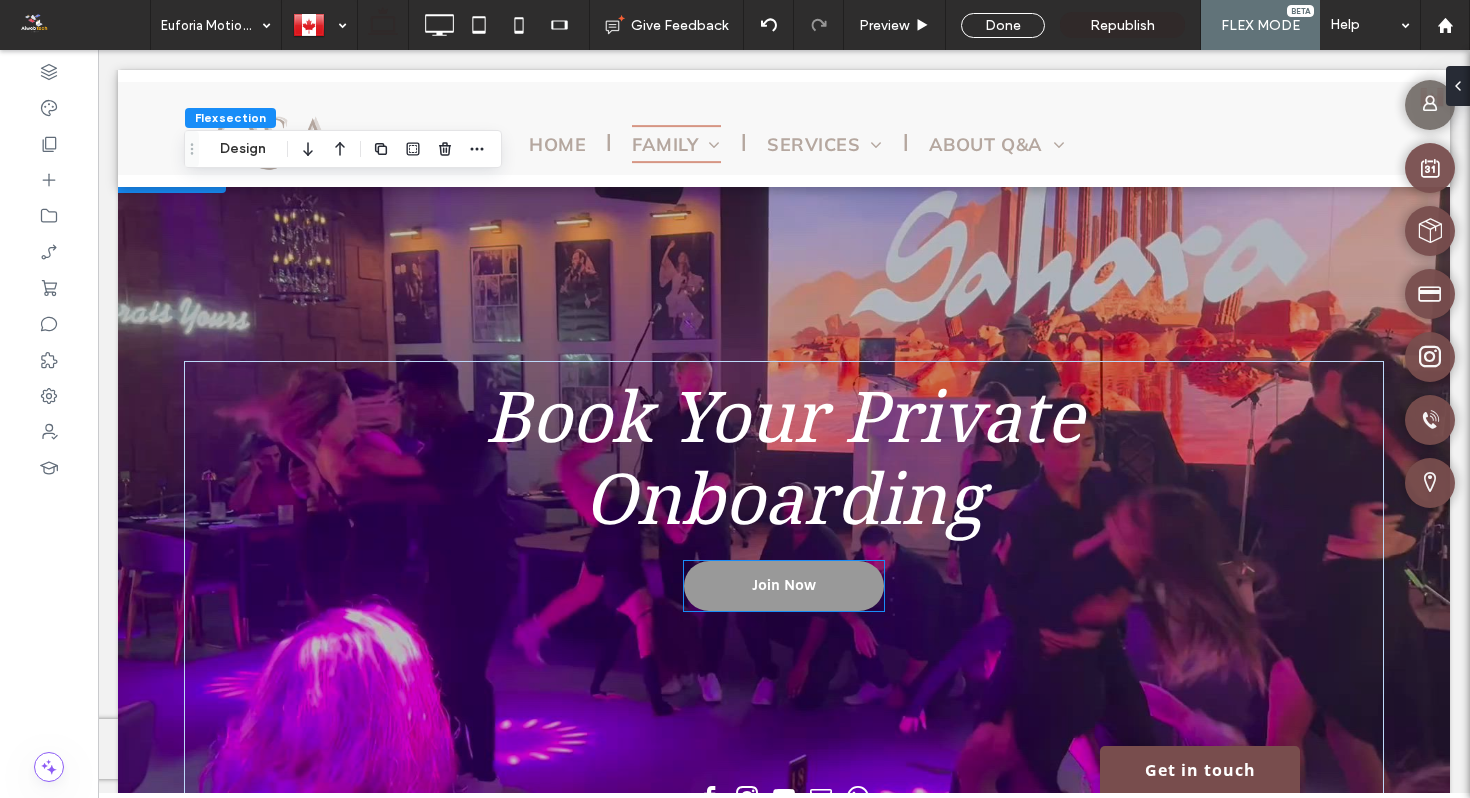 scroll, scrollTop: 8081, scrollLeft: 0, axis: vertical 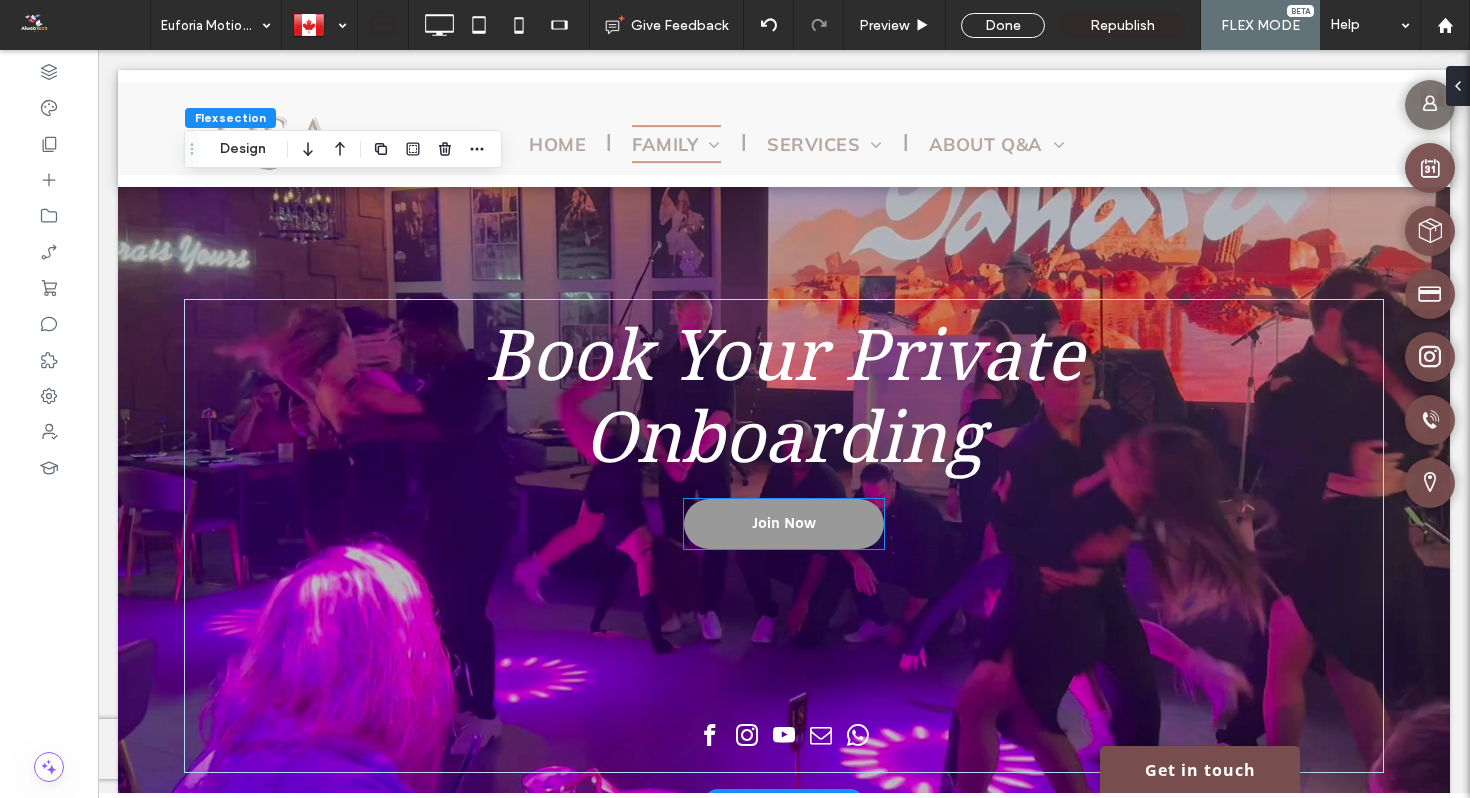 click on "Join Now" at bounding box center (784, 524) 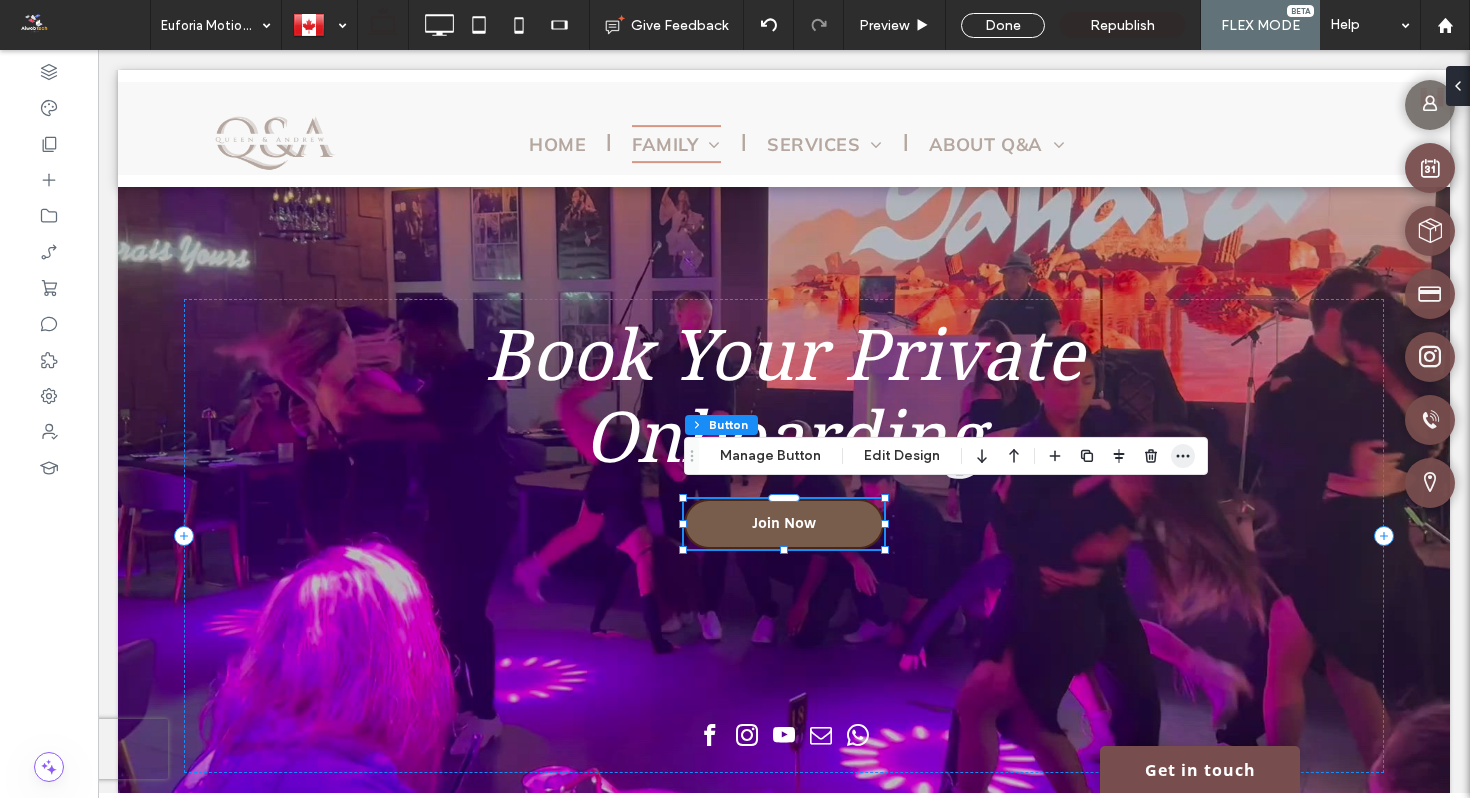 click 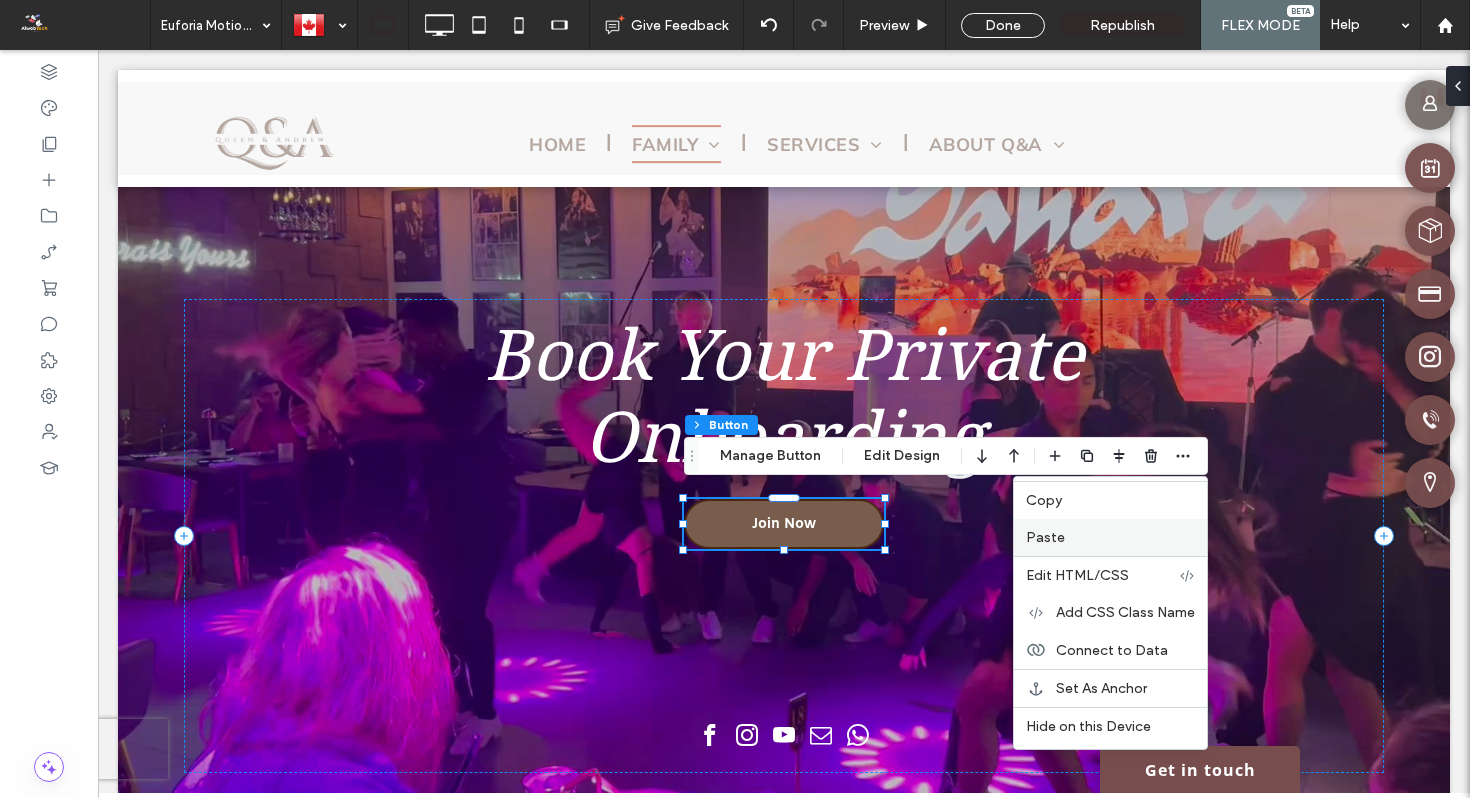 click on "Paste" at bounding box center (1110, 537) 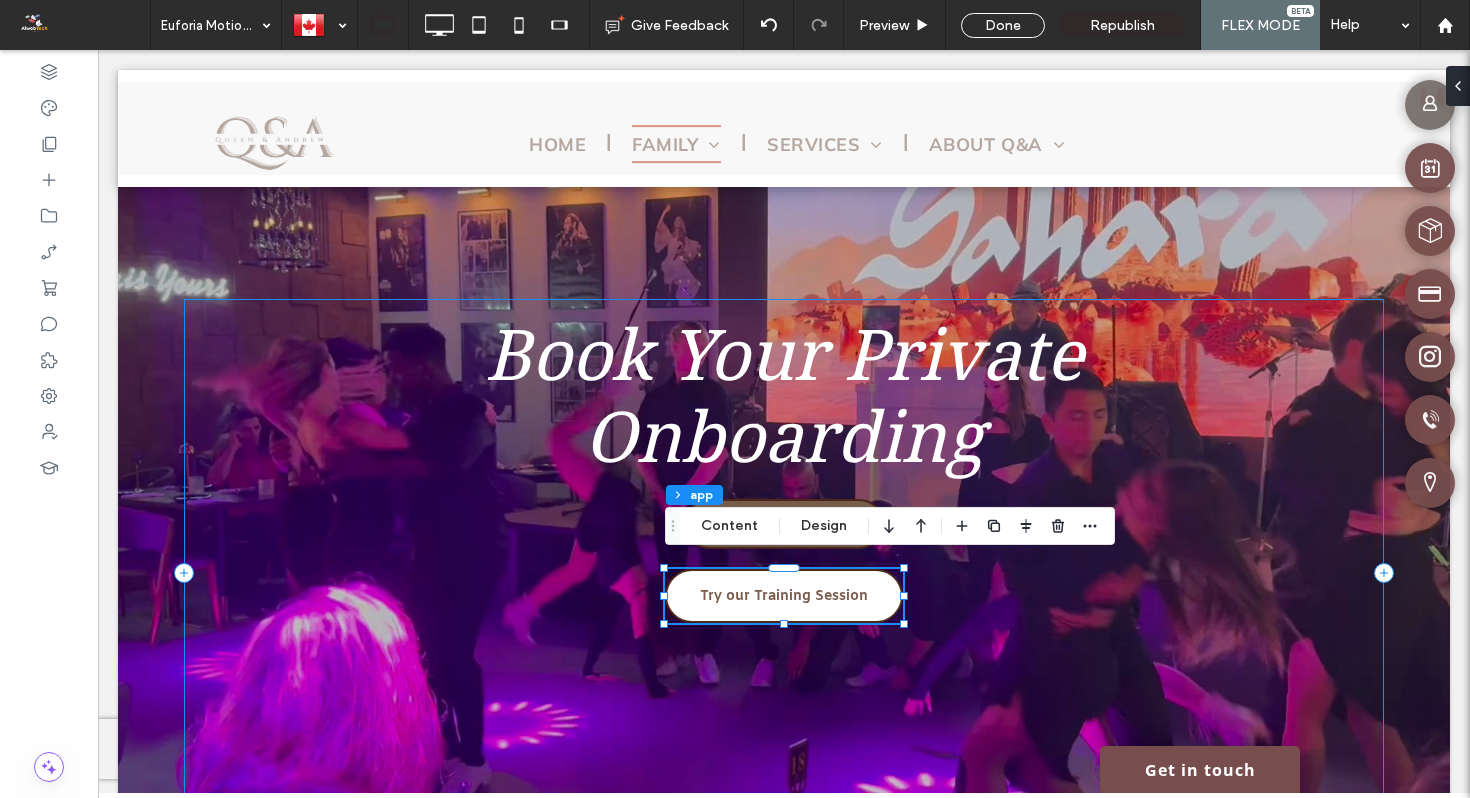 click on "Book Your Private Onboarding
Join Now
Try our Training Session" at bounding box center (784, 573) 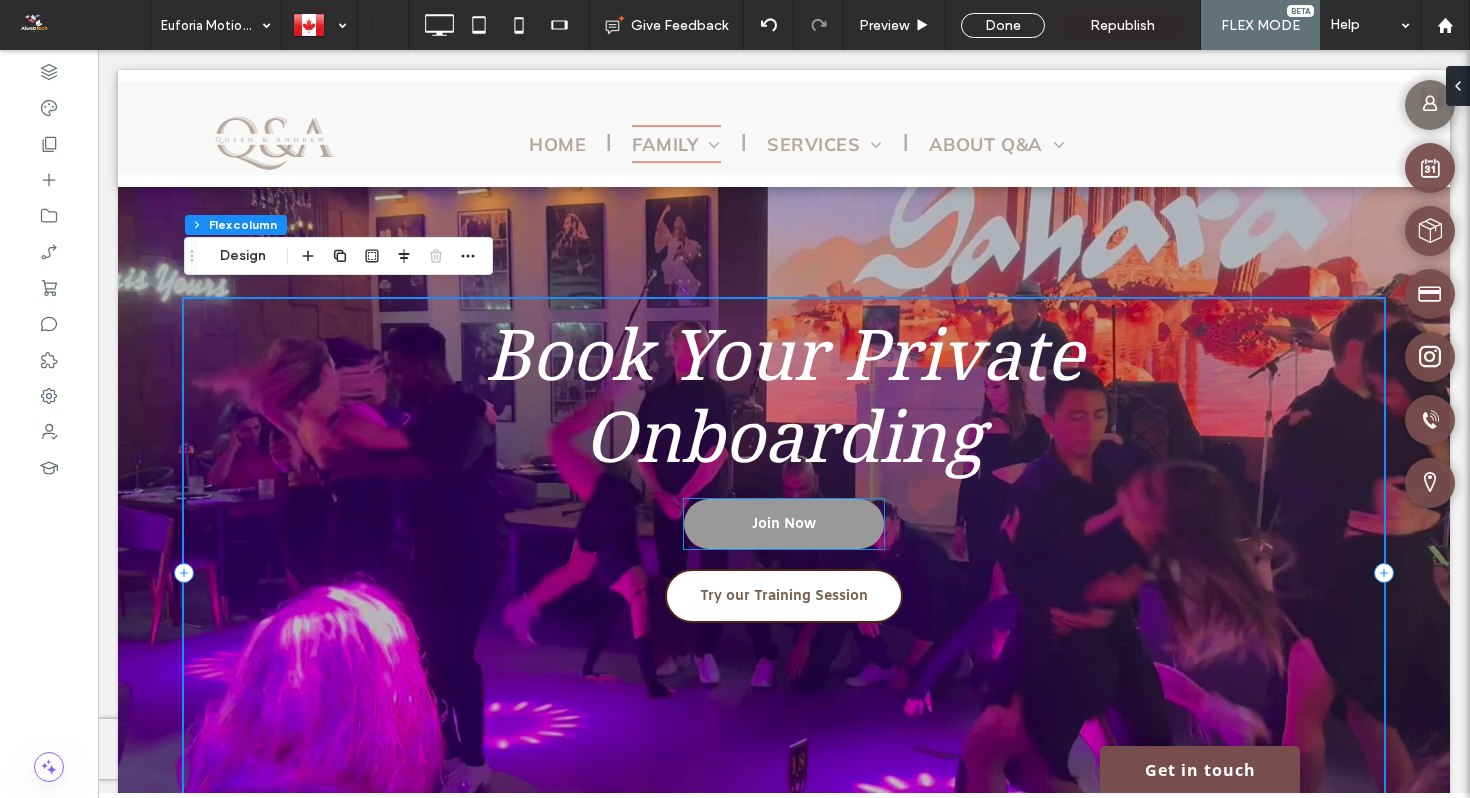click on "Join Now" at bounding box center (784, 524) 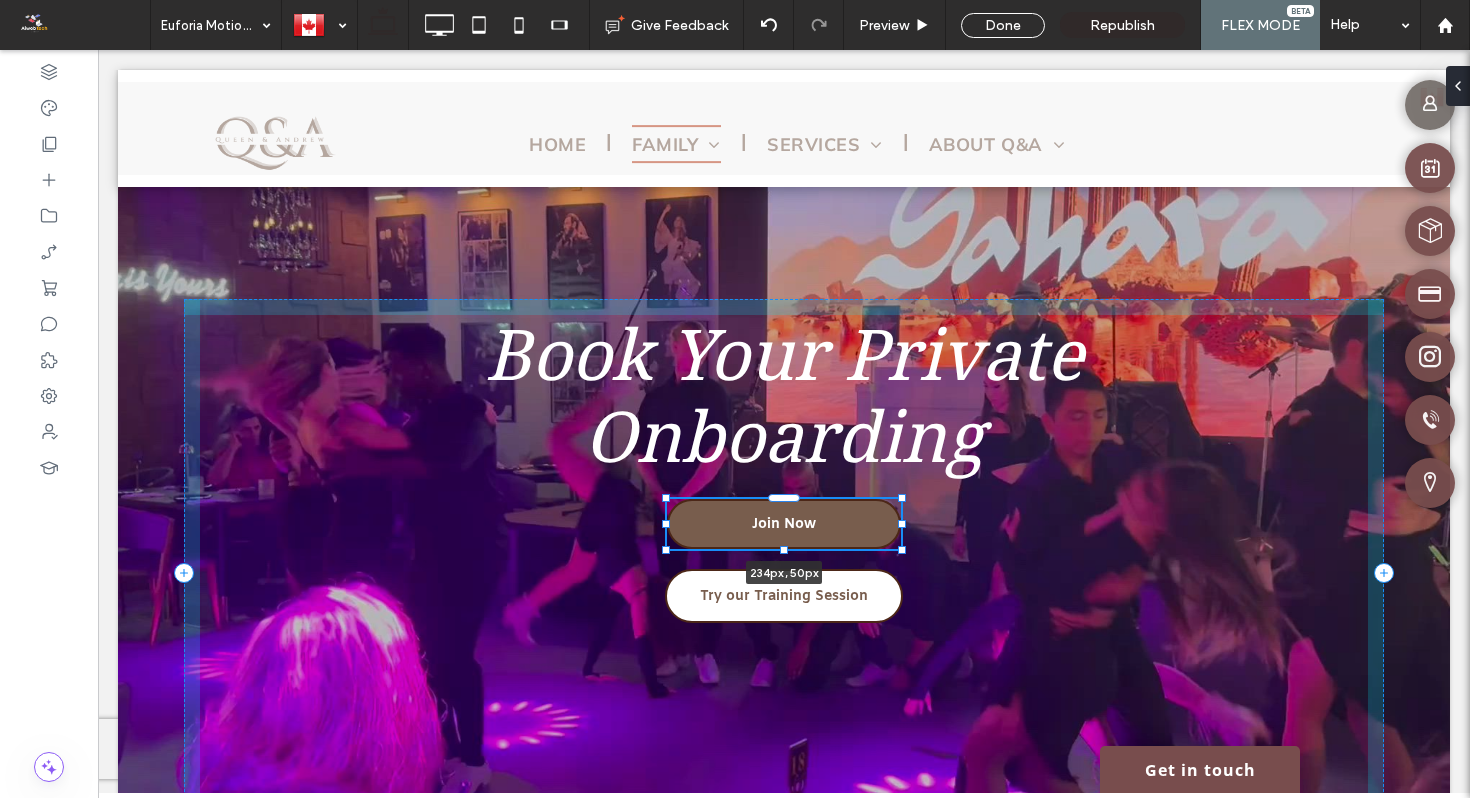 drag, startPoint x: 888, startPoint y: 514, endPoint x: 905, endPoint y: 519, distance: 17.720045 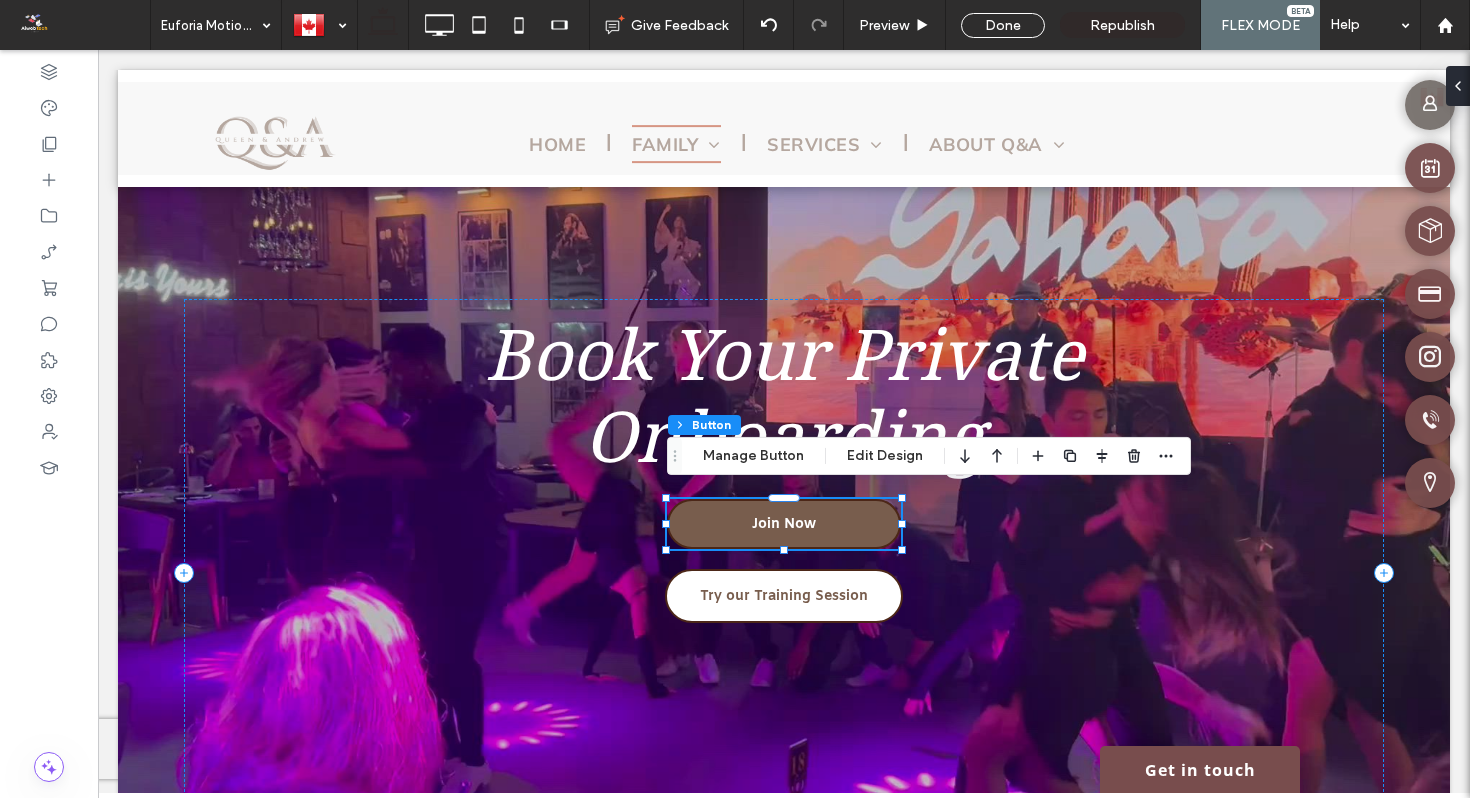 click on "Book Your Private Onboarding
Join Now
234px , 50px
Try our Training Session" at bounding box center [784, 573] 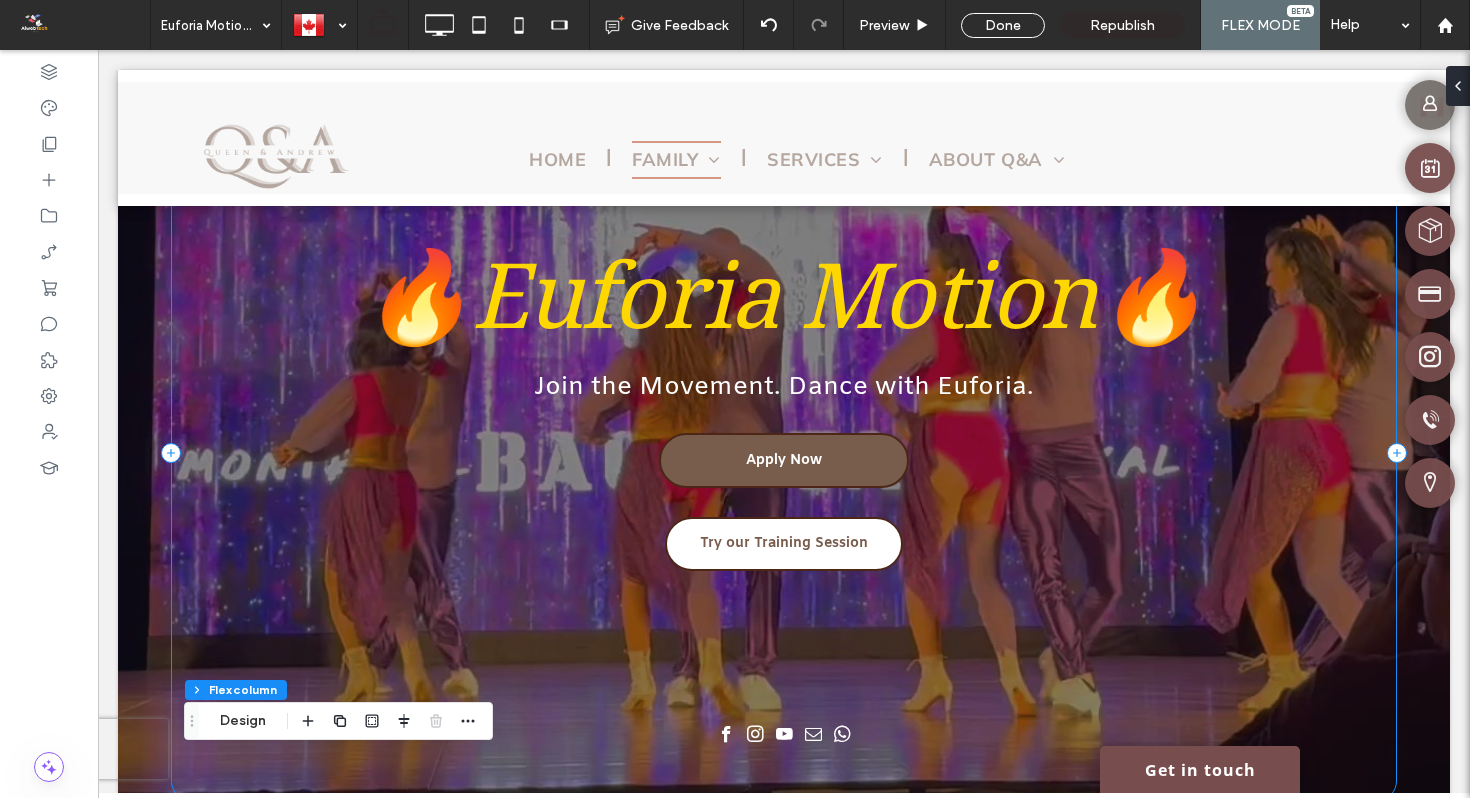 scroll, scrollTop: 0, scrollLeft: 0, axis: both 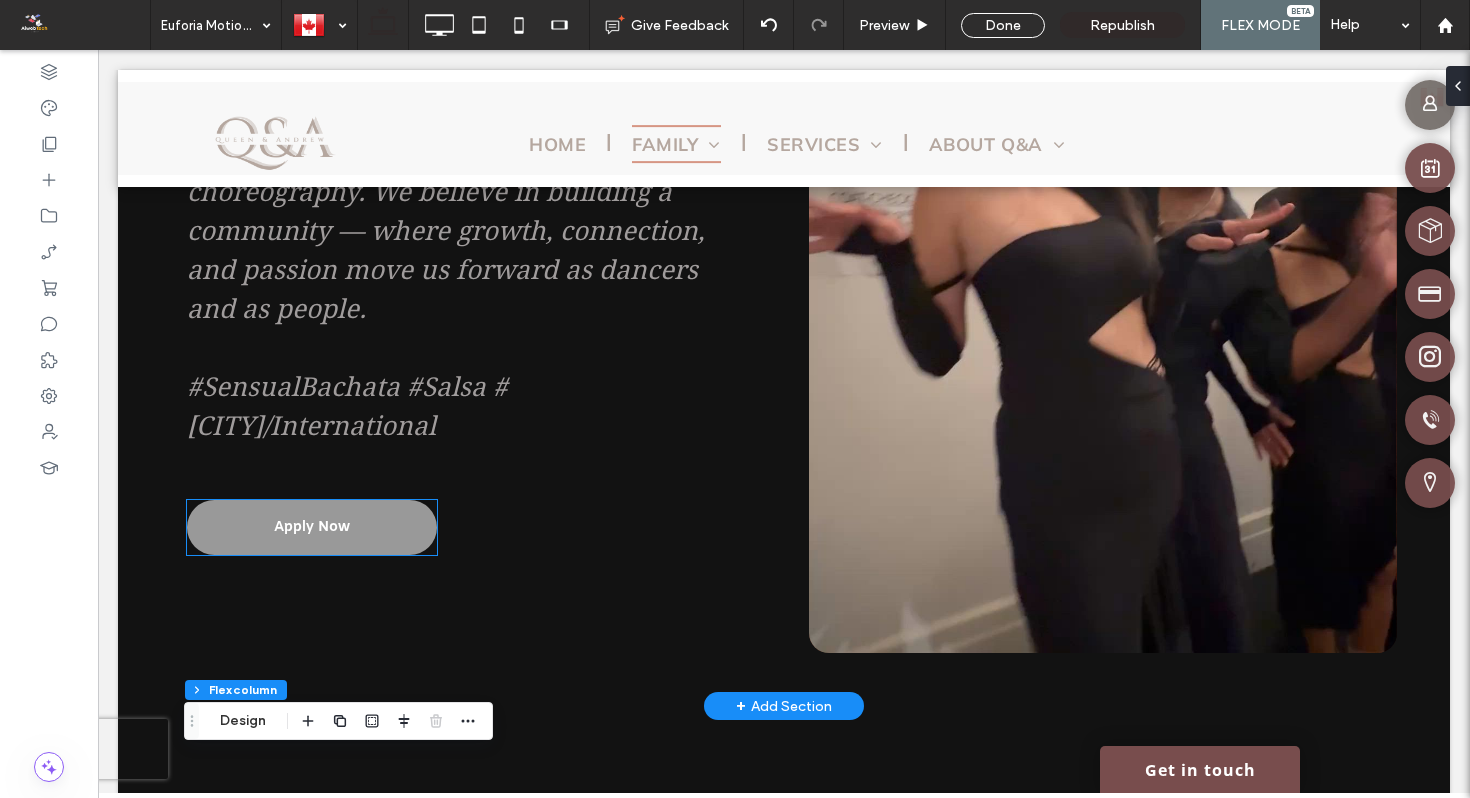 click on "Apply Now" at bounding box center (312, 527) 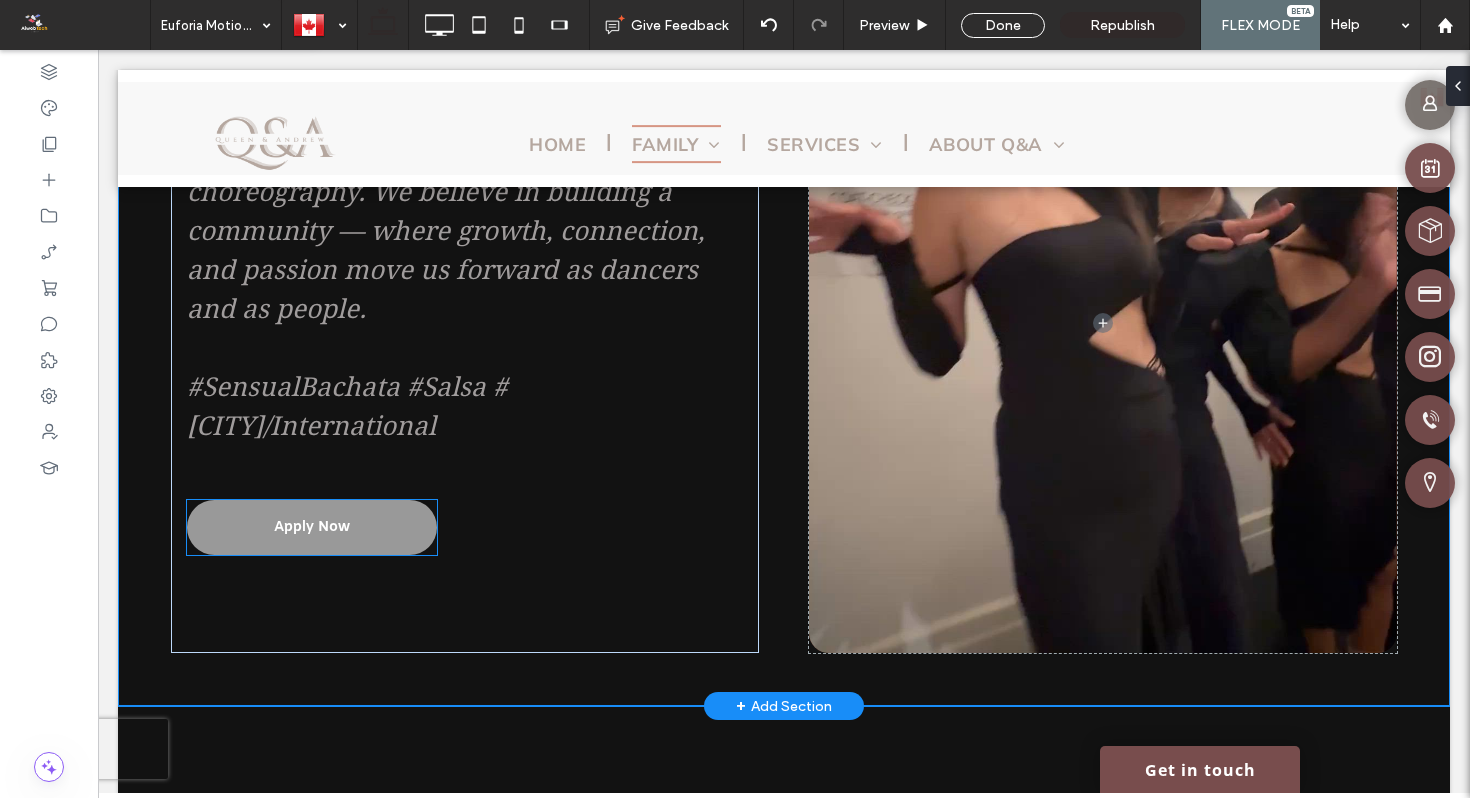 scroll, scrollTop: 983, scrollLeft: 0, axis: vertical 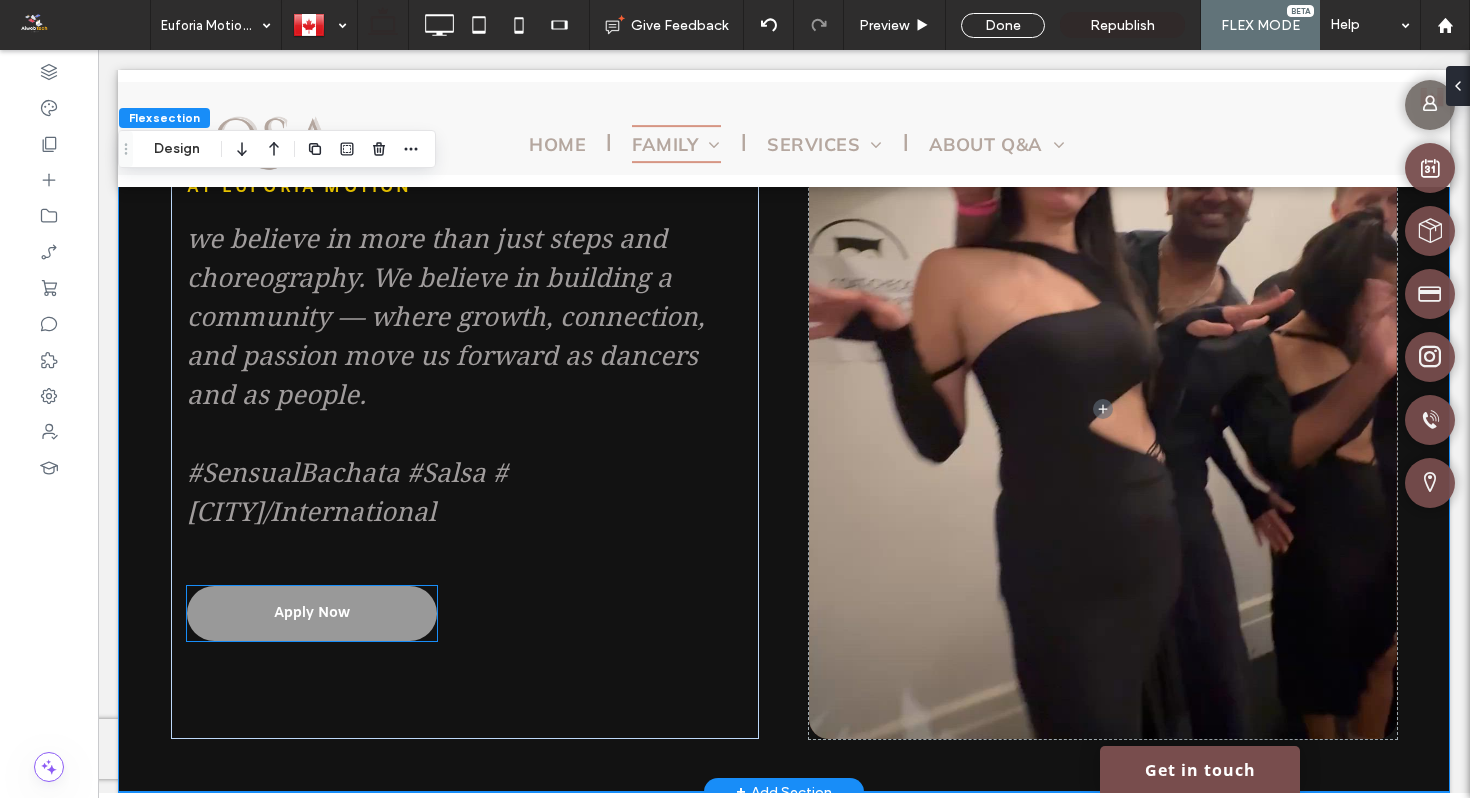 click on "Apply Now" at bounding box center (312, 613) 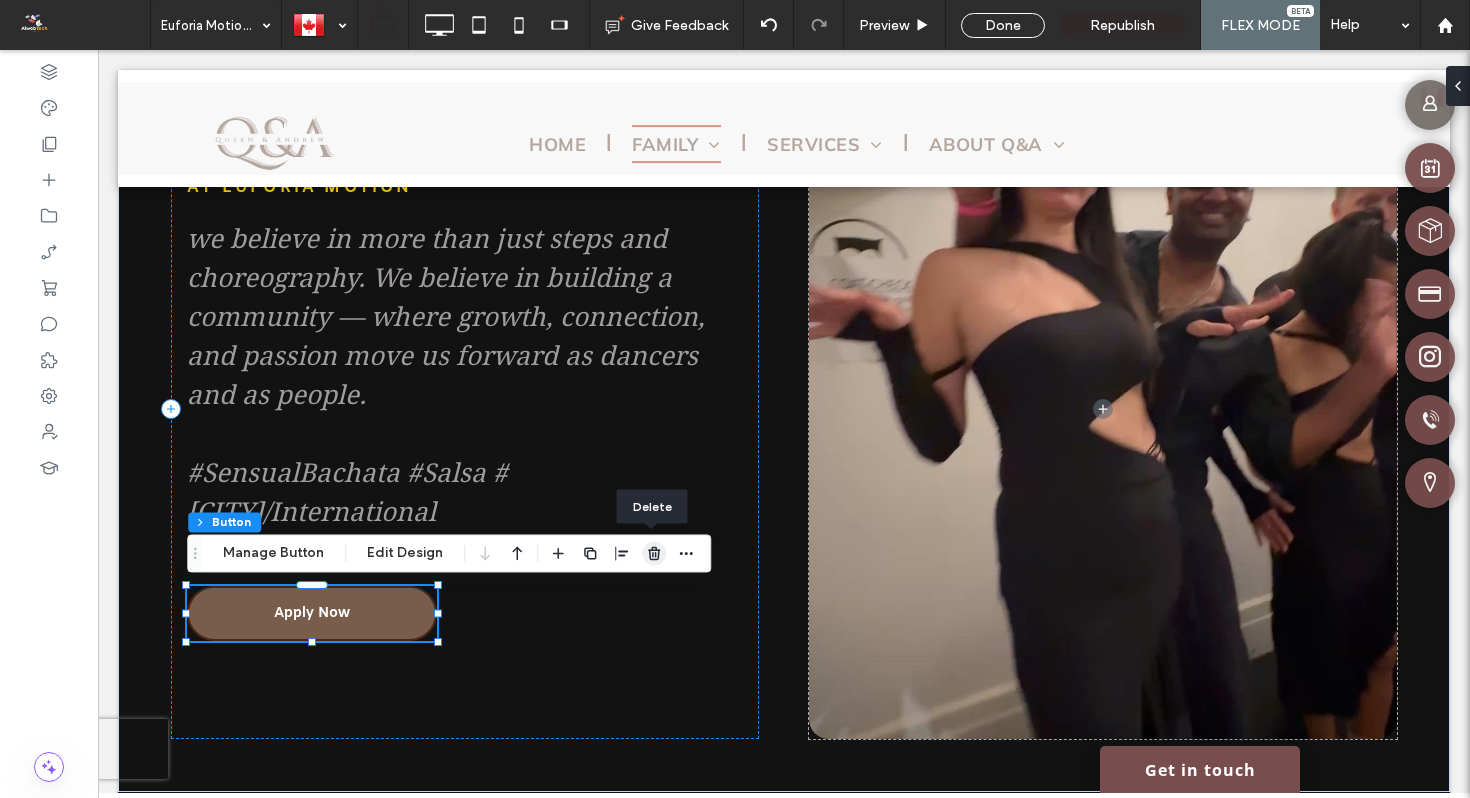 click 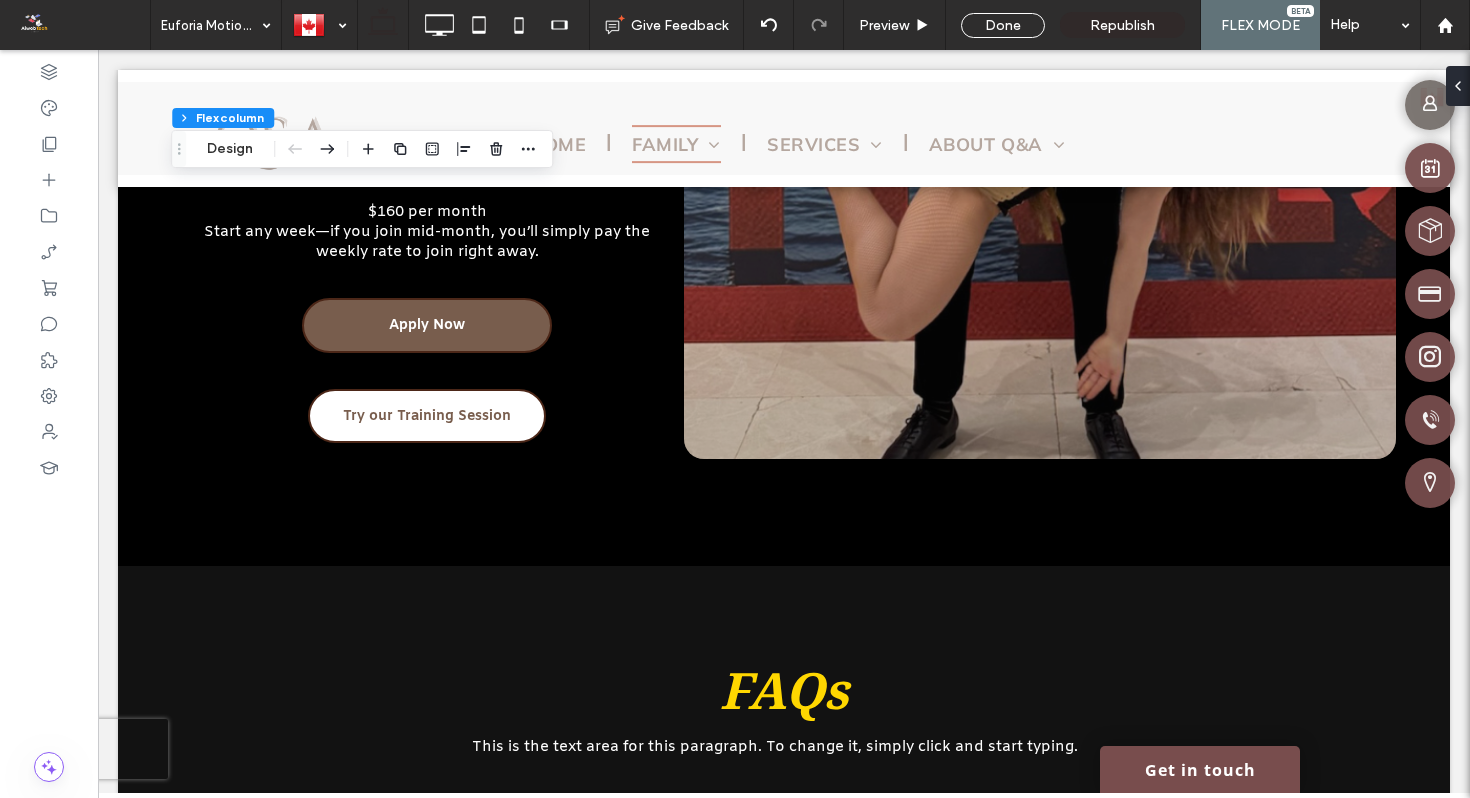 scroll, scrollTop: 4107, scrollLeft: 0, axis: vertical 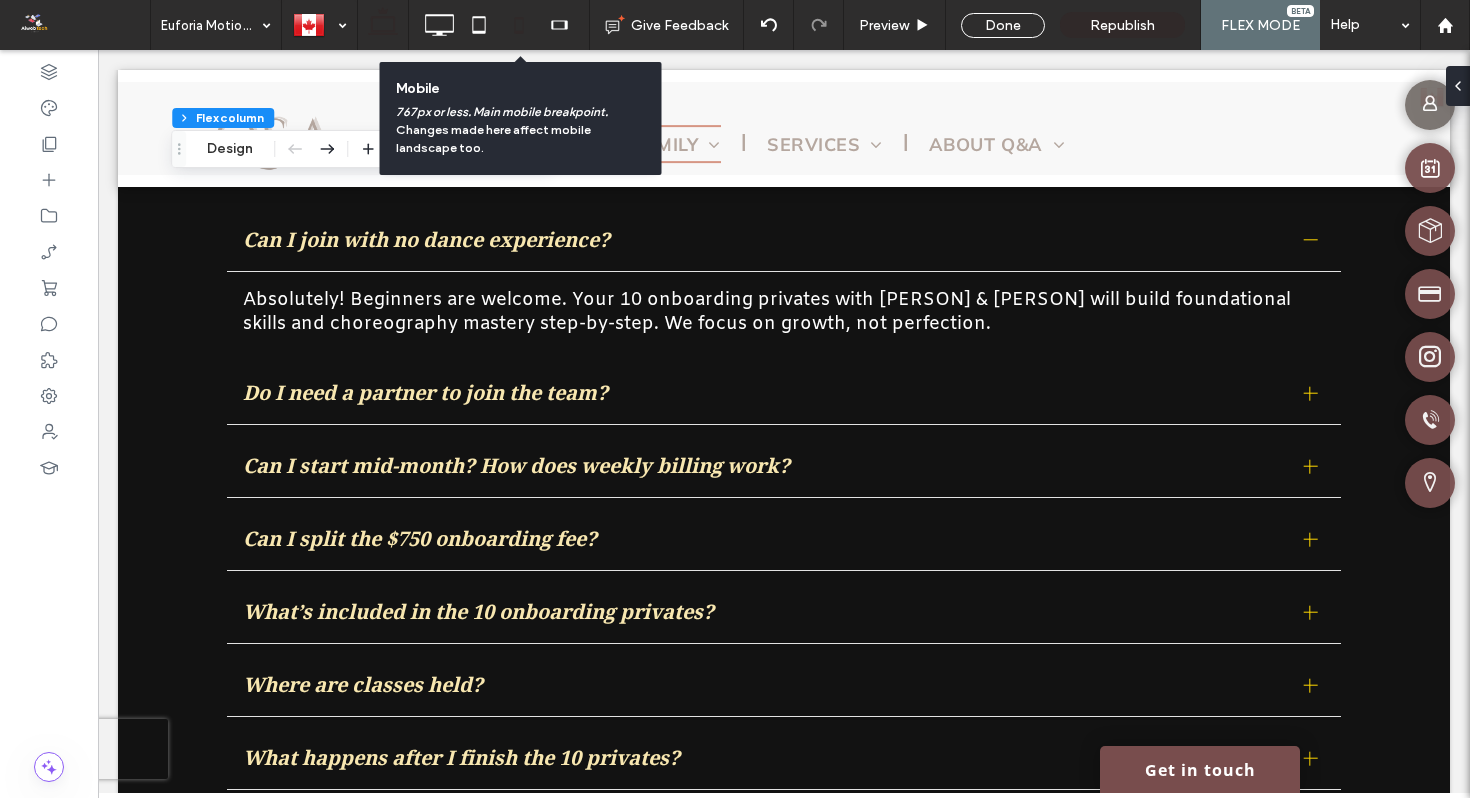 click 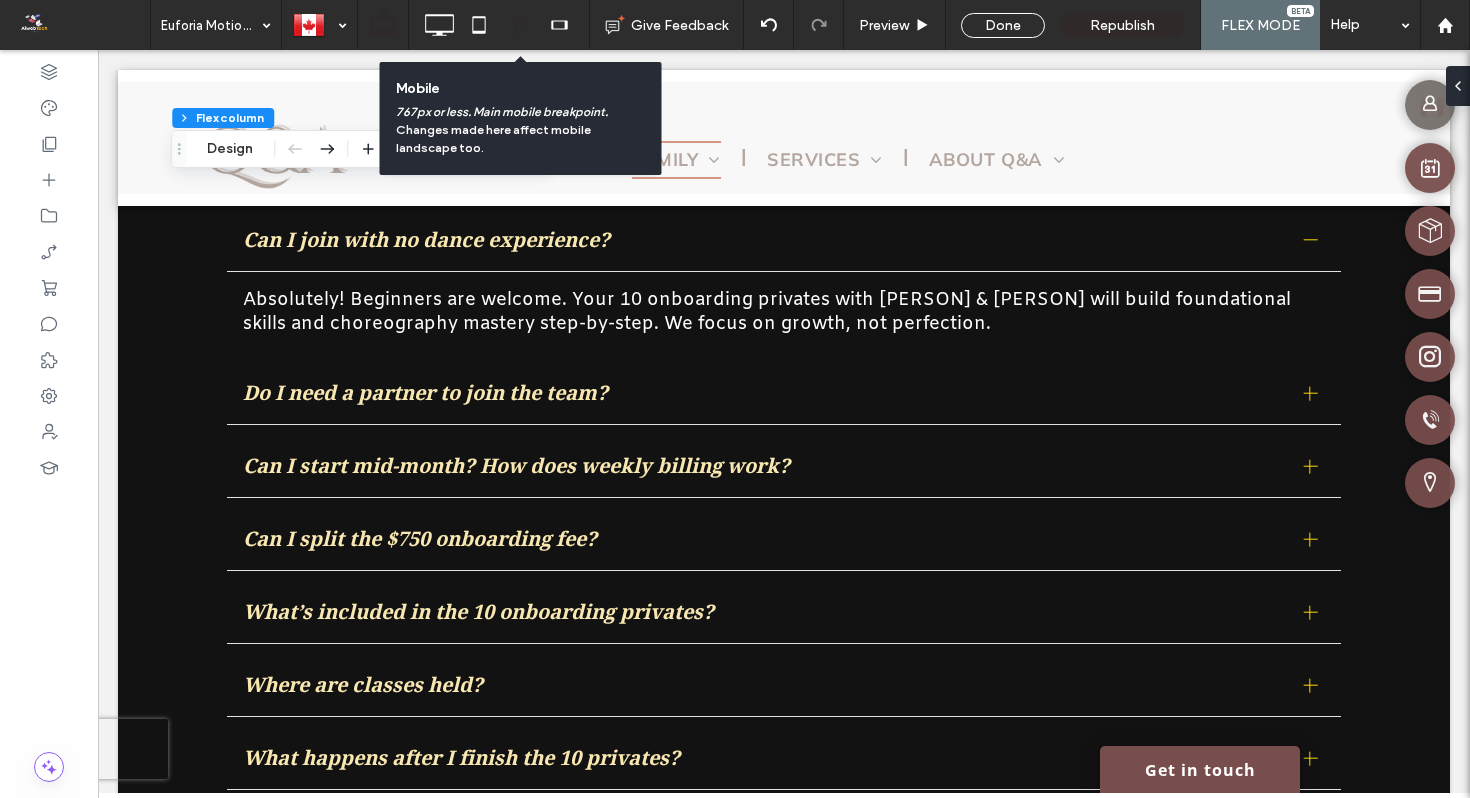 scroll, scrollTop: 0, scrollLeft: 0, axis: both 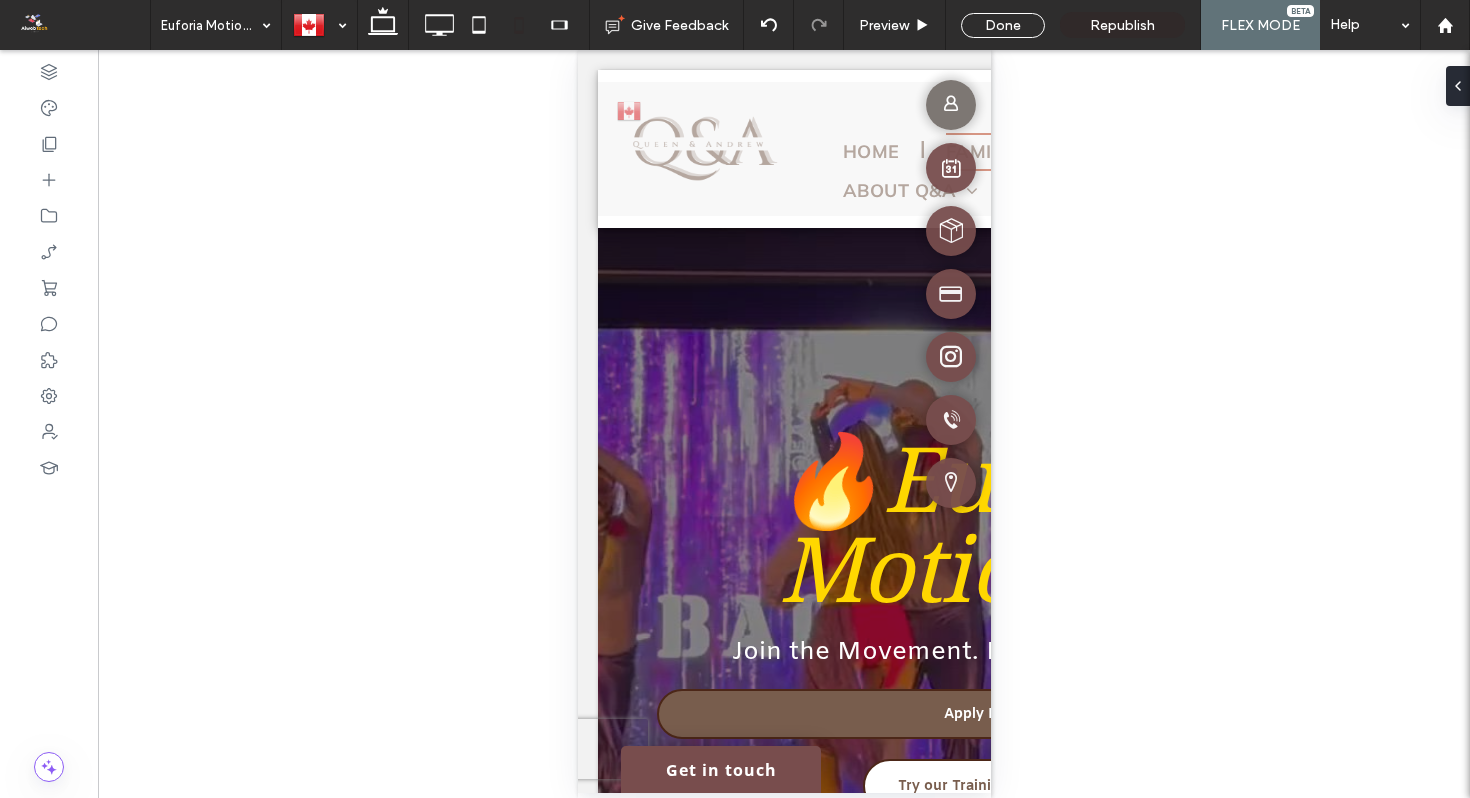 type on "**" 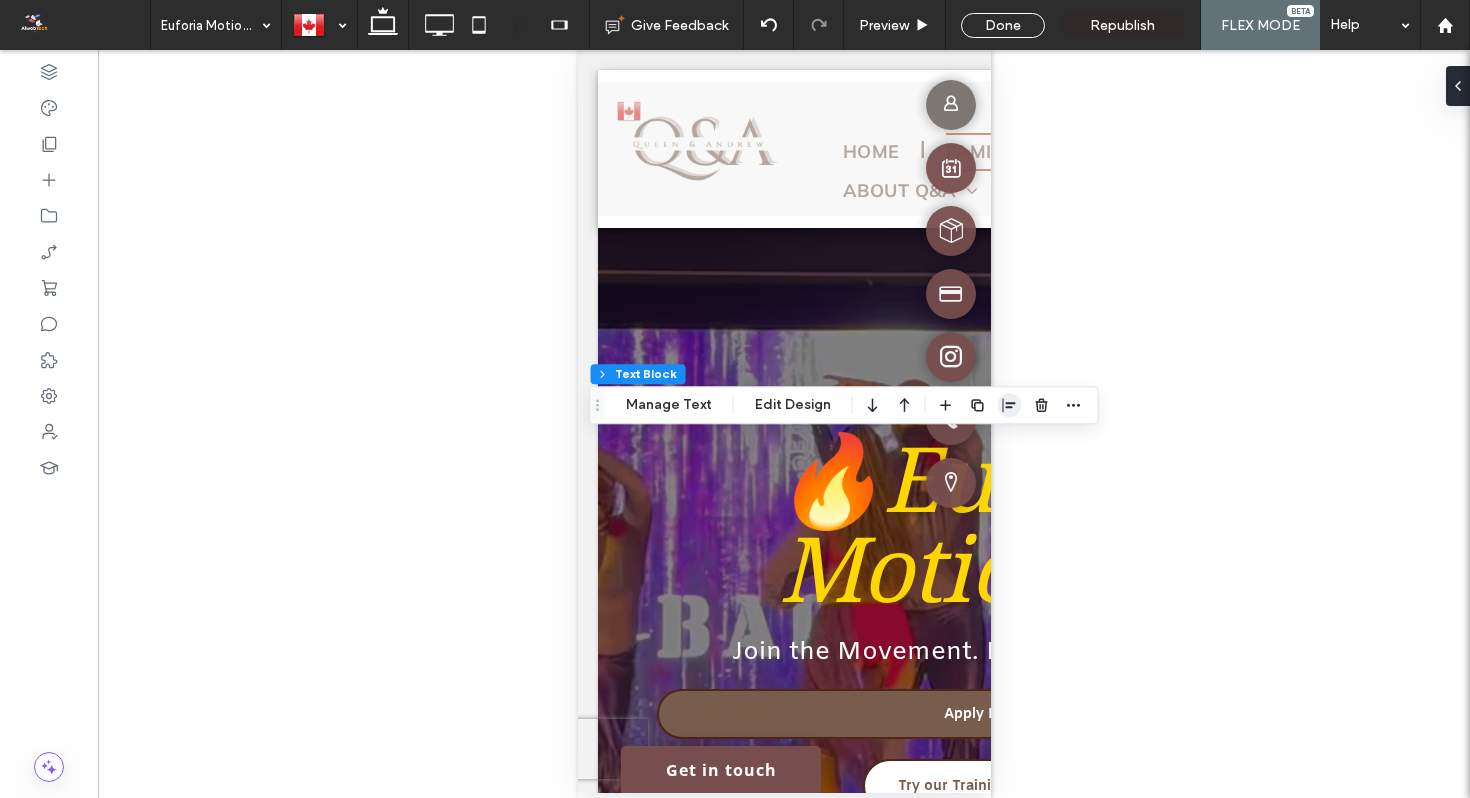 click 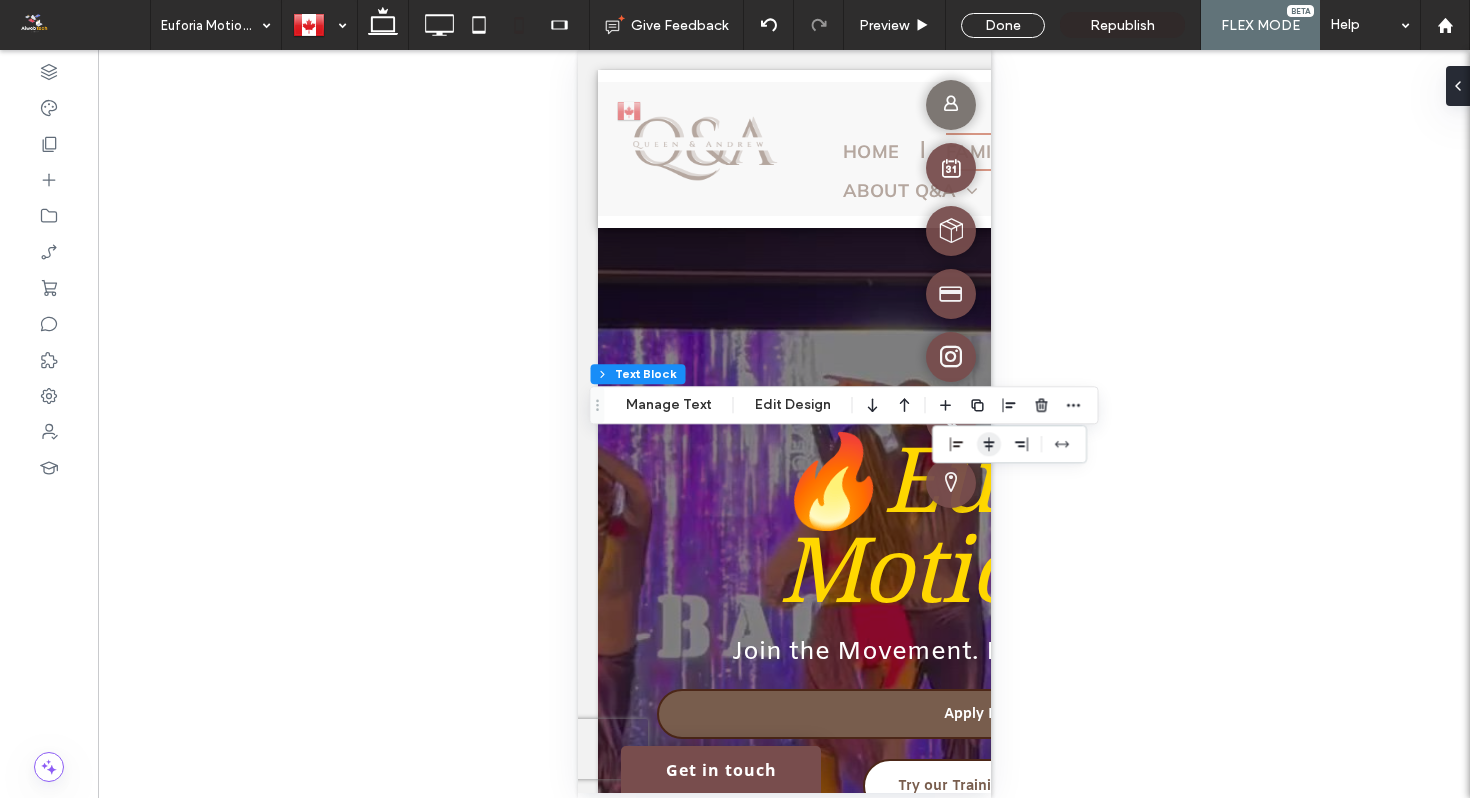 click 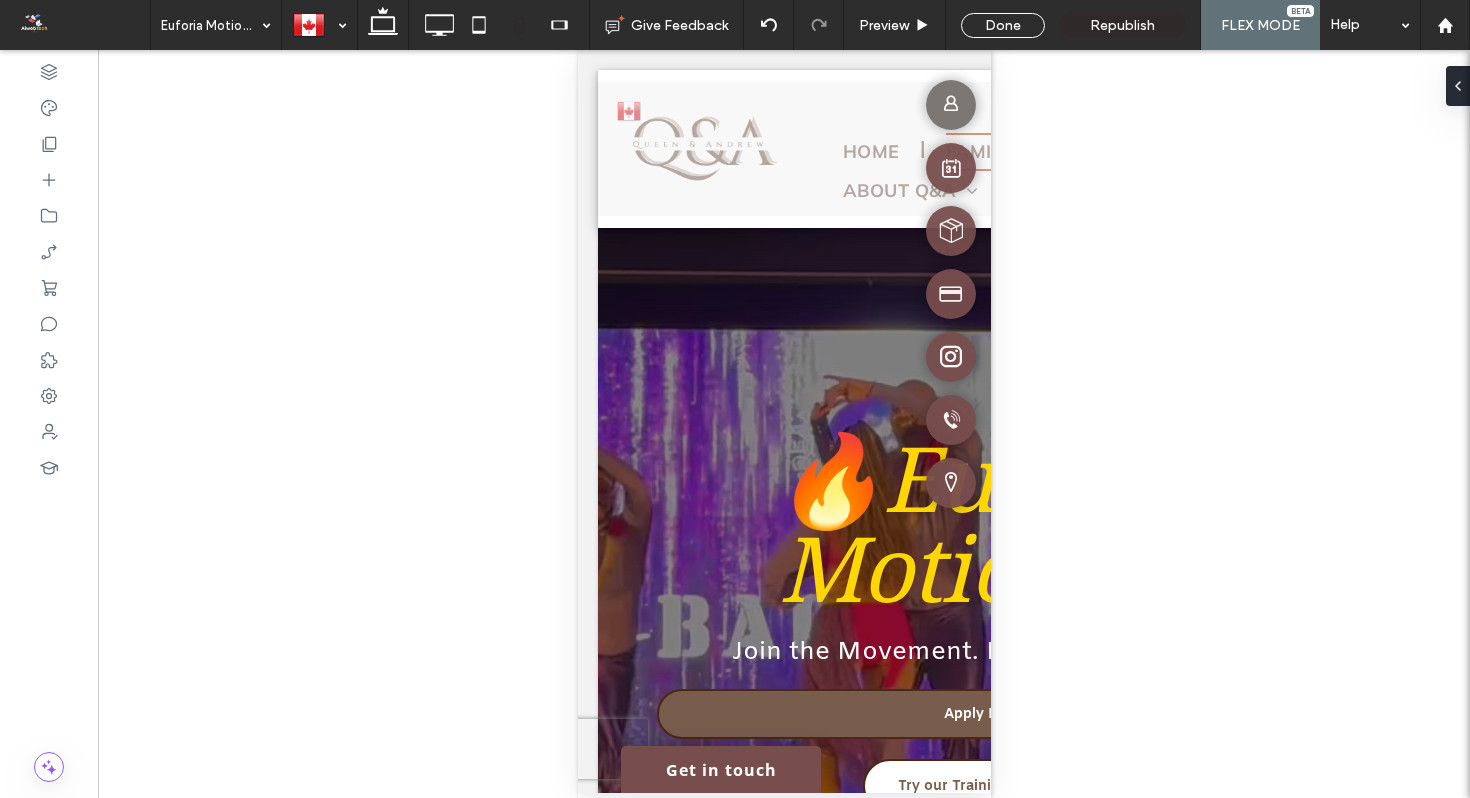 type on "**********" 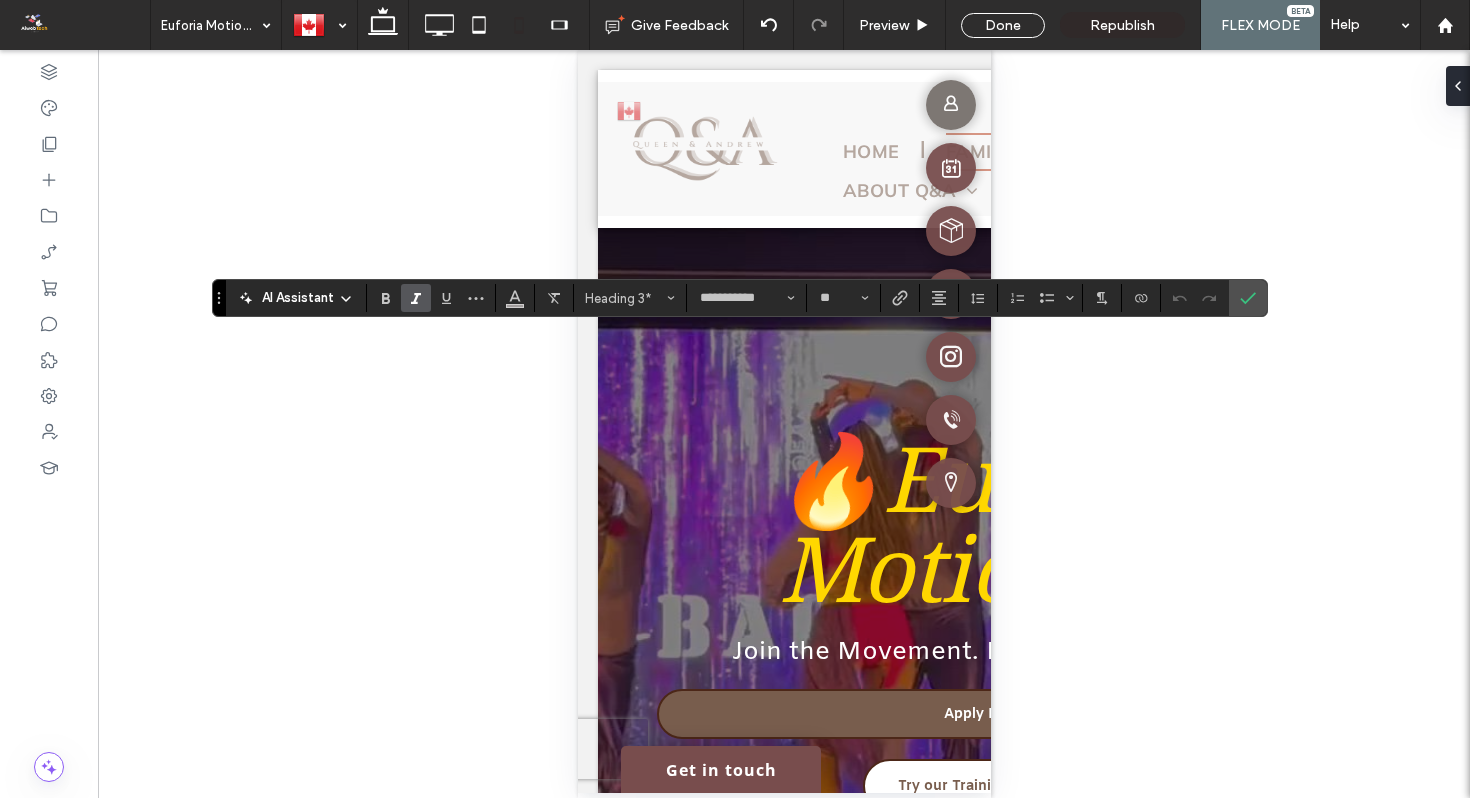 click 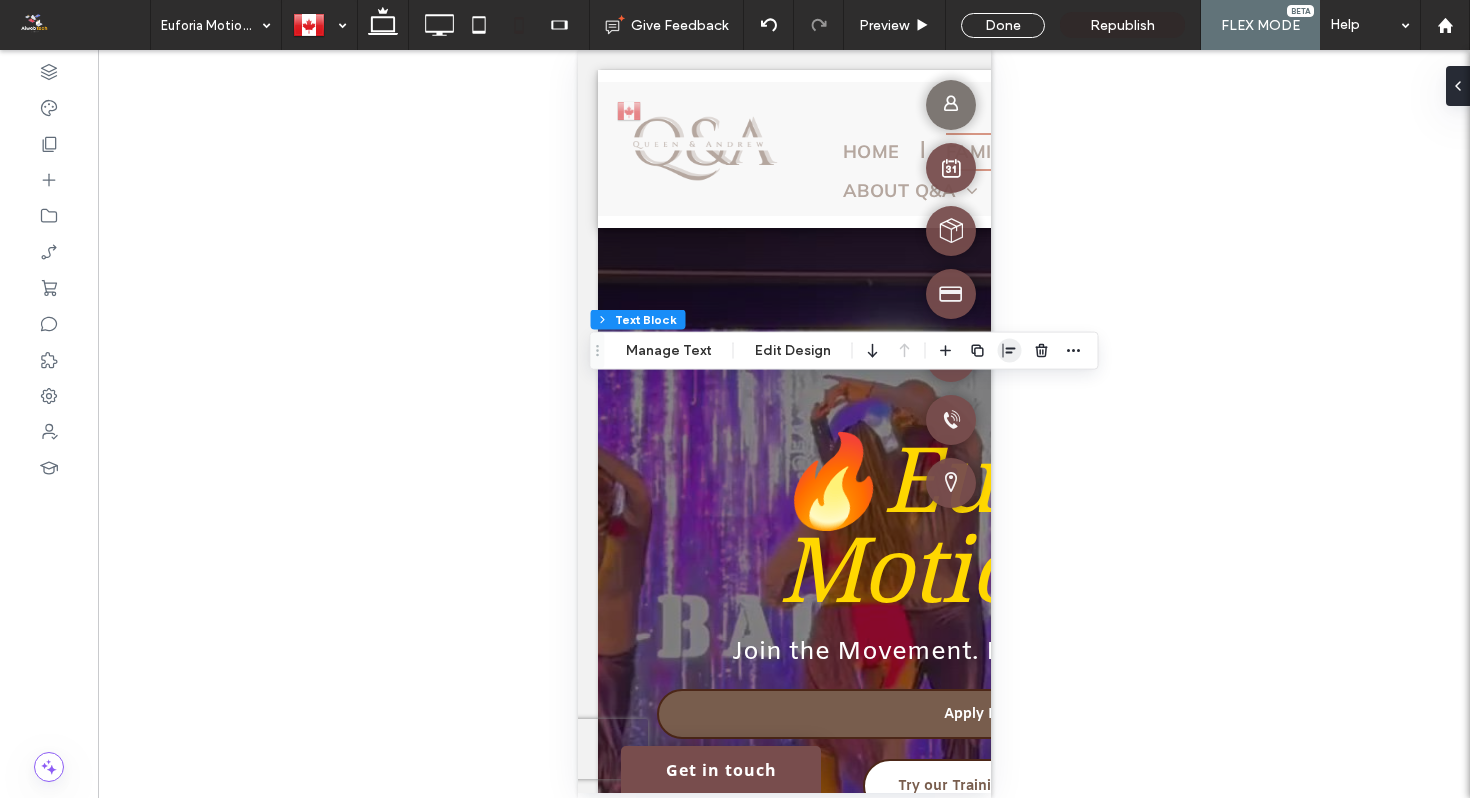 click at bounding box center (1010, 351) 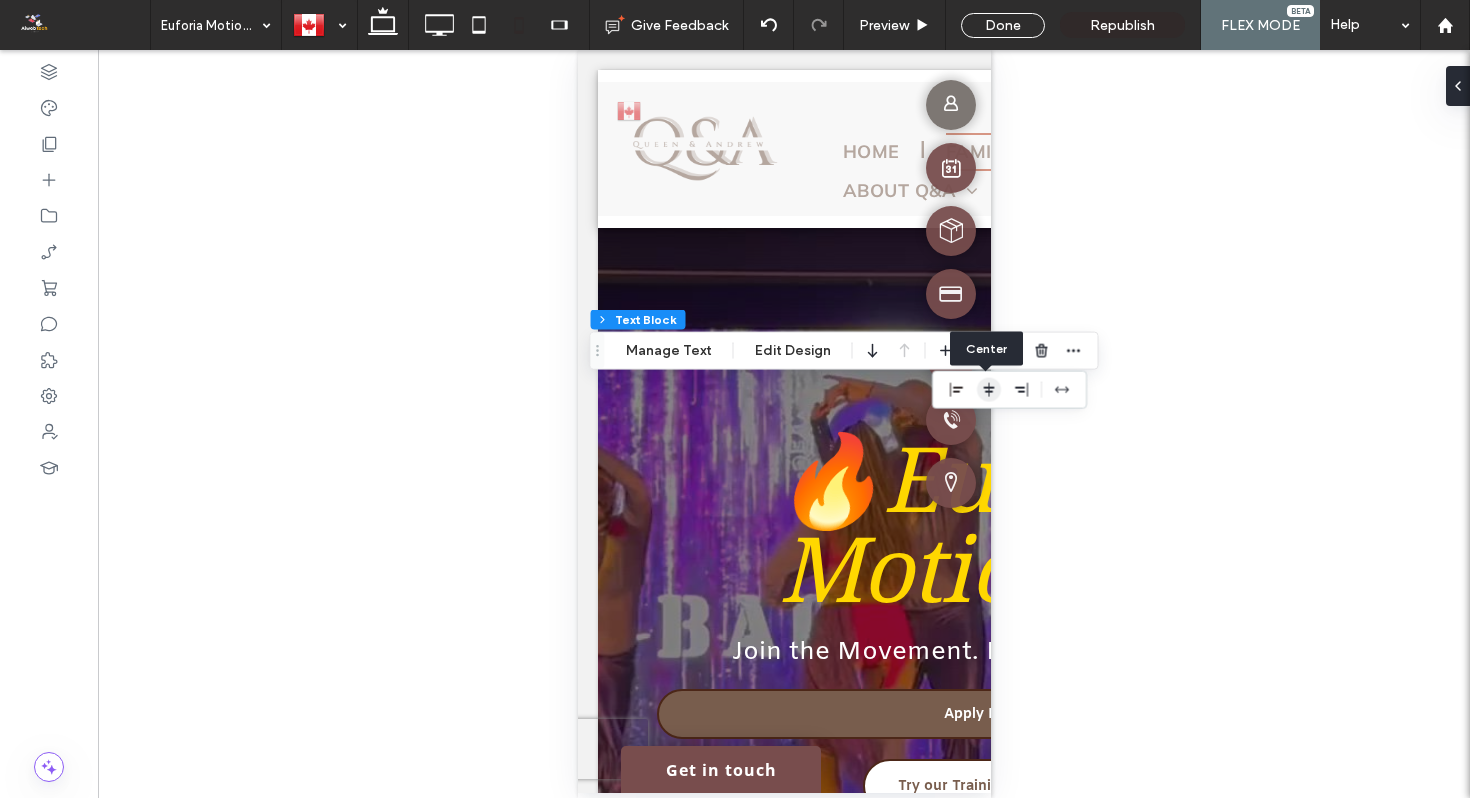 click 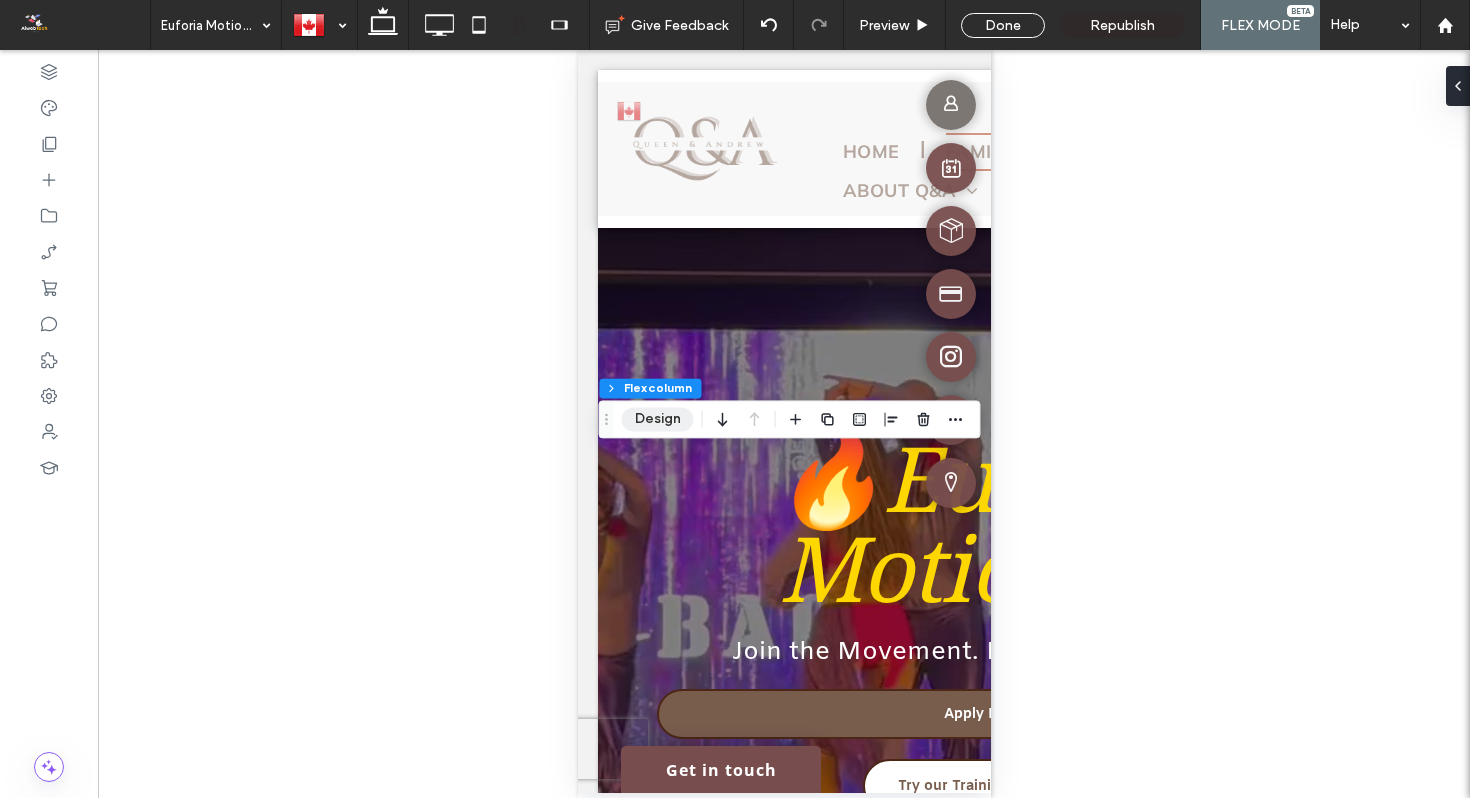 click on "Design" at bounding box center [658, 419] 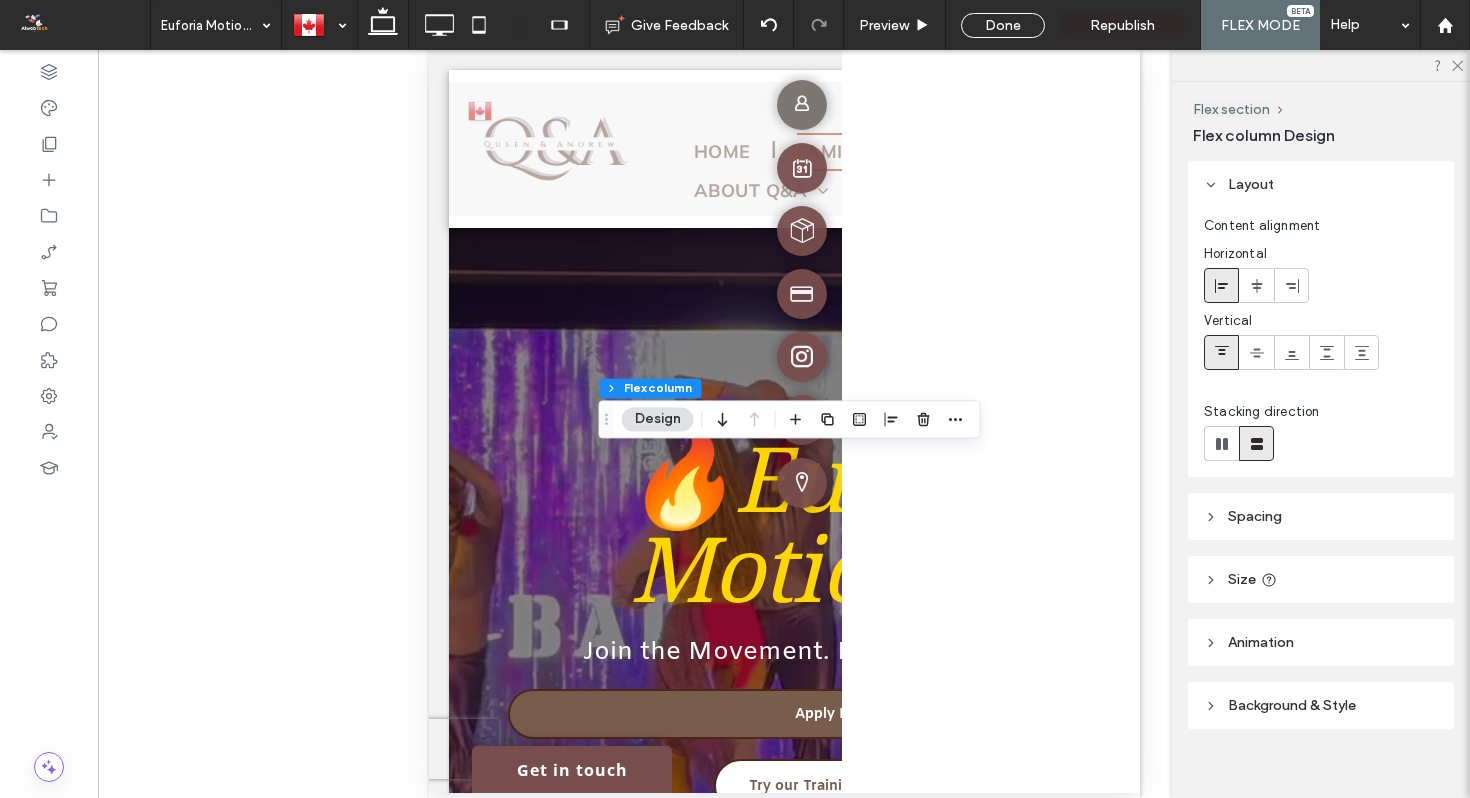 scroll, scrollTop: 19, scrollLeft: 0, axis: vertical 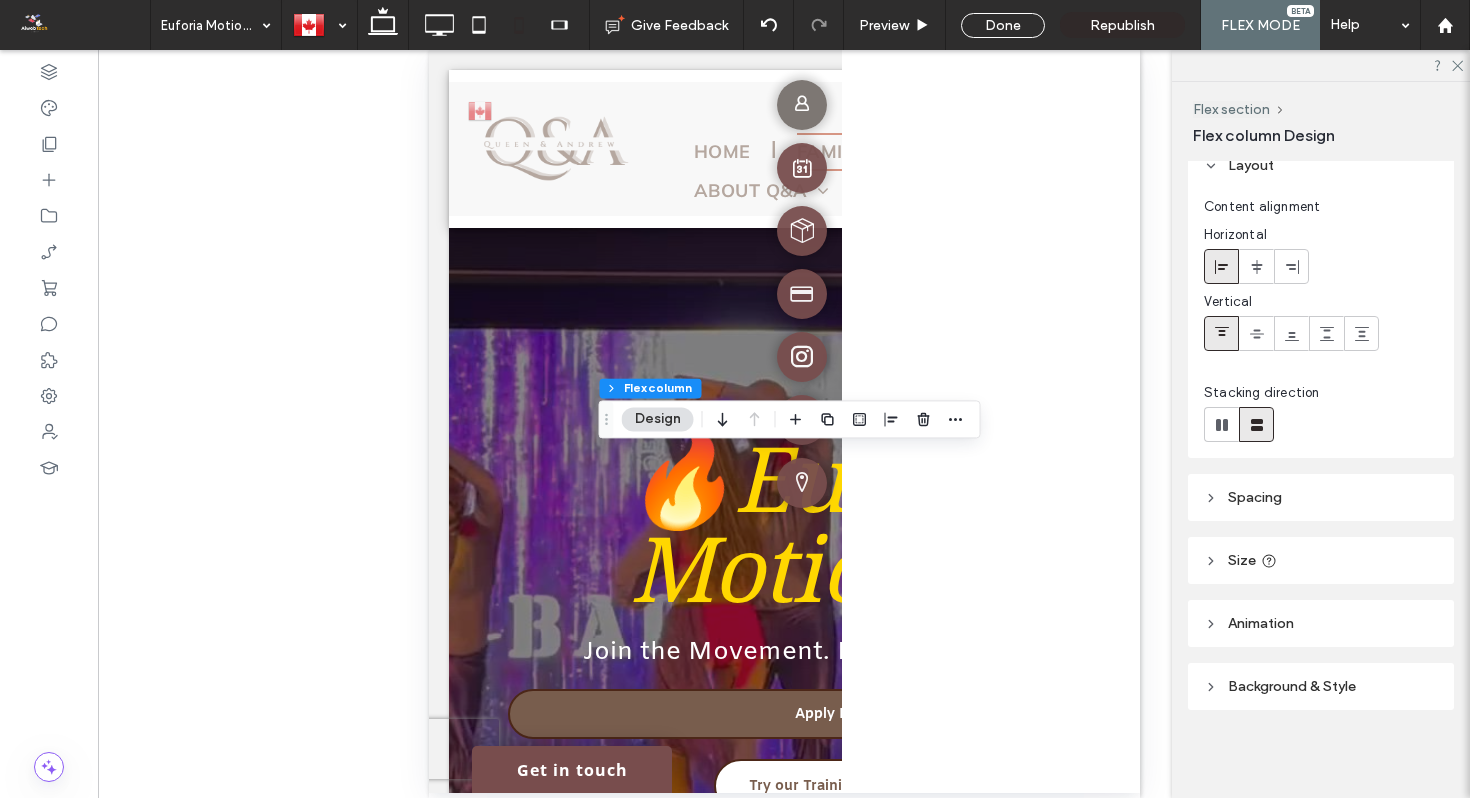 click on "Spacing" at bounding box center (1255, 497) 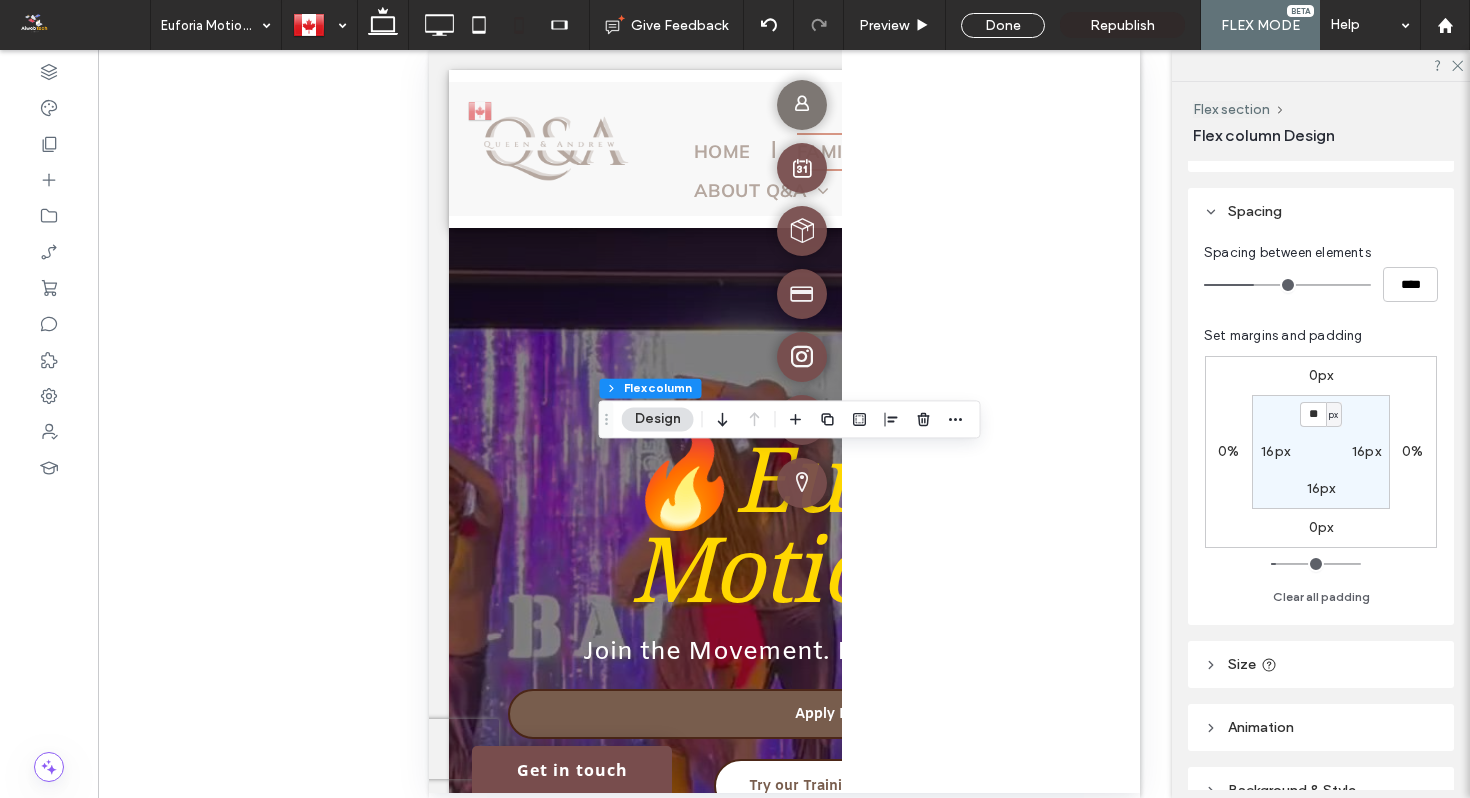 scroll, scrollTop: 320, scrollLeft: 0, axis: vertical 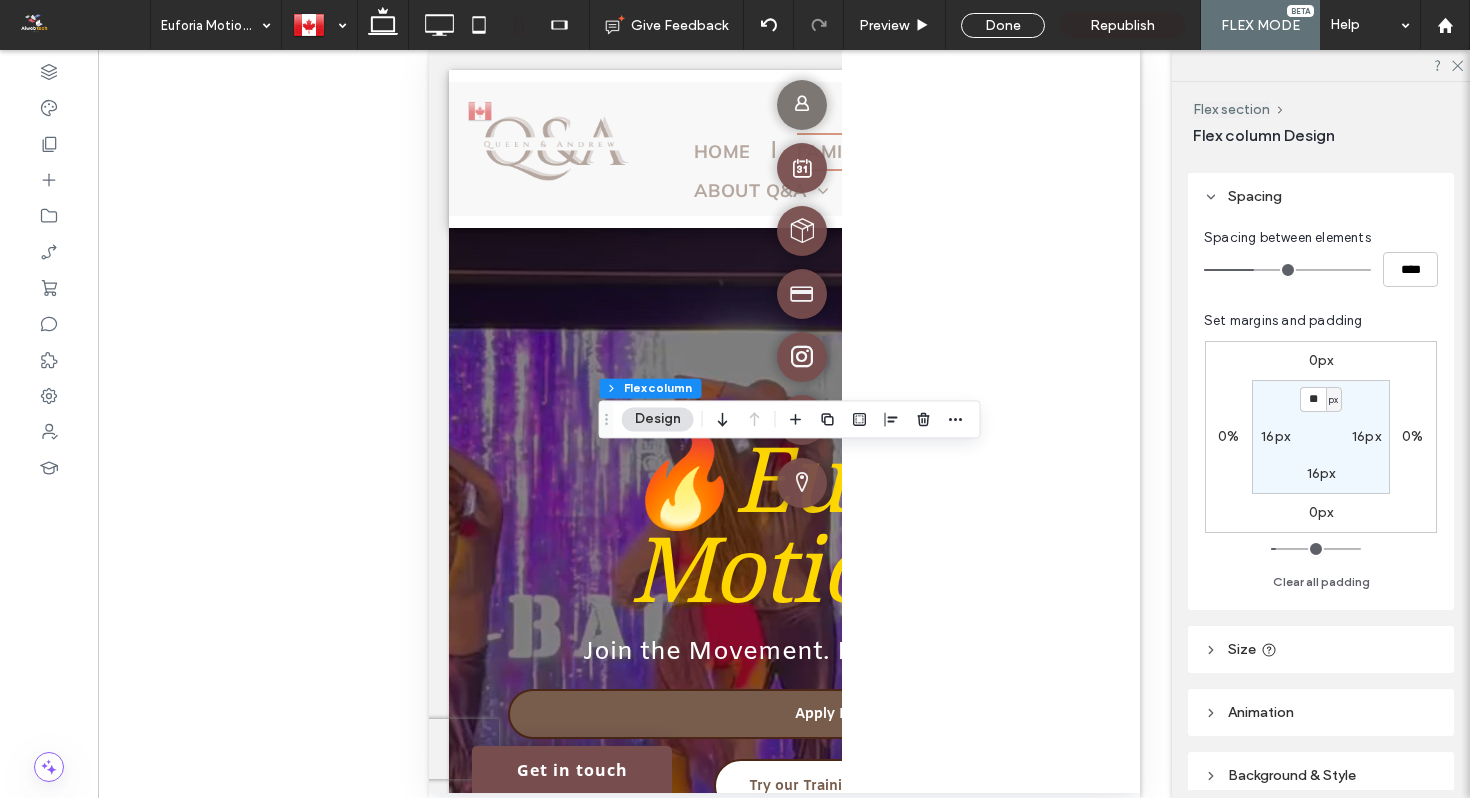 click on "** px 16px 16px 16px" at bounding box center (1321, 437) 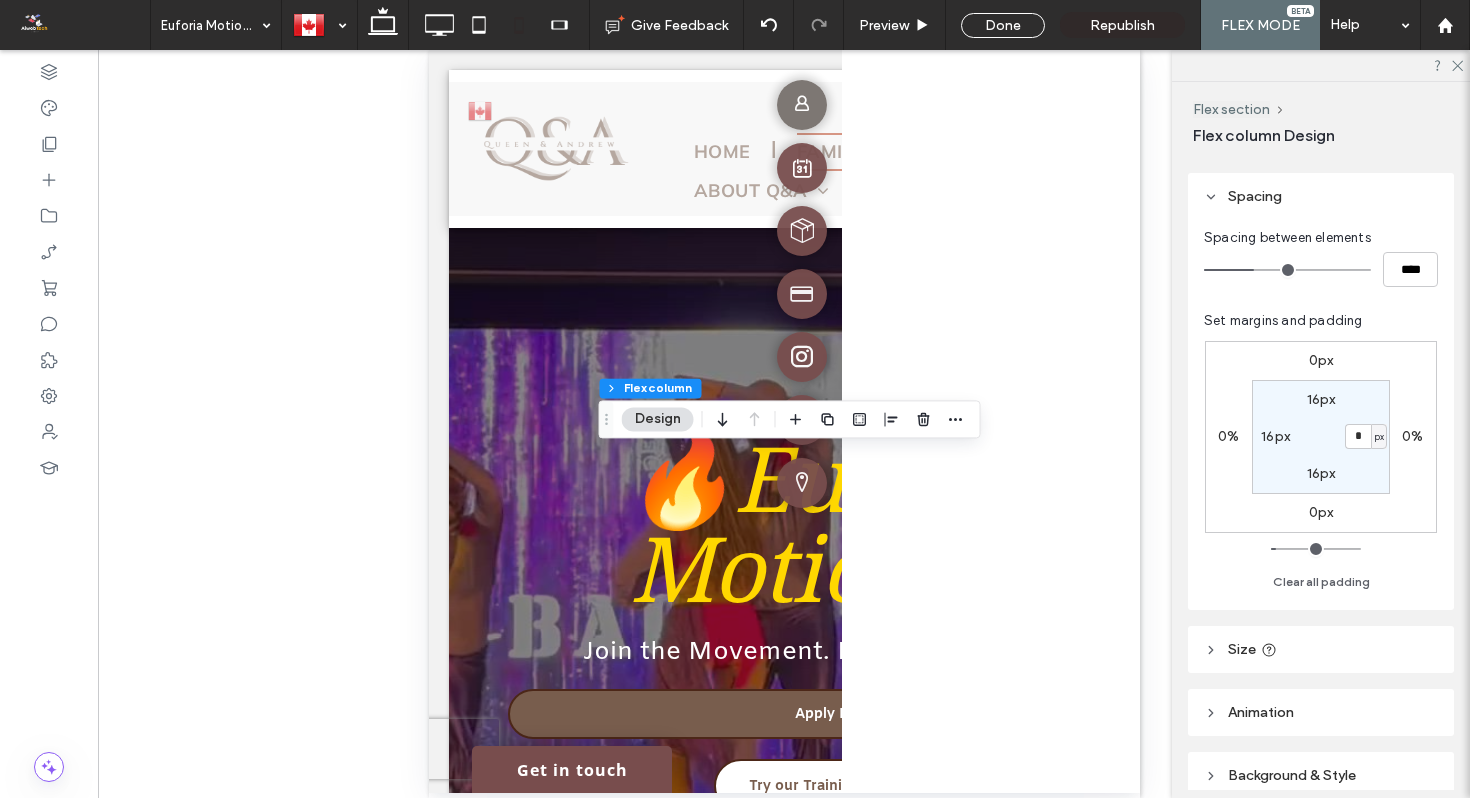 type on "*" 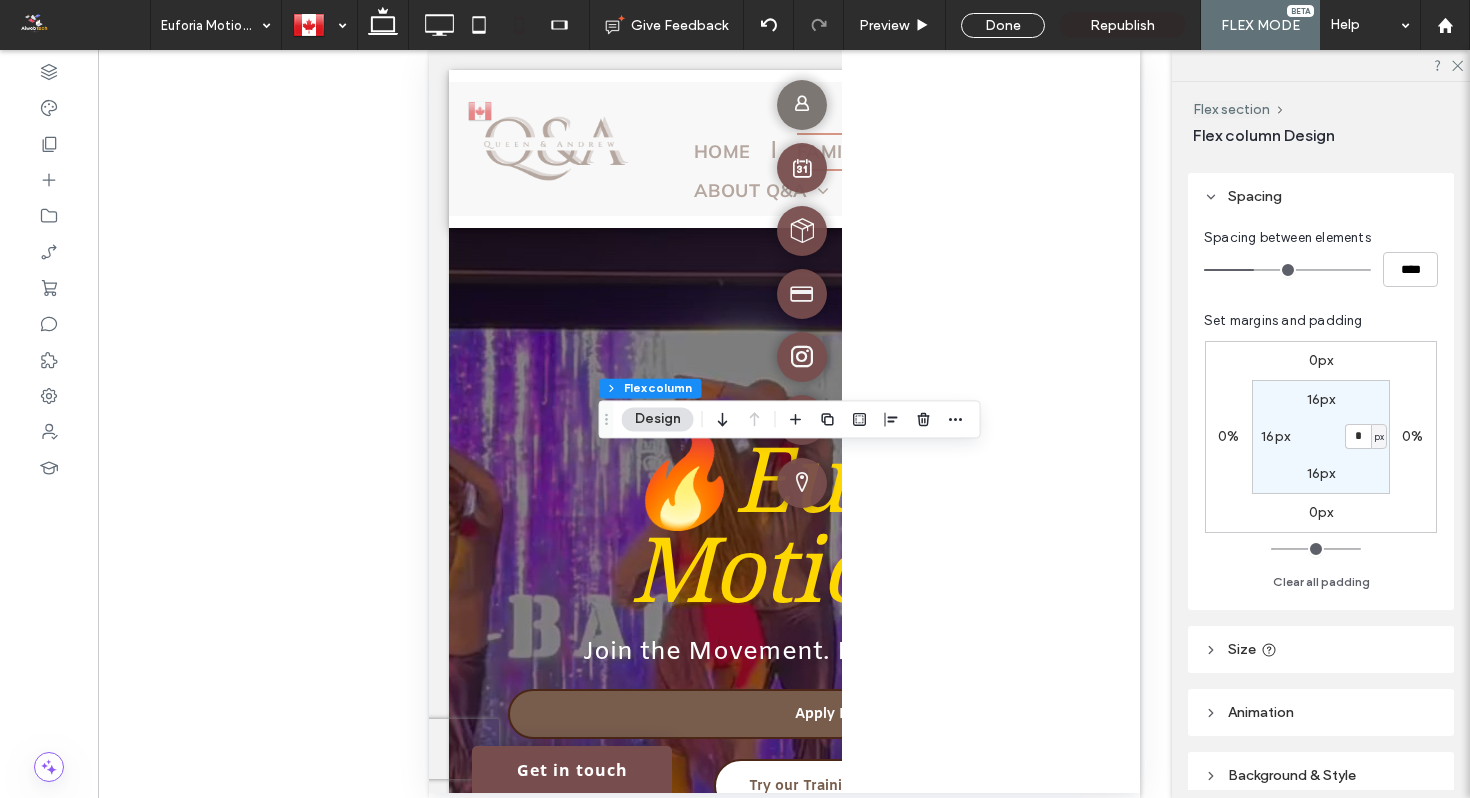 click on "16px" at bounding box center [1275, 436] 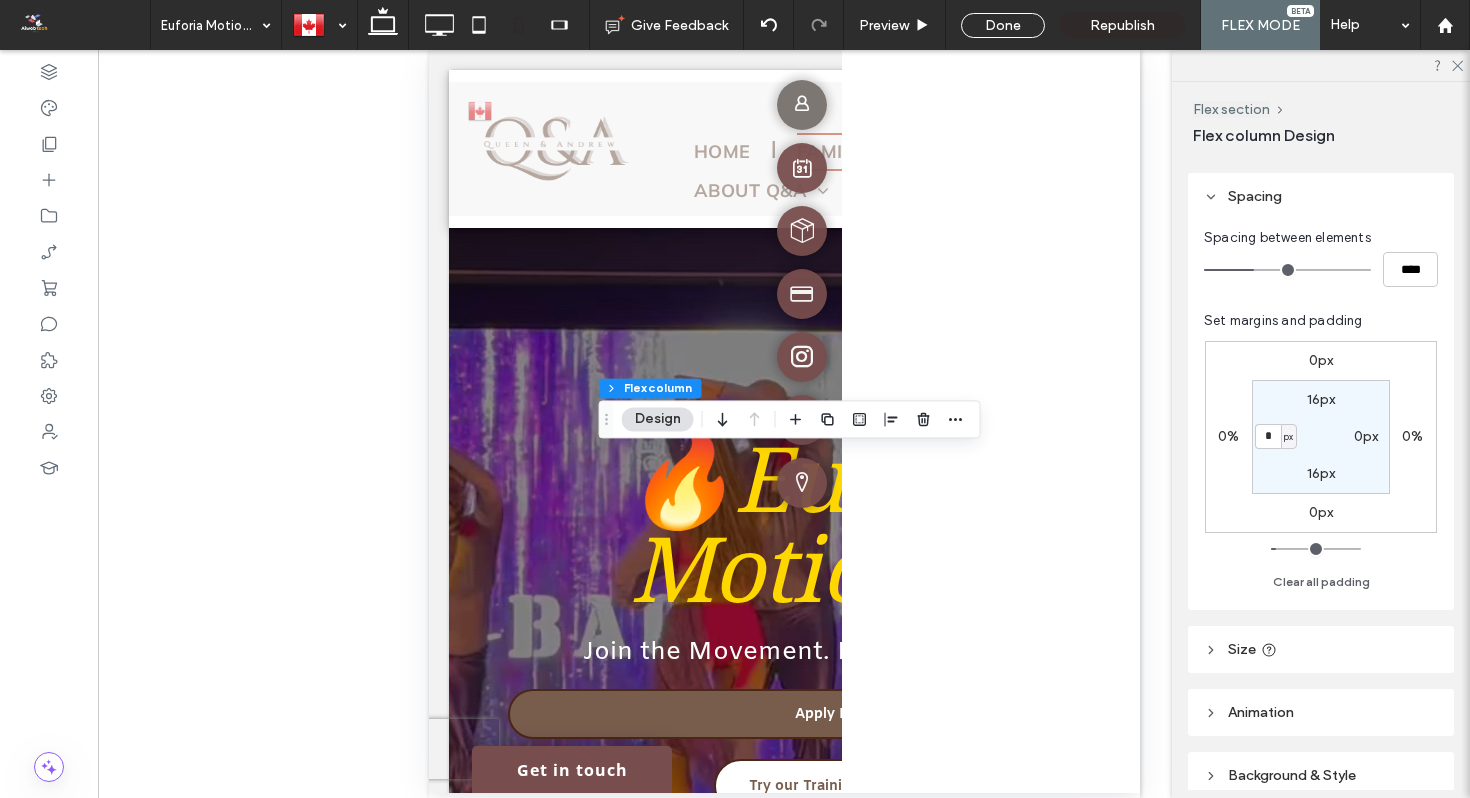 type on "*" 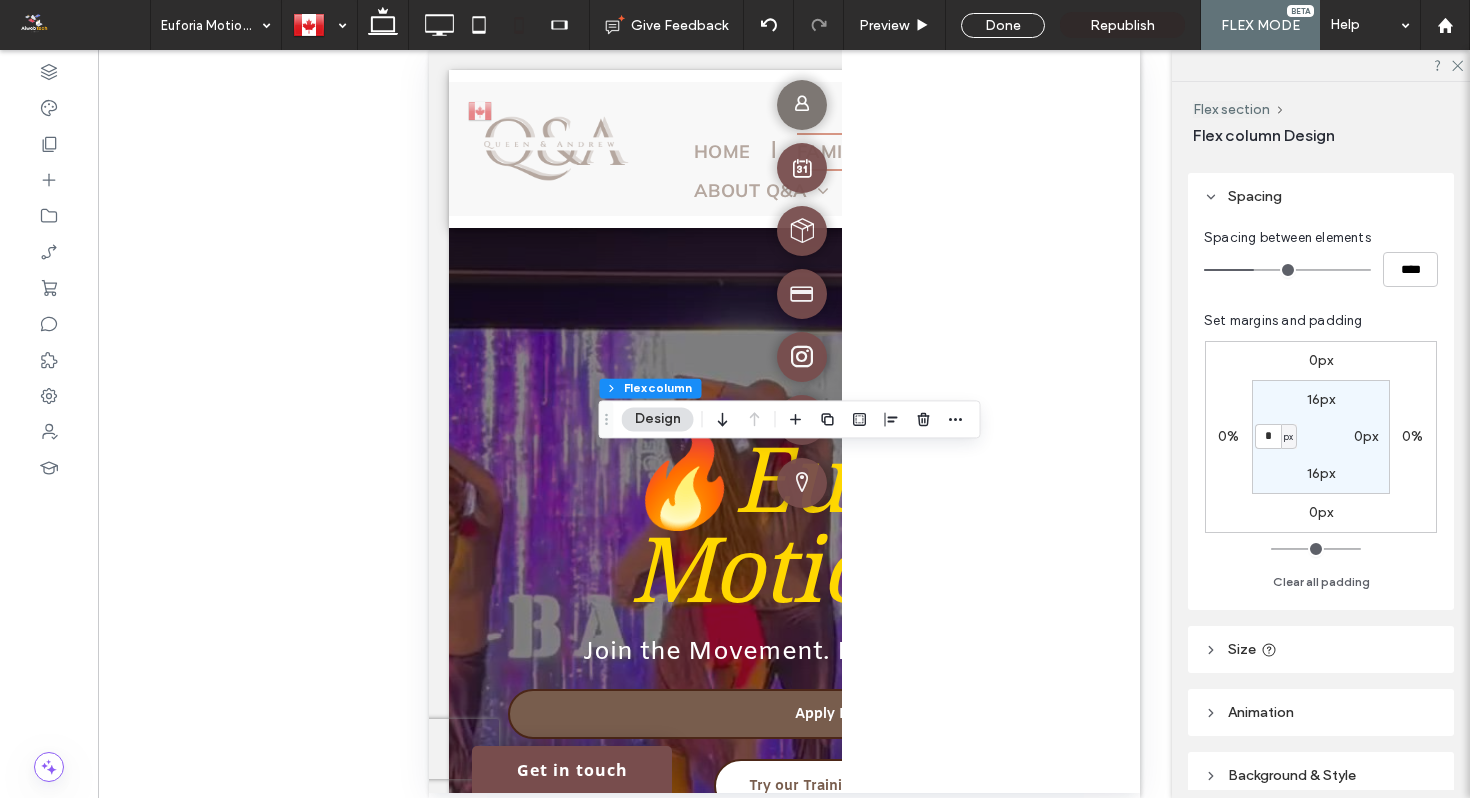 click on "Spacing between elements **** Set margins and padding 0px 0% 0px 0% 16px 0px 16px * px Clear all padding" at bounding box center (1321, 415) 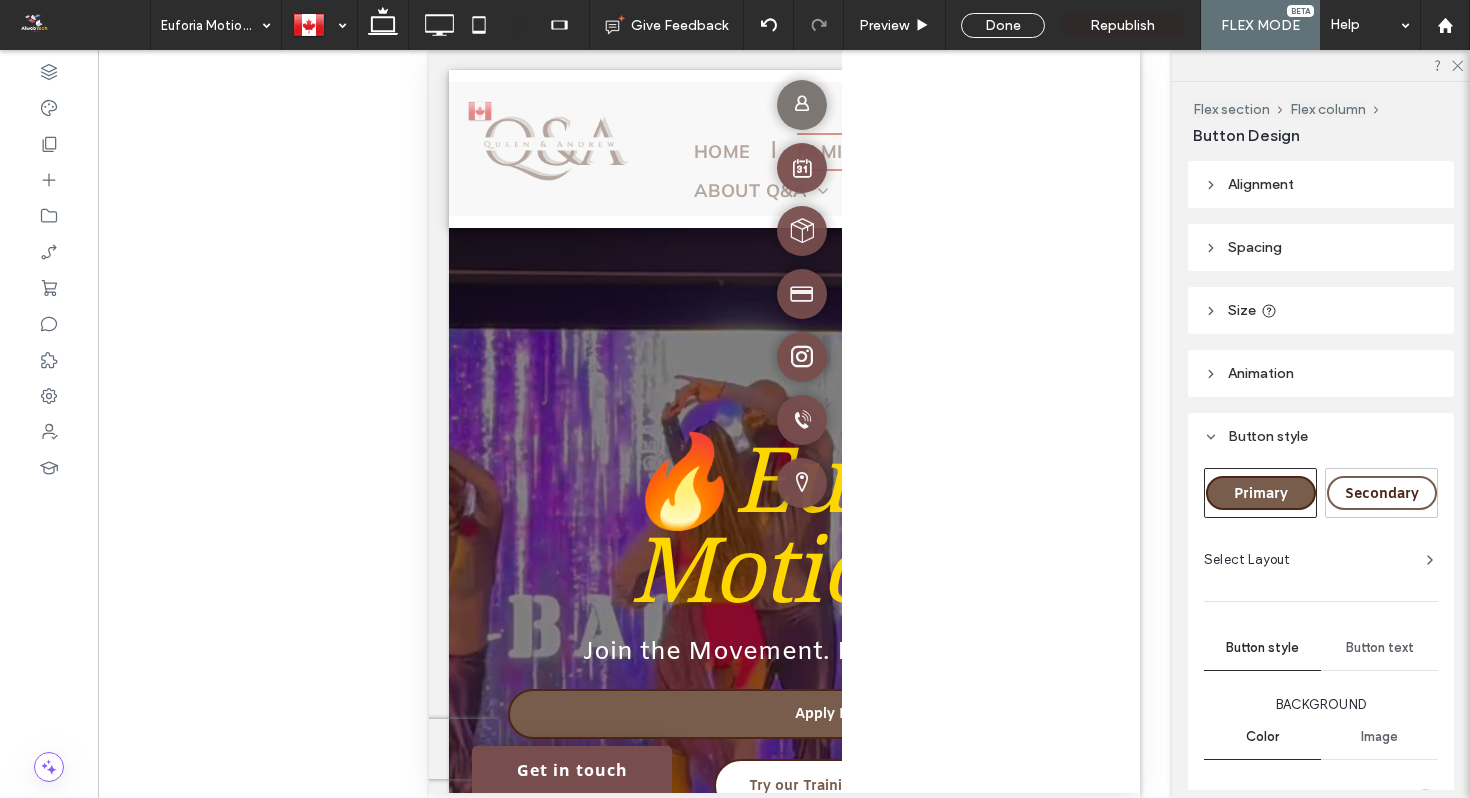 type on "**" 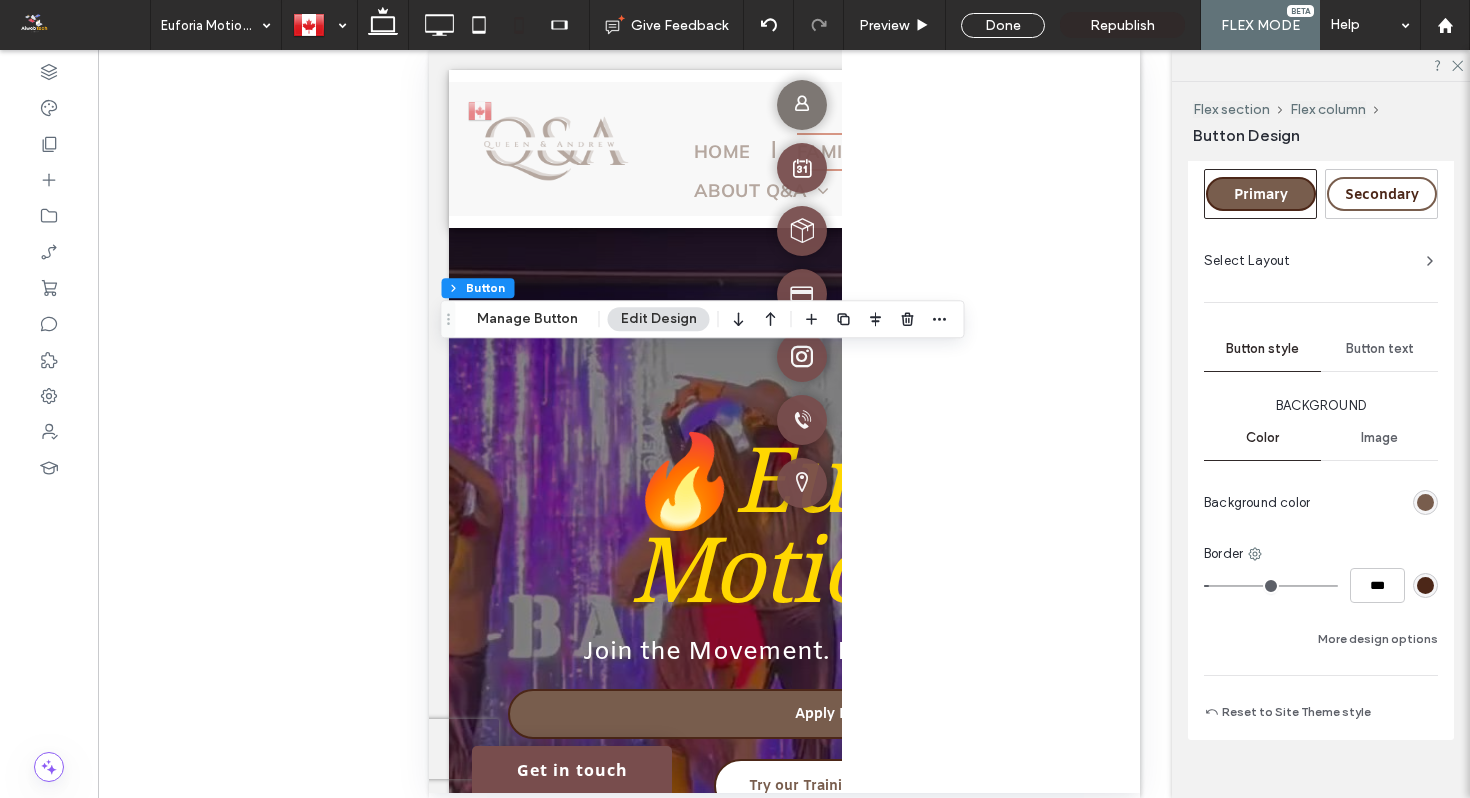 scroll, scrollTop: 329, scrollLeft: 0, axis: vertical 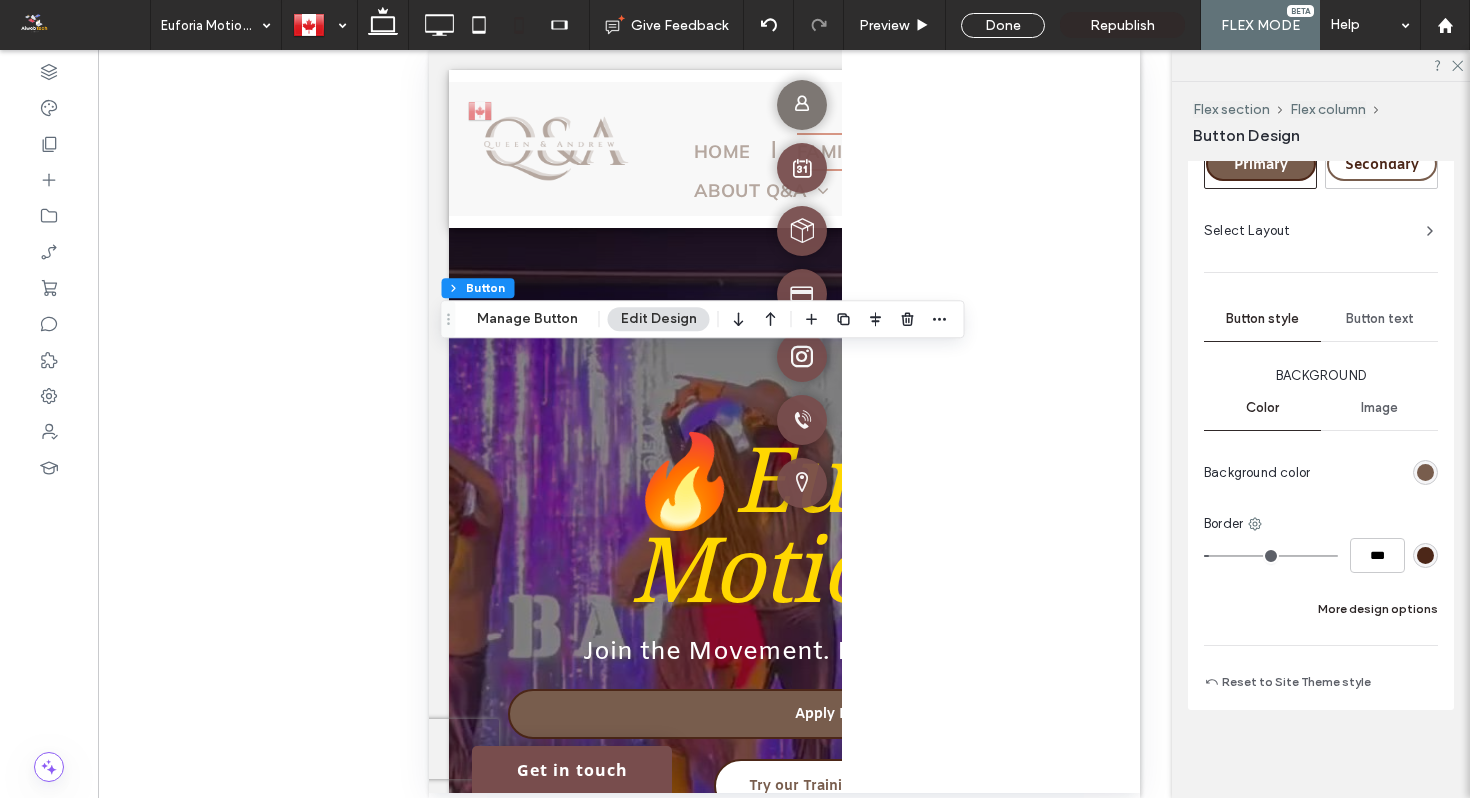 click on "More design options" at bounding box center [1378, 609] 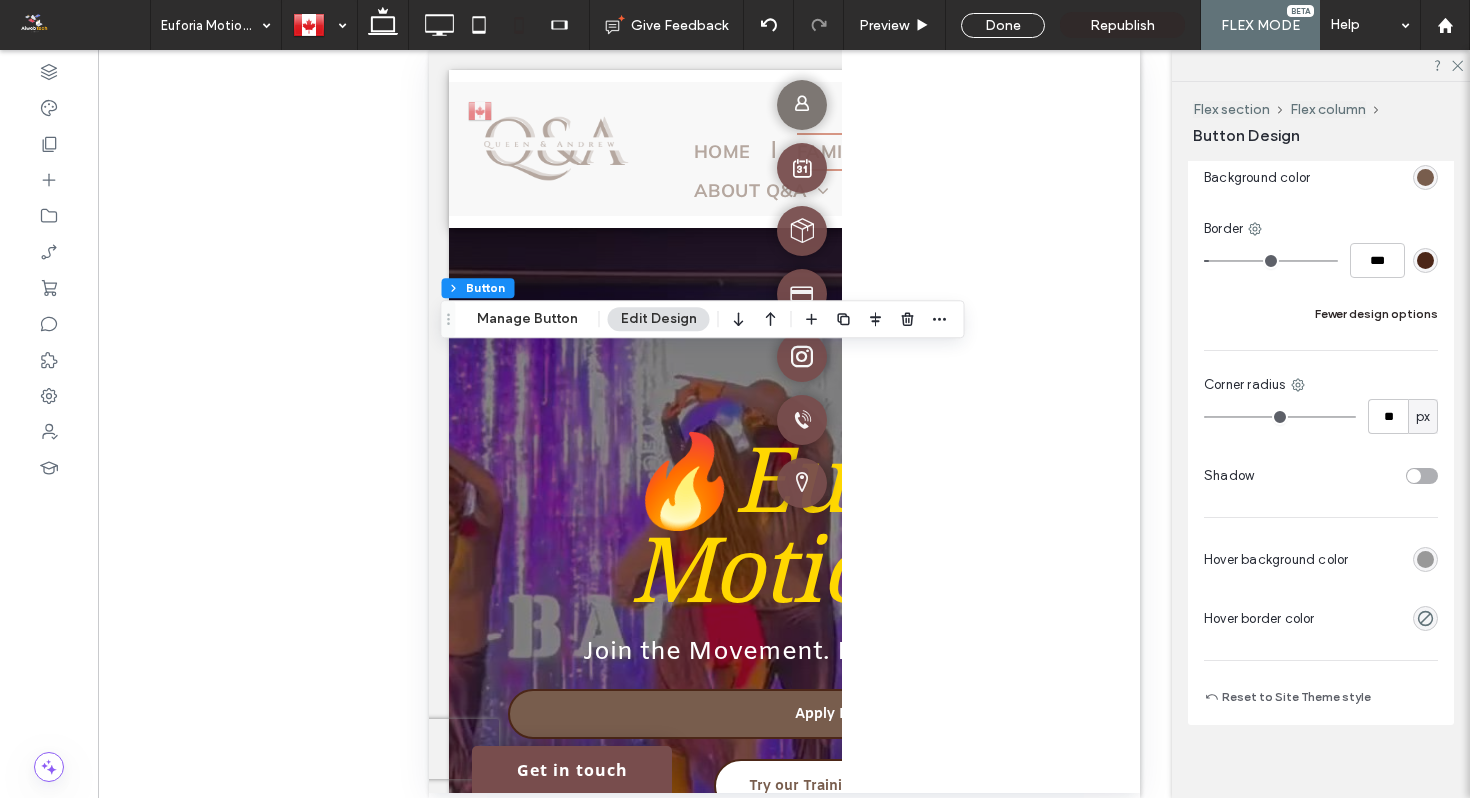 scroll, scrollTop: 639, scrollLeft: 0, axis: vertical 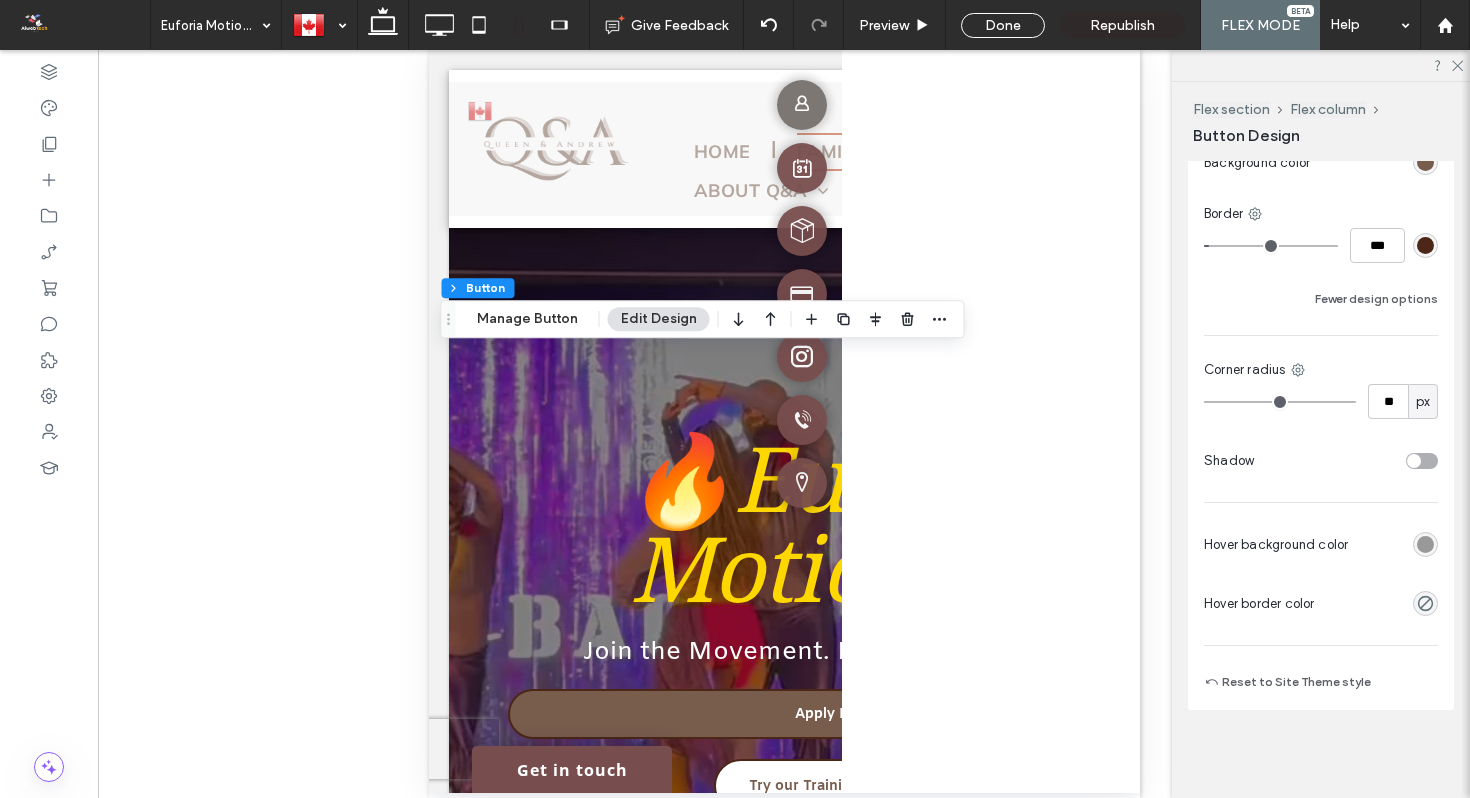 click at bounding box center [1425, 544] 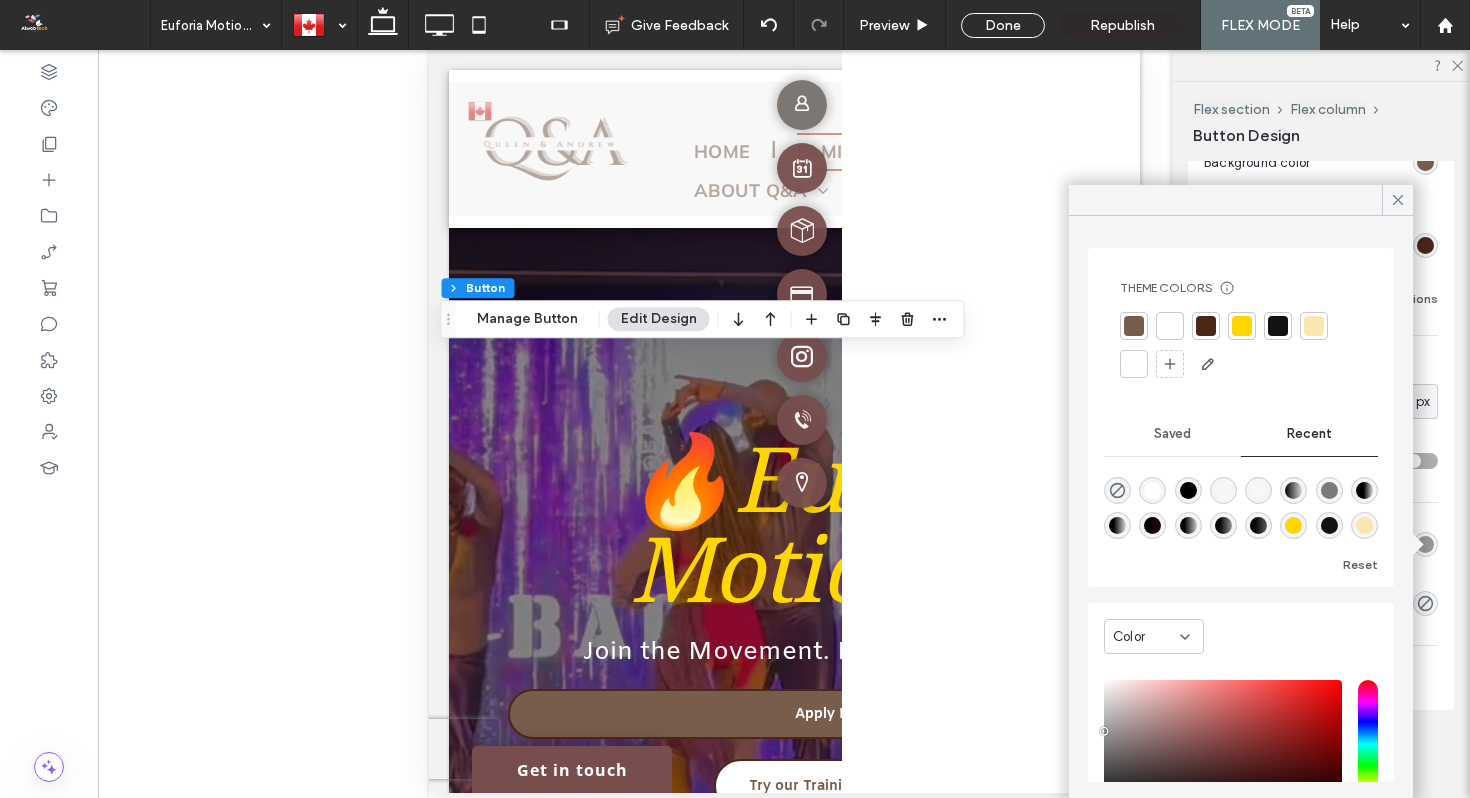 click at bounding box center [1170, 326] 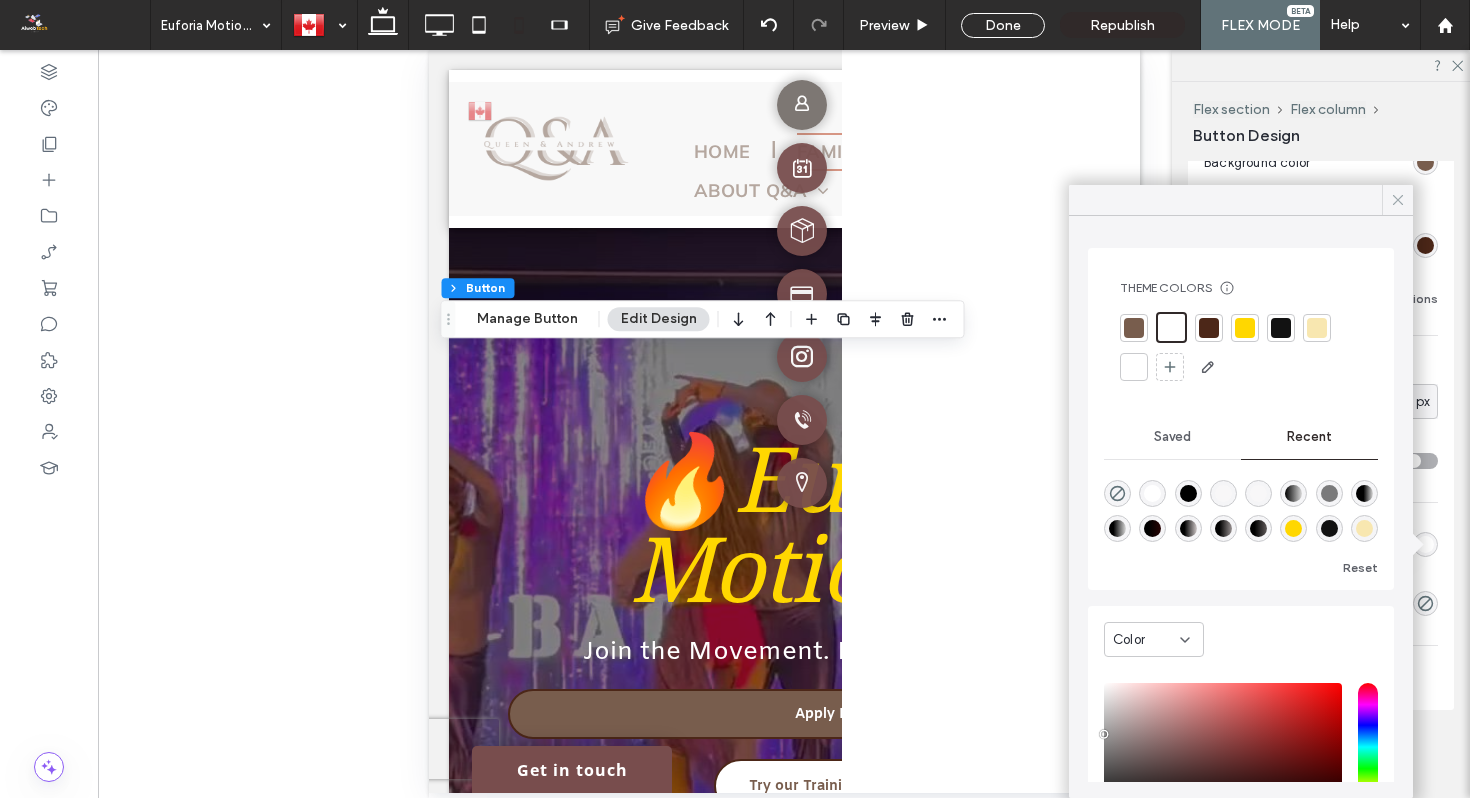 click 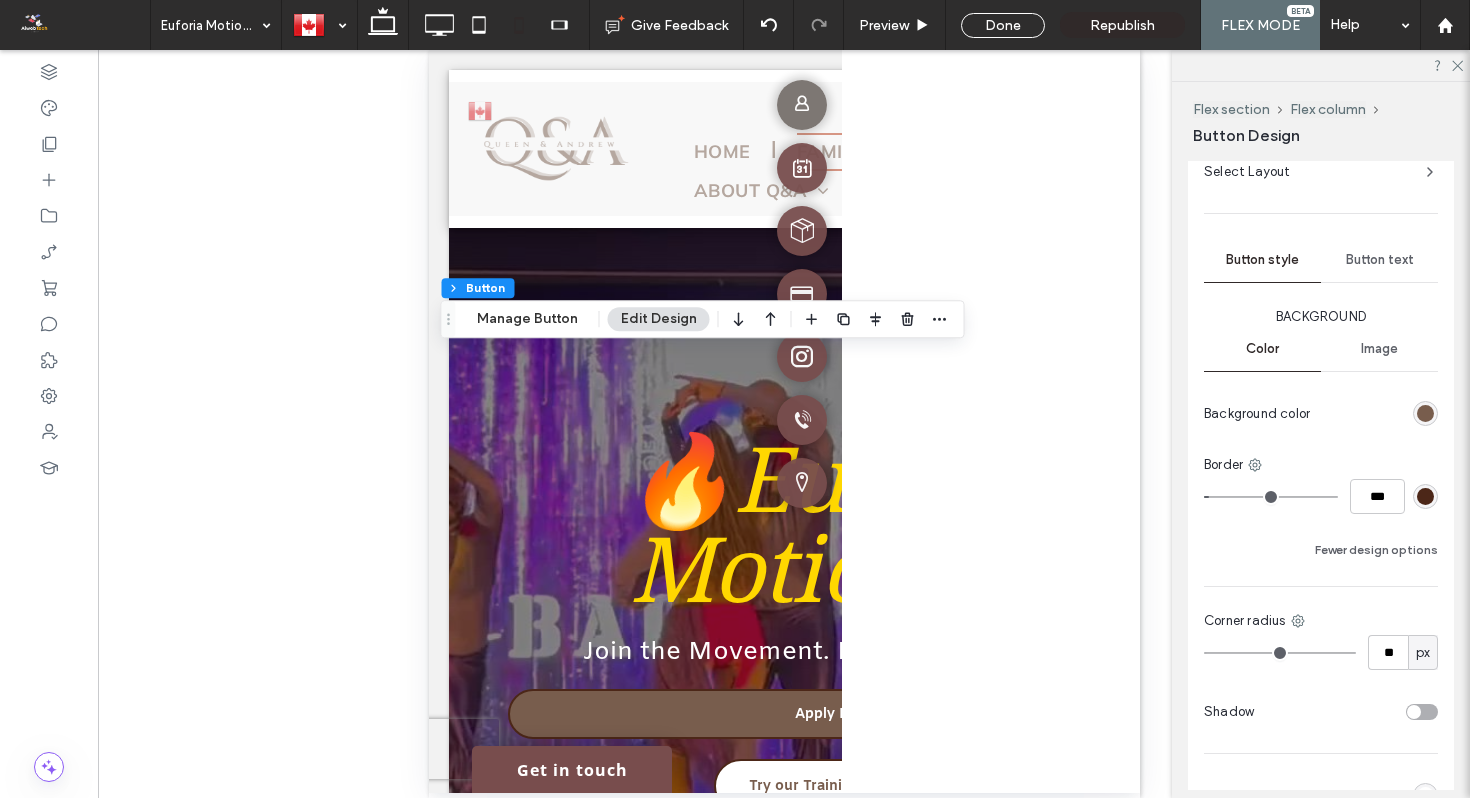 scroll, scrollTop: 377, scrollLeft: 0, axis: vertical 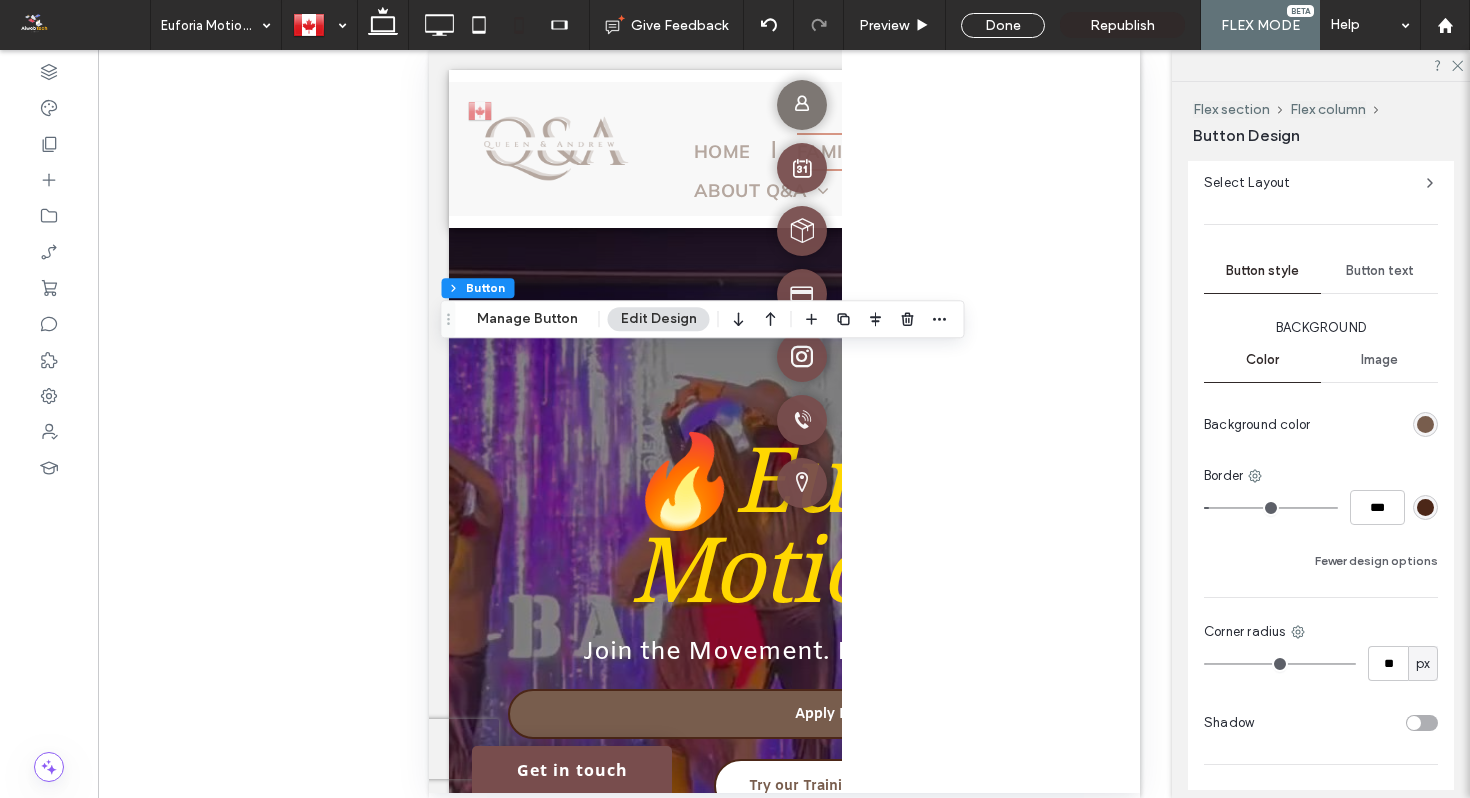 click on "Button text" at bounding box center [1380, 271] 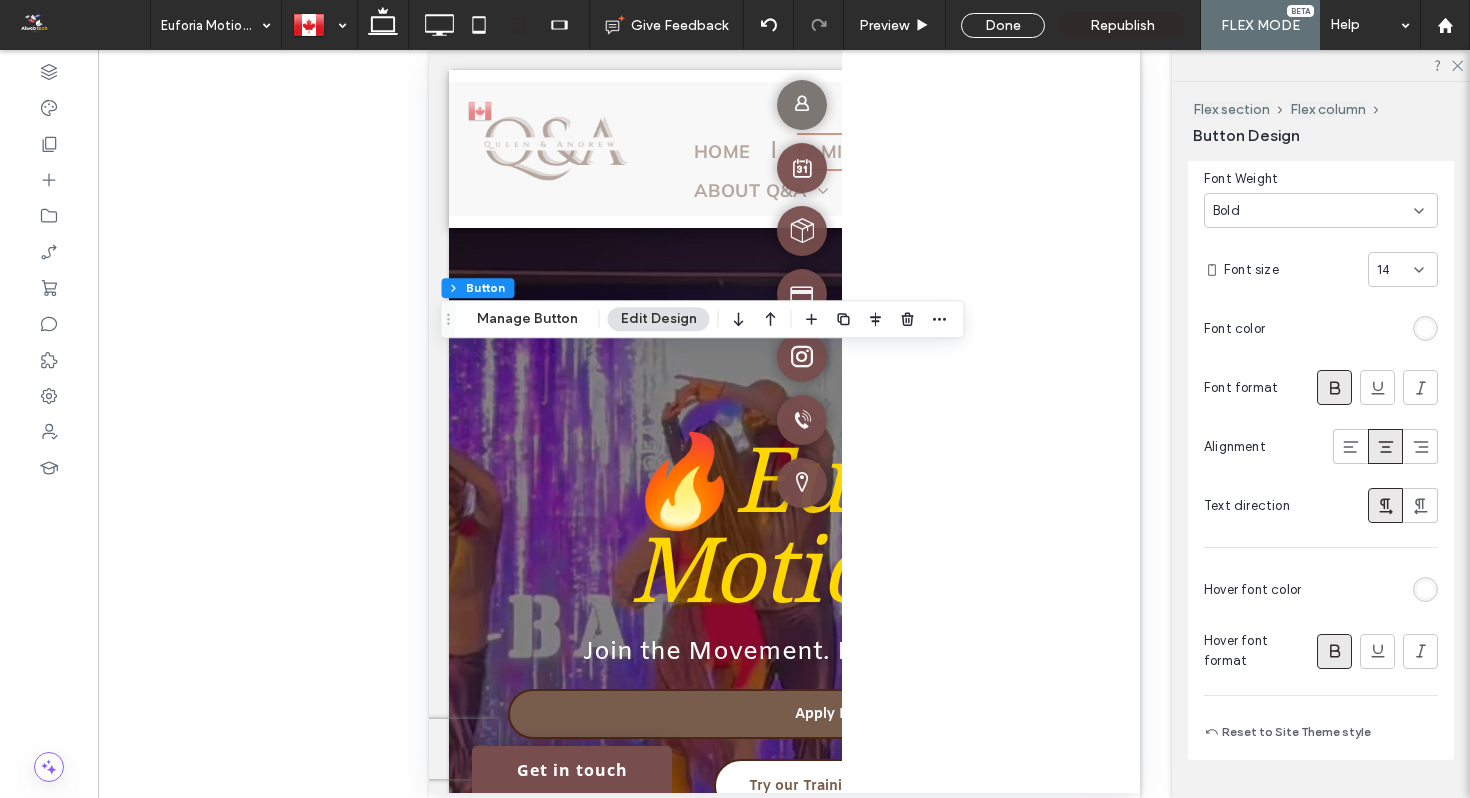 scroll, scrollTop: 659, scrollLeft: 0, axis: vertical 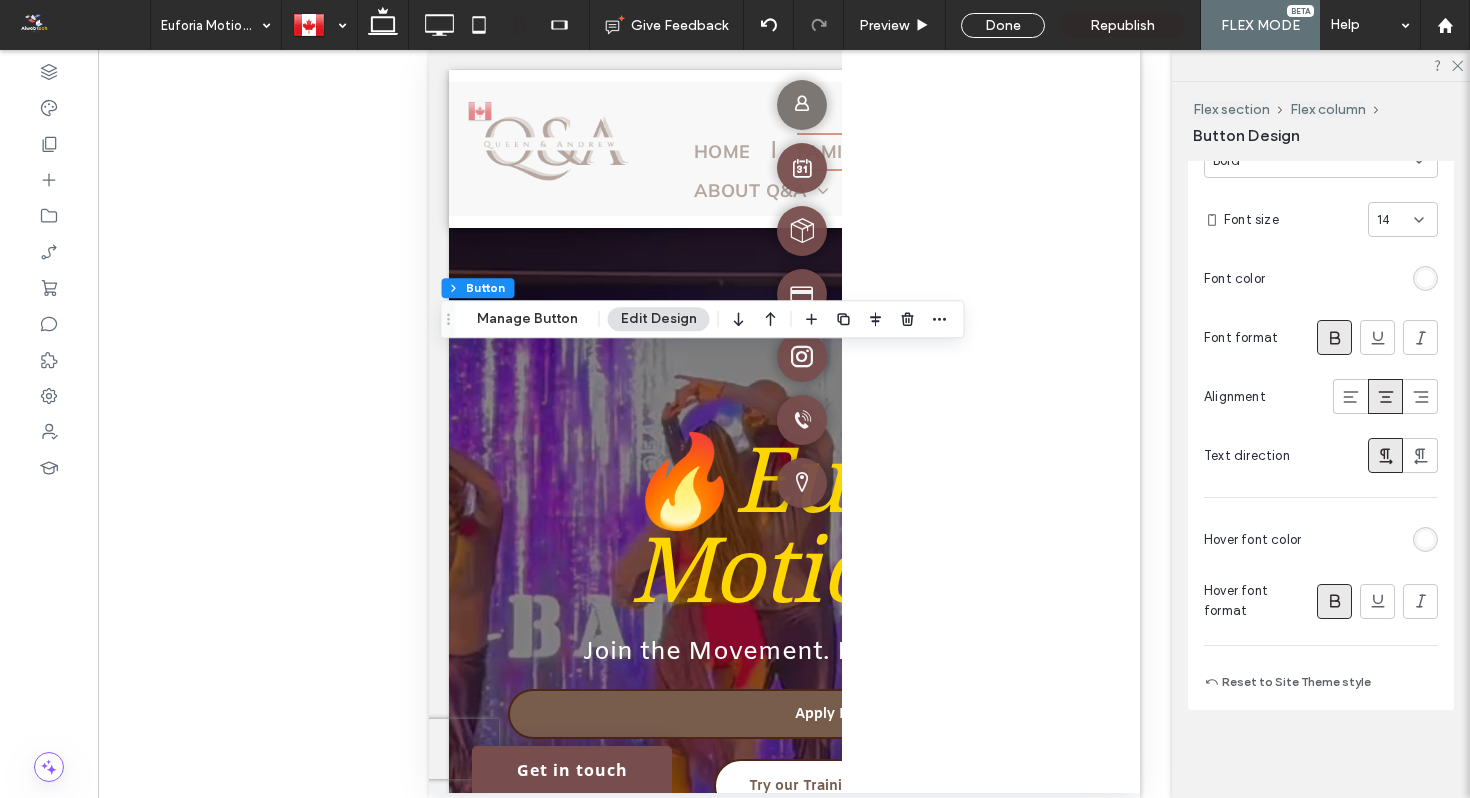 click at bounding box center [1425, 539] 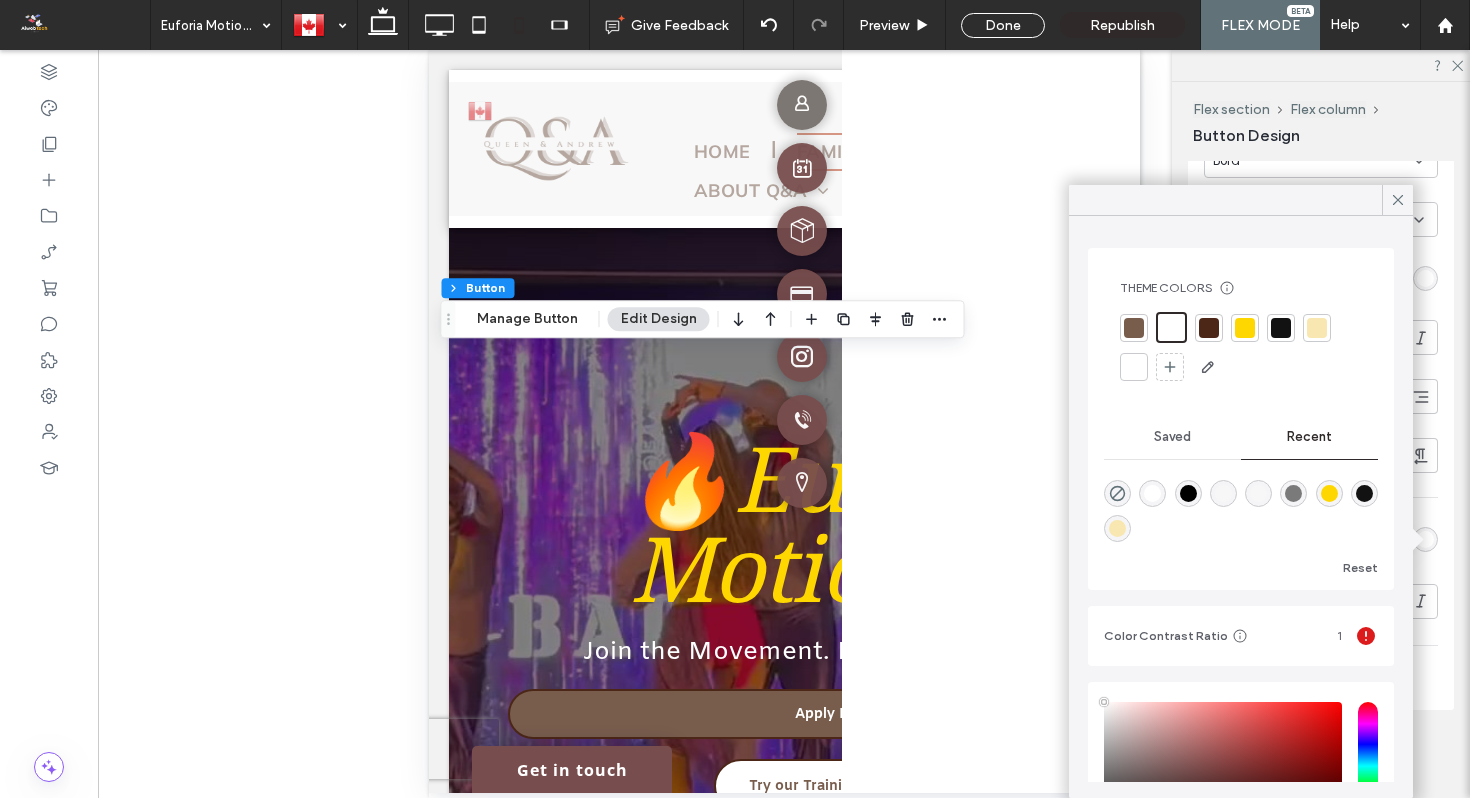 click at bounding box center [1134, 328] 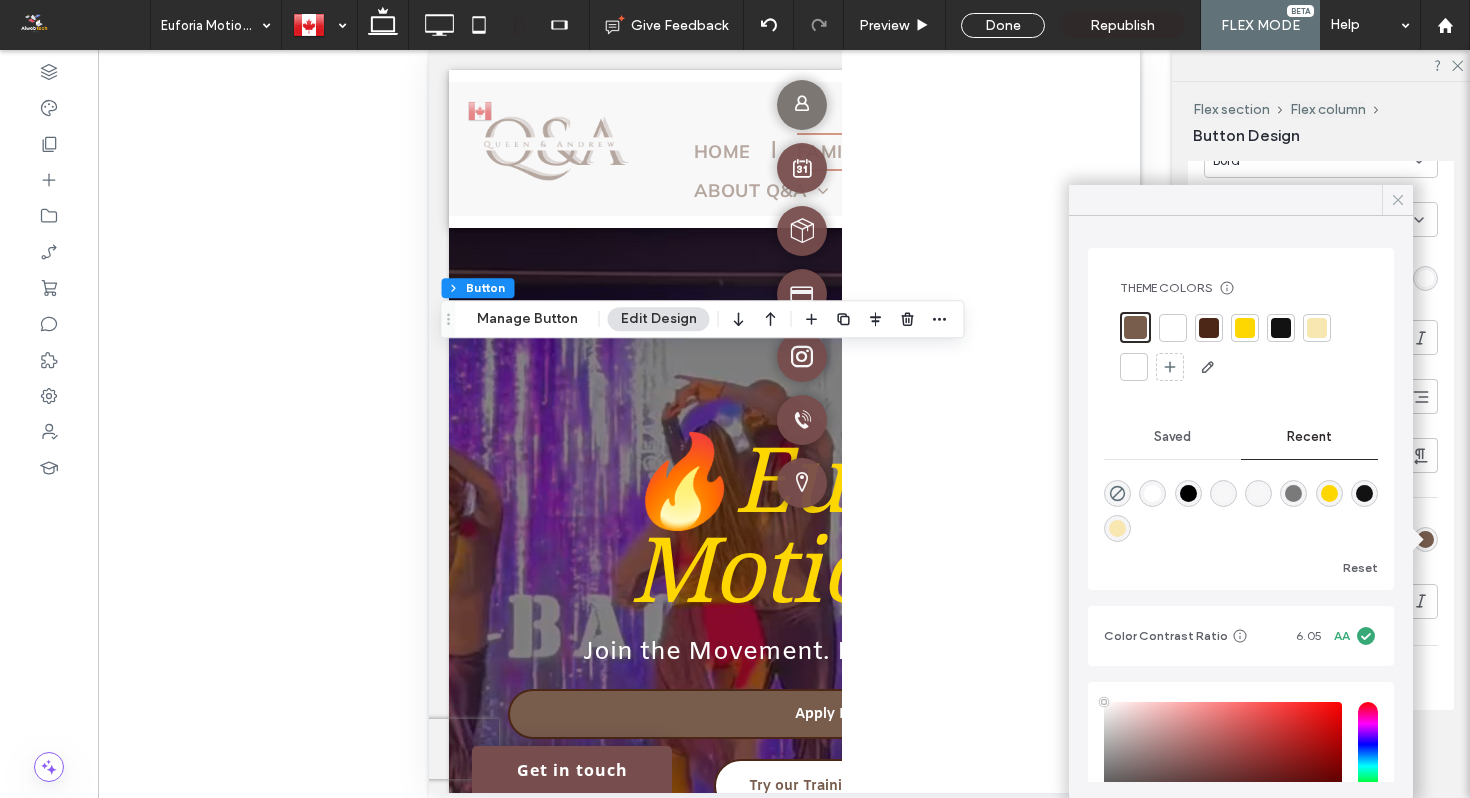 click 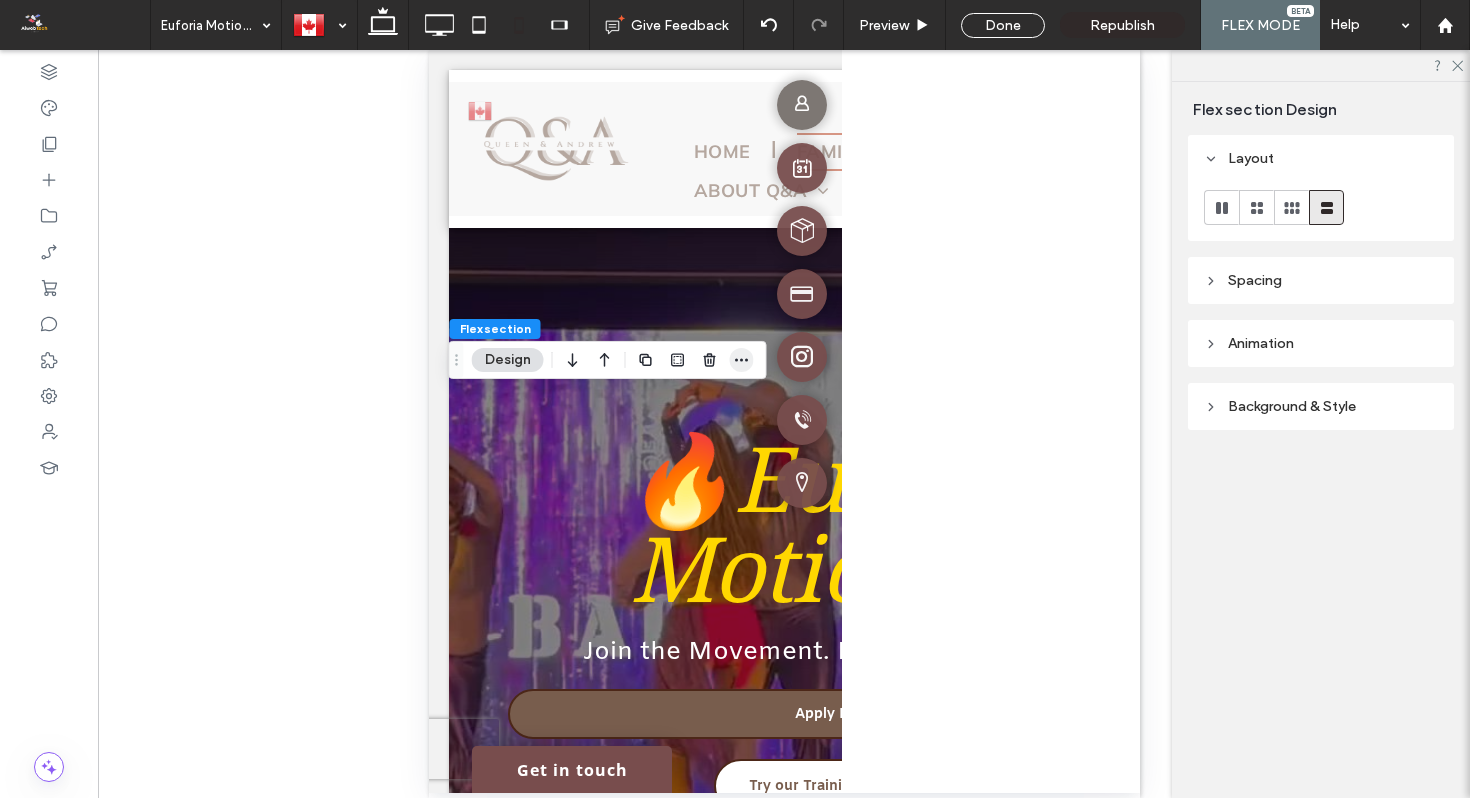 click at bounding box center [742, 360] 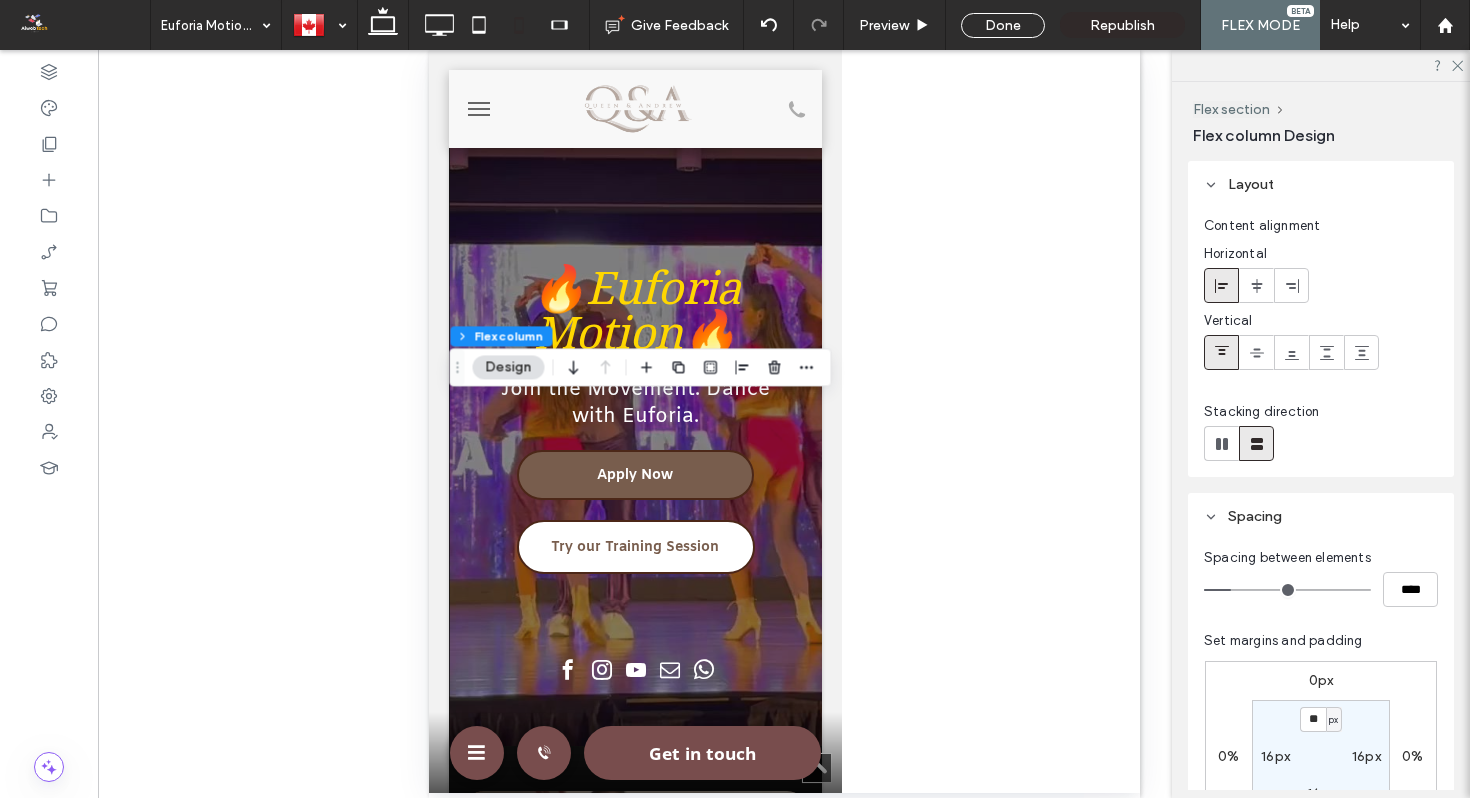 scroll, scrollTop: 6483, scrollLeft: 0, axis: vertical 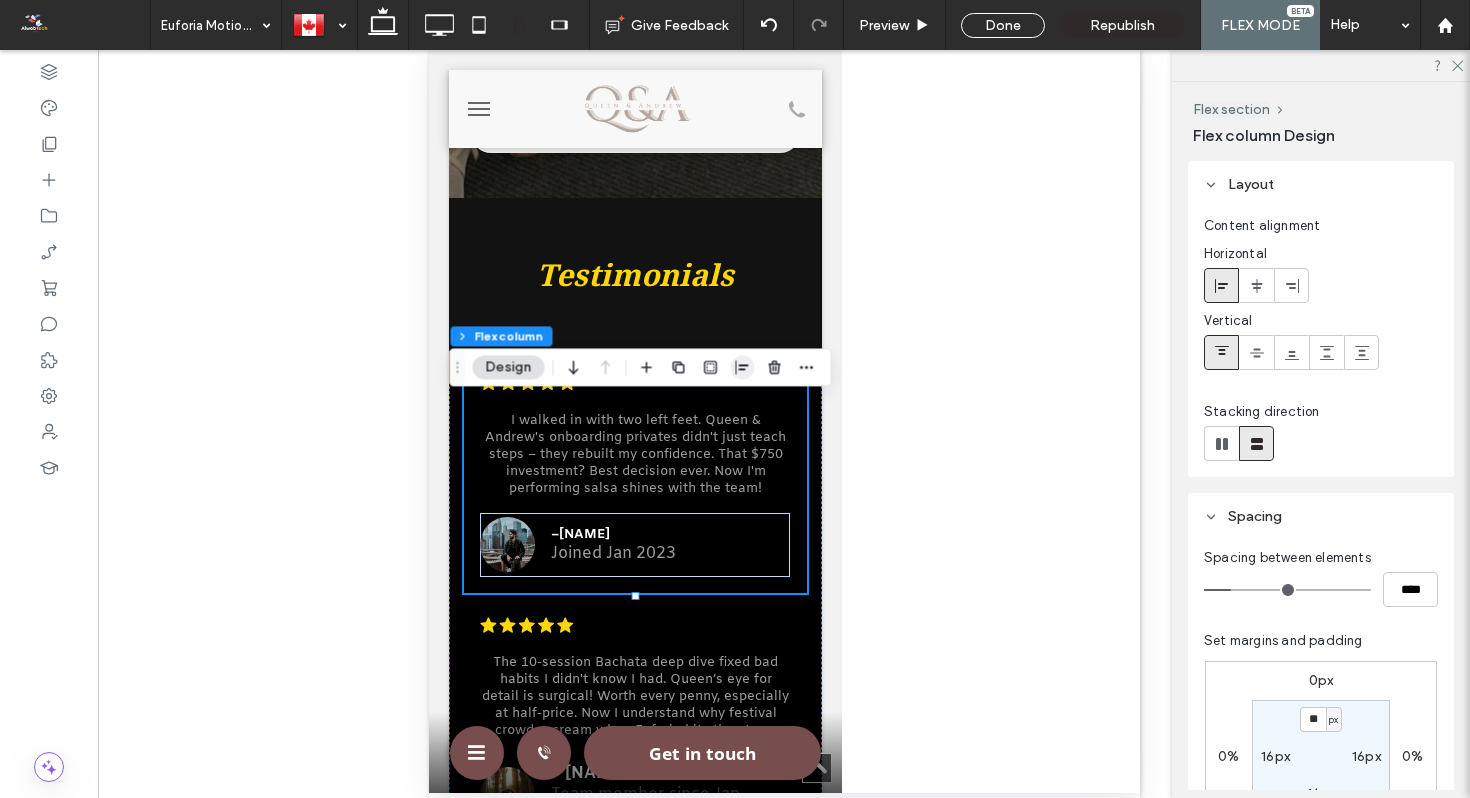 click 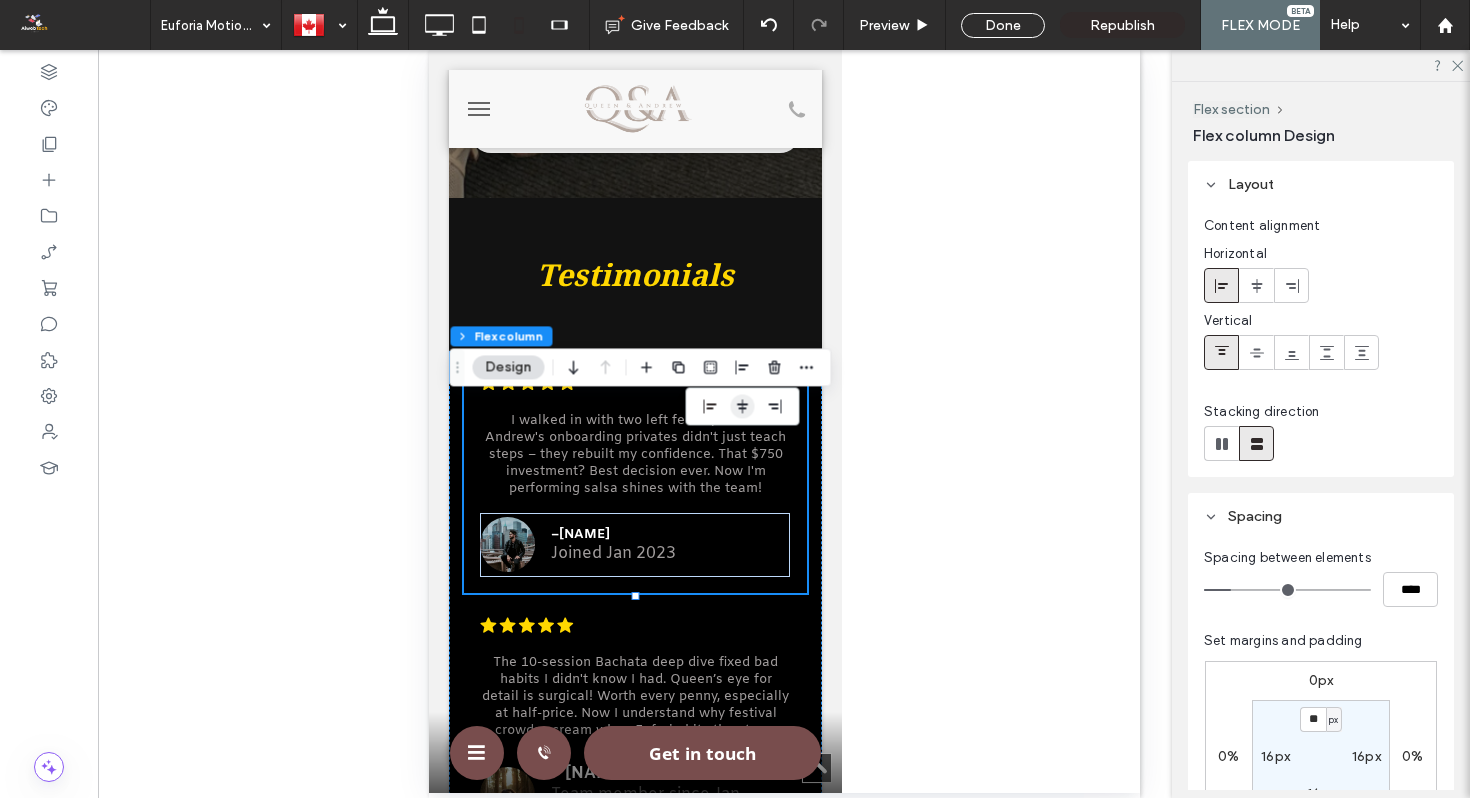 click 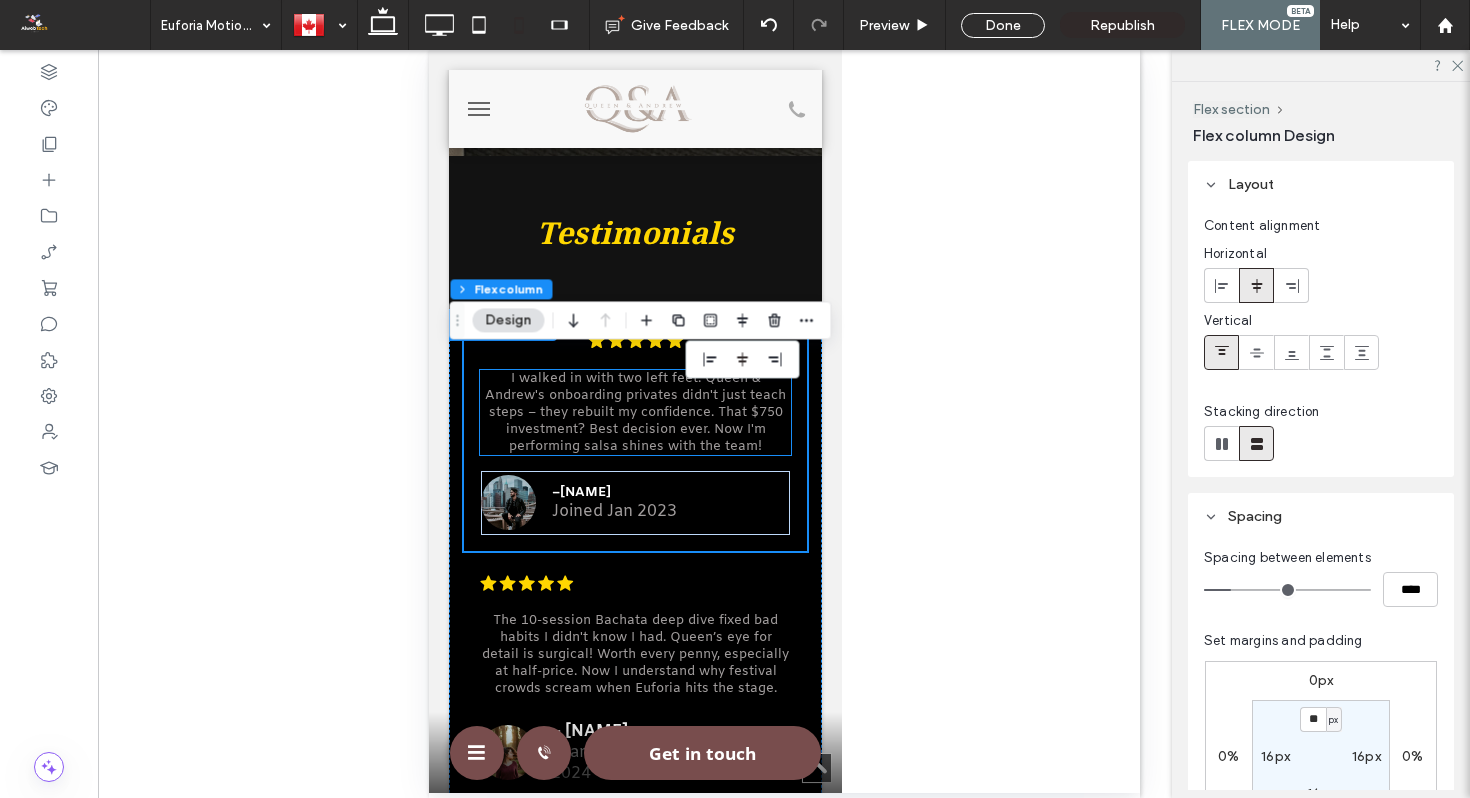 scroll, scrollTop: 6538, scrollLeft: 0, axis: vertical 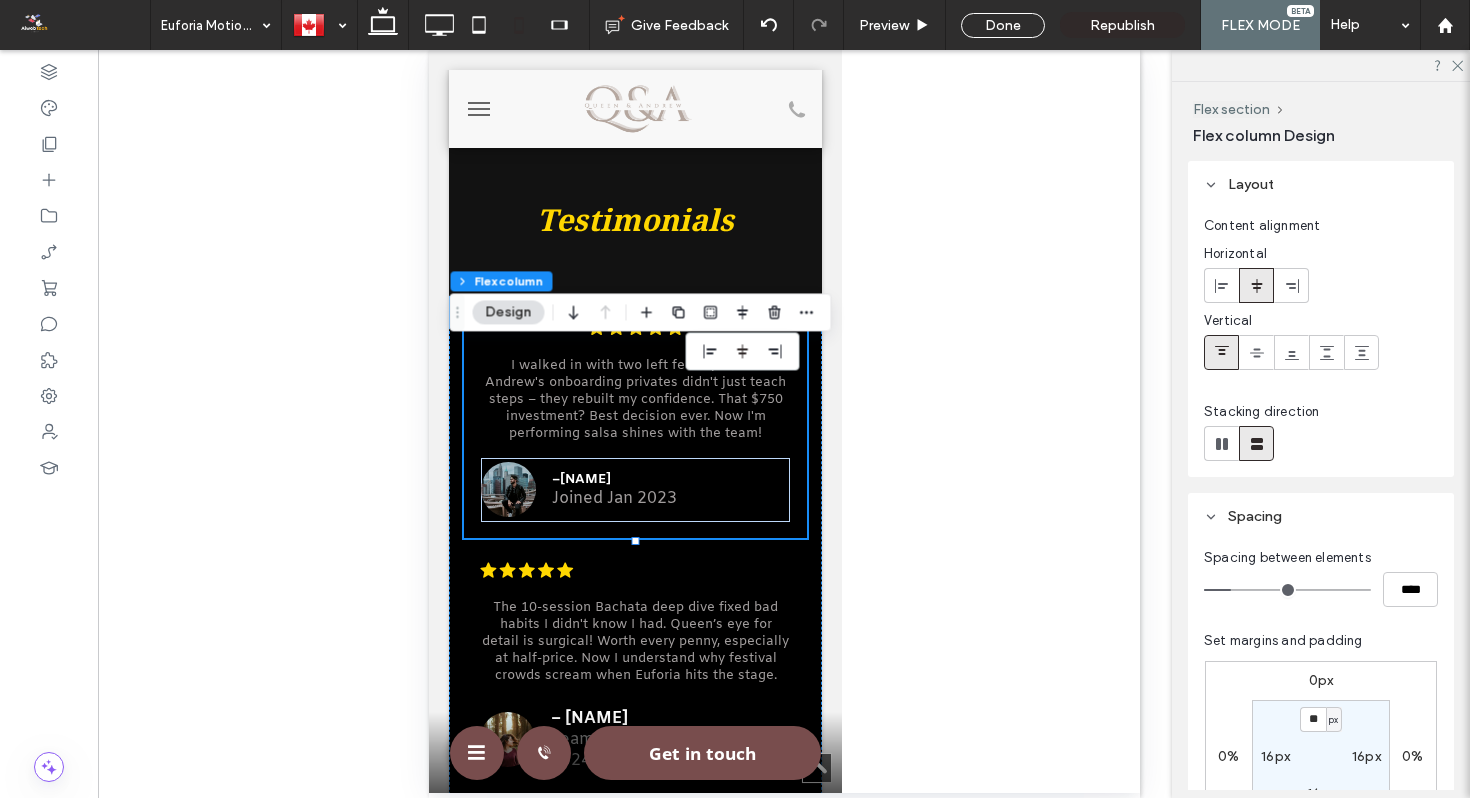 click on ".cls-1-1788903176-1788903176 {
fill: #00000;
stroke-width: 0px;
}
I walked in with two left feet. Queen & Andrew's onboarding privates didn't just teach steps – they rebuilt my confidence. That $750 investment? Best decision ever. Now I'm performing salsa shines with the team!
–Arnold M.
Joined Jan 2023" at bounding box center [634, 420] 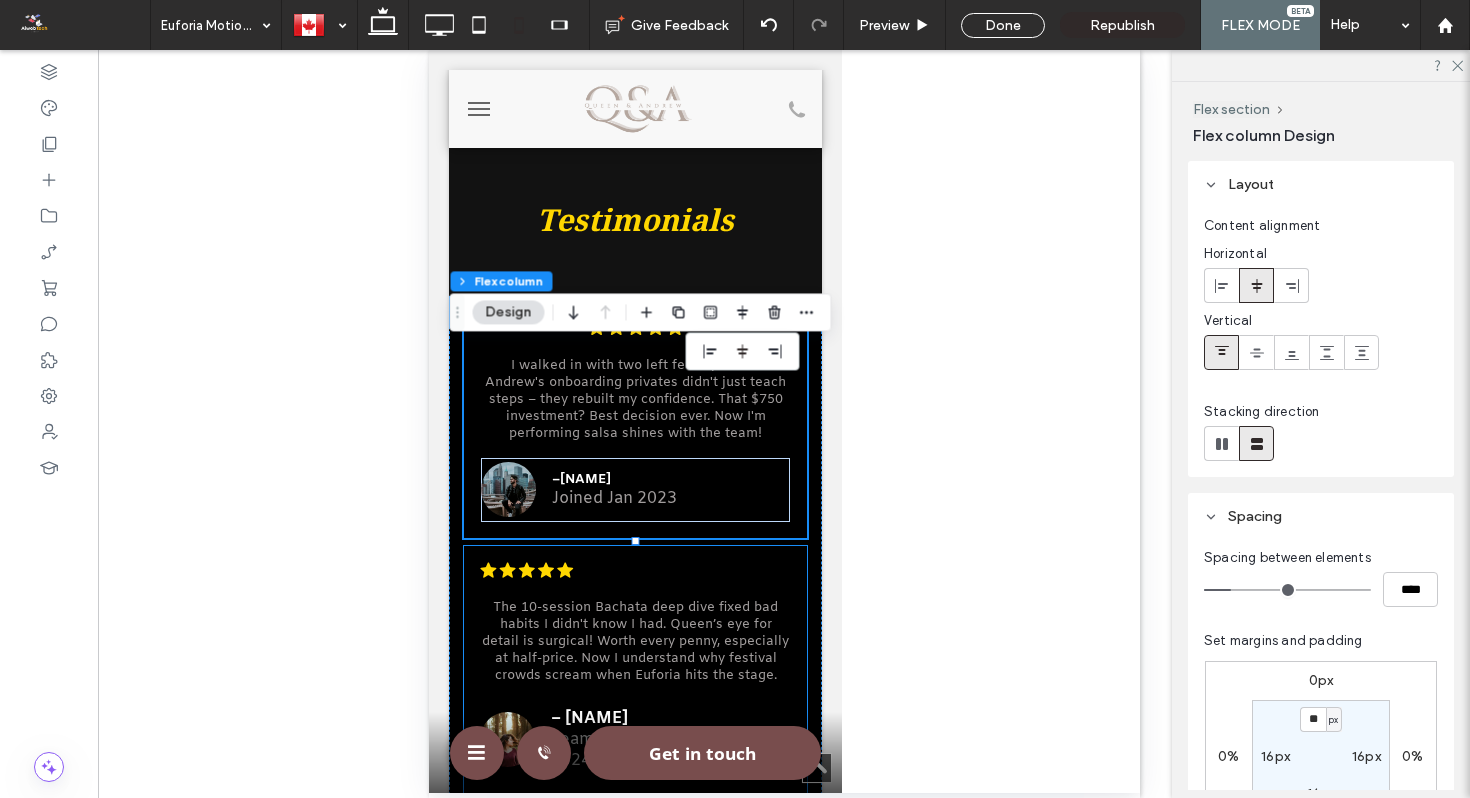 click on ".cls-1-1788903176-1788903176 {
fill: #00000;
stroke-width: 0px;
}
The 10-session Bachata deep dive fixed bad habits I didn't know I had. Queen’s eye for detail is surgical! Worth every penny, especially at half-price. Now I understand why festival crowds scream when Euforia hits the stage.
– Kelly T.
Team member since Jan 2024" at bounding box center (634, 670) 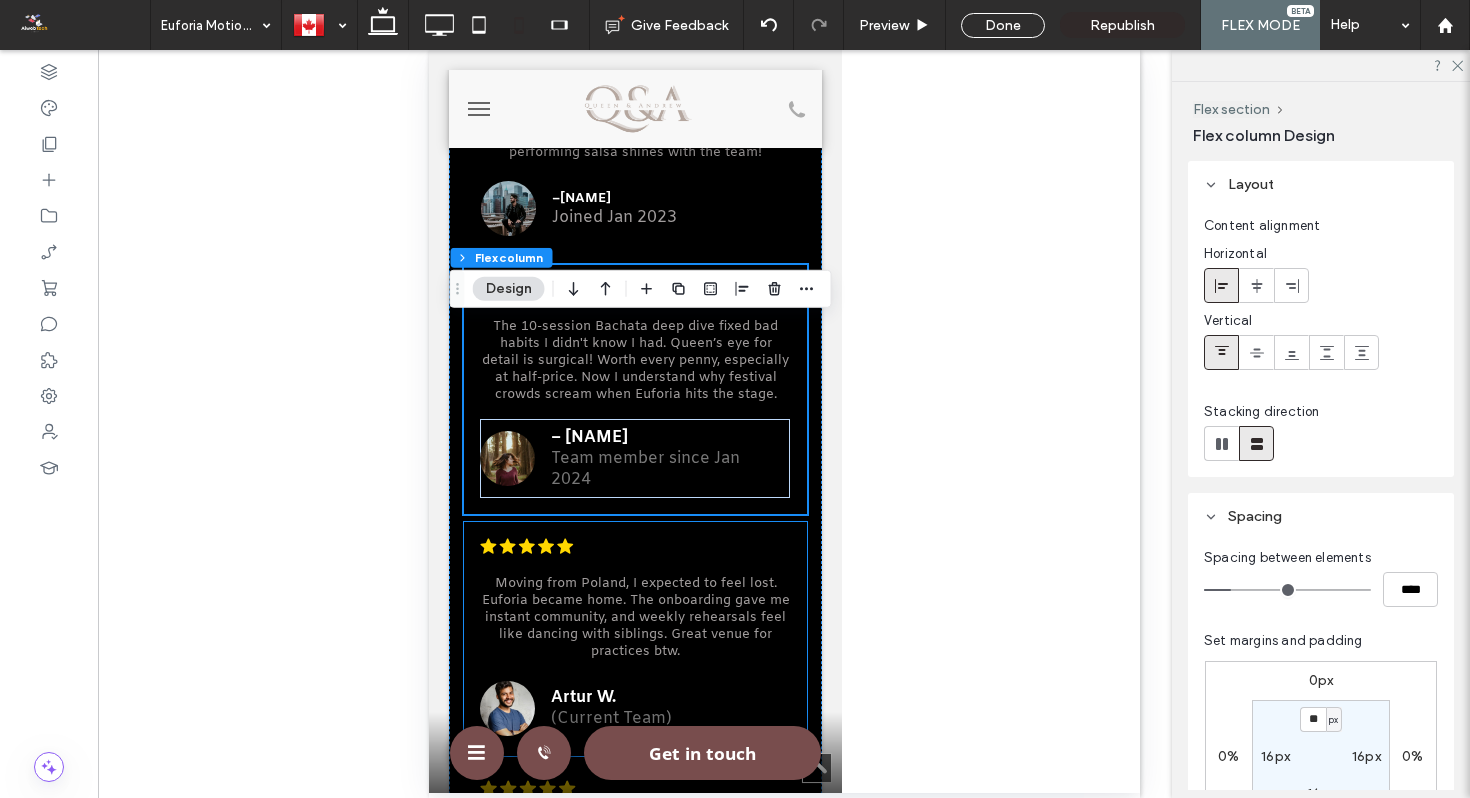 scroll, scrollTop: 6799, scrollLeft: 0, axis: vertical 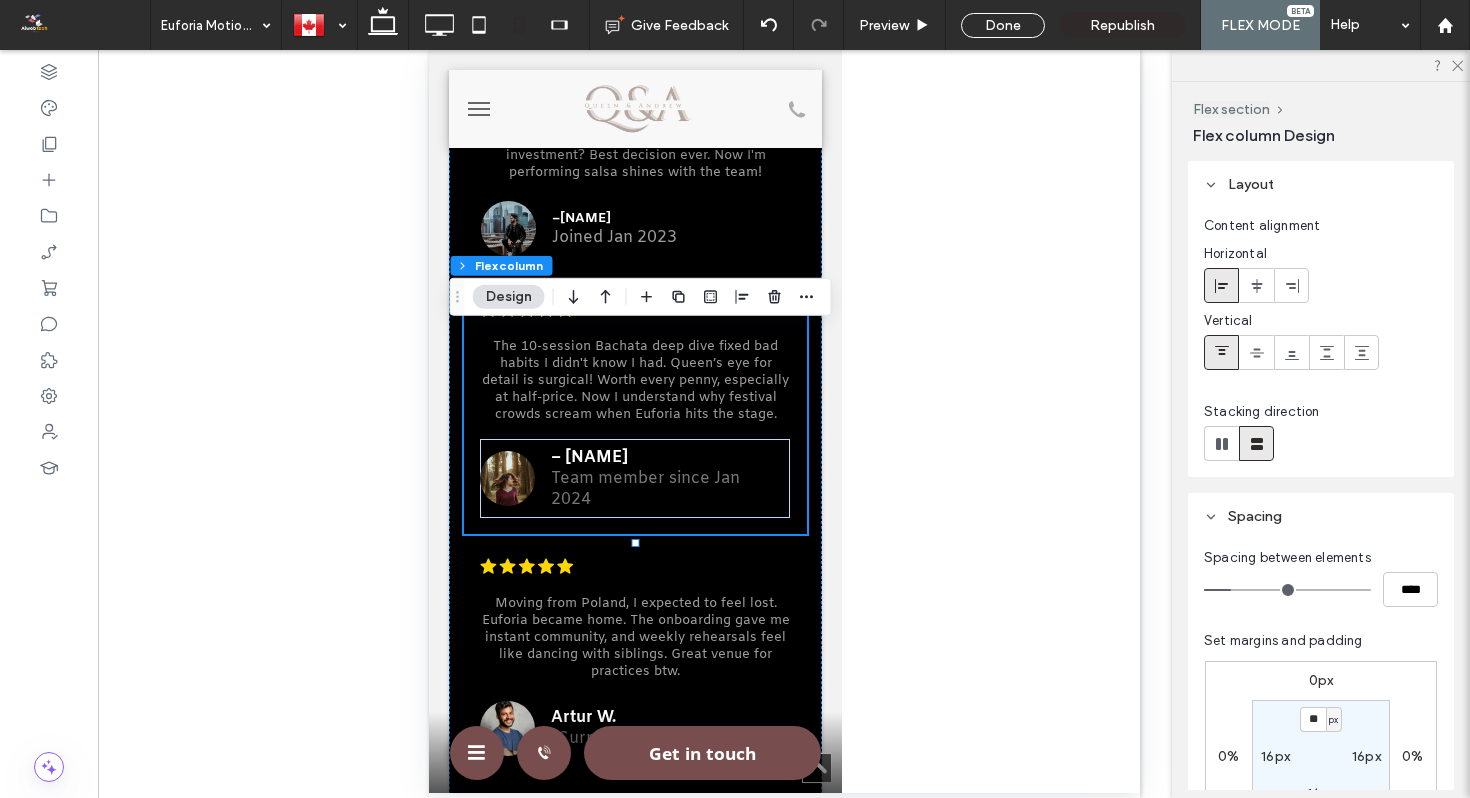 click on ".cls-1-1788903176-1788903176 {
fill: #00000;
stroke-width: 0px;
}
The 10-session Bachata deep dive fixed bad habits I didn't know I had. Queen’s eye for detail is surgical! Worth every penny, especially at half-price. Now I understand why festival crowds scream when Euforia hits the stage.
– Kelly T.
Team member since Jan 2024" at bounding box center (634, 409) 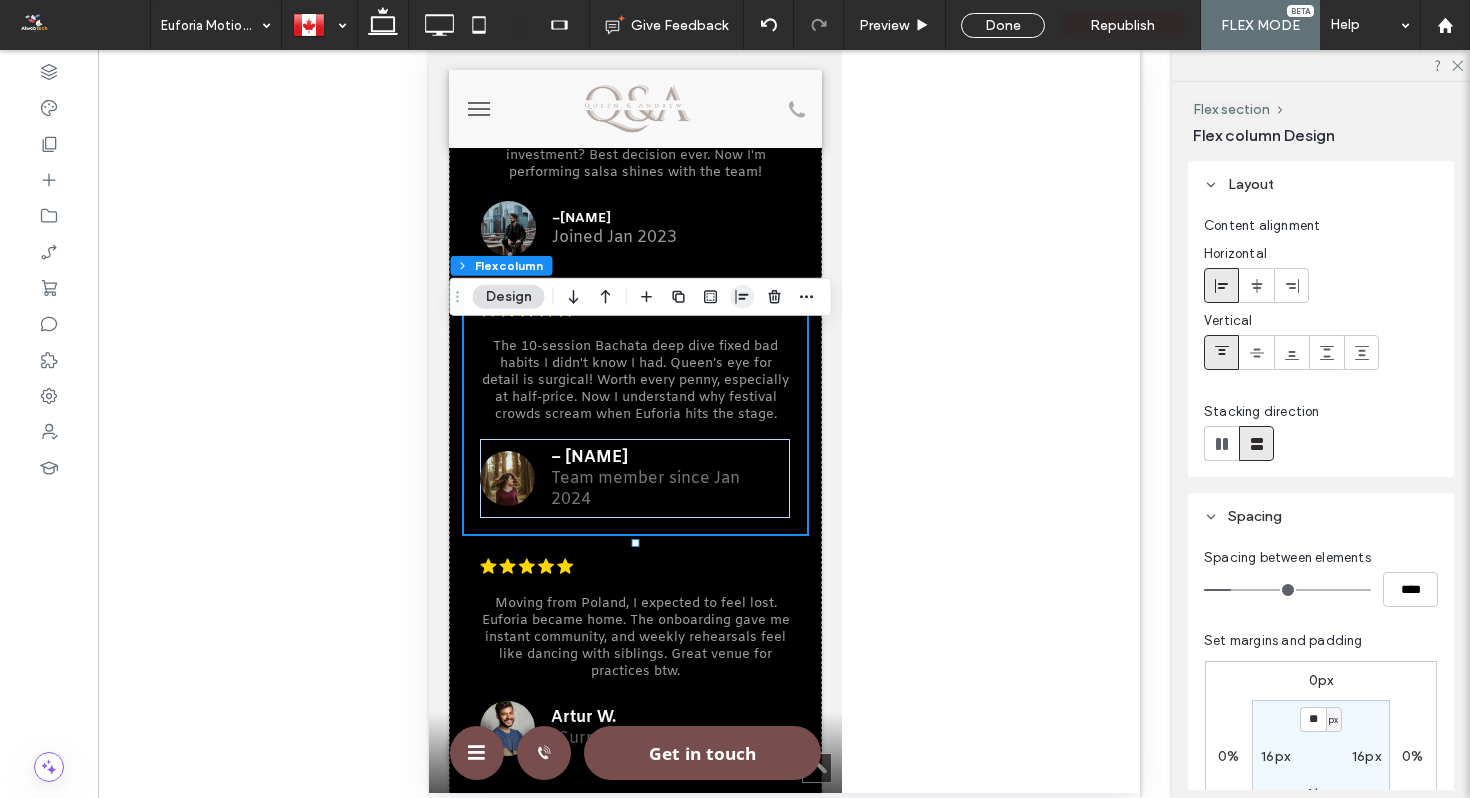 click 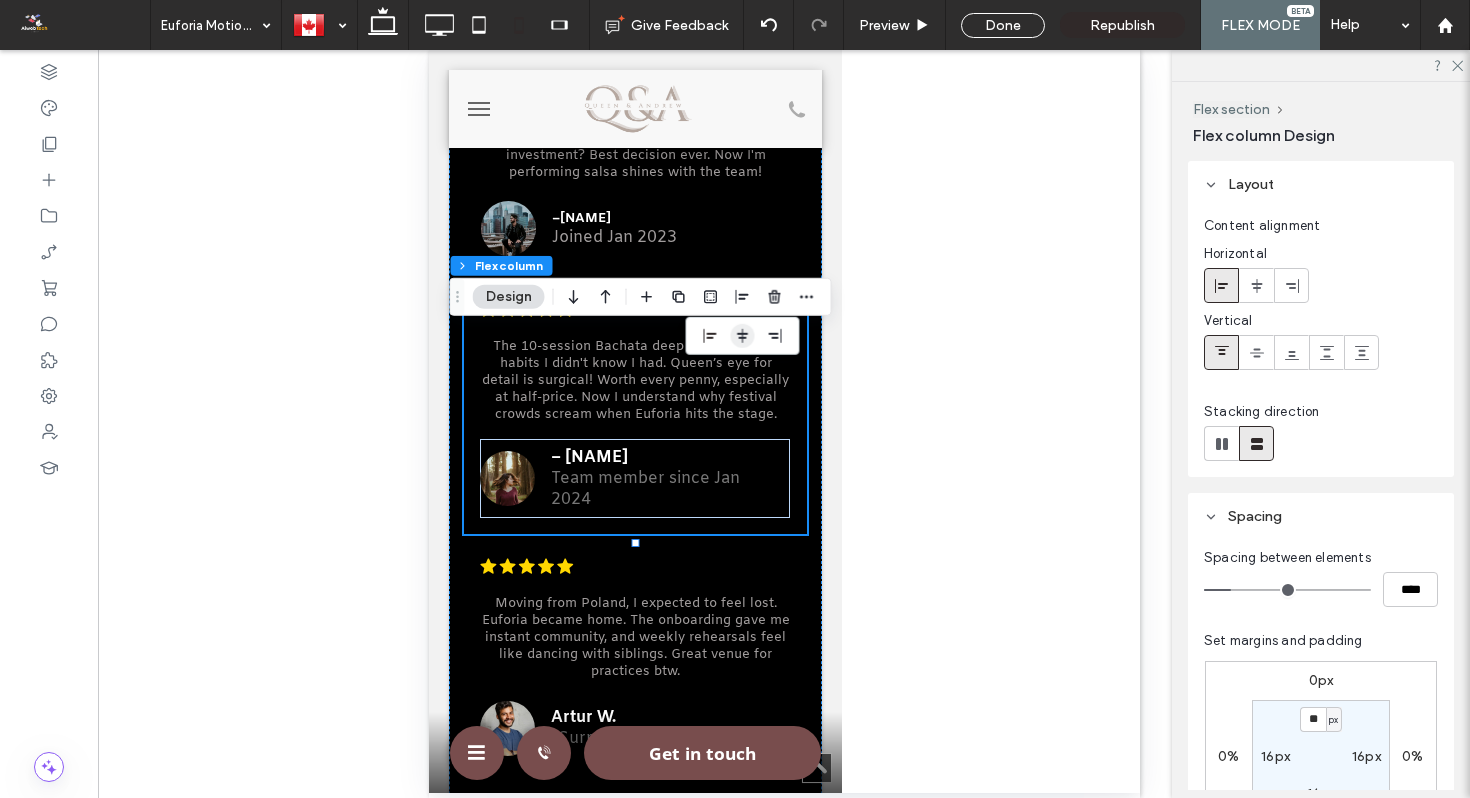 click 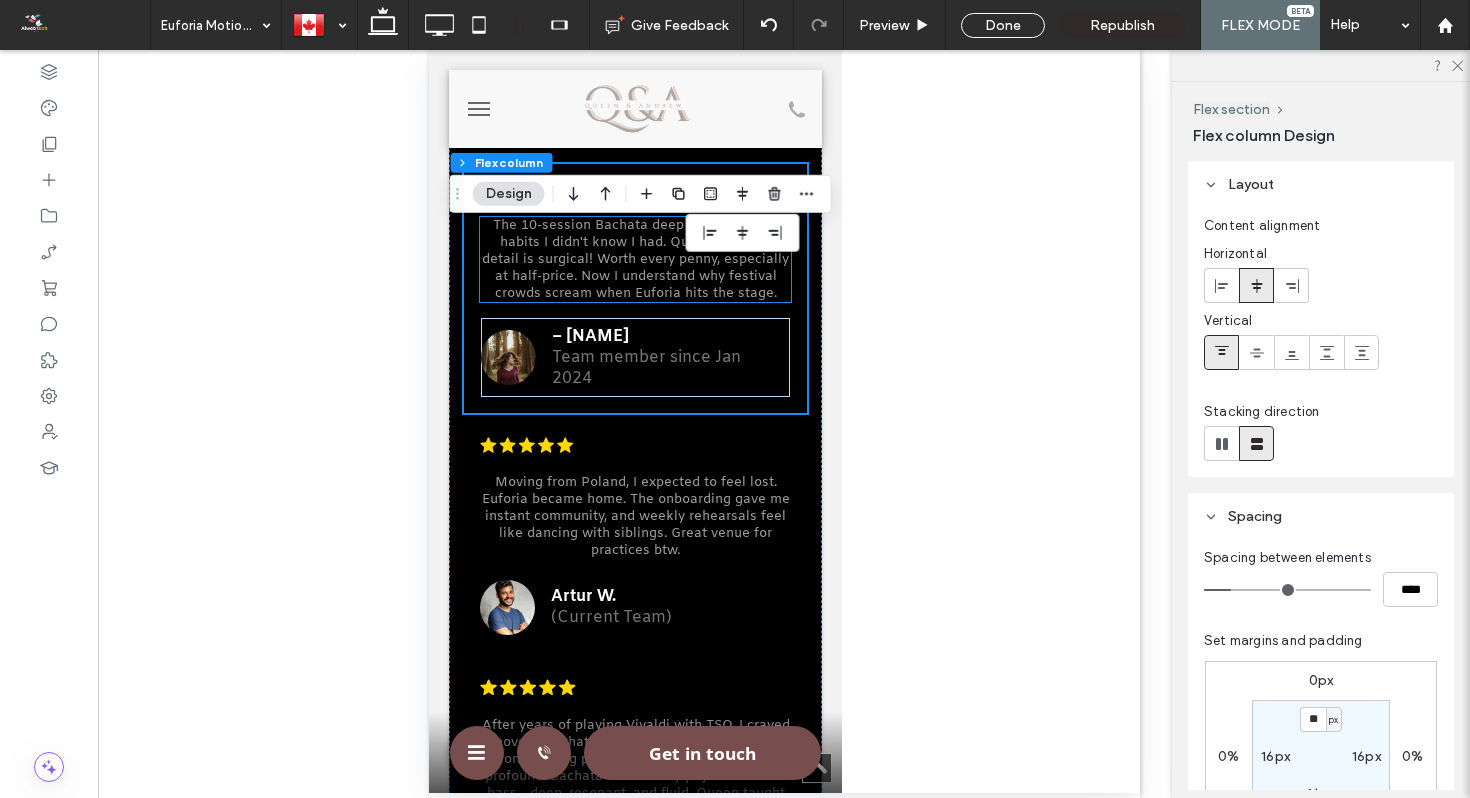 scroll, scrollTop: 6938, scrollLeft: 0, axis: vertical 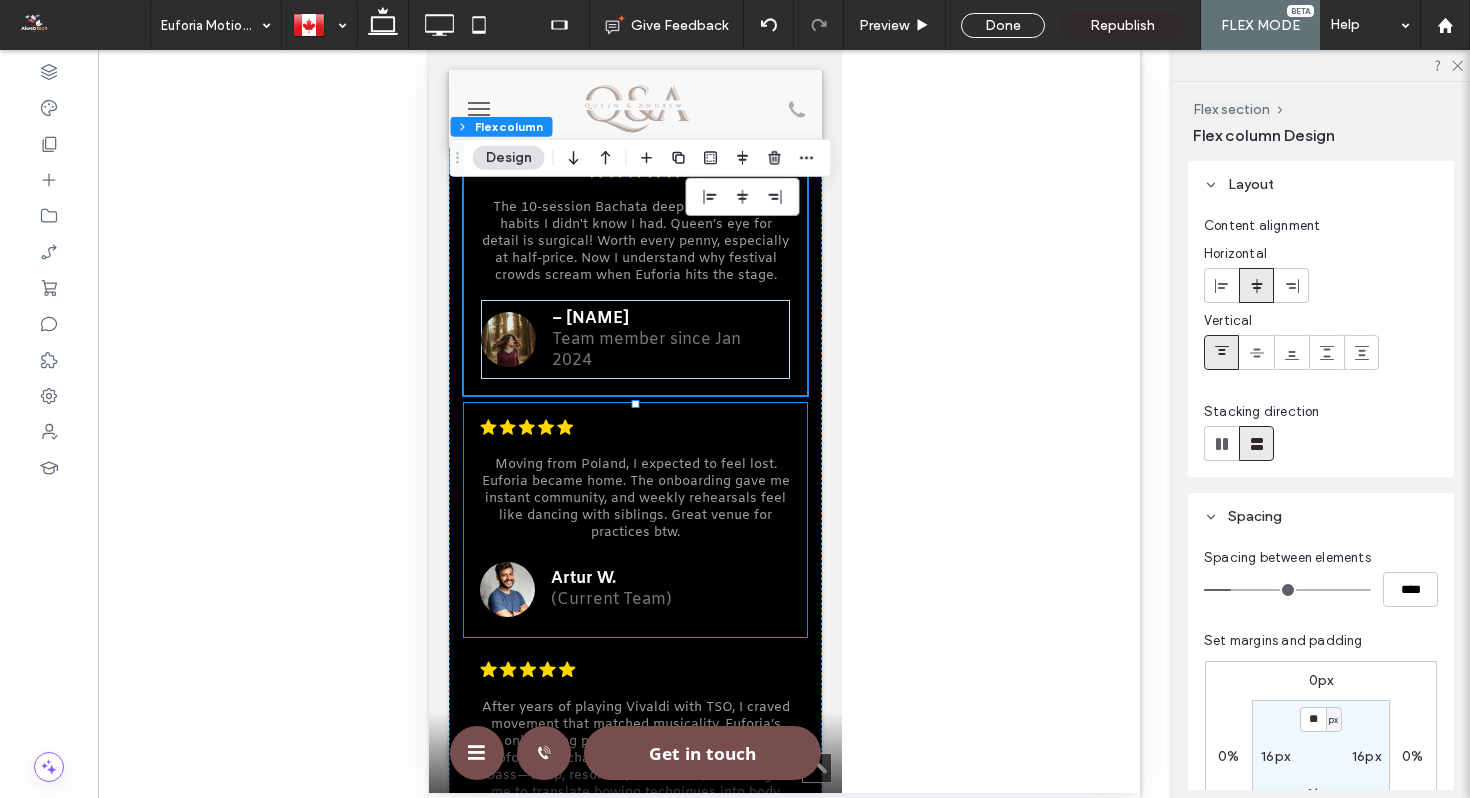 click on ".cls-1-1788903176-1788903176 {
fill: #00000;
stroke-width: 0px;
}
Moving from Poland, I expected to feel lost. Euforia became home. The onboarding gave me instant community, and weekly rehearsals feel like dancing with siblings. Great venue for practices btw.
Artur W.
(Current Team) ﻿" at bounding box center (634, 520) 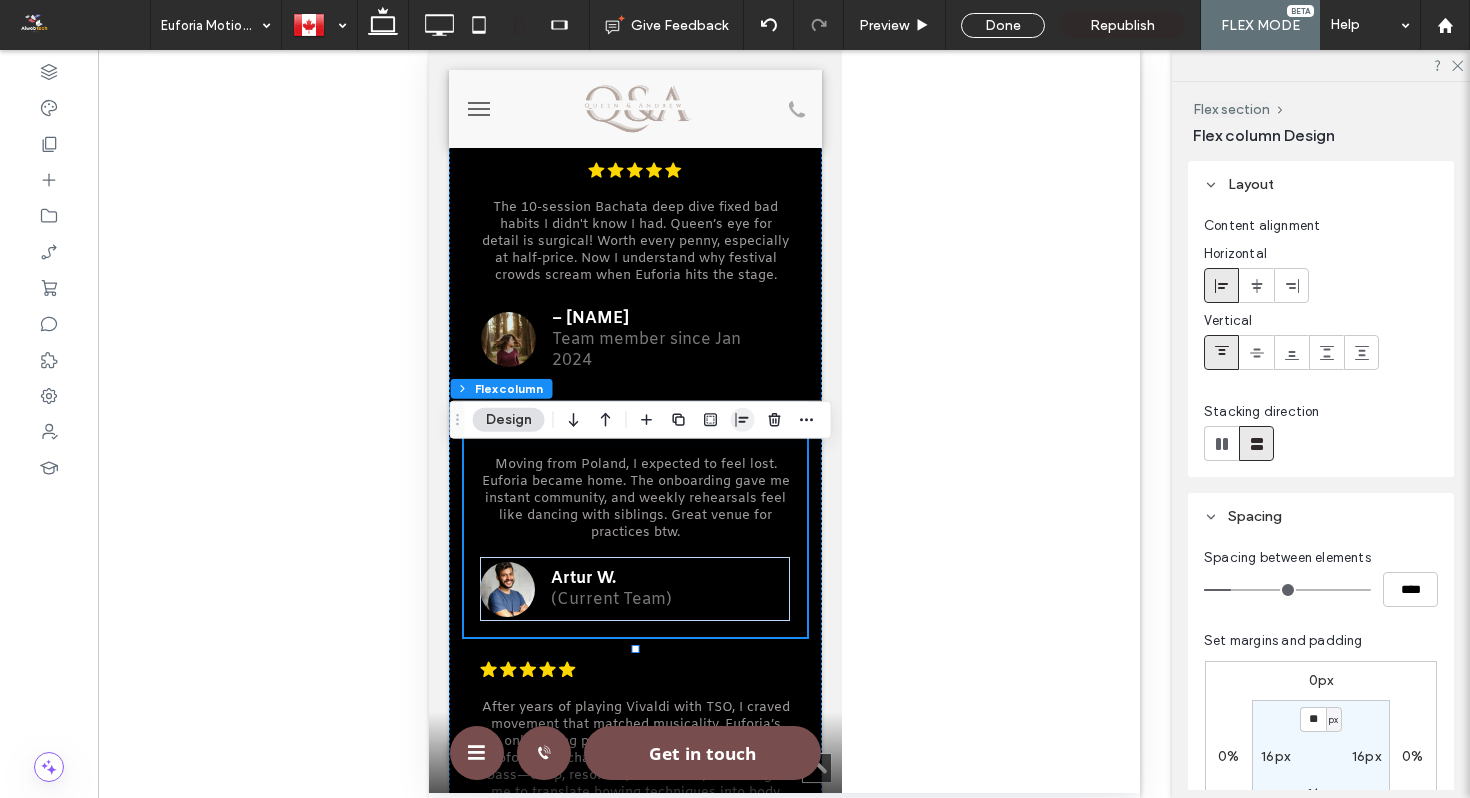 click 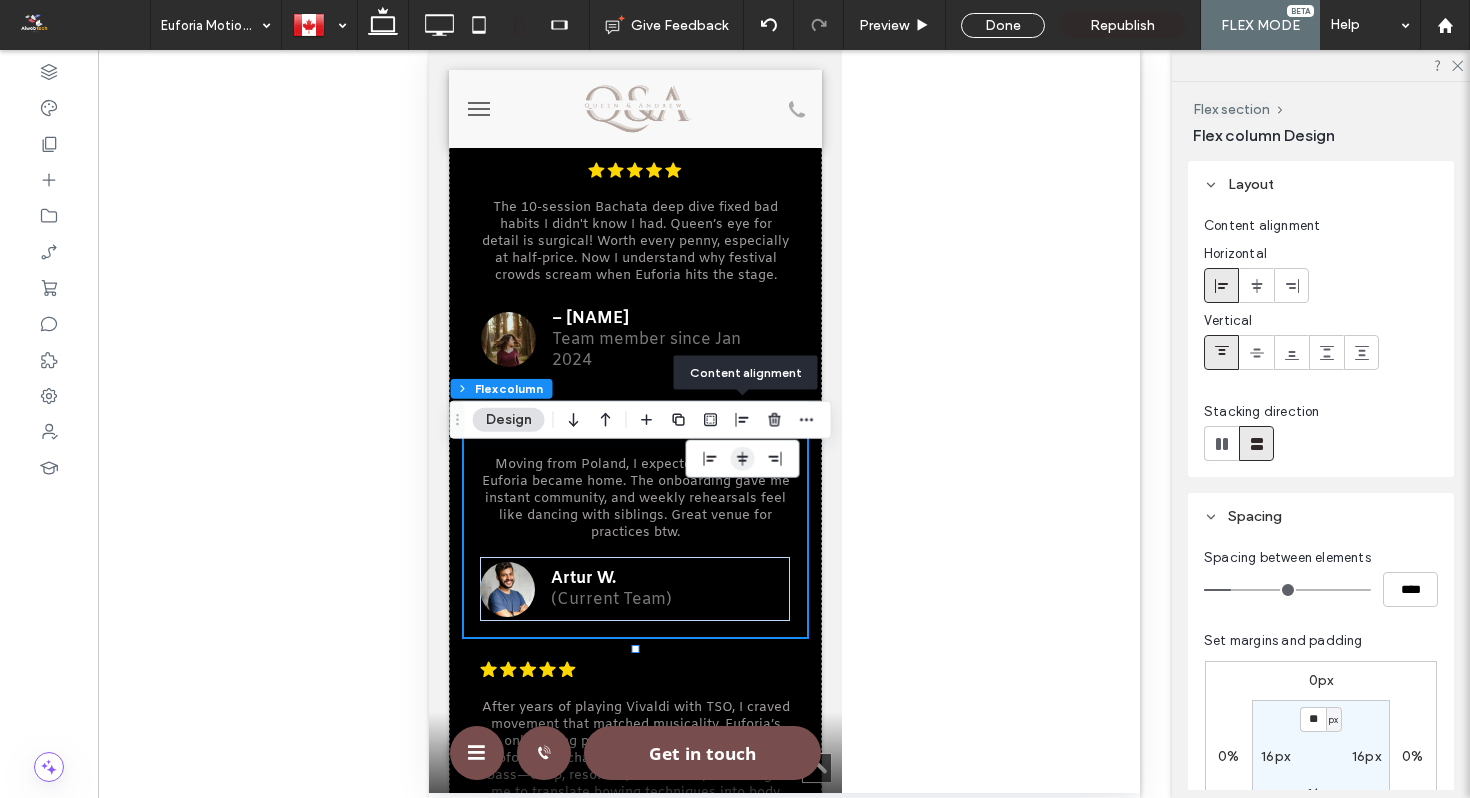 click 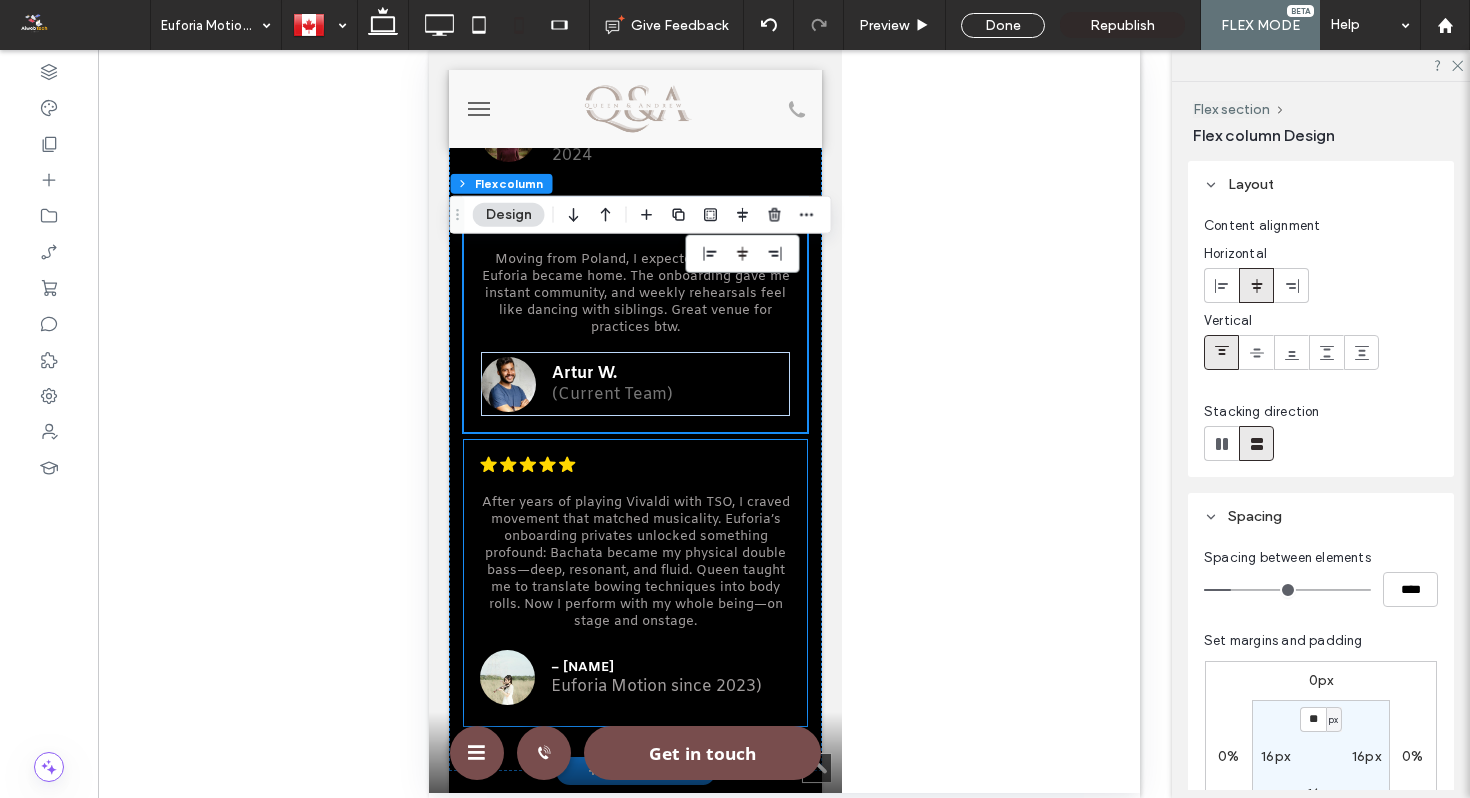 scroll, scrollTop: 7237, scrollLeft: 0, axis: vertical 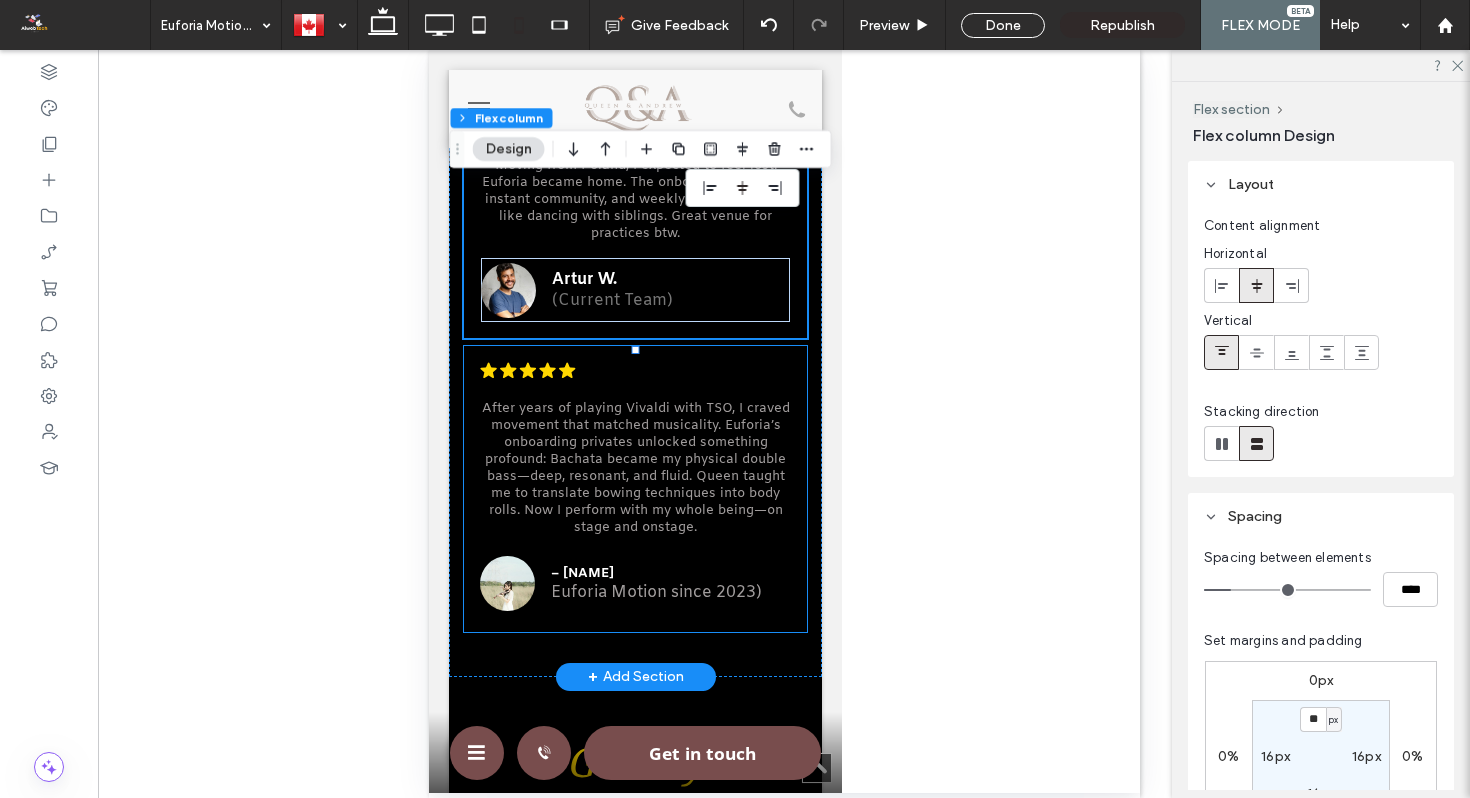 click on ".cls-1-1788903176-1788903176 {
fill: #00000;
stroke-width: 0px;
}
After years of playing Vivaldi with TSO, I craved movement that matched musicality. Euforia’s onboarding privates unlocked something profound: Bachata became my physical double bass—deep, resonant, and fluid. Queen taught me to translate bowing techniques into body rolls. Now I perform with my whole being—on stage and onstage.
– Lynn T.
Euforia Motion since 2023)" at bounding box center (634, 488) 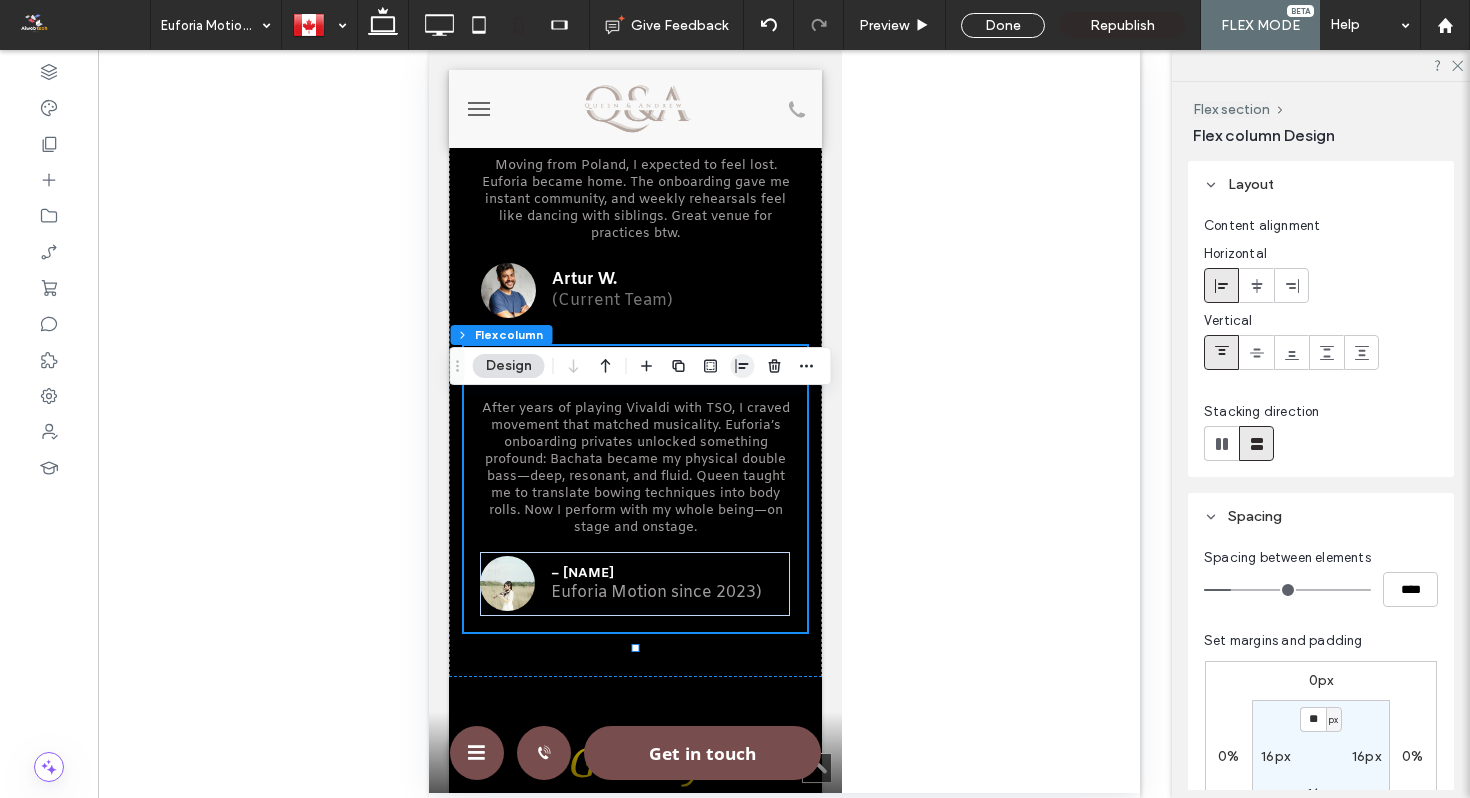 click 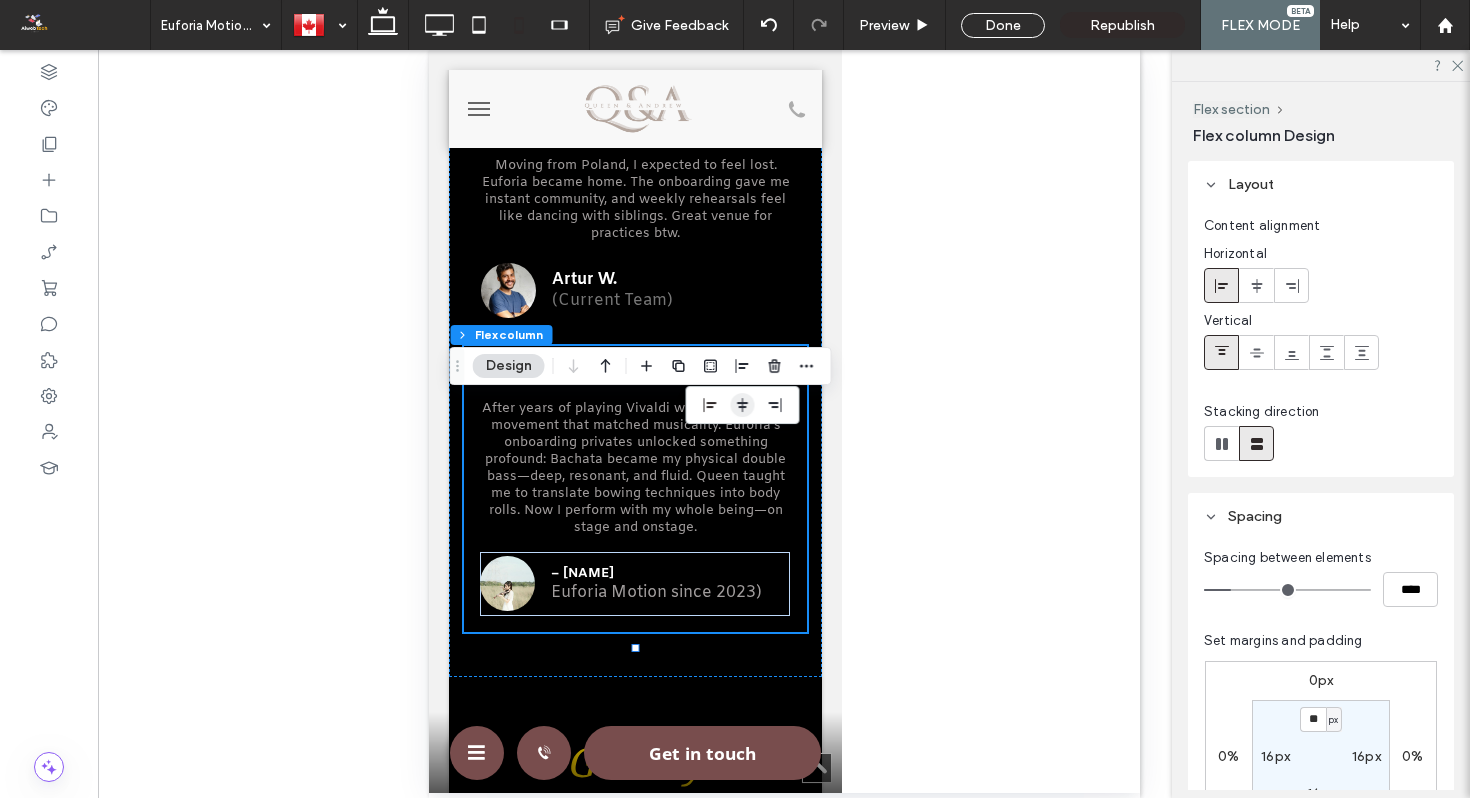 click 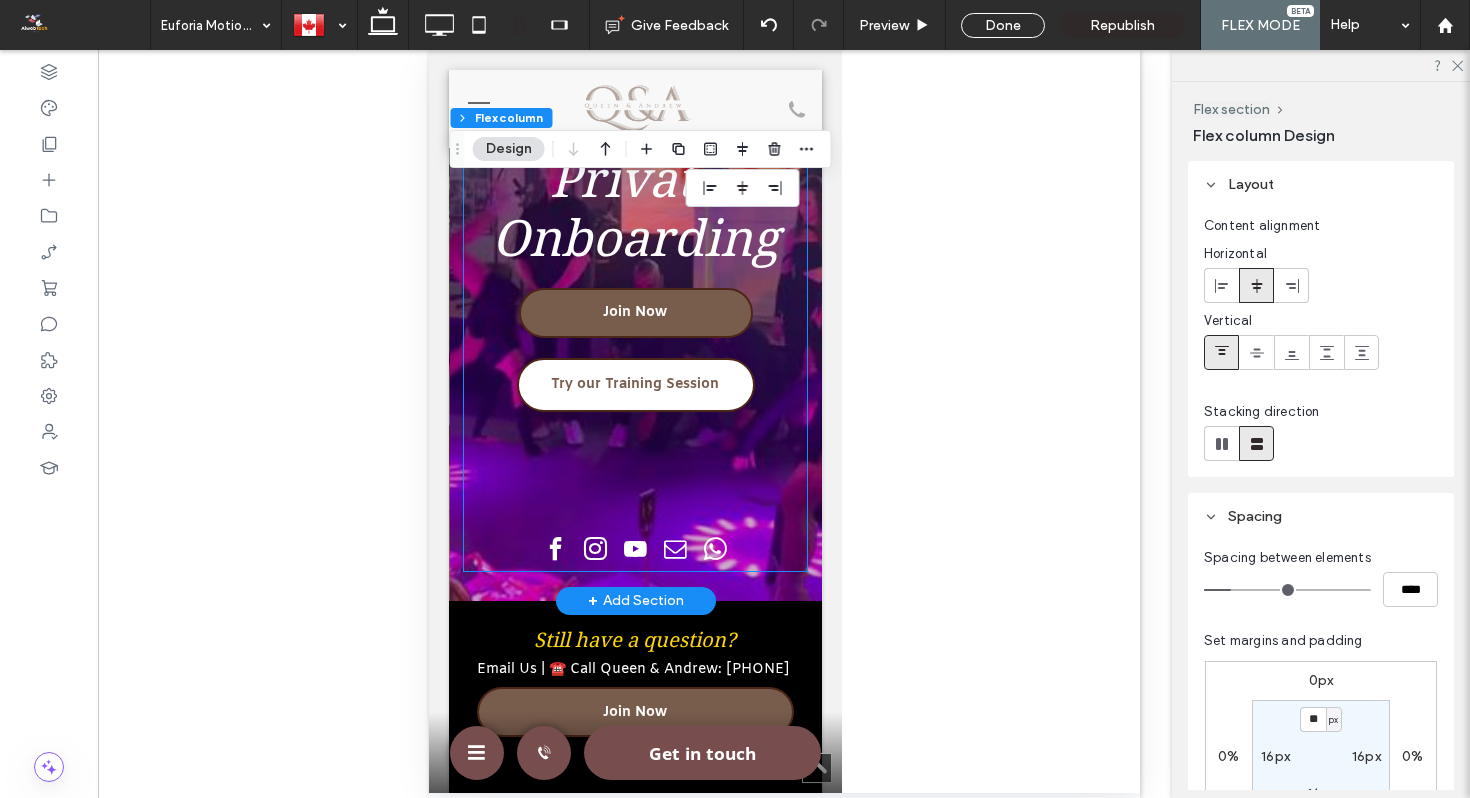 scroll, scrollTop: 8853, scrollLeft: 0, axis: vertical 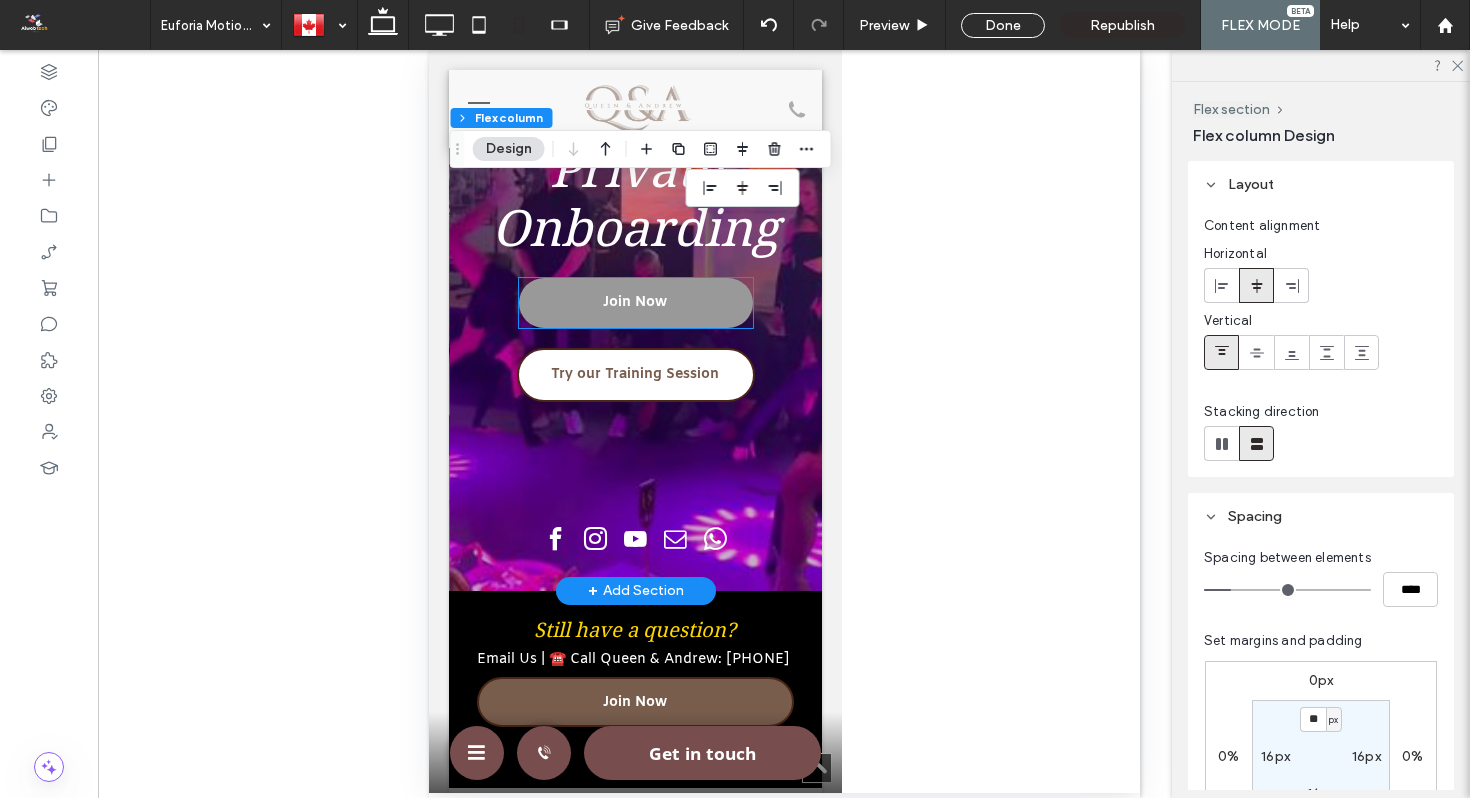 click on "Join Now" at bounding box center [634, 302] 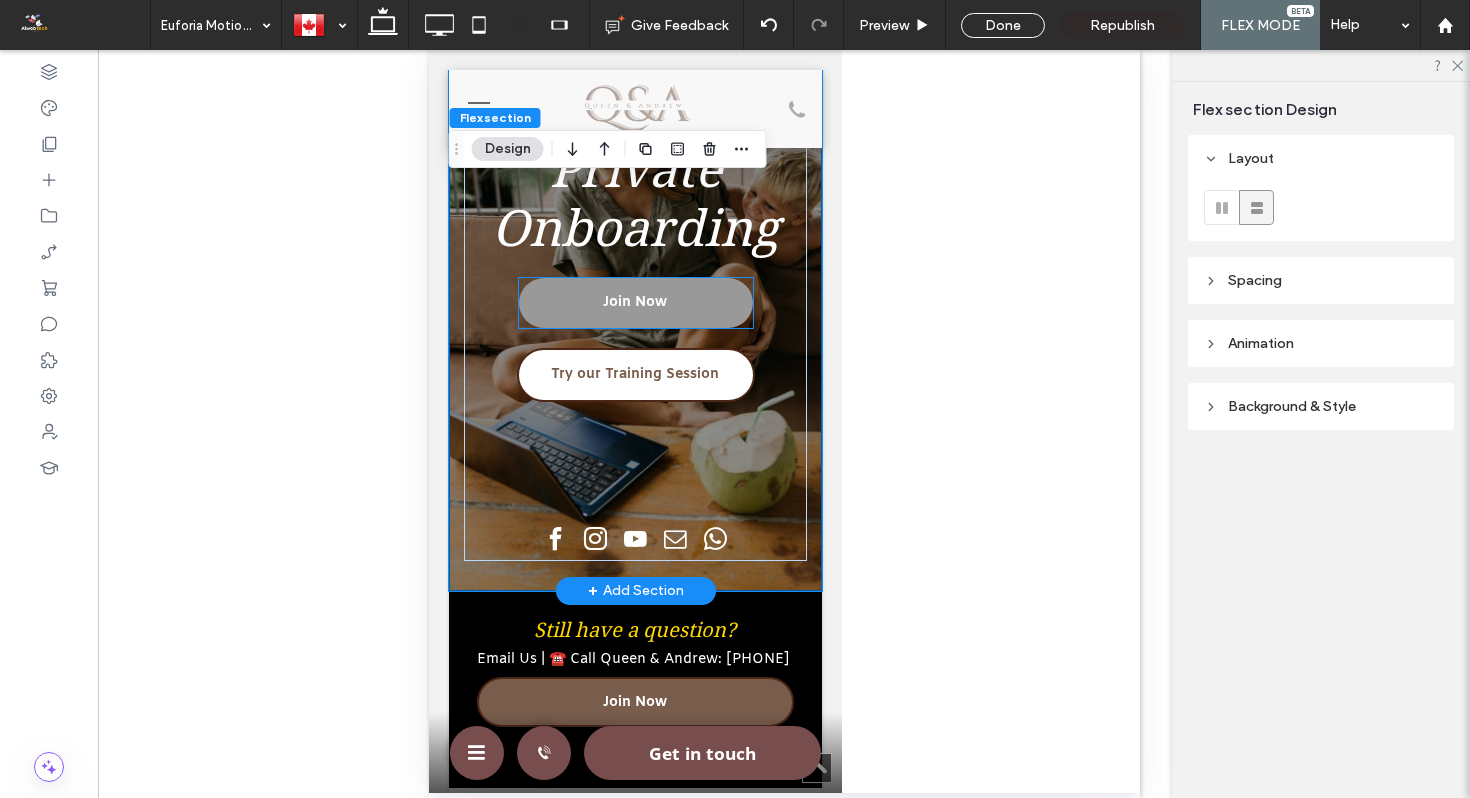 scroll, scrollTop: 8821, scrollLeft: 0, axis: vertical 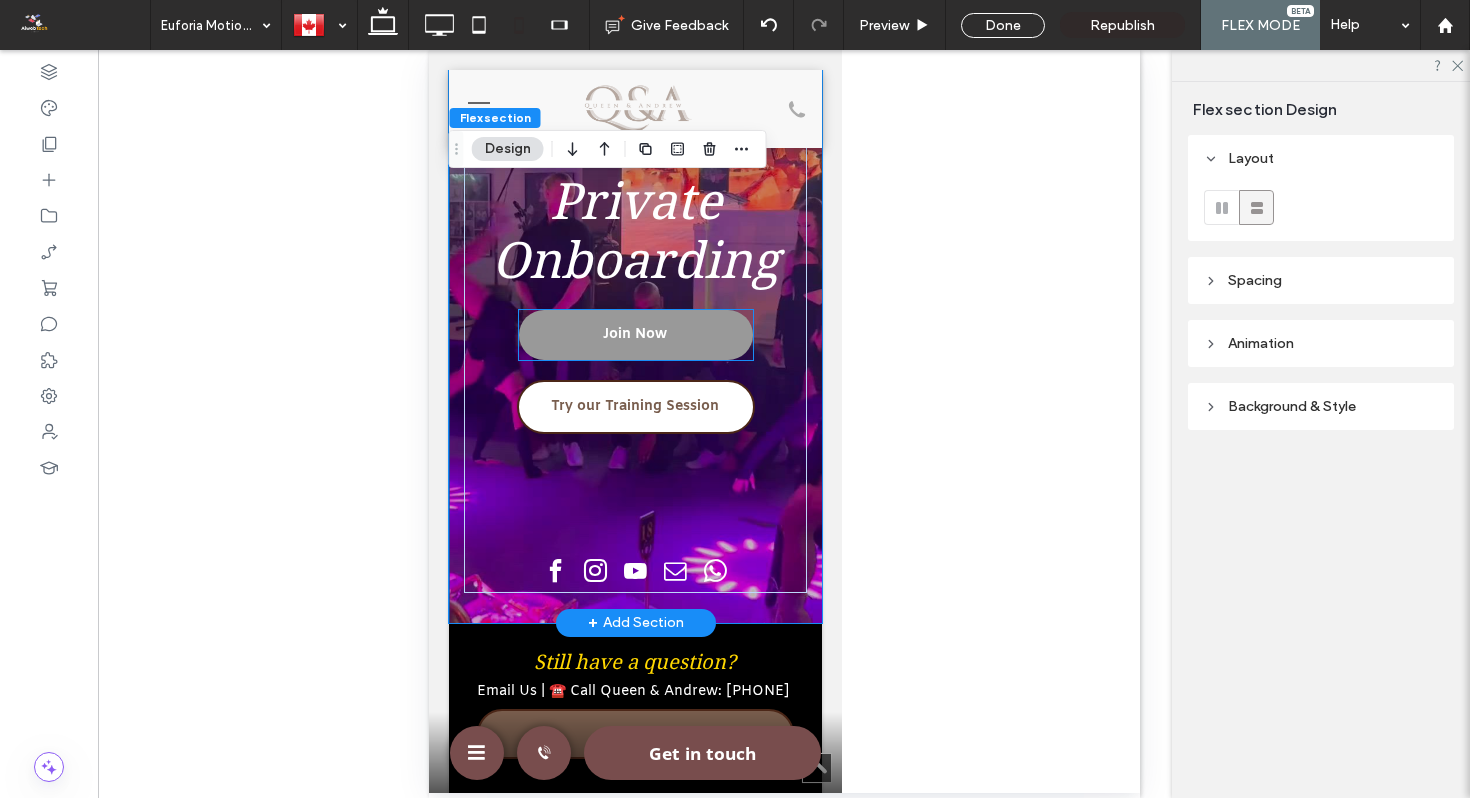 click on "Join Now" at bounding box center [635, 335] 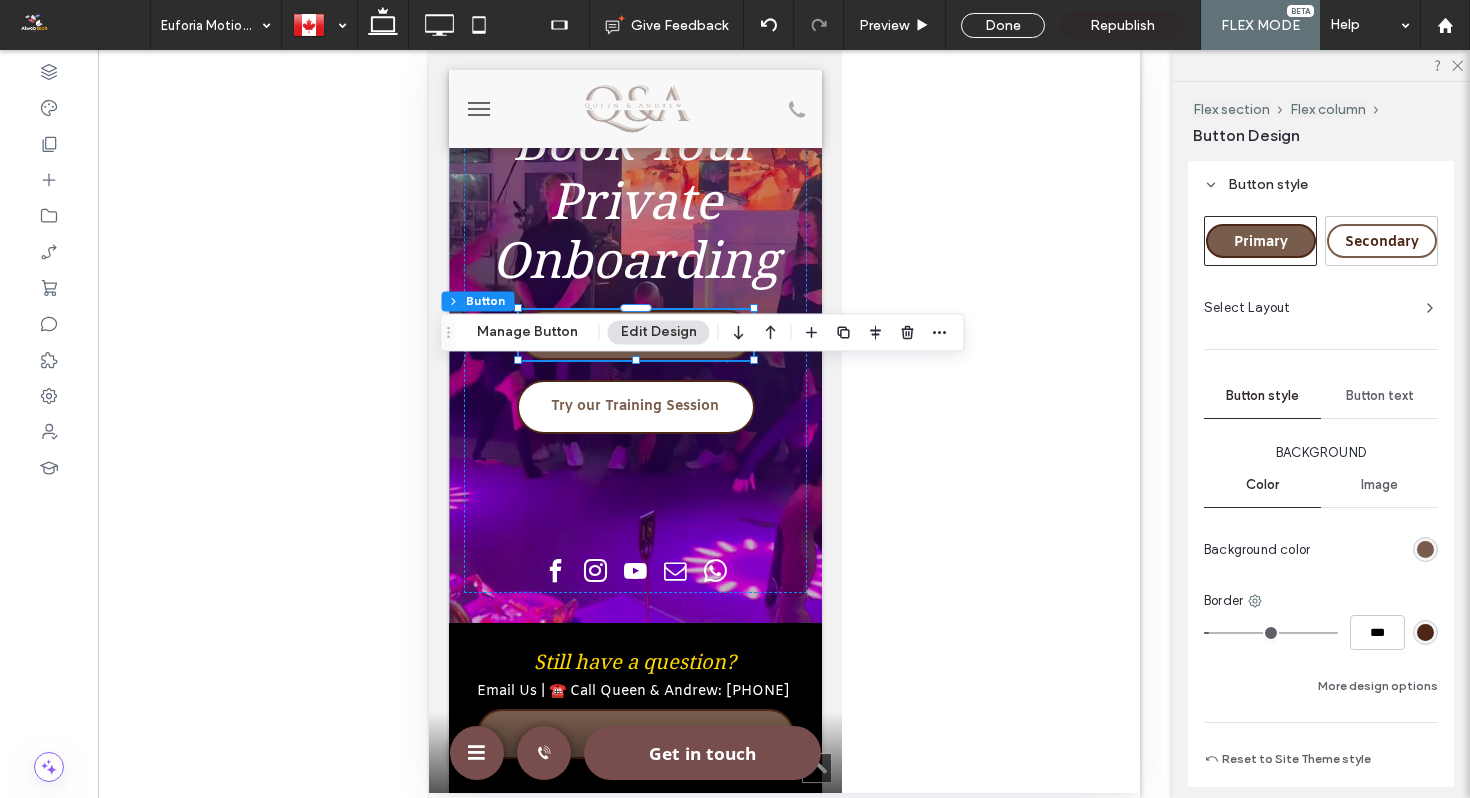 scroll, scrollTop: 329, scrollLeft: 0, axis: vertical 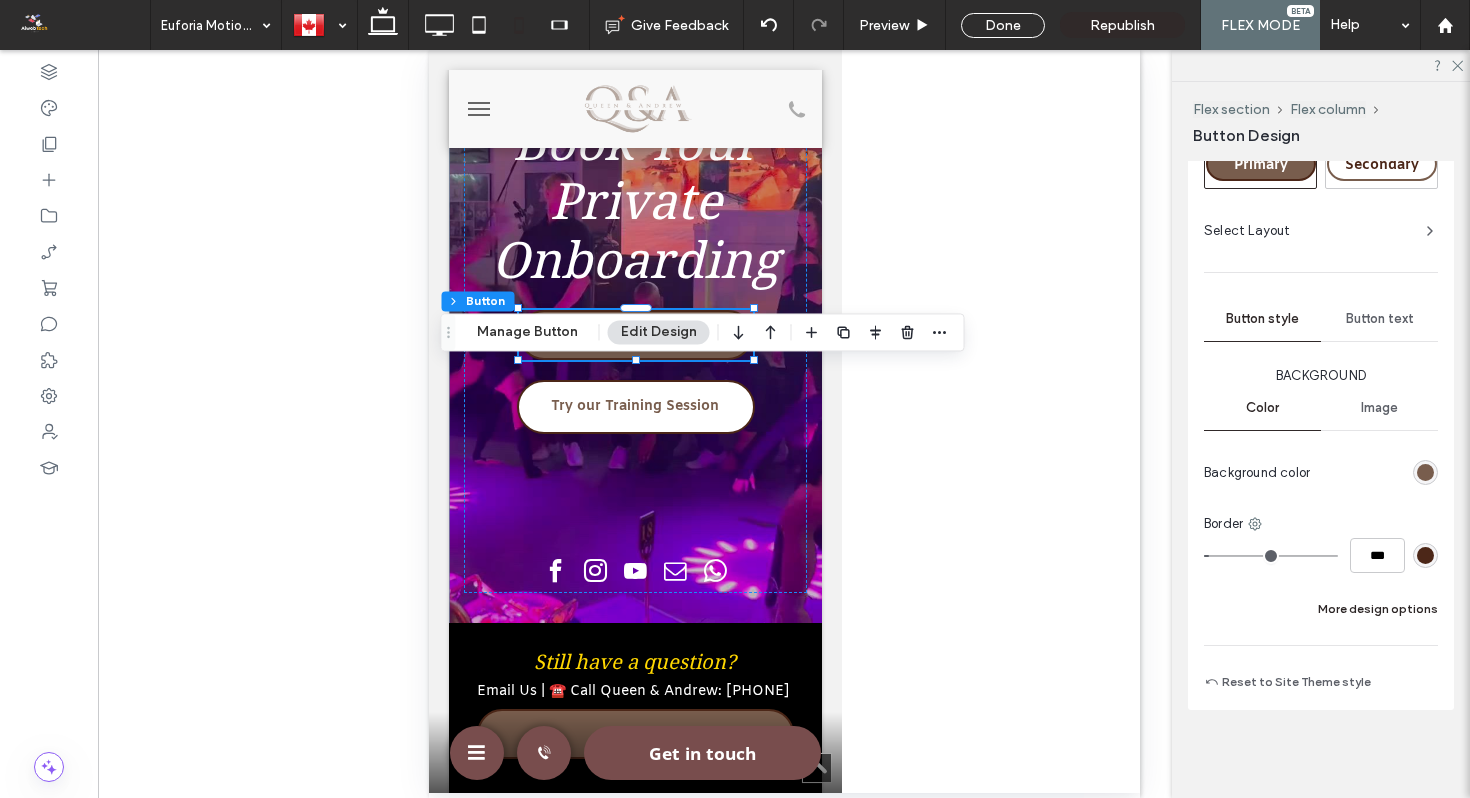 click on "More design options" at bounding box center [1378, 609] 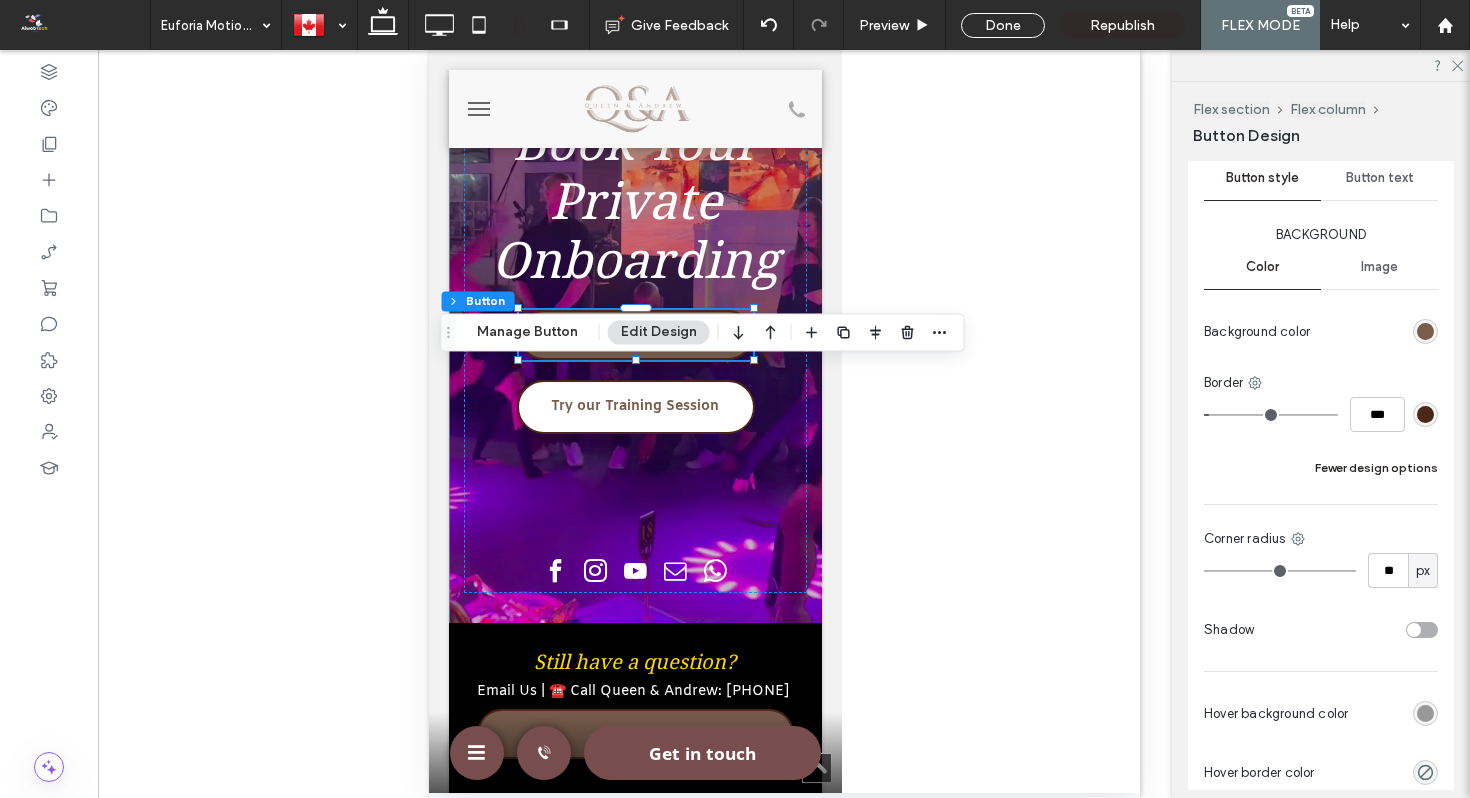 scroll, scrollTop: 539, scrollLeft: 0, axis: vertical 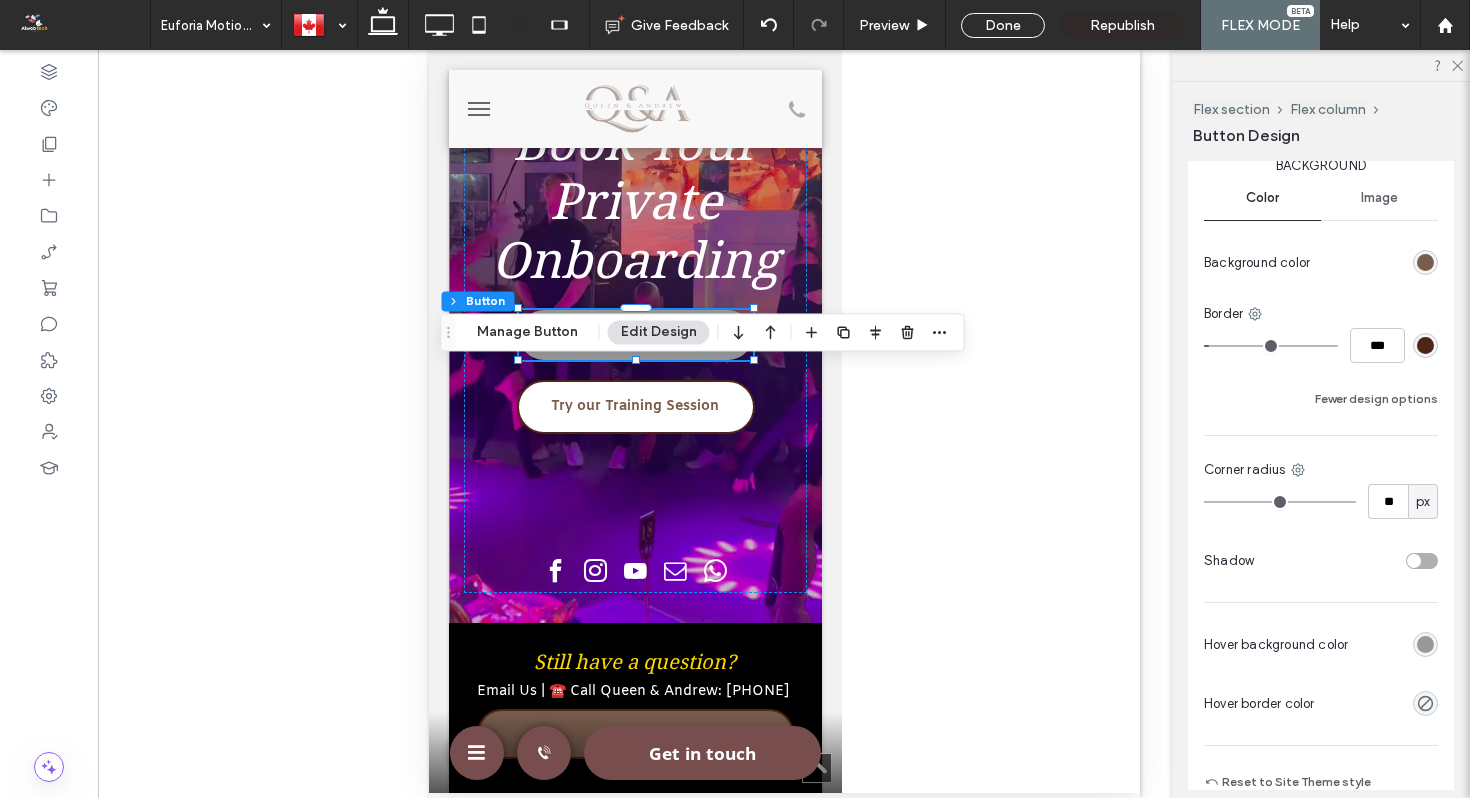 click at bounding box center (1425, 644) 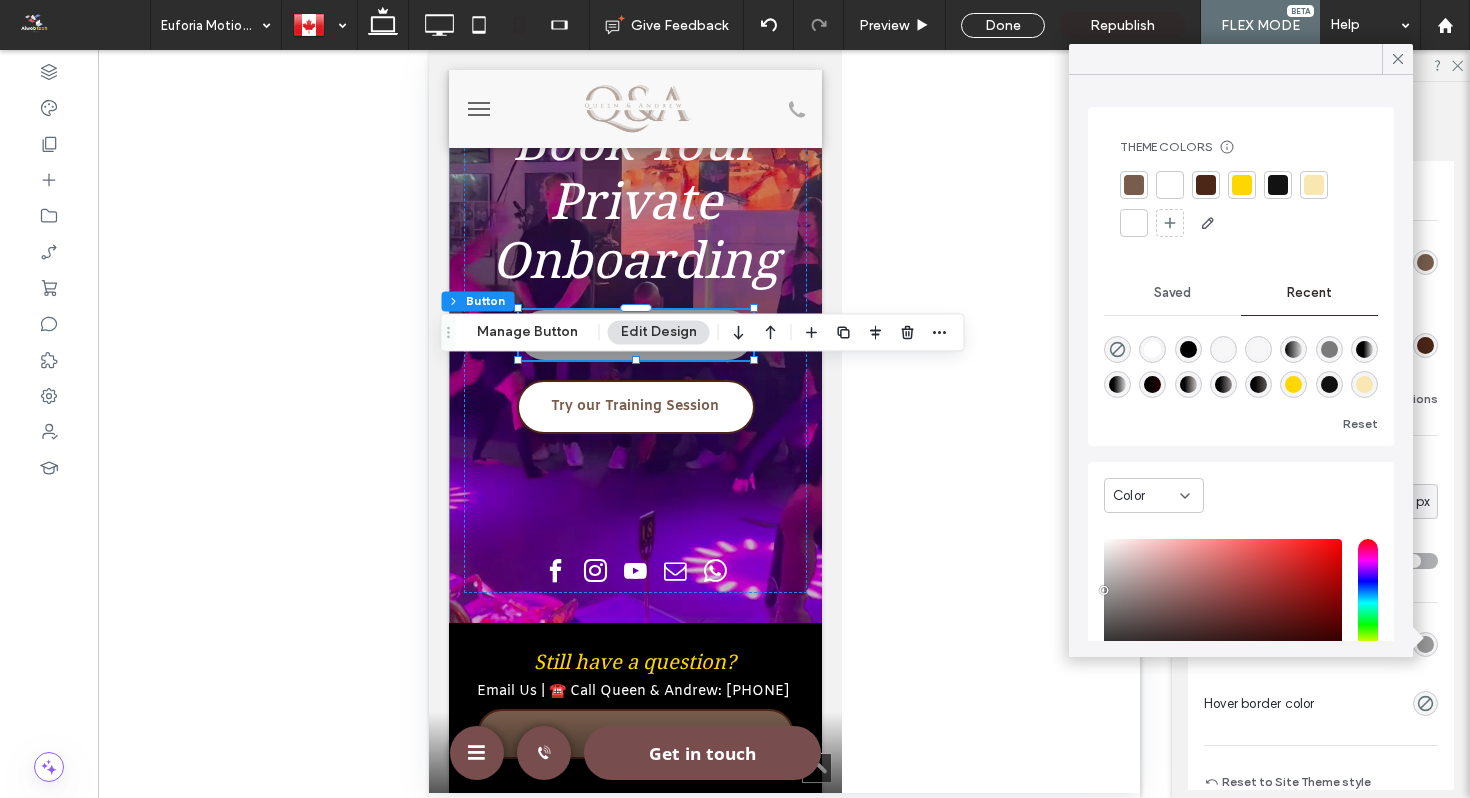 click at bounding box center [1170, 185] 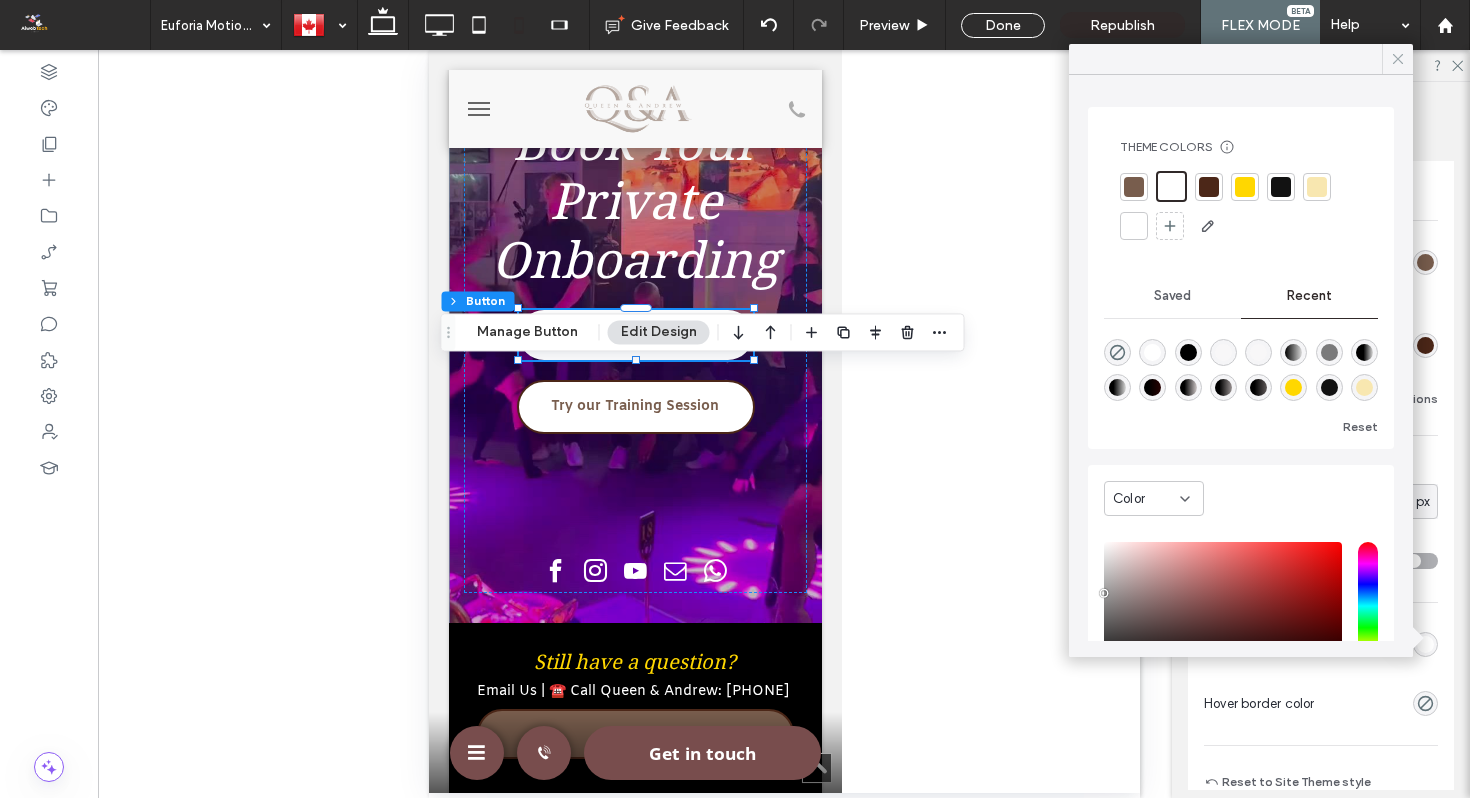 click at bounding box center (1398, 59) 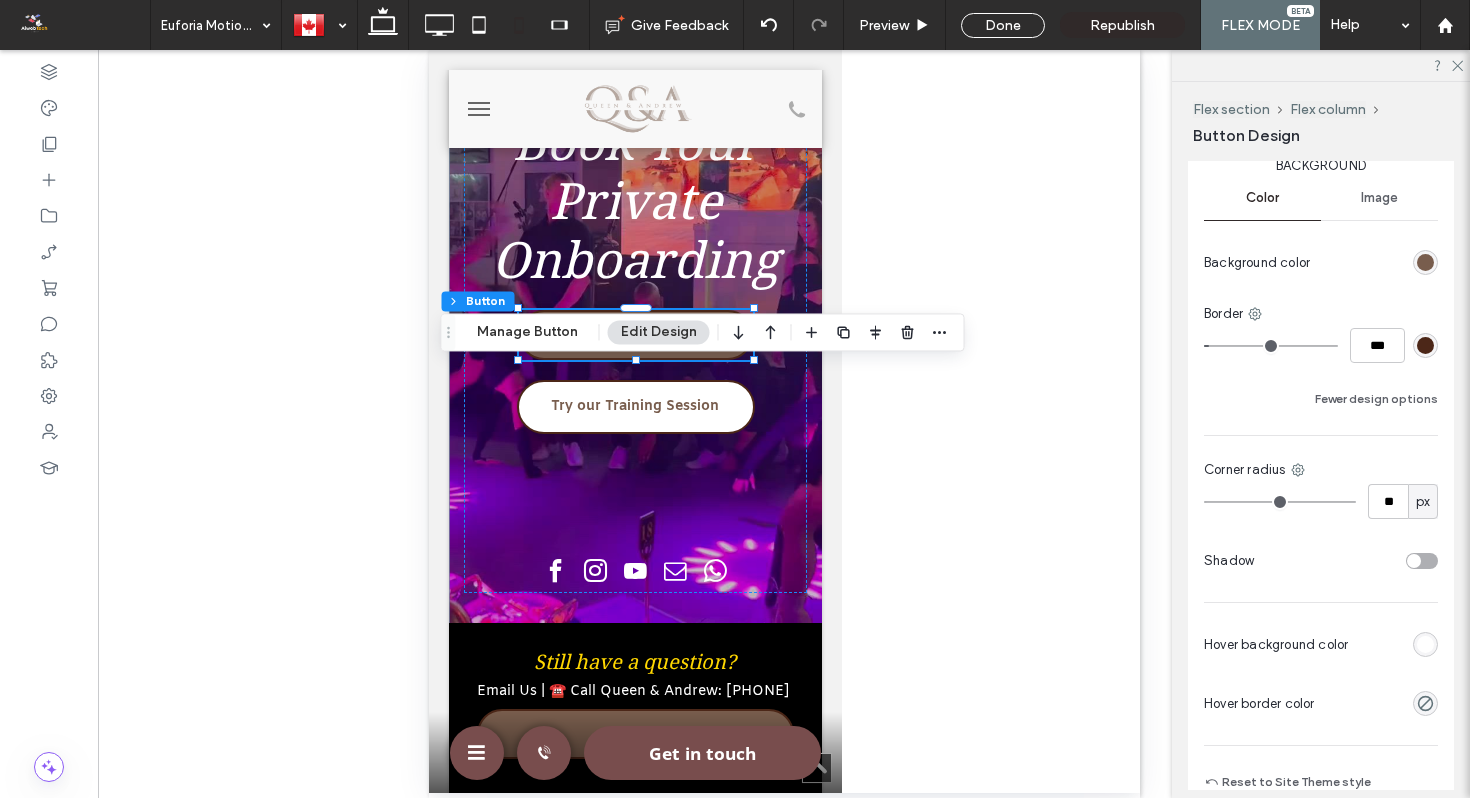 click at bounding box center [1425, 262] 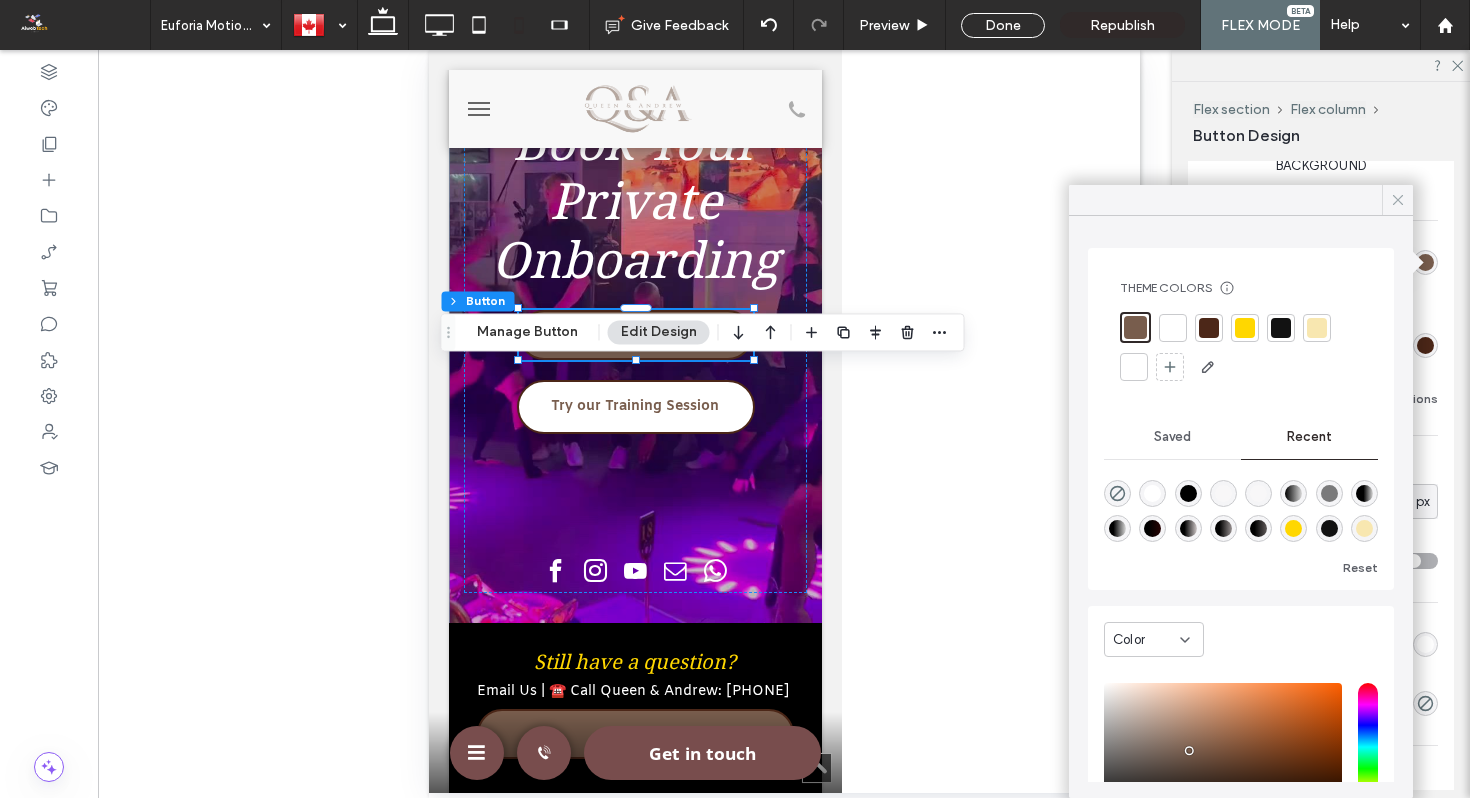 click at bounding box center [1398, 200] 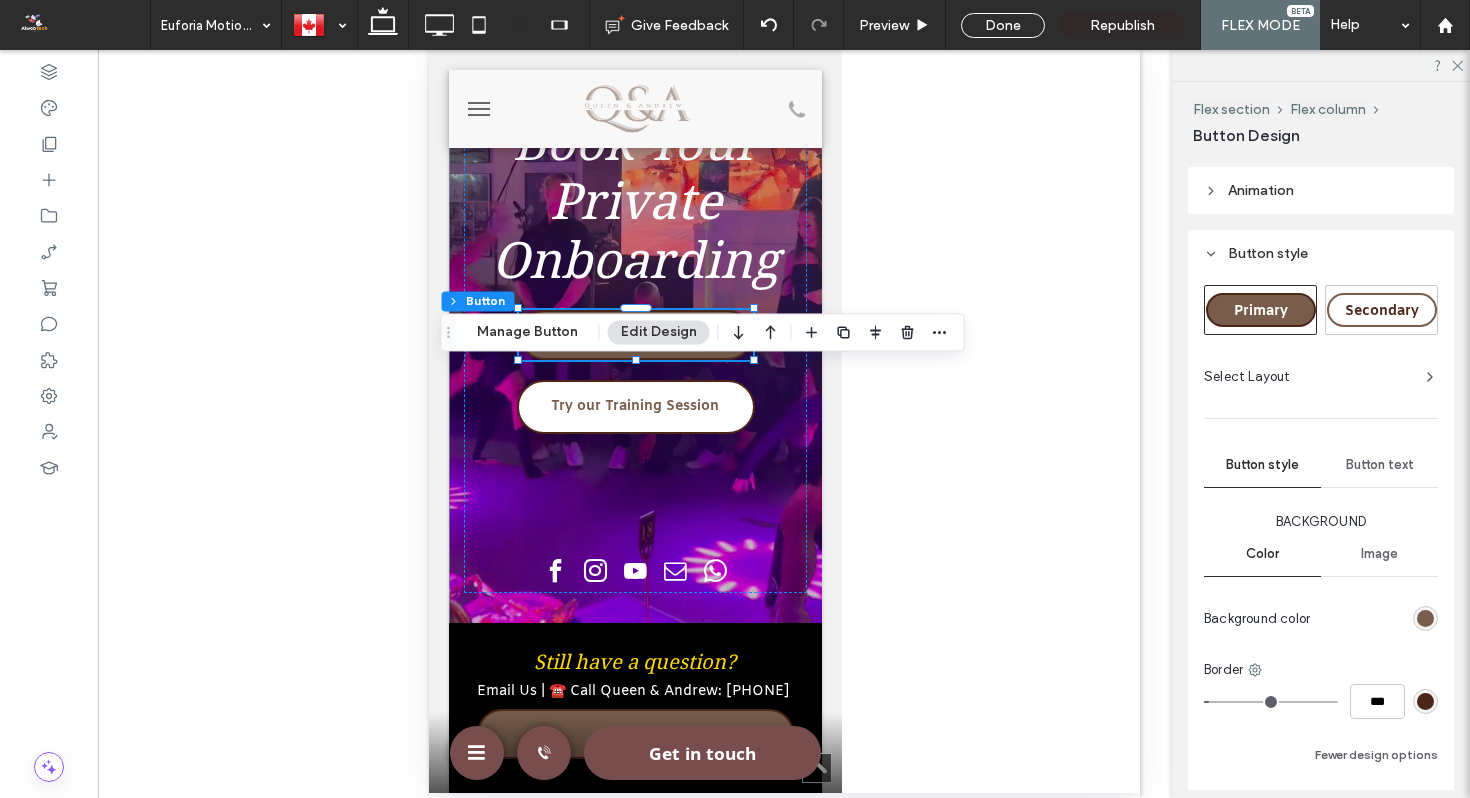 scroll, scrollTop: 107, scrollLeft: 0, axis: vertical 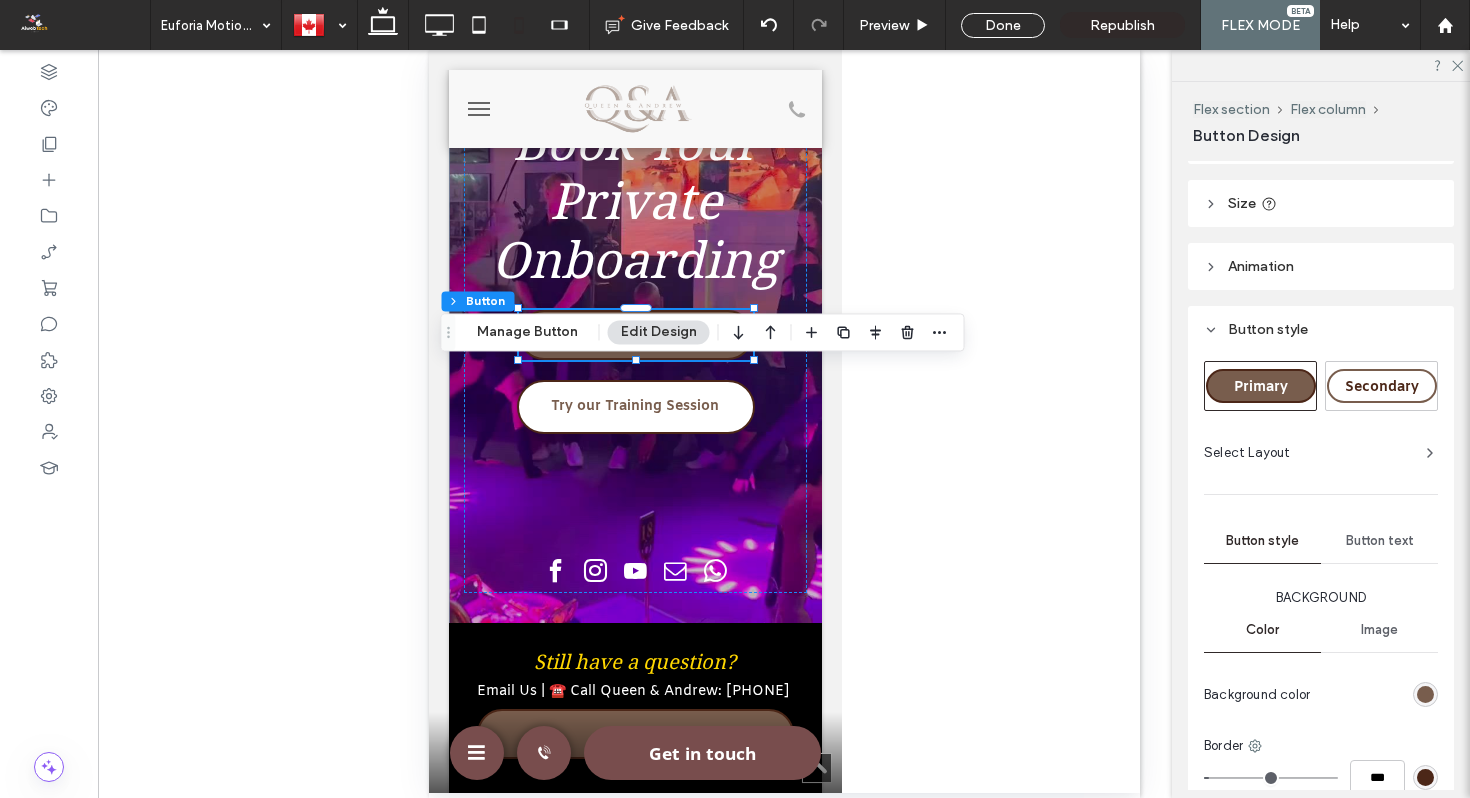 click on "Button text" at bounding box center [1380, 541] 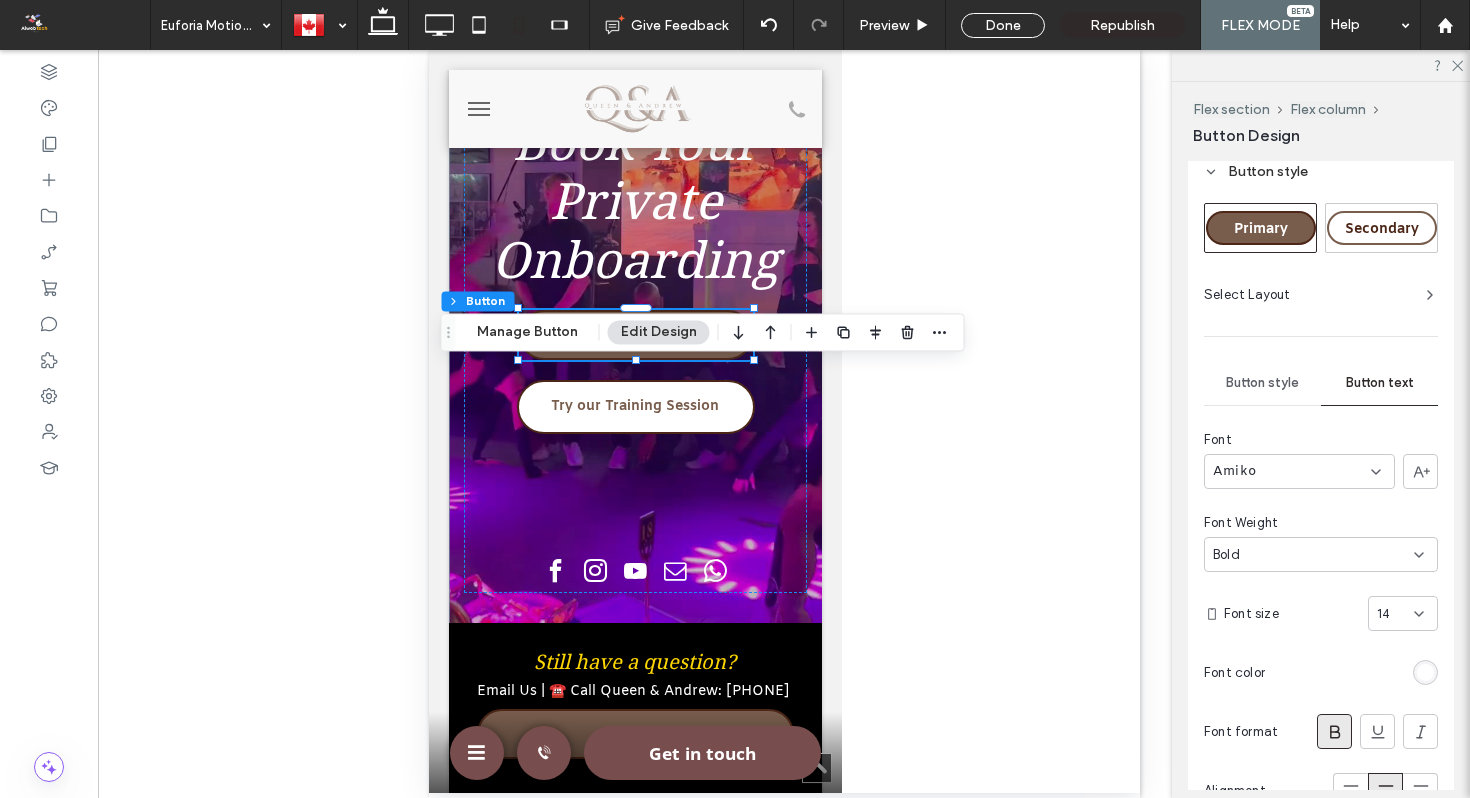 scroll, scrollTop: 659, scrollLeft: 0, axis: vertical 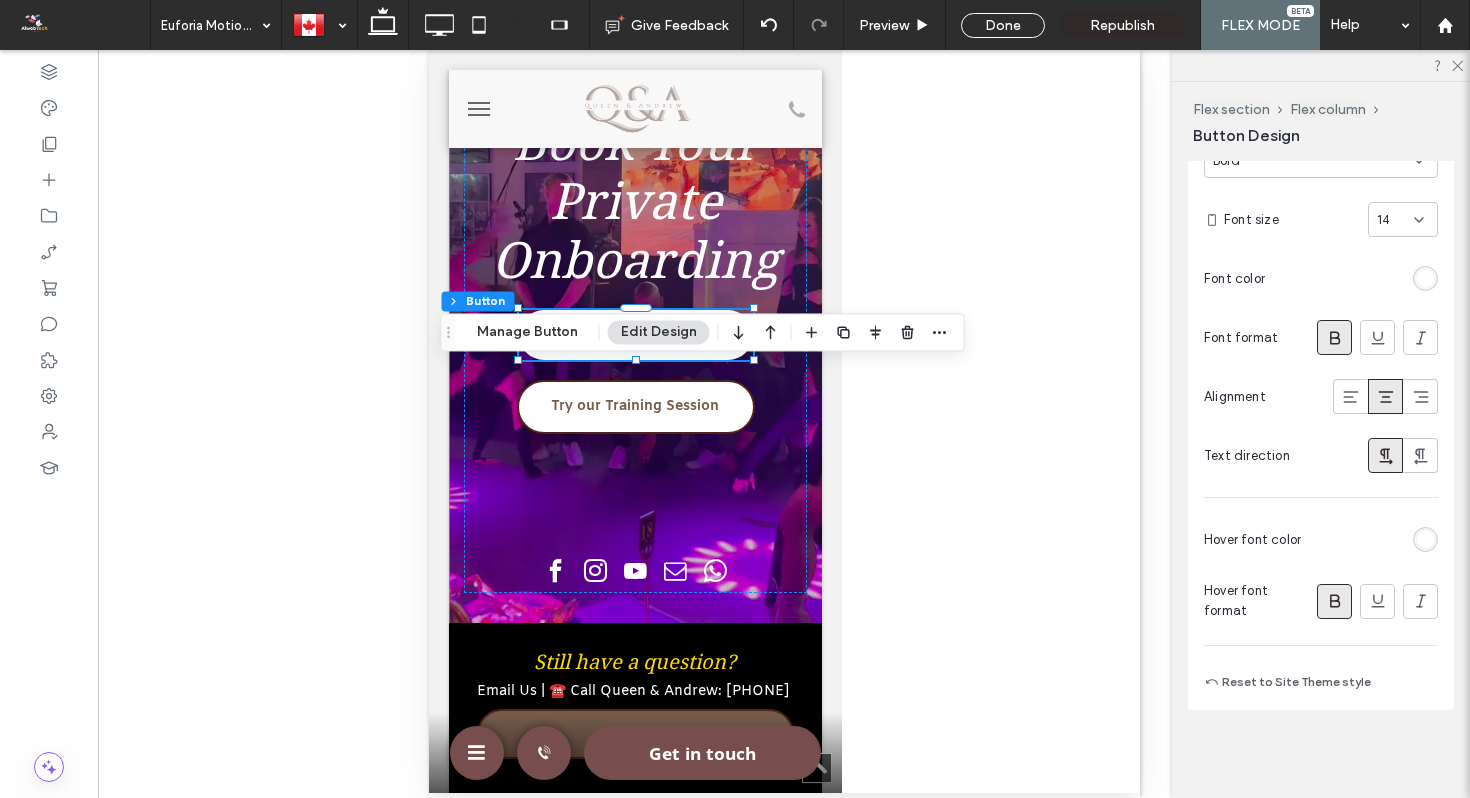 click at bounding box center [1425, 539] 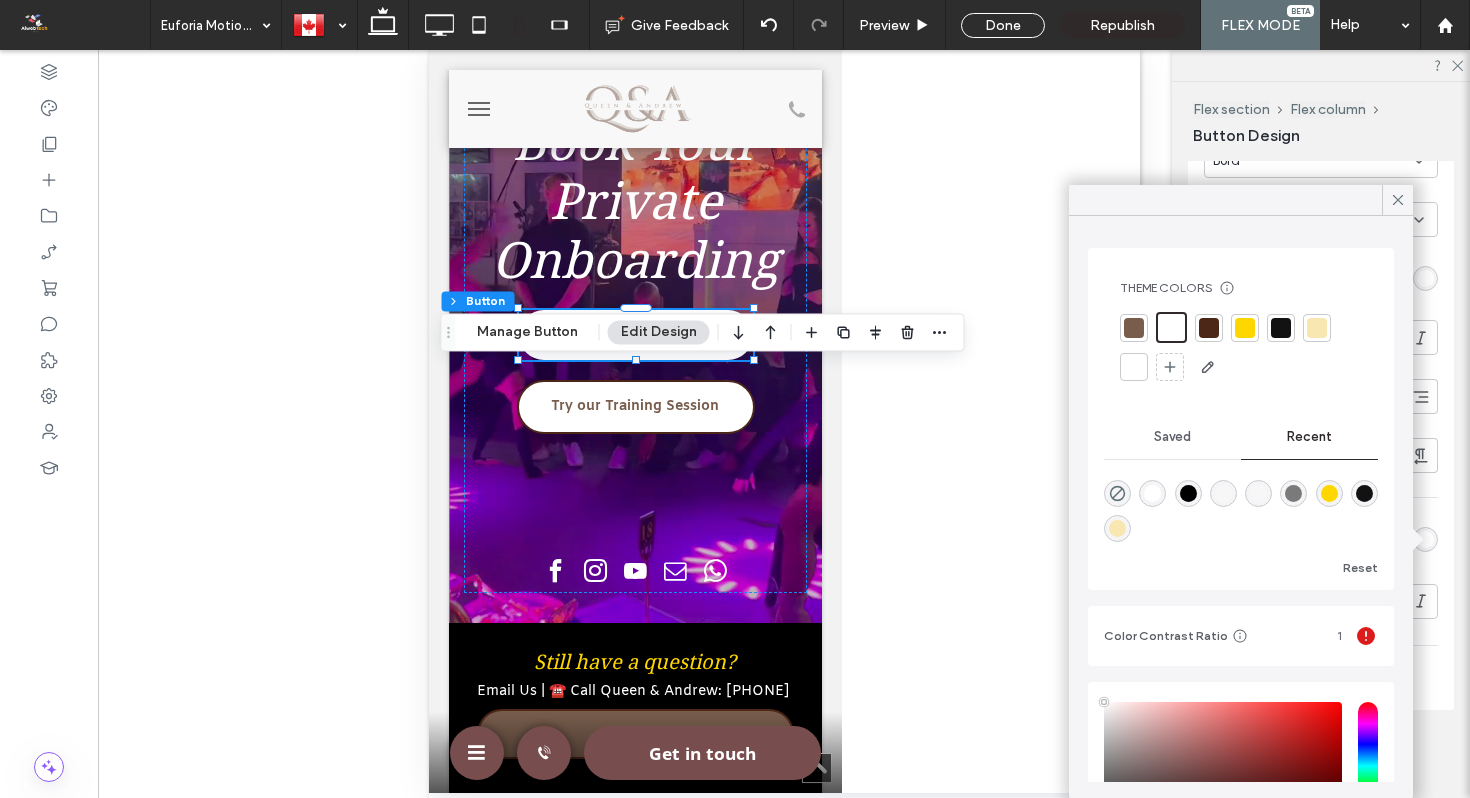 click at bounding box center [1134, 328] 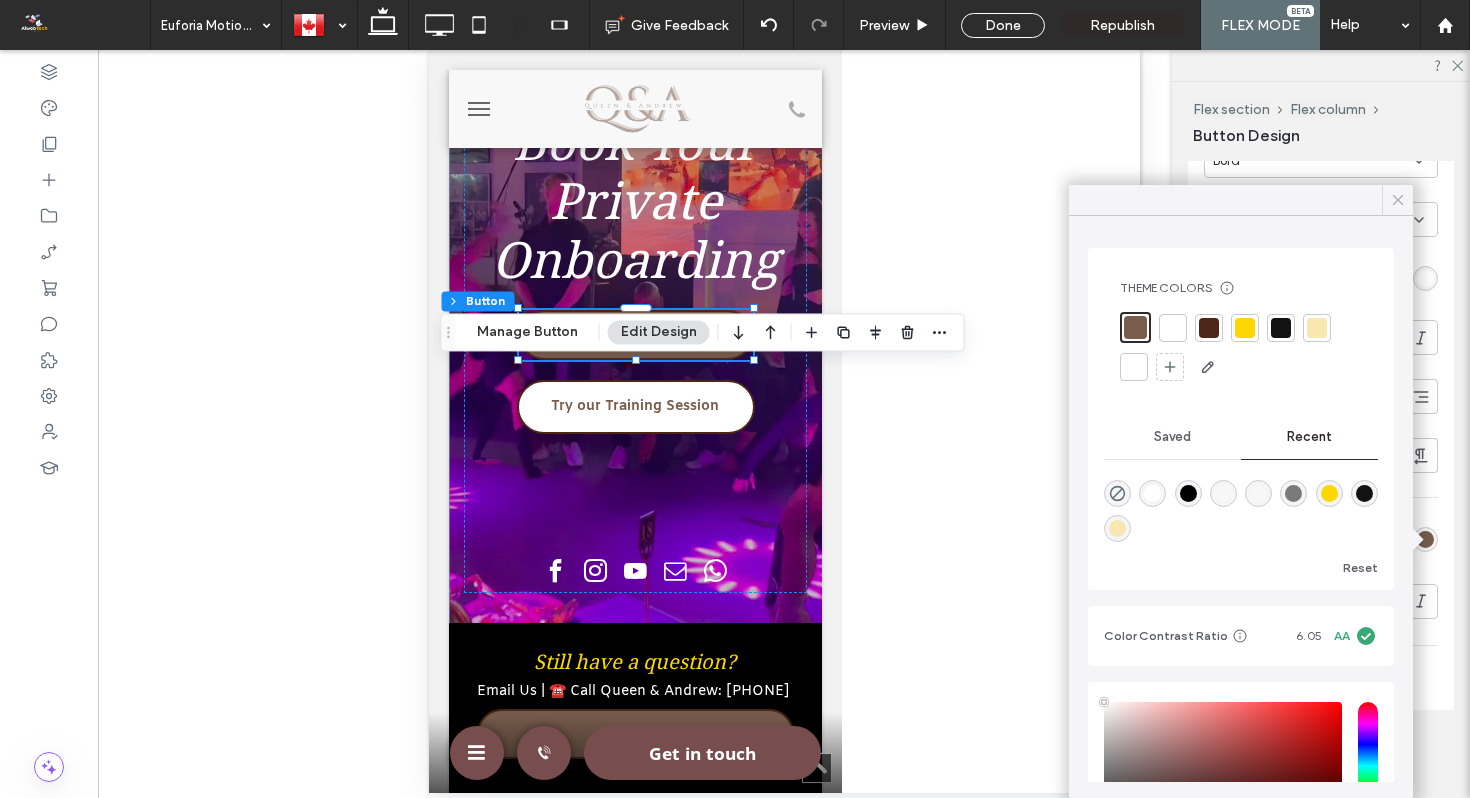 click at bounding box center [1398, 200] 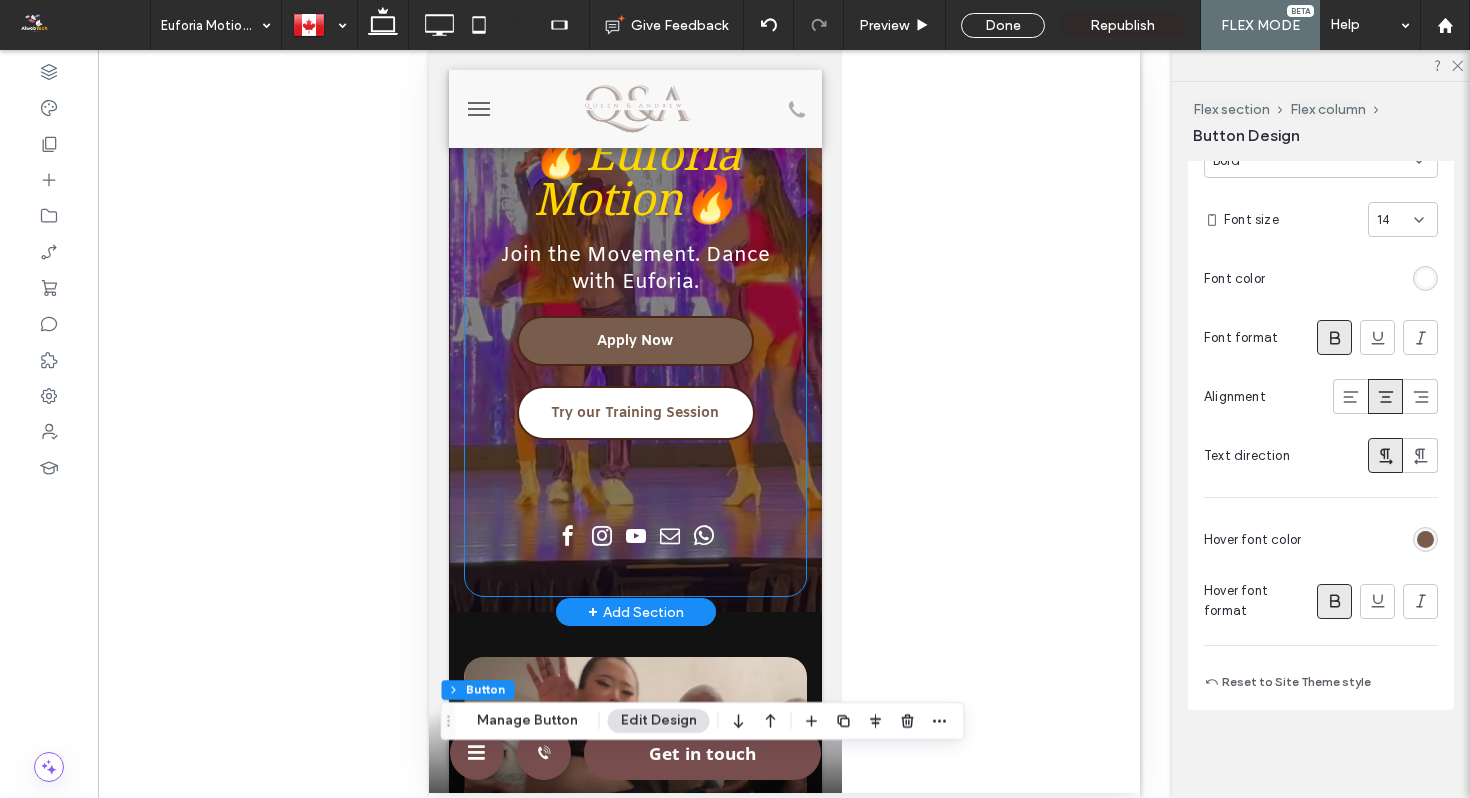 scroll, scrollTop: 0, scrollLeft: 0, axis: both 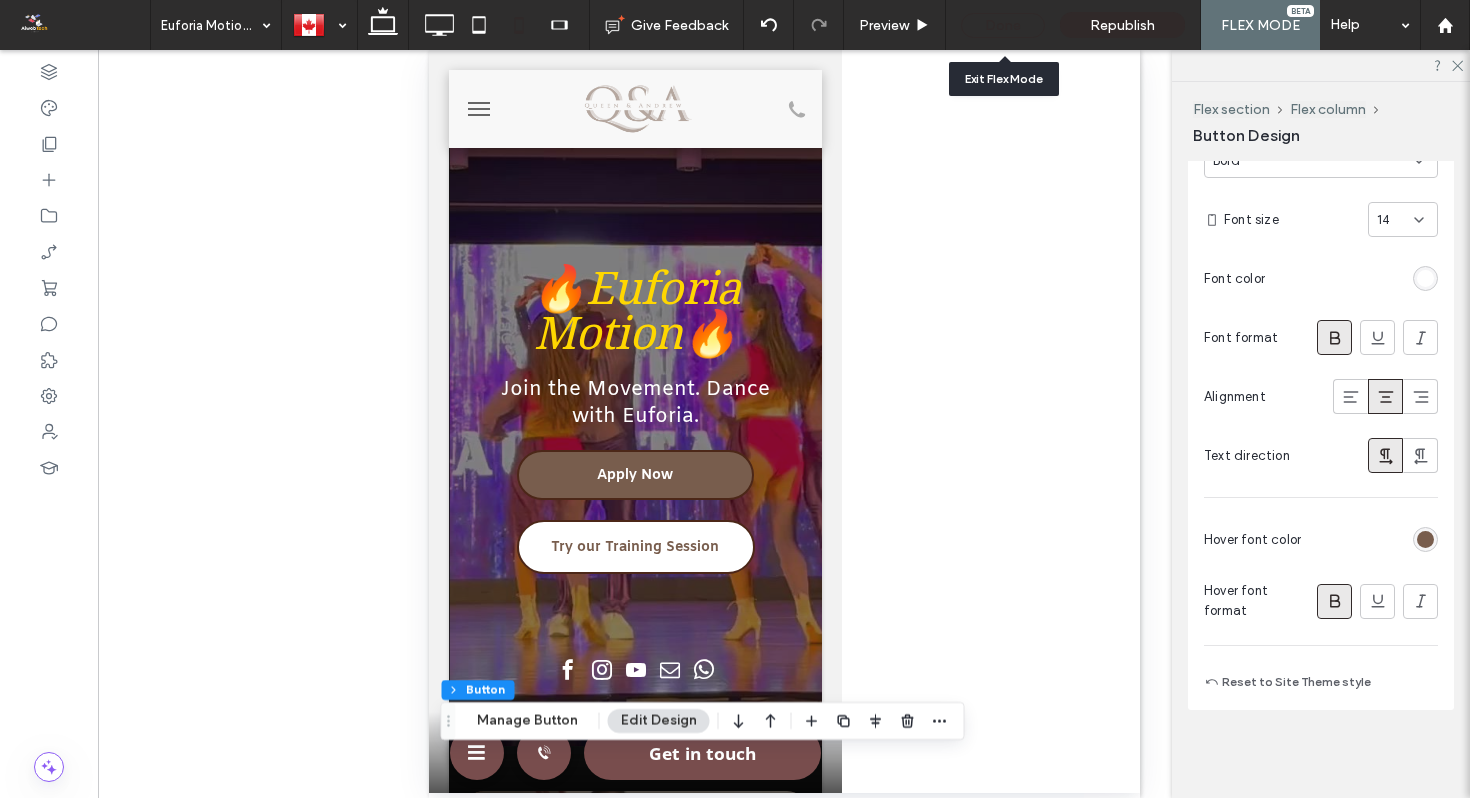 click on "Done" at bounding box center (1003, 25) 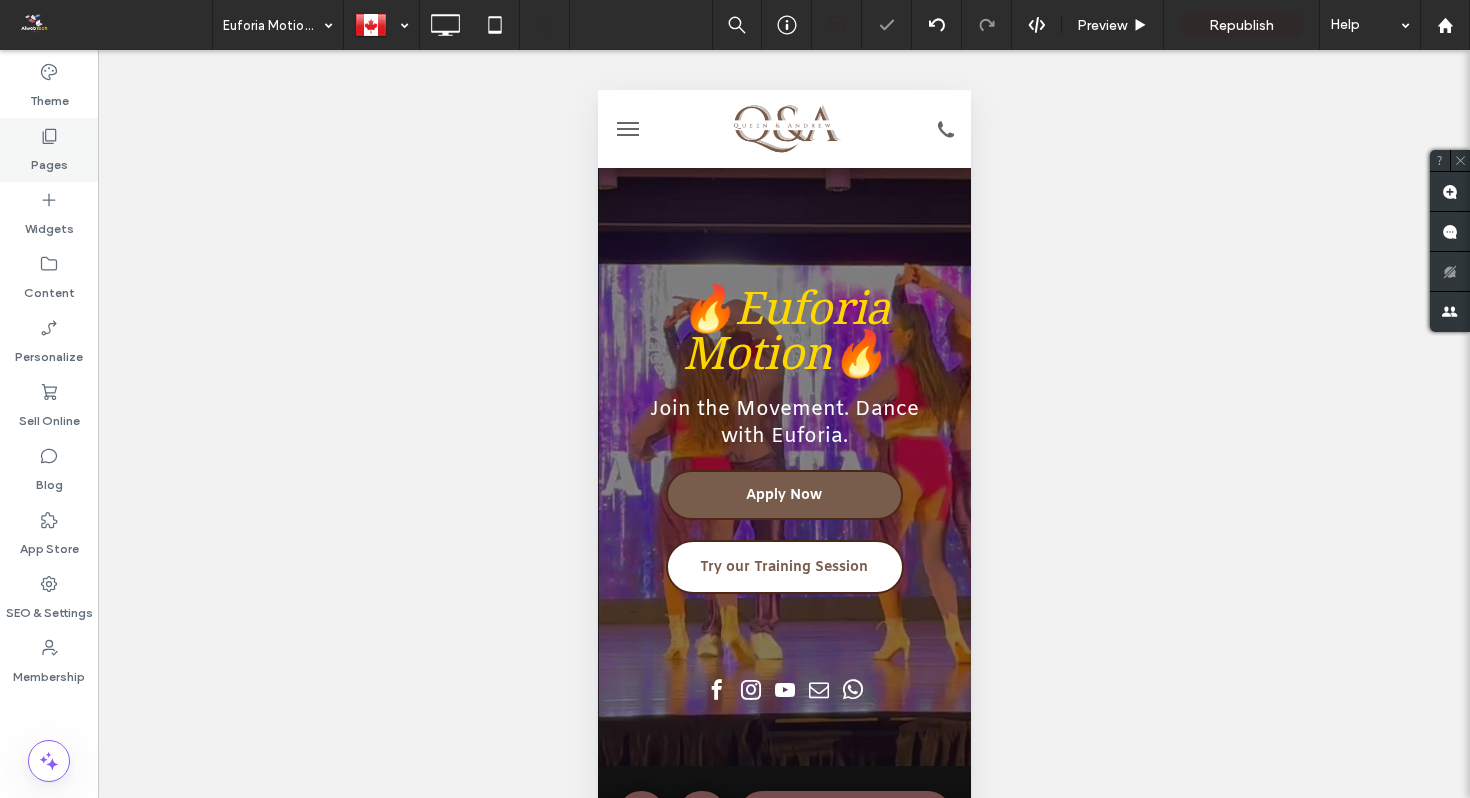 click on "Pages" at bounding box center (49, 150) 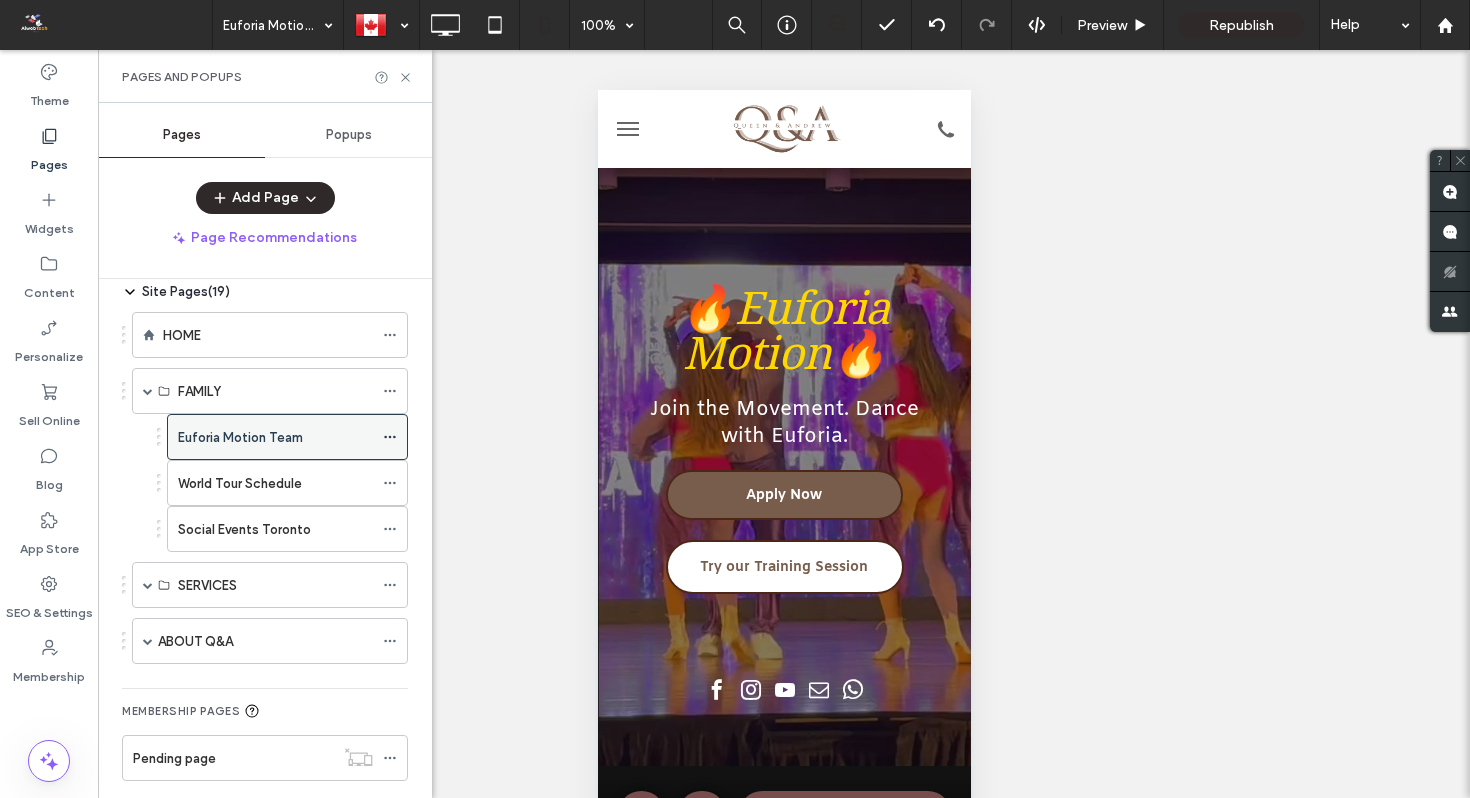 scroll, scrollTop: 68, scrollLeft: 0, axis: vertical 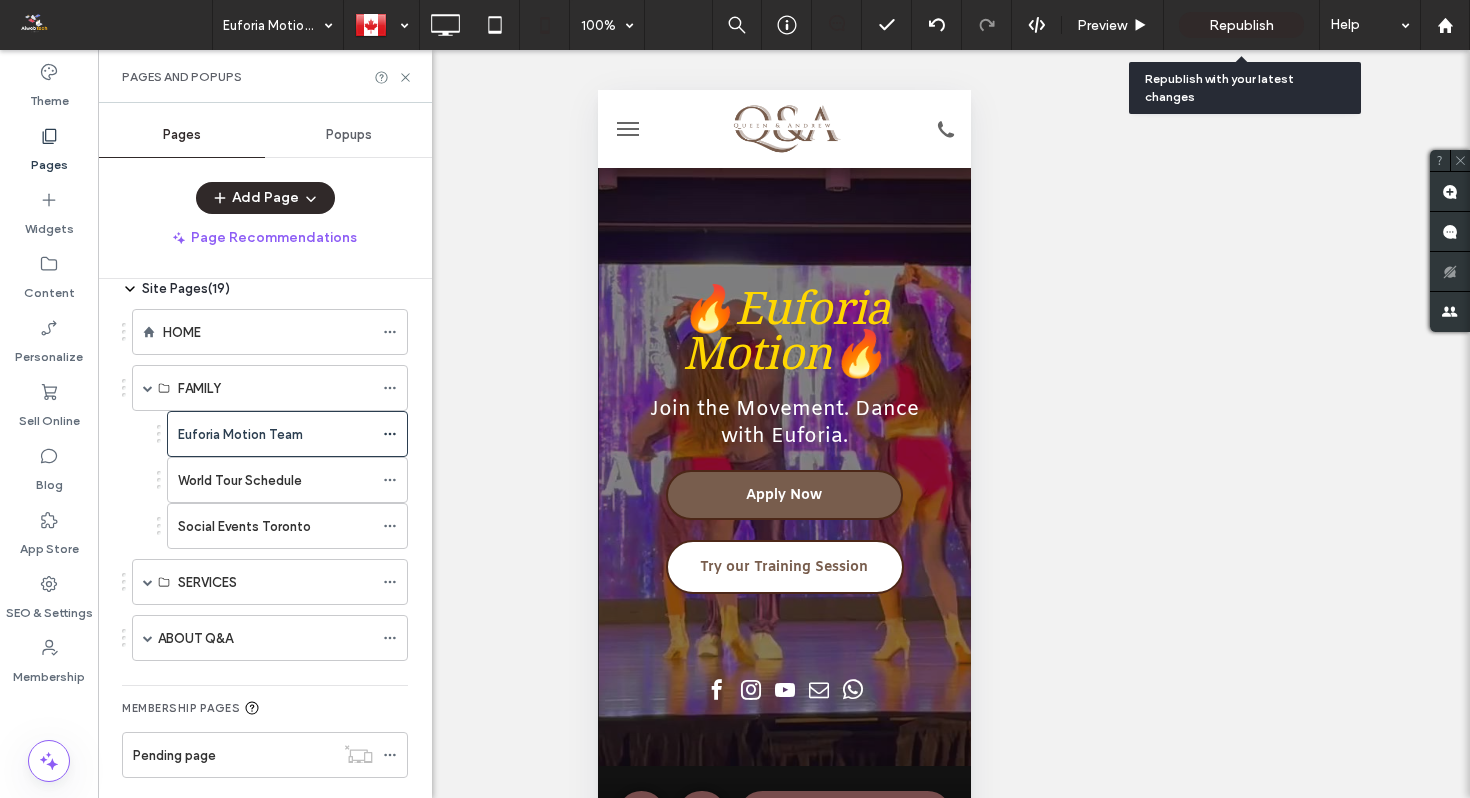 click on "Republish" at bounding box center [1241, 25] 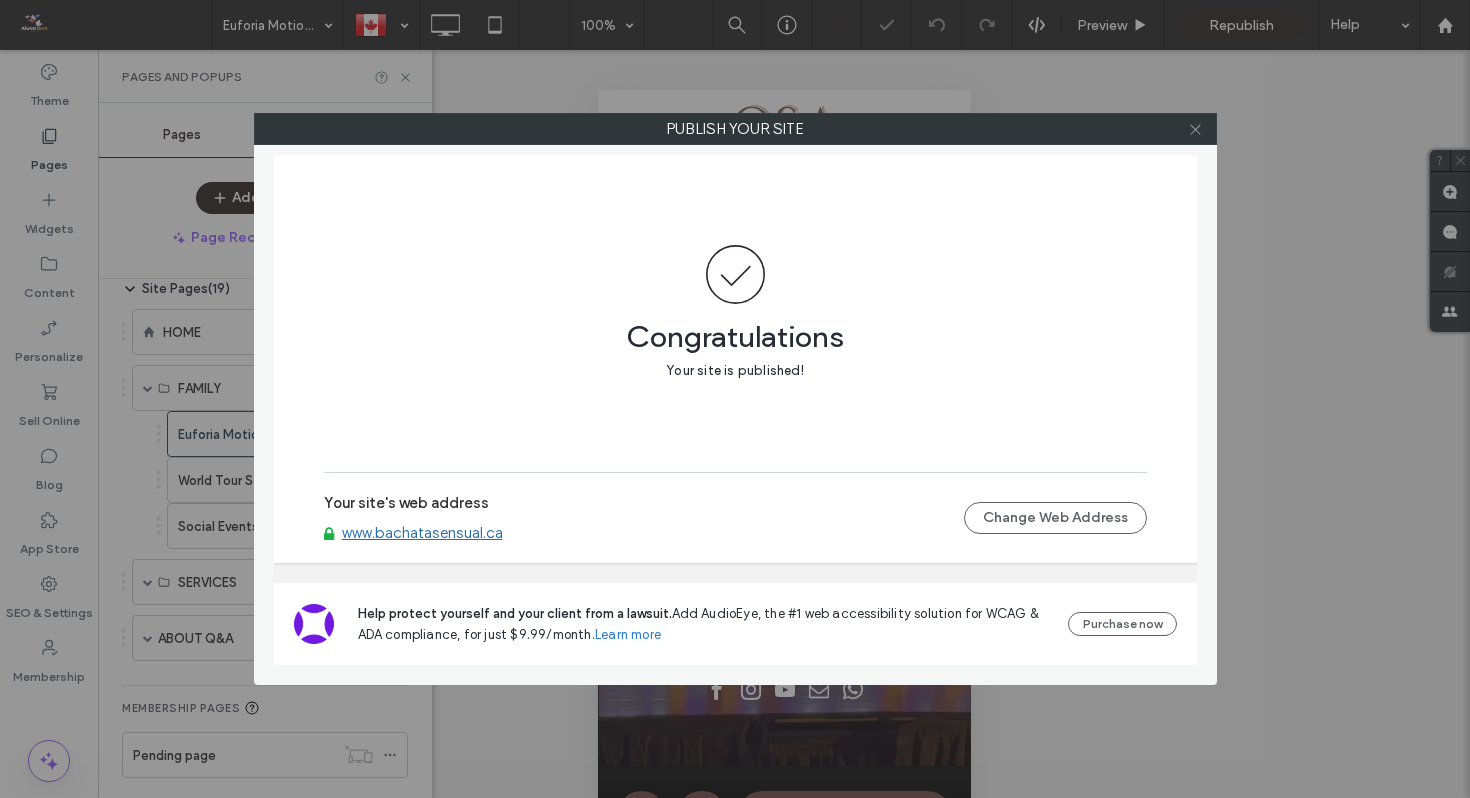 click 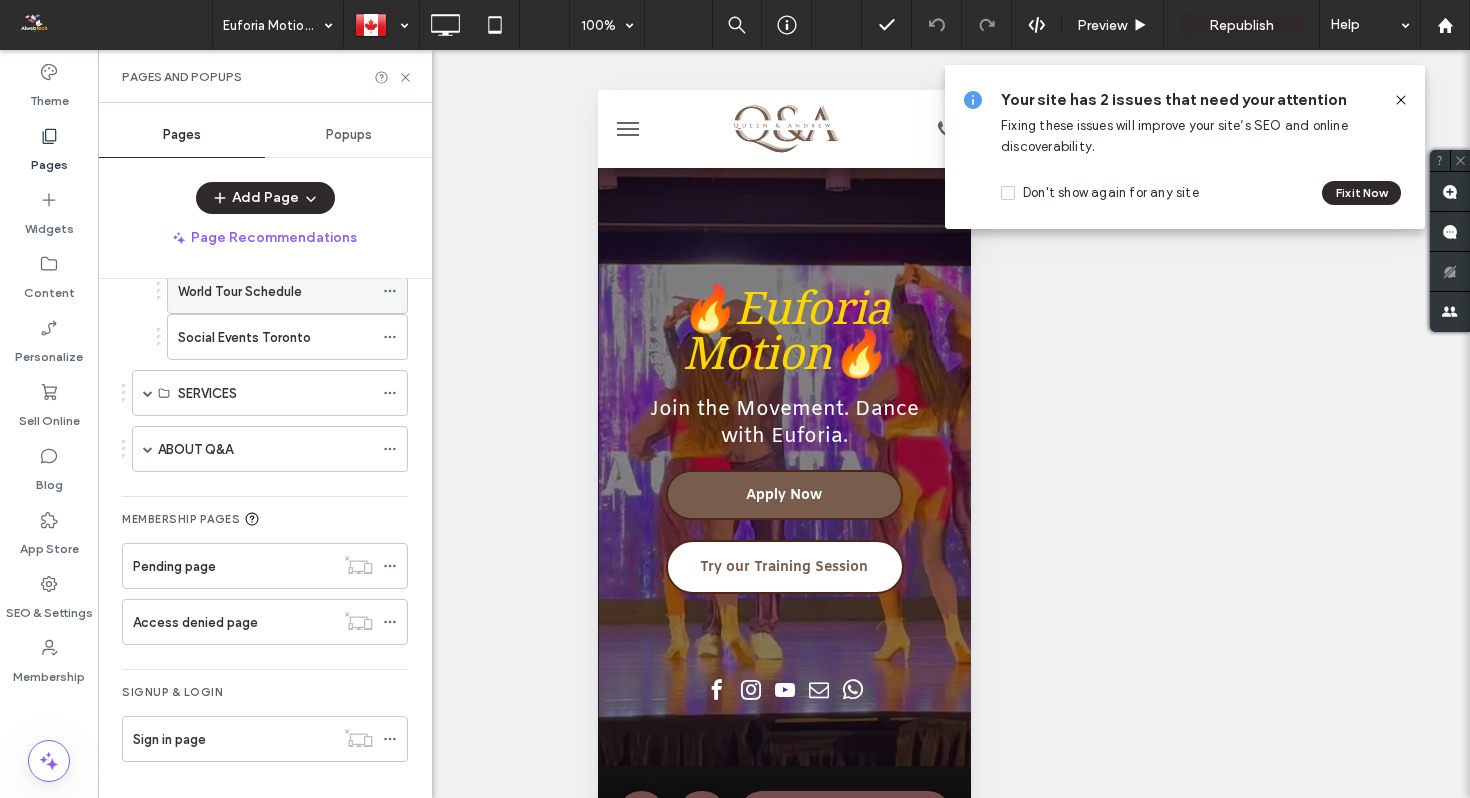 scroll, scrollTop: 0, scrollLeft: 0, axis: both 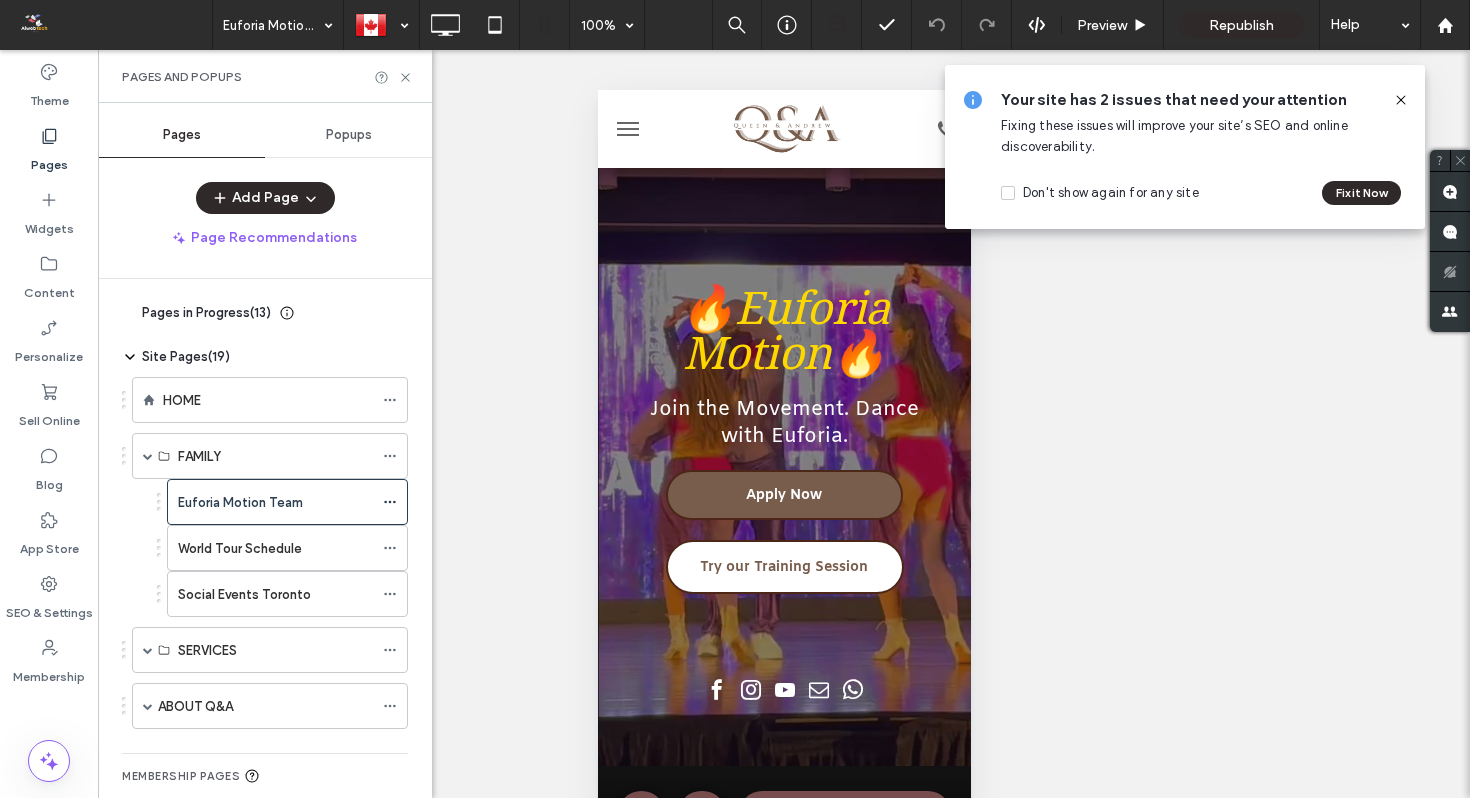 click on "Pages" at bounding box center (49, 160) 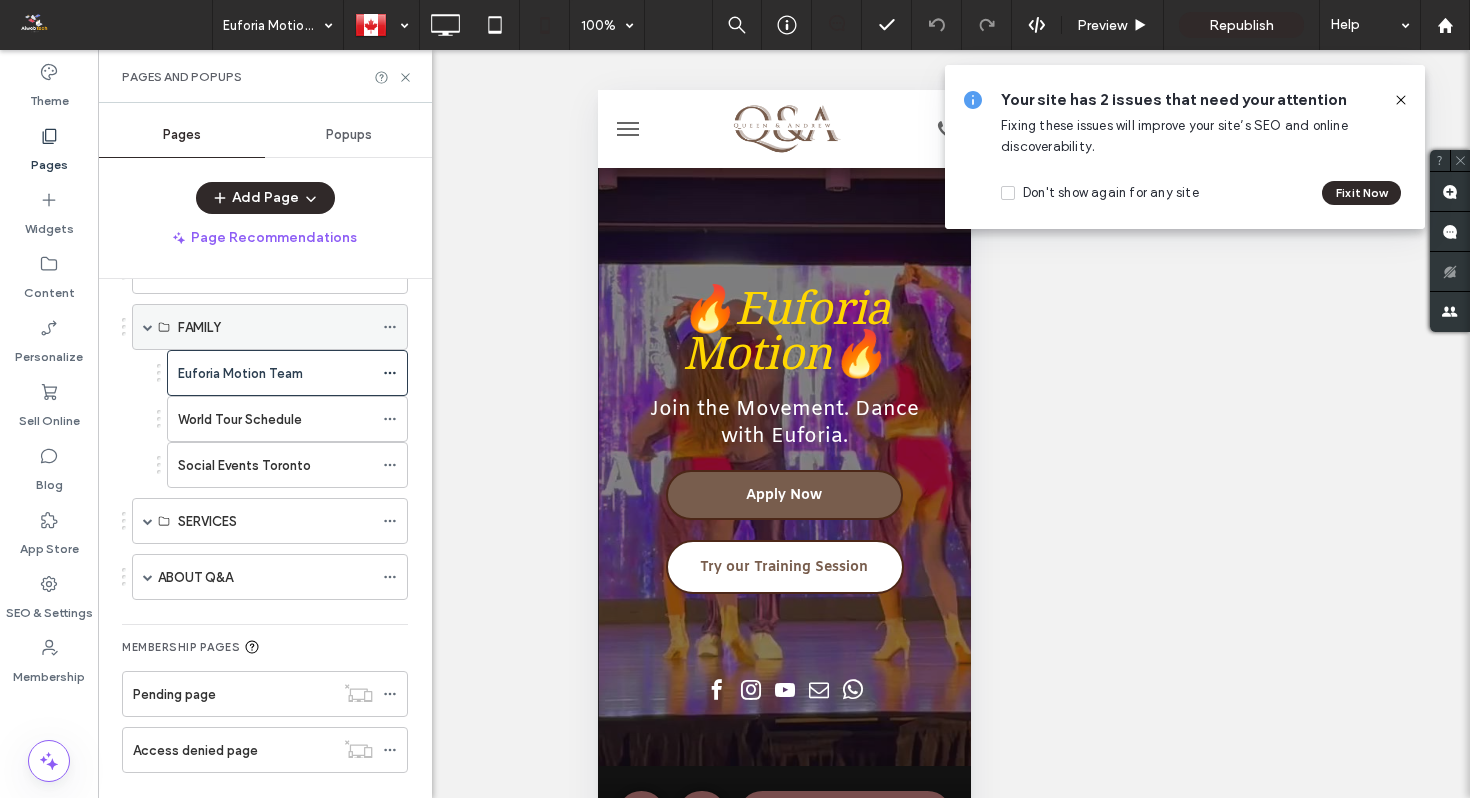 scroll, scrollTop: 257, scrollLeft: 0, axis: vertical 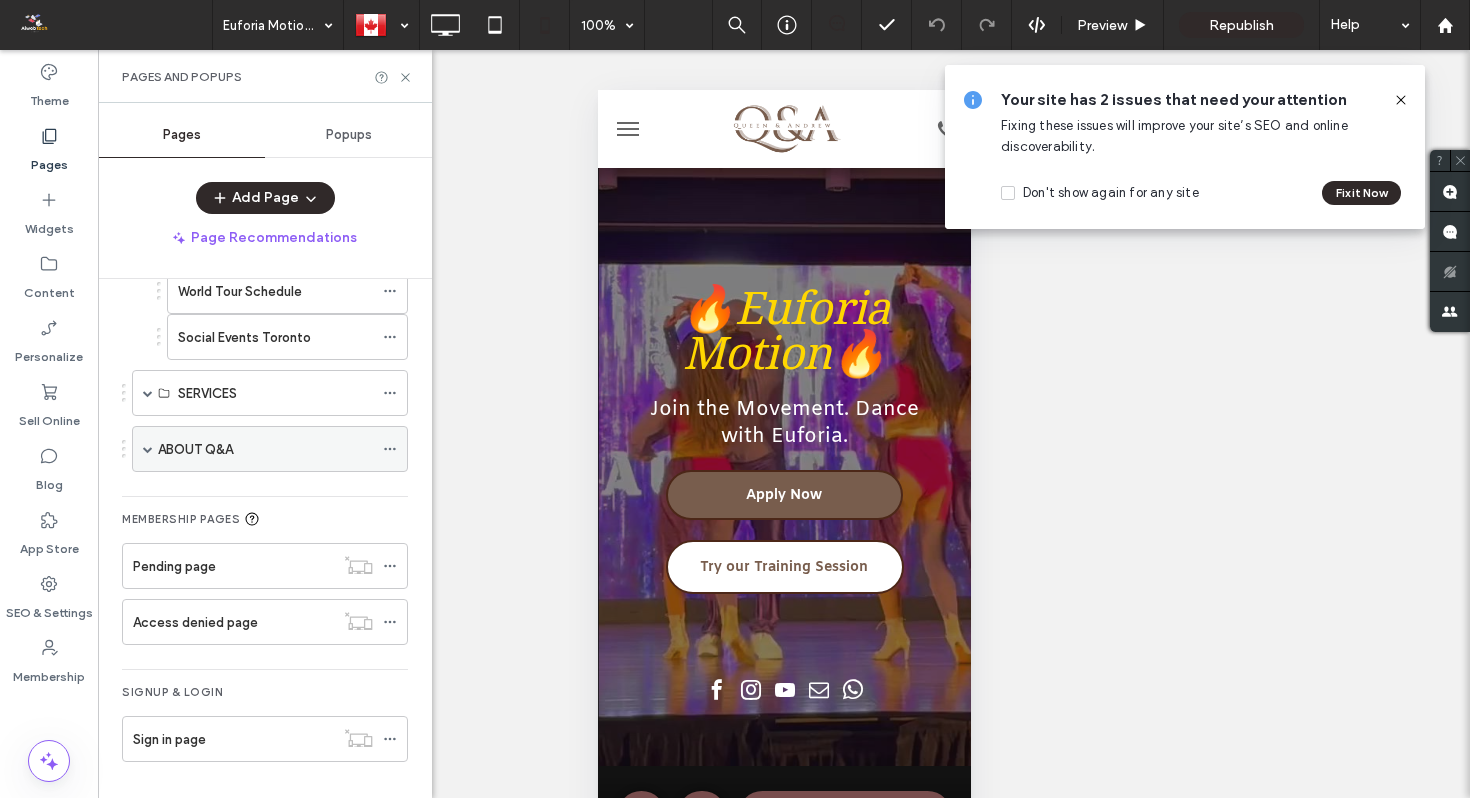 click at bounding box center (148, 449) 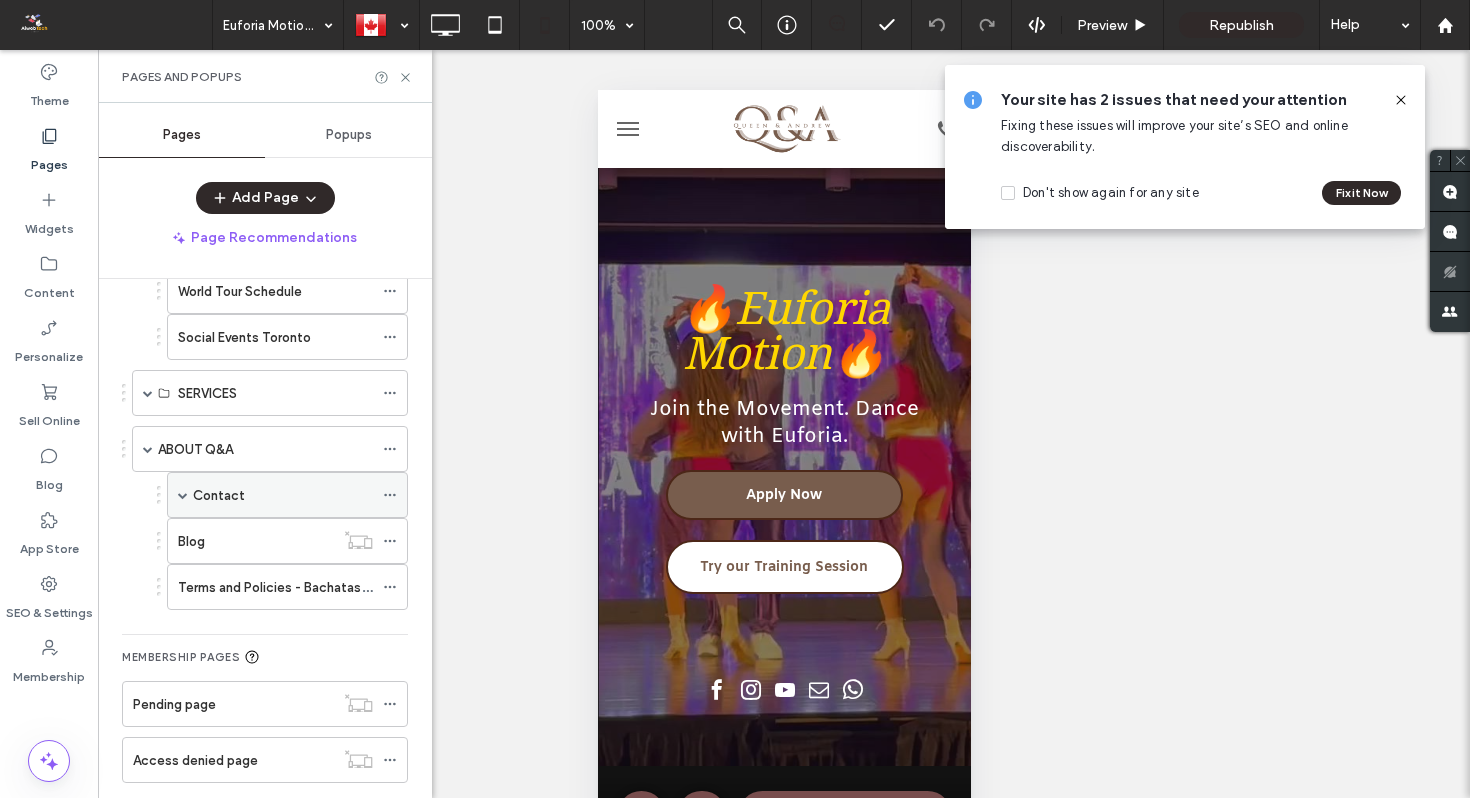 click at bounding box center [183, 495] 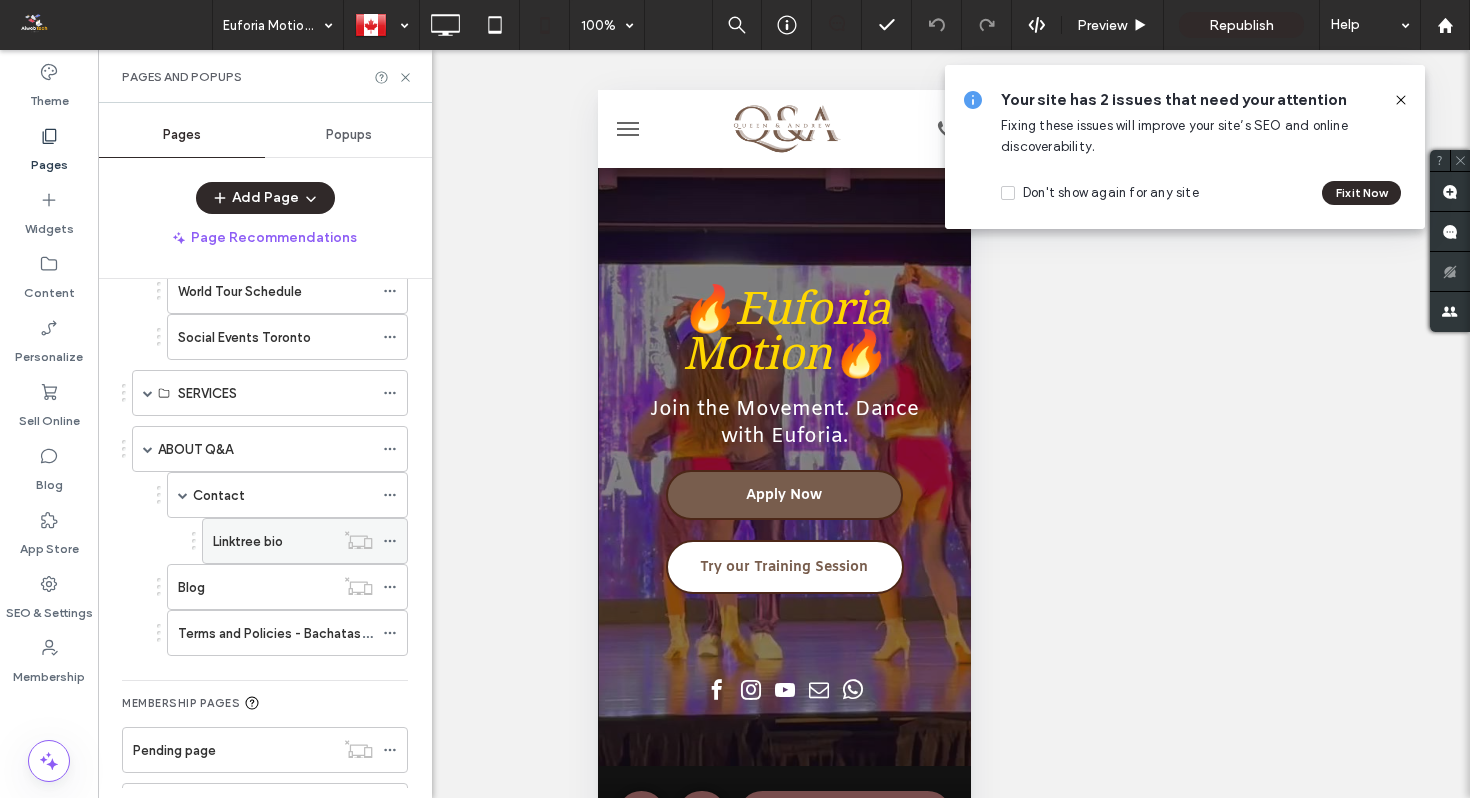 click on "Linktree bio" at bounding box center (248, 541) 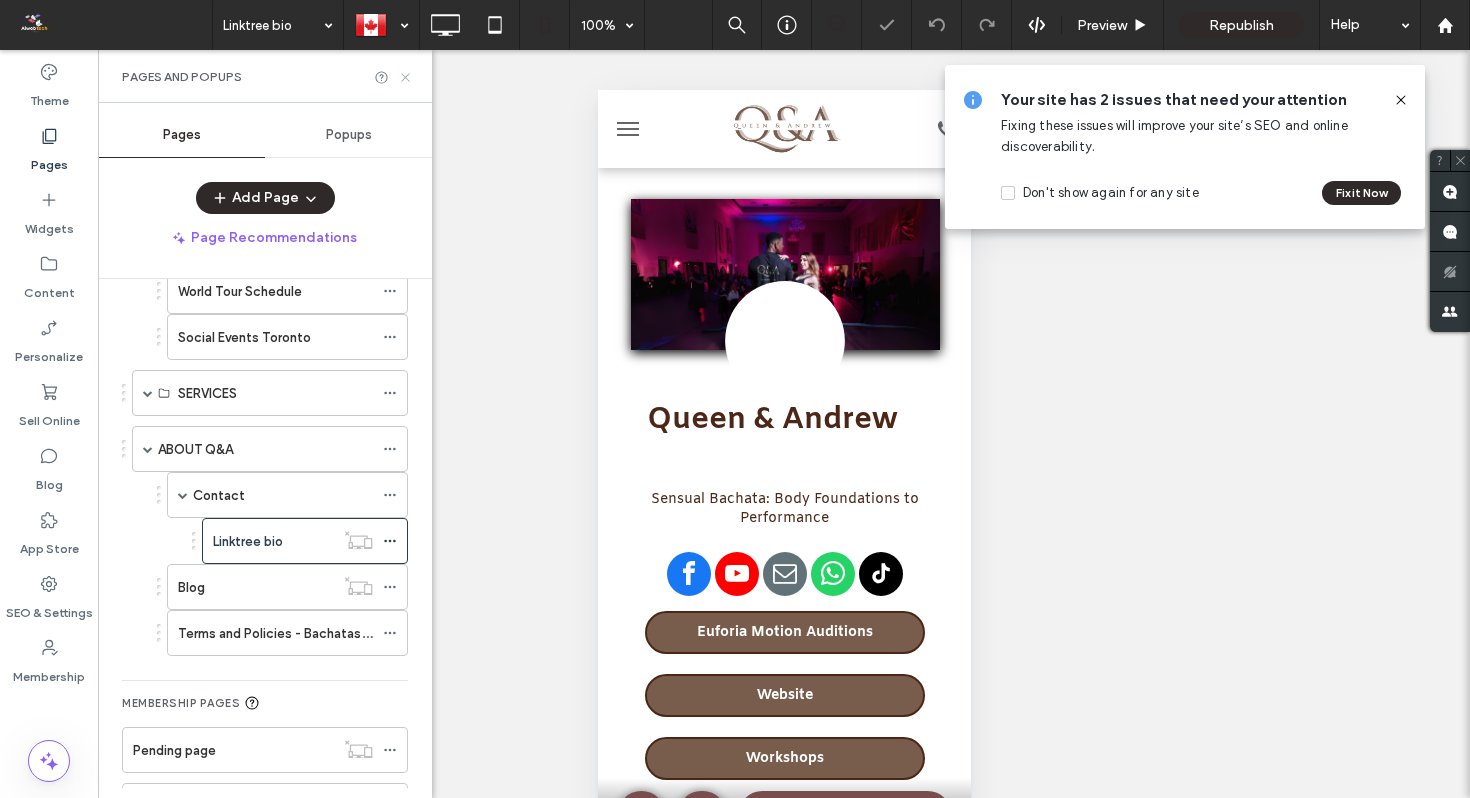 scroll, scrollTop: 0, scrollLeft: 0, axis: both 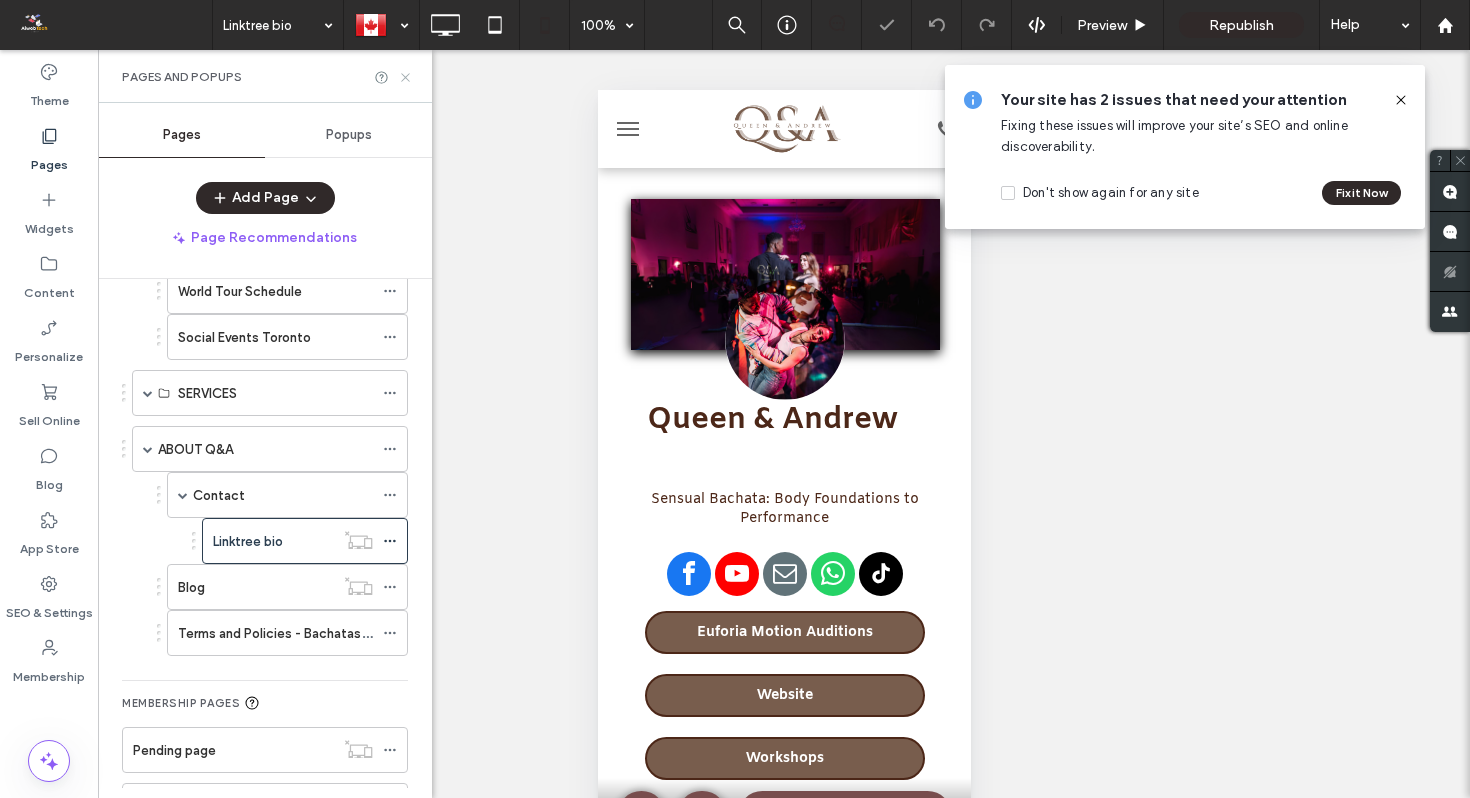 click 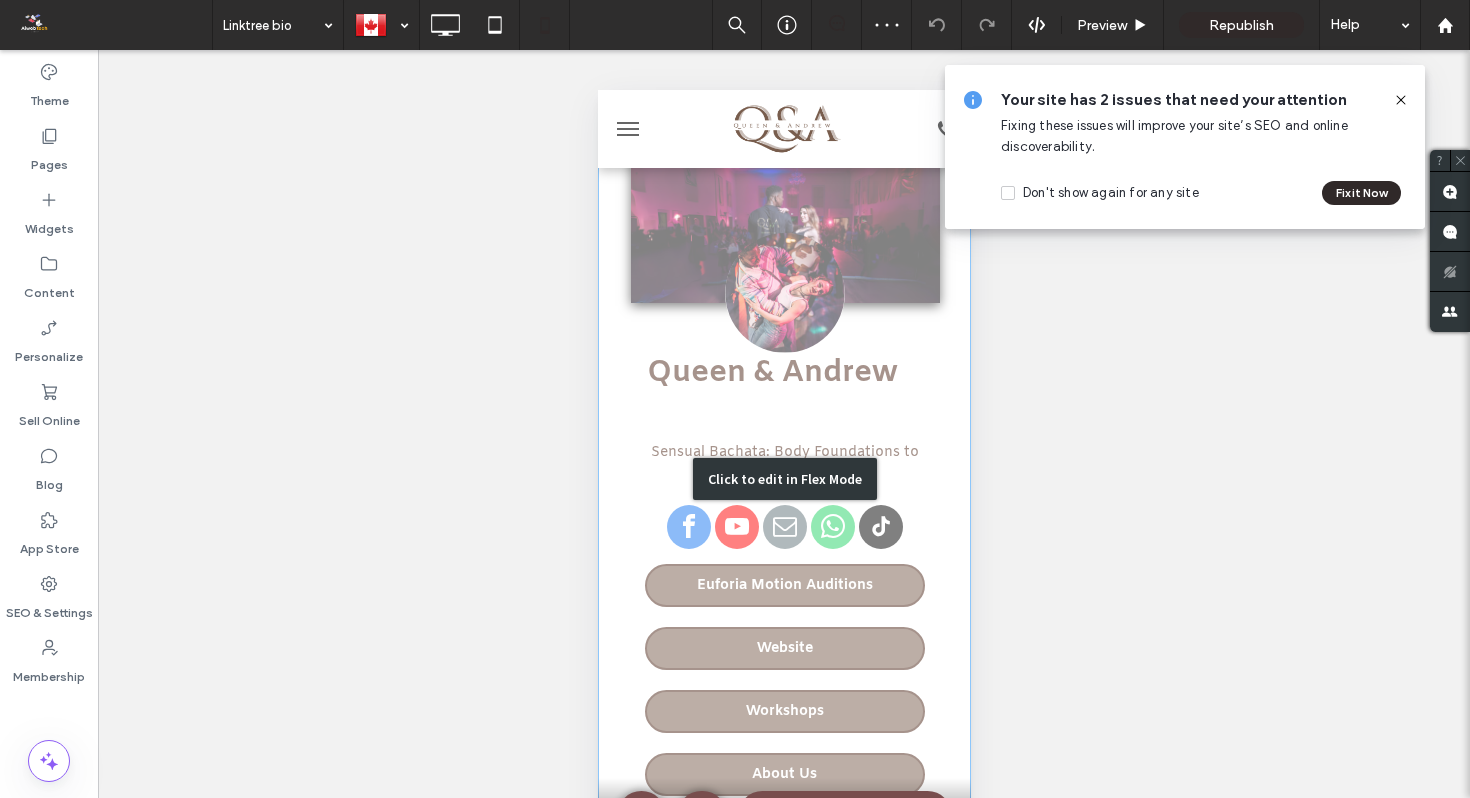 scroll, scrollTop: 51, scrollLeft: 0, axis: vertical 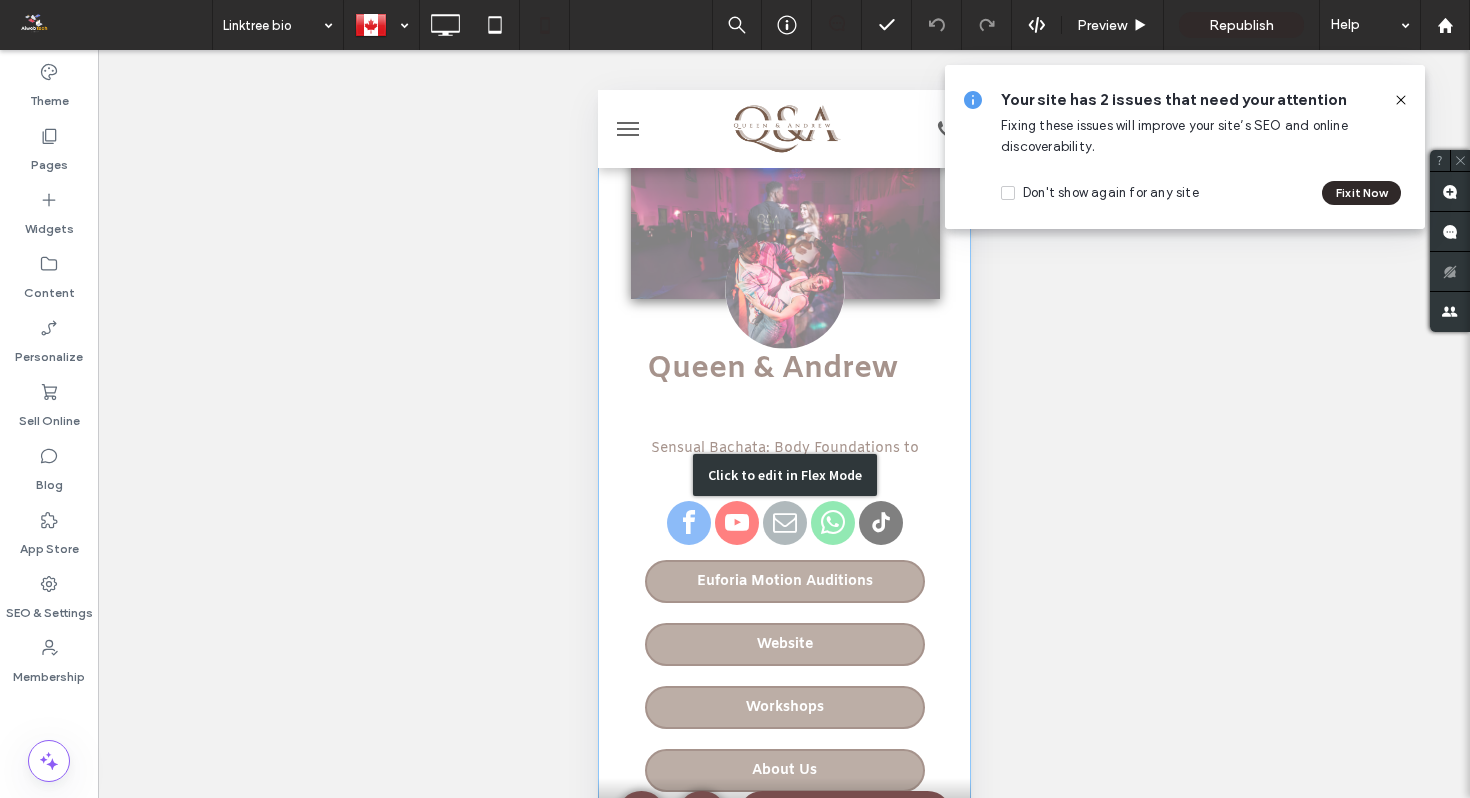click on "Click to edit in Flex Mode" at bounding box center [783, 475] 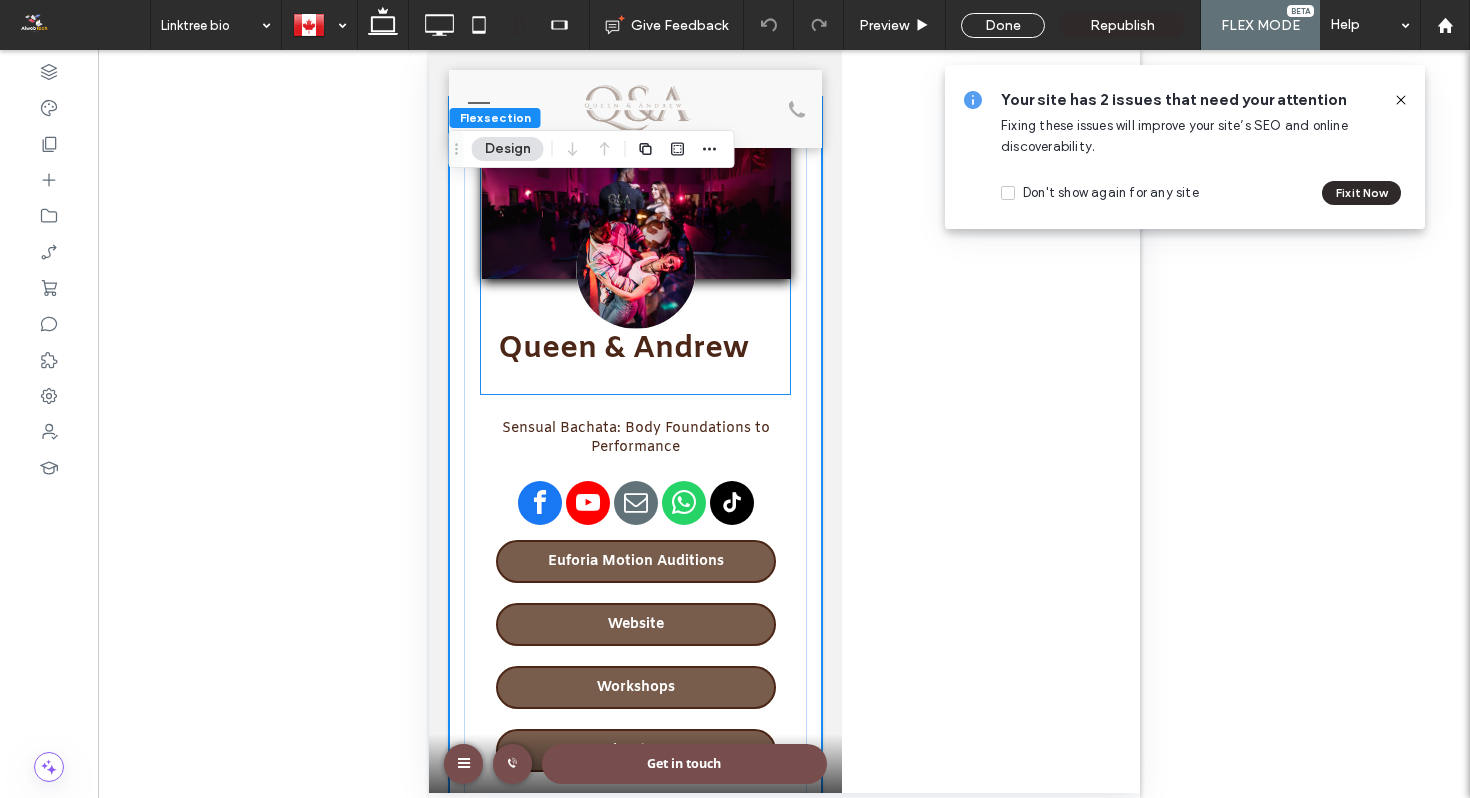 click on "Queen & Andrew
Sensual Bachata: Body Foundations to Performance
Euforia Motion Auditions
Website
Workshops
About Us" at bounding box center (634, 455) 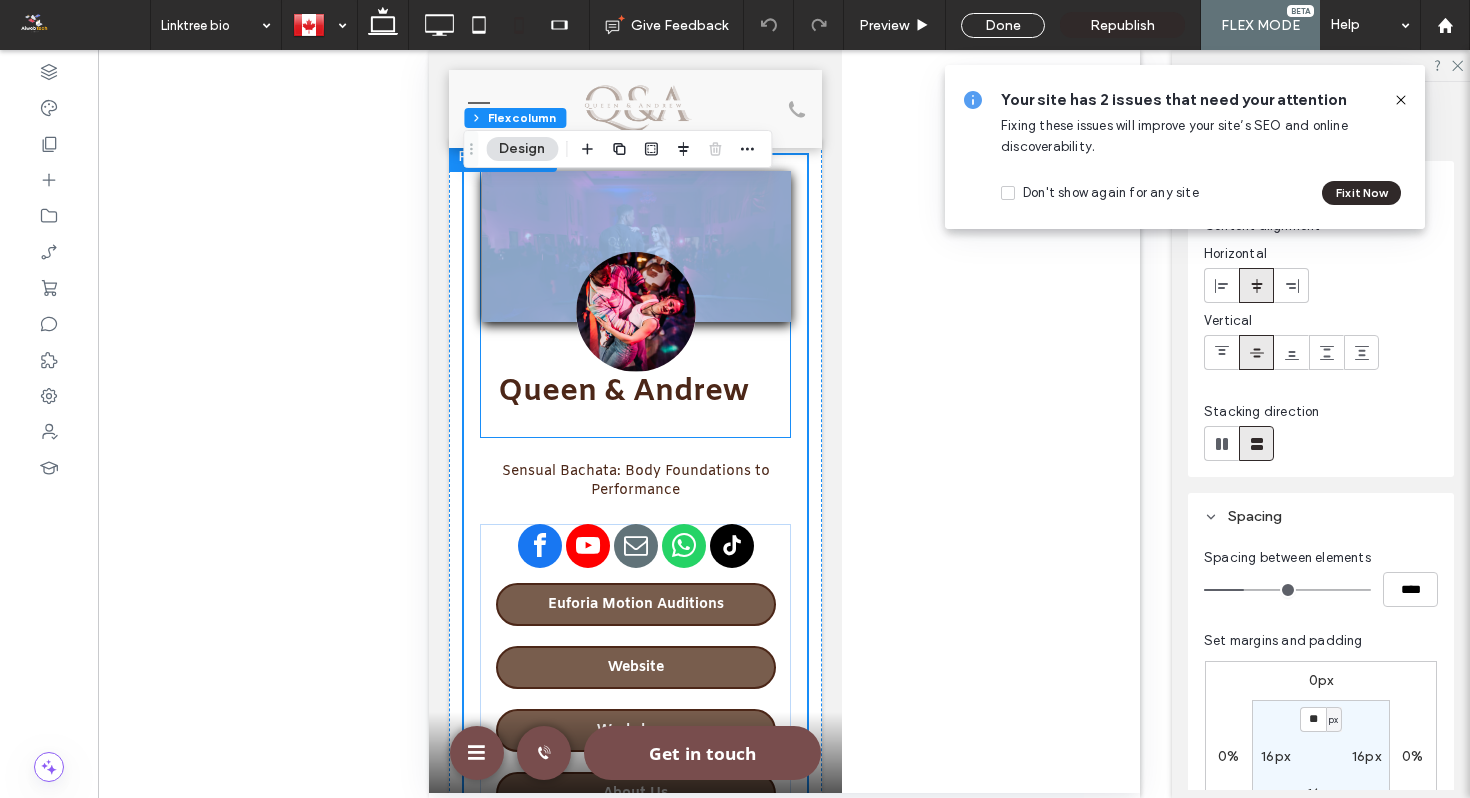 scroll, scrollTop: 7, scrollLeft: 0, axis: vertical 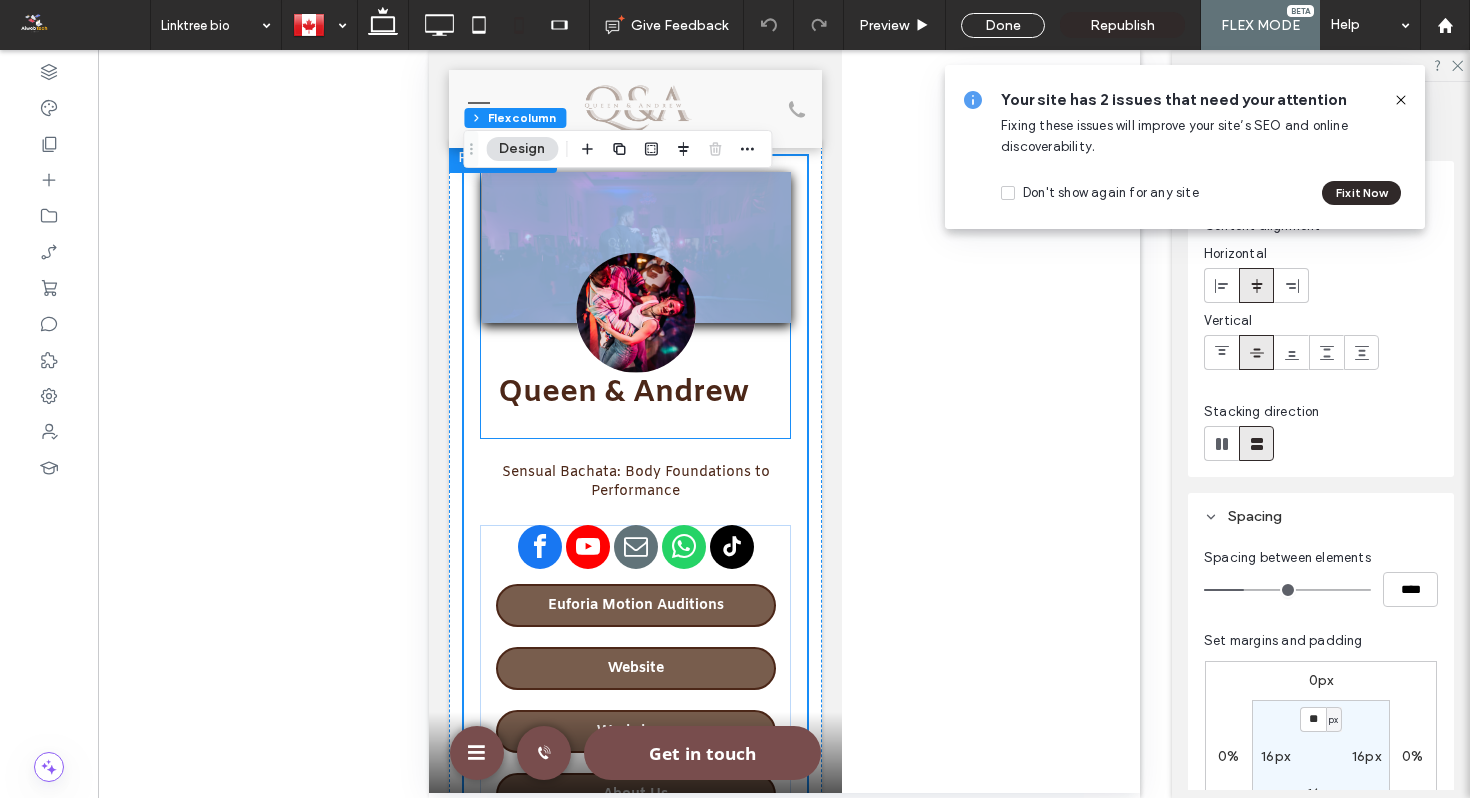 click at bounding box center [635, 247] 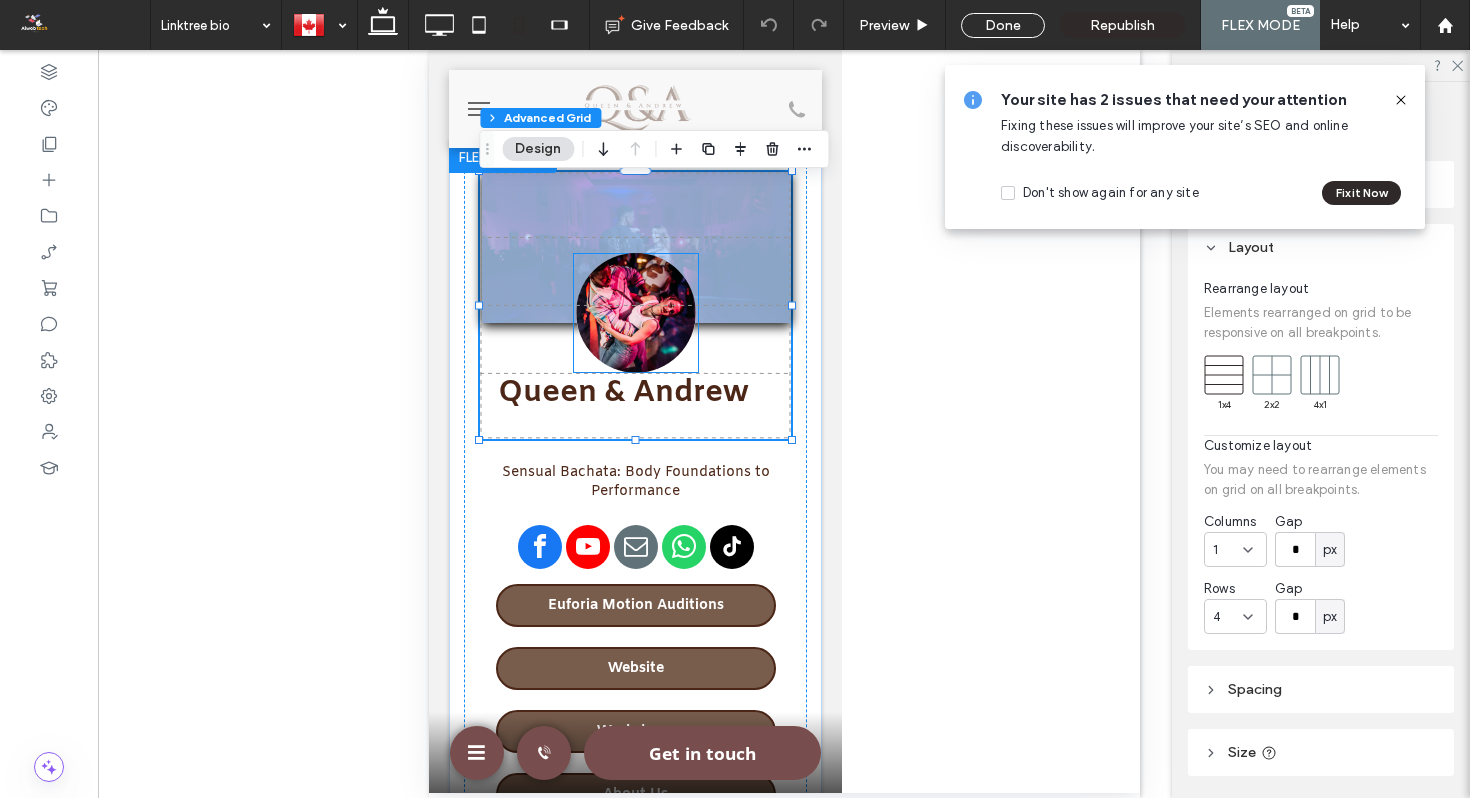 click at bounding box center [635, 313] 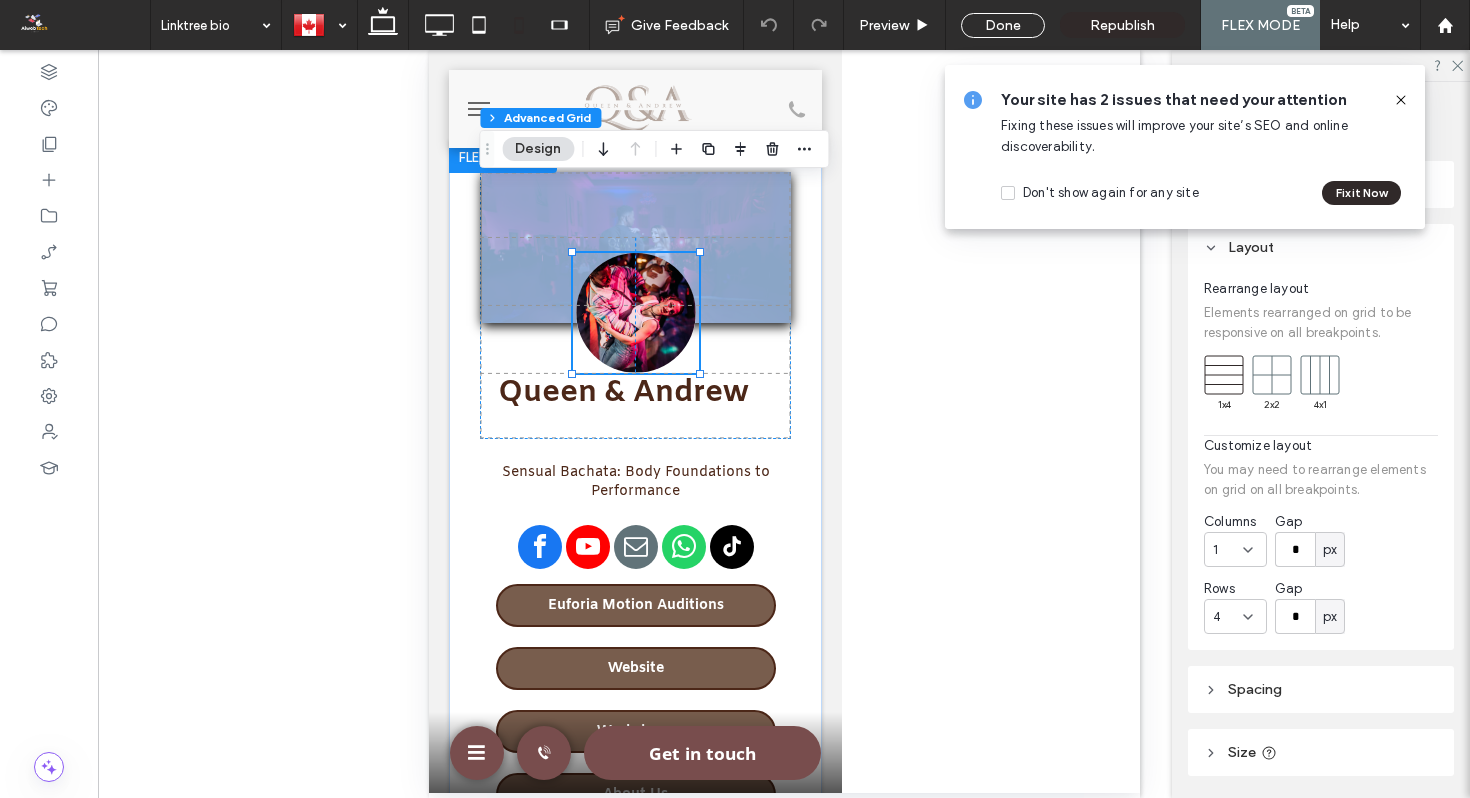 click at bounding box center [635, 313] 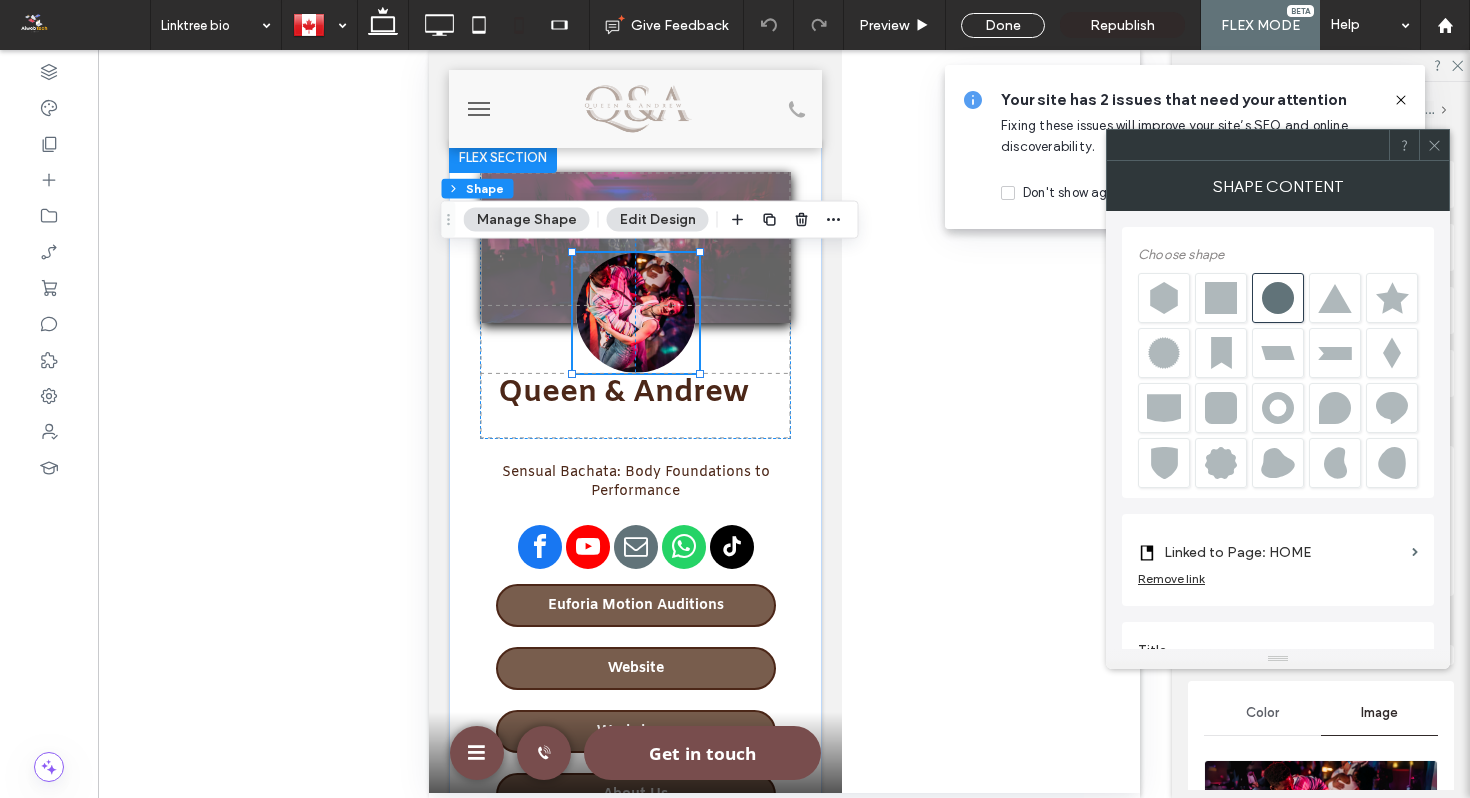 click 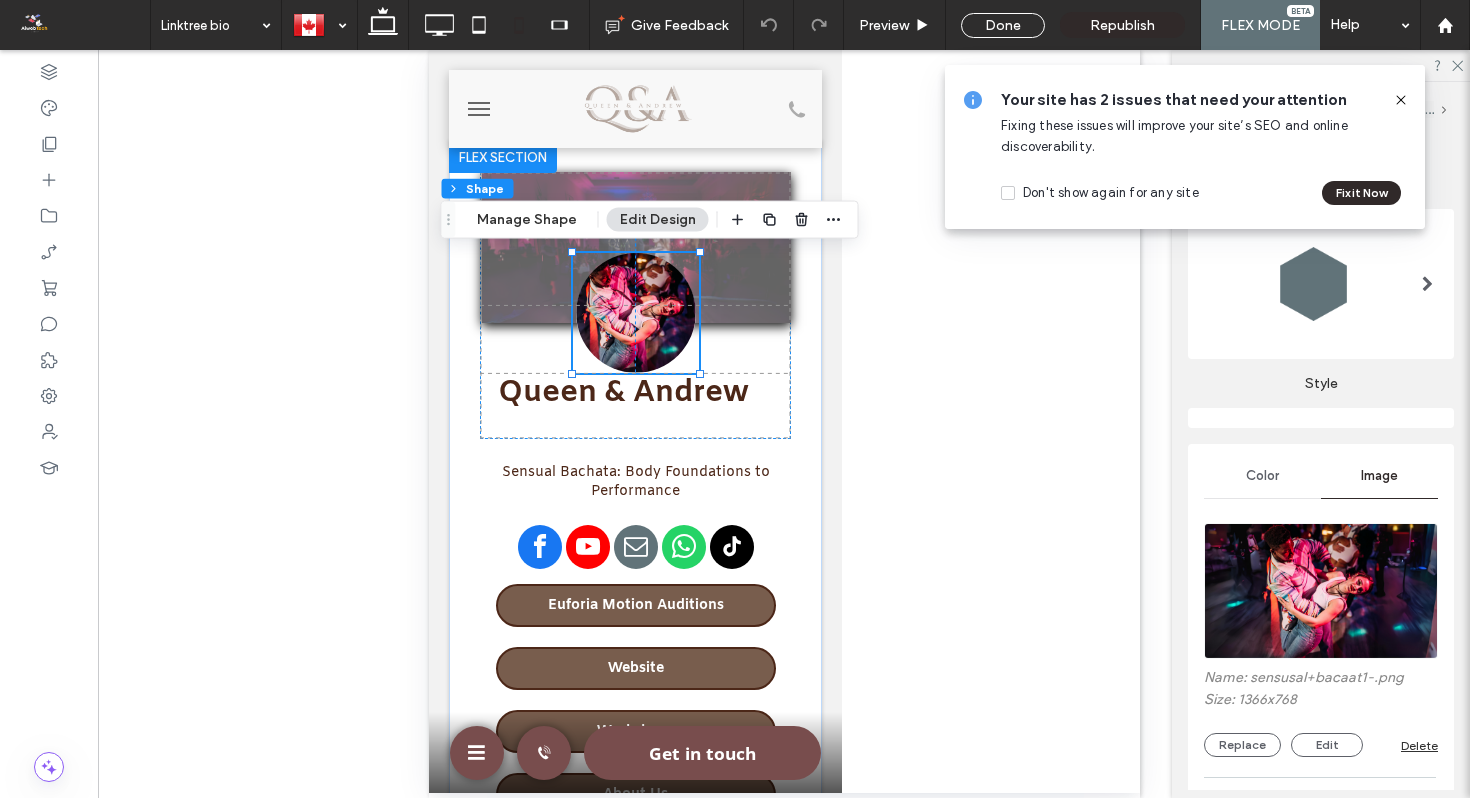 scroll, scrollTop: 454, scrollLeft: 0, axis: vertical 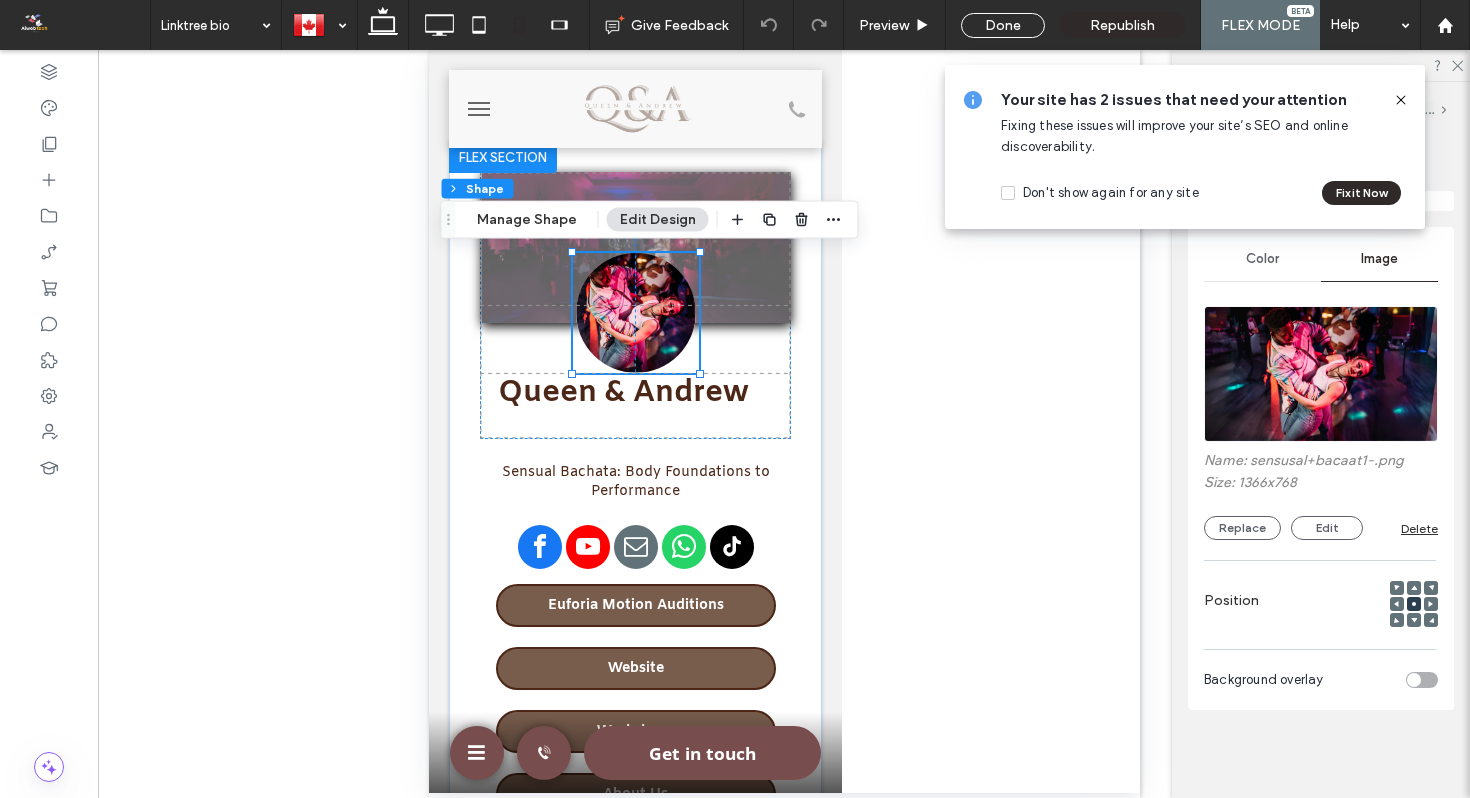 click on "Name: sensusal+bacaat1-.png Size: 1366x768 Replace Edit Delete" at bounding box center (1321, 418) 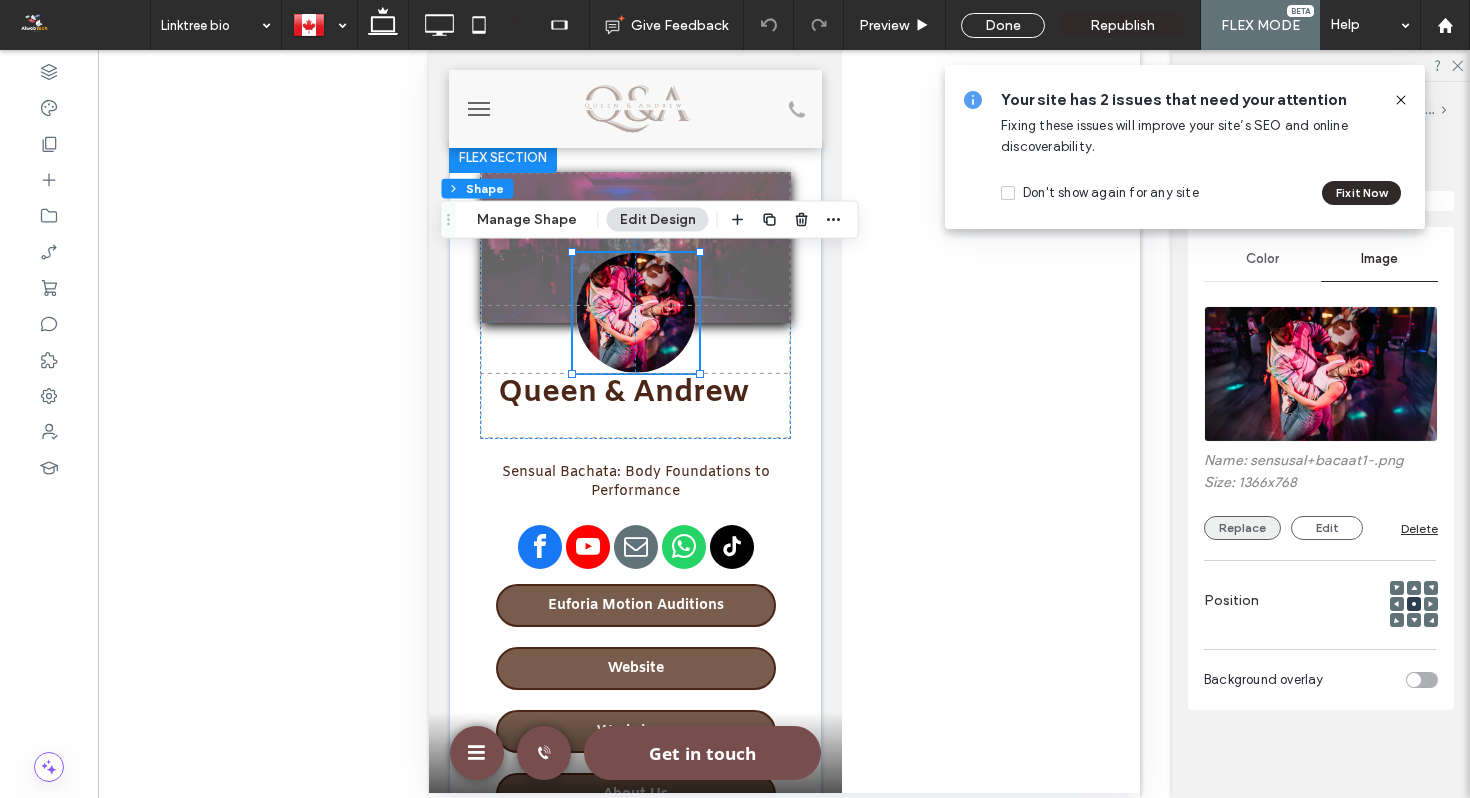 click on "Replace" at bounding box center [1242, 528] 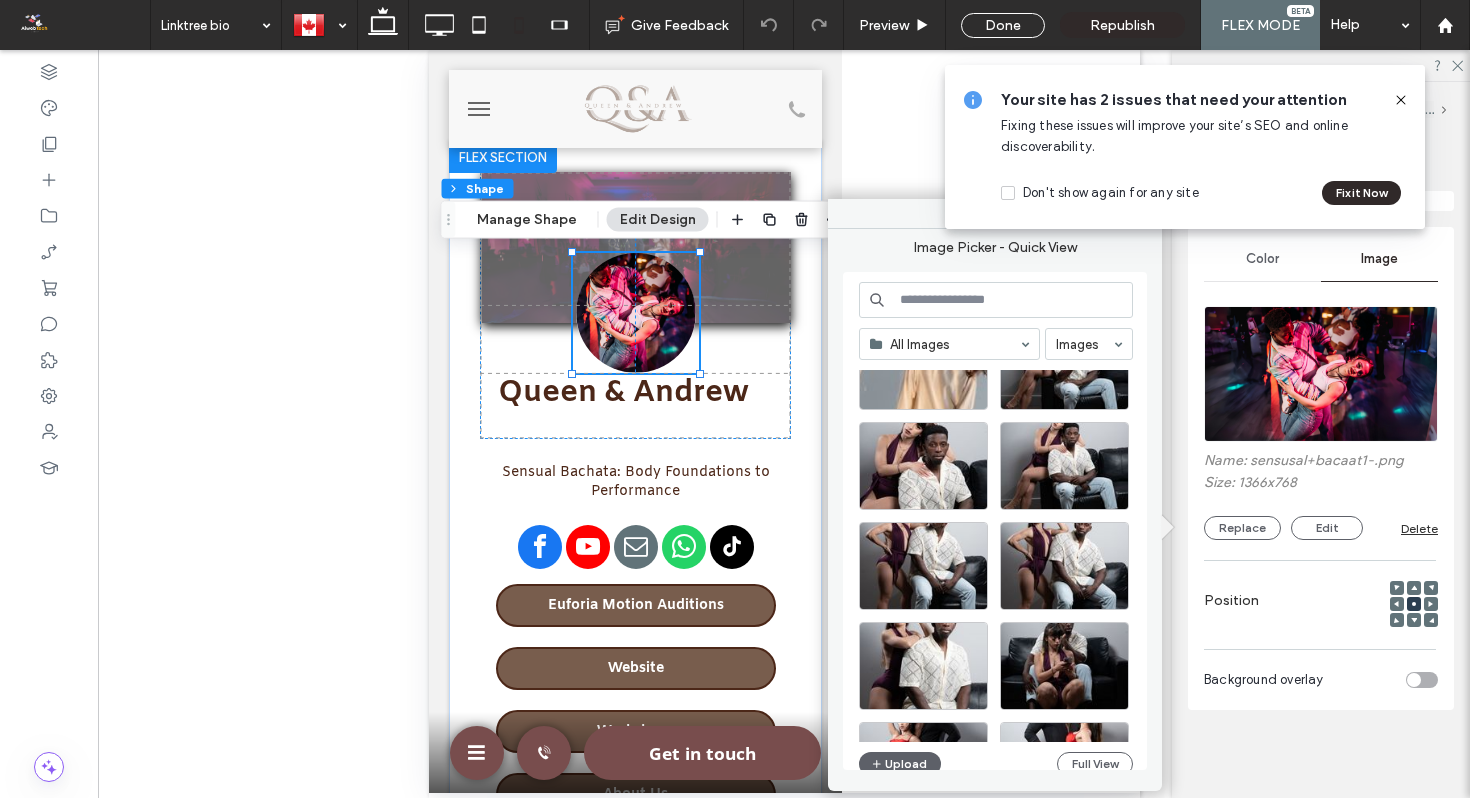 scroll, scrollTop: 8090, scrollLeft: 0, axis: vertical 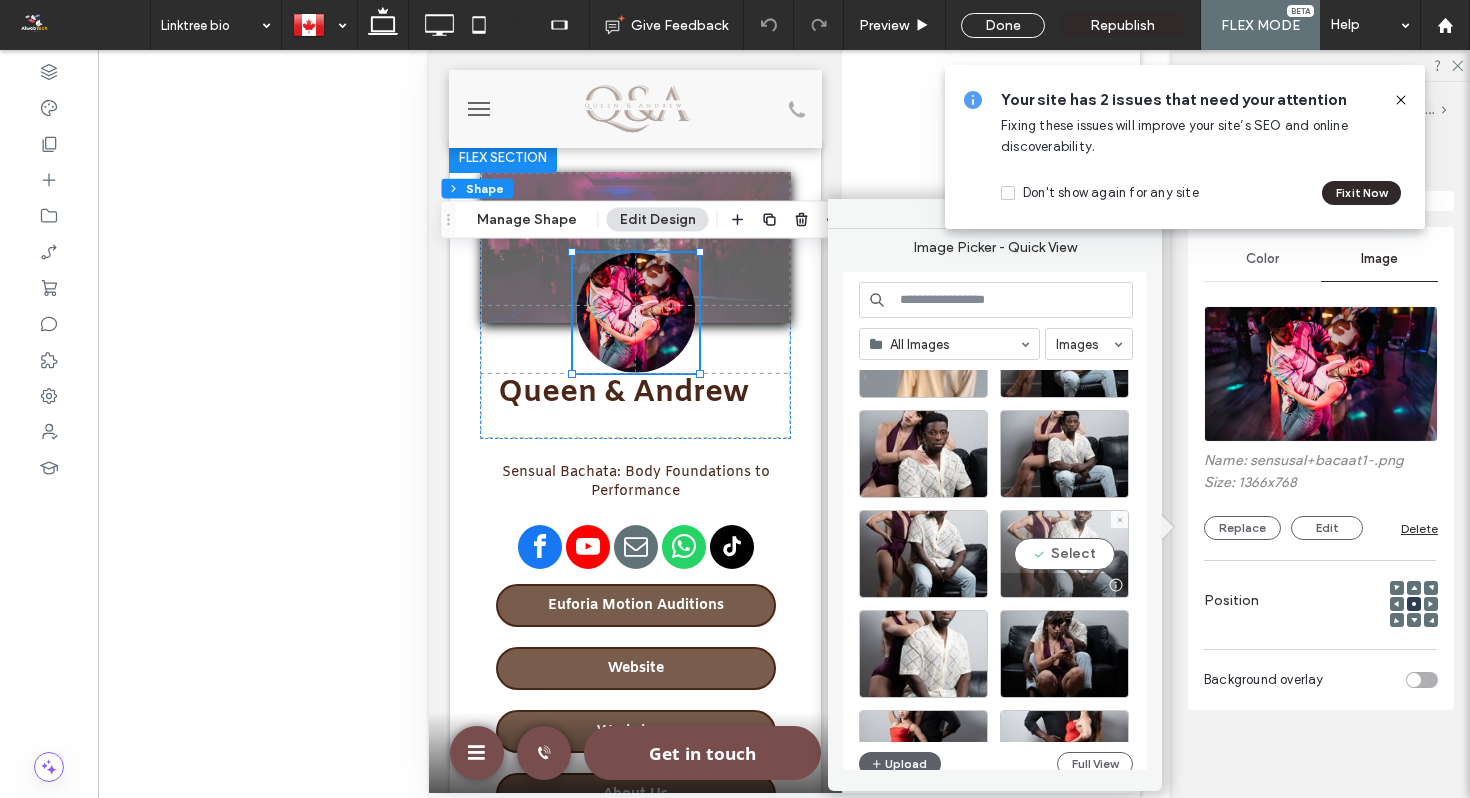 click on "Select" at bounding box center (1064, 554) 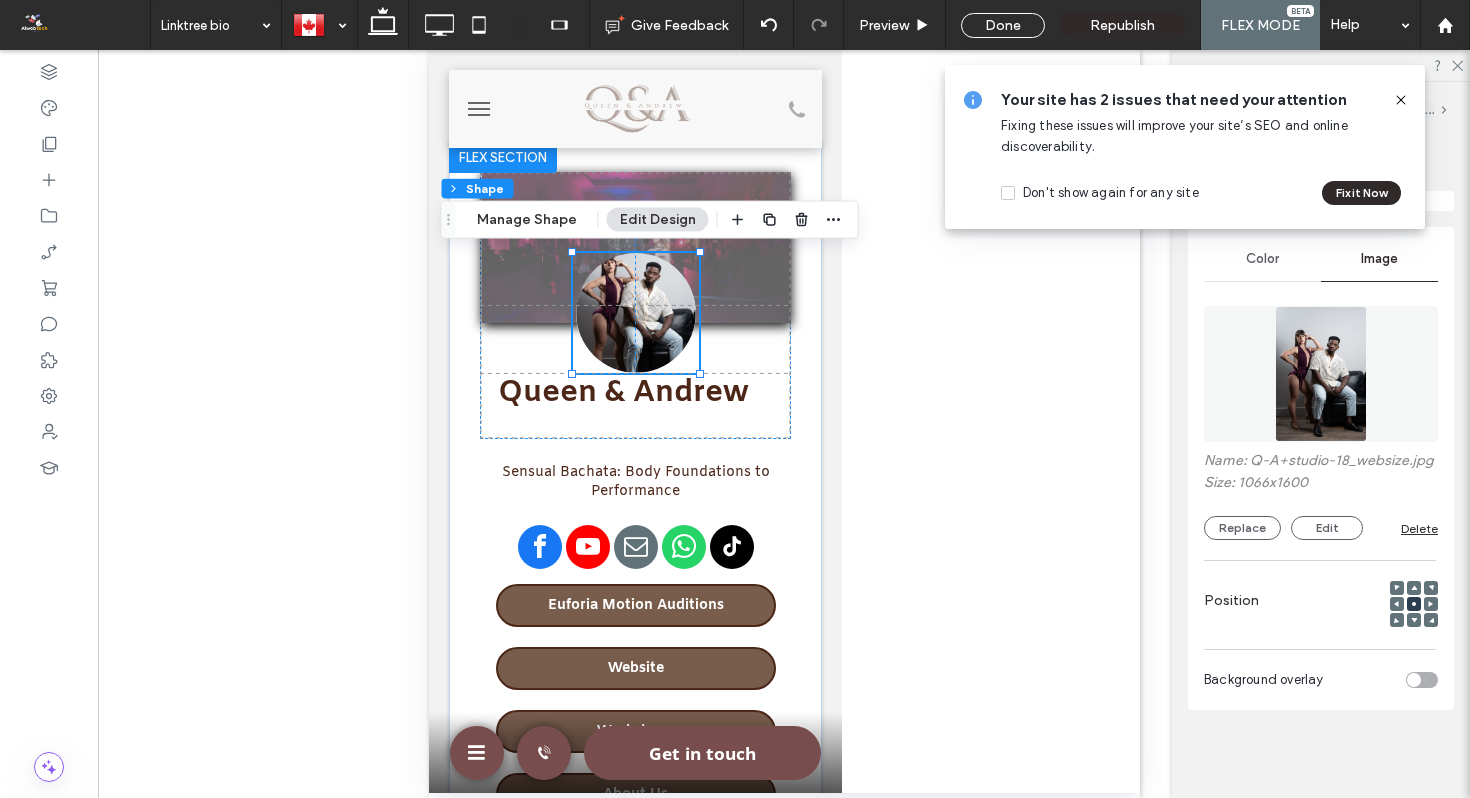 click at bounding box center [635, 313] 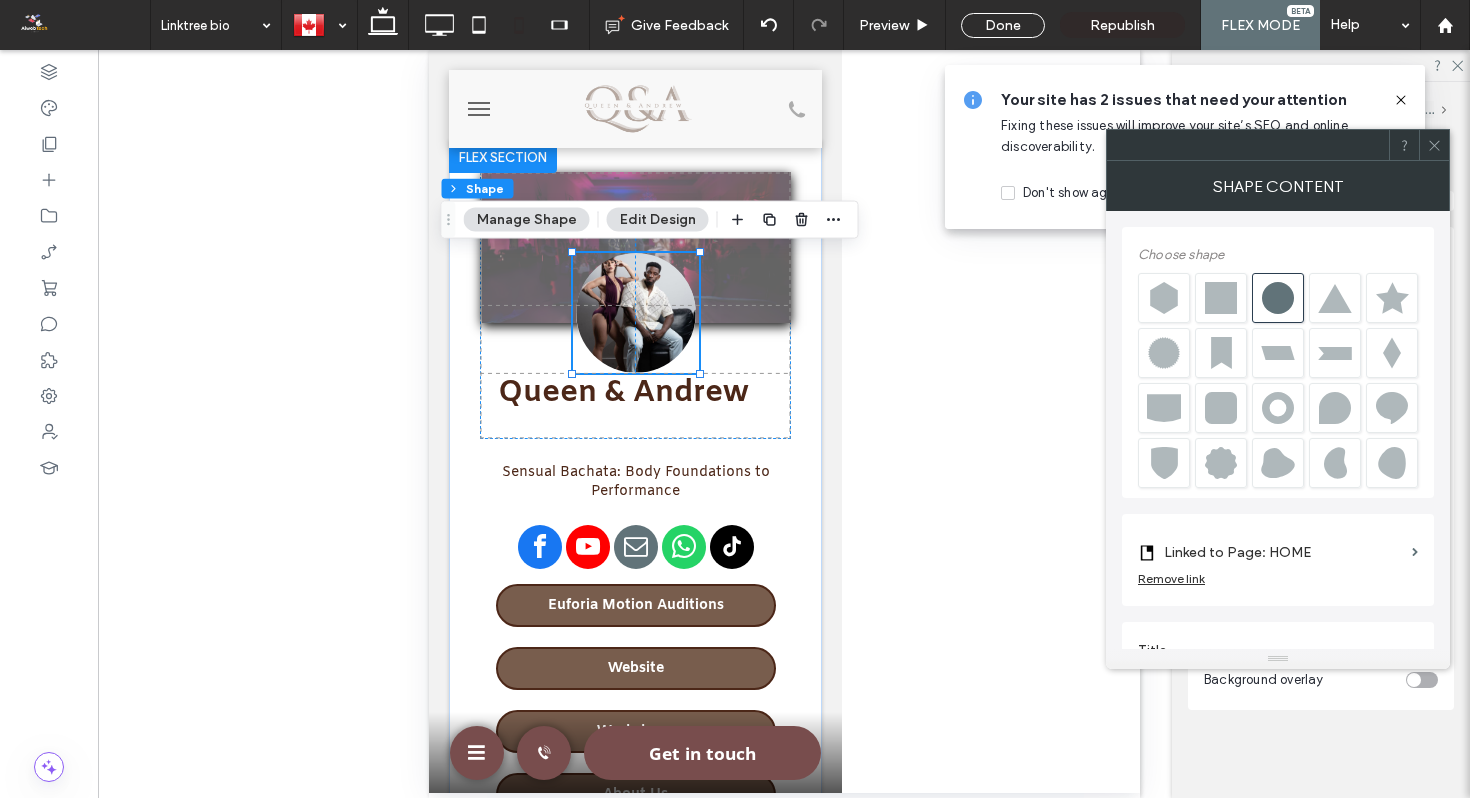 click 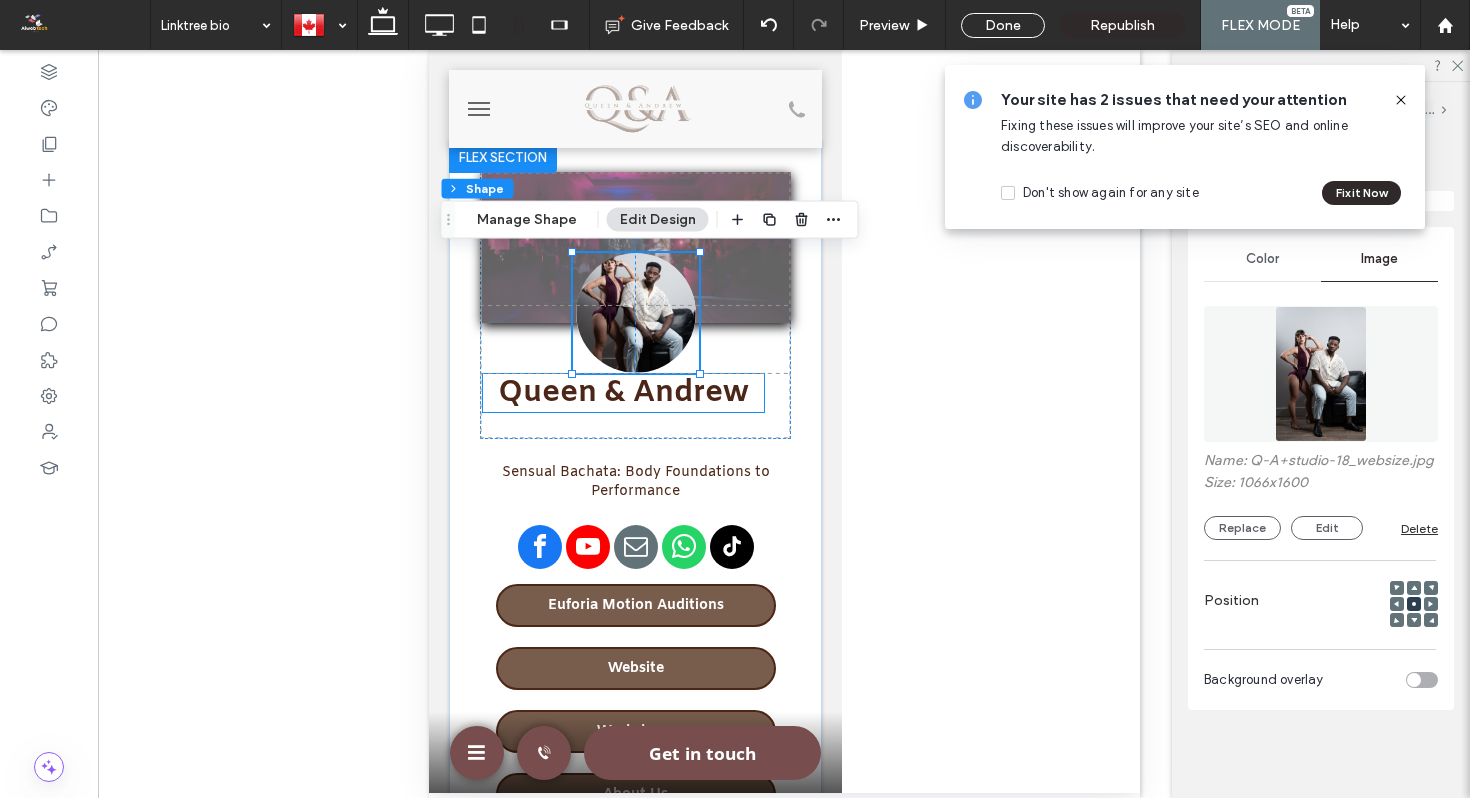 scroll, scrollTop: 0, scrollLeft: 0, axis: both 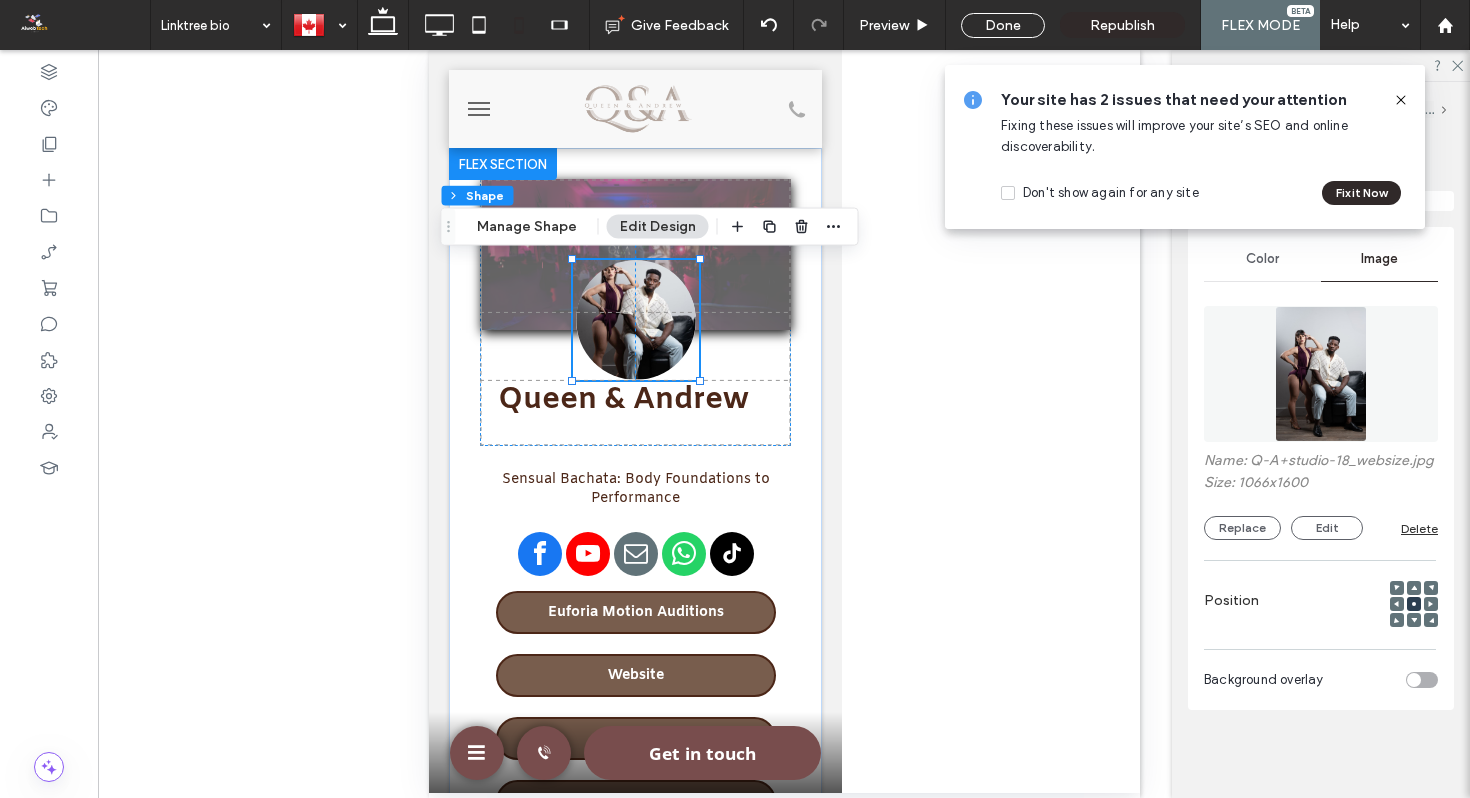 click at bounding box center (635, 254) 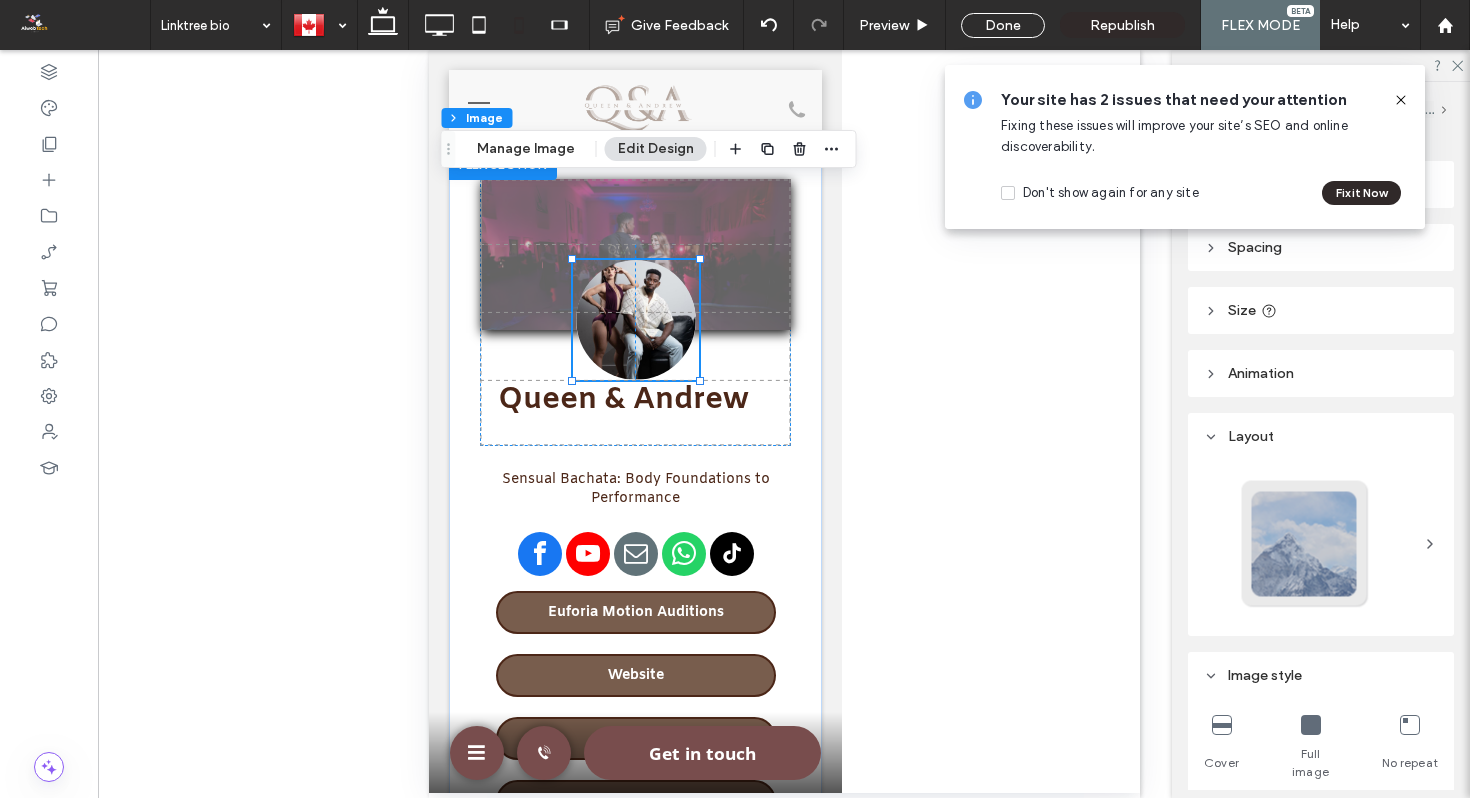 click at bounding box center [635, 254] 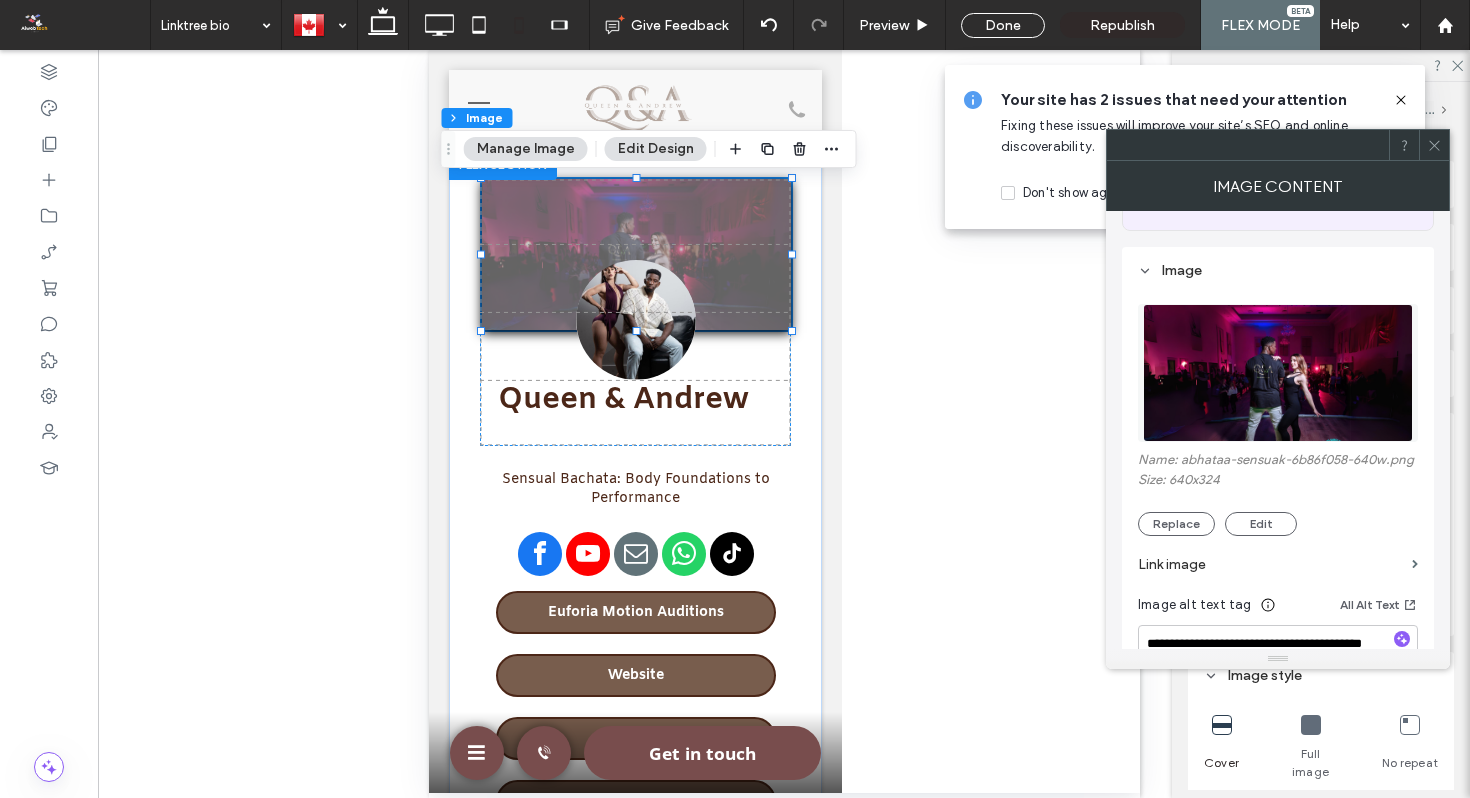scroll, scrollTop: 170, scrollLeft: 0, axis: vertical 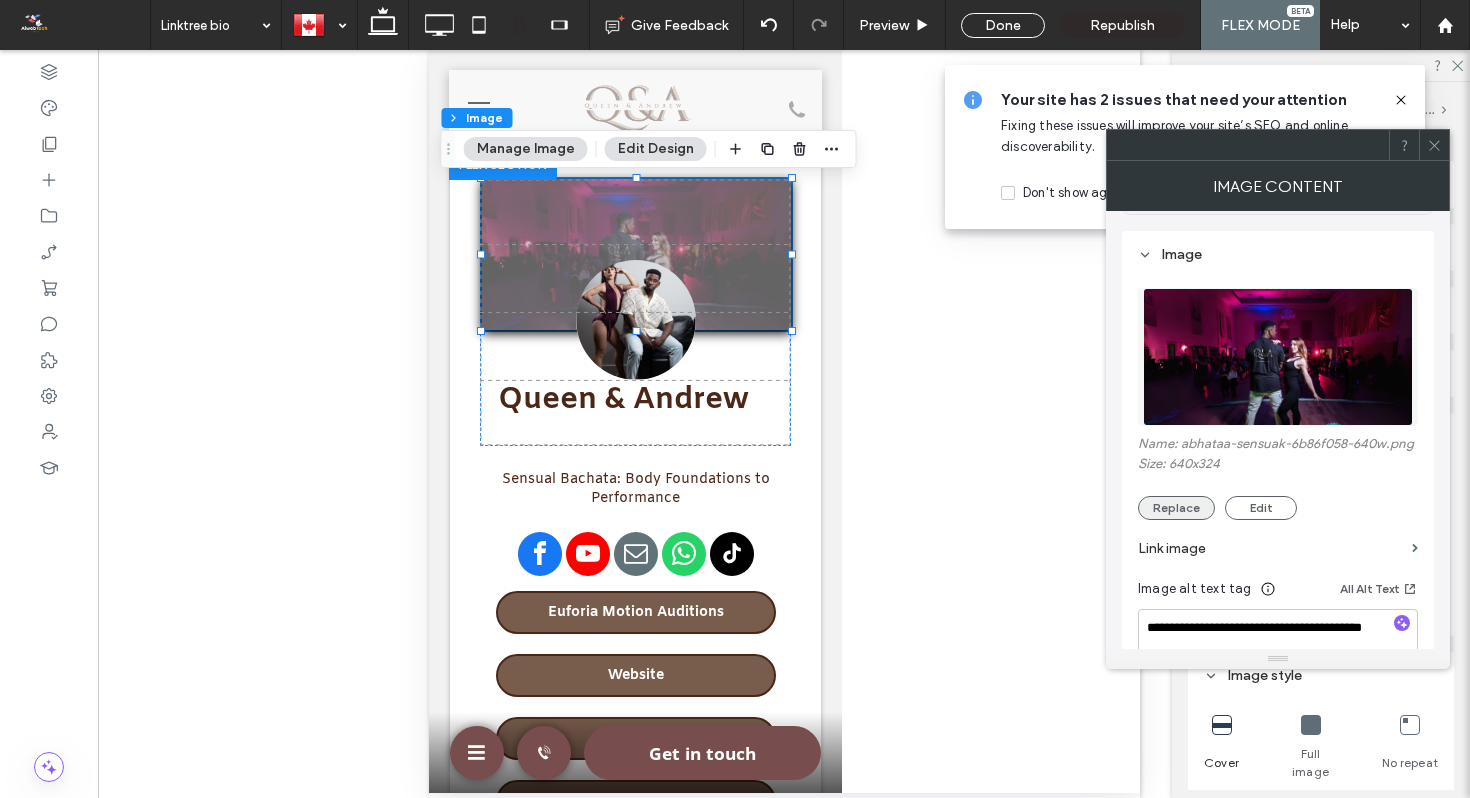 click on "Replace" at bounding box center [1176, 508] 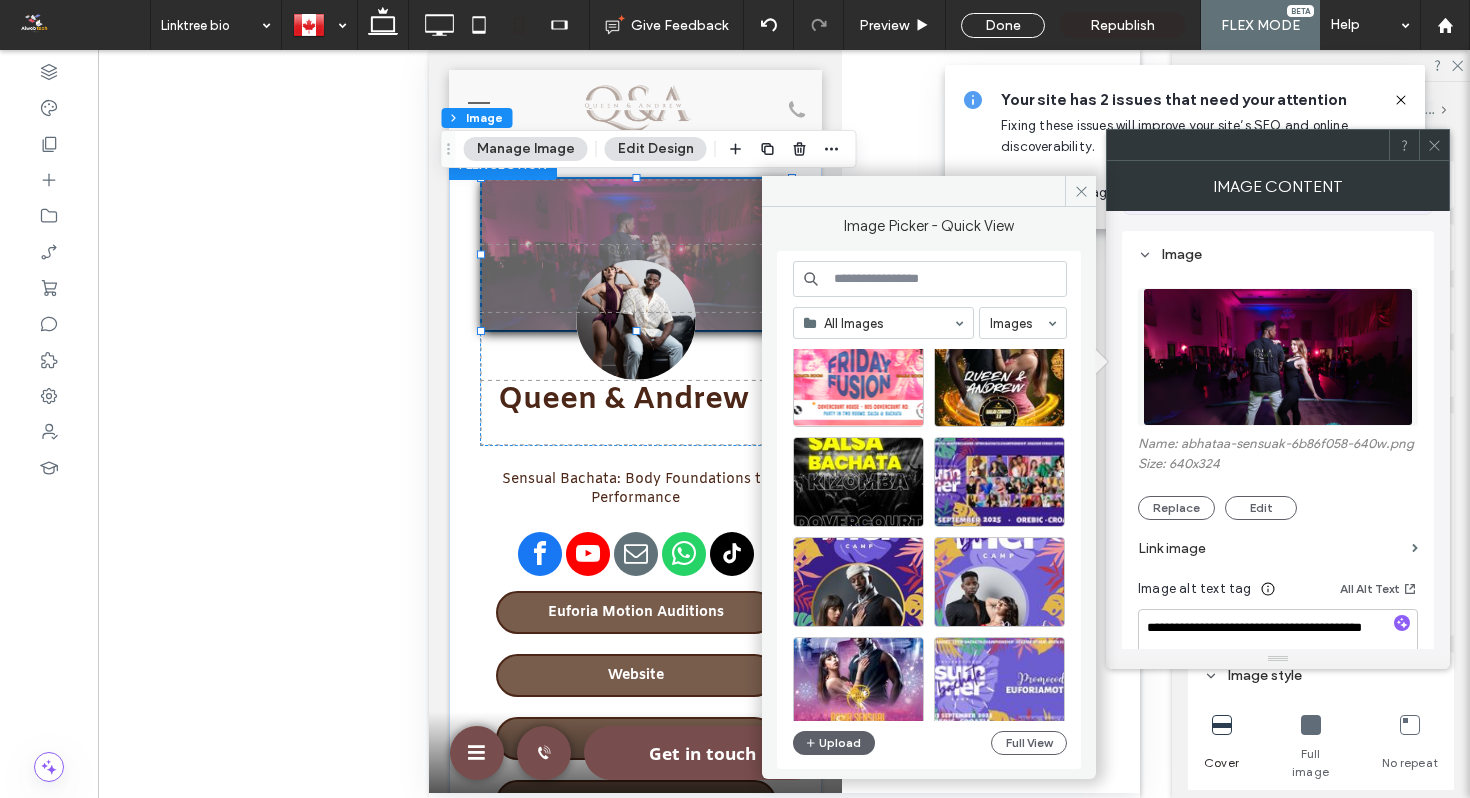 scroll, scrollTop: 981, scrollLeft: 0, axis: vertical 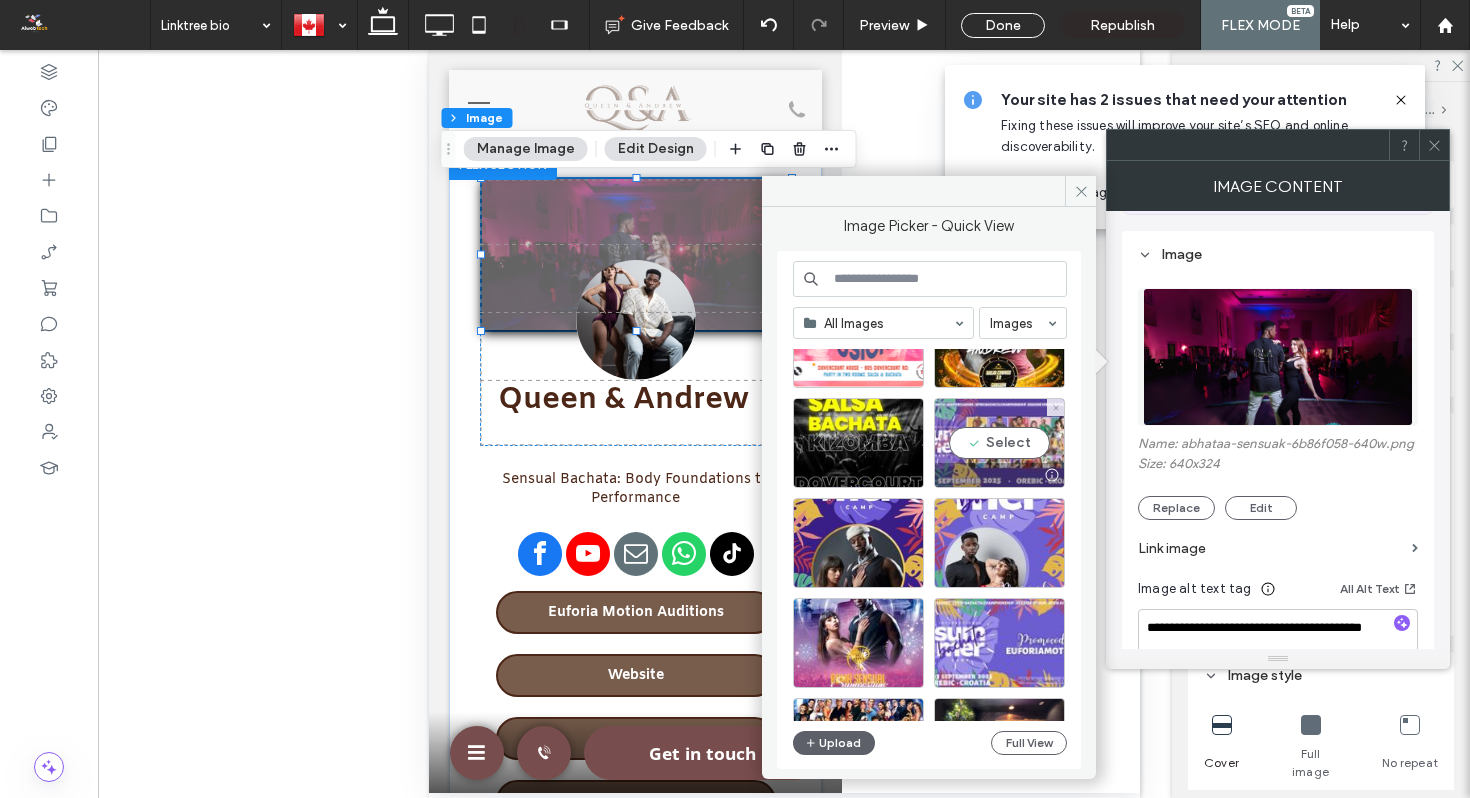 click at bounding box center [999, 475] 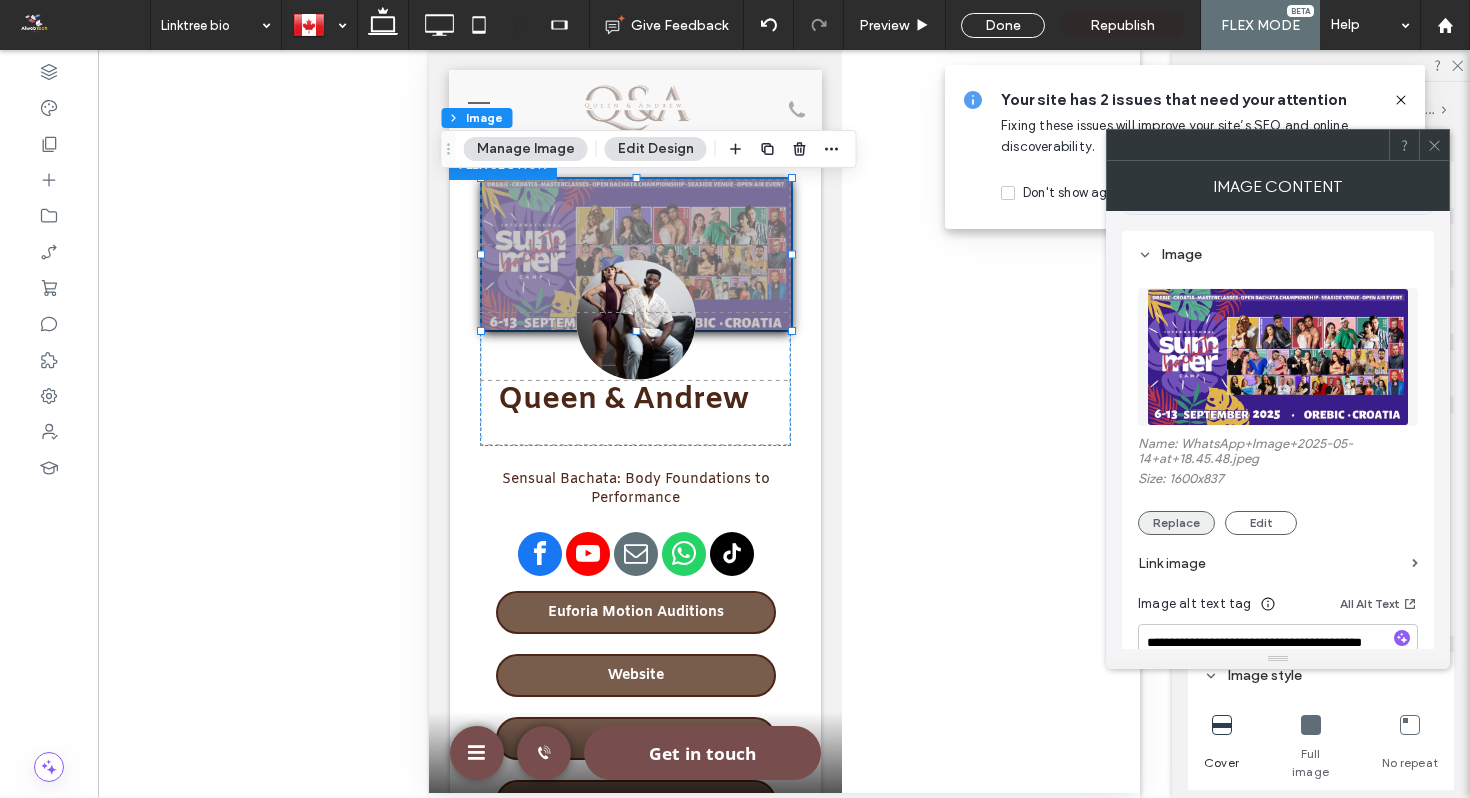 click on "Replace" at bounding box center (1176, 523) 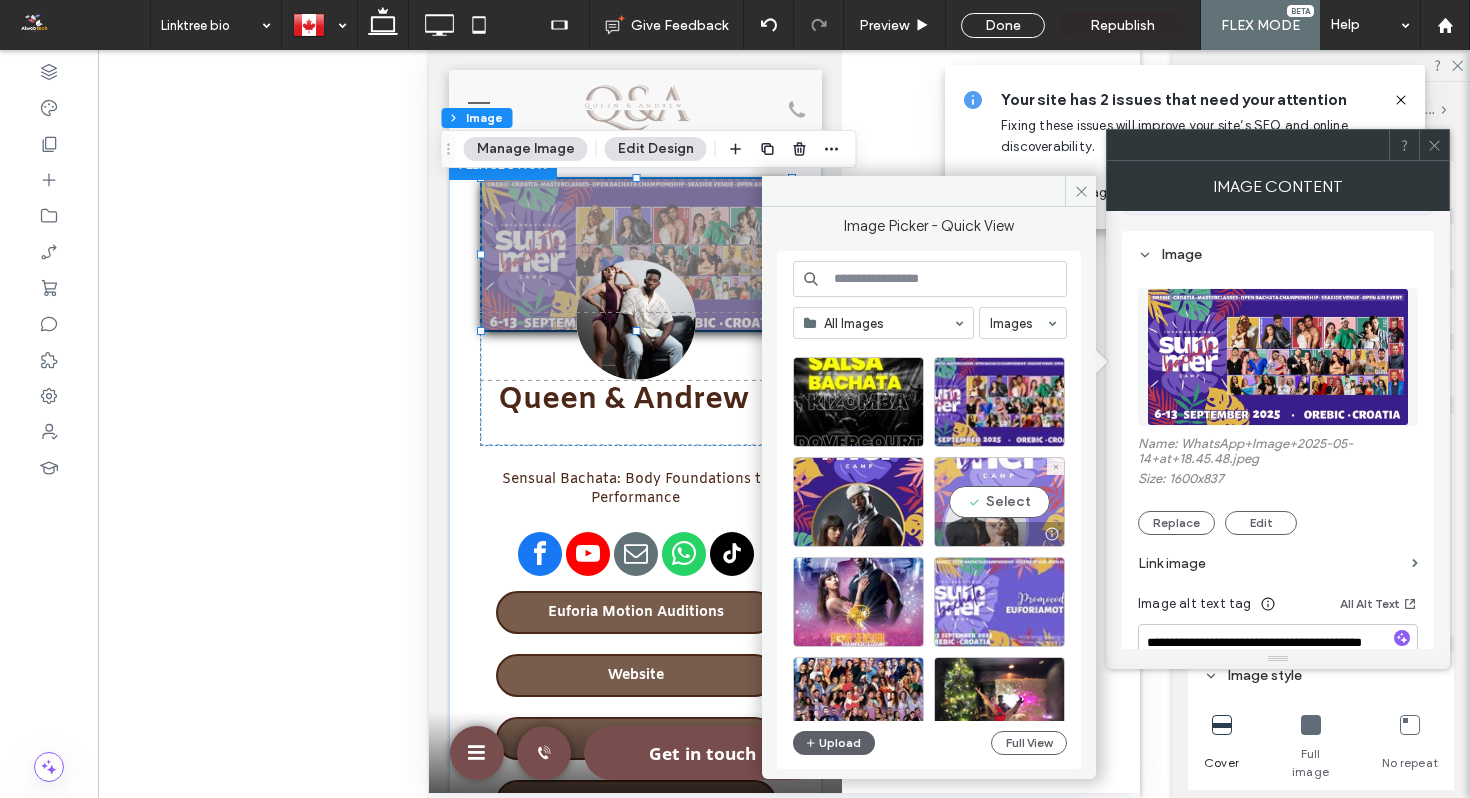 scroll, scrollTop: 1044, scrollLeft: 0, axis: vertical 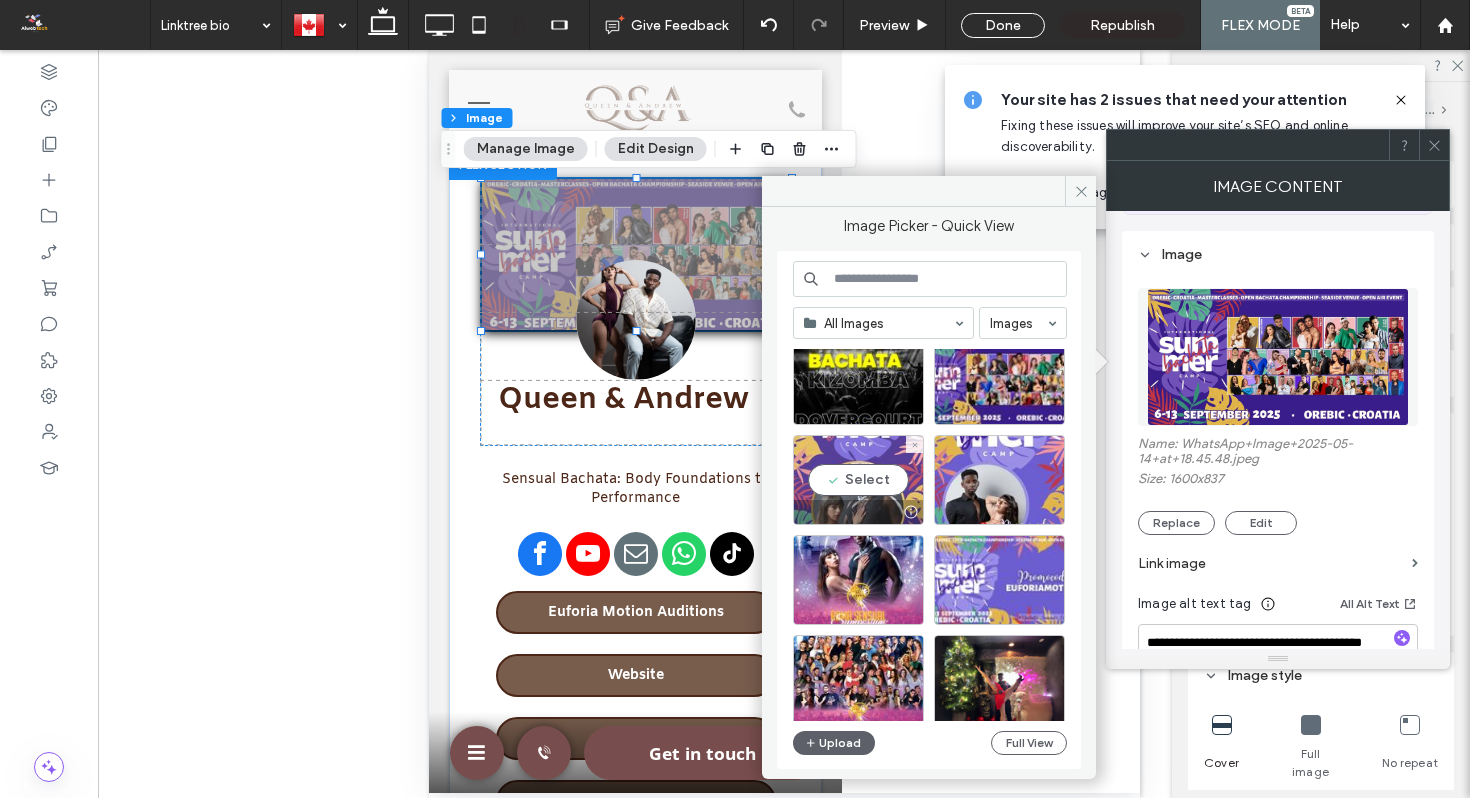 click on "Select" at bounding box center [858, 480] 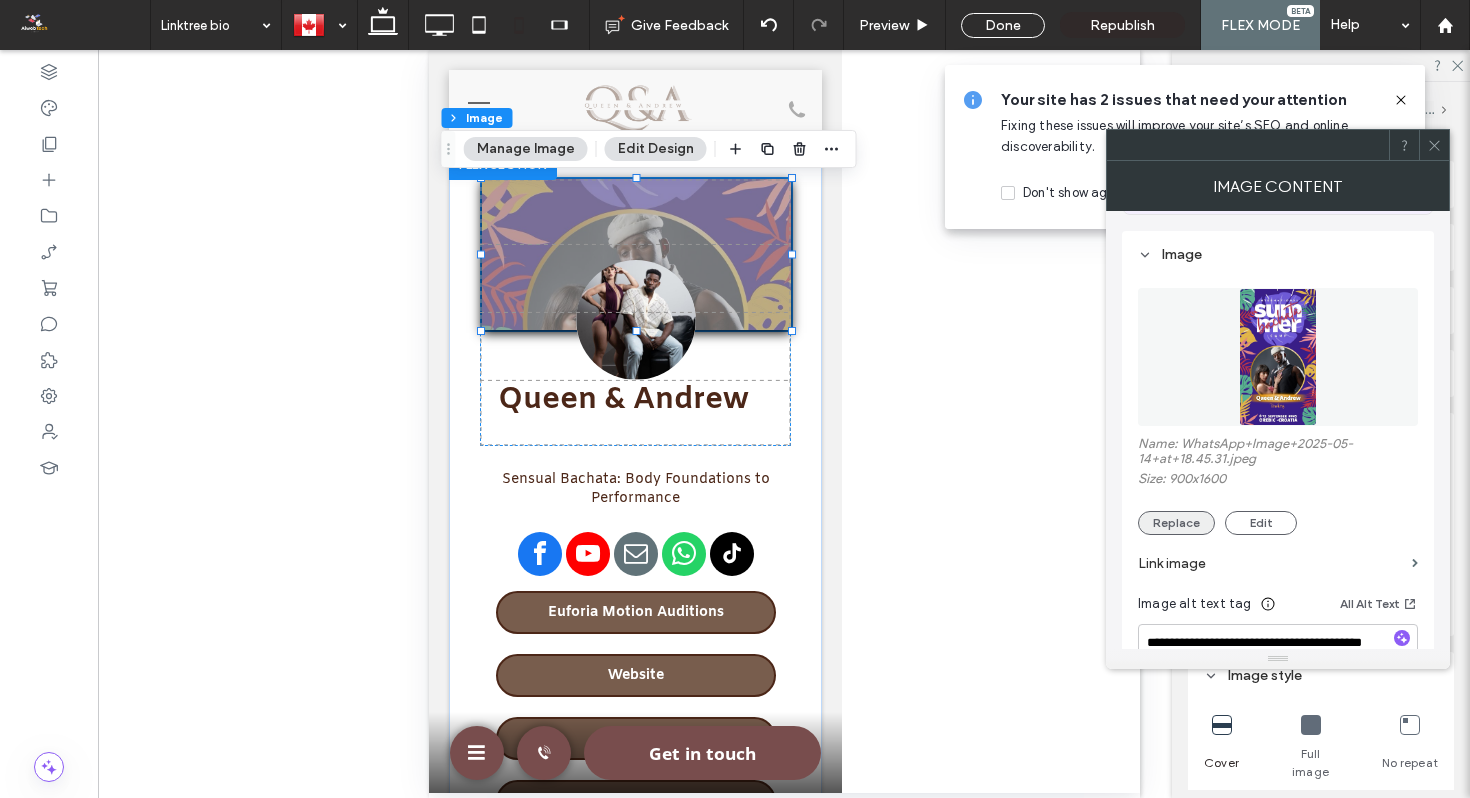 click on "Replace" at bounding box center [1176, 523] 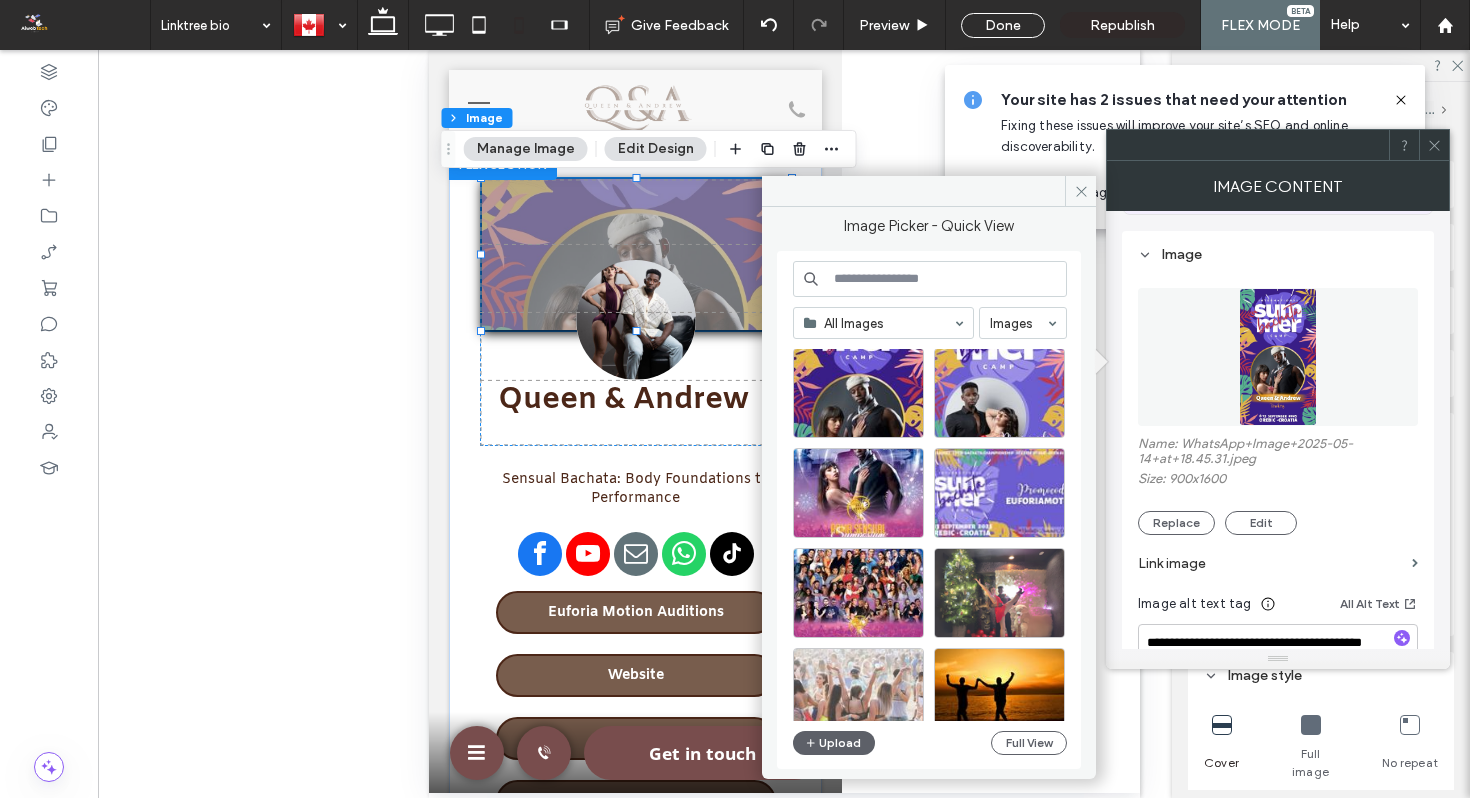 scroll, scrollTop: 1128, scrollLeft: 0, axis: vertical 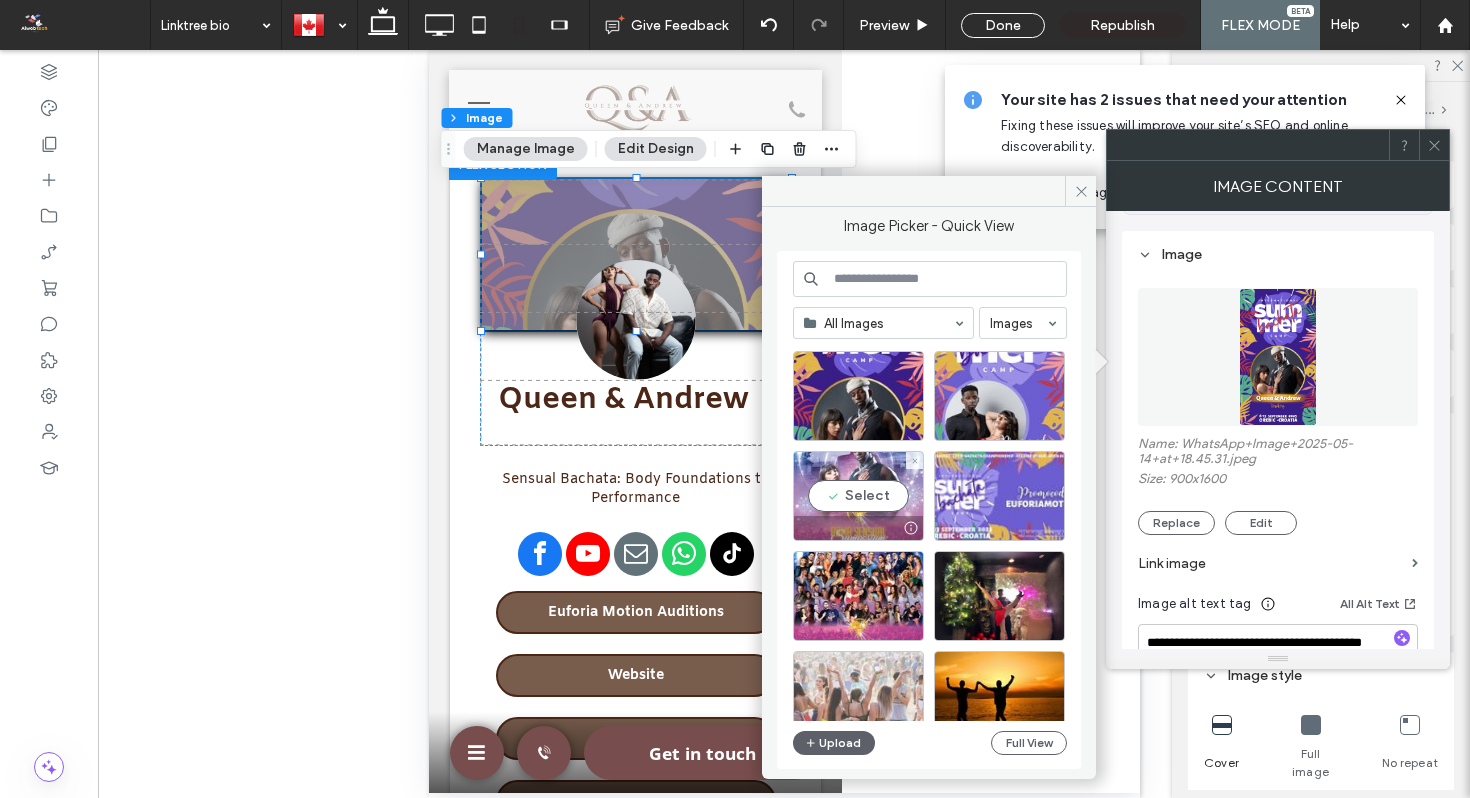 click on "Select" at bounding box center (858, 496) 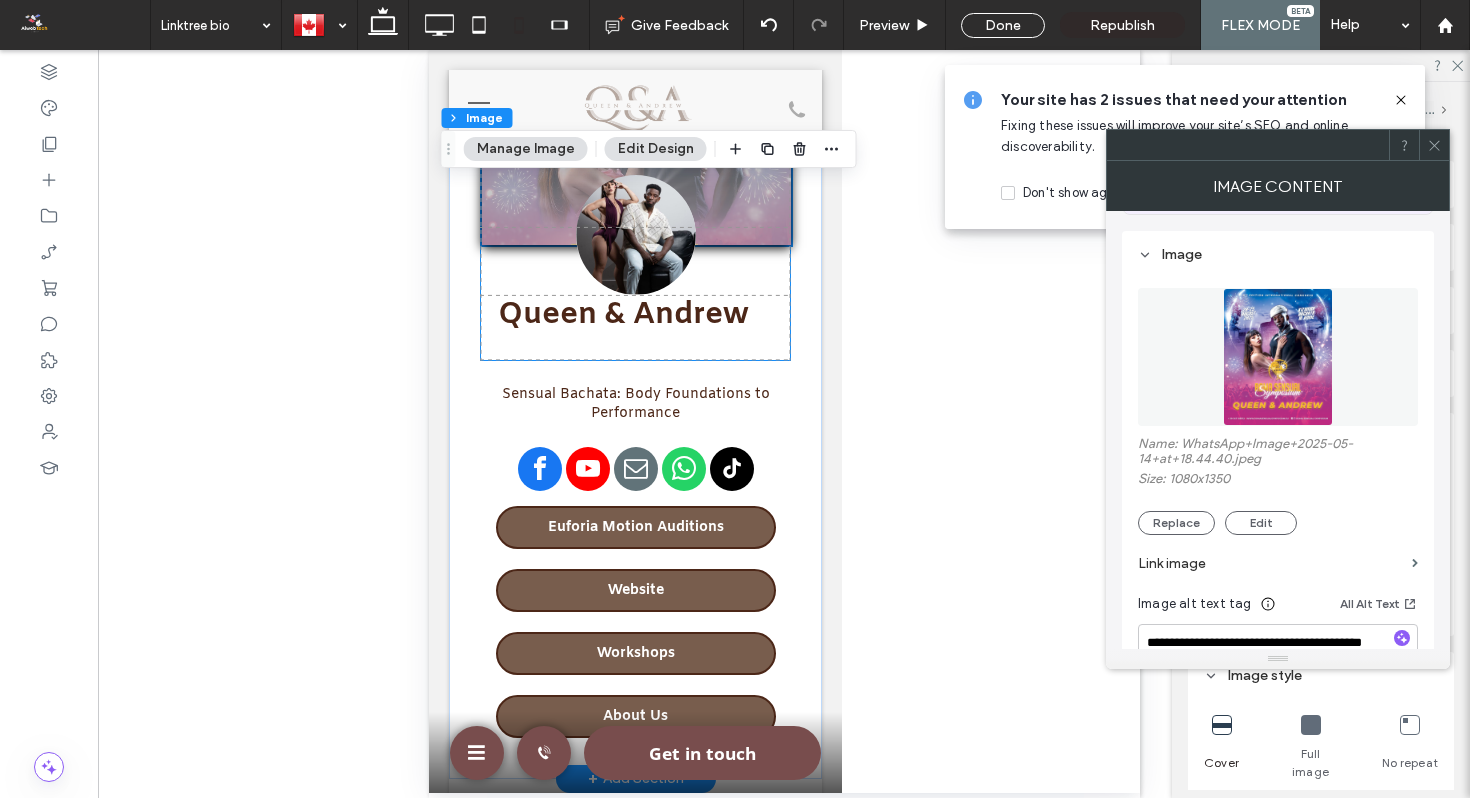 scroll, scrollTop: 0, scrollLeft: 0, axis: both 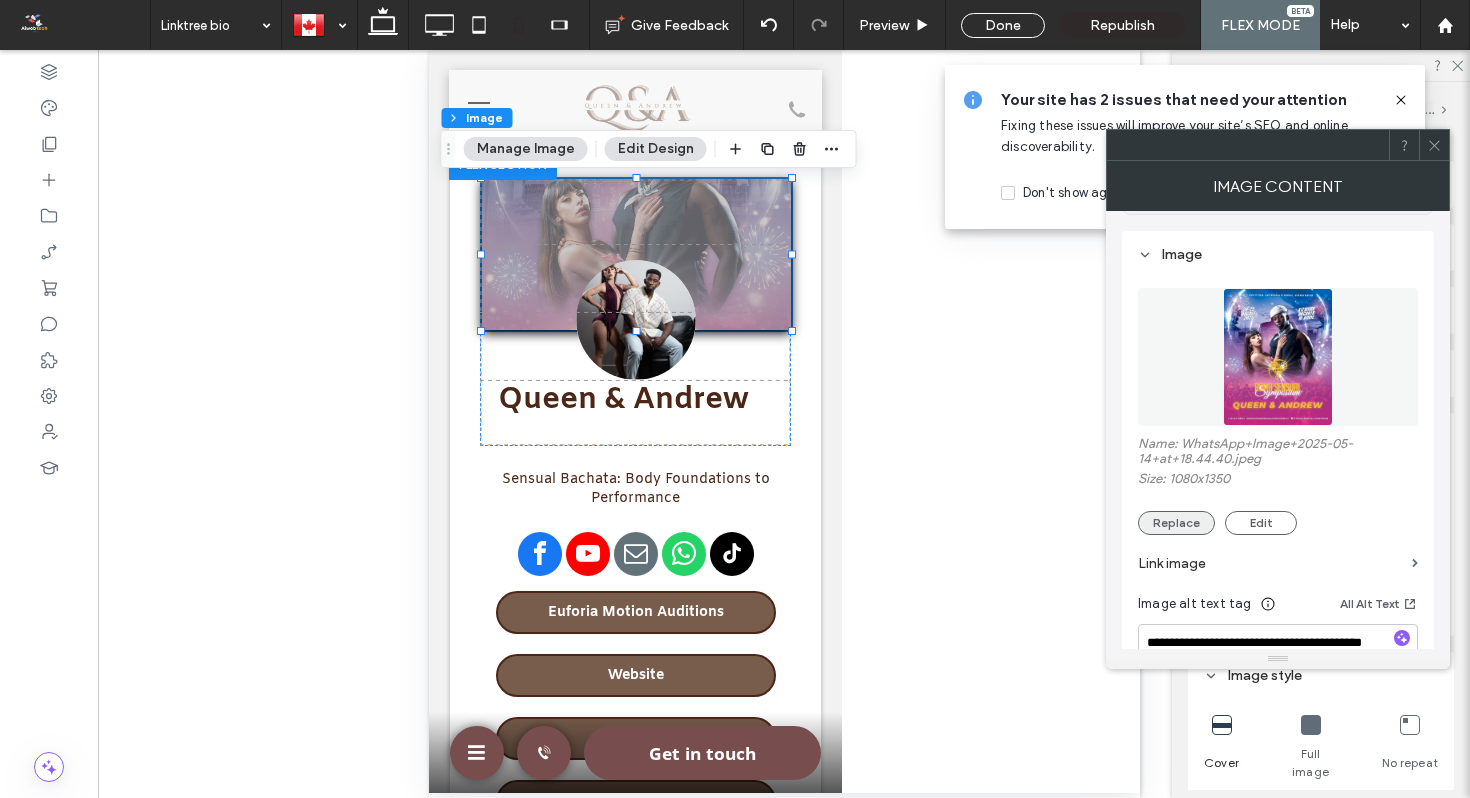 click on "Replace" at bounding box center (1176, 523) 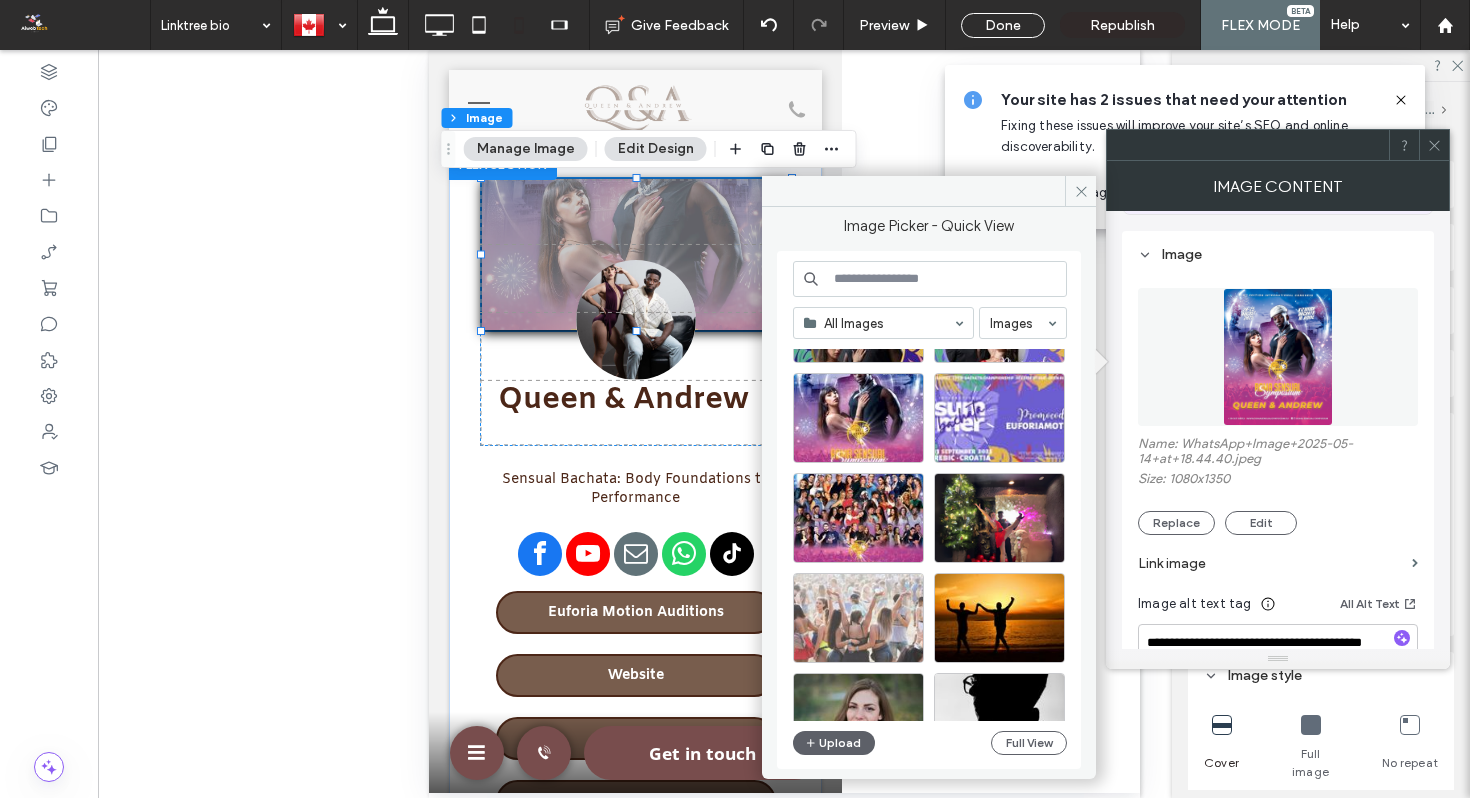 scroll, scrollTop: 1178, scrollLeft: 0, axis: vertical 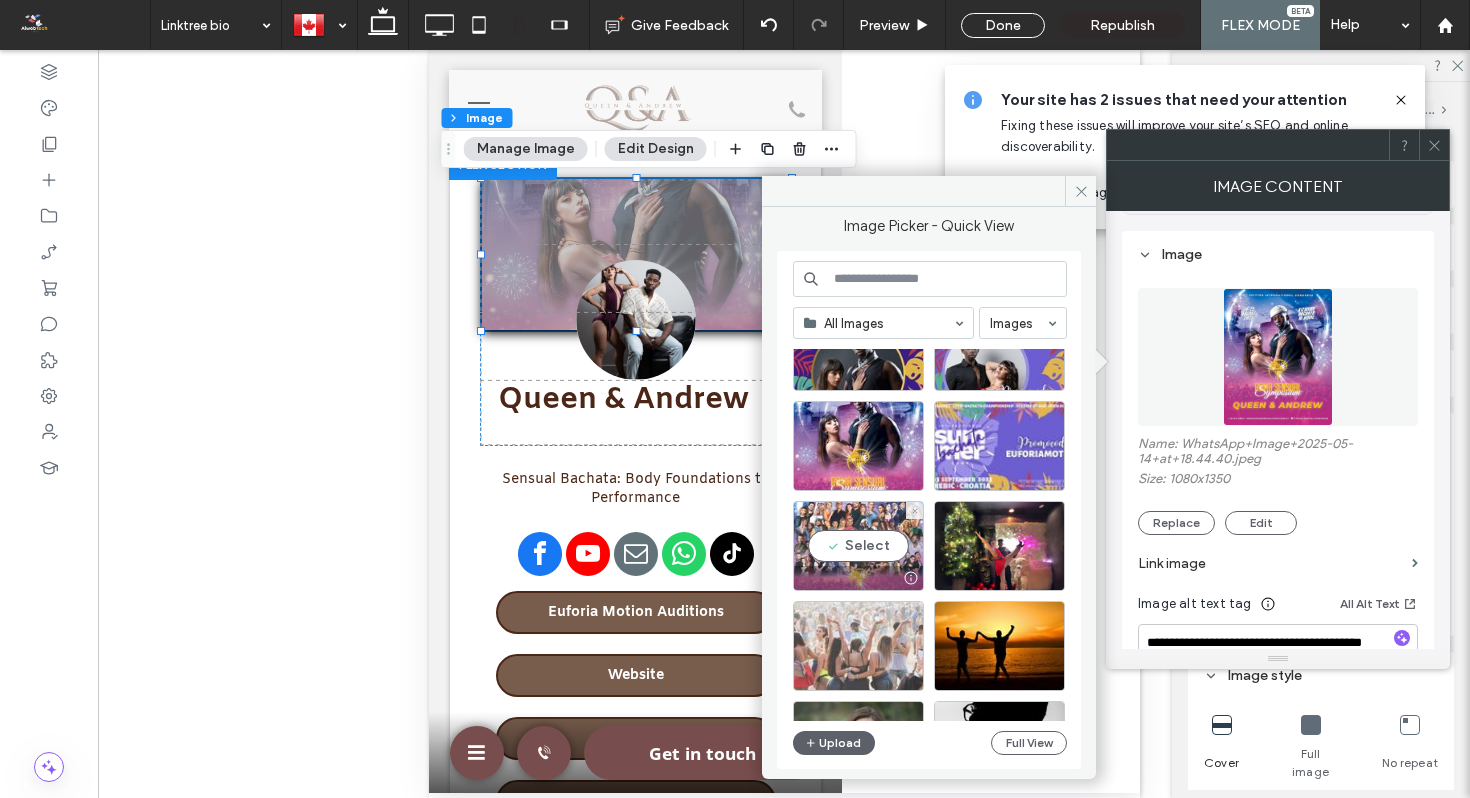 click on "Select" at bounding box center (858, 546) 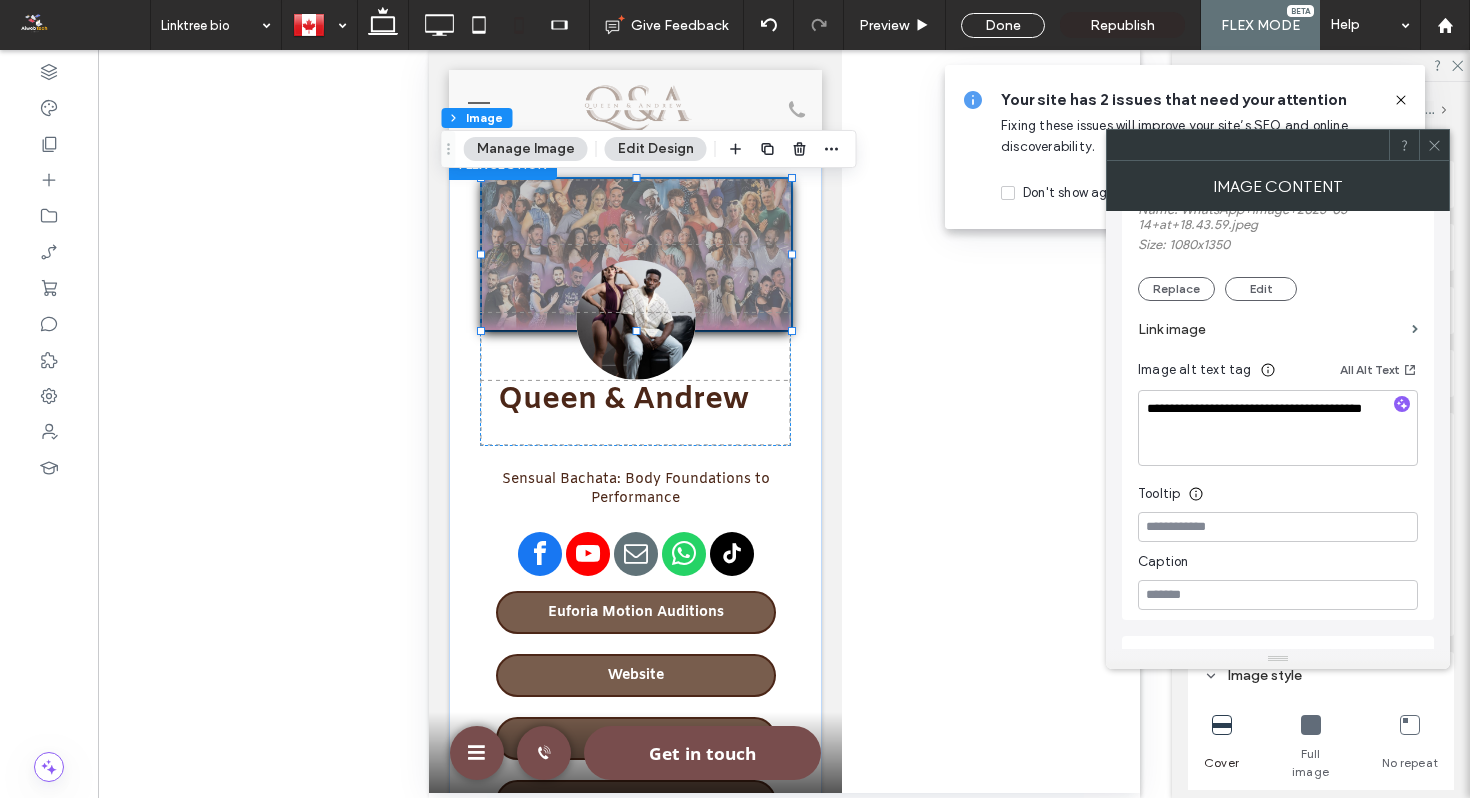 scroll, scrollTop: 0, scrollLeft: 0, axis: both 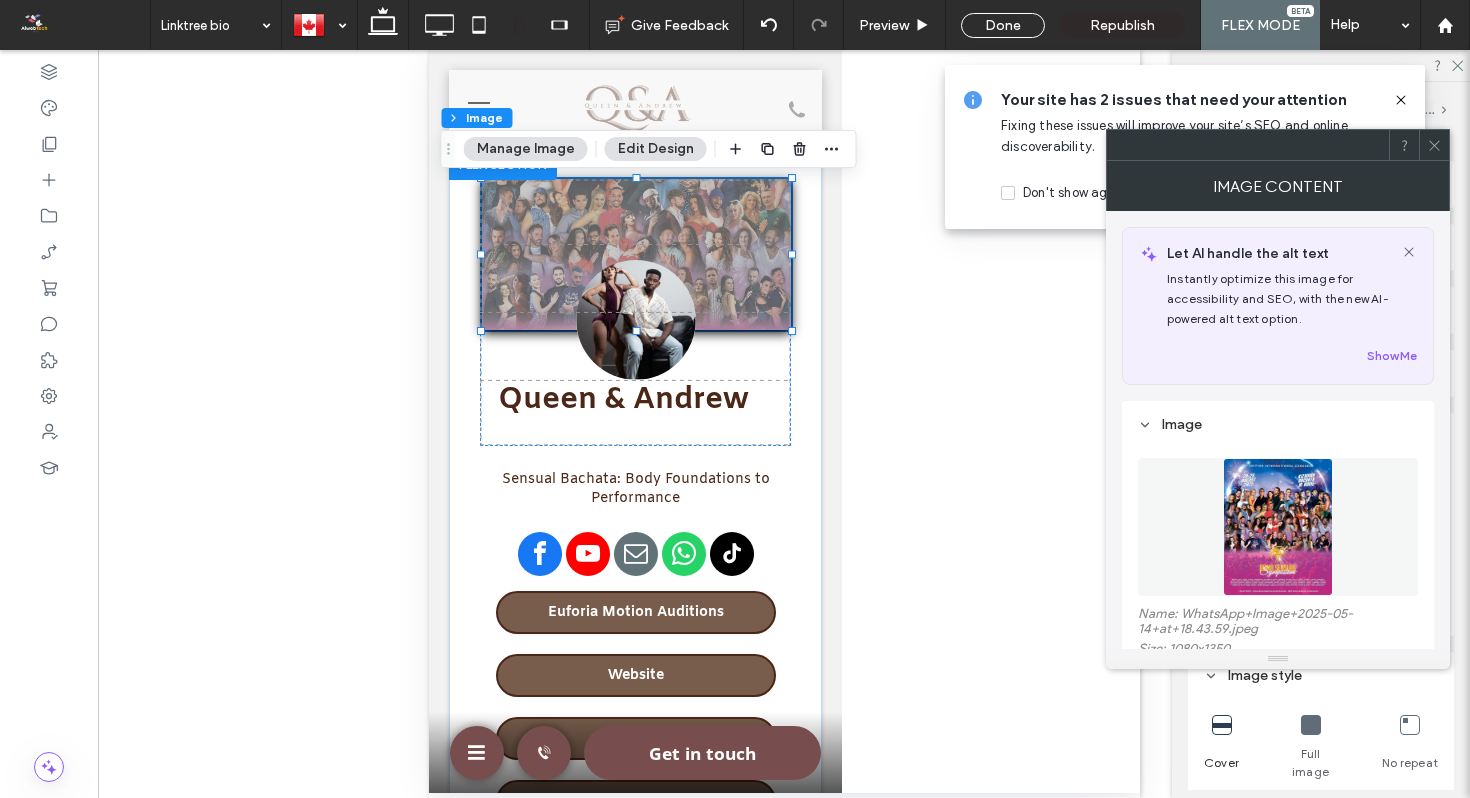 click 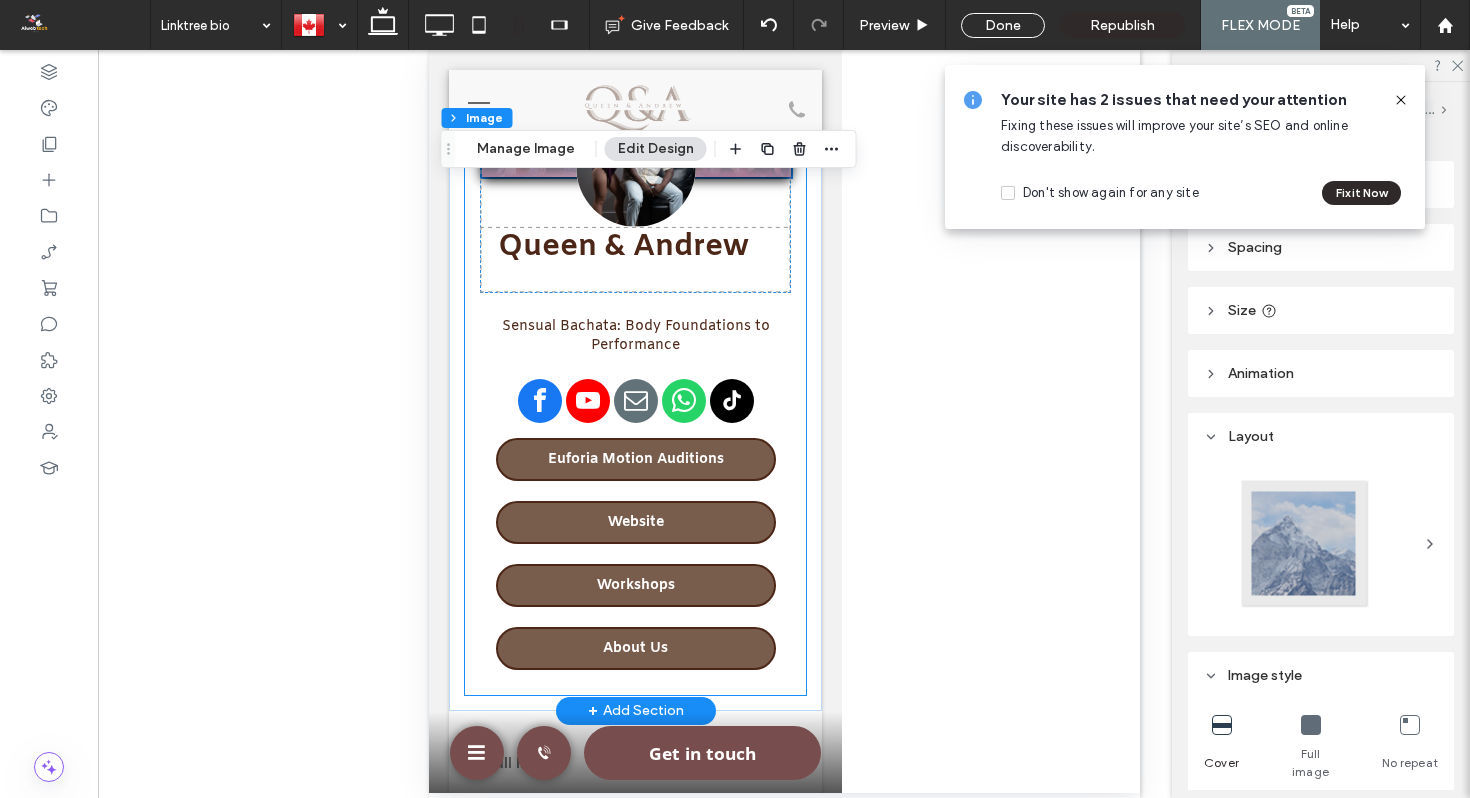 scroll, scrollTop: 0, scrollLeft: 0, axis: both 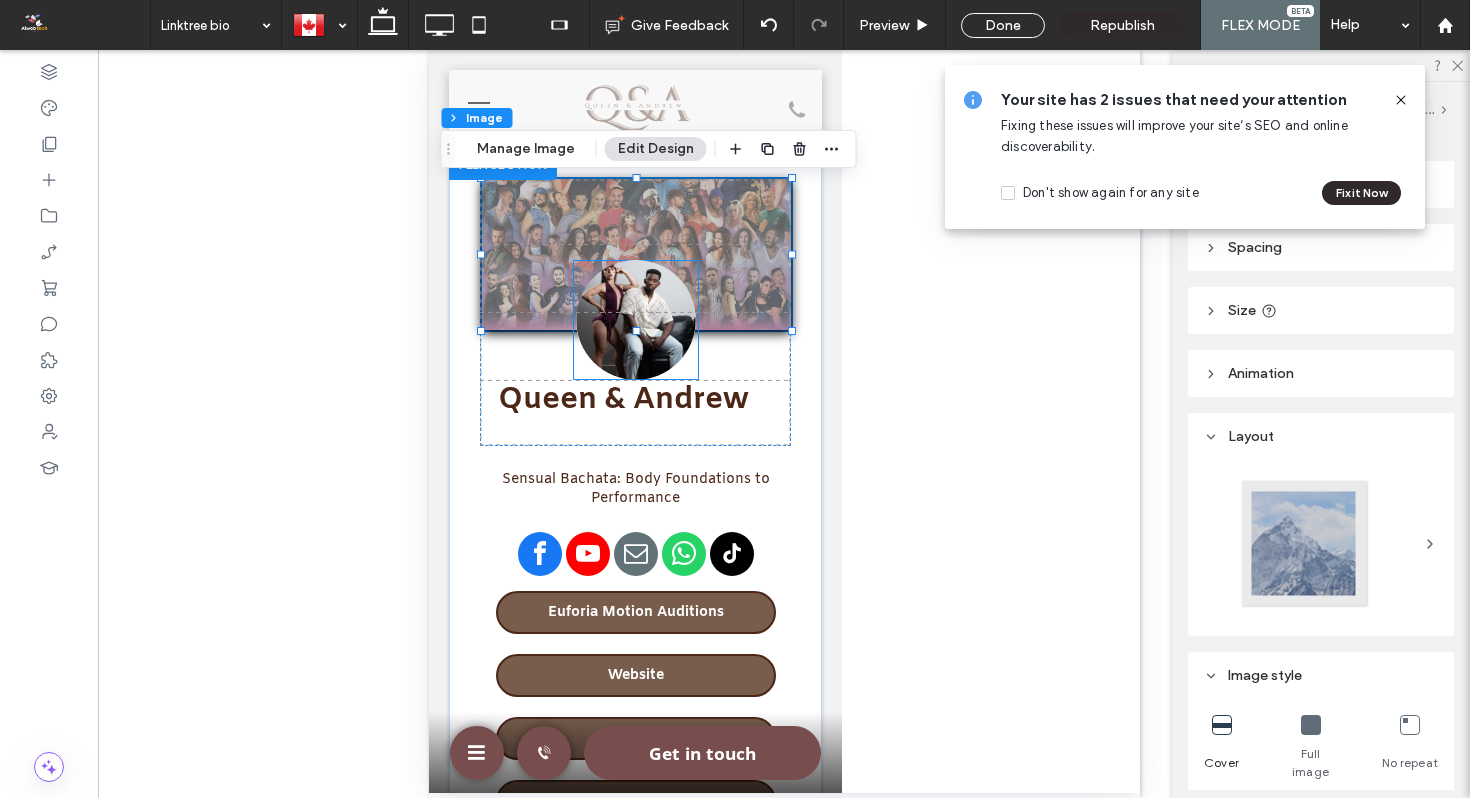 click at bounding box center (635, 320) 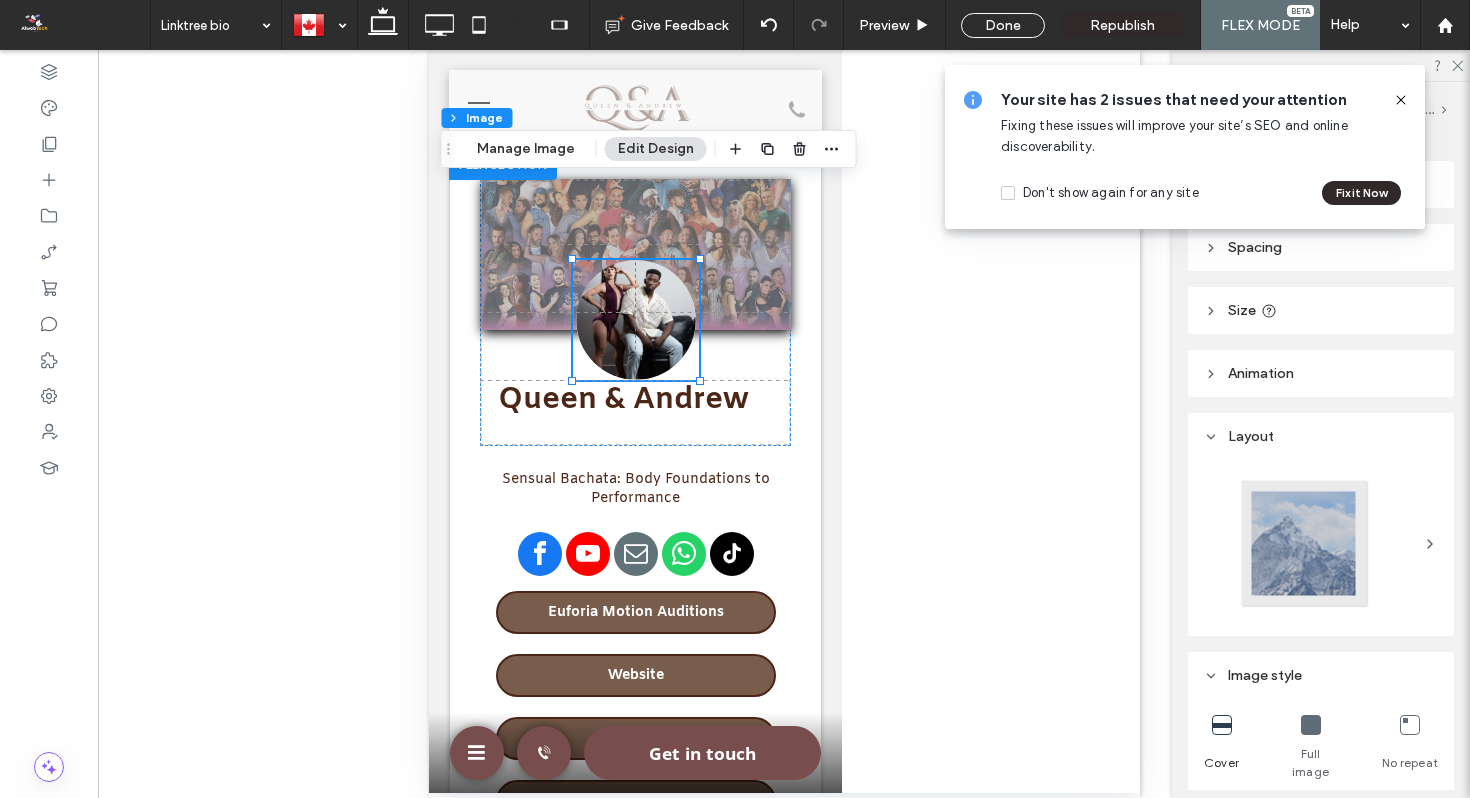 click at bounding box center (635, 320) 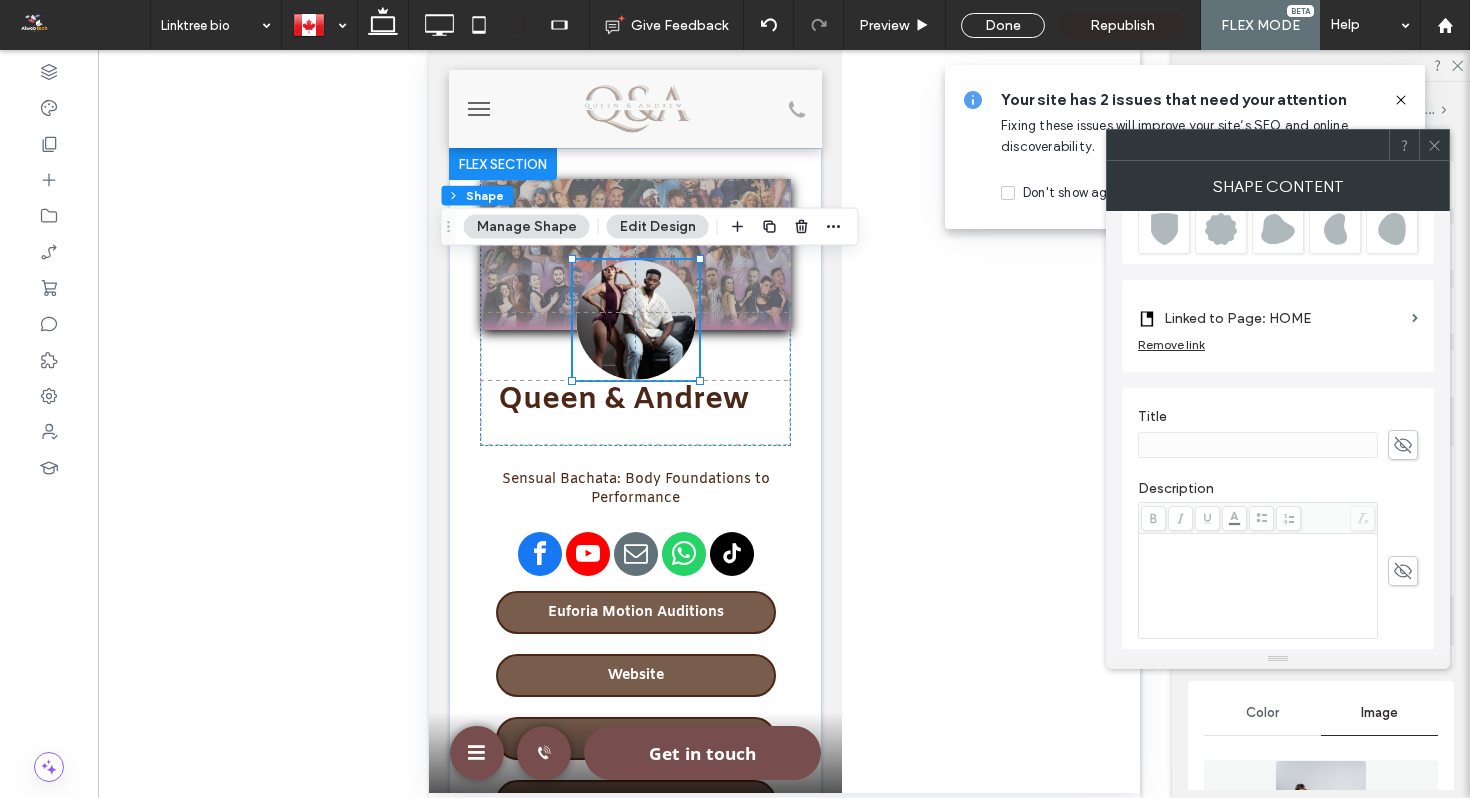 scroll, scrollTop: 255, scrollLeft: 0, axis: vertical 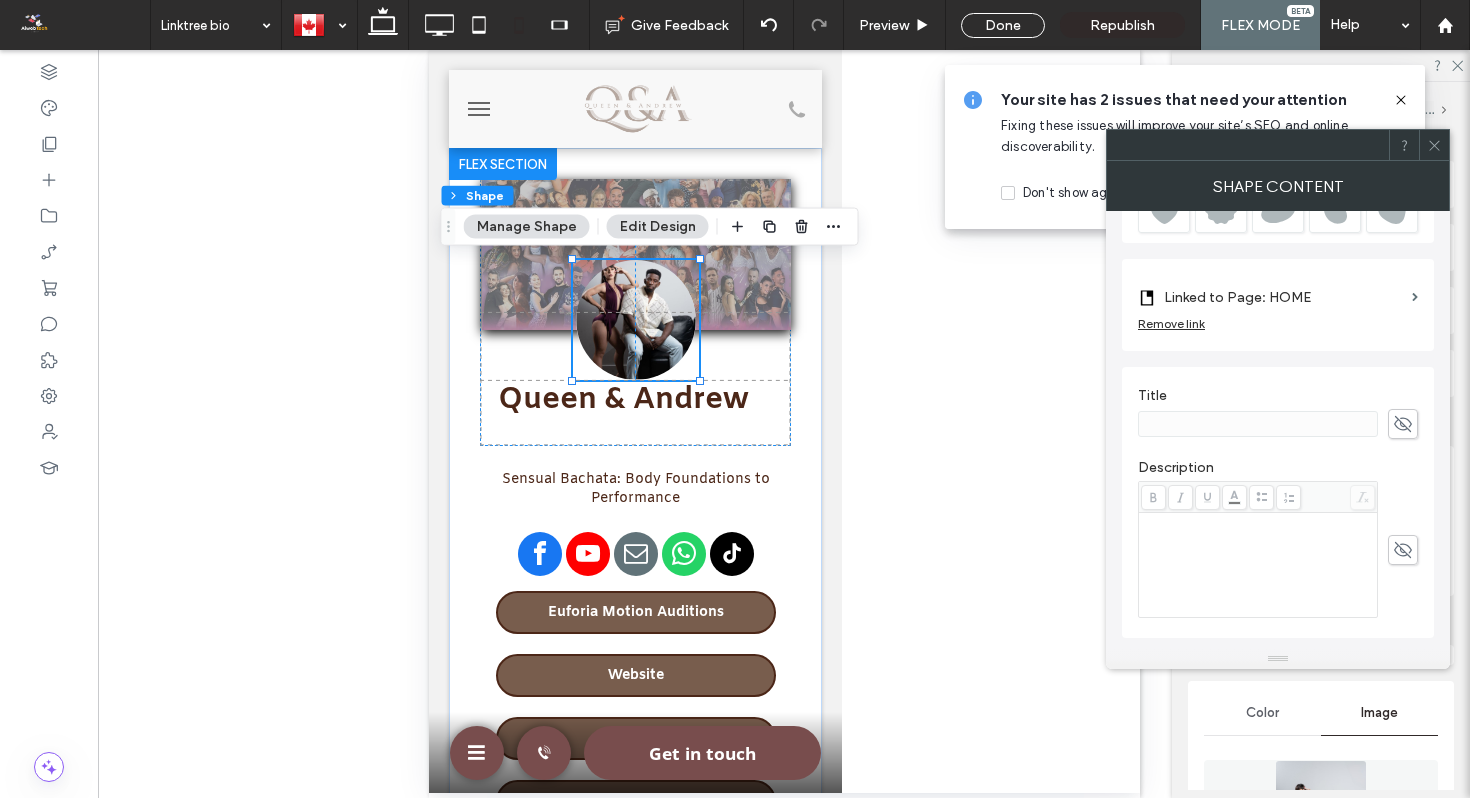 click 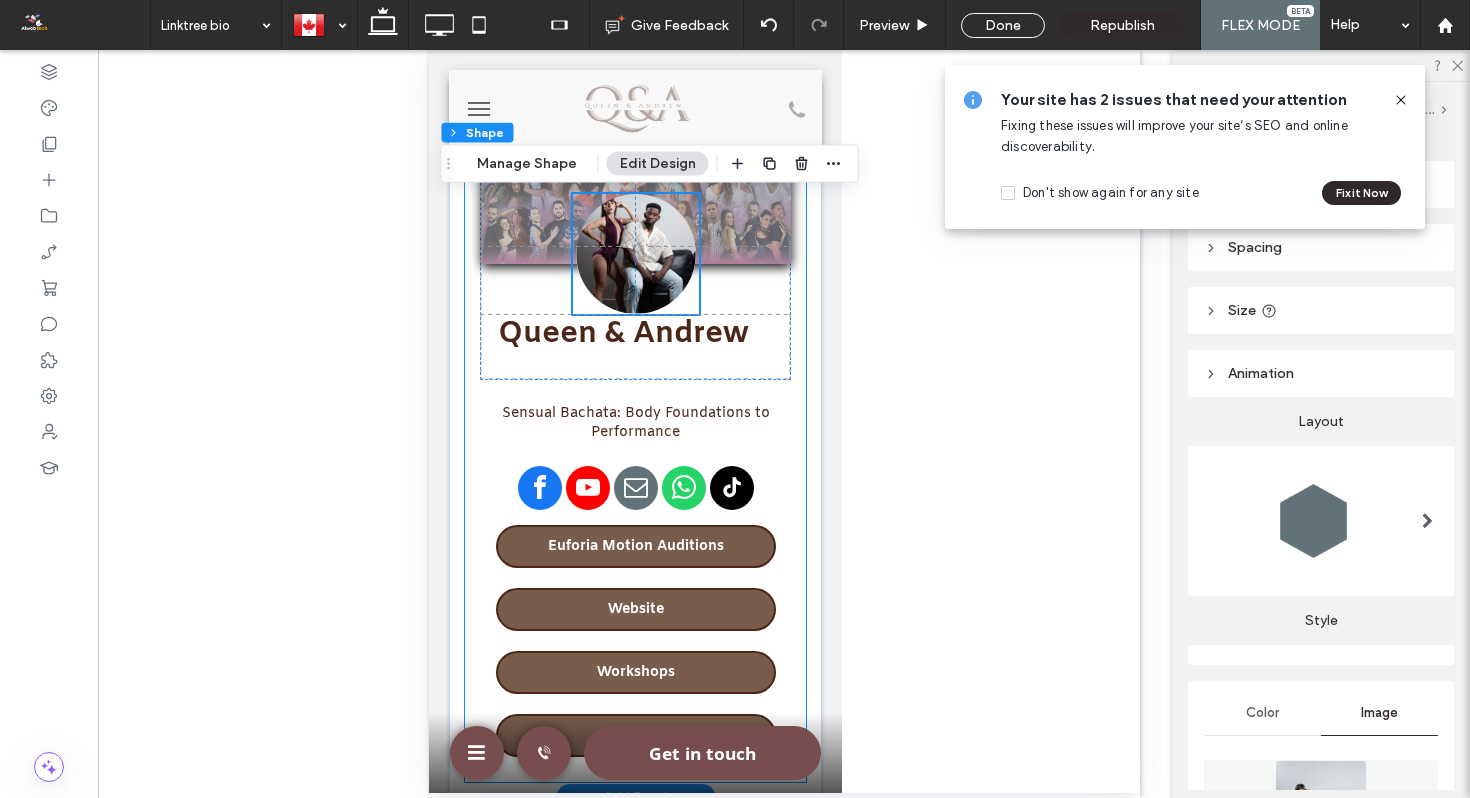scroll, scrollTop: 67, scrollLeft: 0, axis: vertical 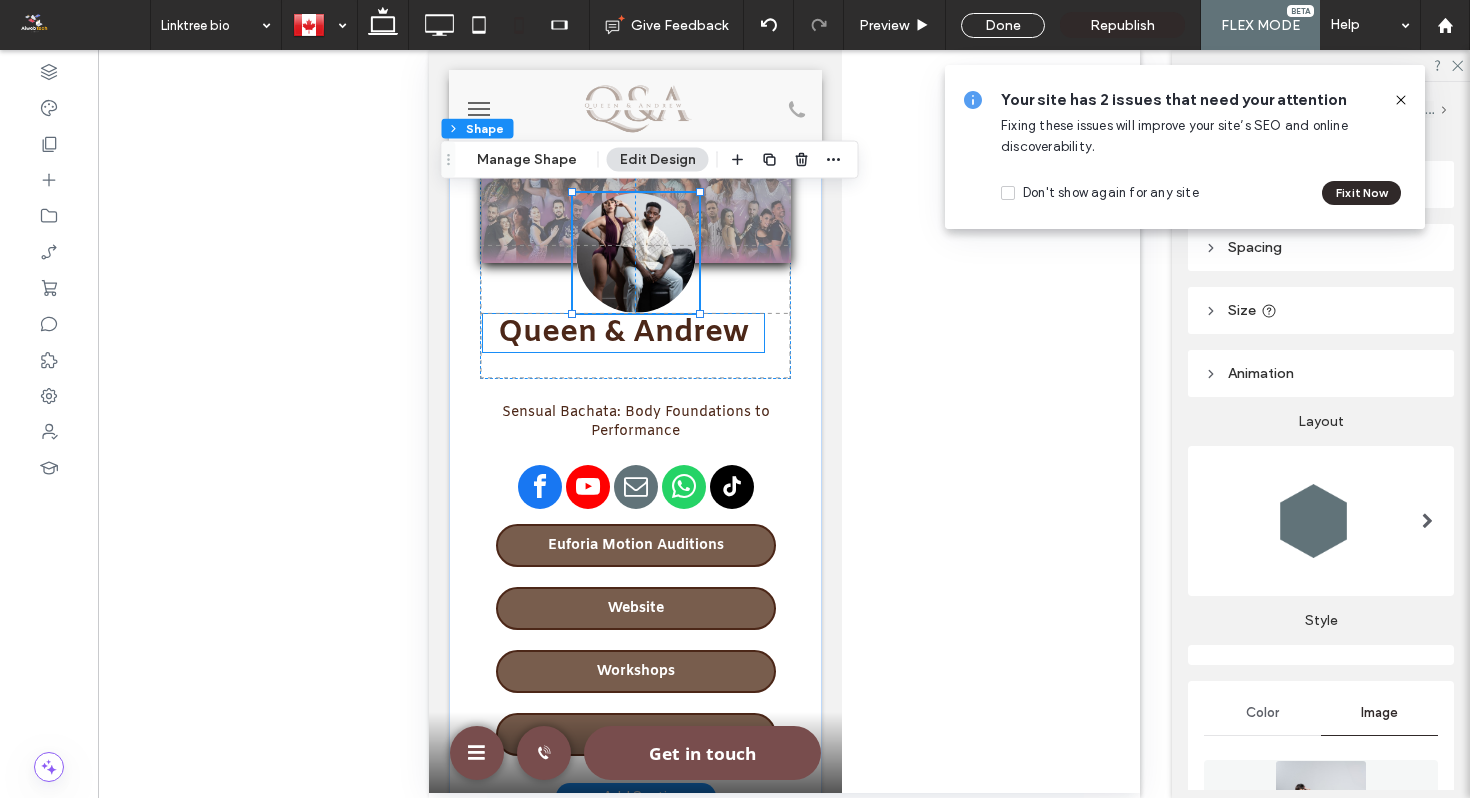 click on "[FIRST] [LAST]" at bounding box center [622, 333] 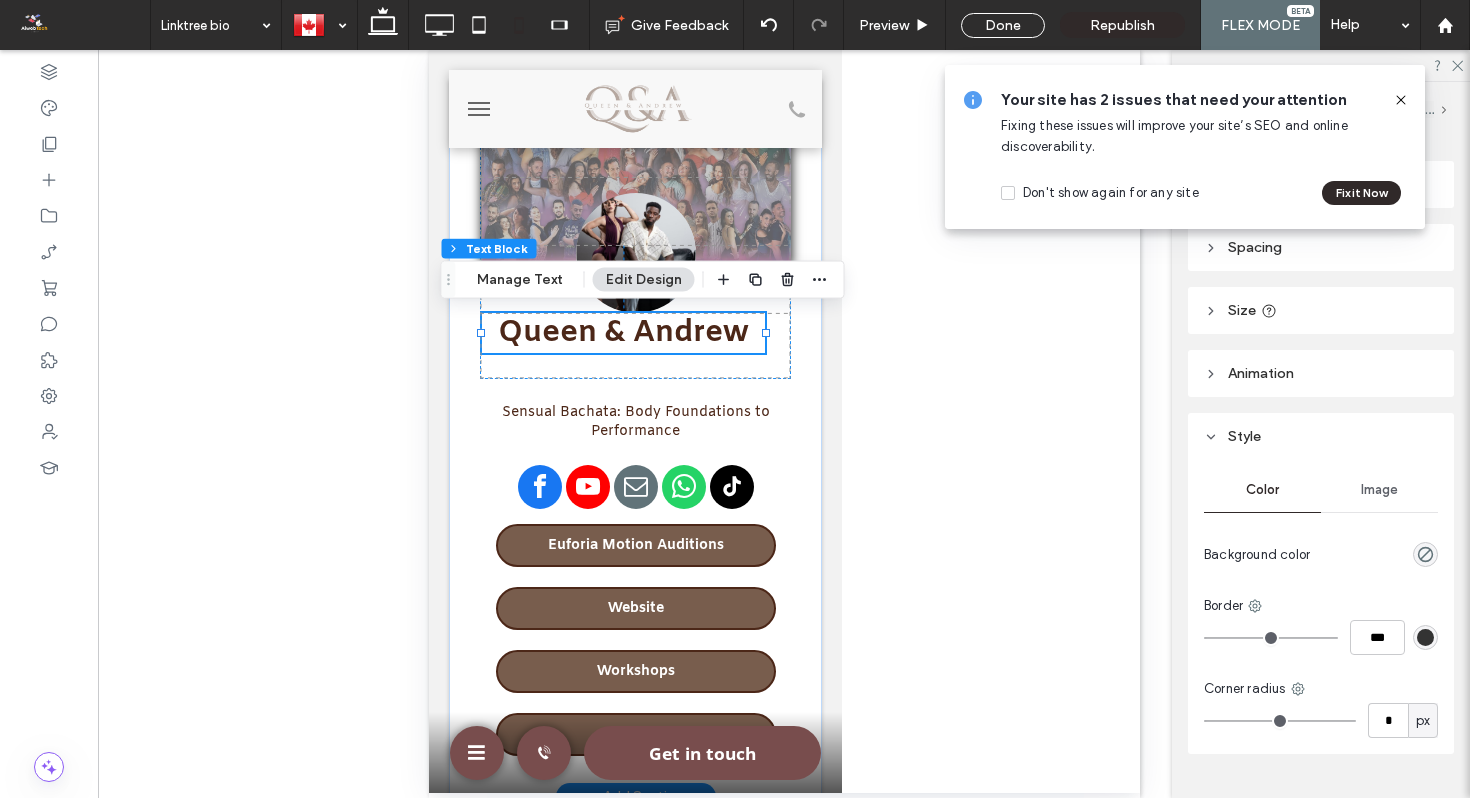 click on "[FIRST] [LAST]" at bounding box center [622, 333] 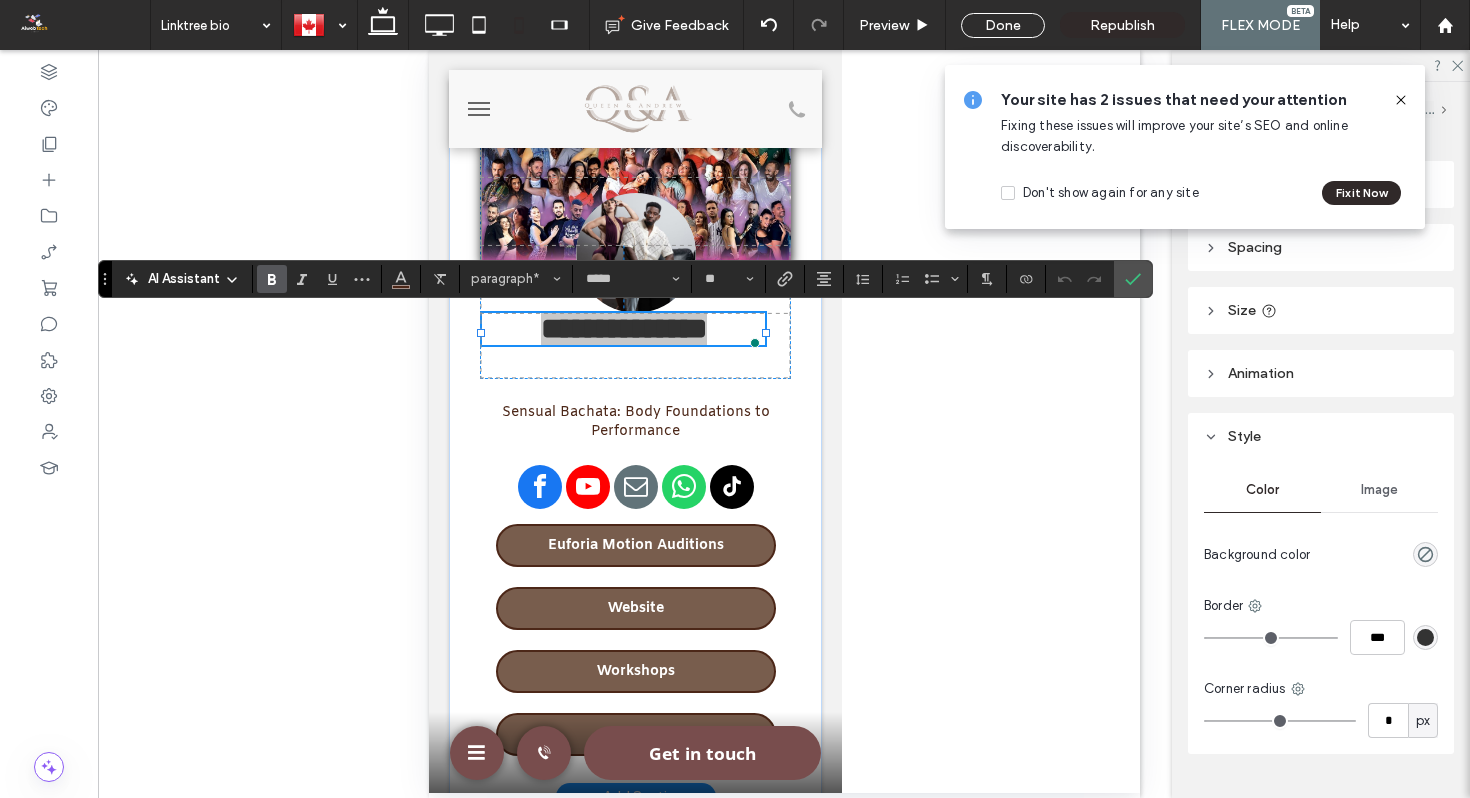 click 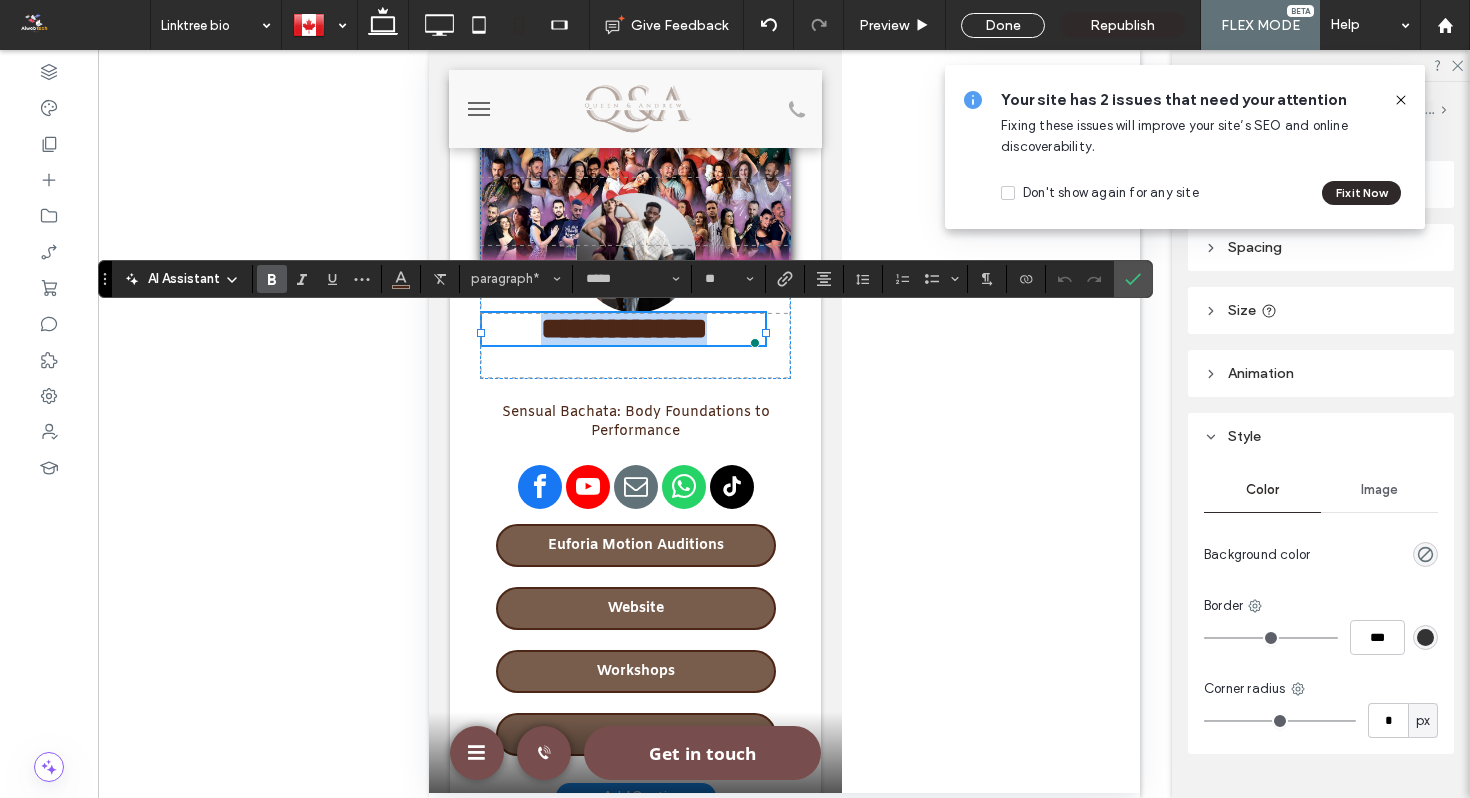 click at bounding box center [754, 343] 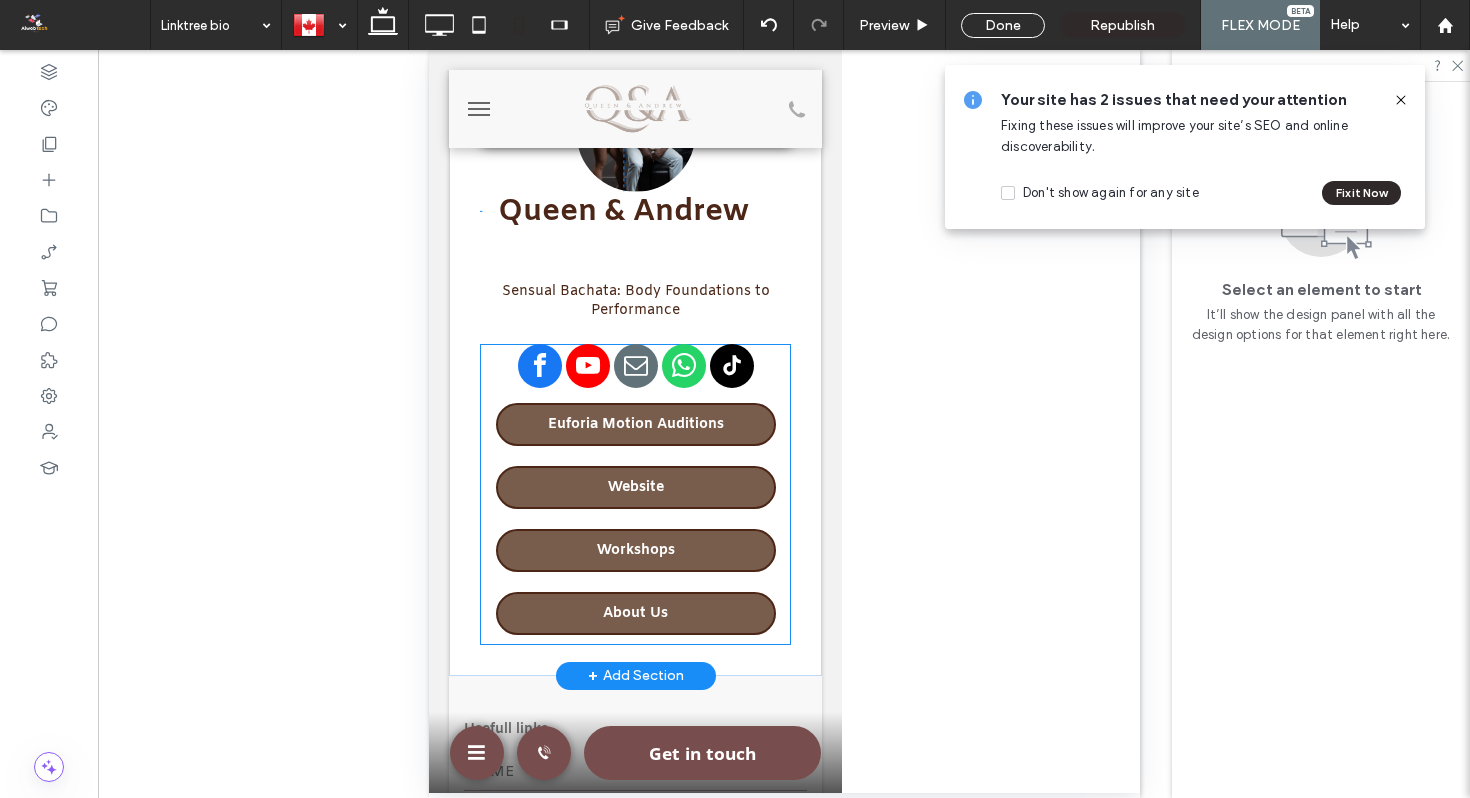 scroll, scrollTop: 205, scrollLeft: 0, axis: vertical 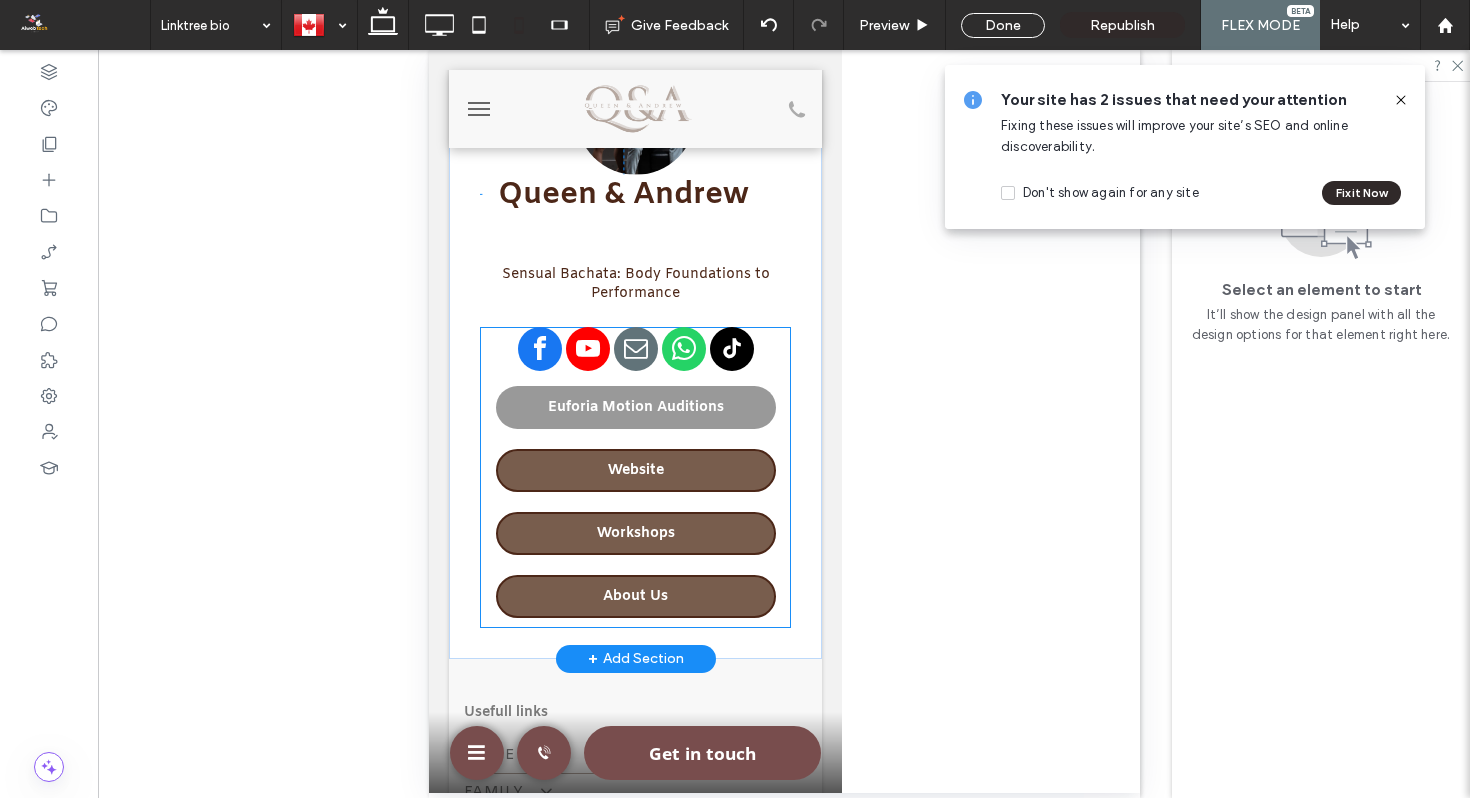 click on "Euforia Motion Auditions" at bounding box center (635, 407) 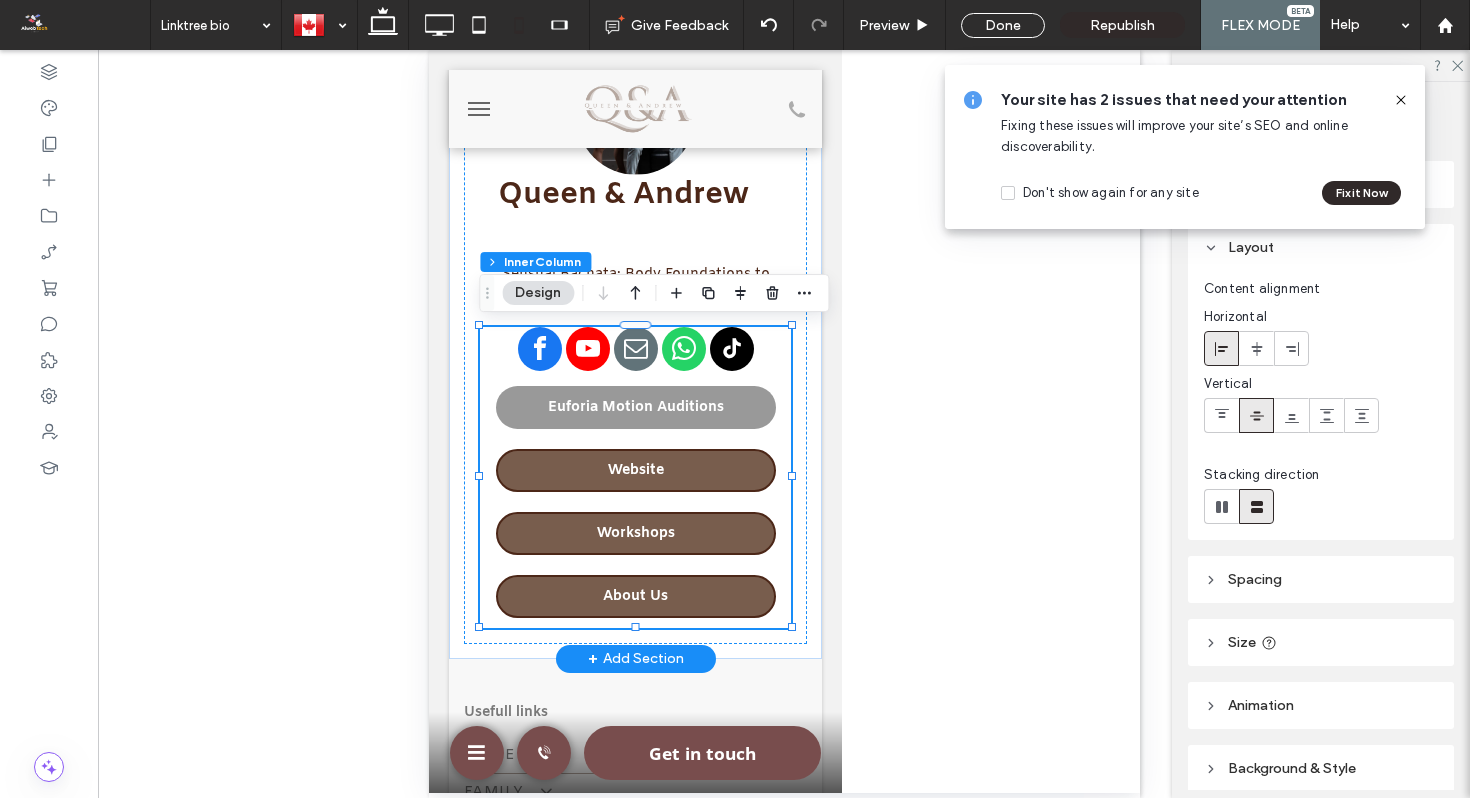 click on "Euforia Motion Auditions" at bounding box center (635, 407) 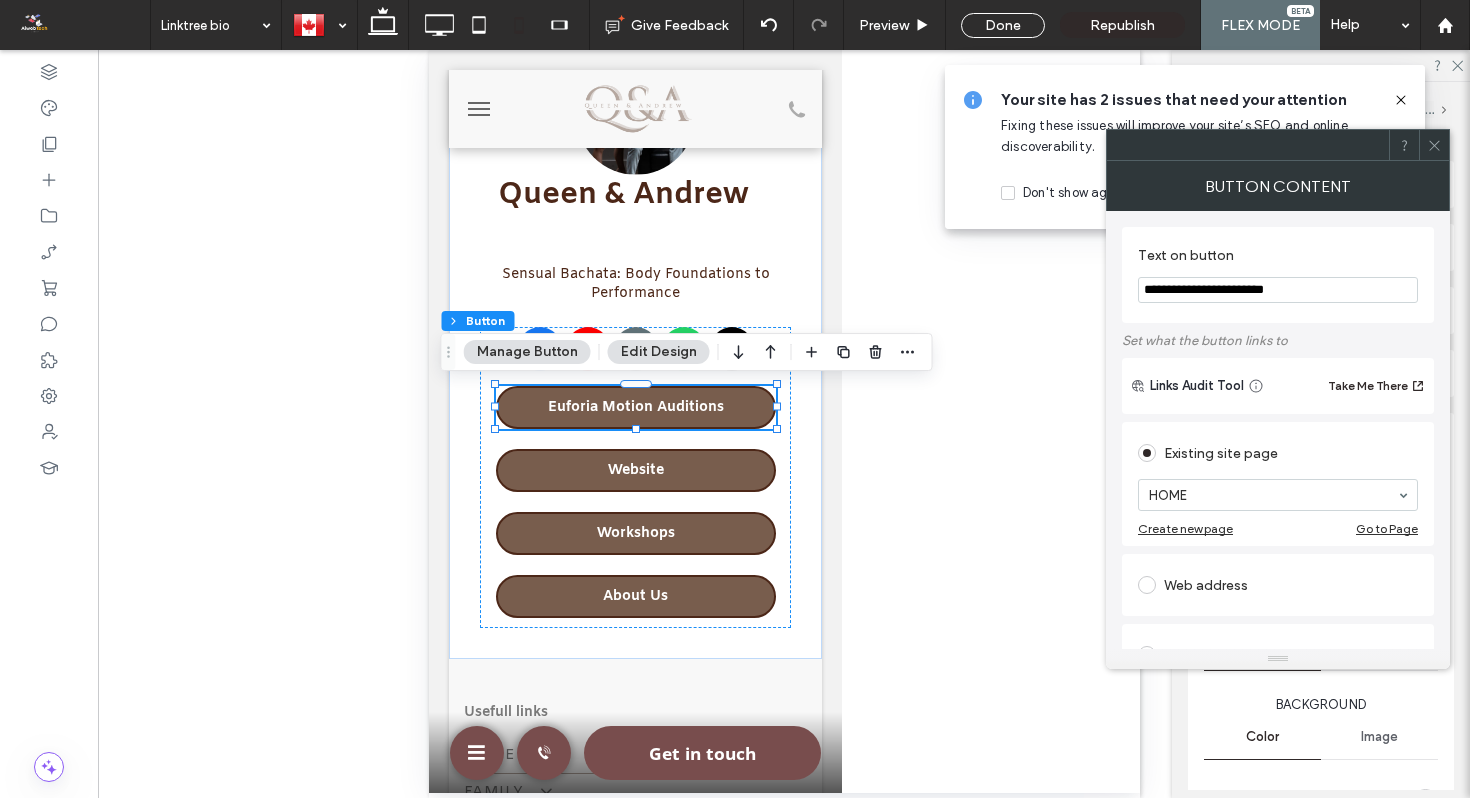 click on "**********" at bounding box center [1278, 290] 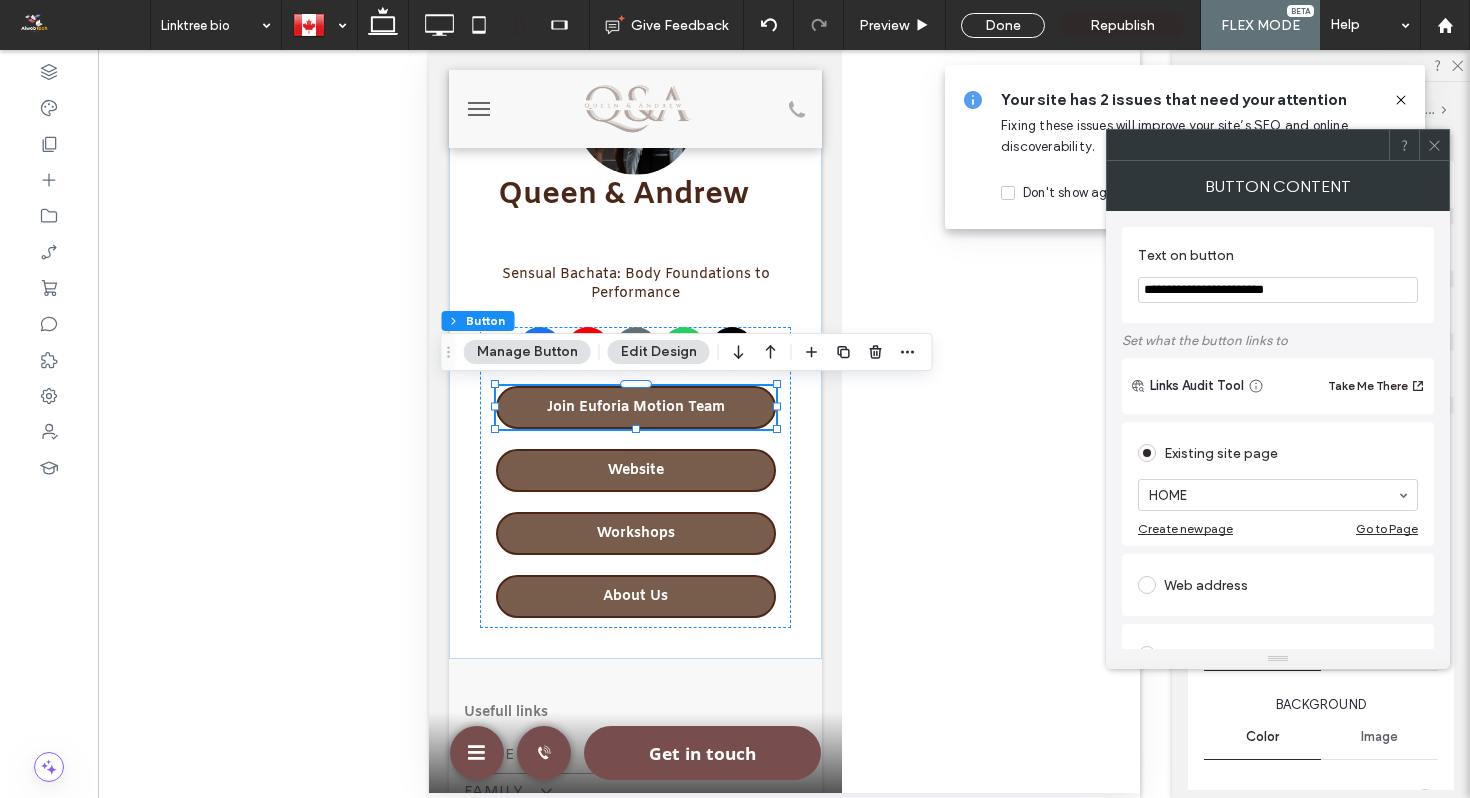 type on "**********" 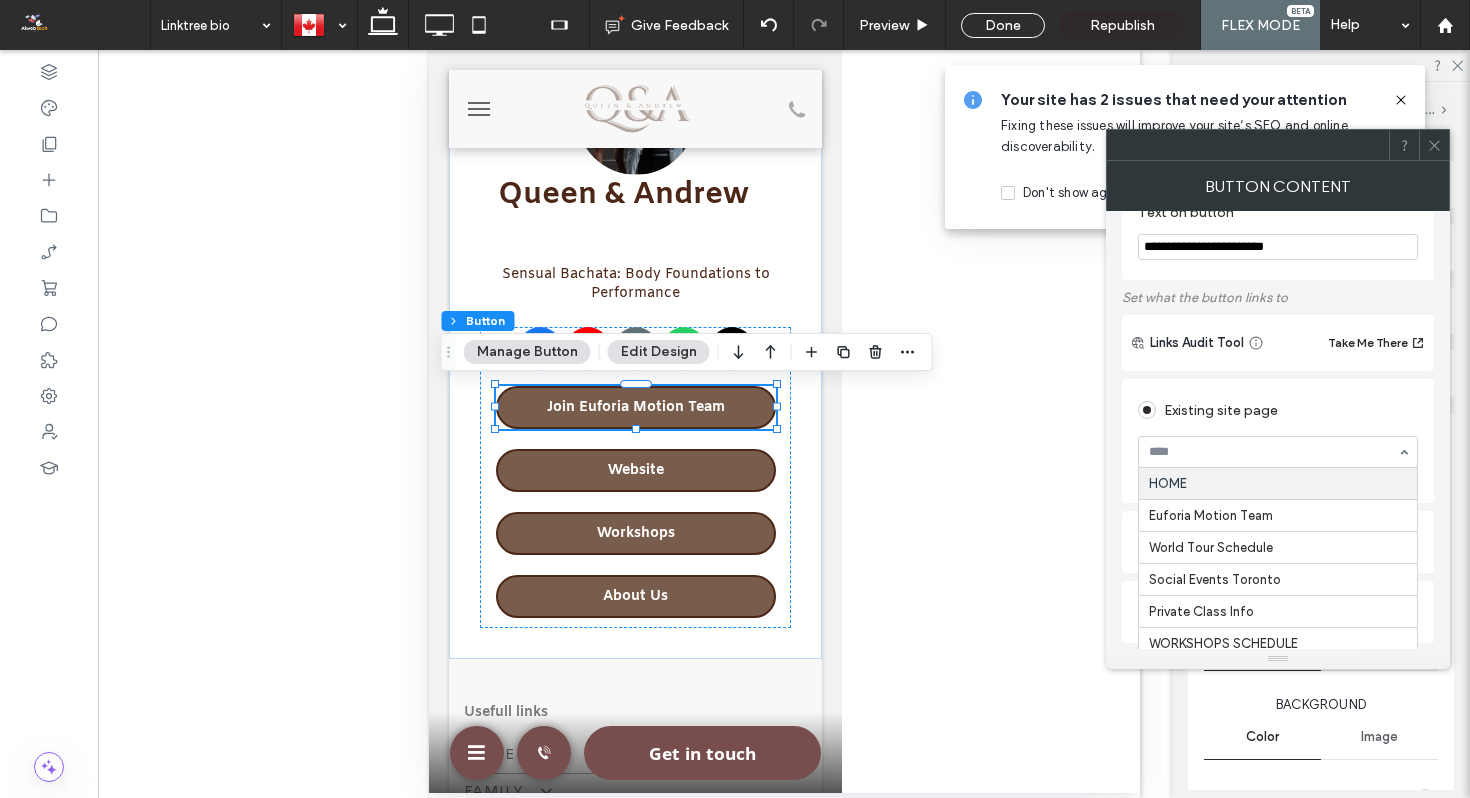 scroll, scrollTop: 45, scrollLeft: 0, axis: vertical 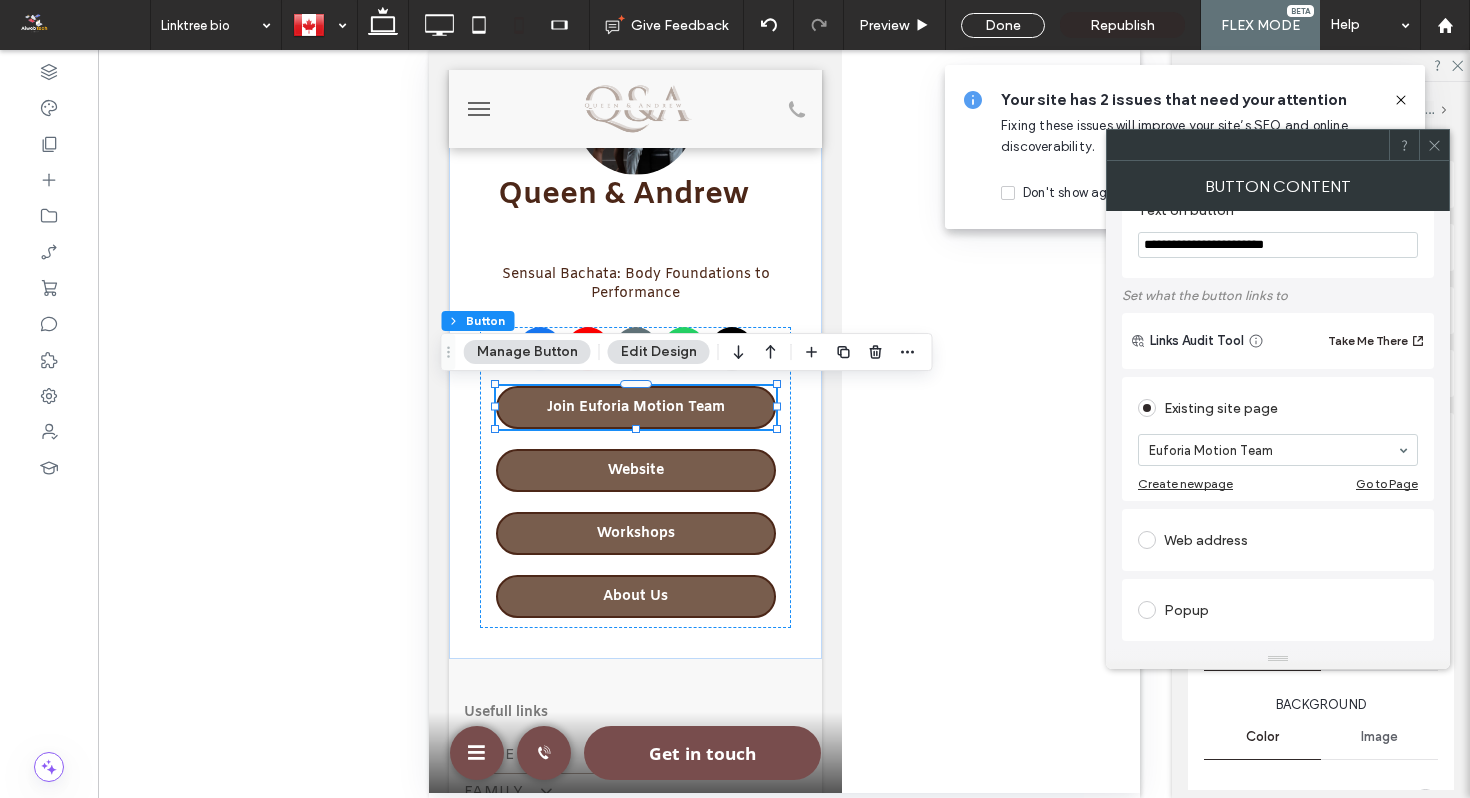 click on "Set what the button links to" at bounding box center (1278, 295) 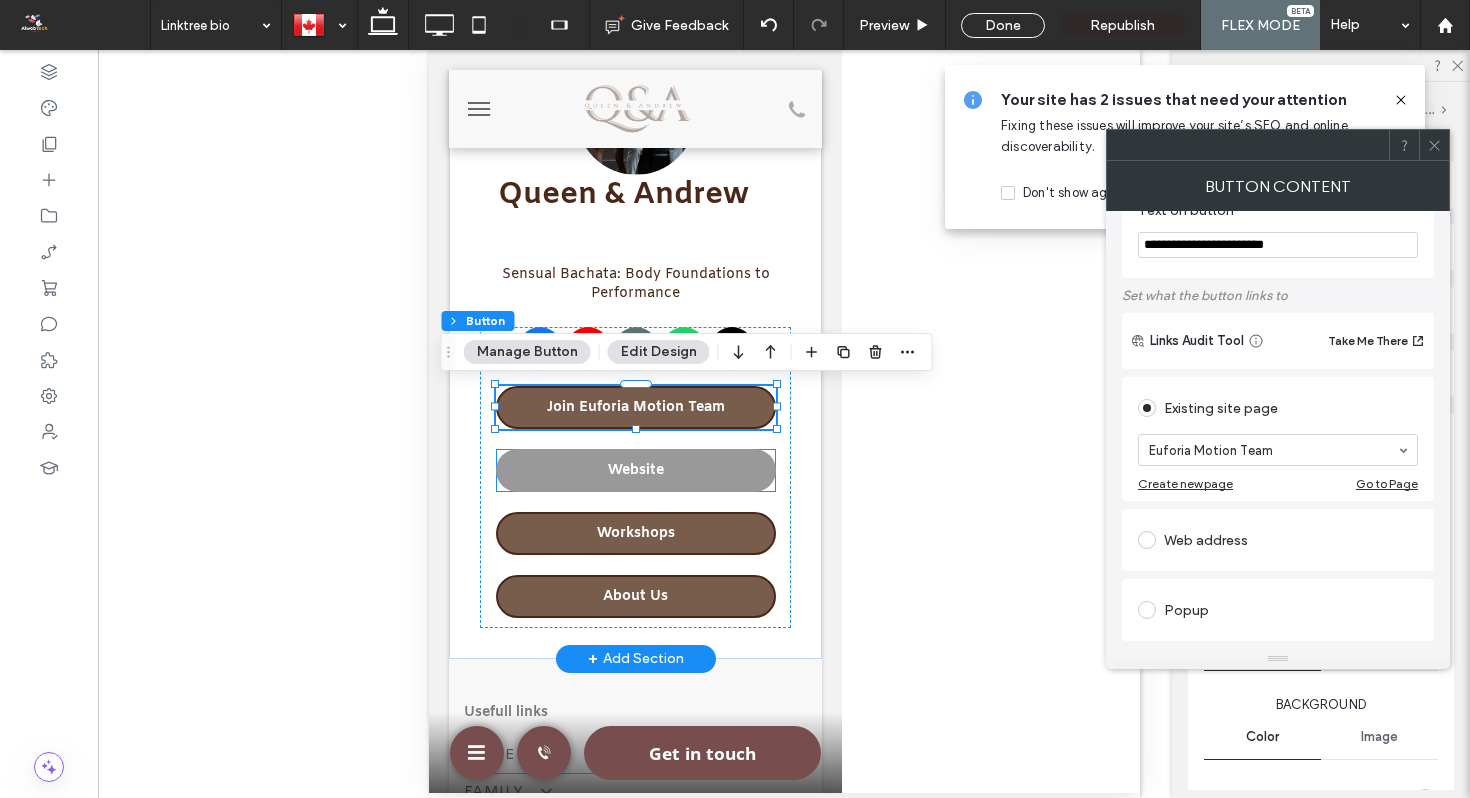 click on "Website" at bounding box center [635, 470] 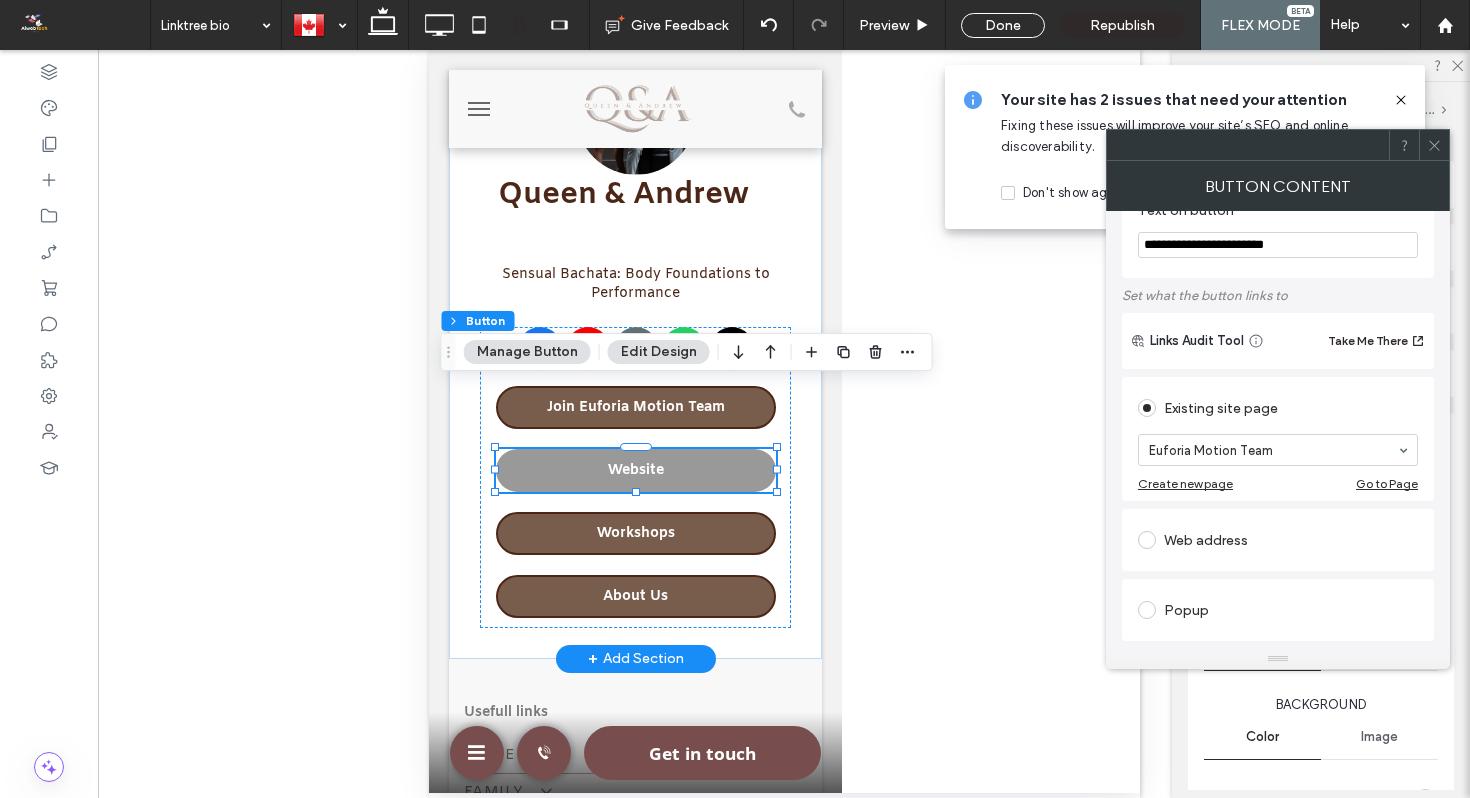 click on "Website" at bounding box center (635, 470) 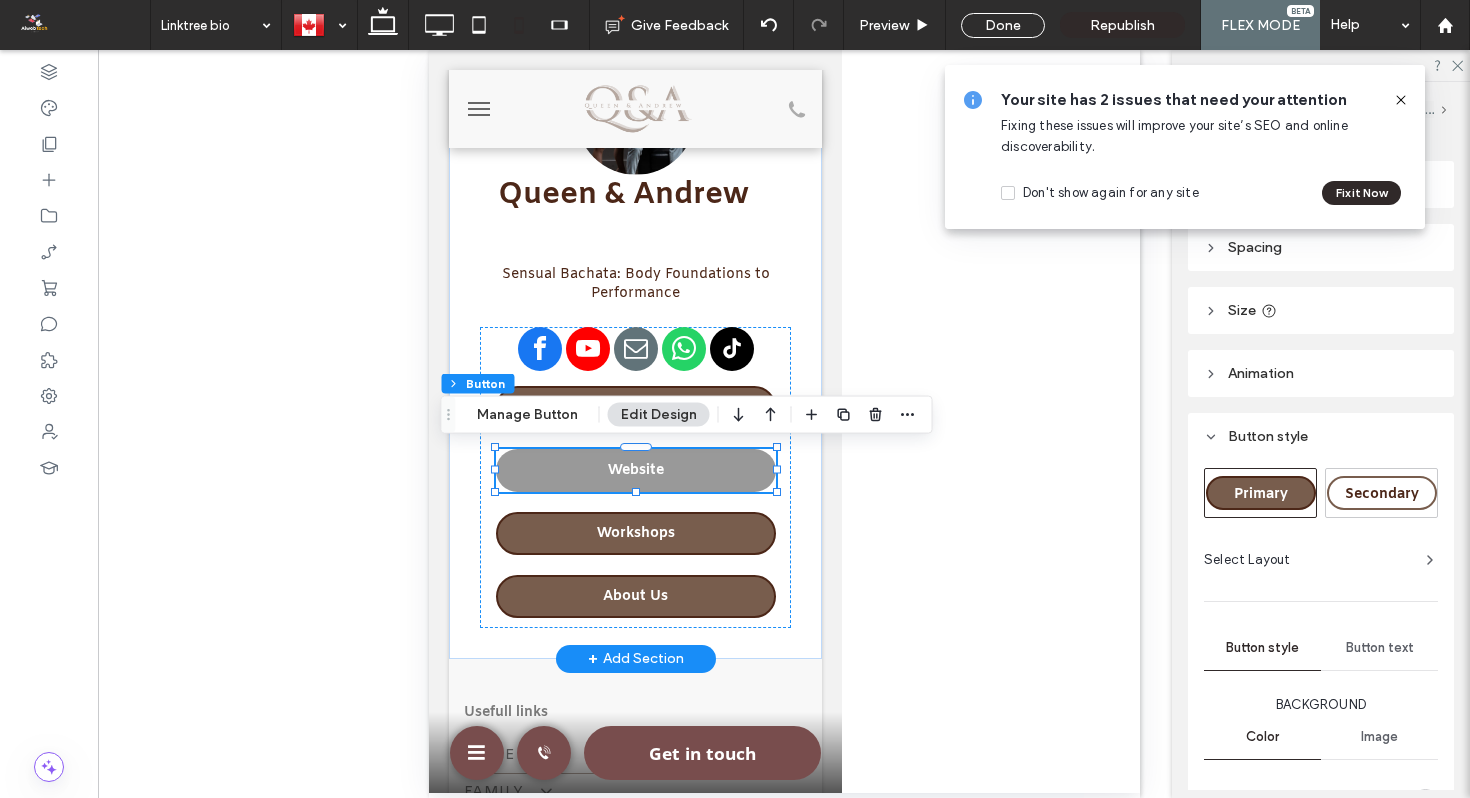 click on "Website" at bounding box center [635, 470] 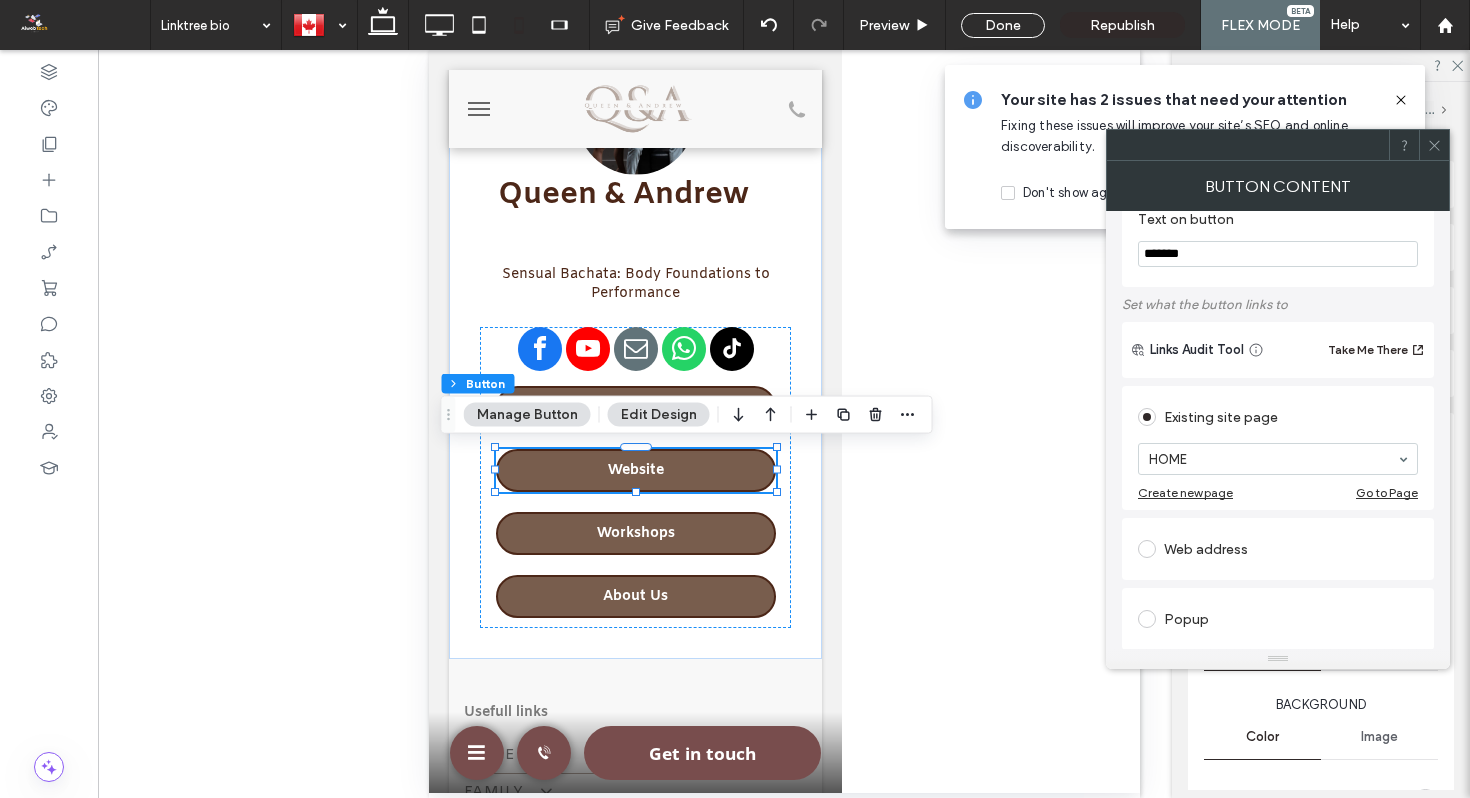scroll, scrollTop: 40, scrollLeft: 0, axis: vertical 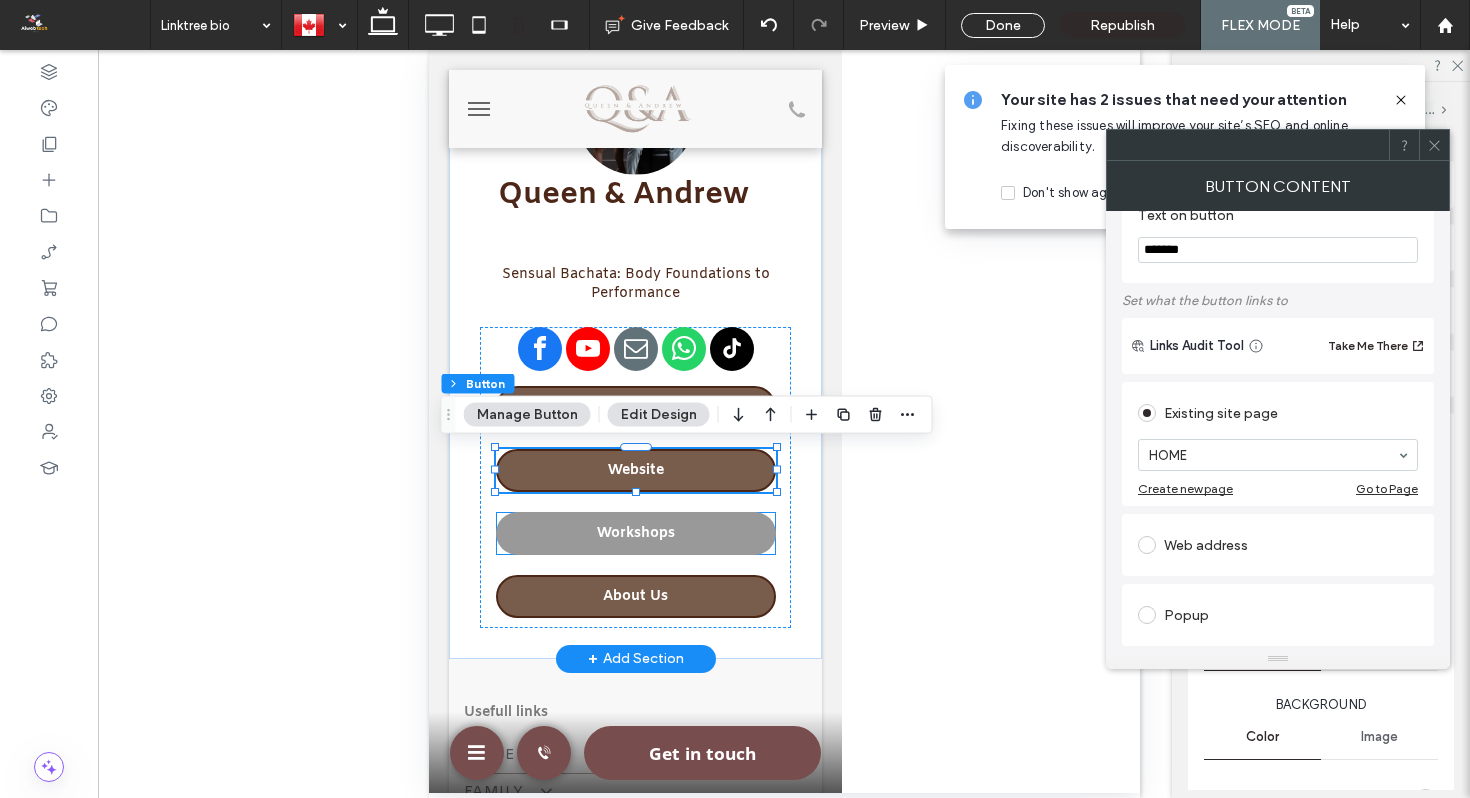 click on "Workshops" at bounding box center (635, 533) 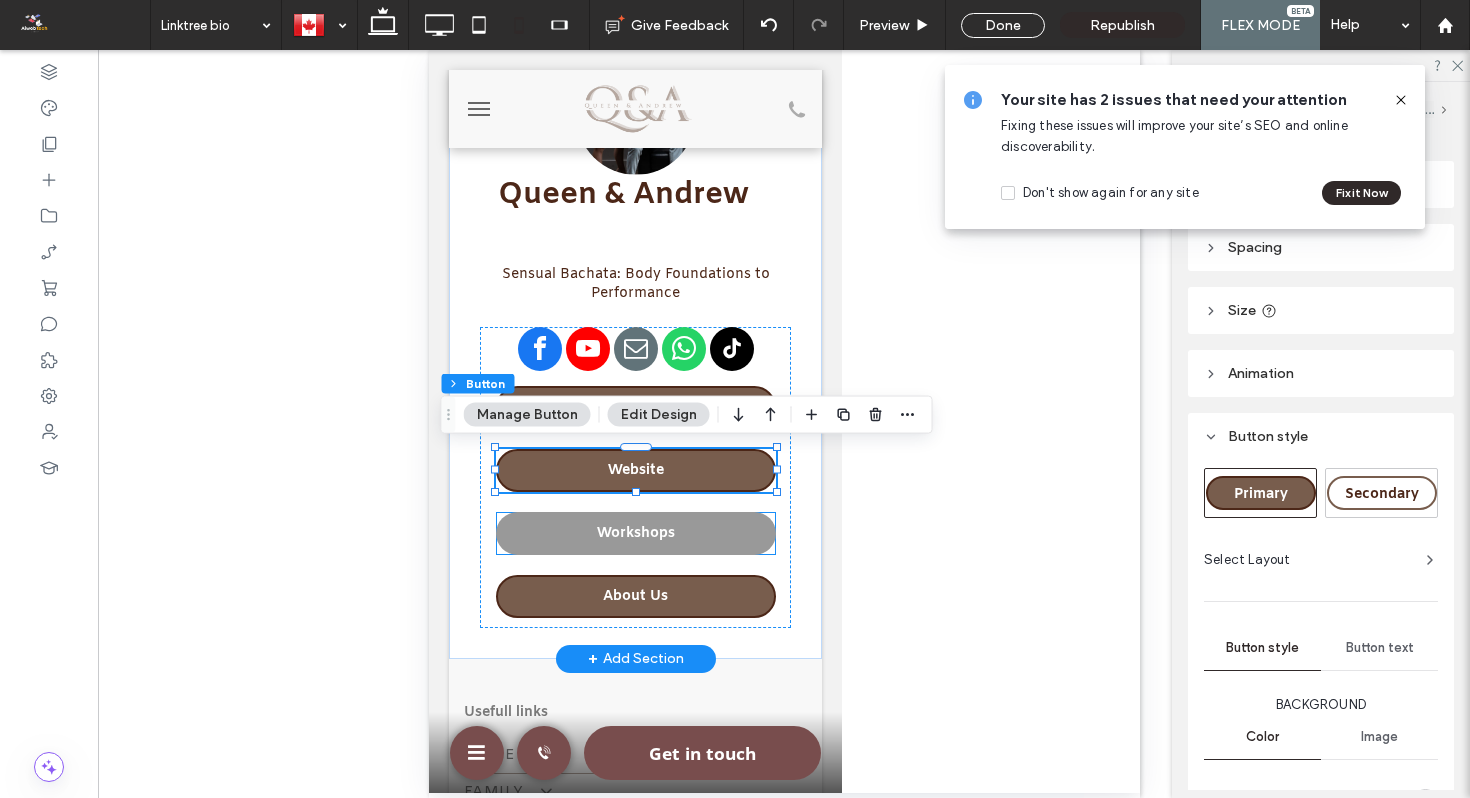 click on "Workshops" at bounding box center [635, 533] 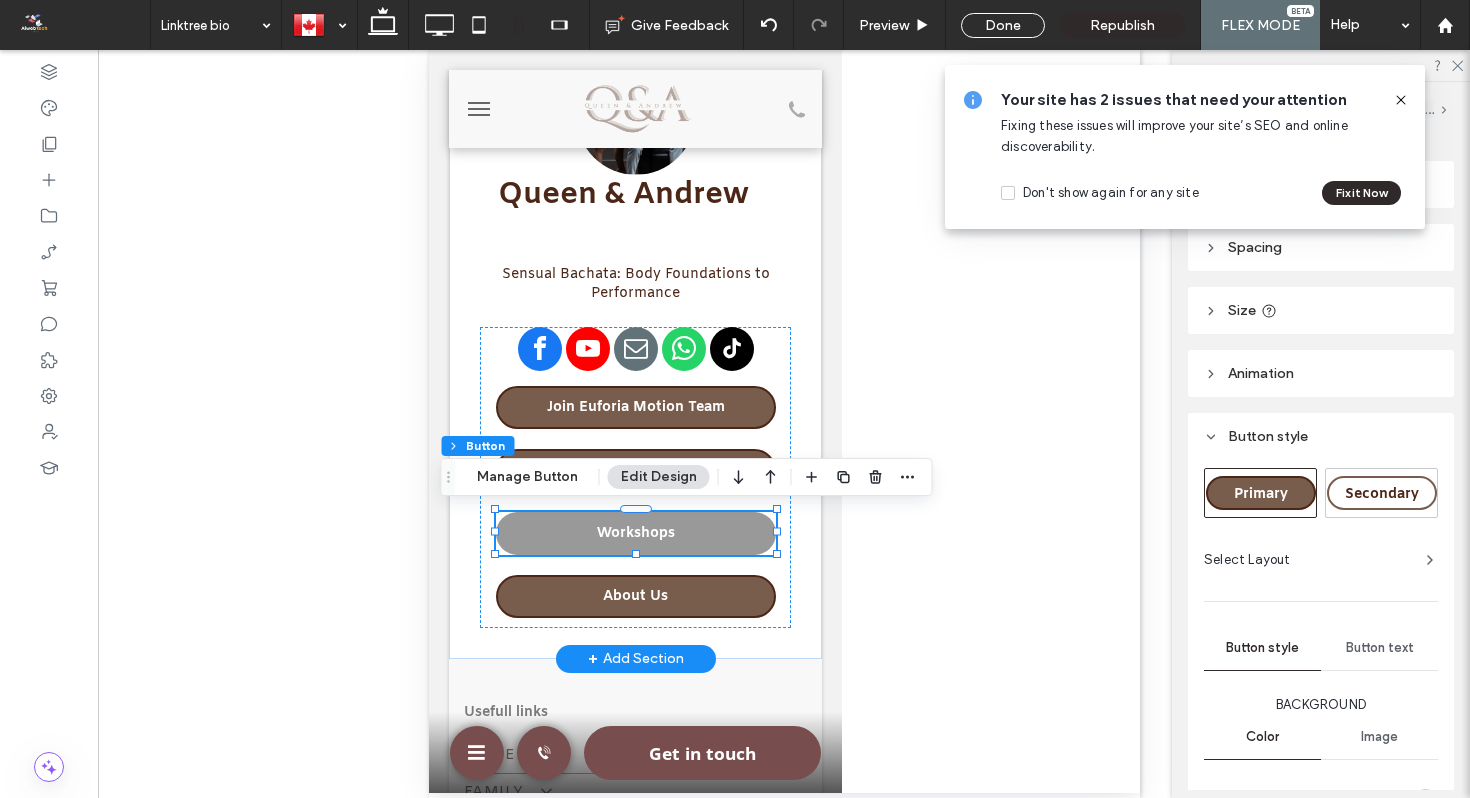 click on "Workshops" at bounding box center [635, 533] 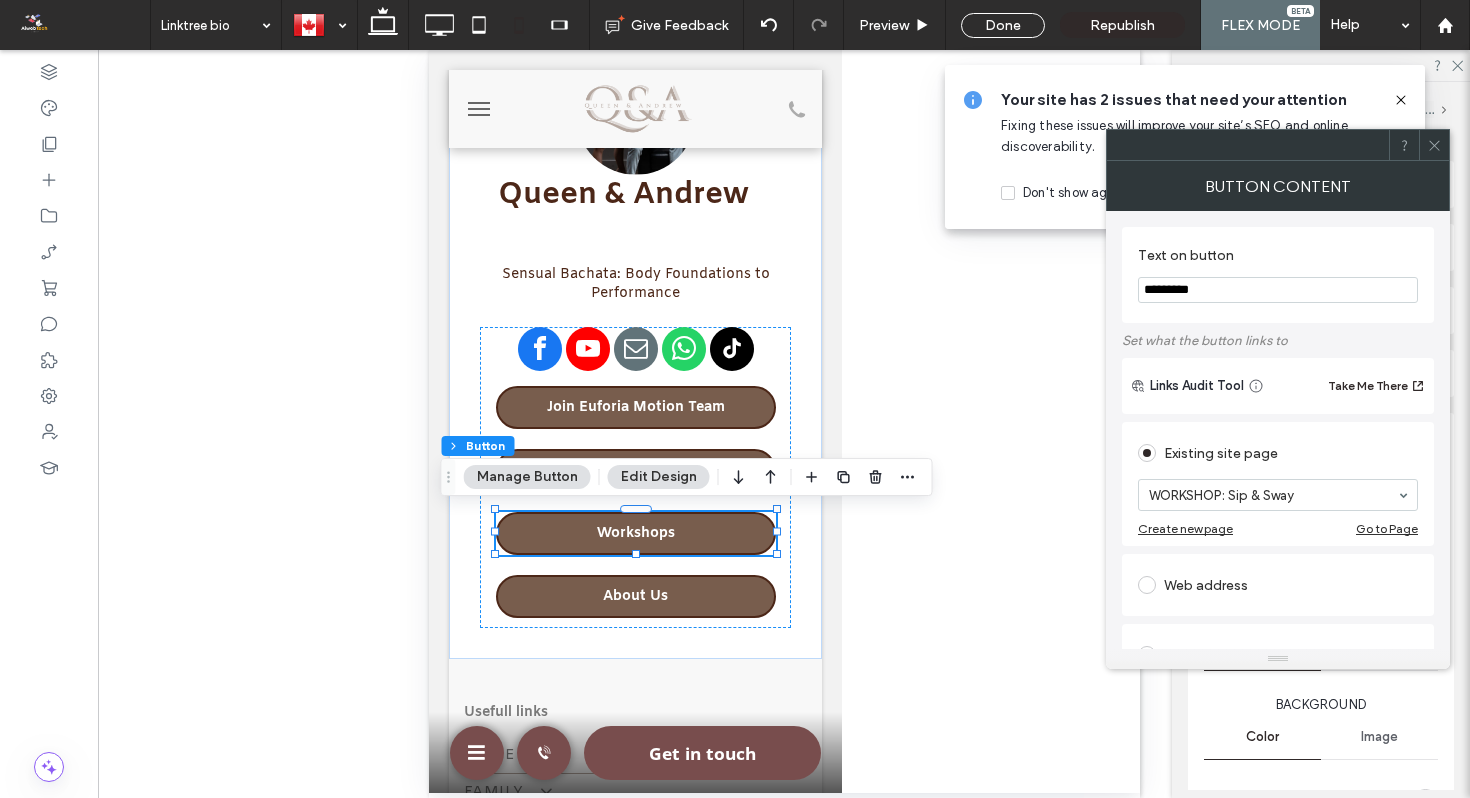 click on "*********" at bounding box center [1278, 290] 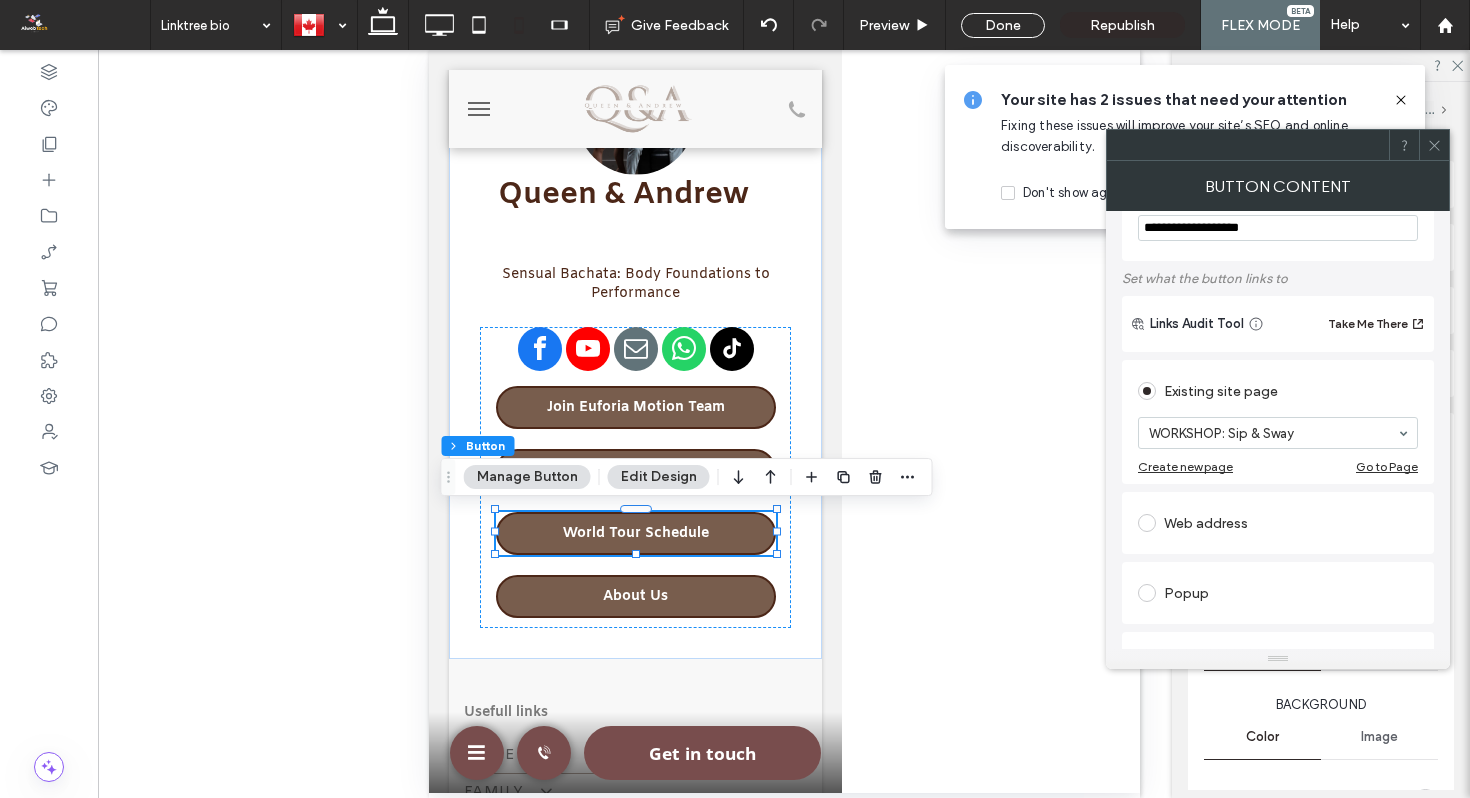 scroll, scrollTop: 76, scrollLeft: 0, axis: vertical 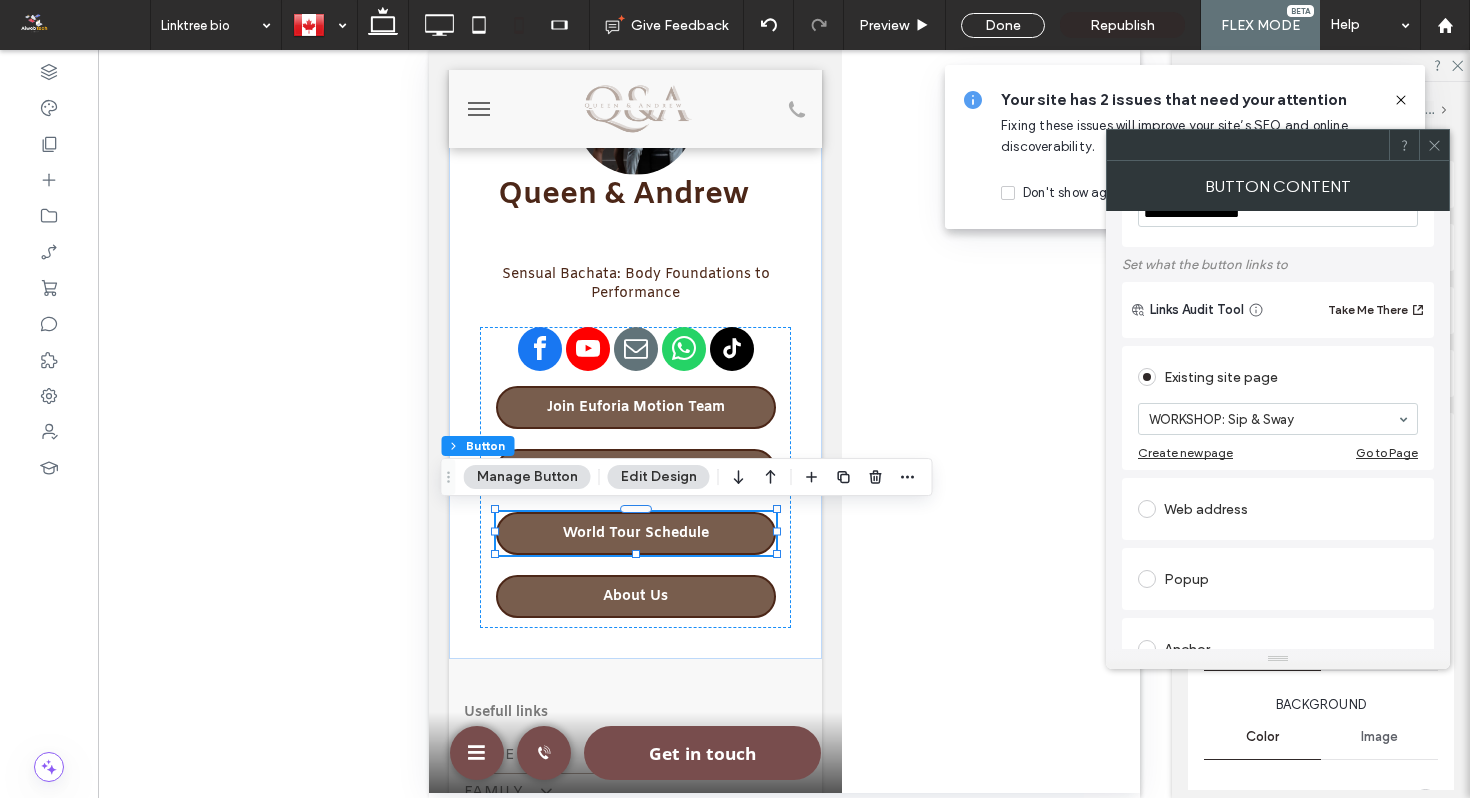 type on "**********" 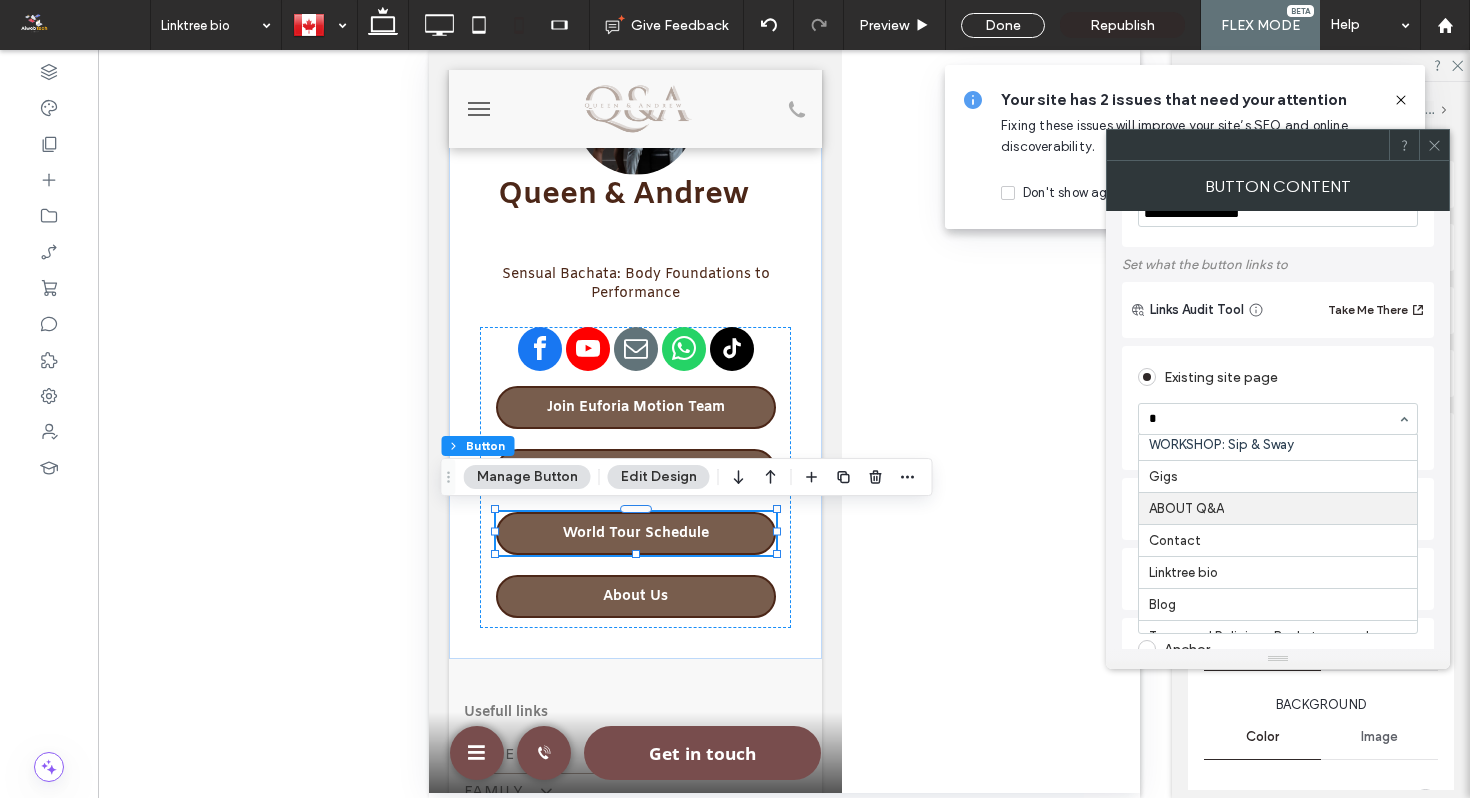 scroll, scrollTop: 0, scrollLeft: 0, axis: both 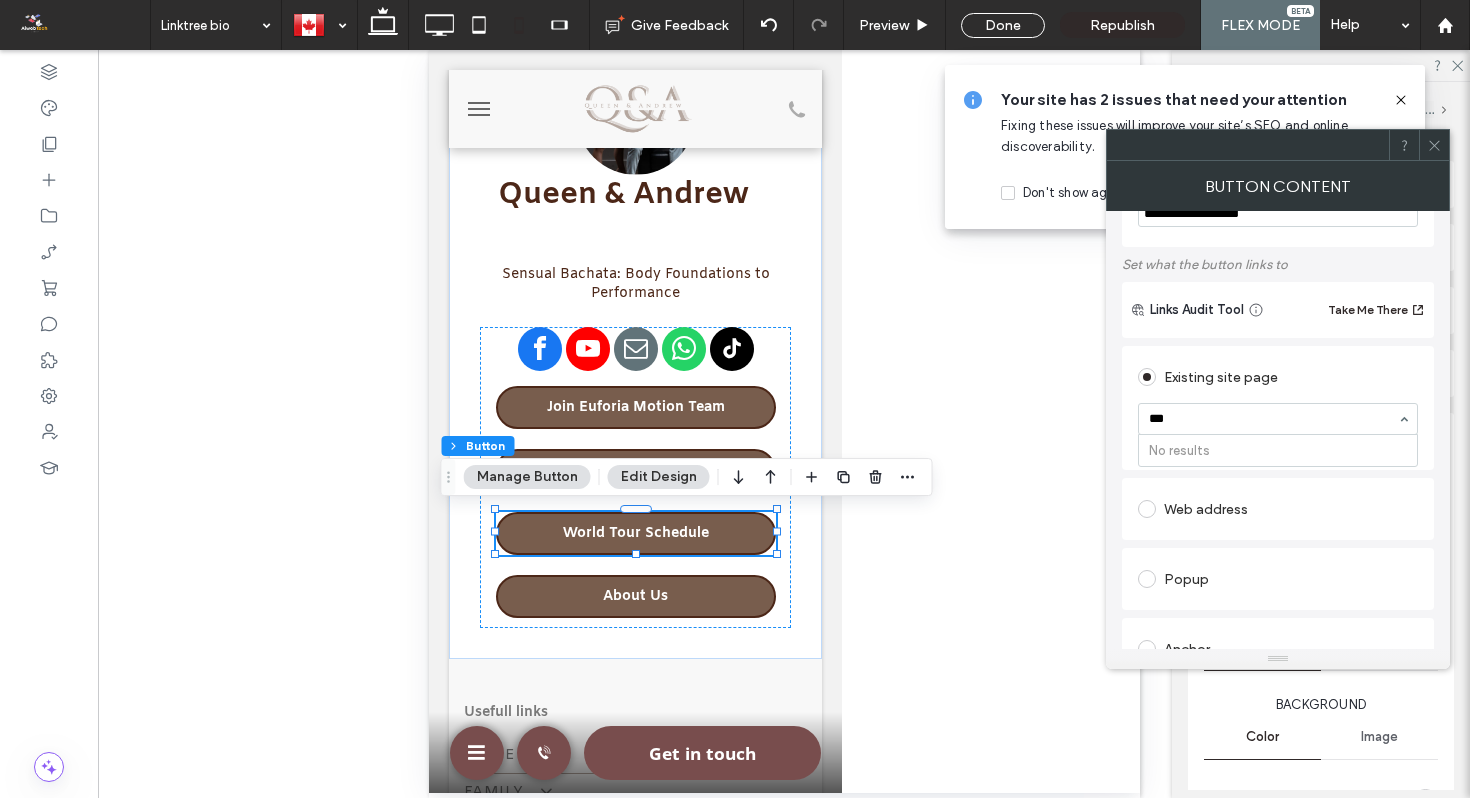 type on "**" 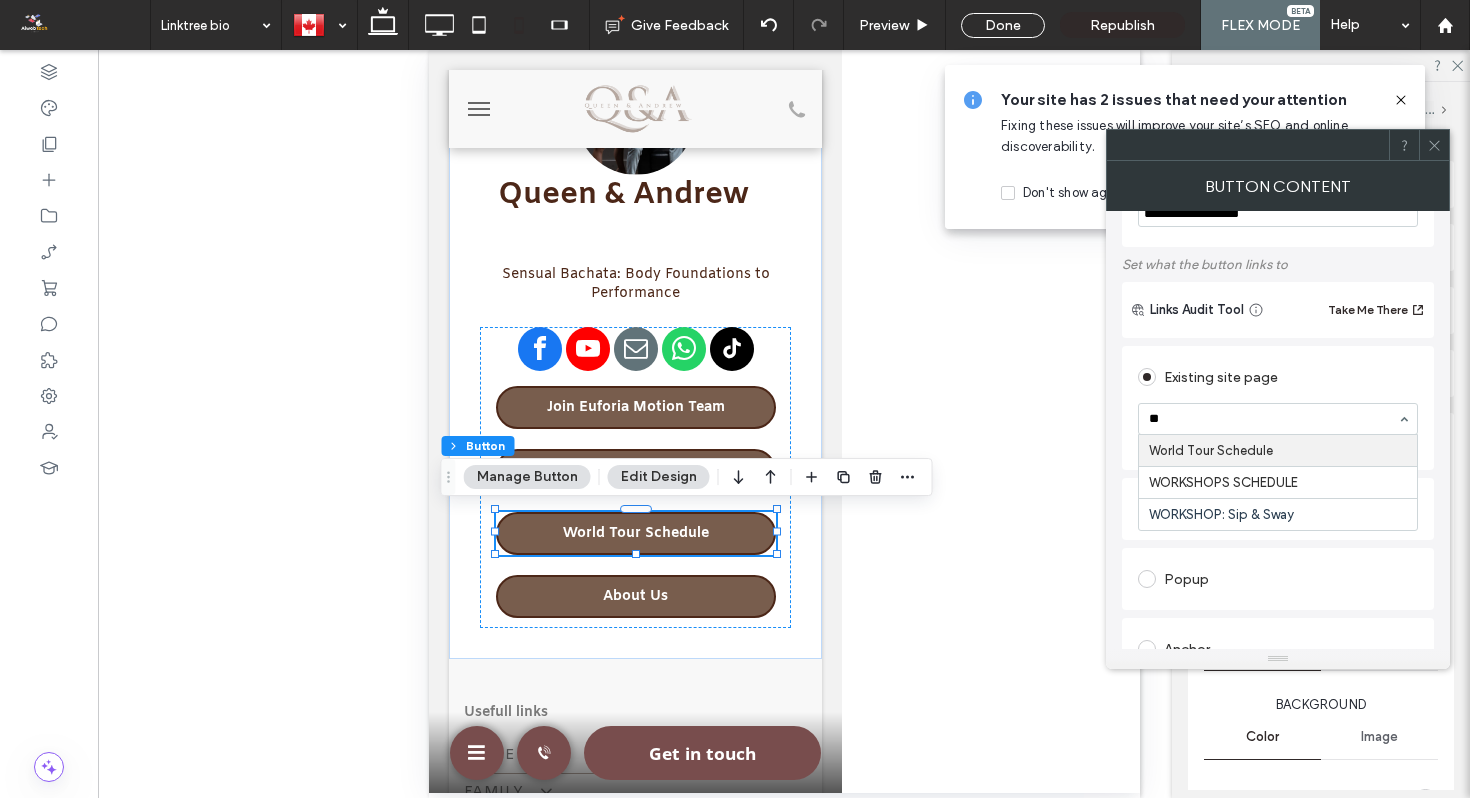 type 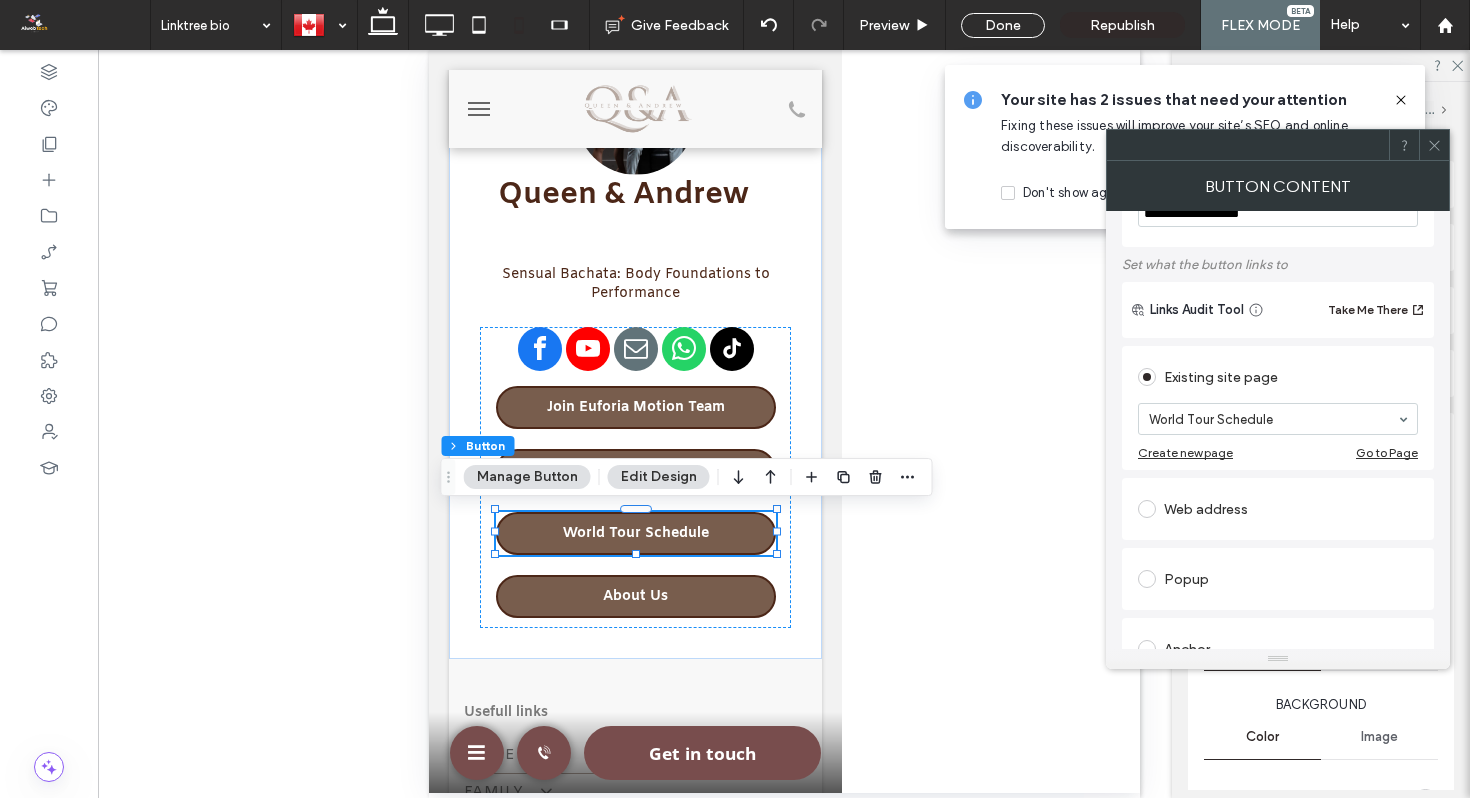 click 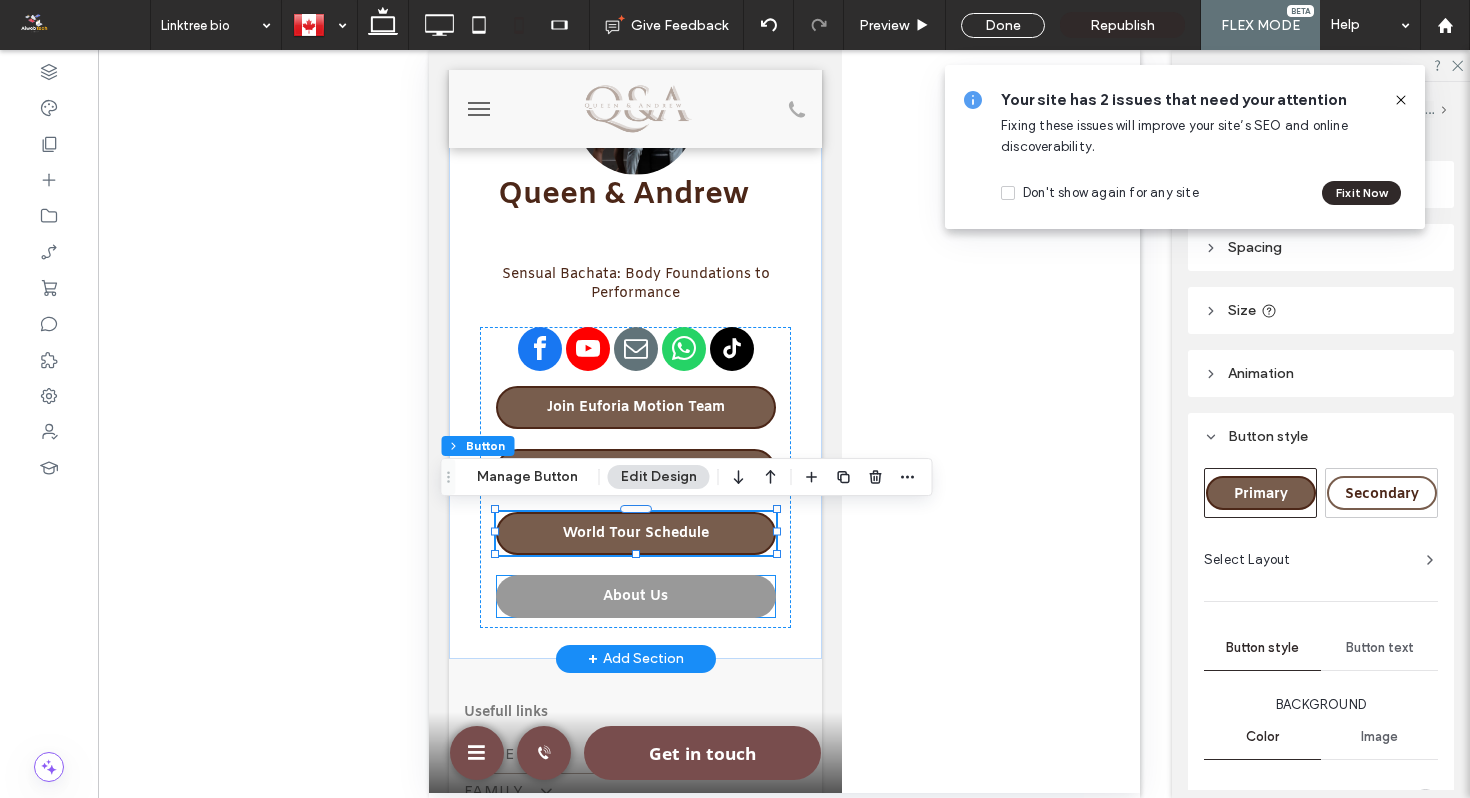 click on "About Us" at bounding box center (634, 596) 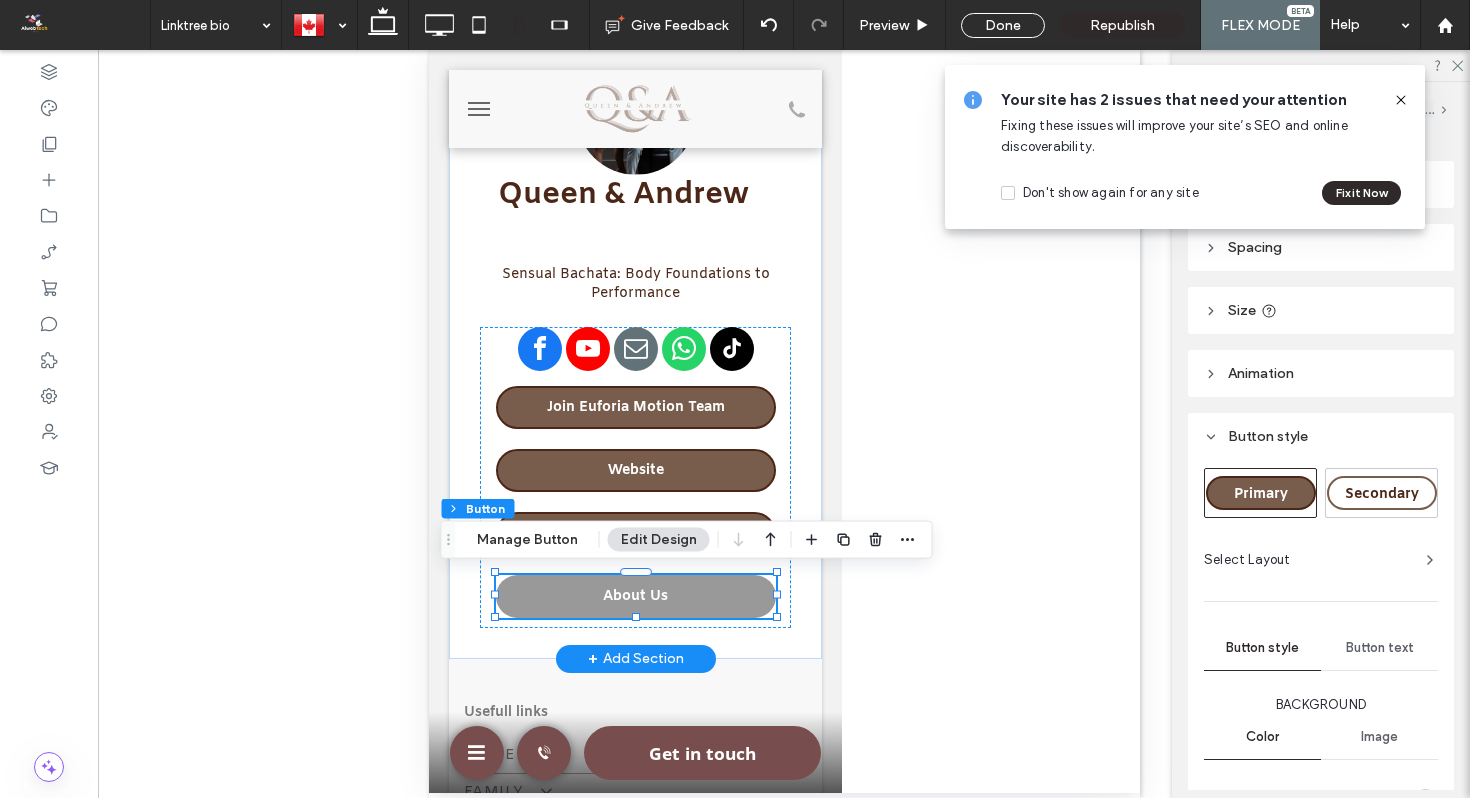 click on "About Us" at bounding box center (634, 596) 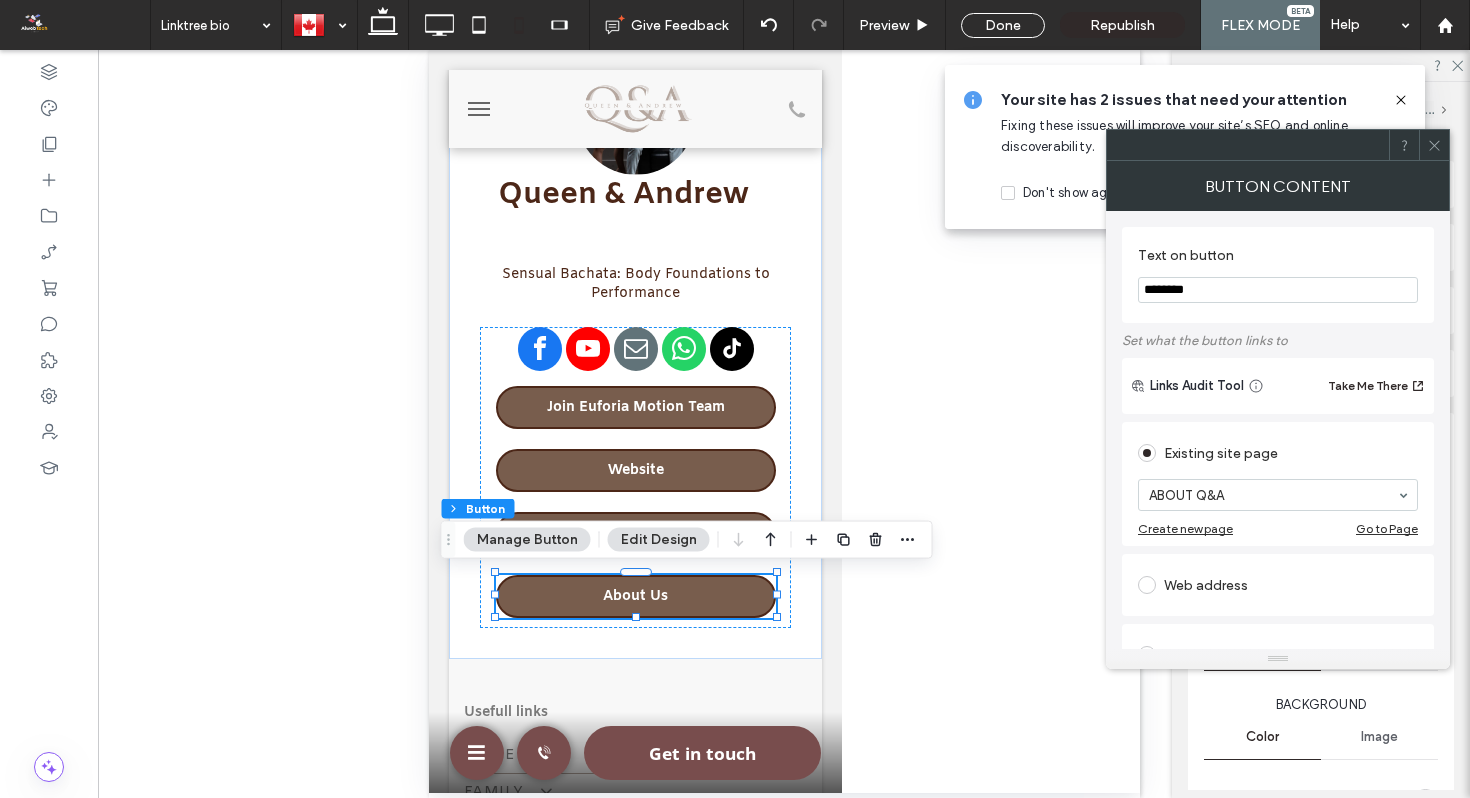 click on "********" at bounding box center (1278, 290) 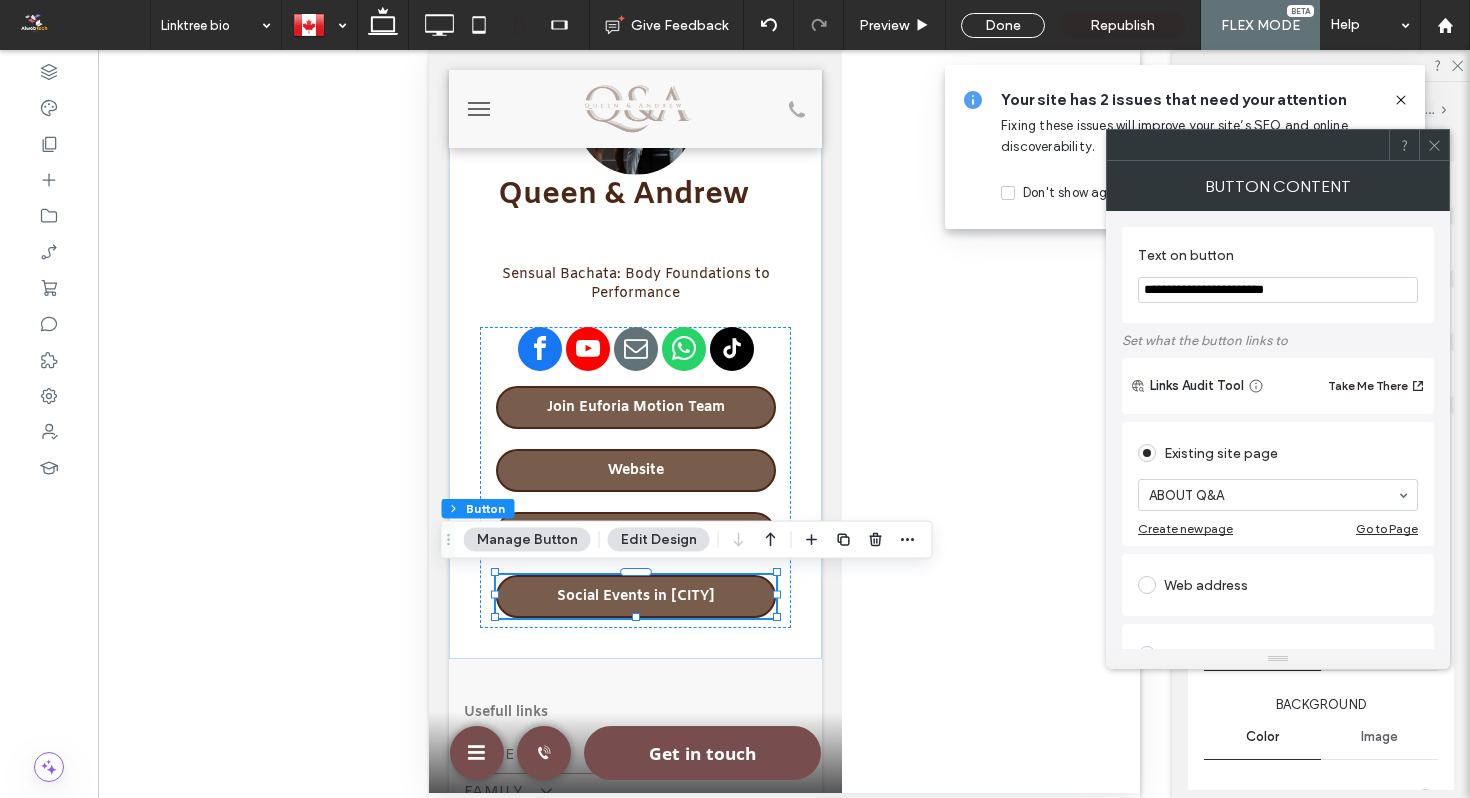 type on "**********" 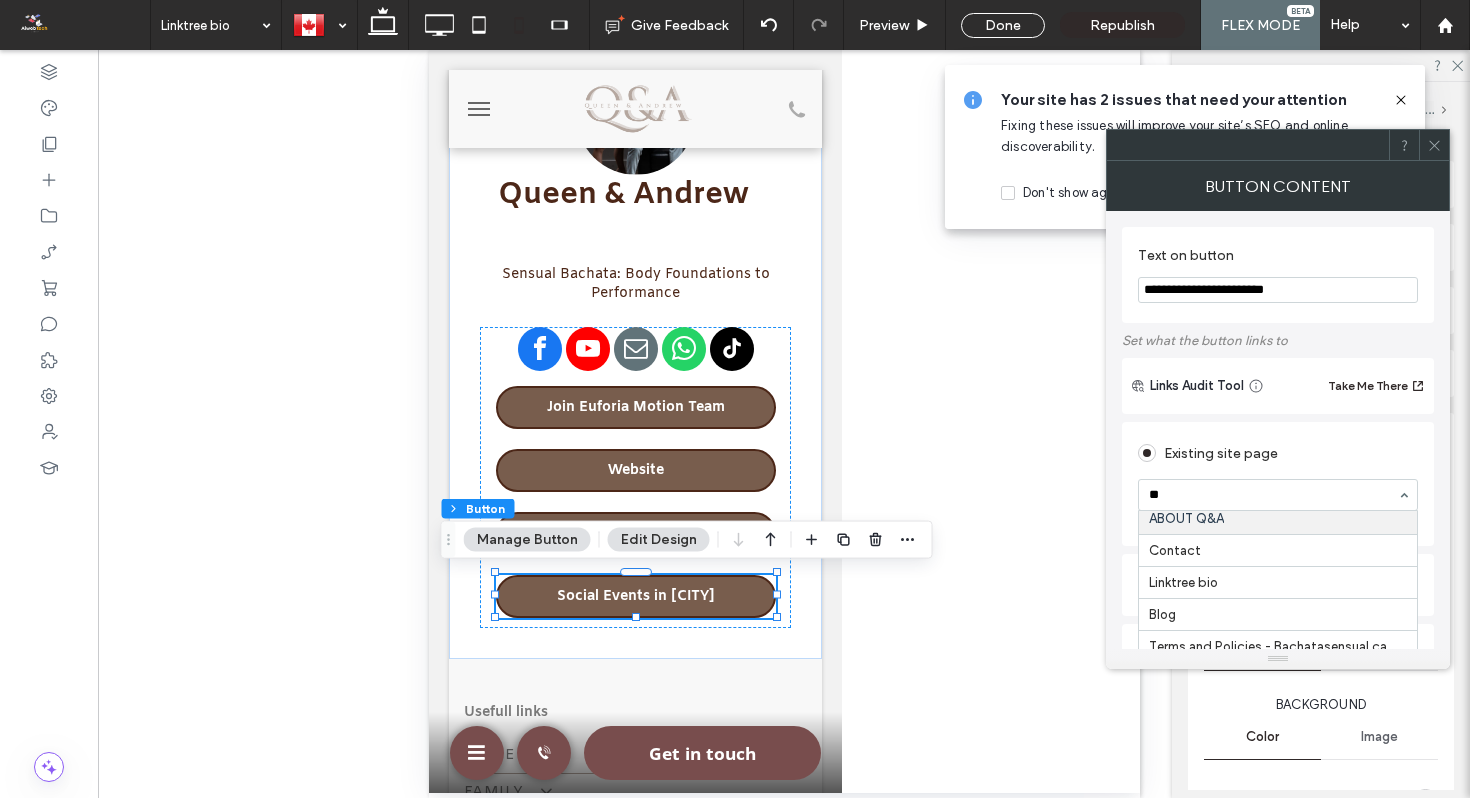 scroll, scrollTop: 0, scrollLeft: 0, axis: both 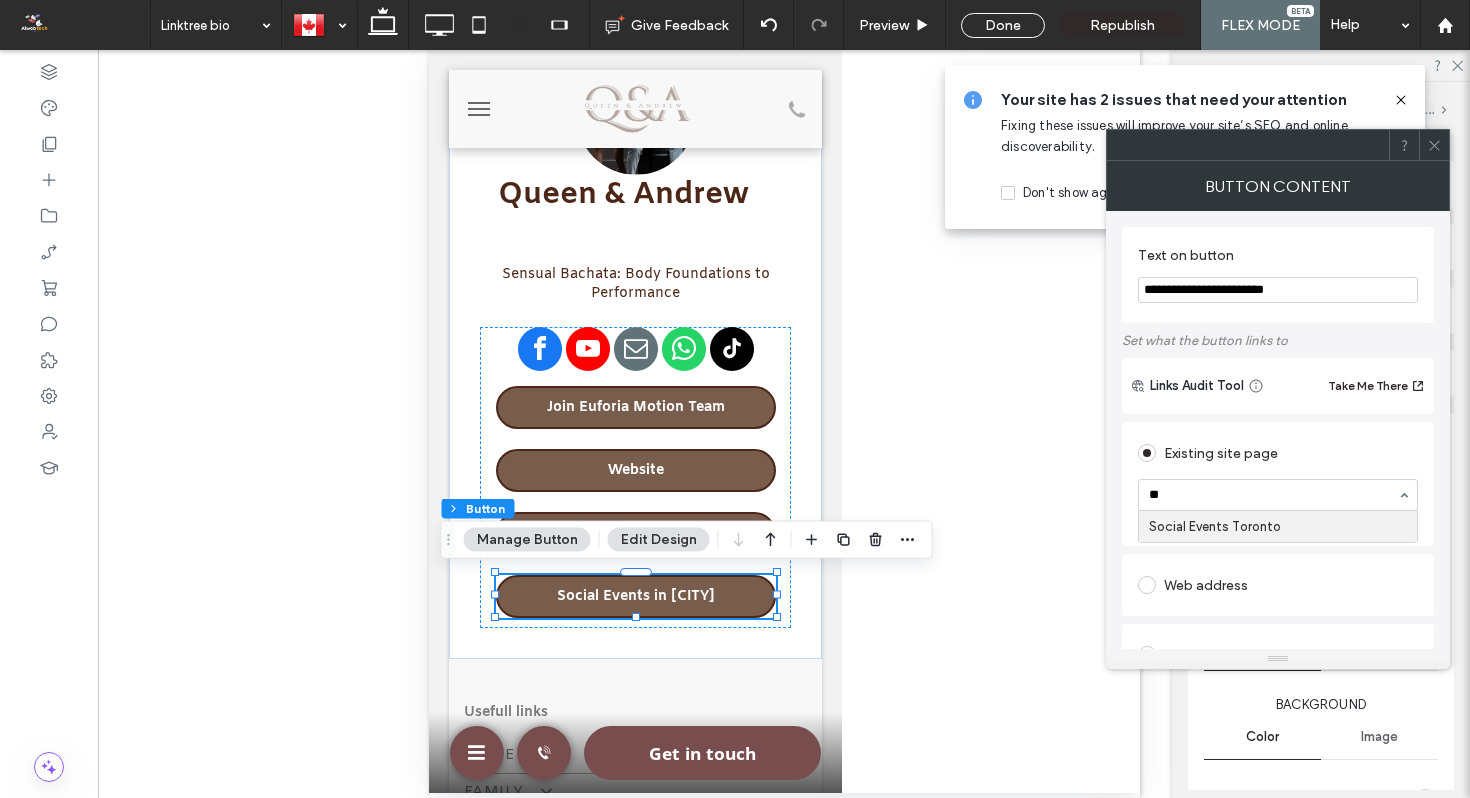 type on "***" 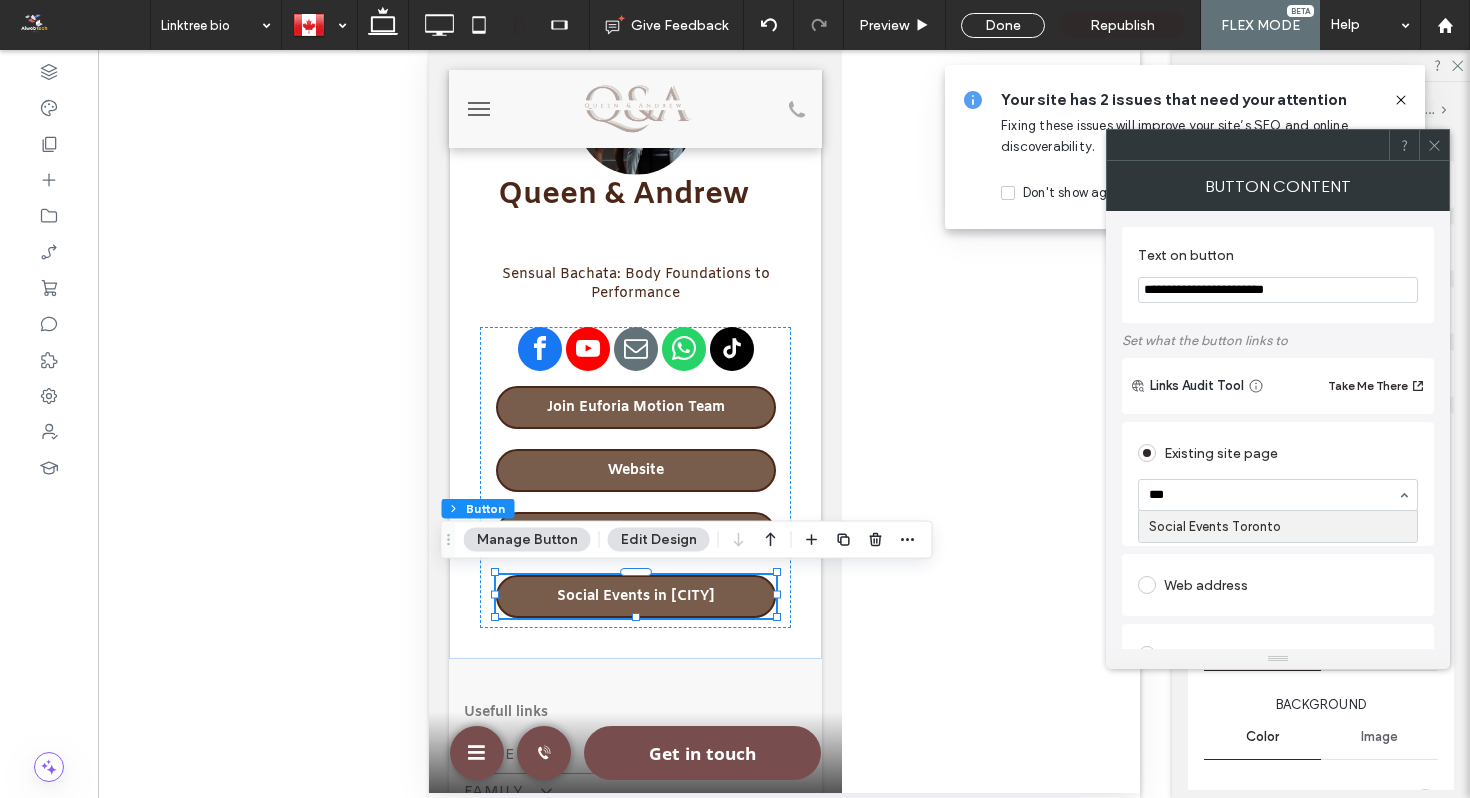 type 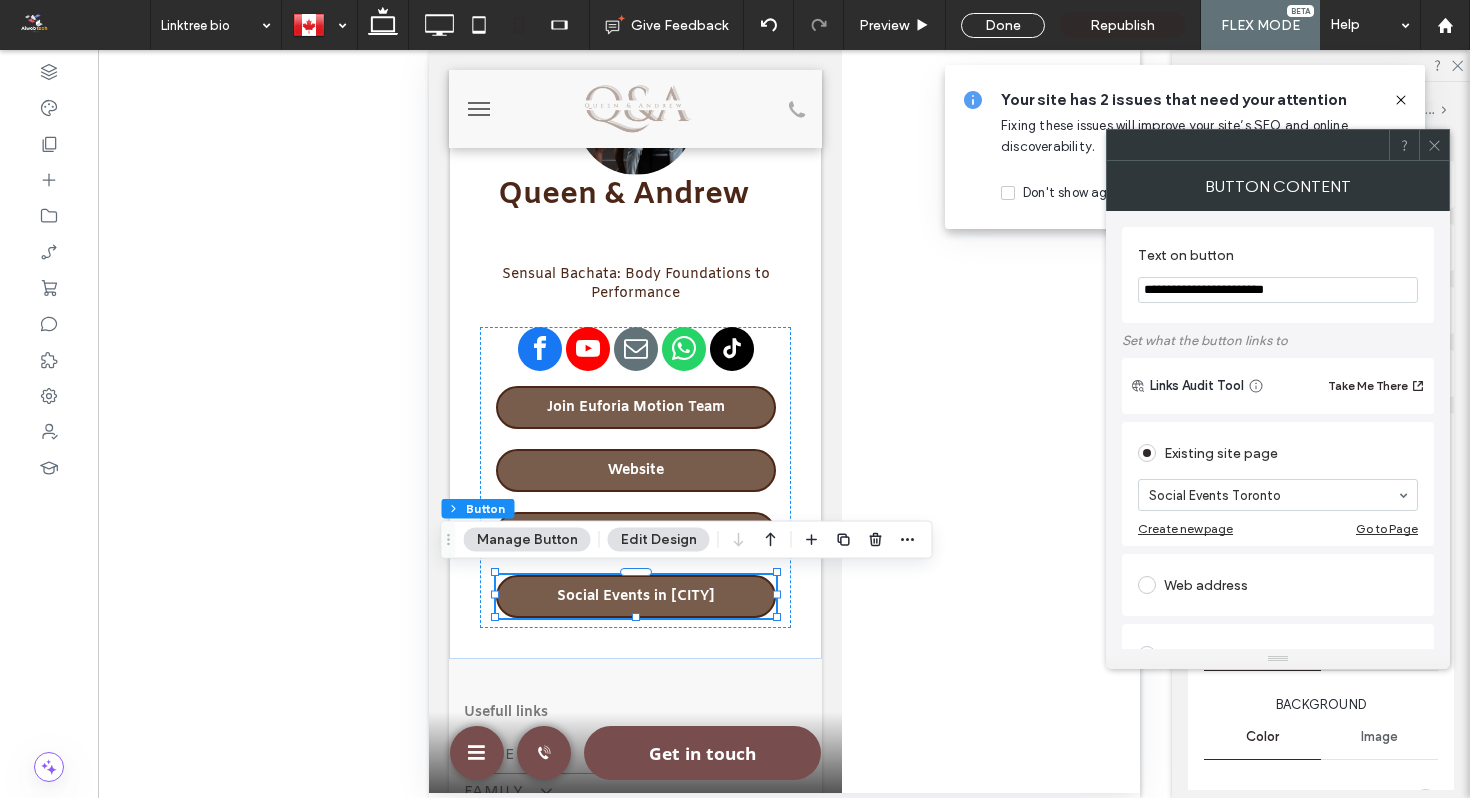 click 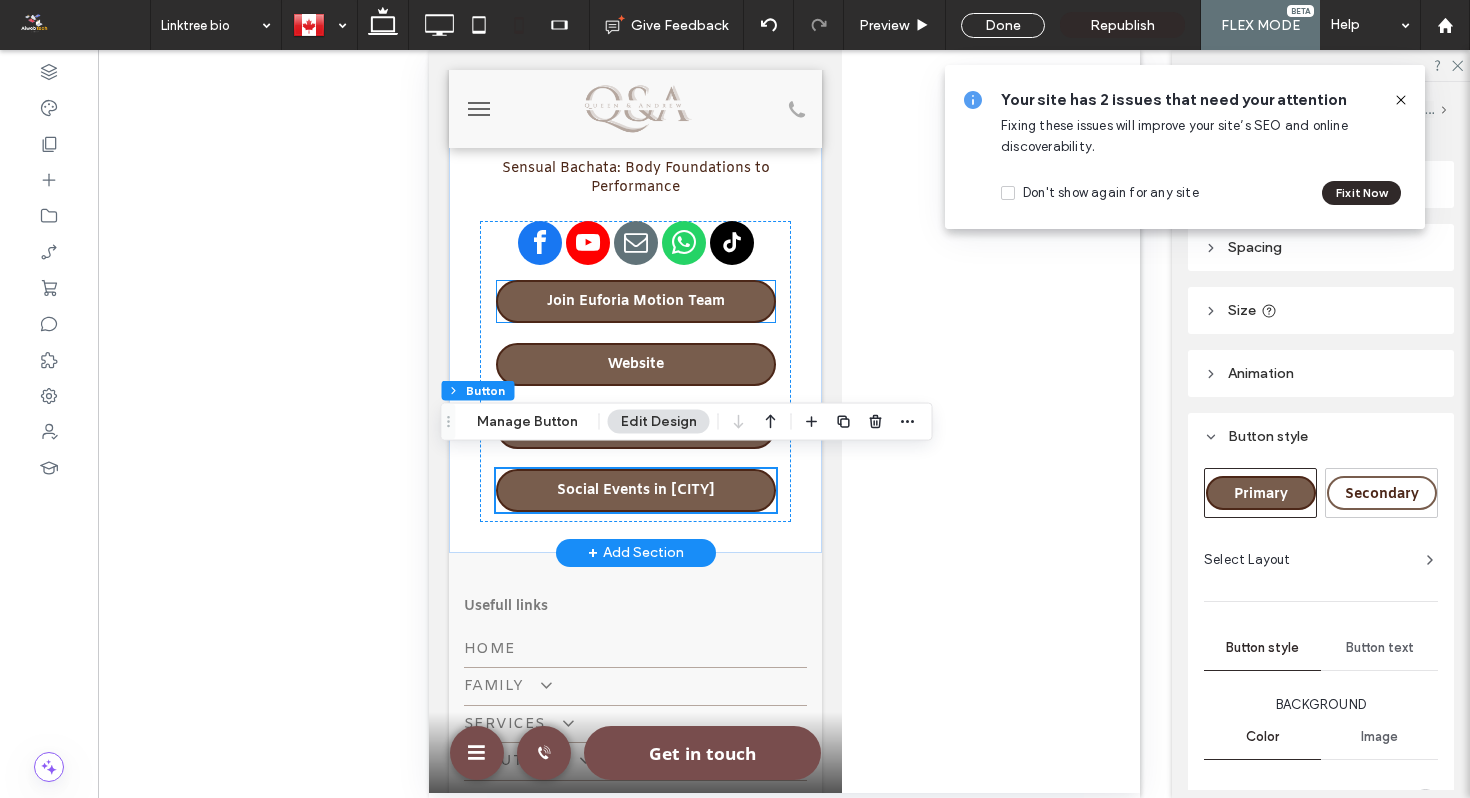 scroll, scrollTop: 335, scrollLeft: 0, axis: vertical 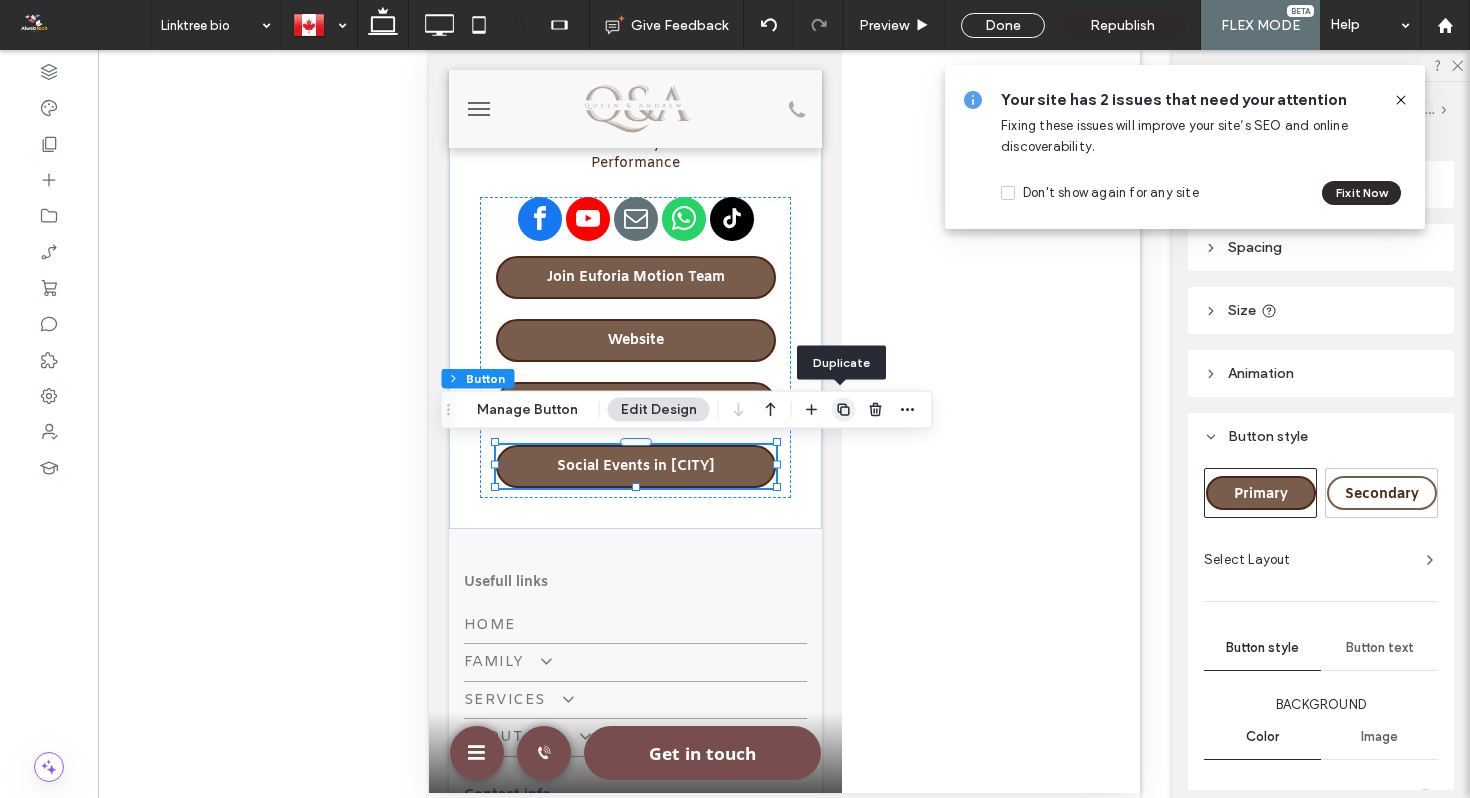 click 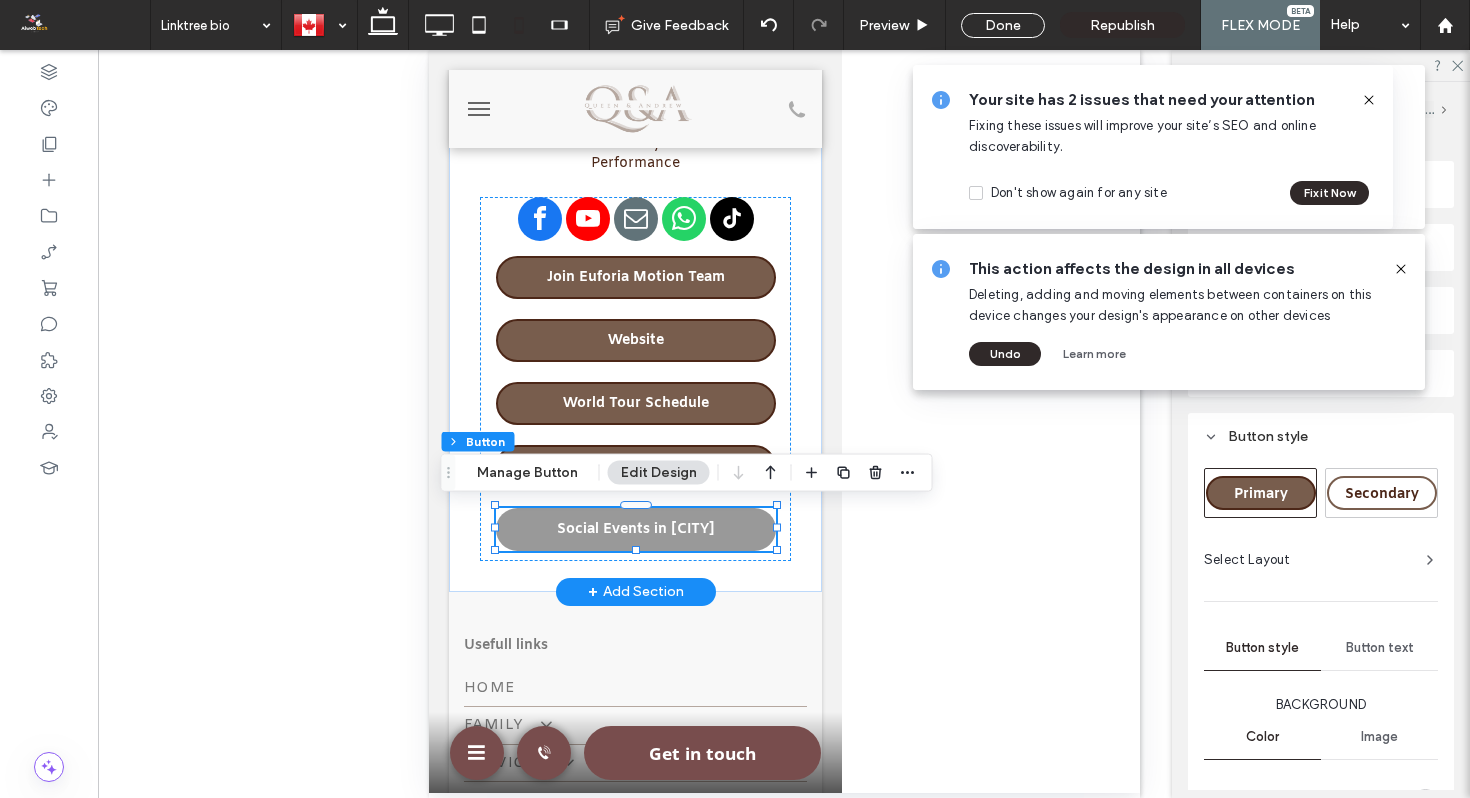 click on "Social Events in [CITY]" at bounding box center (635, 529) 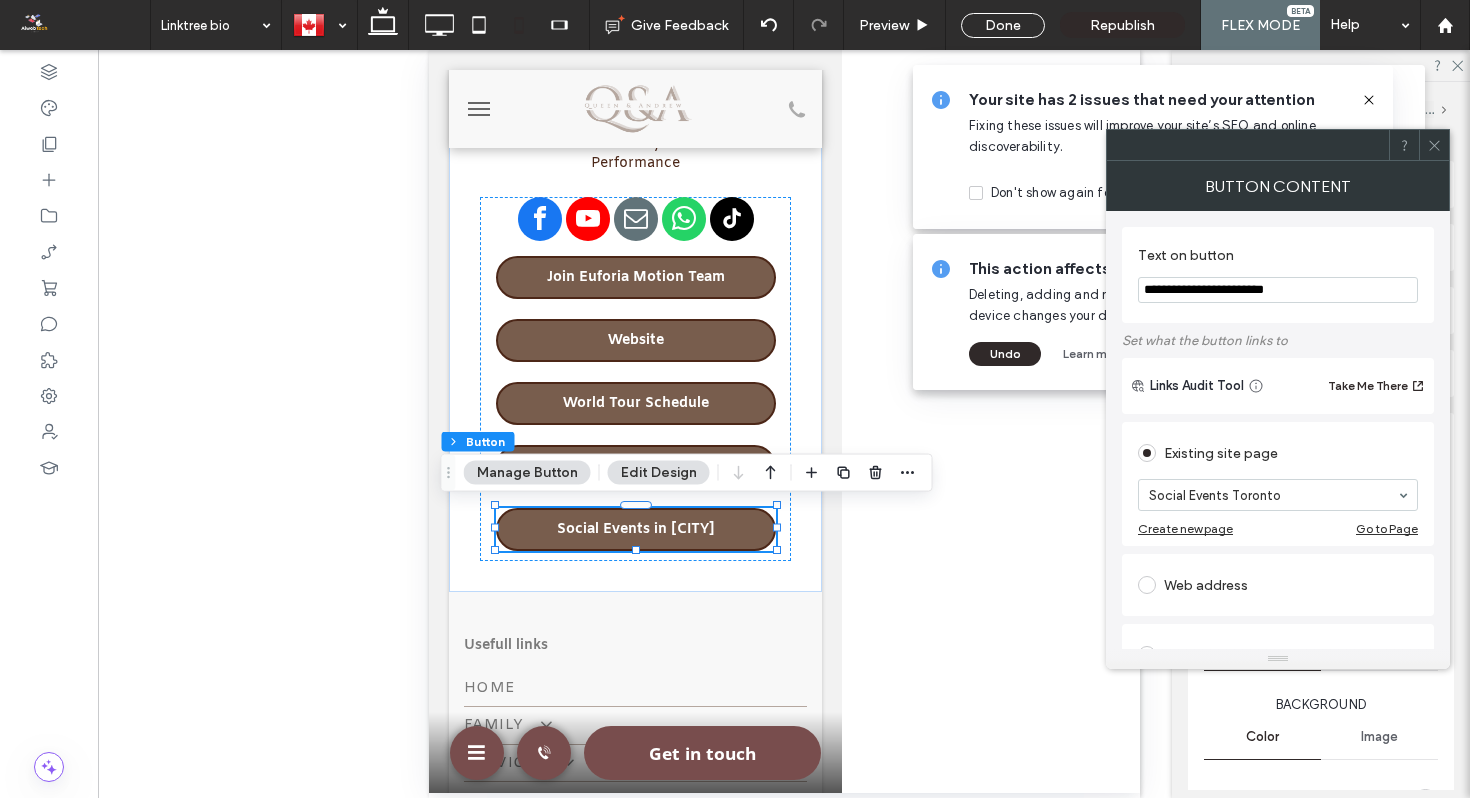 click on "**********" at bounding box center (1278, 290) 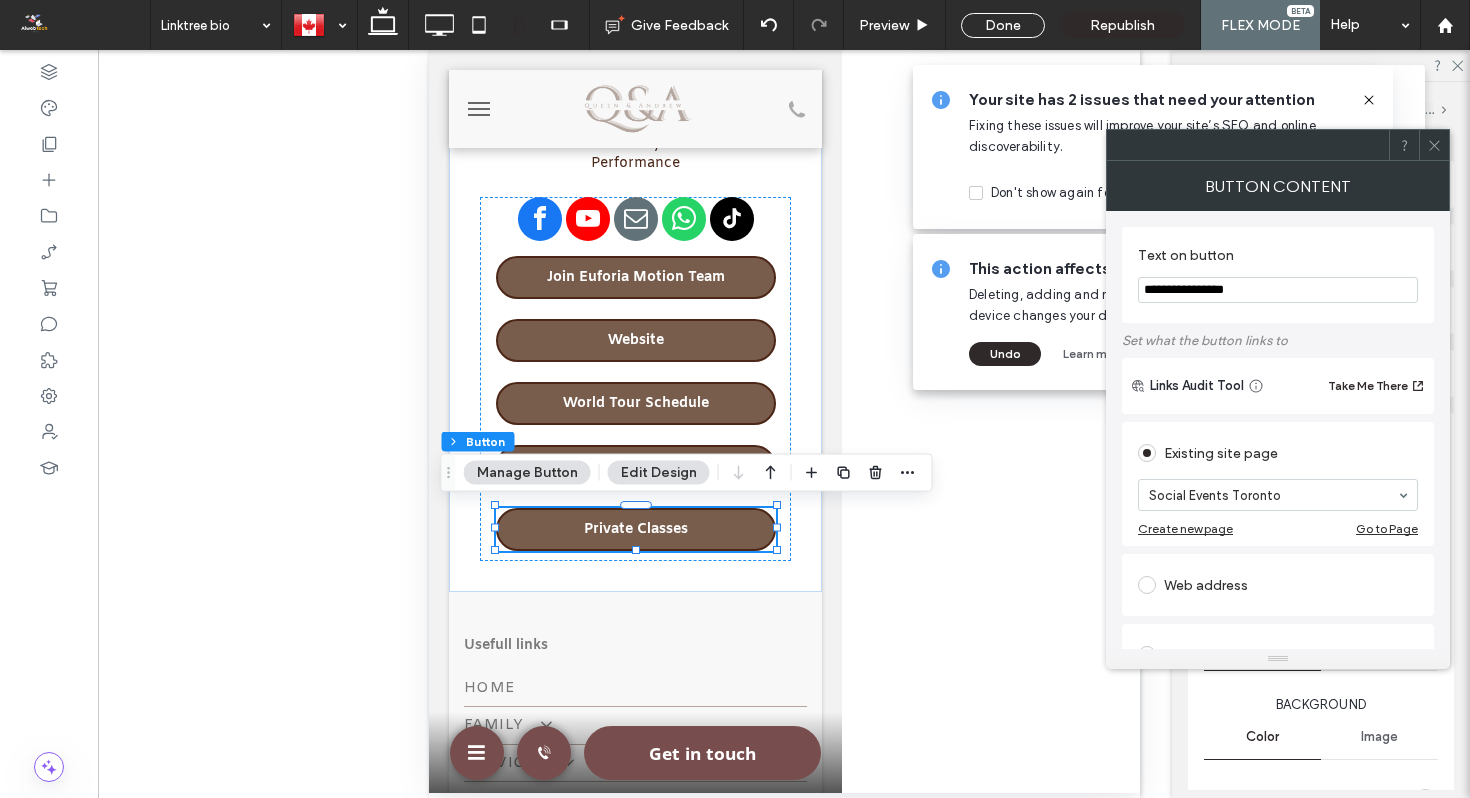 click on "**********" at bounding box center [1278, 275] 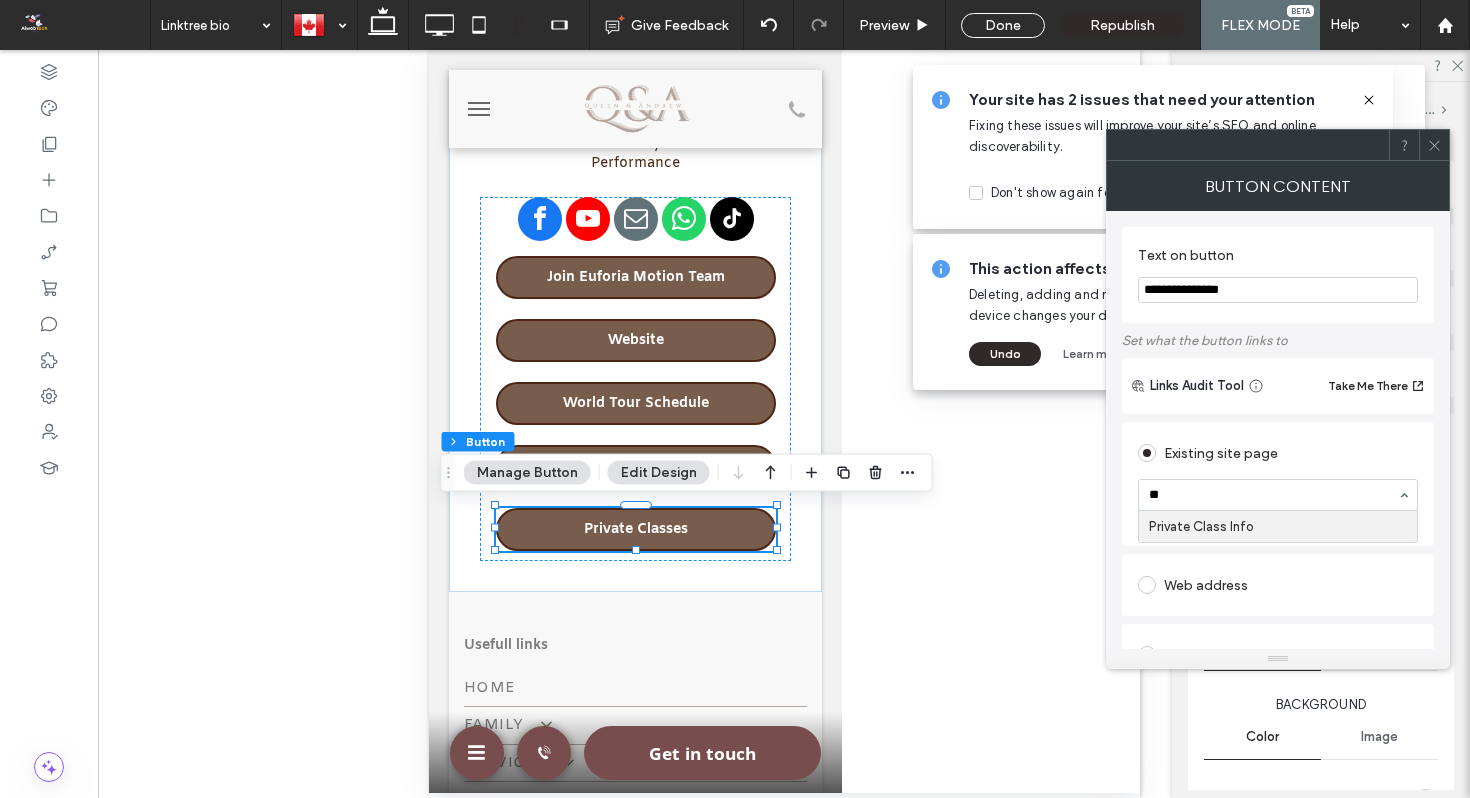 scroll, scrollTop: 0, scrollLeft: 0, axis: both 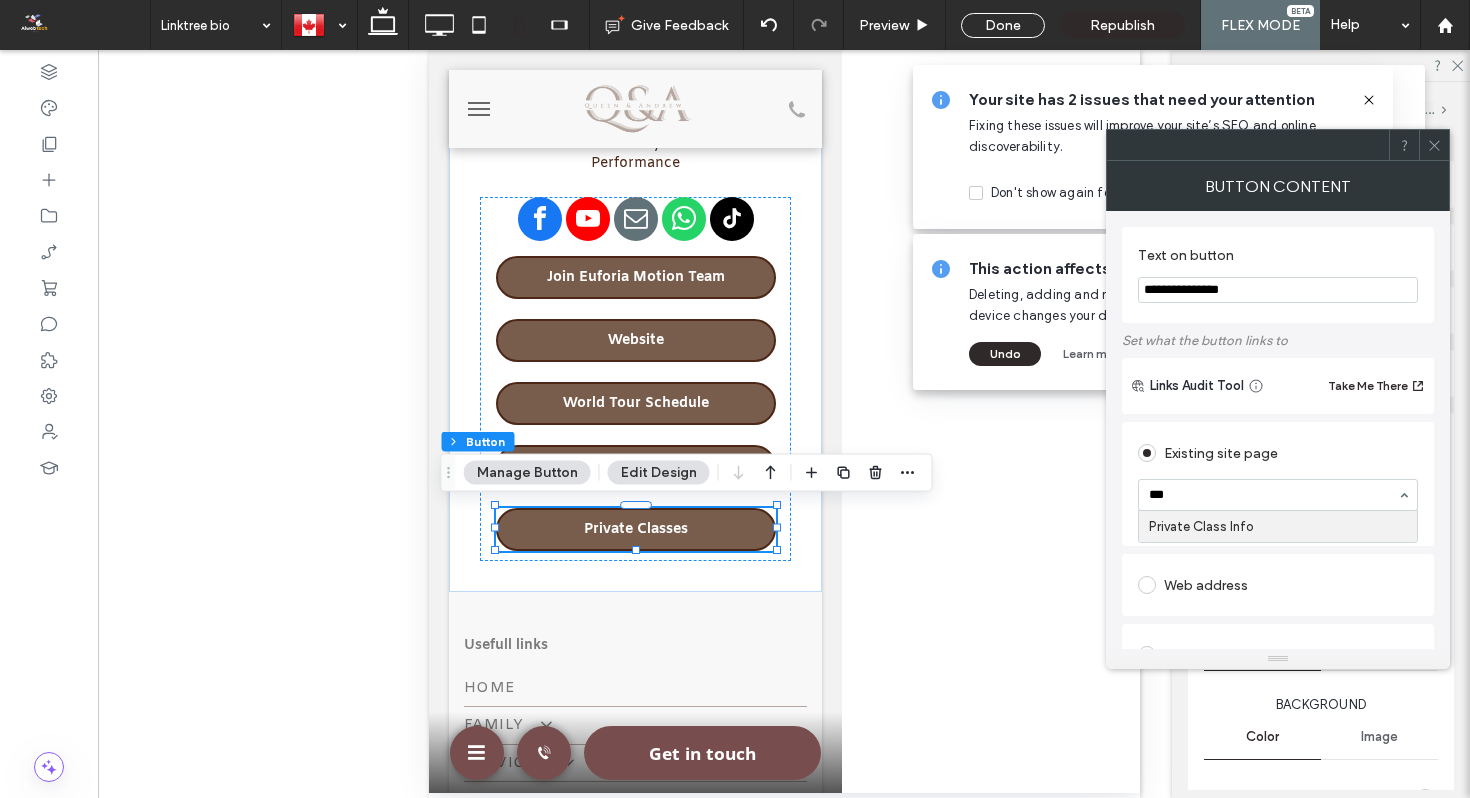 type 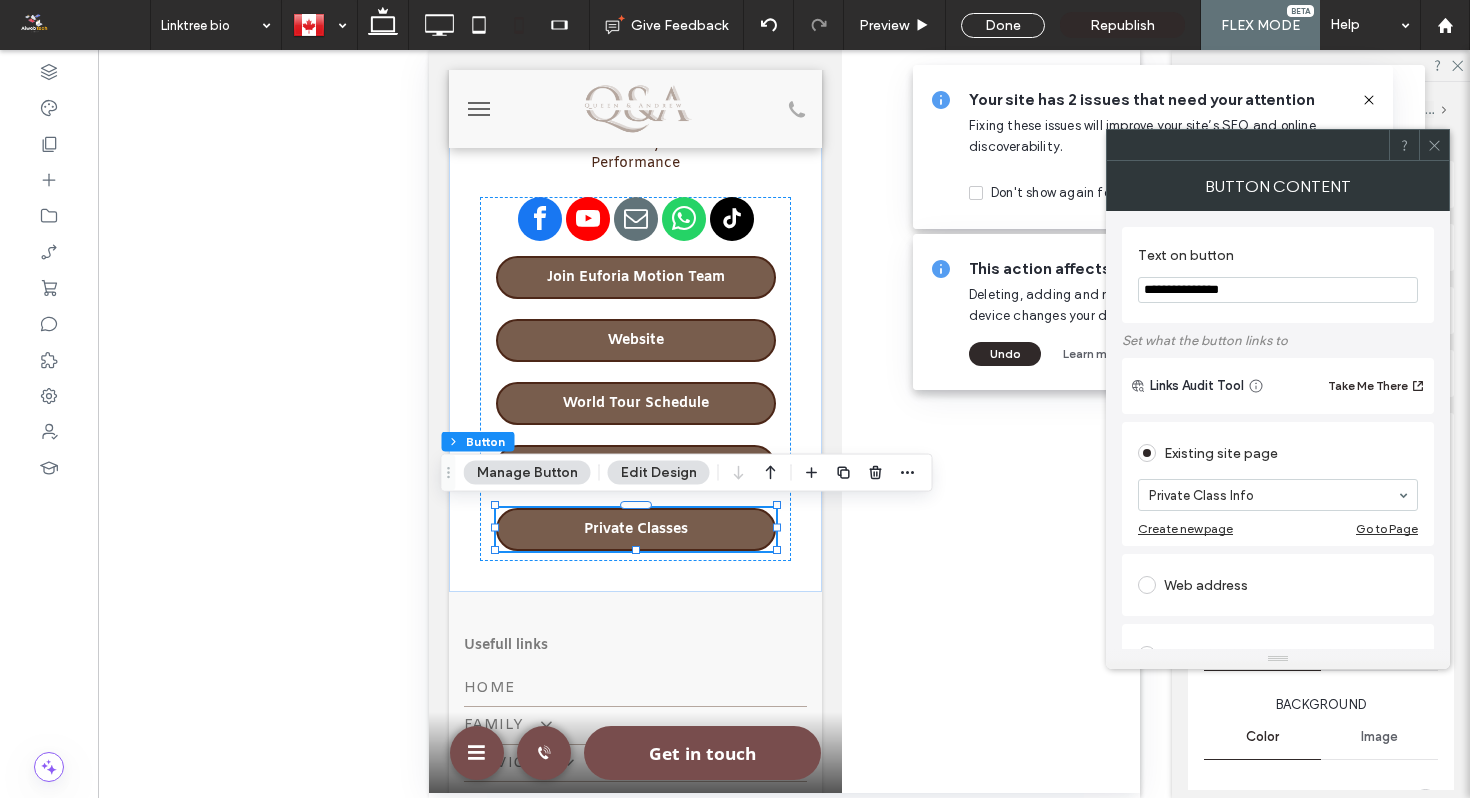 click 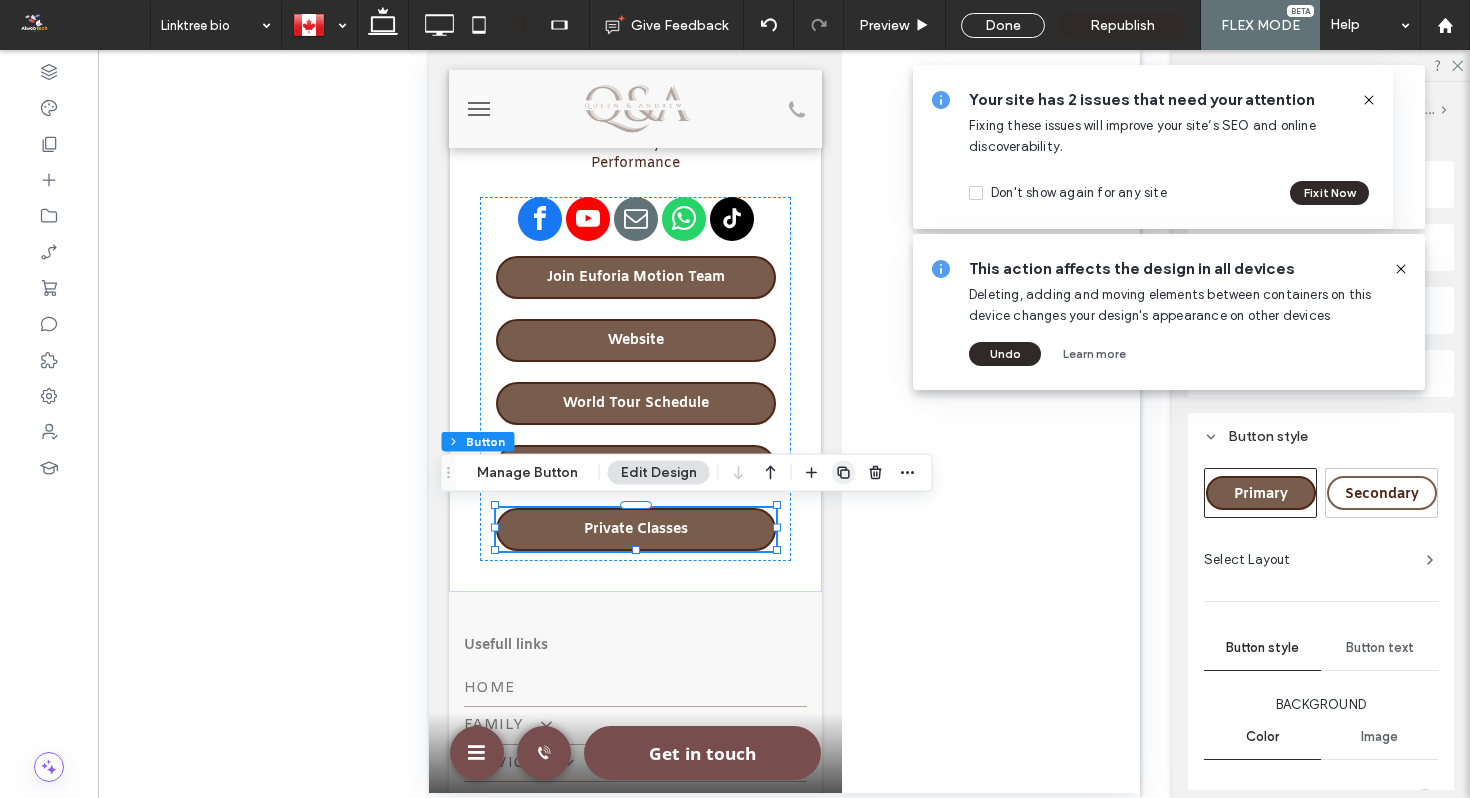 click 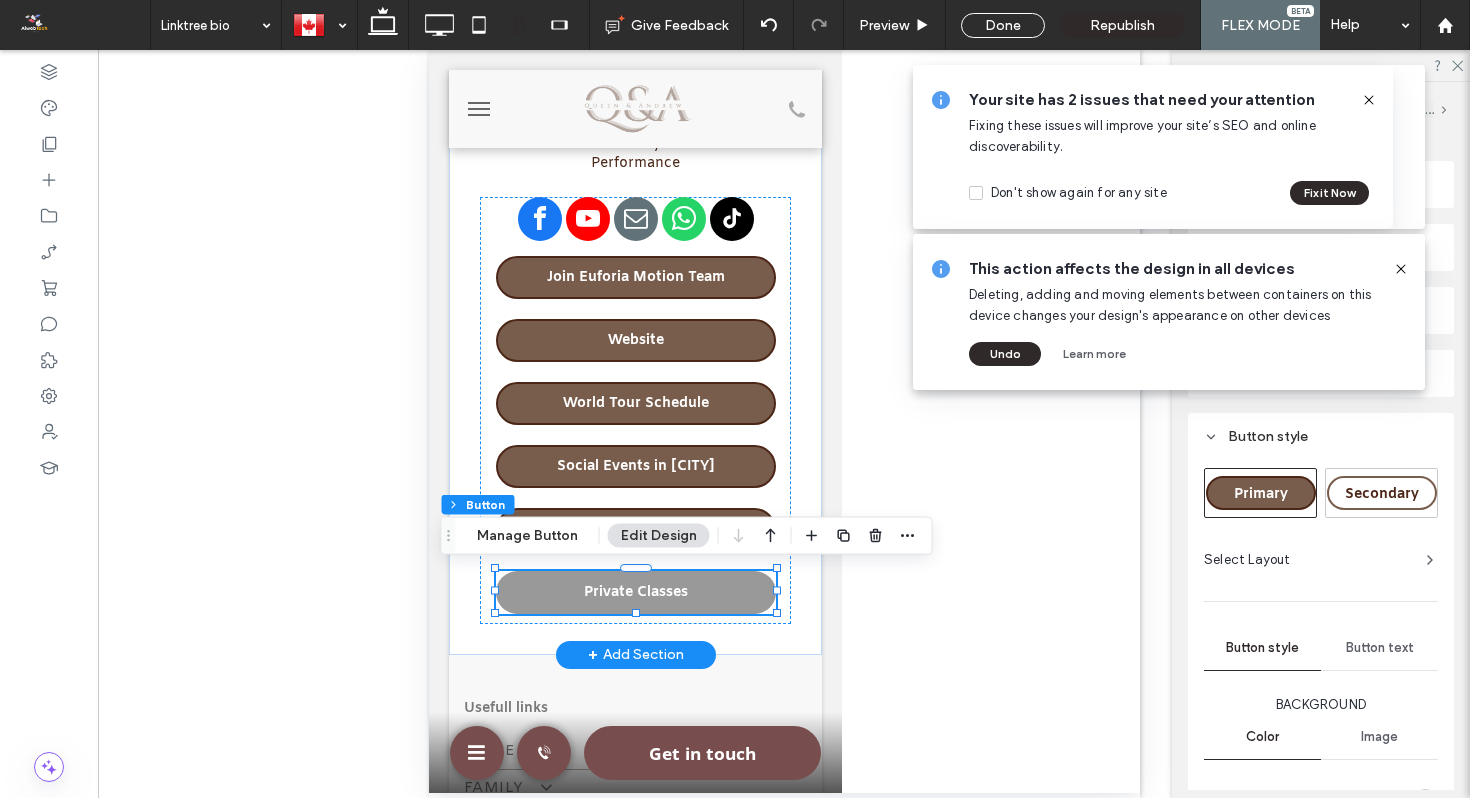 click on "Private Classes" at bounding box center (635, 592) 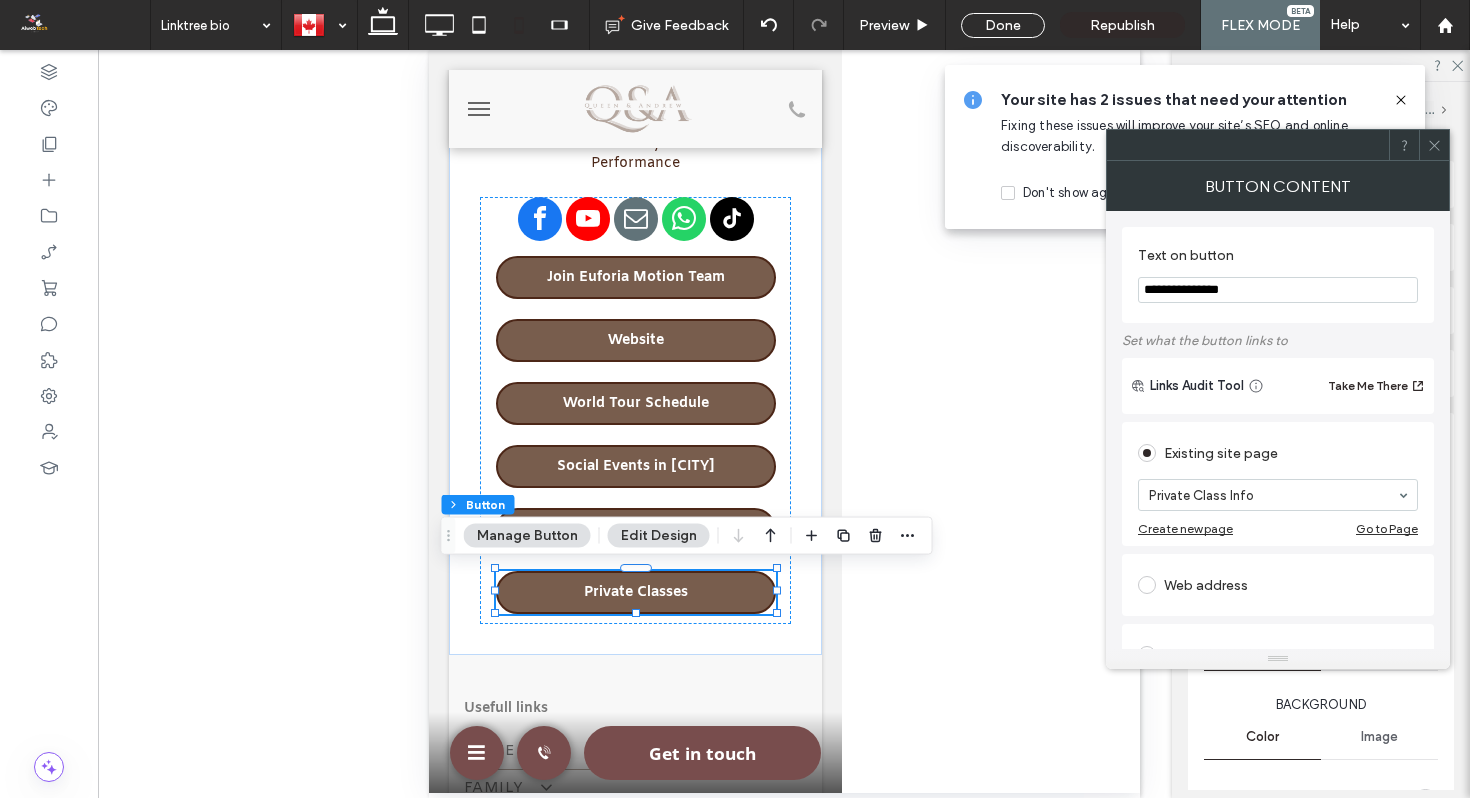 click on "**********" at bounding box center [1278, 290] 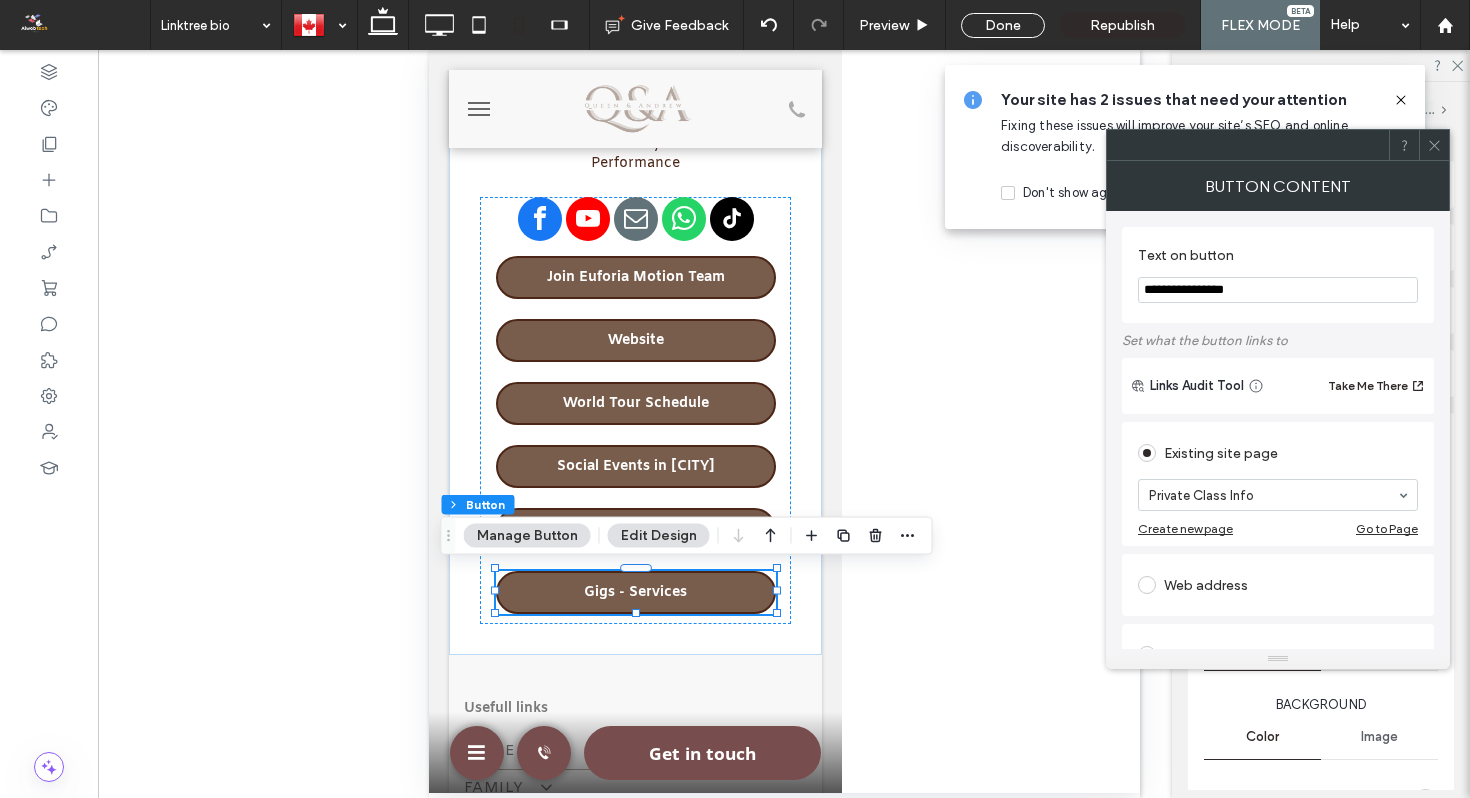 click on "**********" at bounding box center (1278, 275) 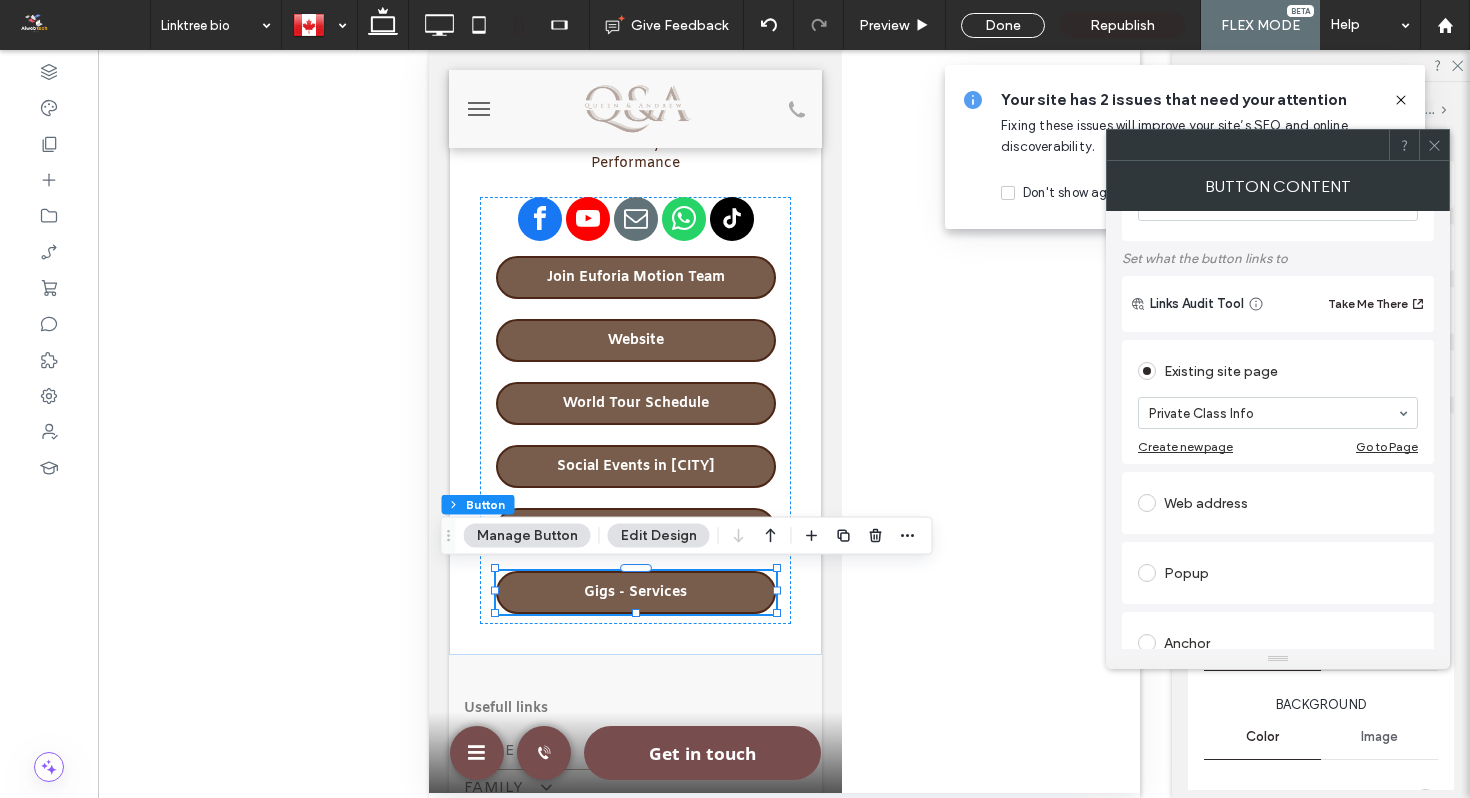 scroll, scrollTop: 118, scrollLeft: 0, axis: vertical 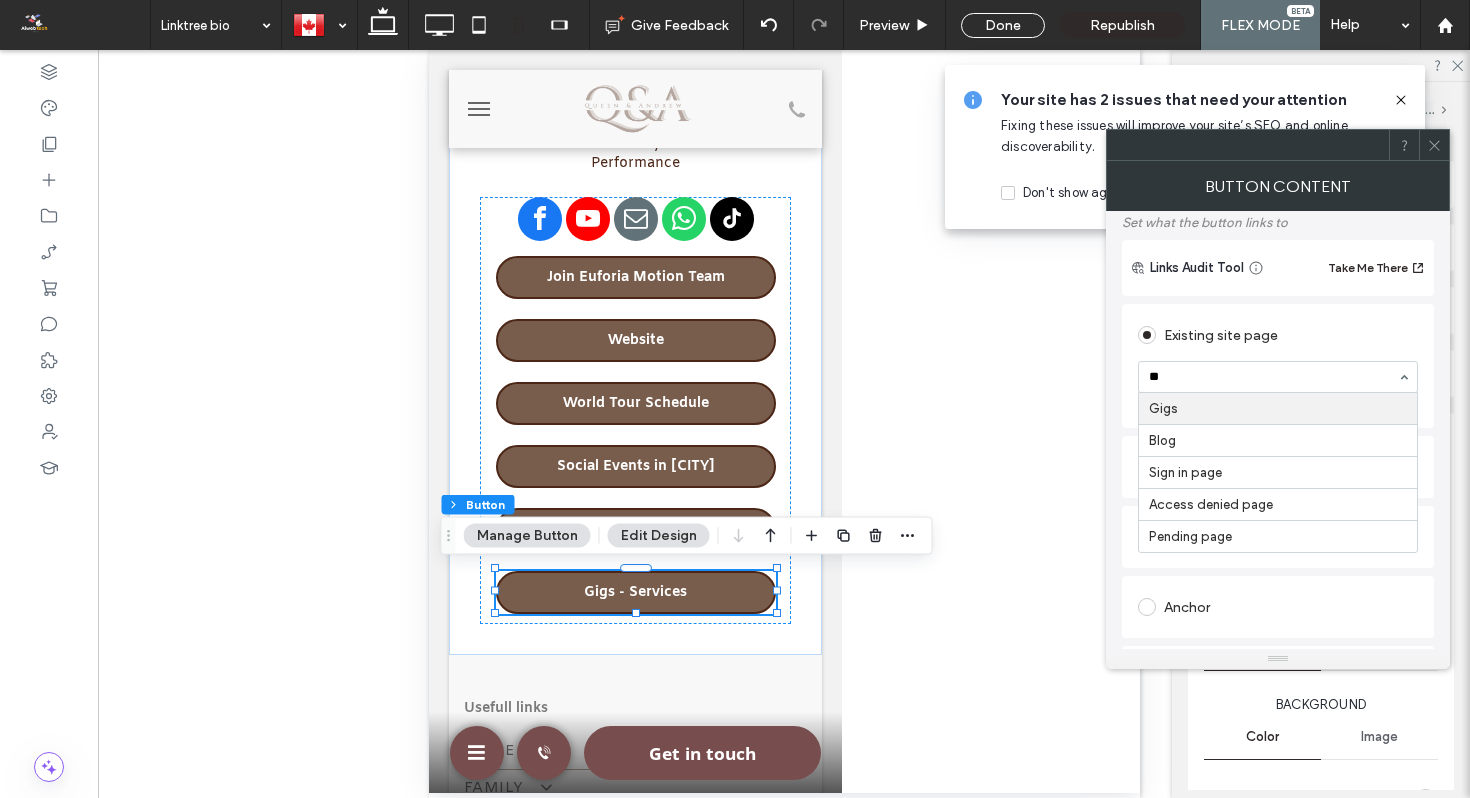 type on "***" 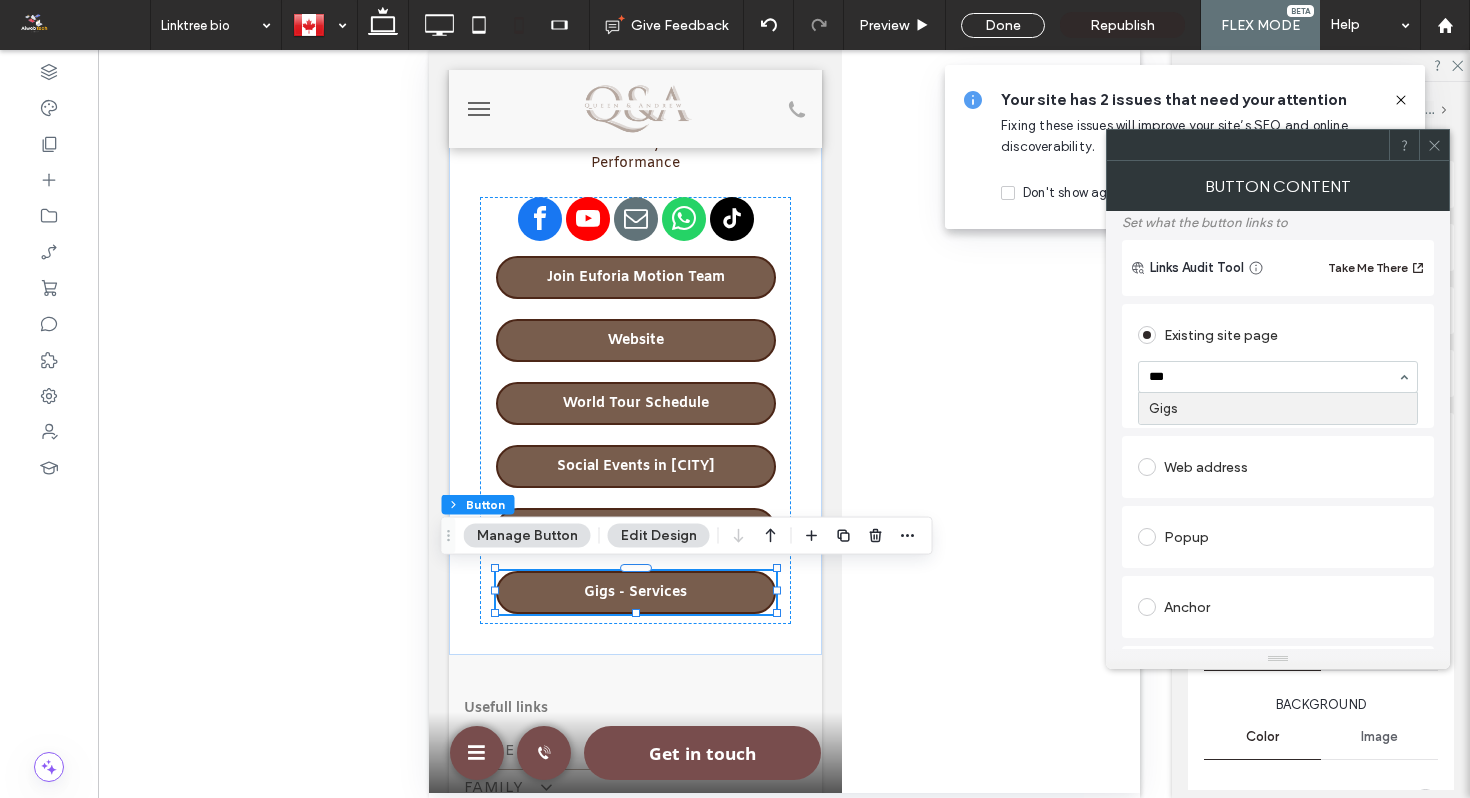type 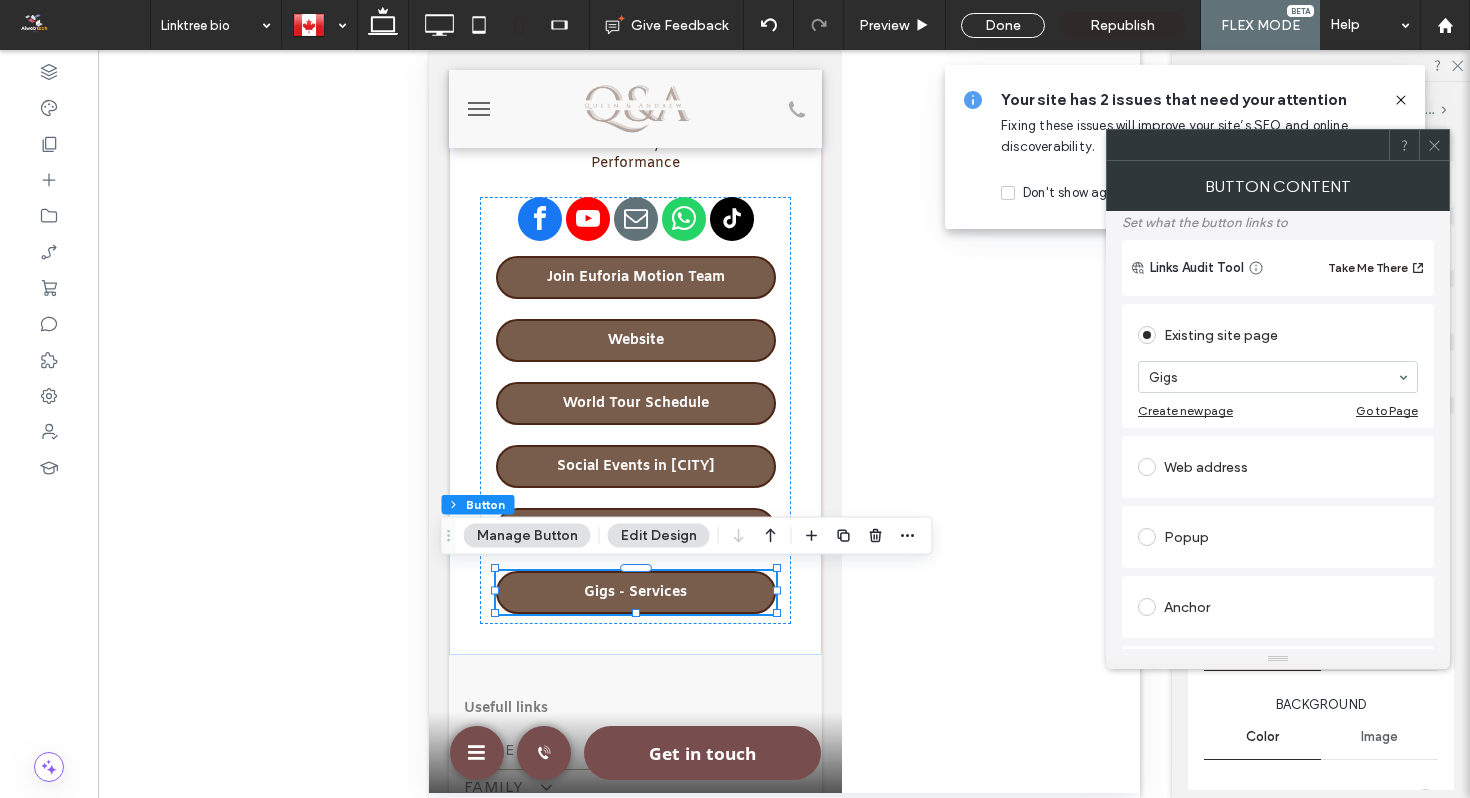 click 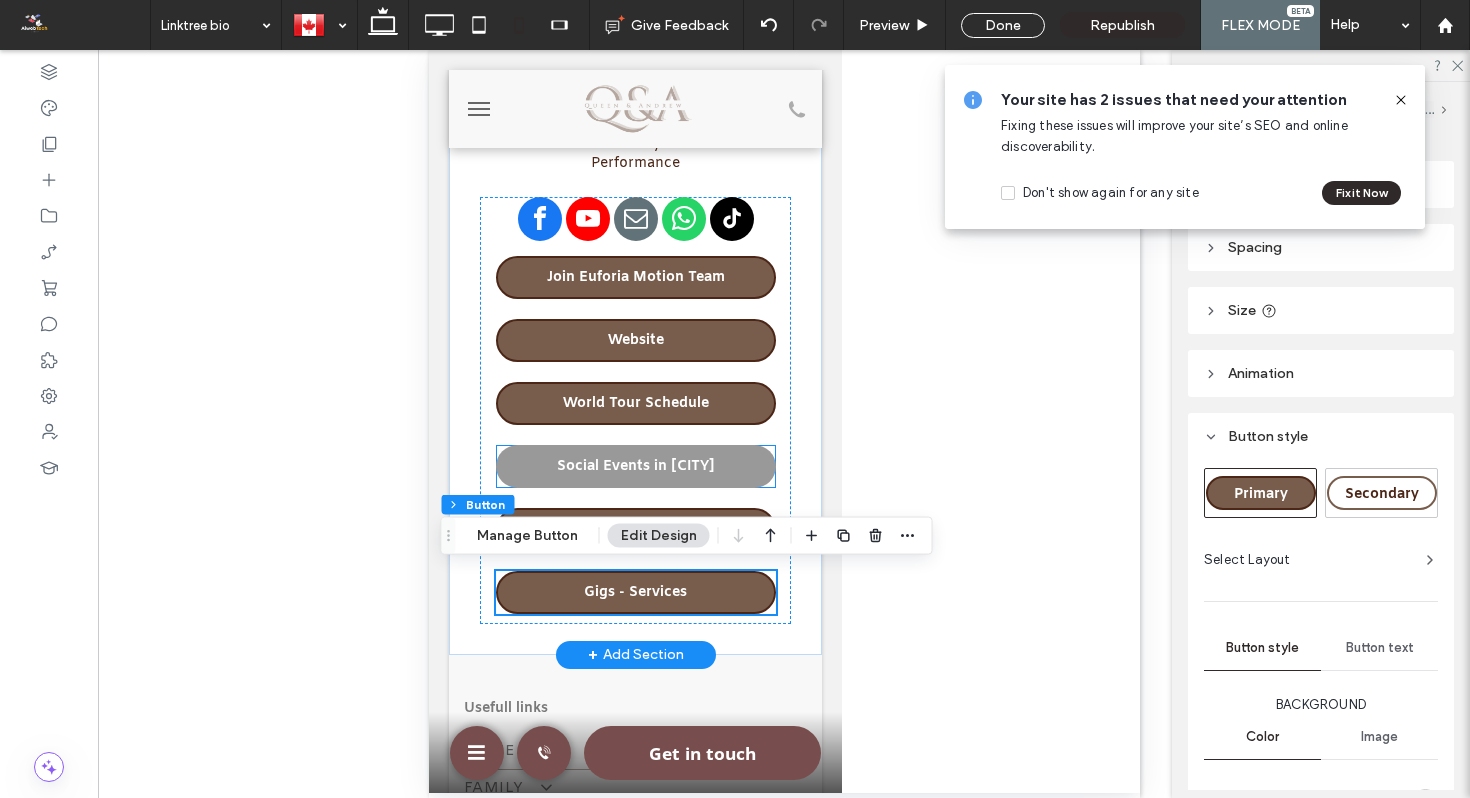 scroll, scrollTop: 436, scrollLeft: 0, axis: vertical 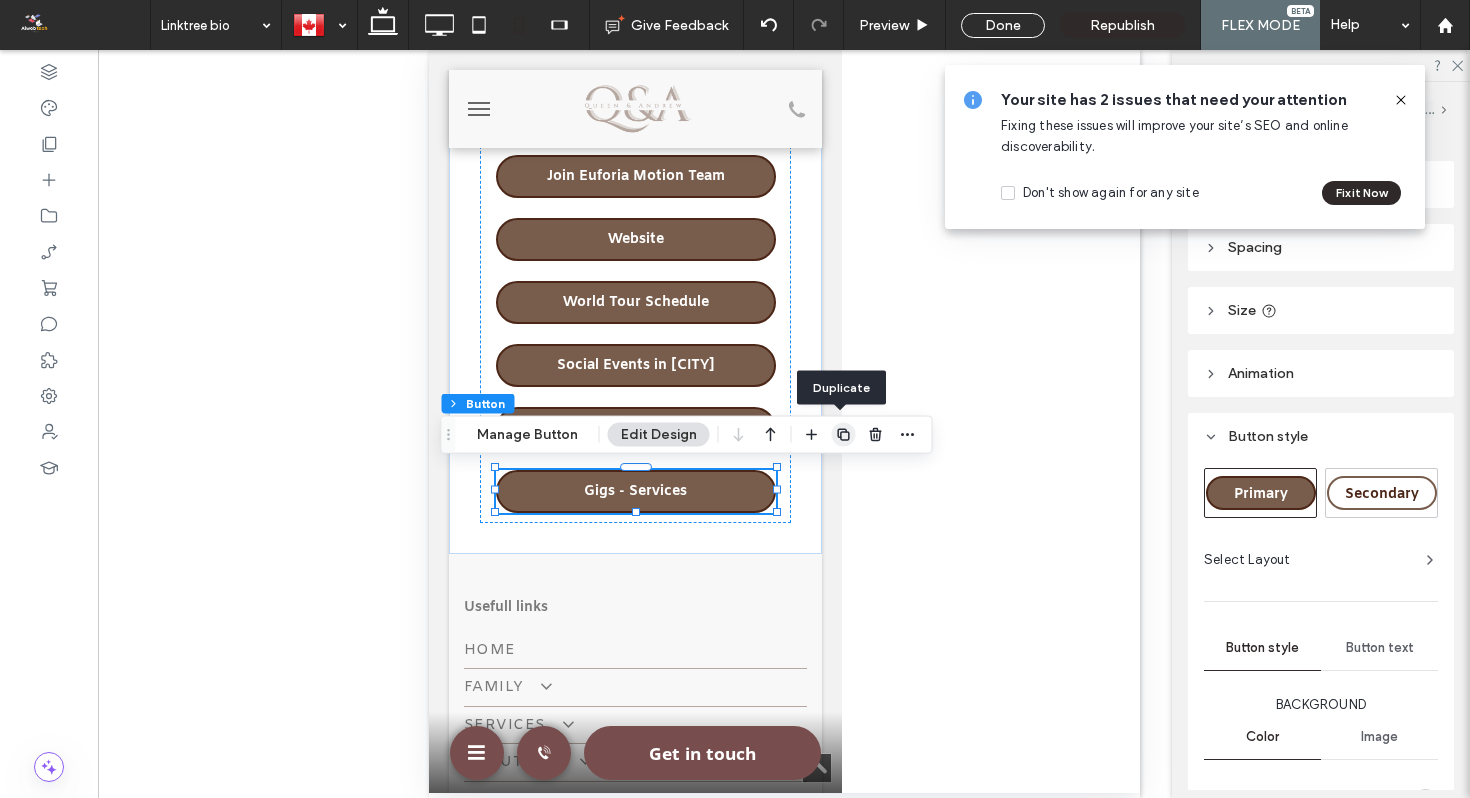 click at bounding box center (844, 435) 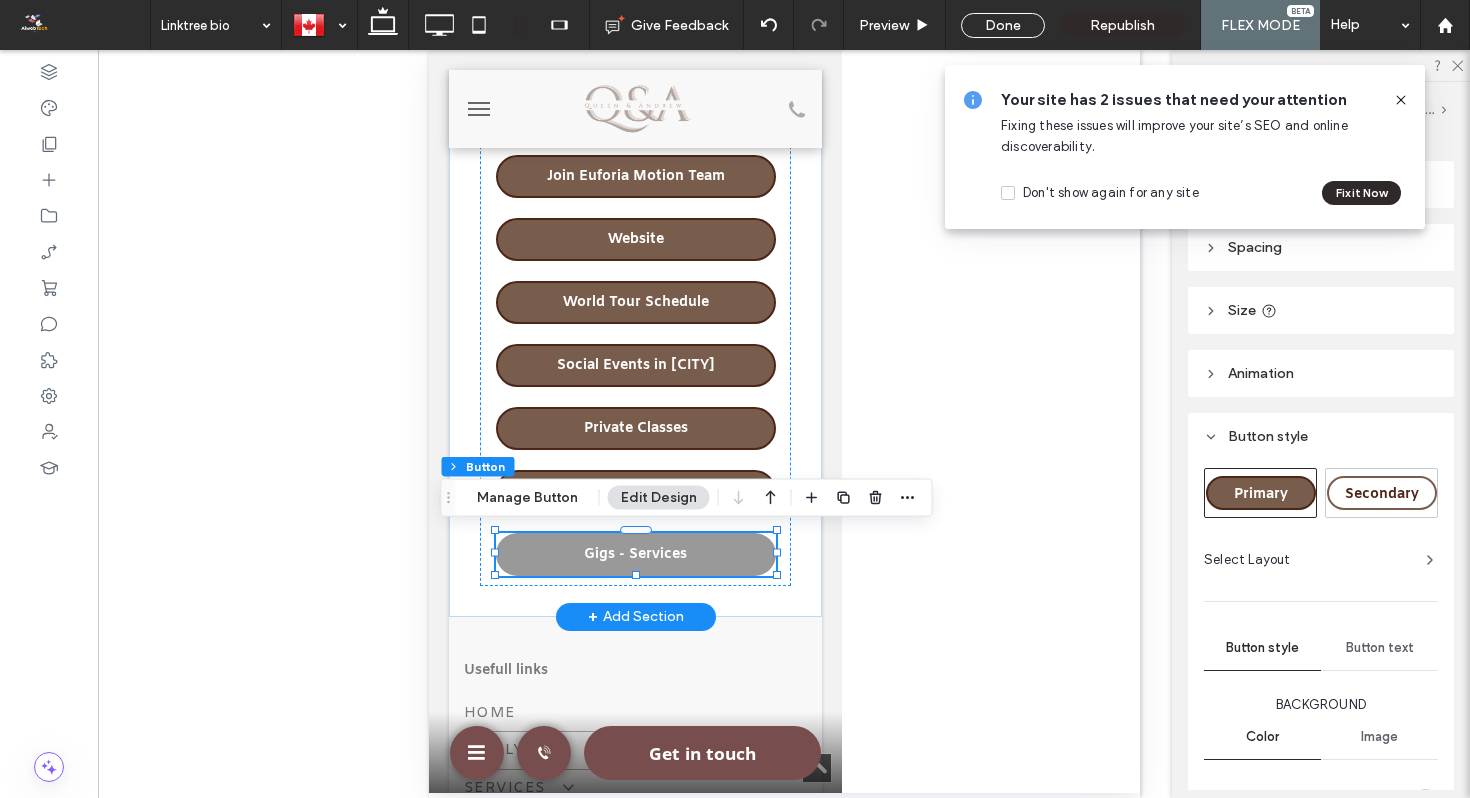 click on "Gigs - Services" at bounding box center (634, 554) 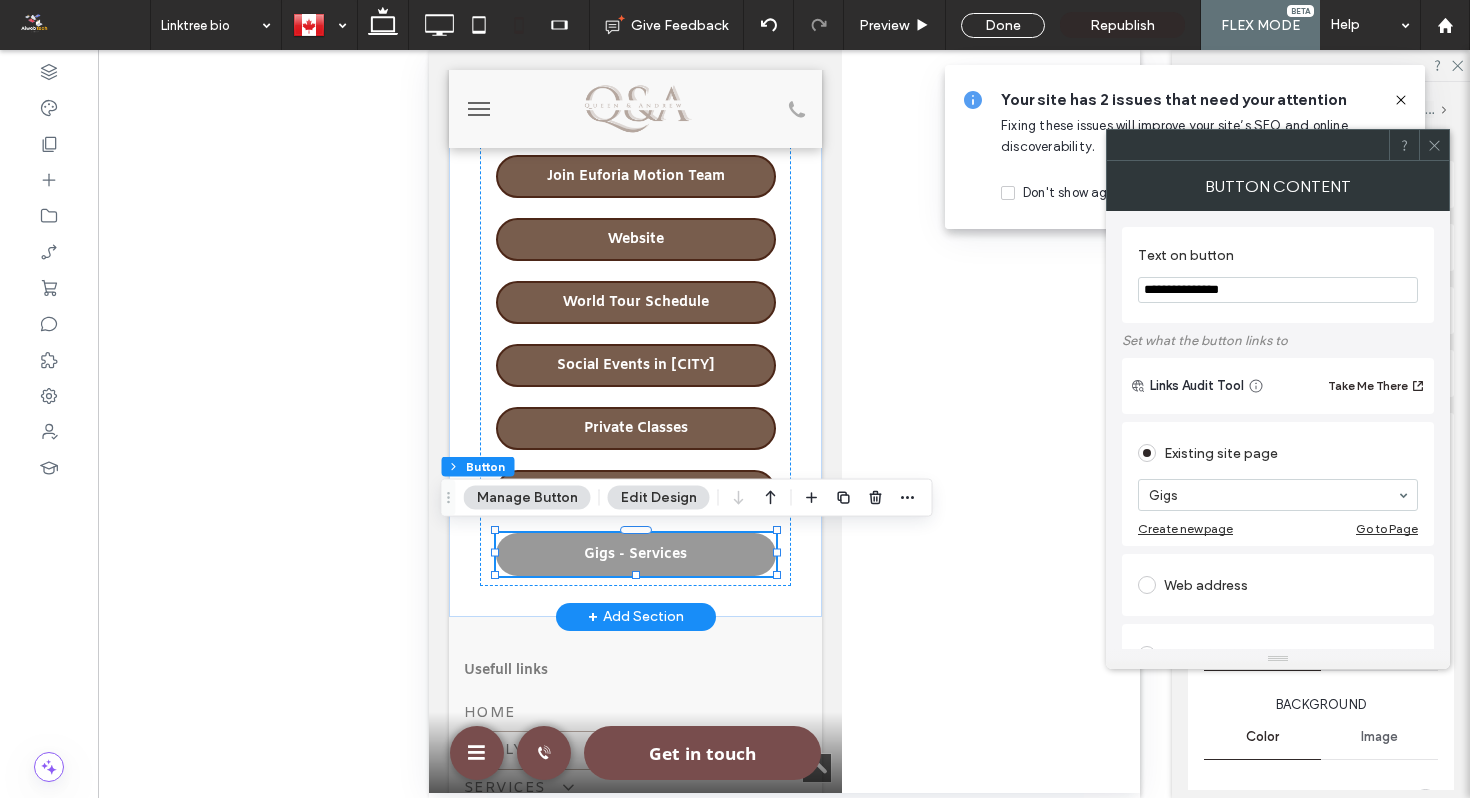 click on "Gigs - Services" at bounding box center [635, 554] 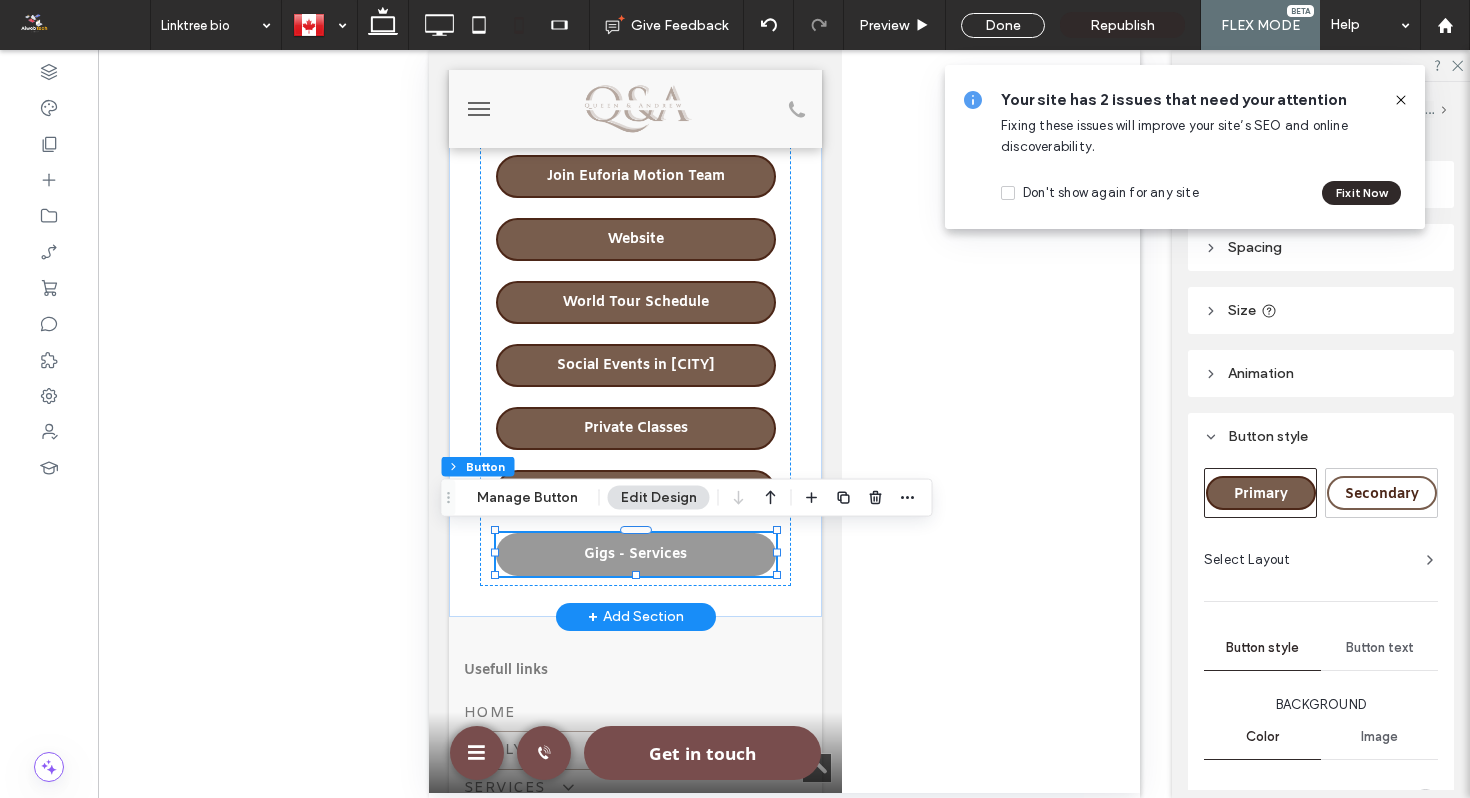 click on "Gigs - Services" at bounding box center [635, 554] 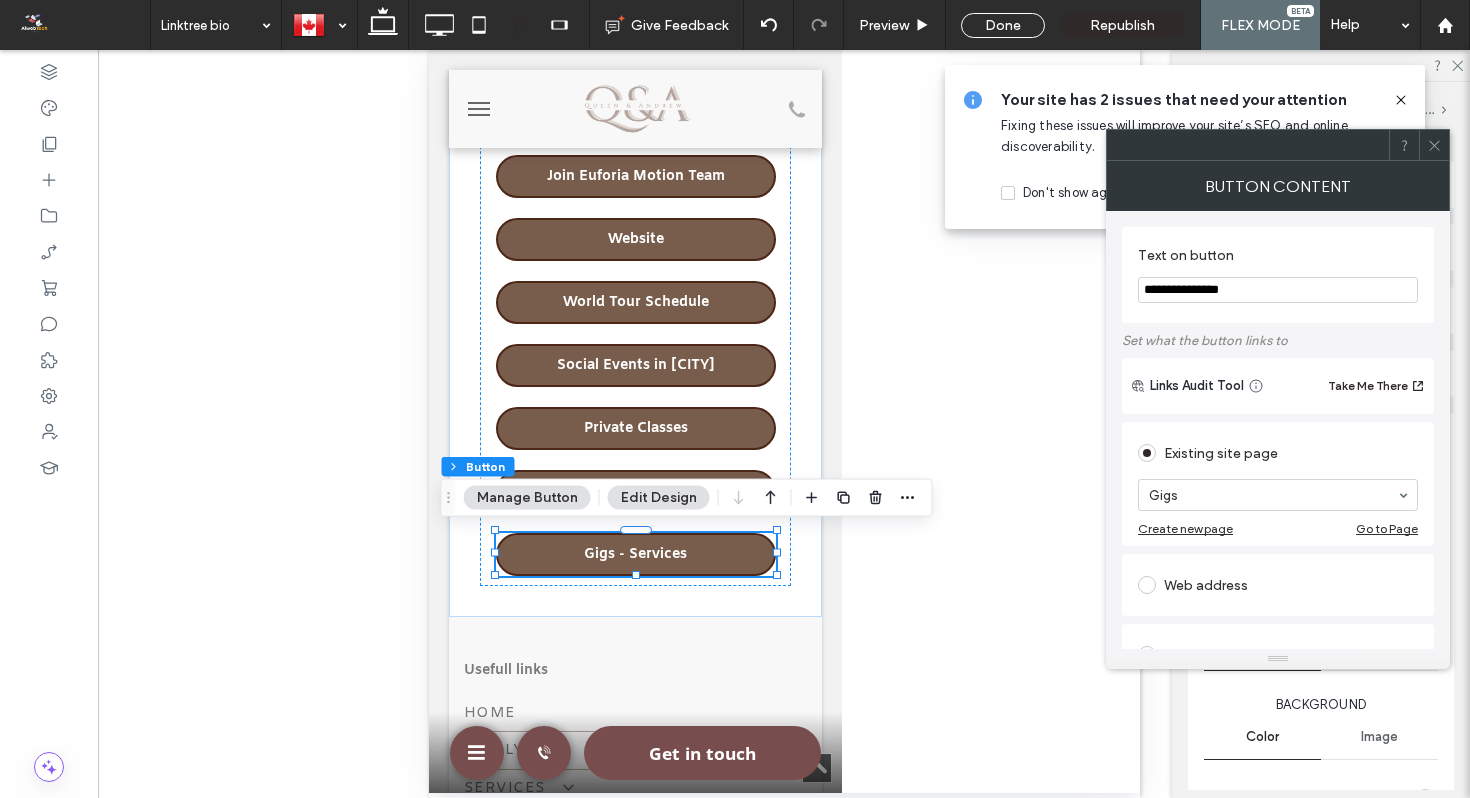 click on "**********" at bounding box center (1278, 290) 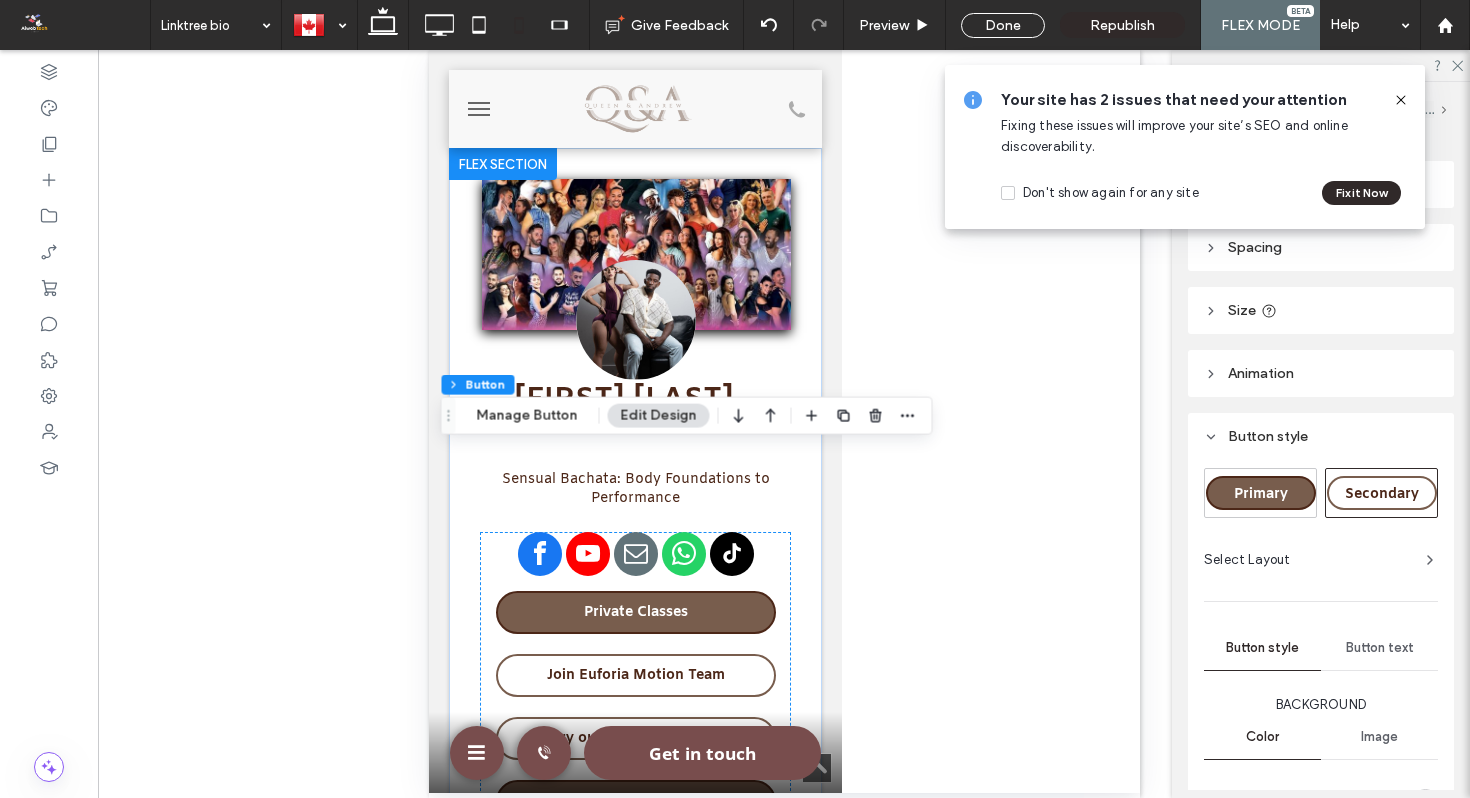 scroll, scrollTop: 455, scrollLeft: 0, axis: vertical 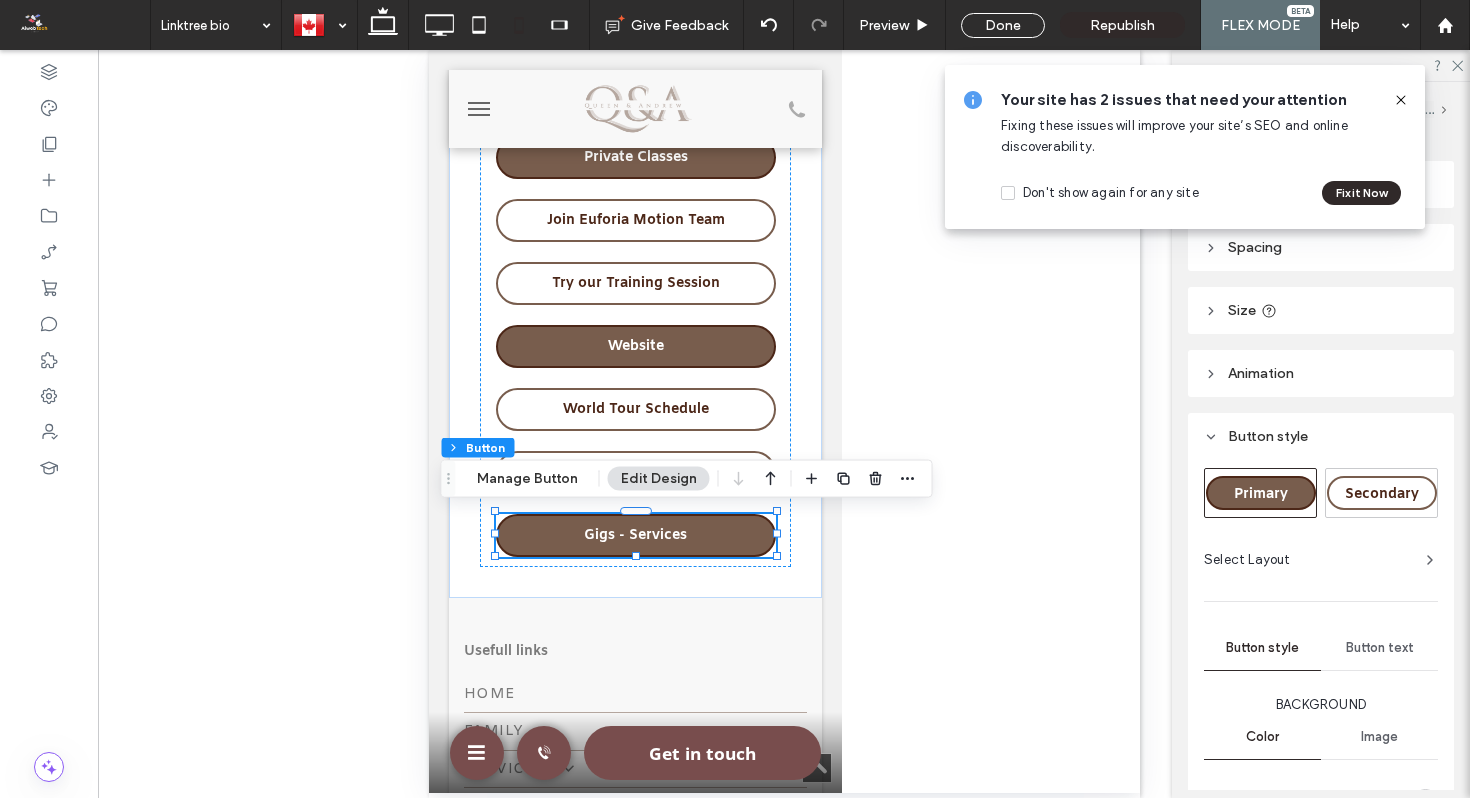 click on "Secondary" at bounding box center (1382, 494) 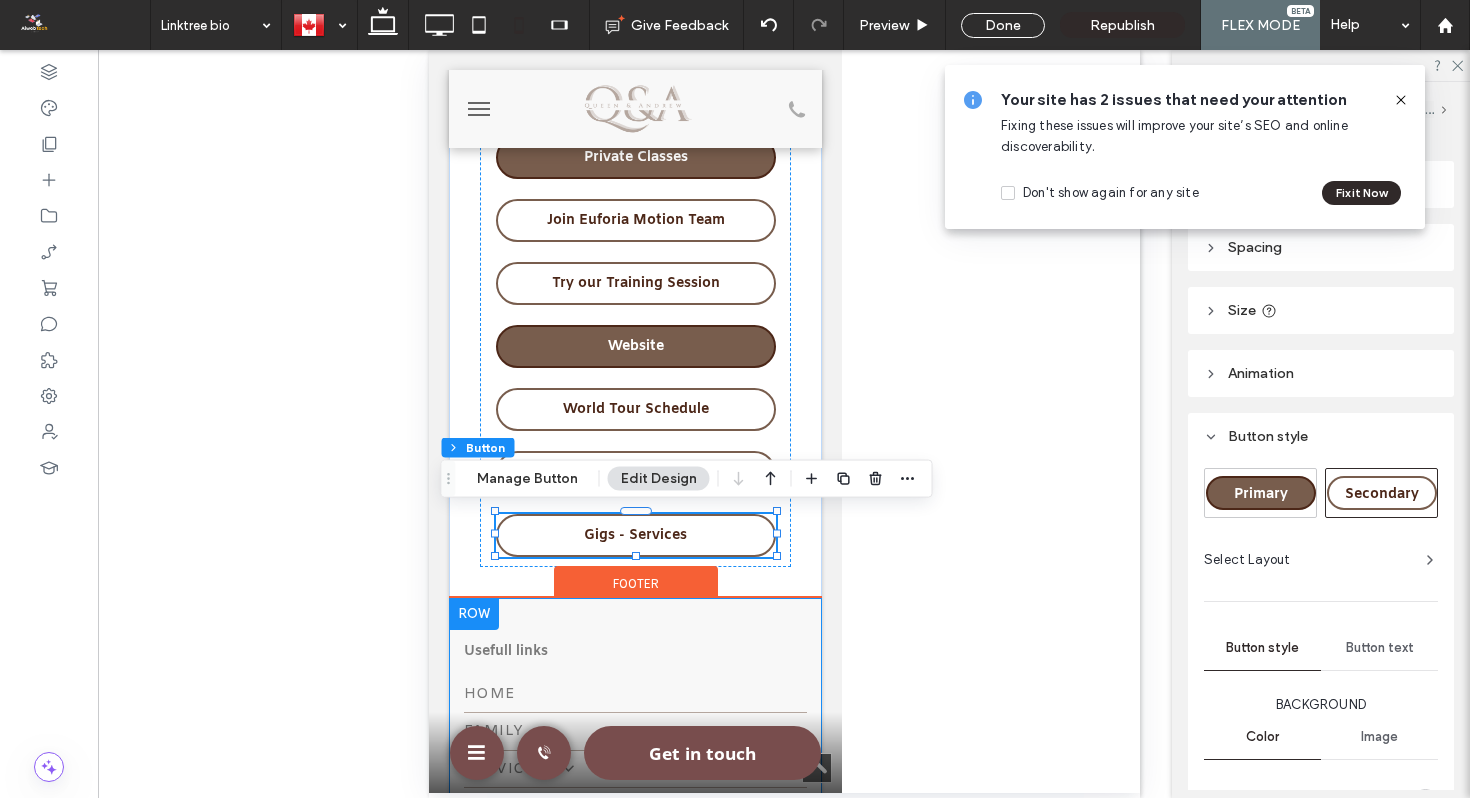 click on "Double click to exit Flex Mode" at bounding box center [634, 866] 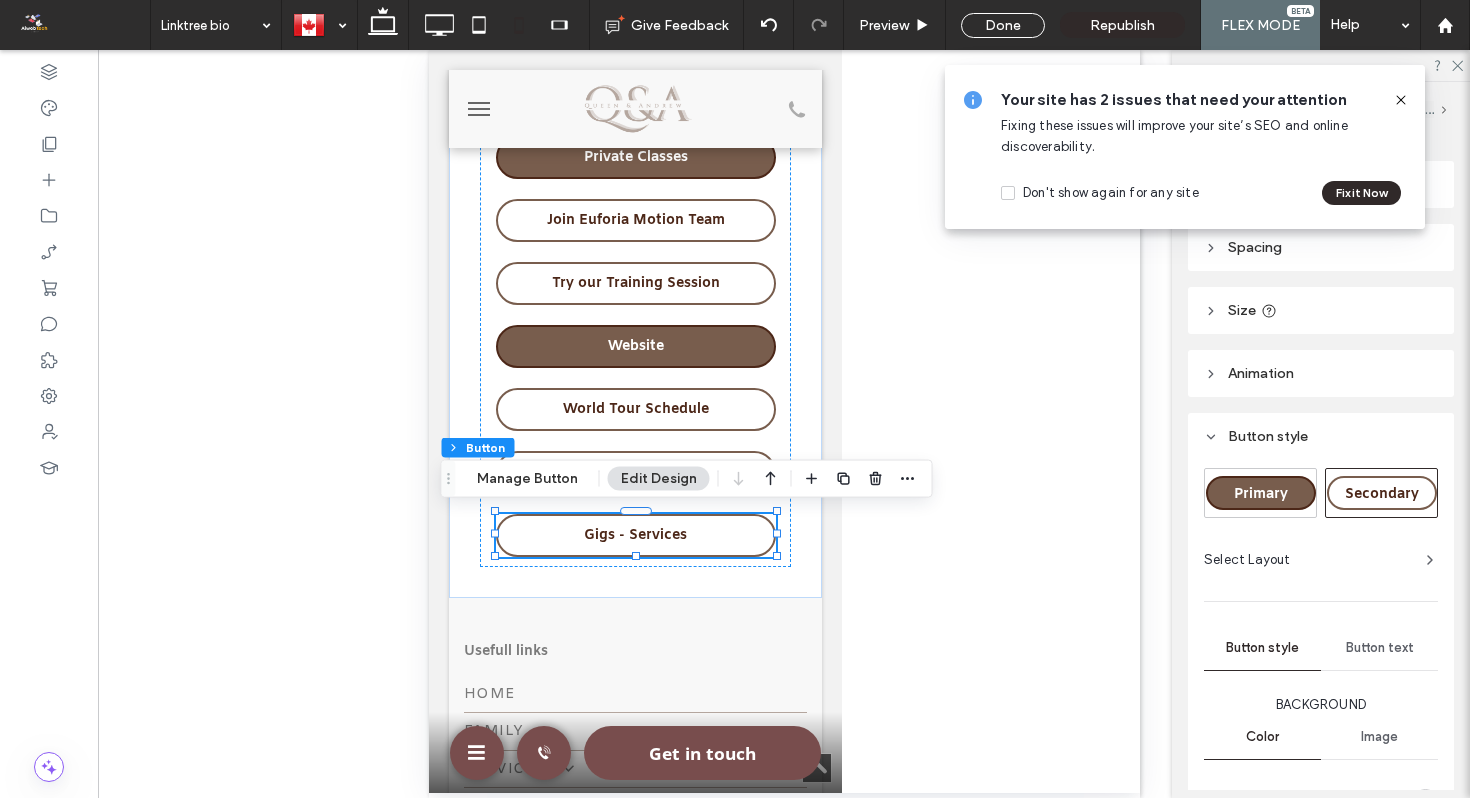click on "Click To Paste
HOME
FAMILY
Euforia Motion Team
World Tour Schedule
Social Events [CITY]
SERVICES
Private Class Info
Gigs
ABOUT Q&A
Contact
Terms and Policies - [DOMAIN]
English
en
Français
fr
Türkçe
tr
简体中文
zh
English
en
Español
es
Click To Paste
Email Us
*******
Click To Paste
Menu
Double click to exit Flex Mode
Header" at bounding box center [634, 365] 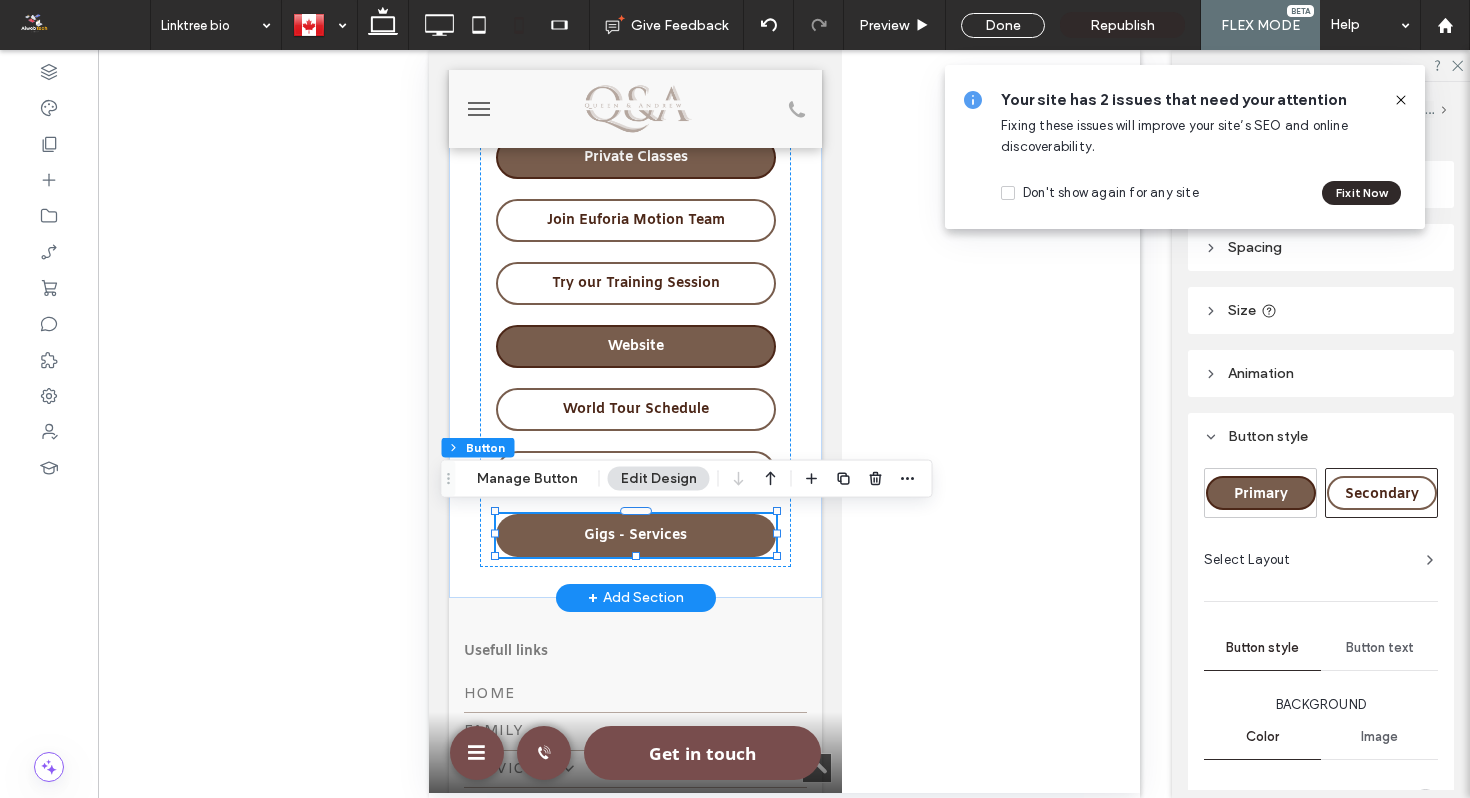 click on "Gigs - Services" at bounding box center (635, 535) 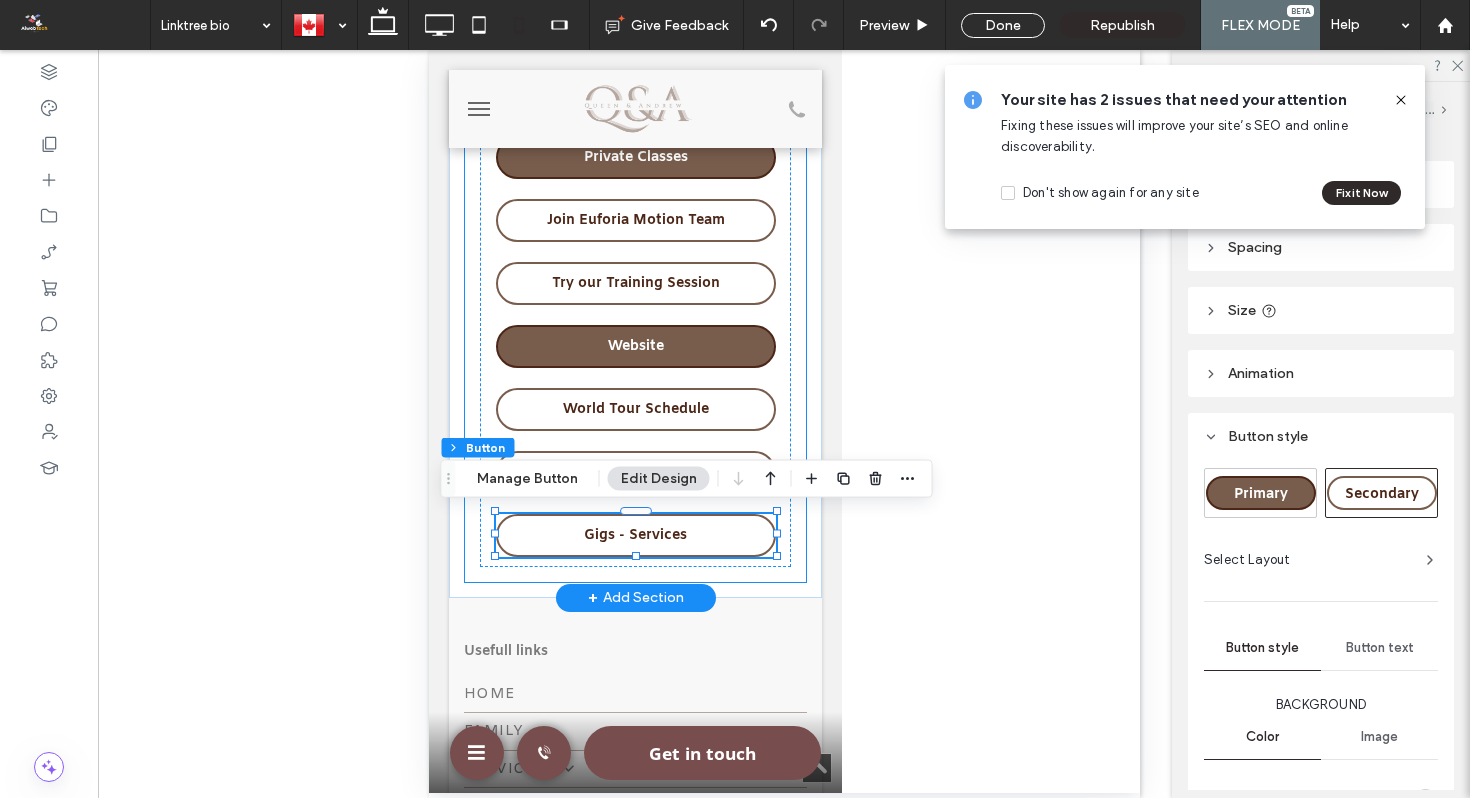 click on "[FIRST] [LAST]
Sensual Bachata: Body Foundations to Performance
Join Euforia Motion Team
Website
World Tour Schedule
Social Events in [CITY]
Private Classes
Gigs - Services
Try our Training Session" at bounding box center [634, 145] 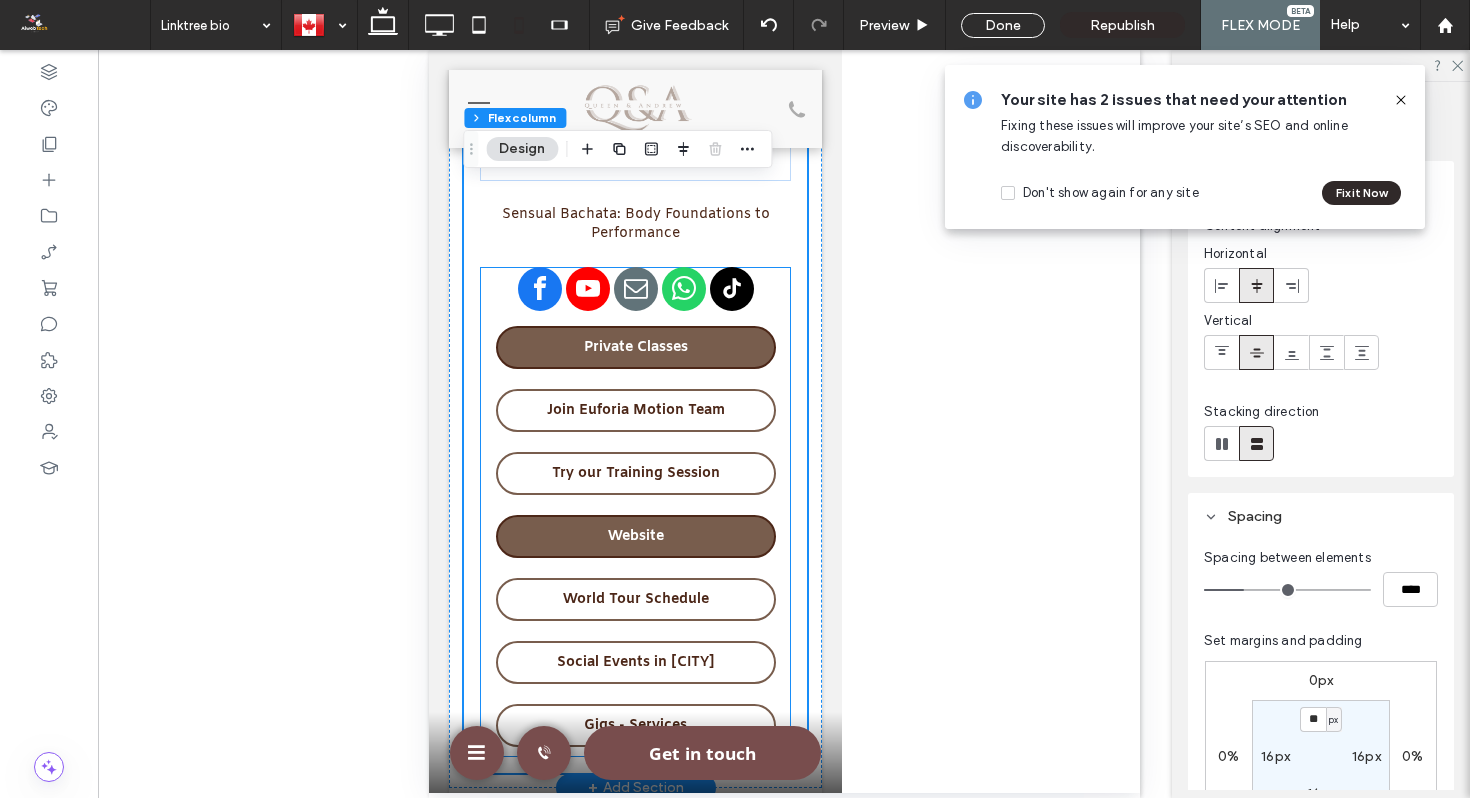 scroll, scrollTop: 250, scrollLeft: 0, axis: vertical 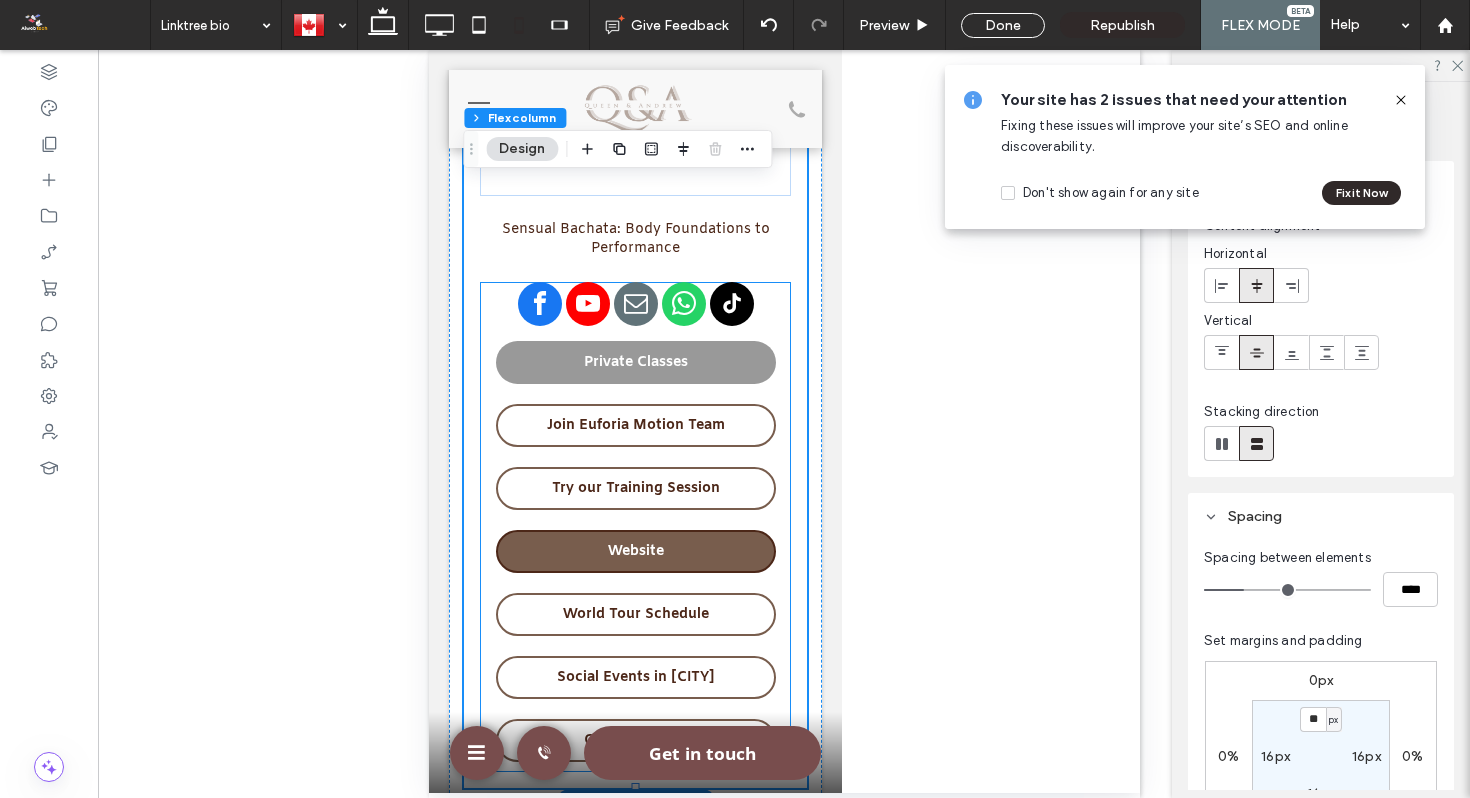 click on "Private Classes" at bounding box center [635, 362] 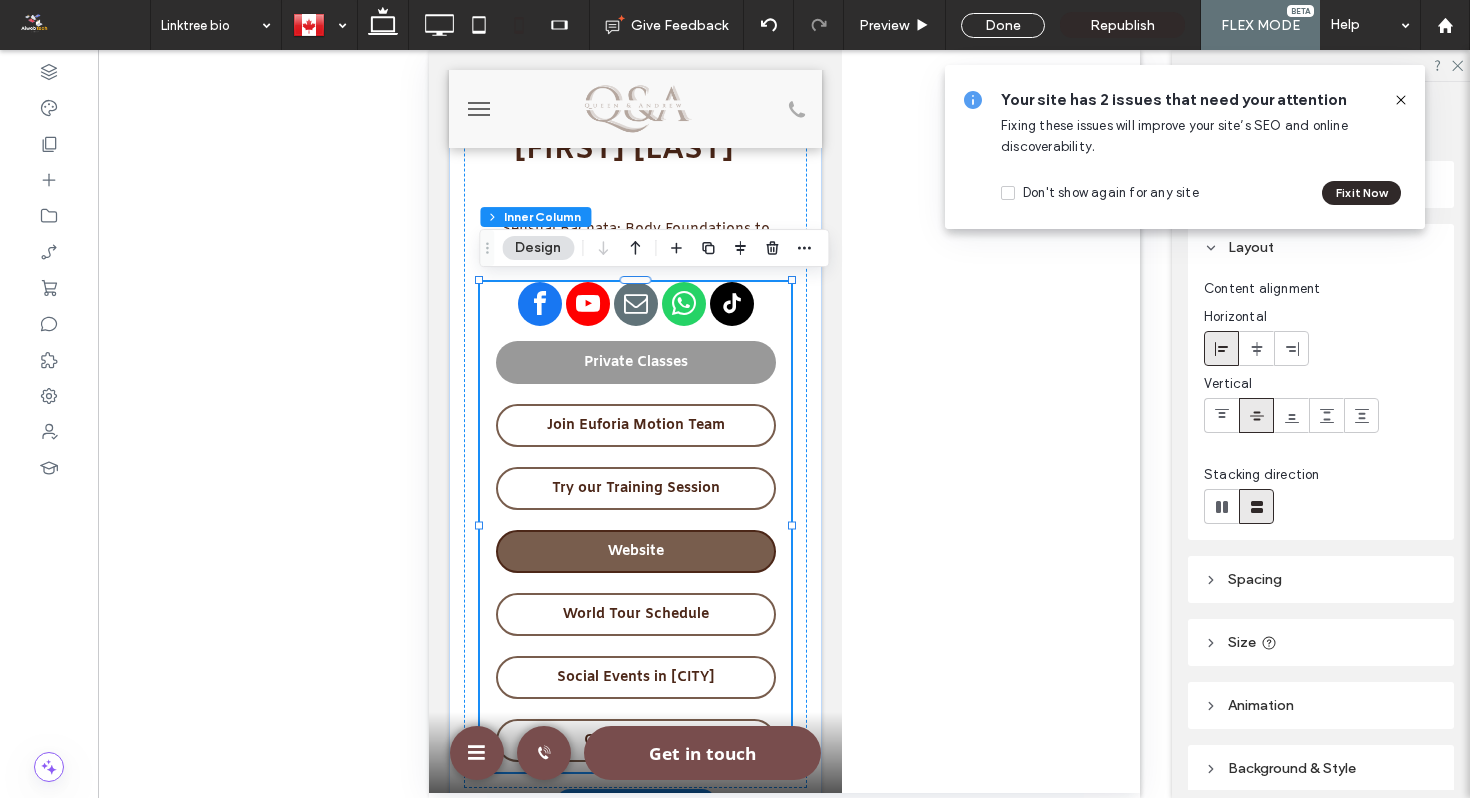click on "Private Classes" at bounding box center (635, 362) 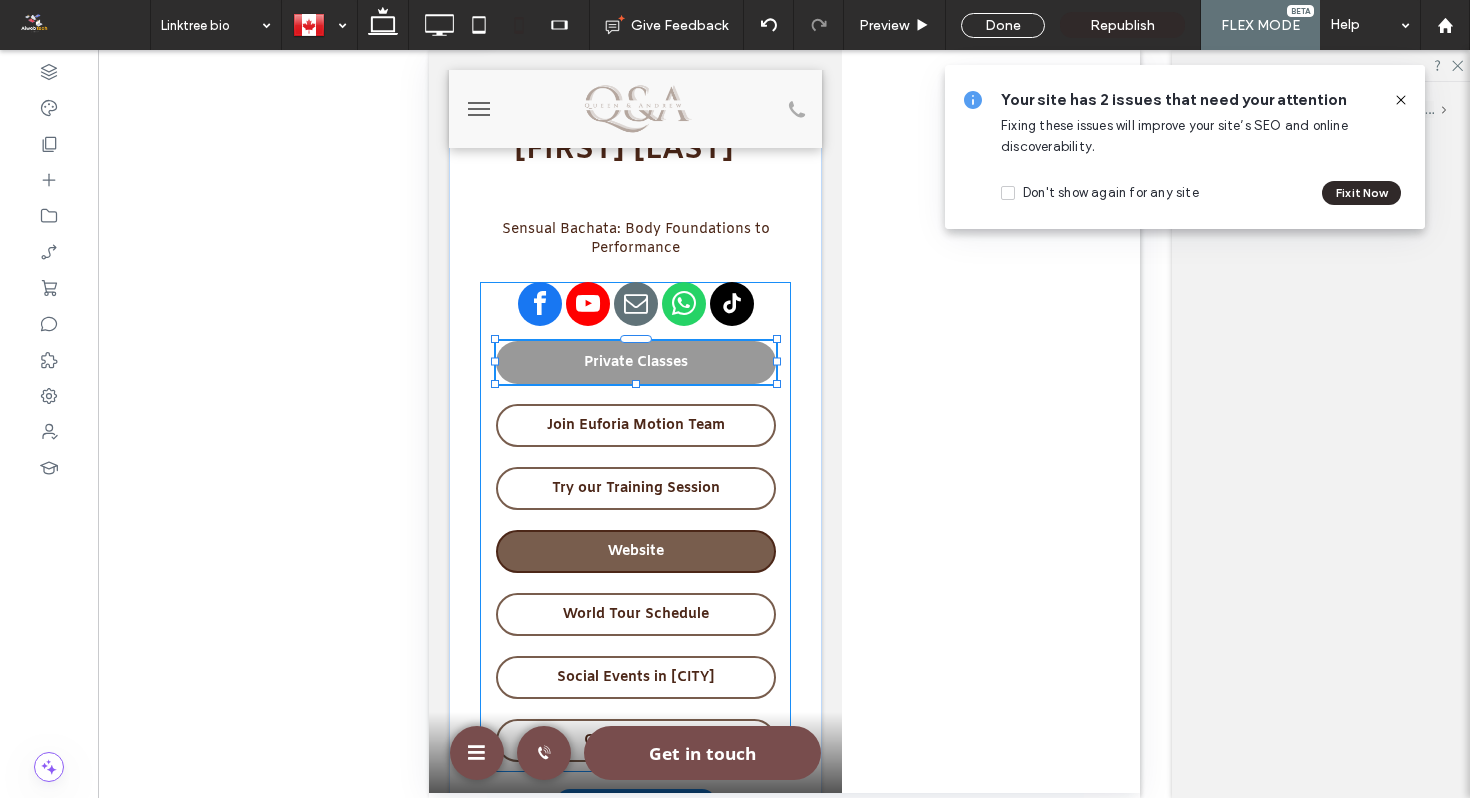 click on "Private Classes" at bounding box center [635, 362] 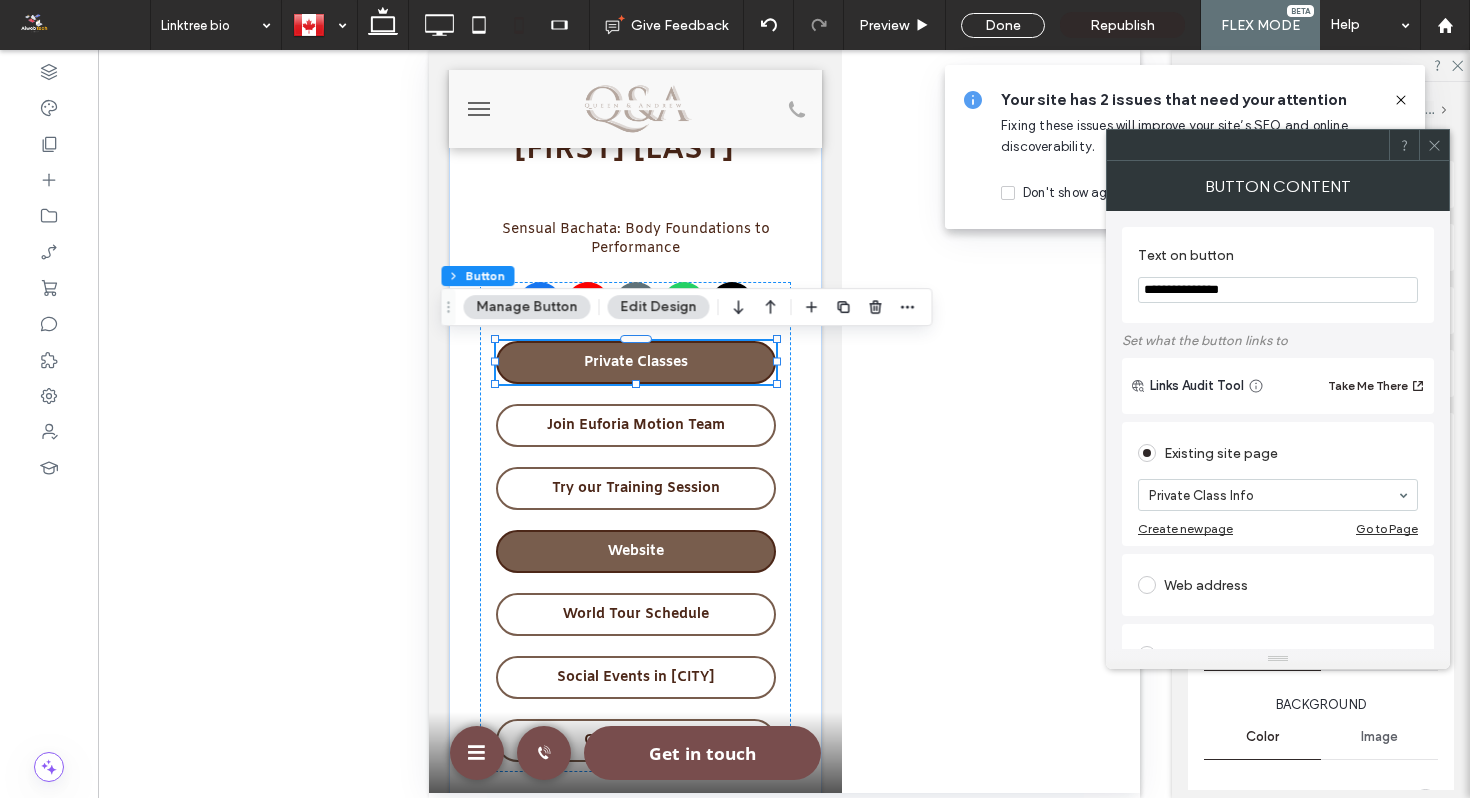 click 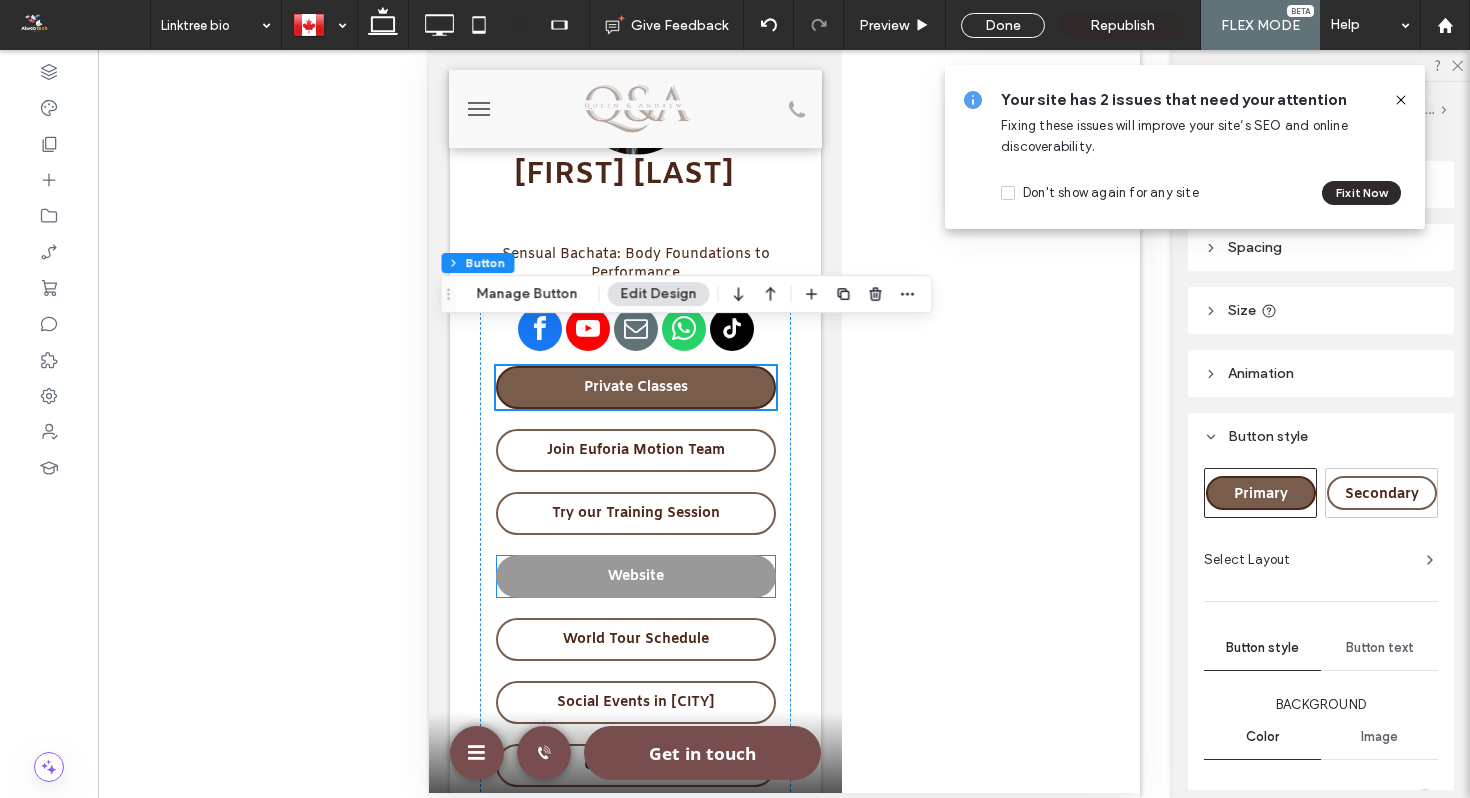 scroll, scrollTop: 207, scrollLeft: 0, axis: vertical 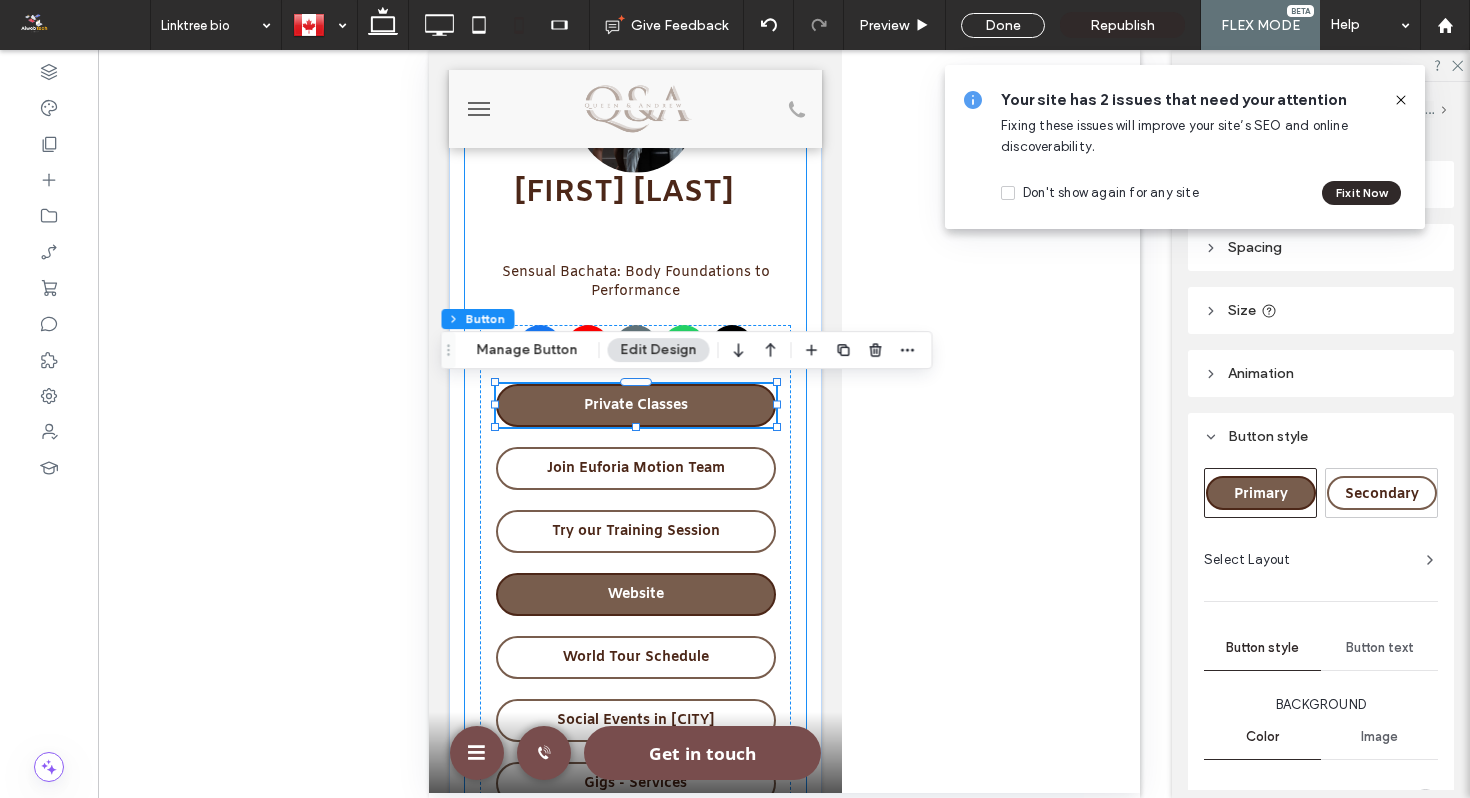 click on "[FIRST] [LAST]
Sensual Bachata: Body Foundations to Performance
Join Euforia Motion Team
Website
World Tour Schedule
Social Events in [CITY]
Private Classes
Gigs - Services
Try our Training Session" at bounding box center (634, 393) 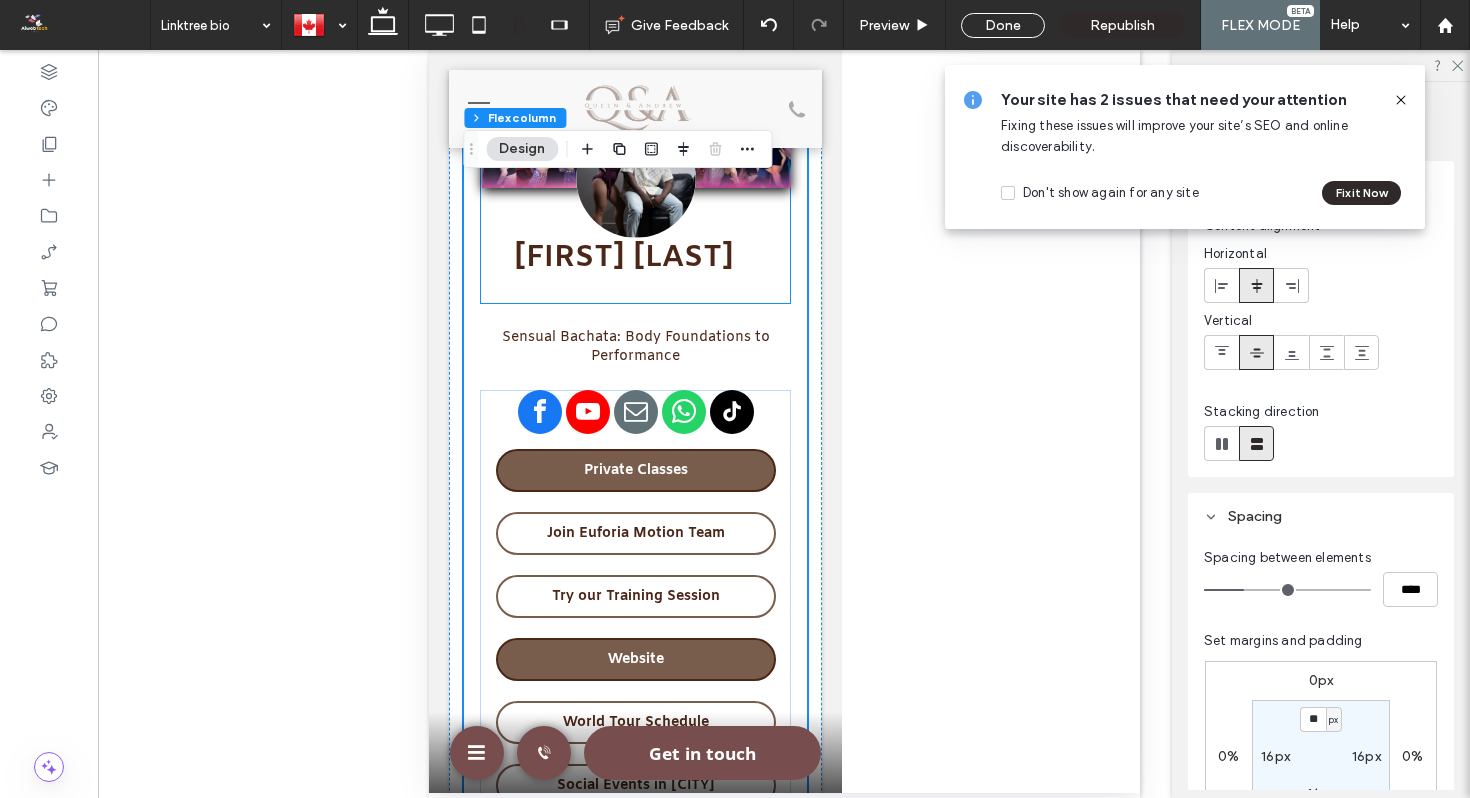 scroll, scrollTop: 181, scrollLeft: 0, axis: vertical 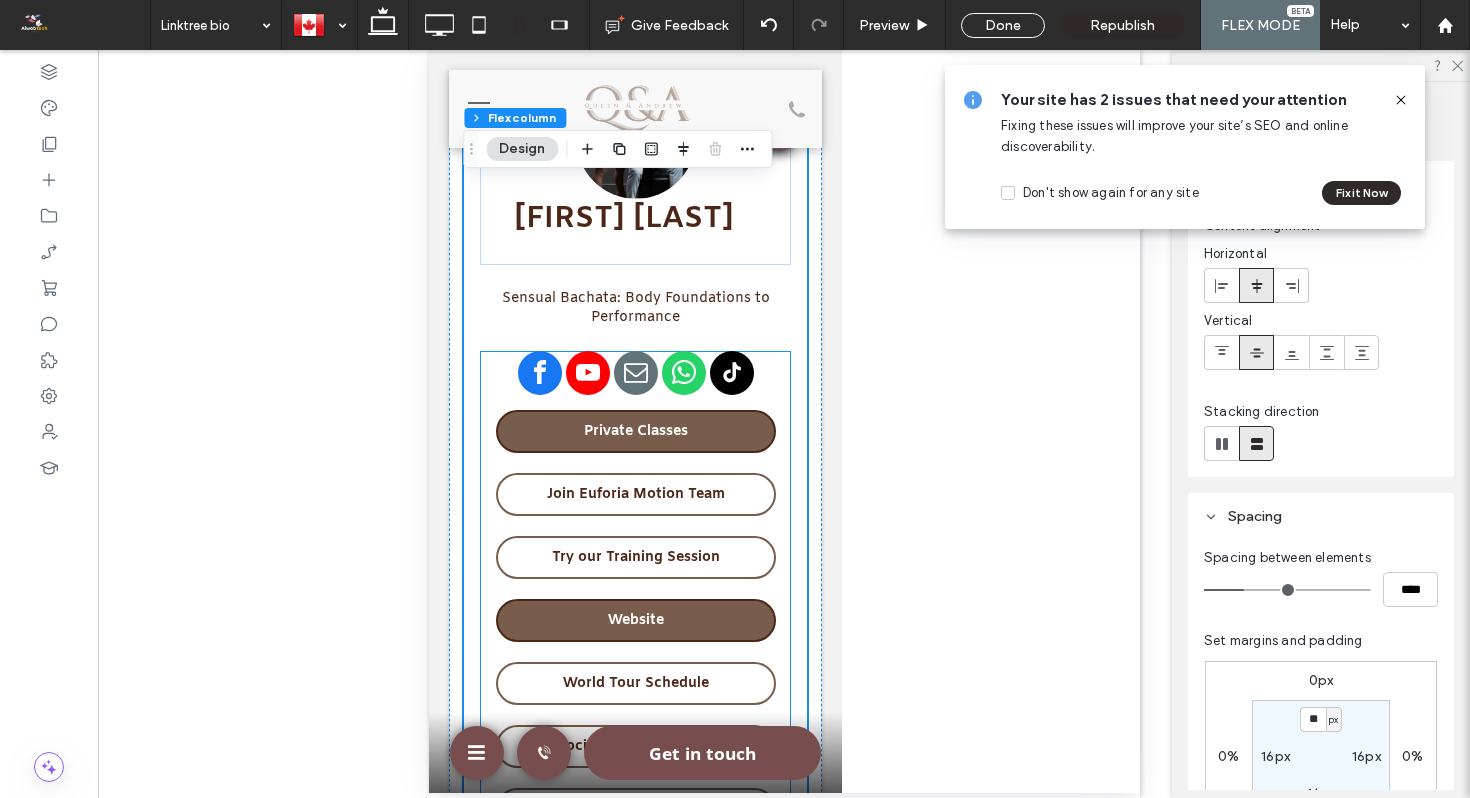 click at bounding box center [635, 373] 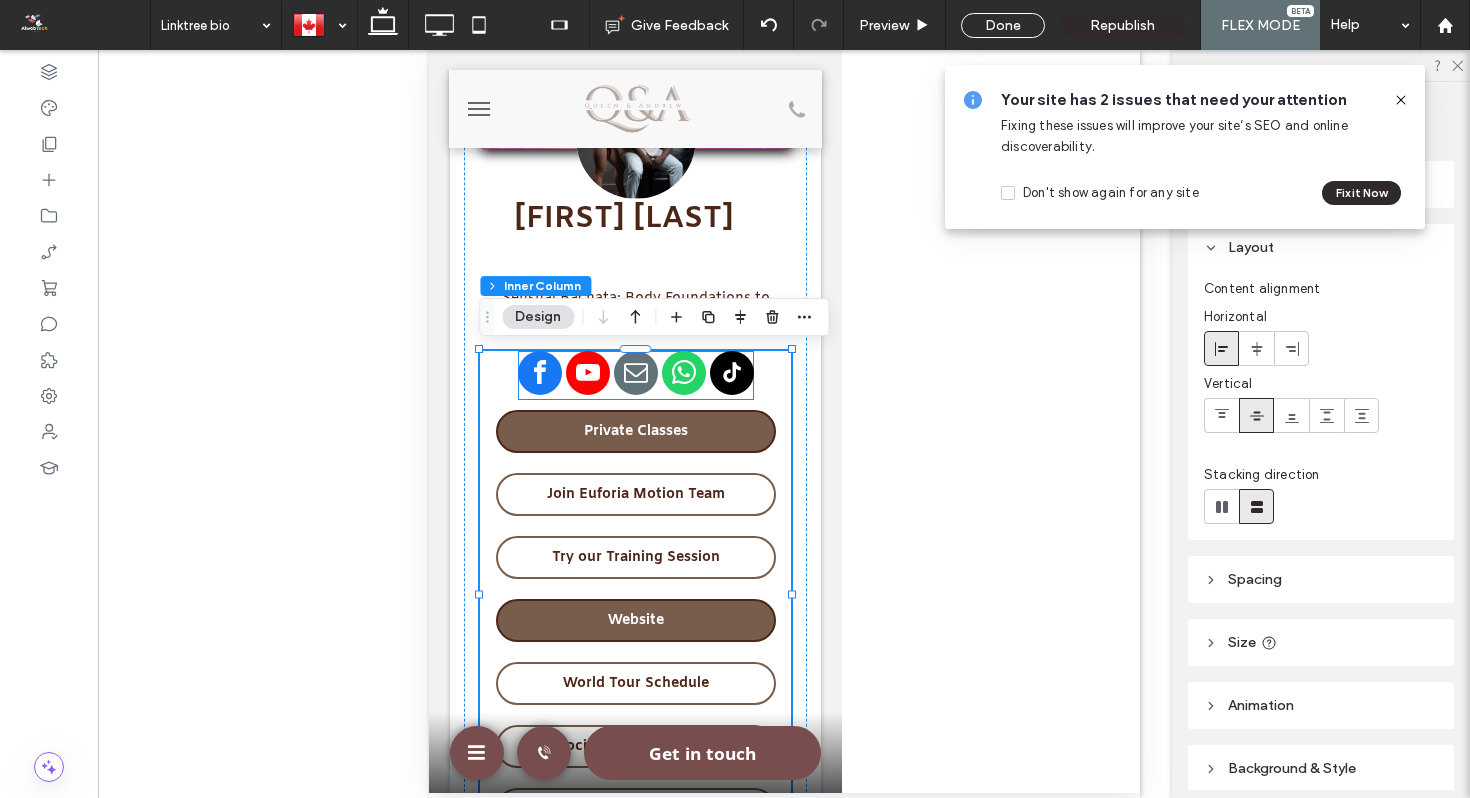 click at bounding box center [587, 373] 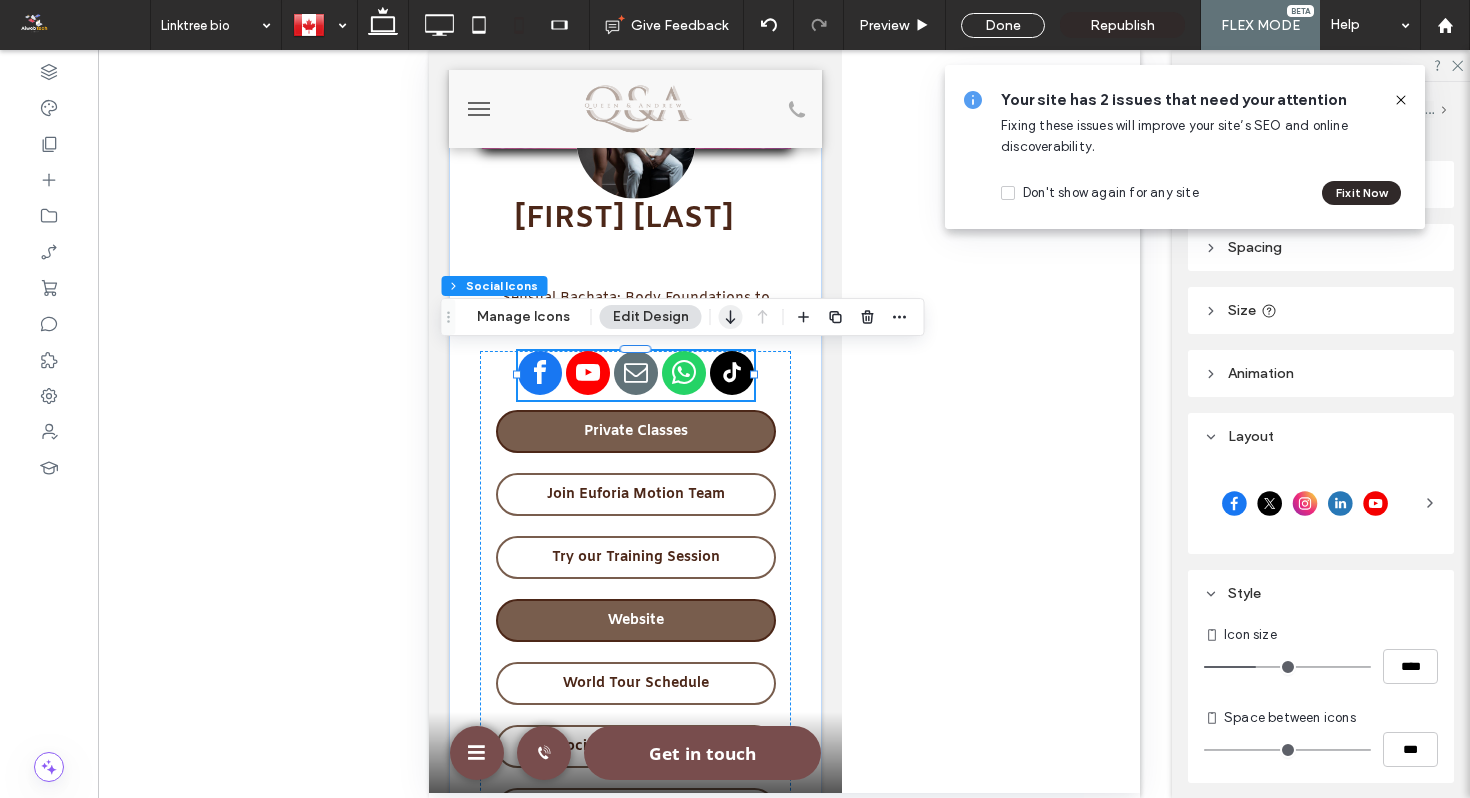 click 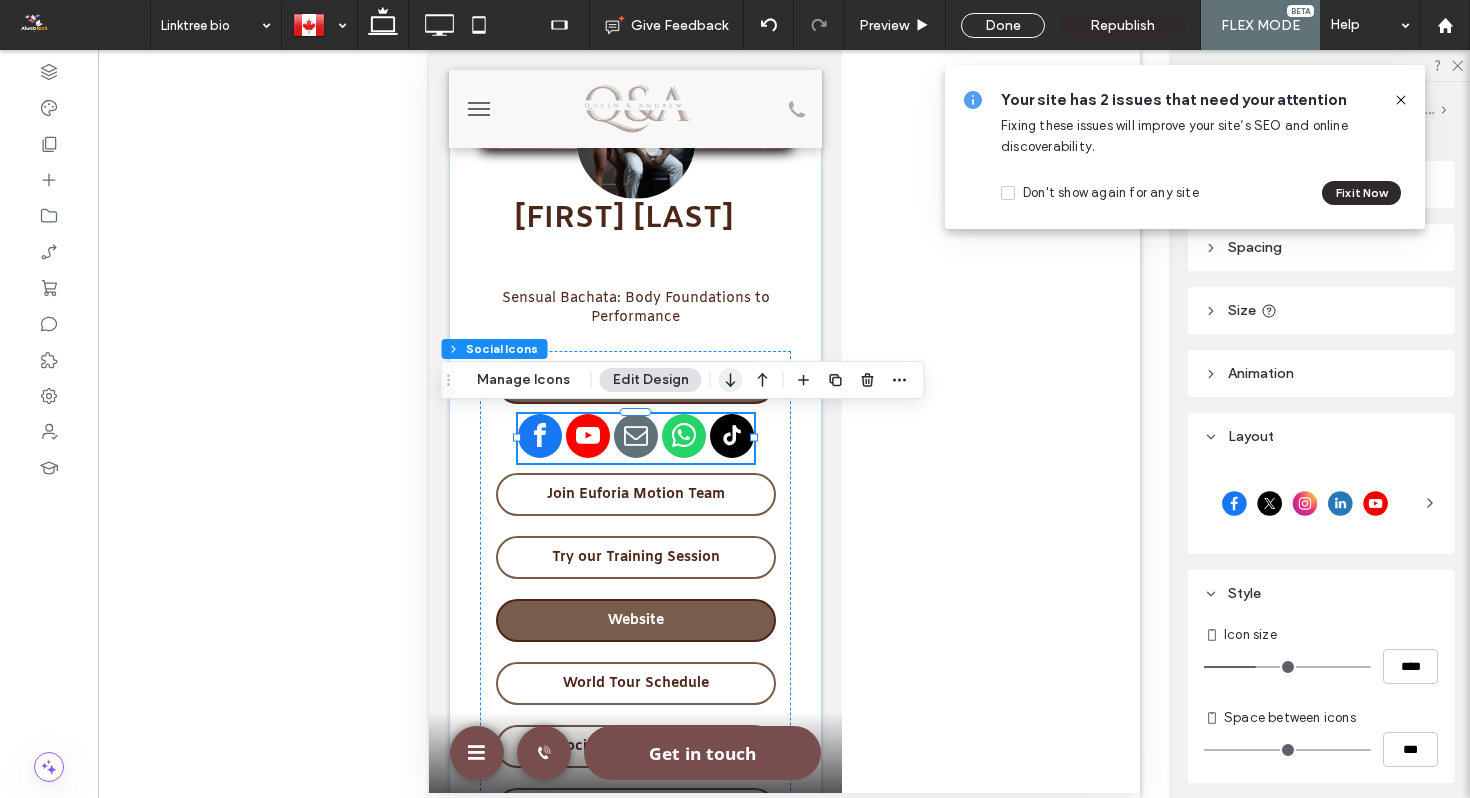 click 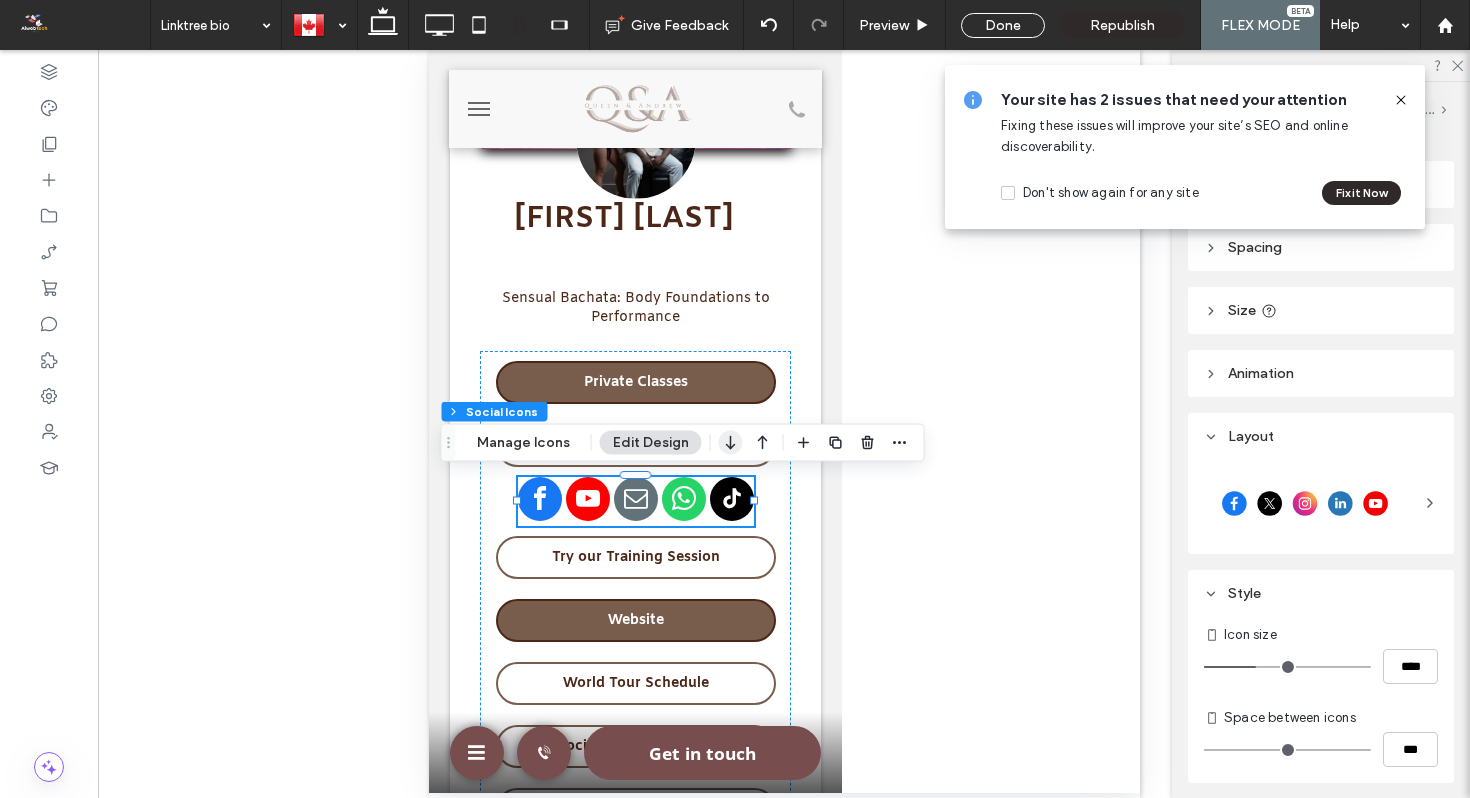 click 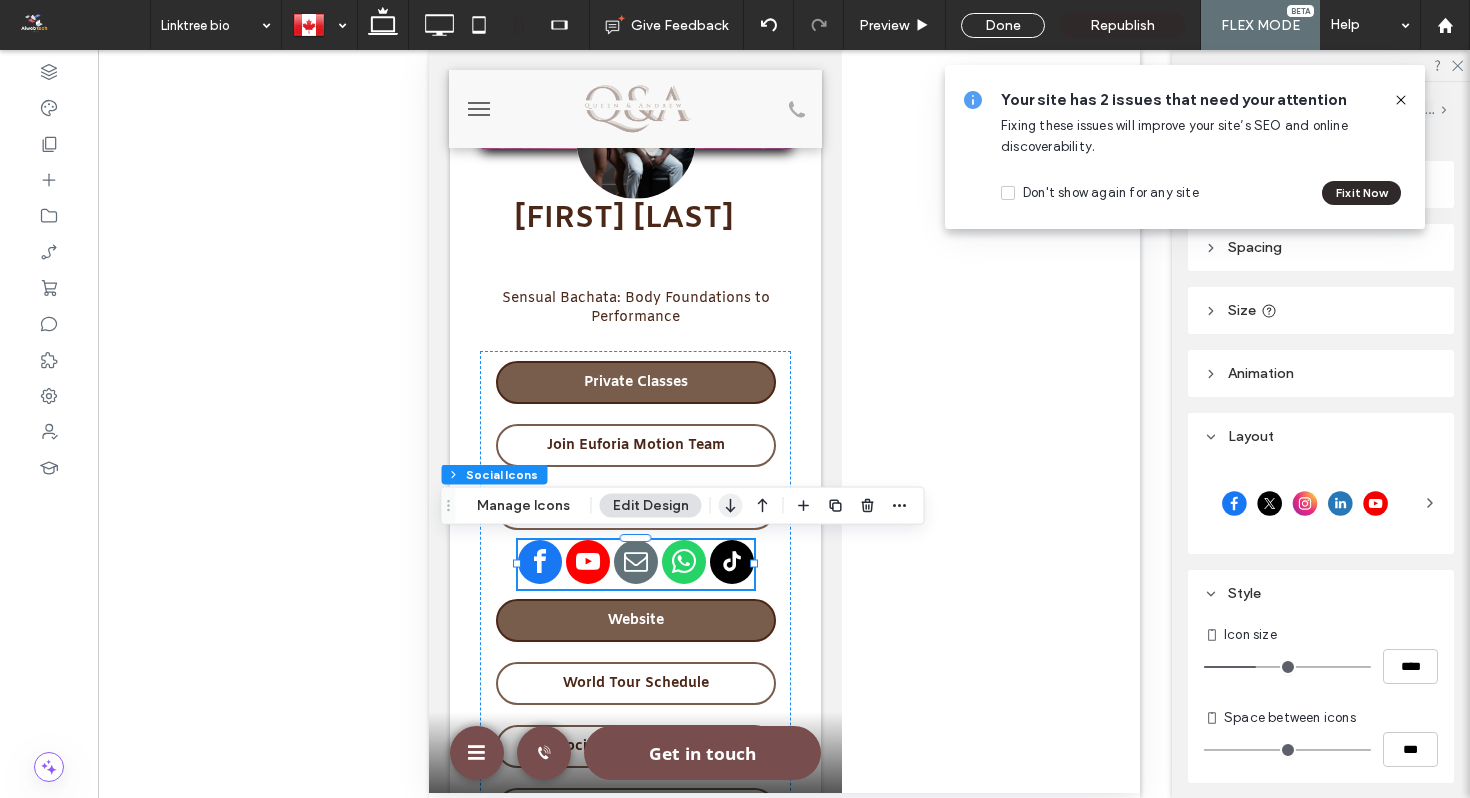 click 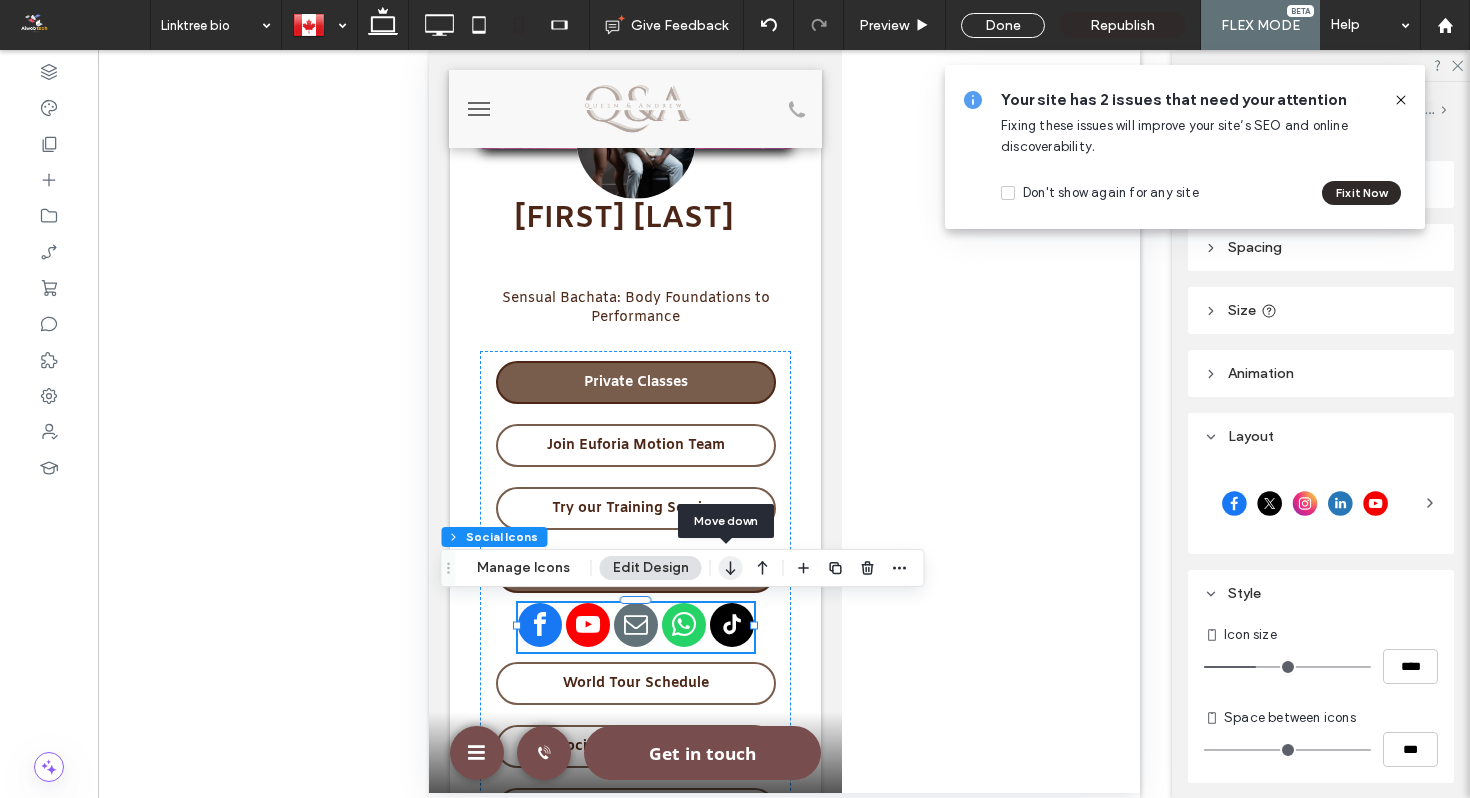 click 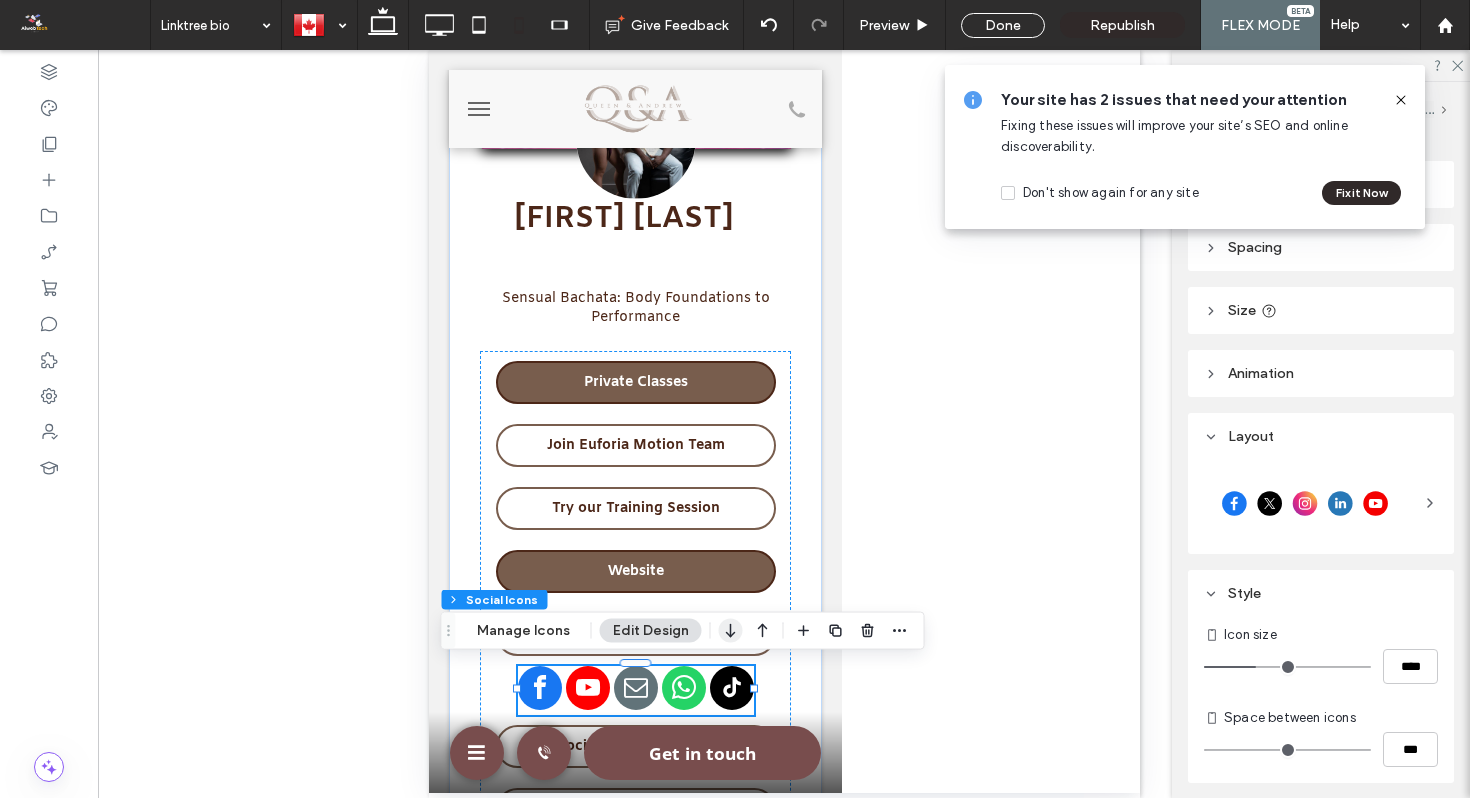 click 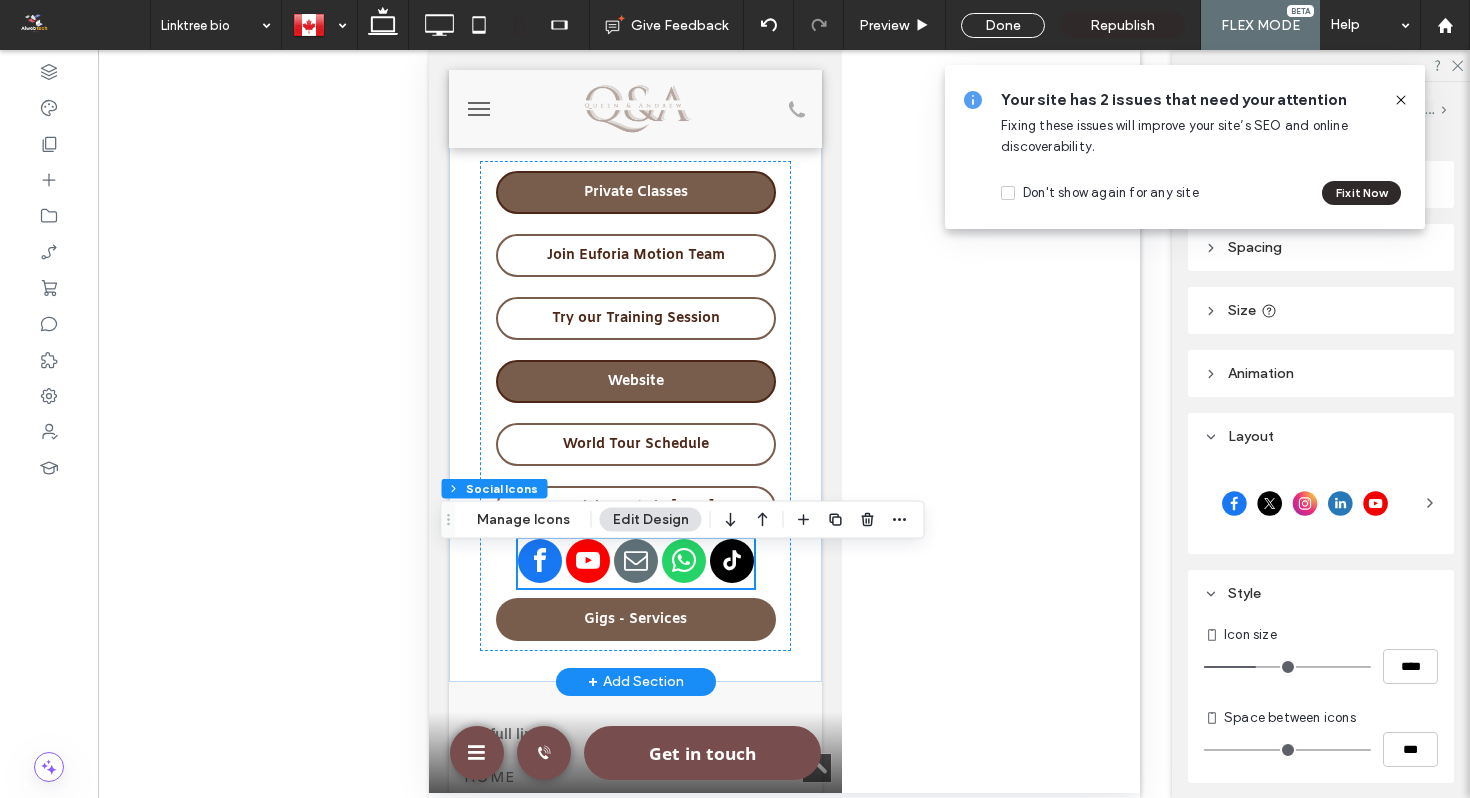 scroll, scrollTop: 422, scrollLeft: 0, axis: vertical 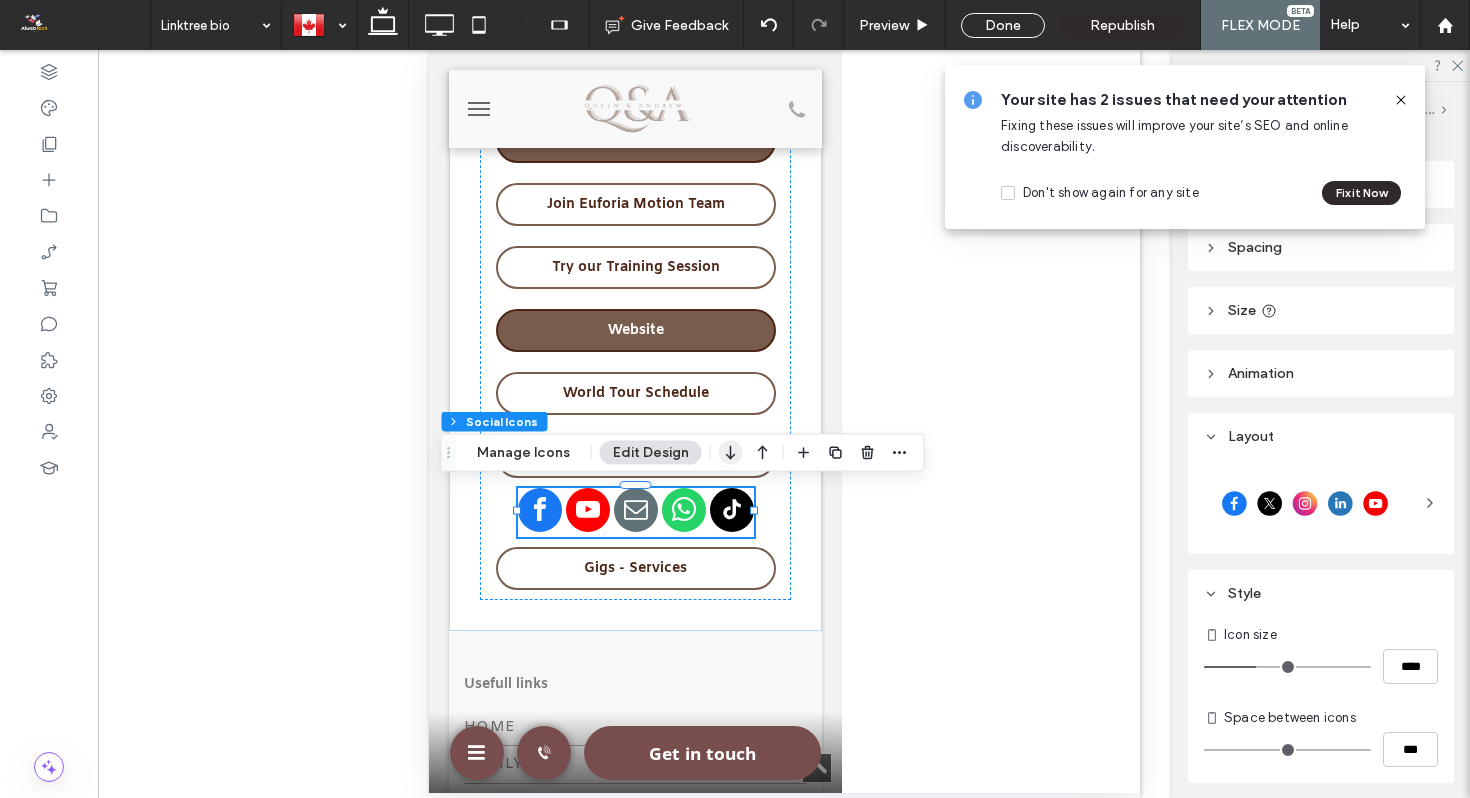 click 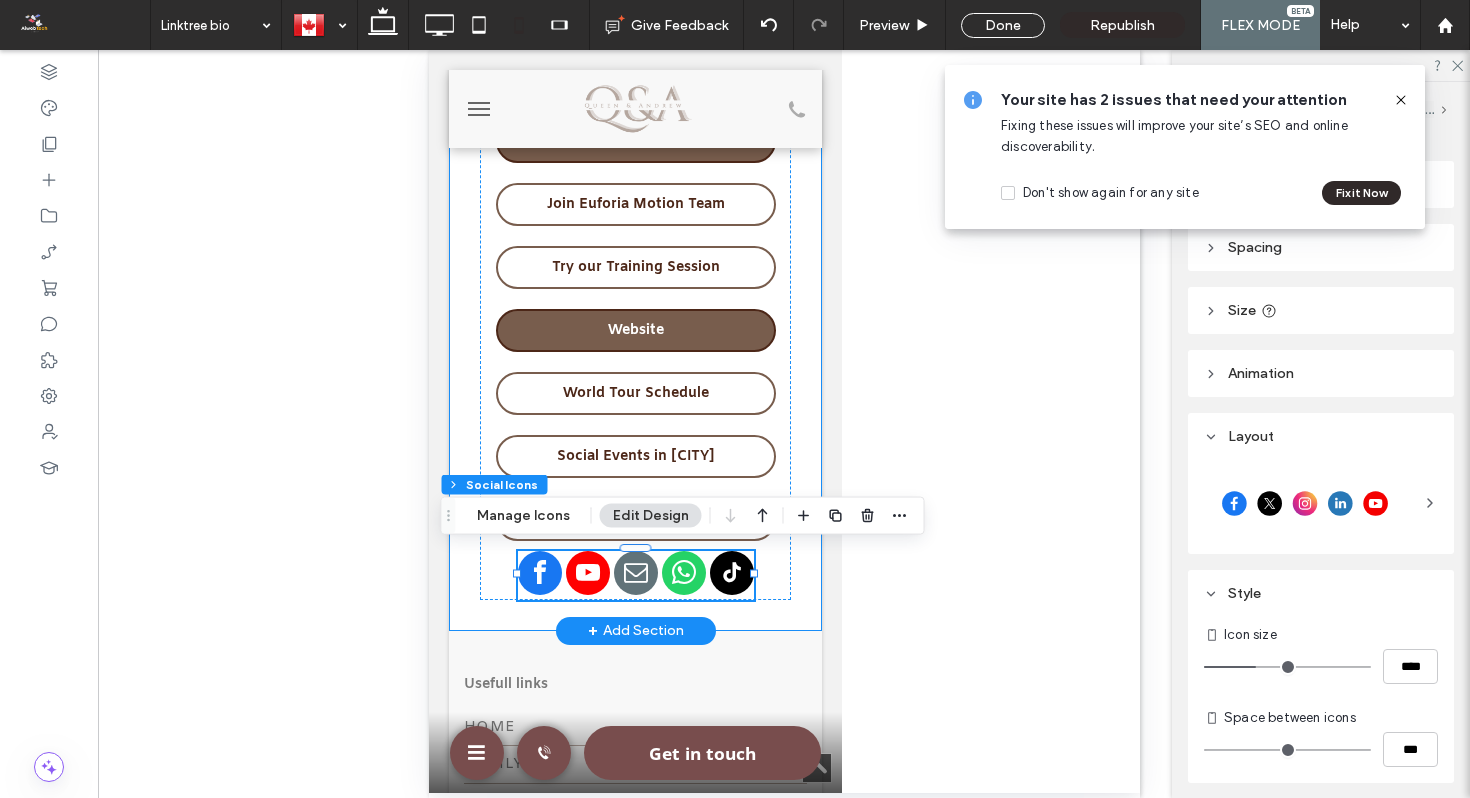 click on "[FIRST] [LAST]
Sensual Bachata: Body Foundations to Performance
Join Euforia Motion Team
Website
World Tour Schedule
Social Events in [CITY]
Private Classes
Gigs - Services
Try our Training Session" at bounding box center (634, 178) 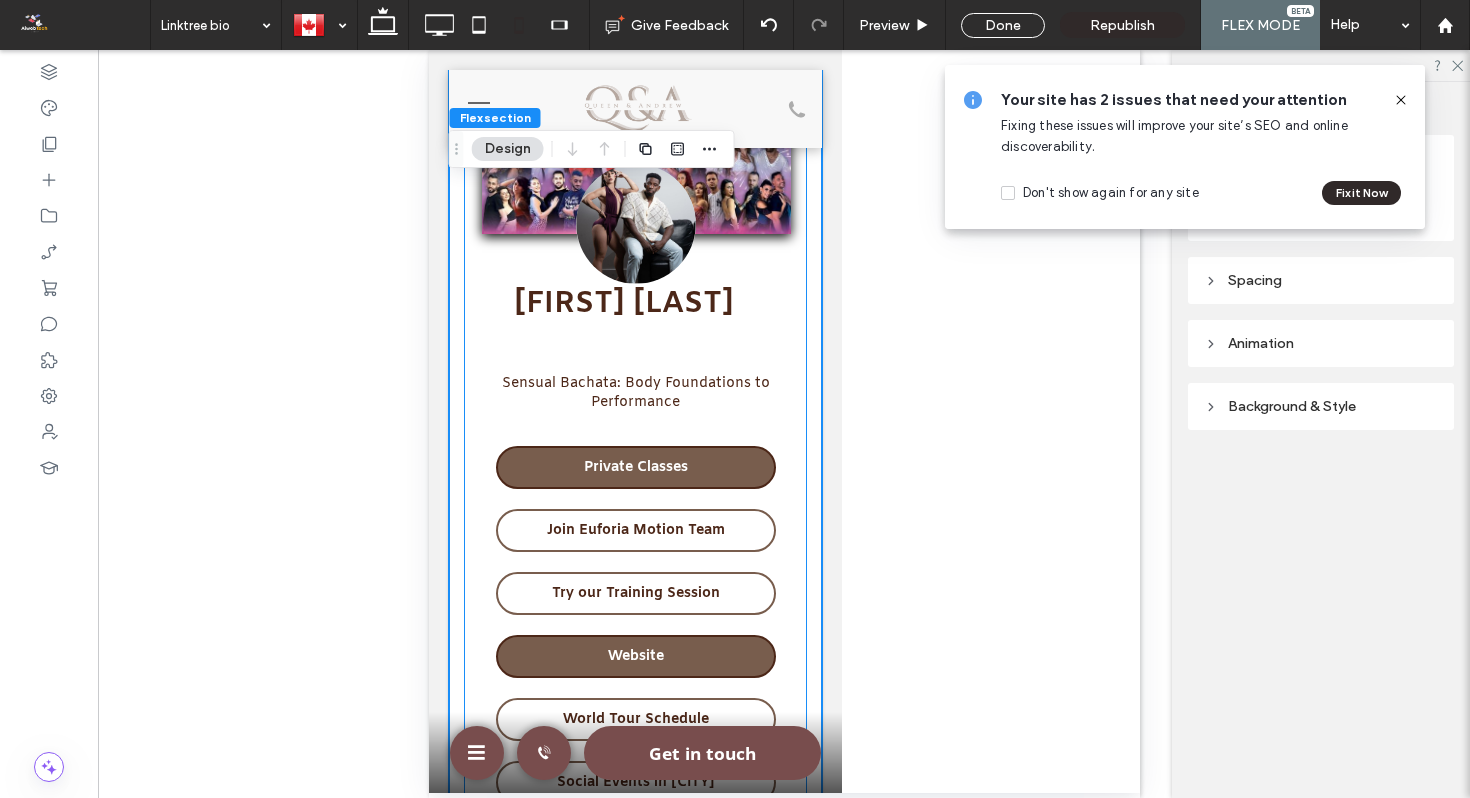 scroll, scrollTop: 65, scrollLeft: 0, axis: vertical 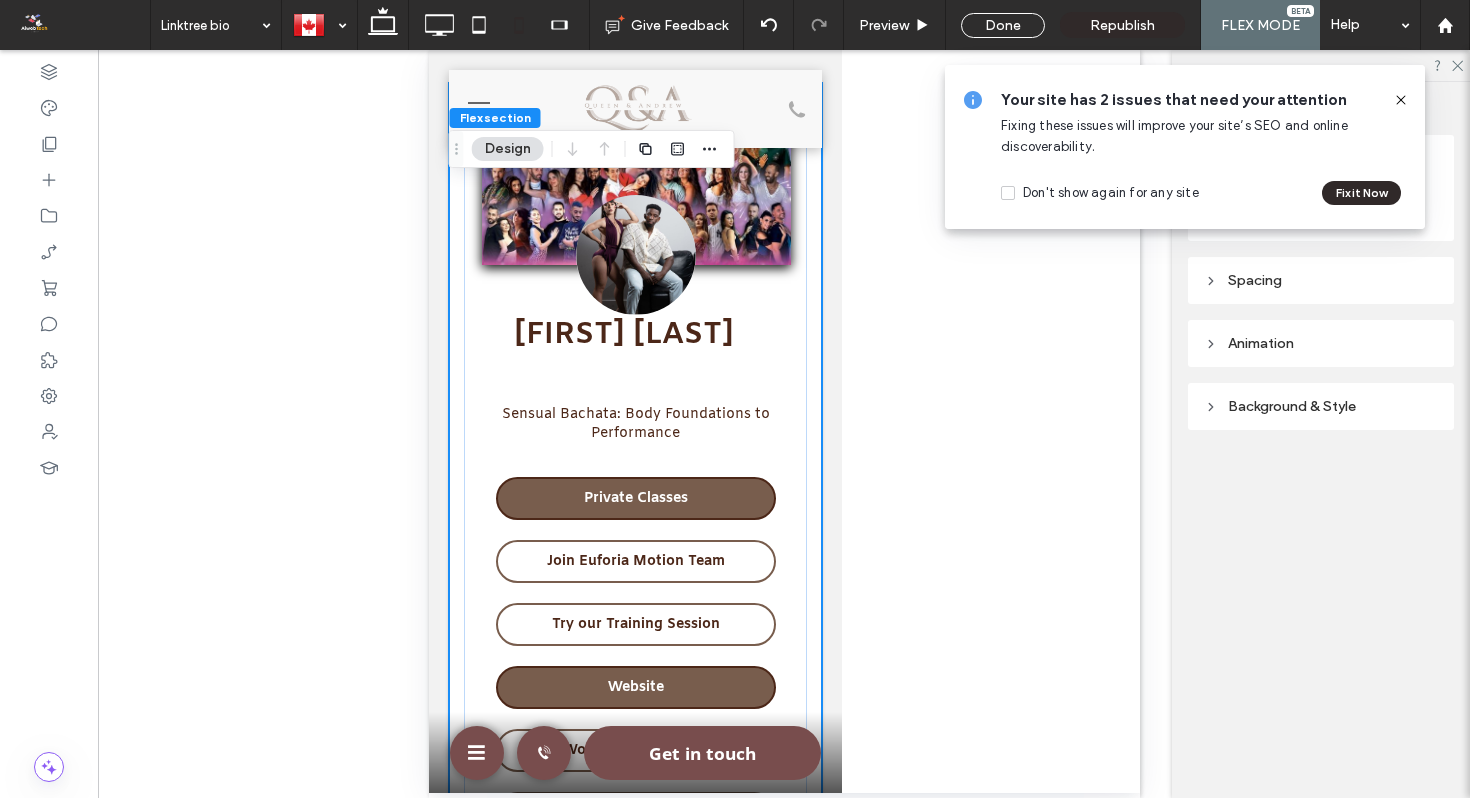 click on "Sensual Bachata: Body Foundations to Performance" at bounding box center (635, 424) 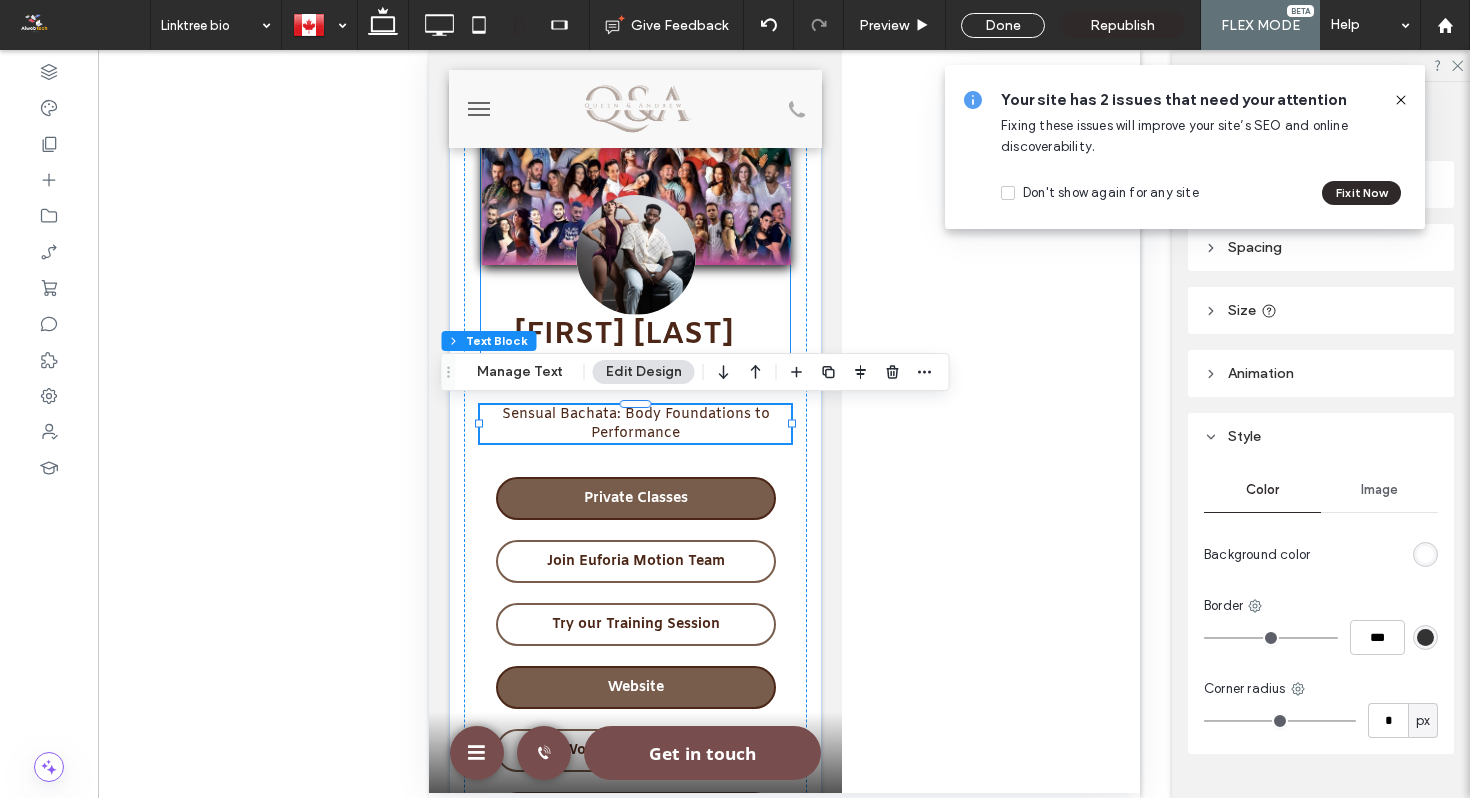 click on "[FIRST] [LAST]" at bounding box center (623, 335) 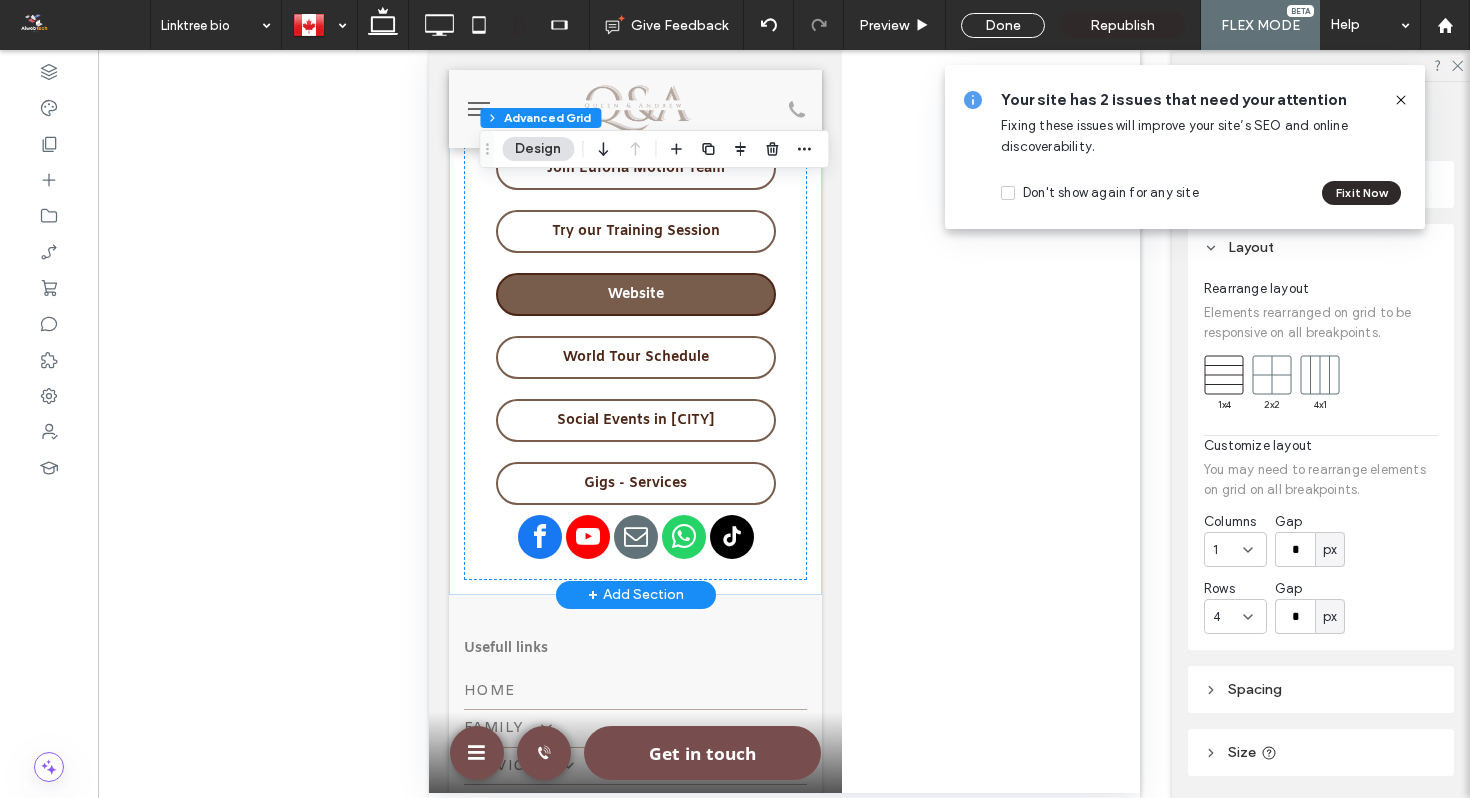 scroll, scrollTop: 0, scrollLeft: 0, axis: both 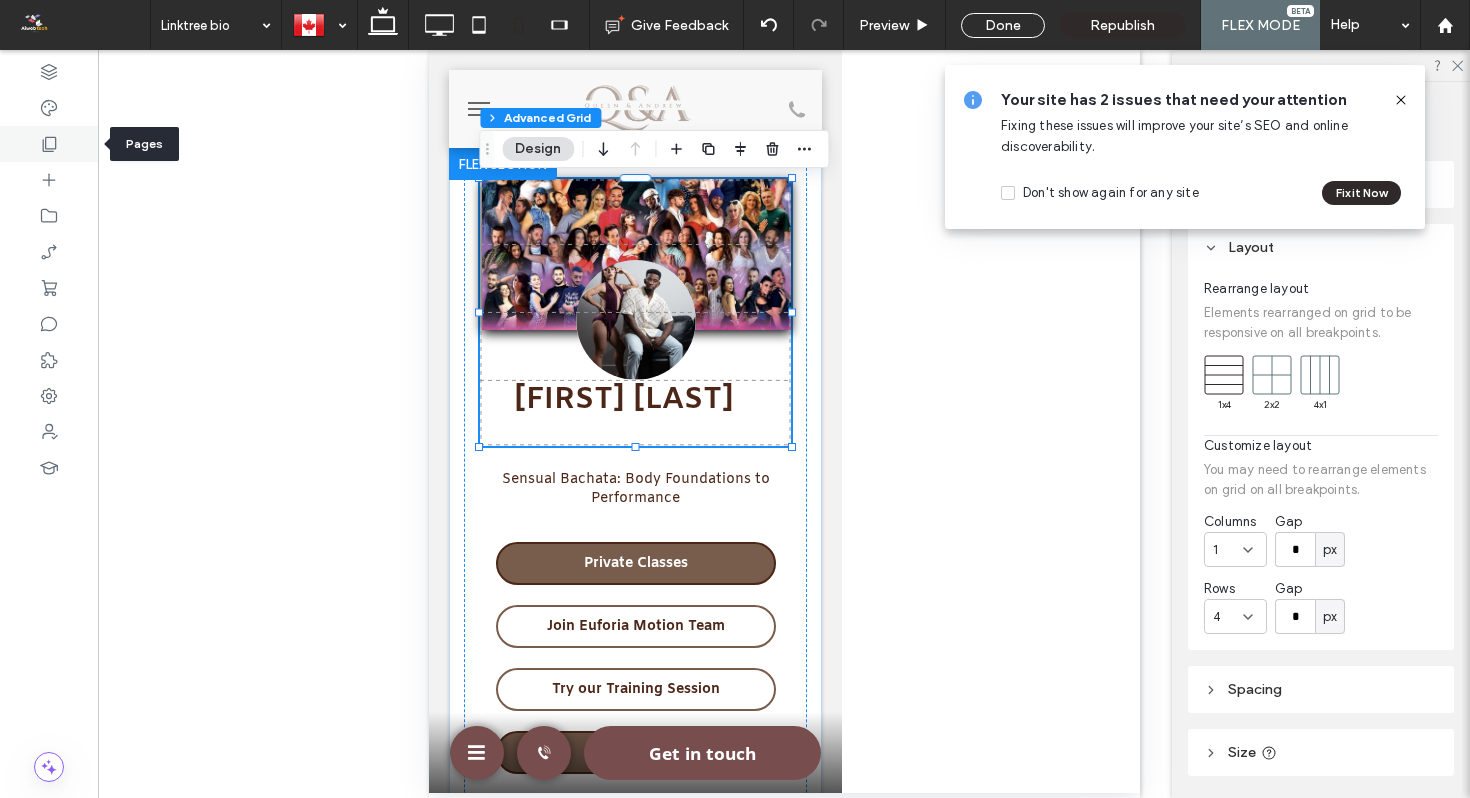 click at bounding box center [49, 144] 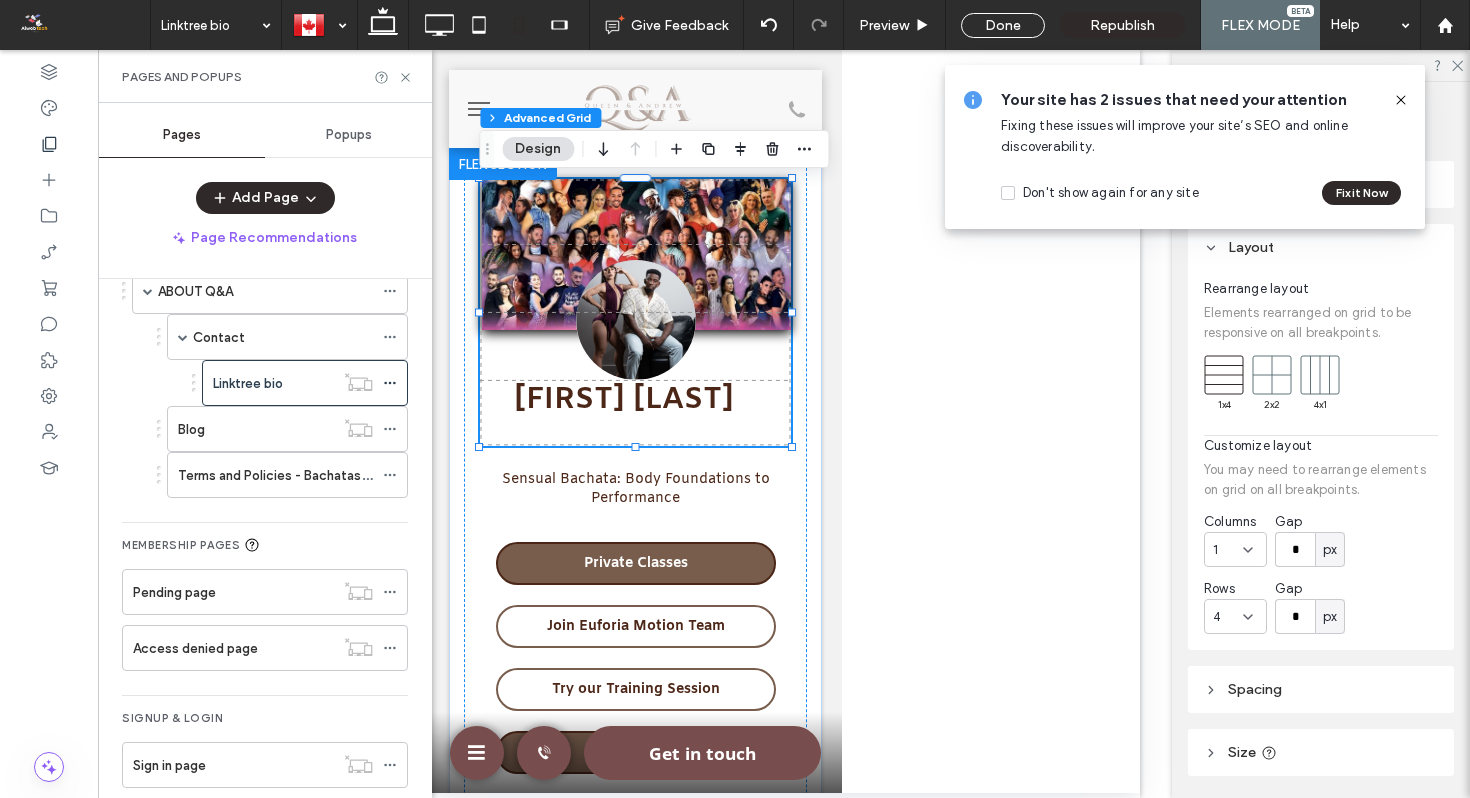scroll, scrollTop: 418, scrollLeft: 0, axis: vertical 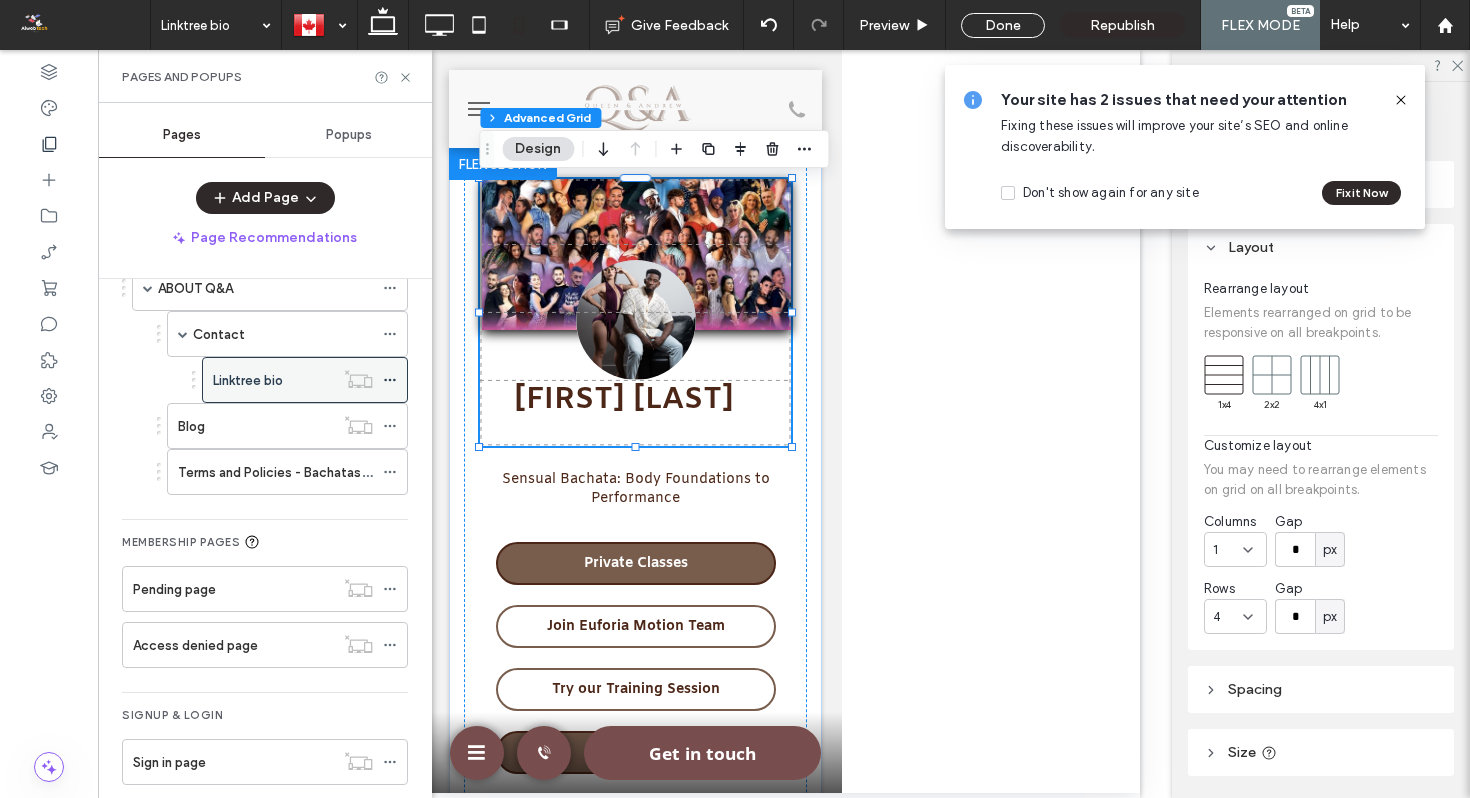 click 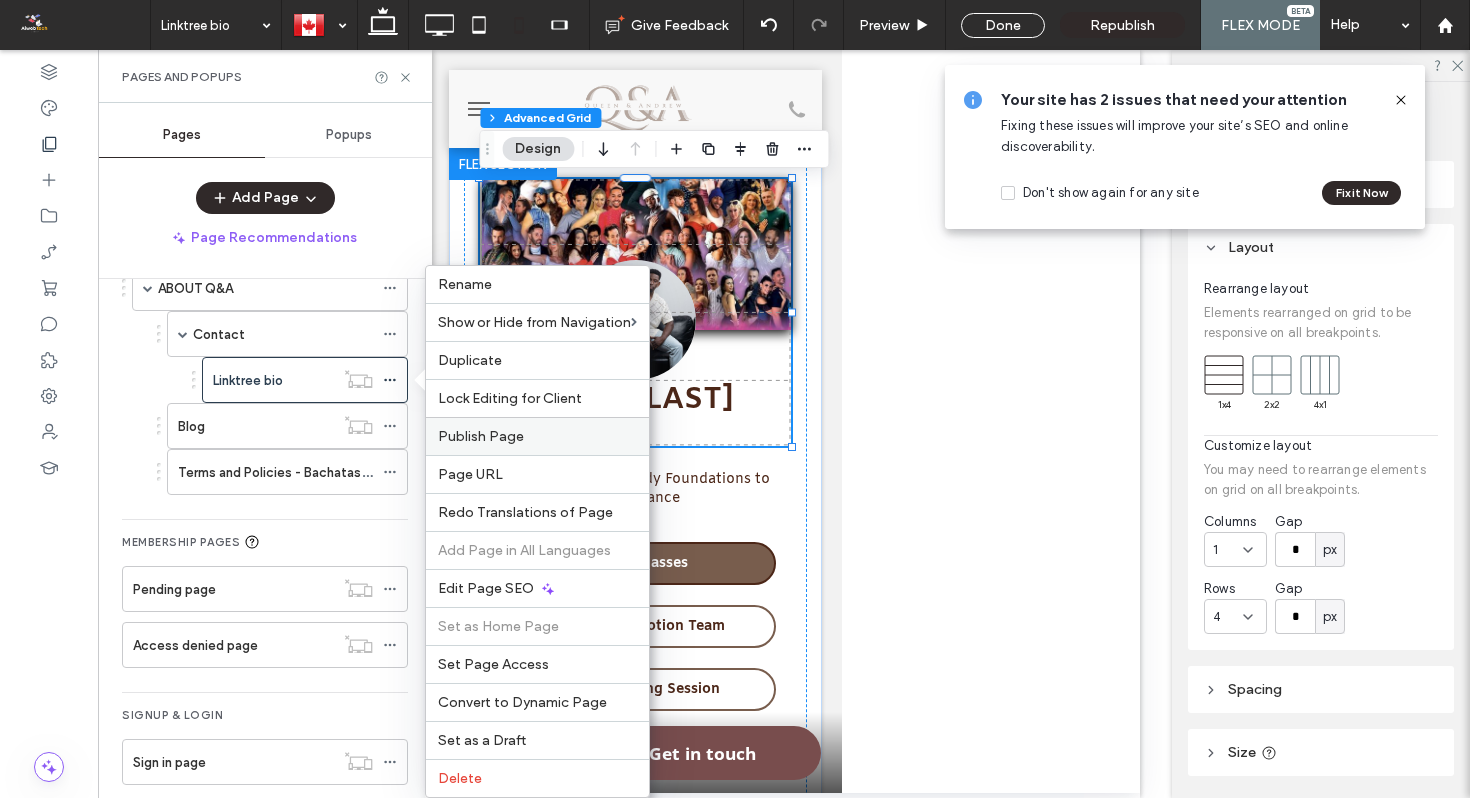 click on "Publish Page" at bounding box center [481, 436] 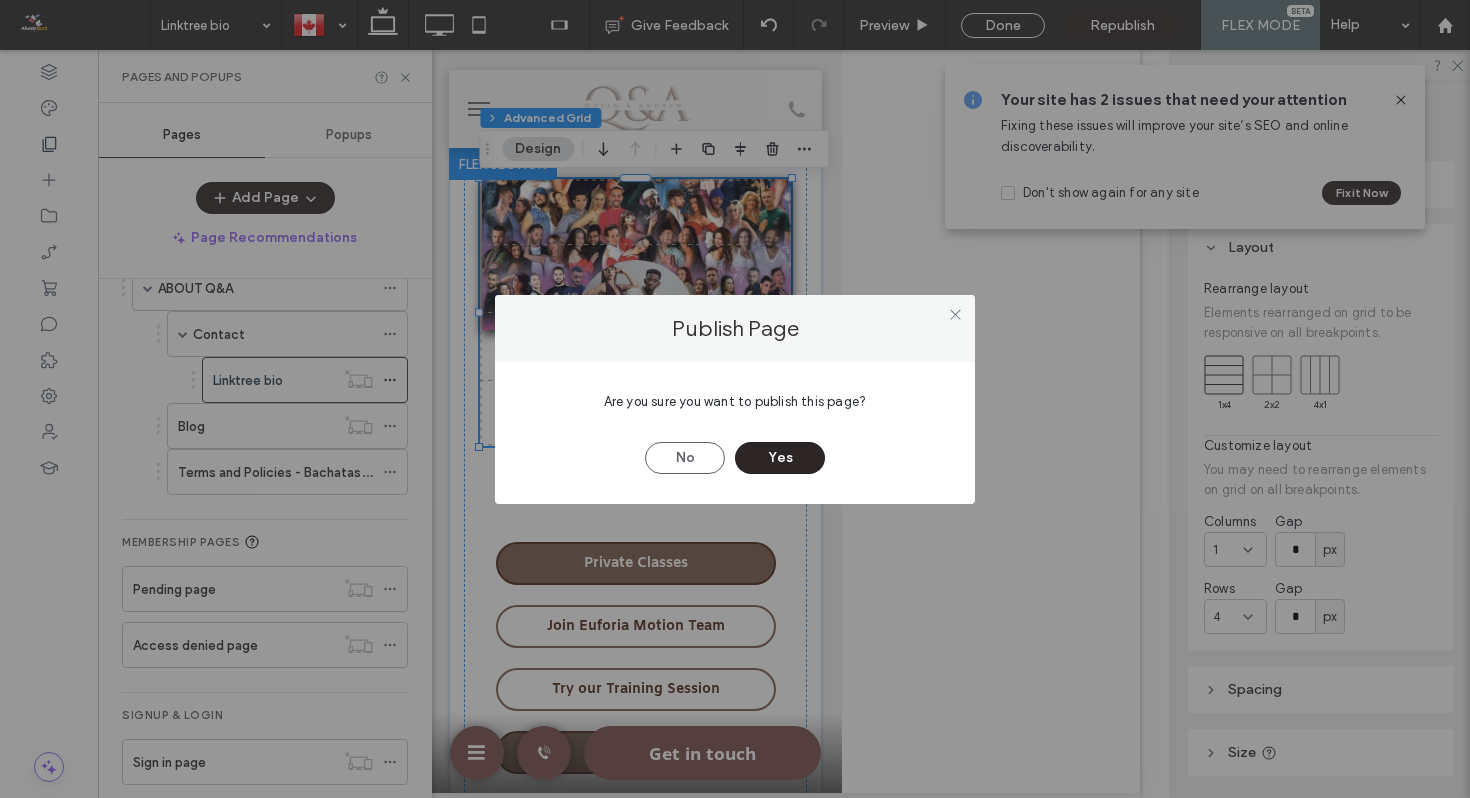 click on "Yes" at bounding box center (780, 458) 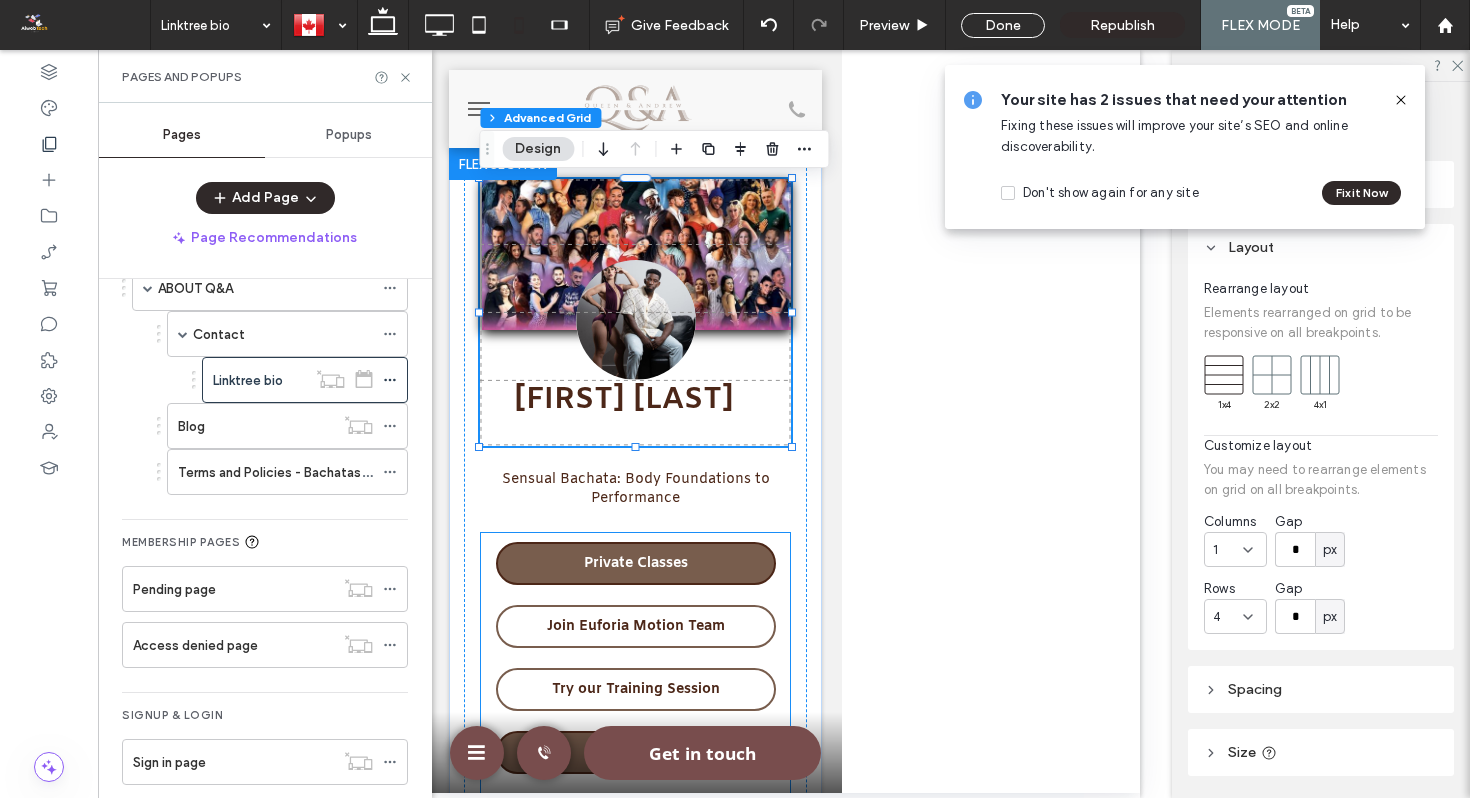 scroll, scrollTop: 8, scrollLeft: 0, axis: vertical 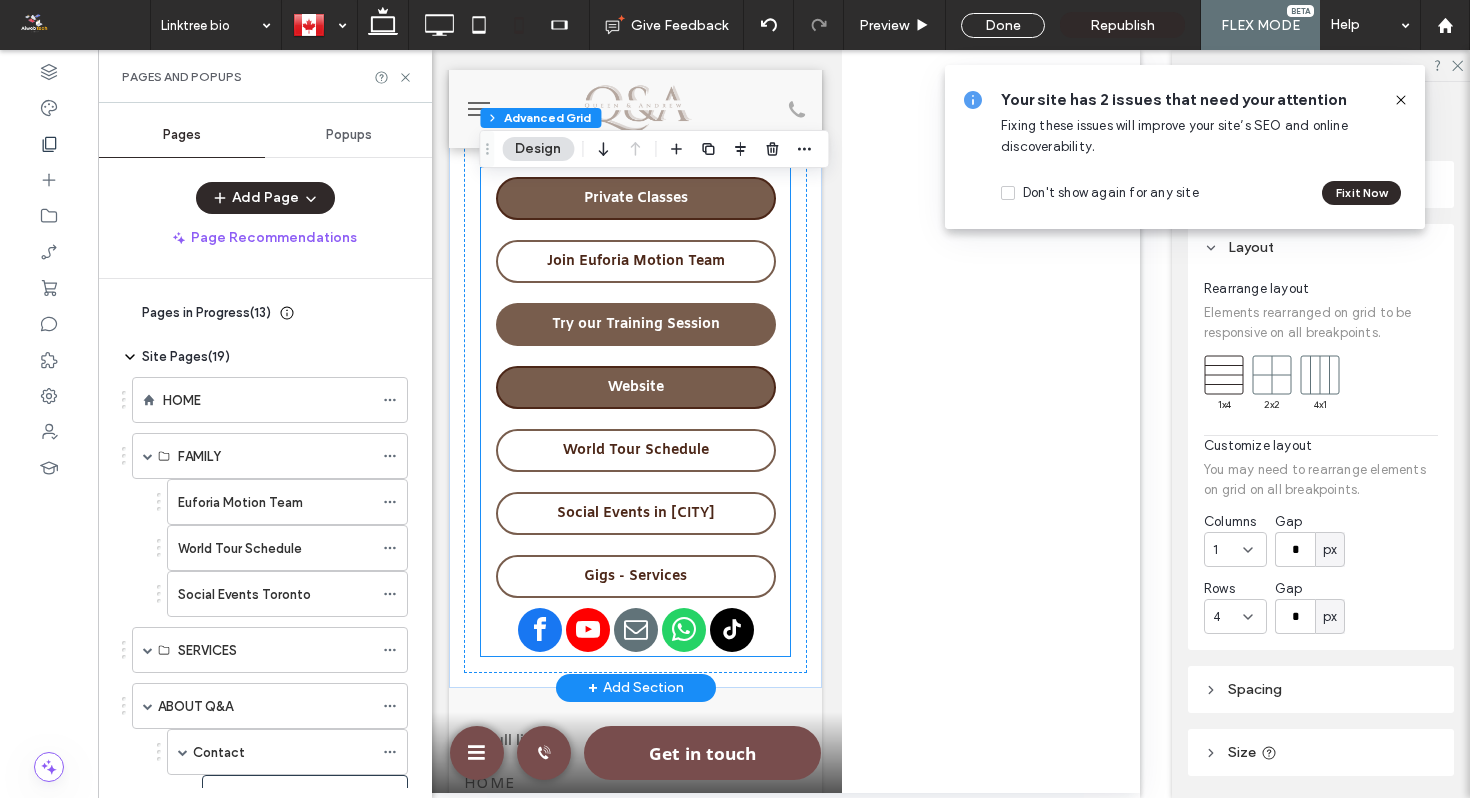 click on "Try our Training Session" at bounding box center [635, 324] 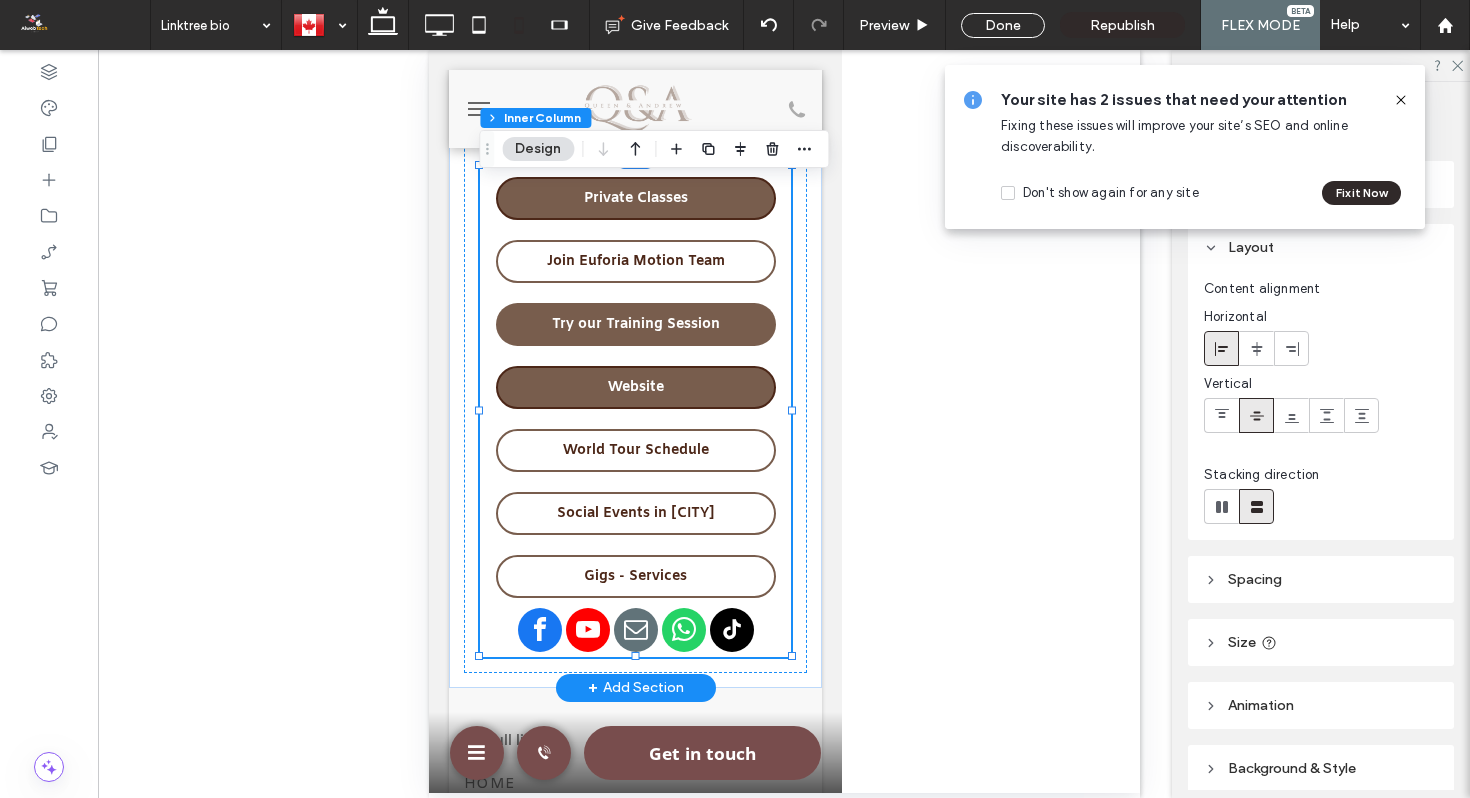 click on "Try our Training Session" at bounding box center [635, 324] 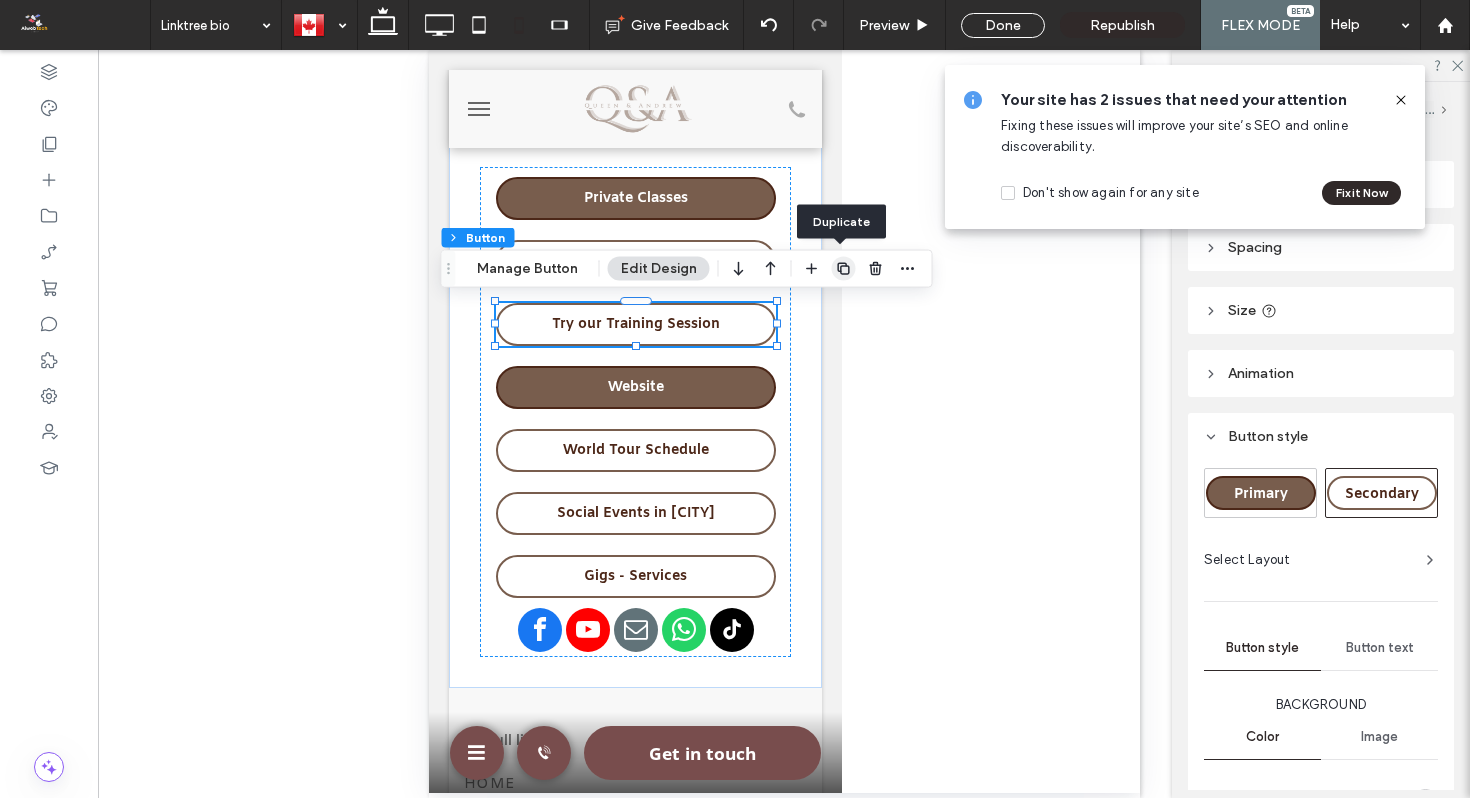 click 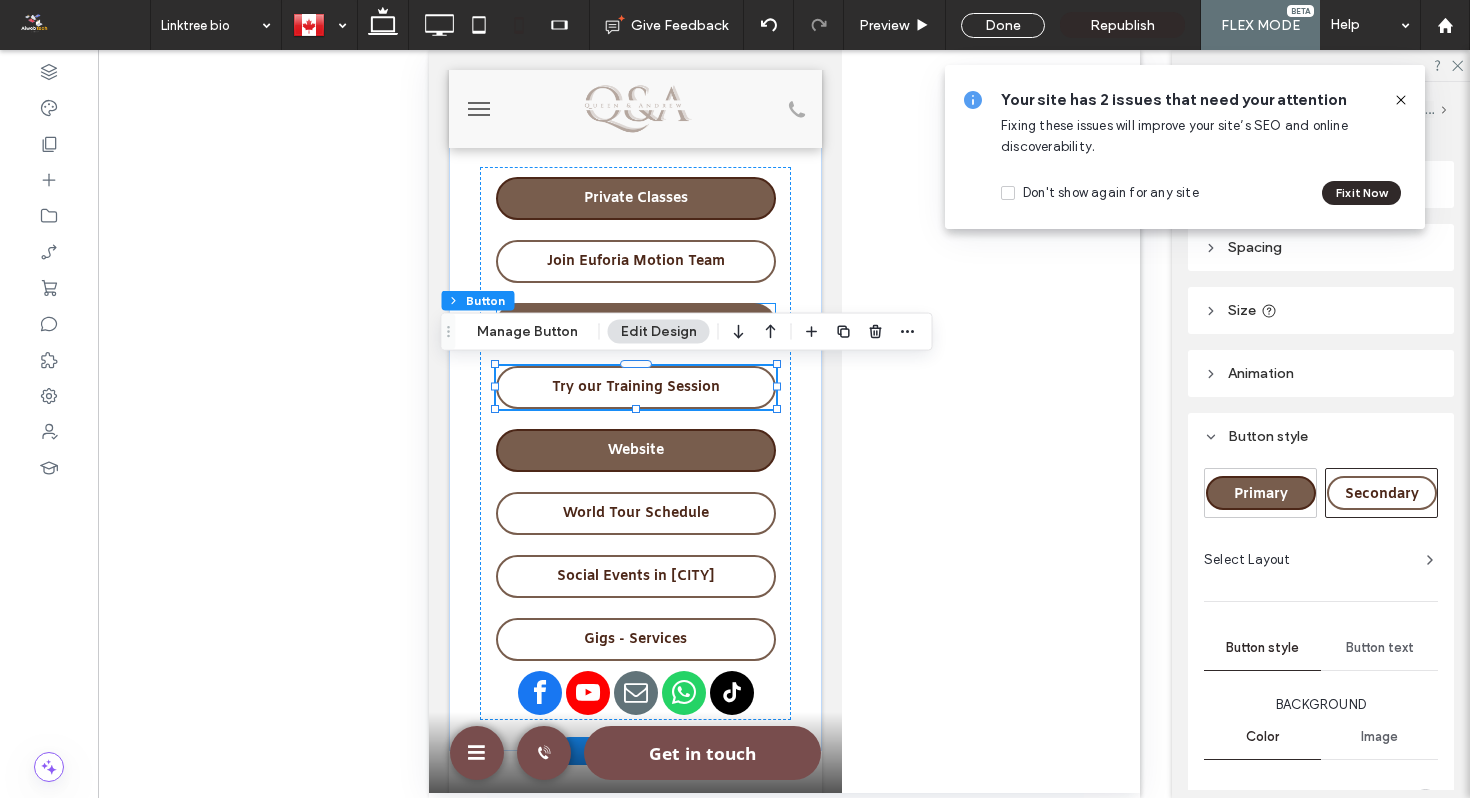 click on "Try our Training Session" at bounding box center [635, 324] 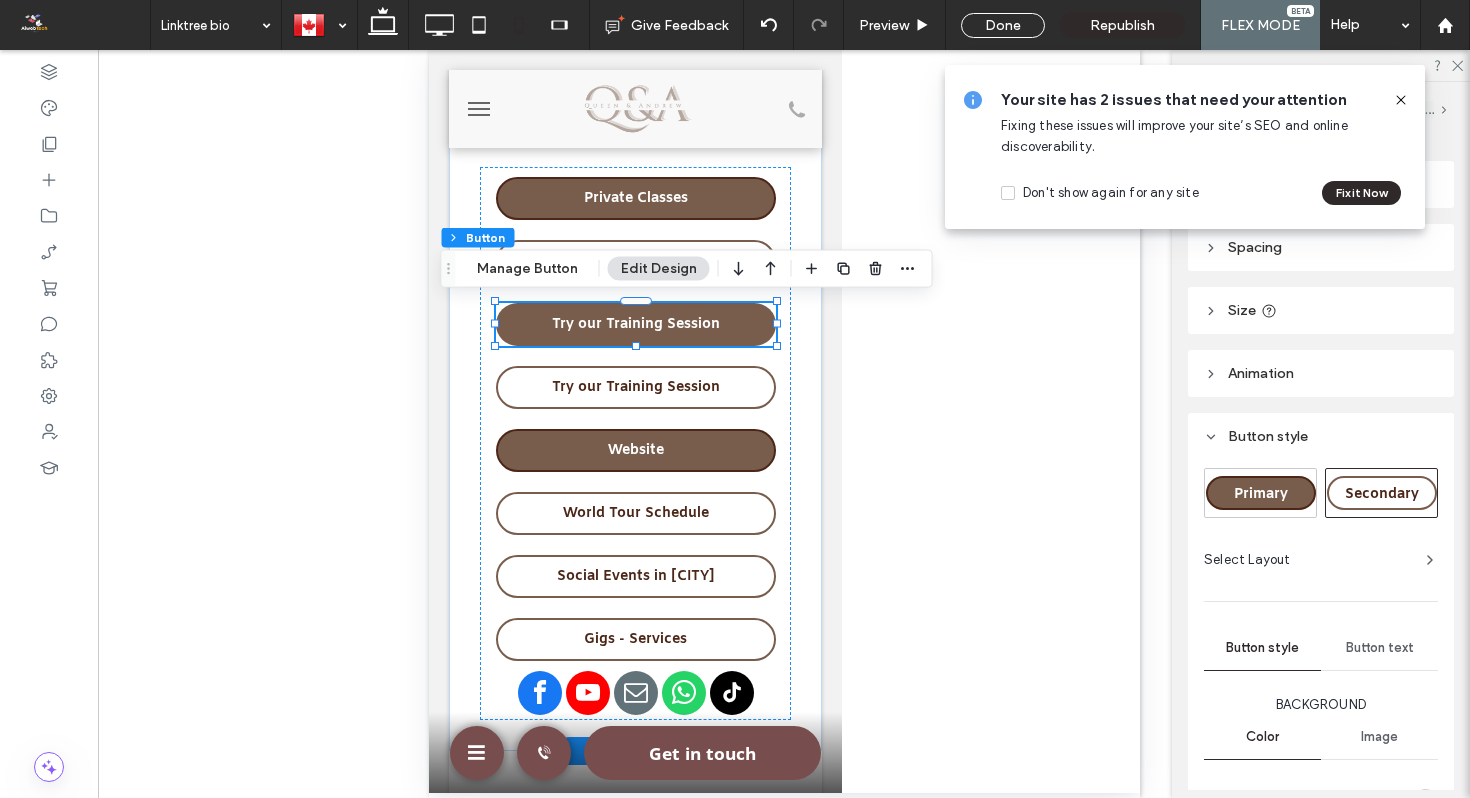 click on "Try our Training Session" at bounding box center [635, 324] 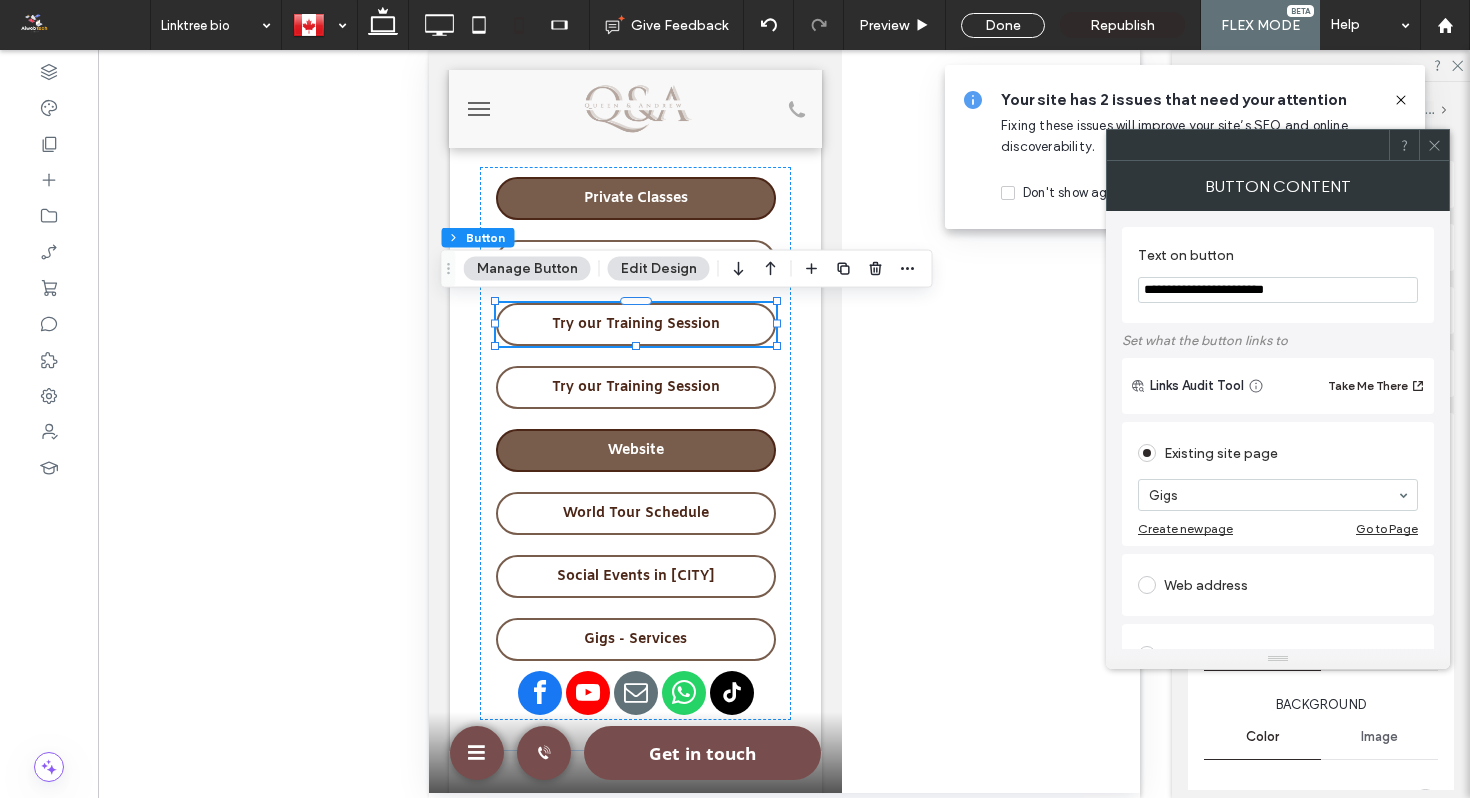click on "**********" at bounding box center [1278, 290] 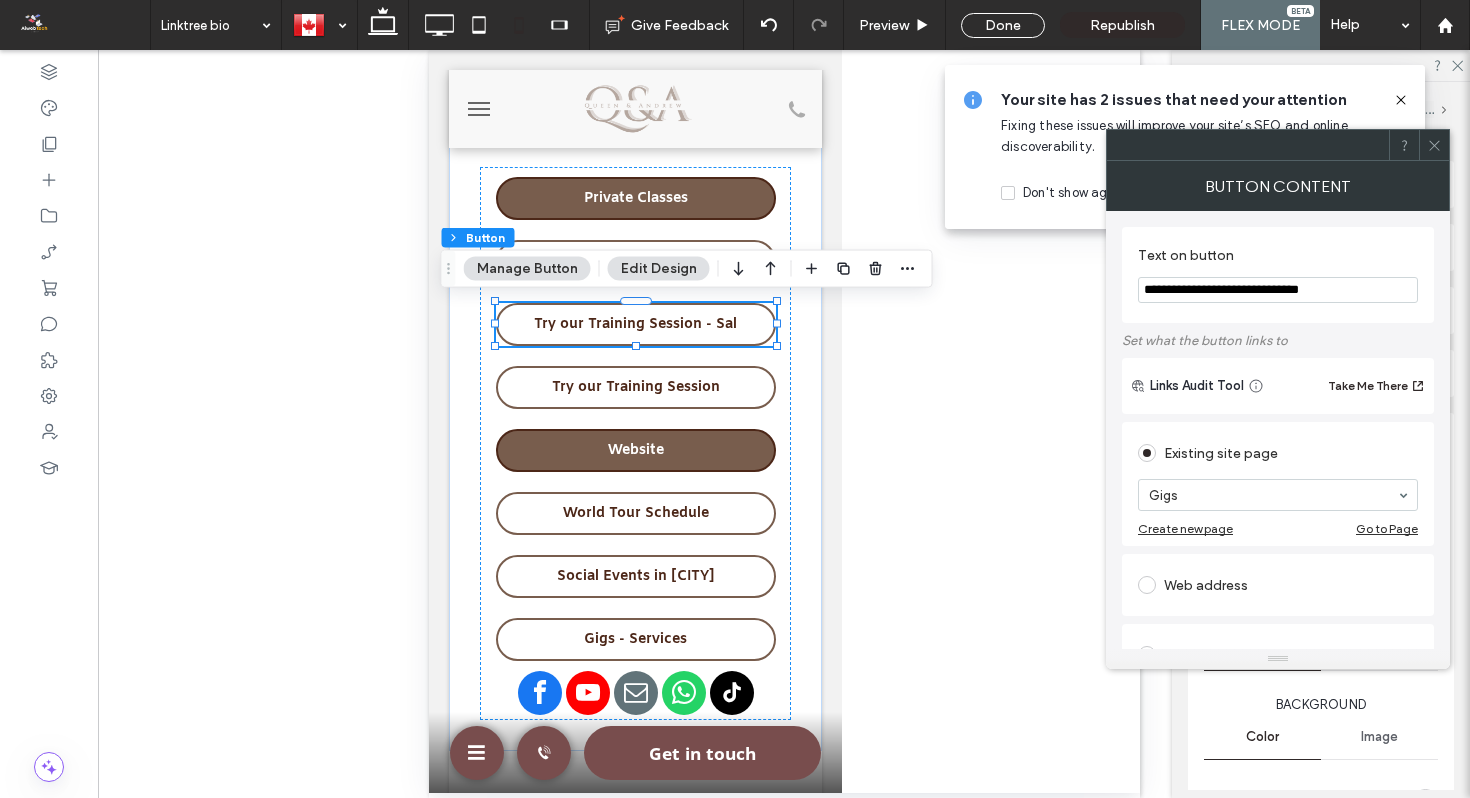 type on "**********" 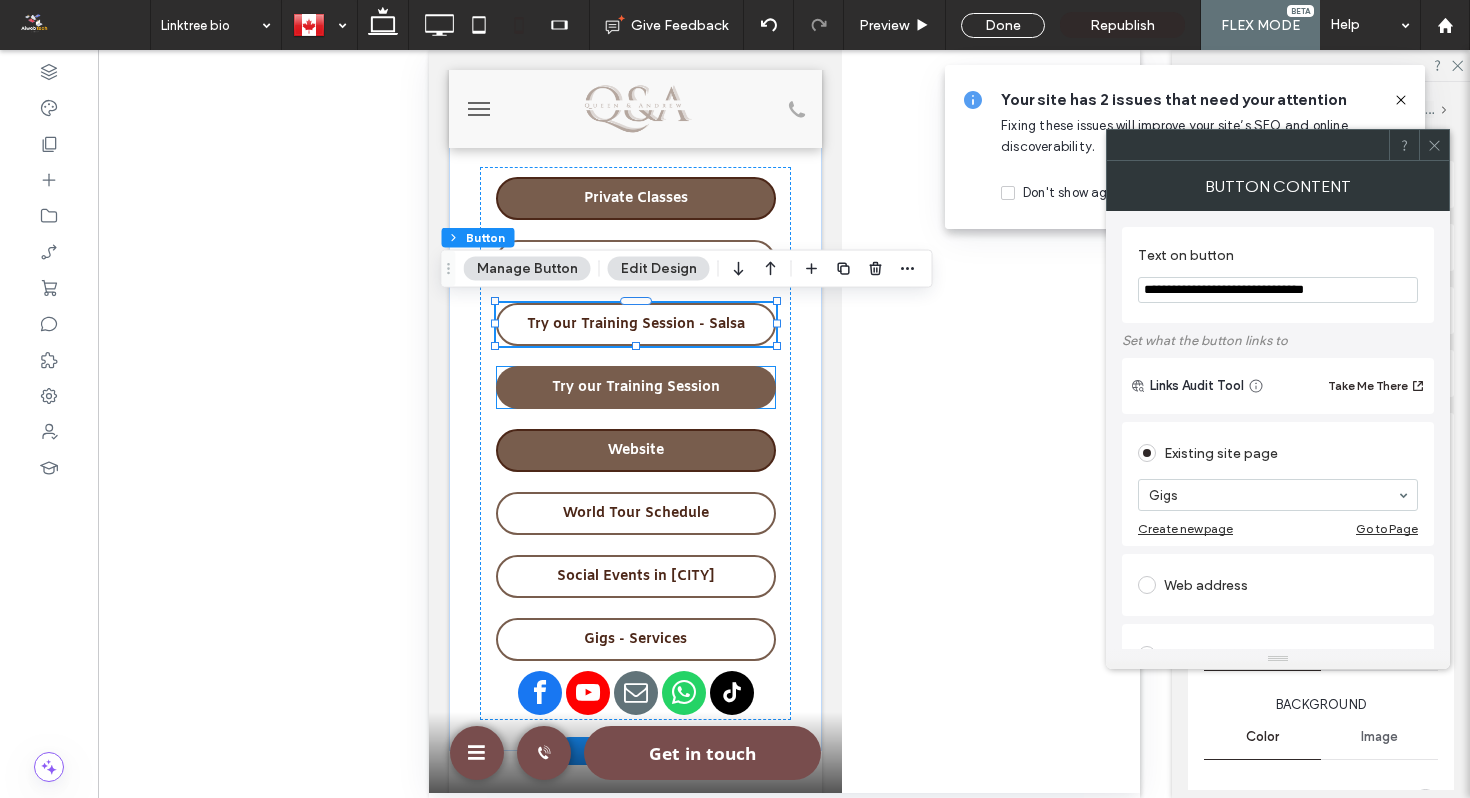 click on "Try our Training Session" at bounding box center (635, 387) 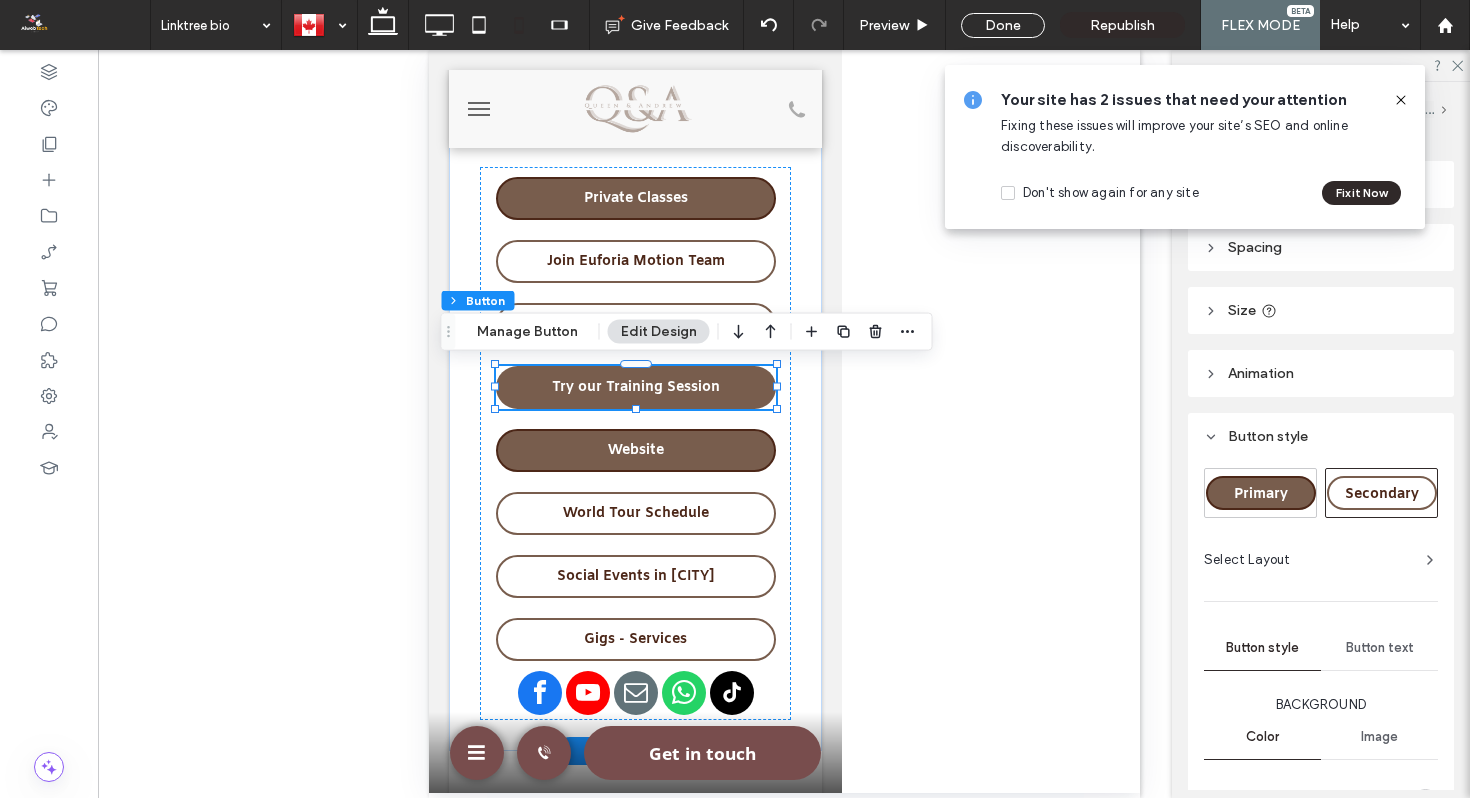 click on "Try our Training Session" at bounding box center (635, 387) 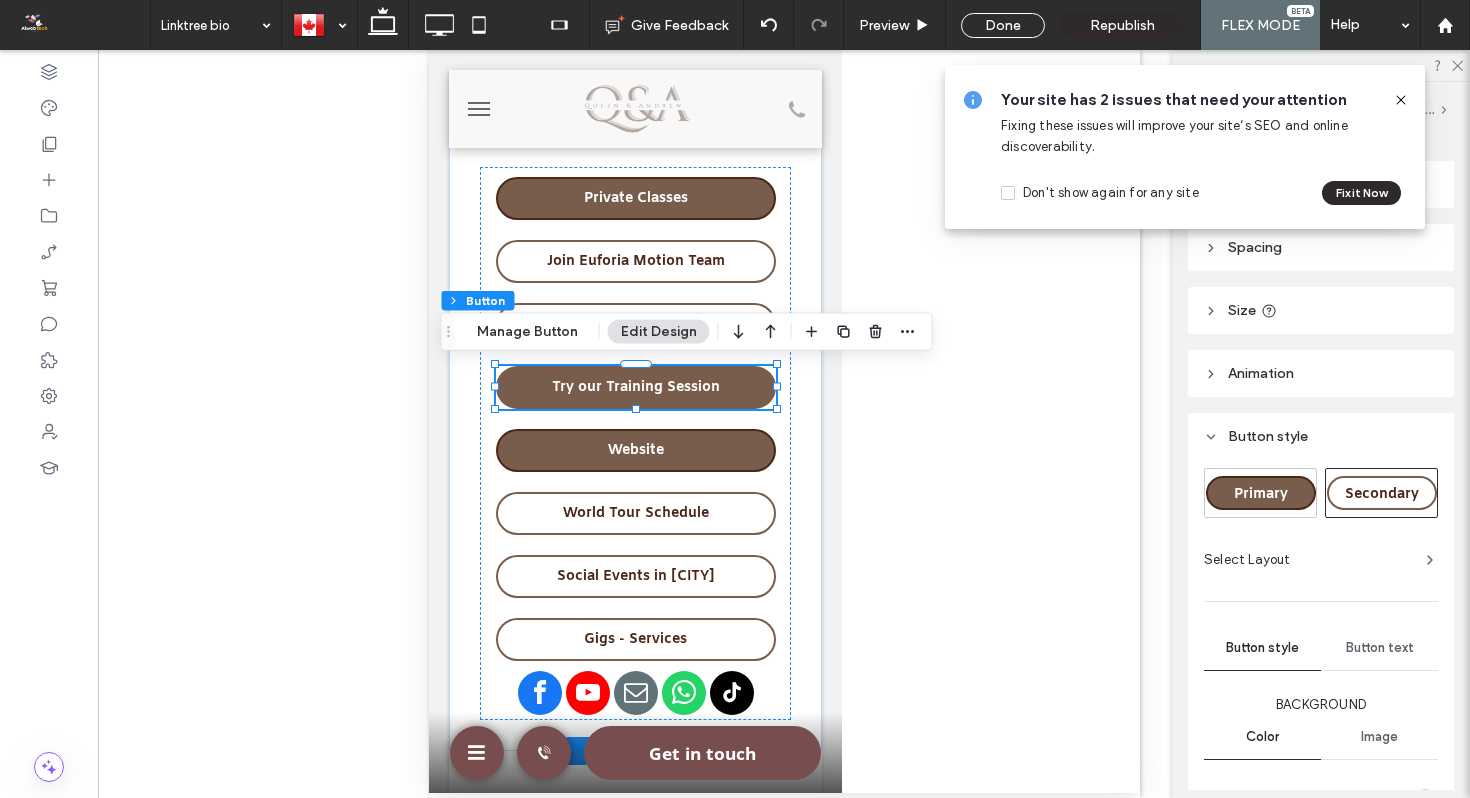 click on "Try our Training Session" at bounding box center [635, 387] 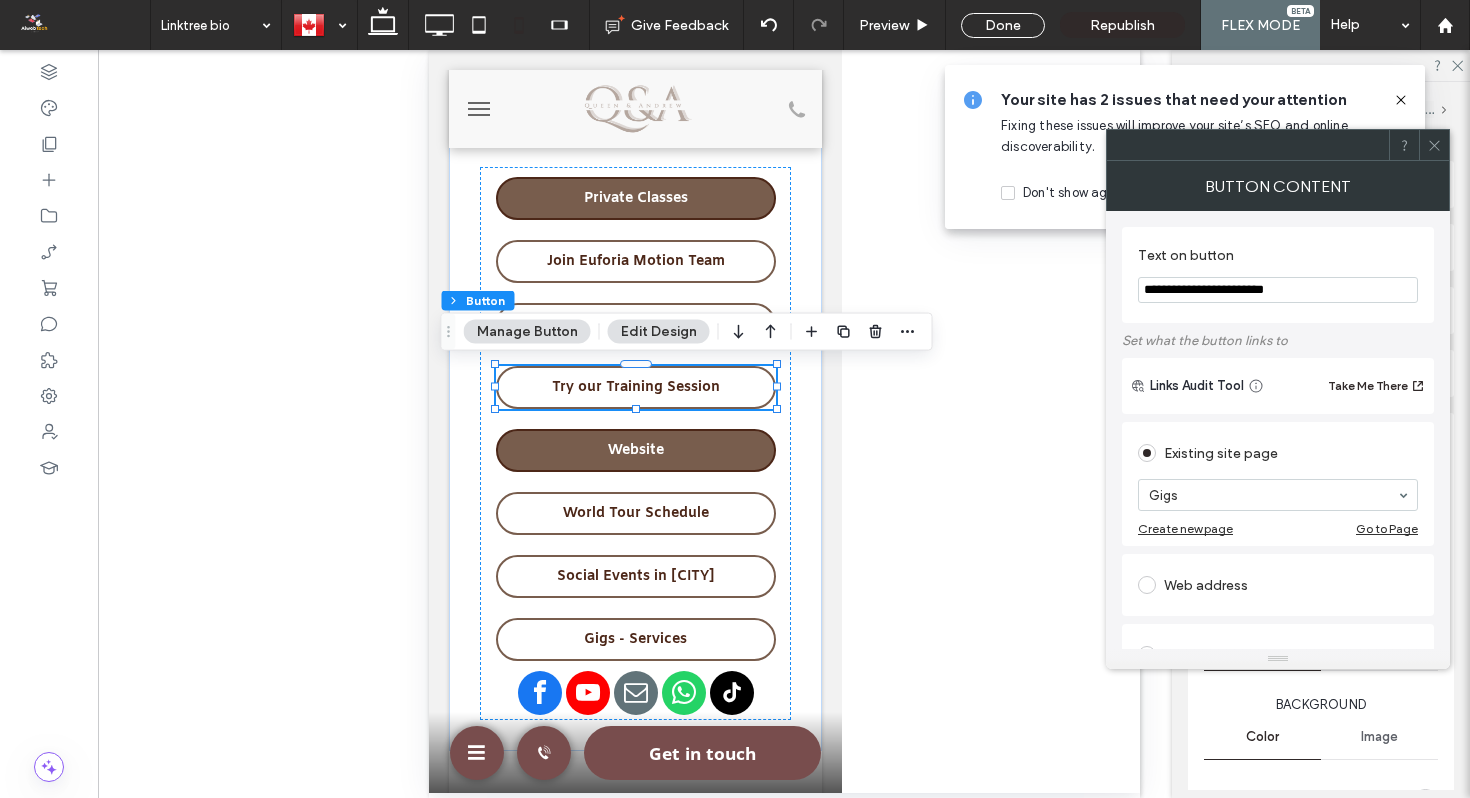 click on "**********" at bounding box center (1278, 290) 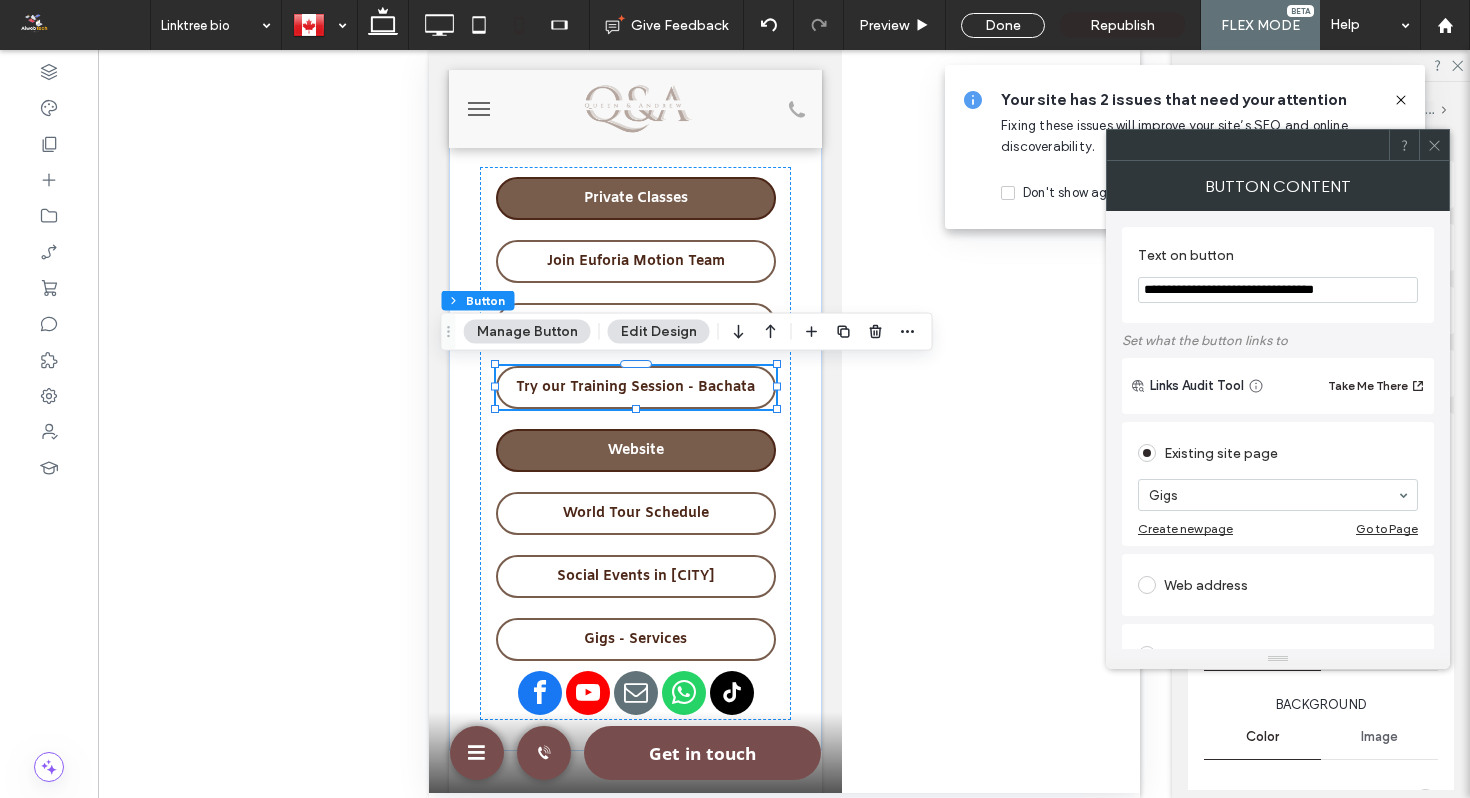 type on "**********" 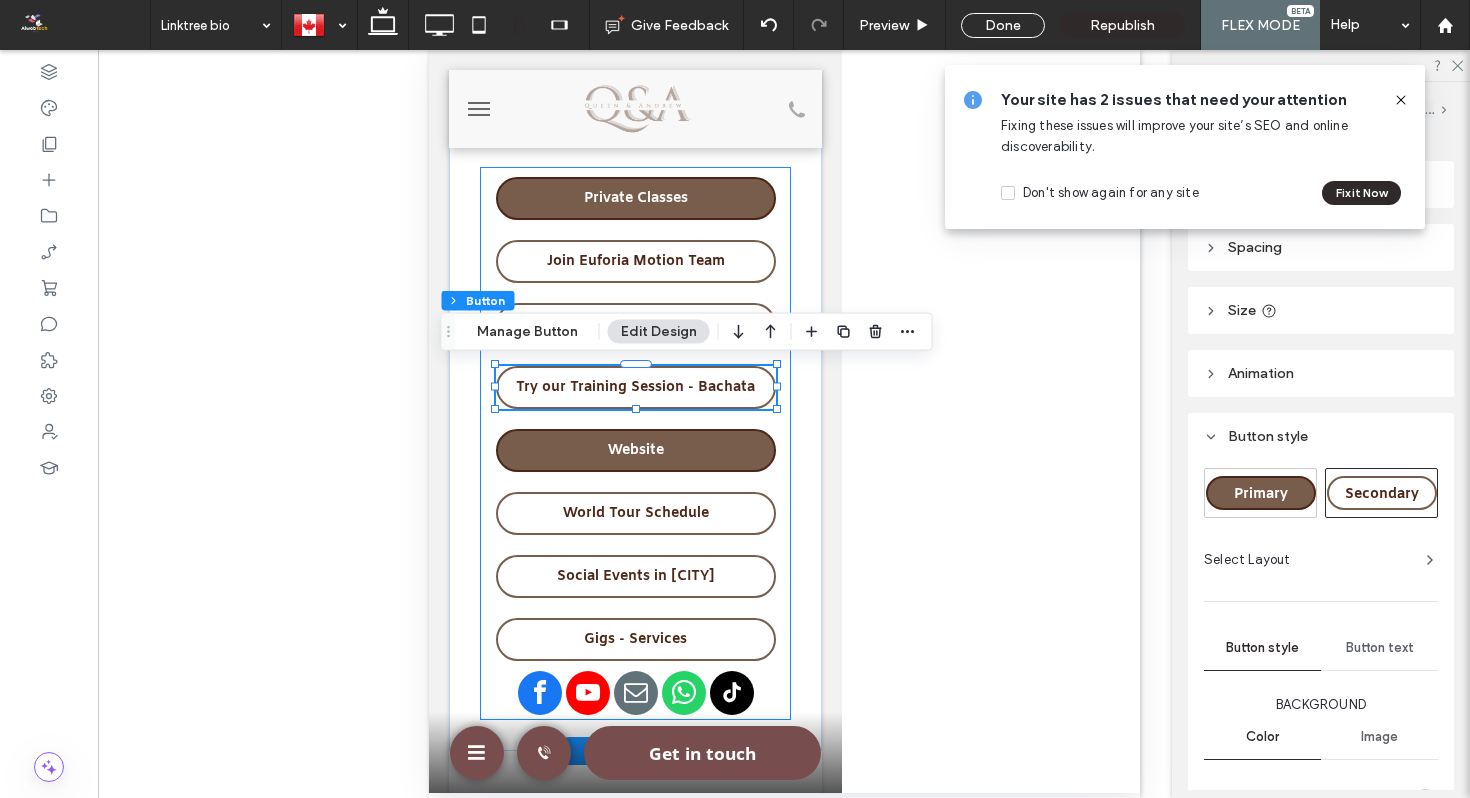 click on "Join Euforia Motion Team
Website
World Tour Schedule
Social Events in [CITY]
Private Classes
Gigs - Services
Try our Training Session - Salsa
Try our Training Session - Bachata" at bounding box center (634, 443) 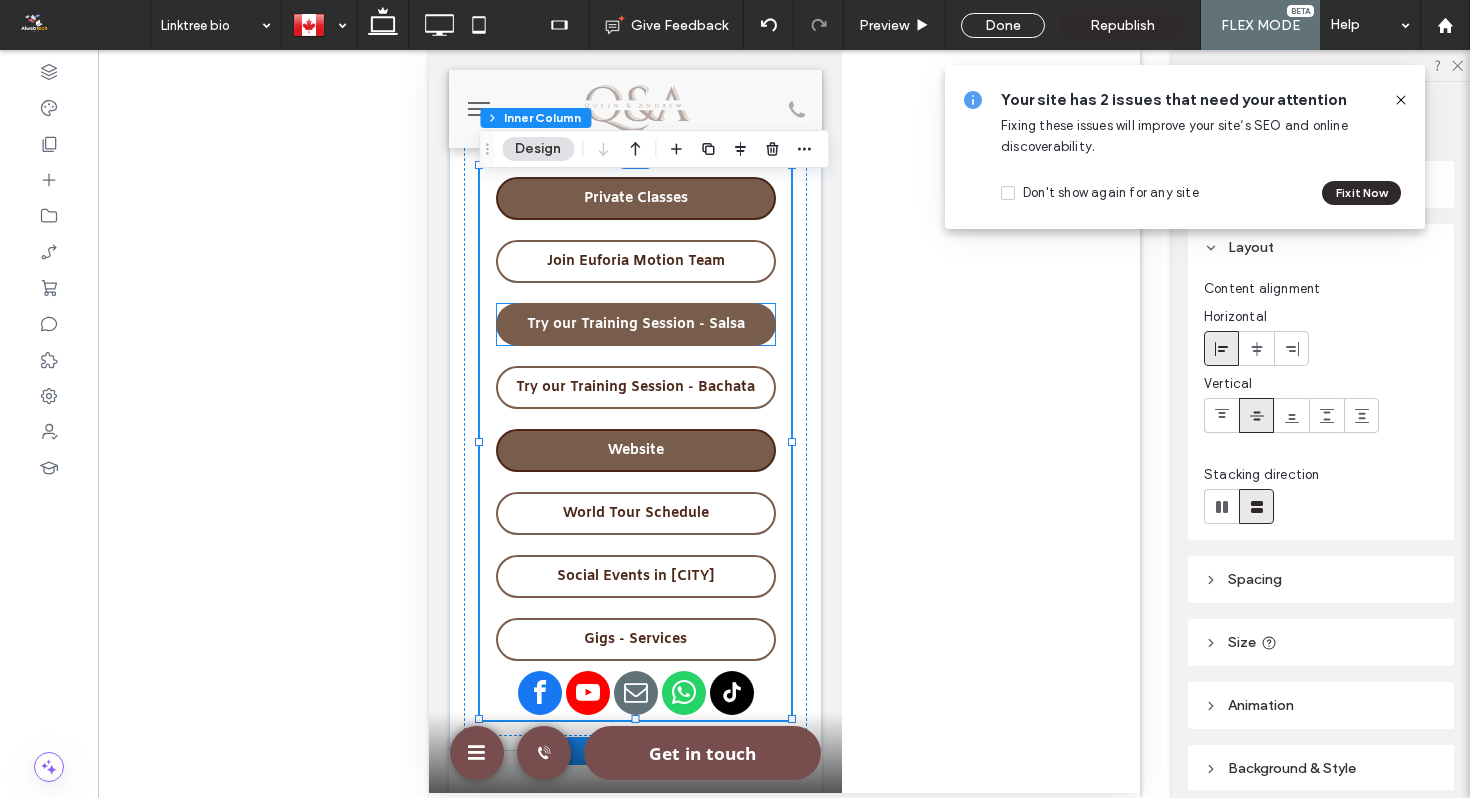 click on "Try our Training Session - Salsa" at bounding box center (635, 324) 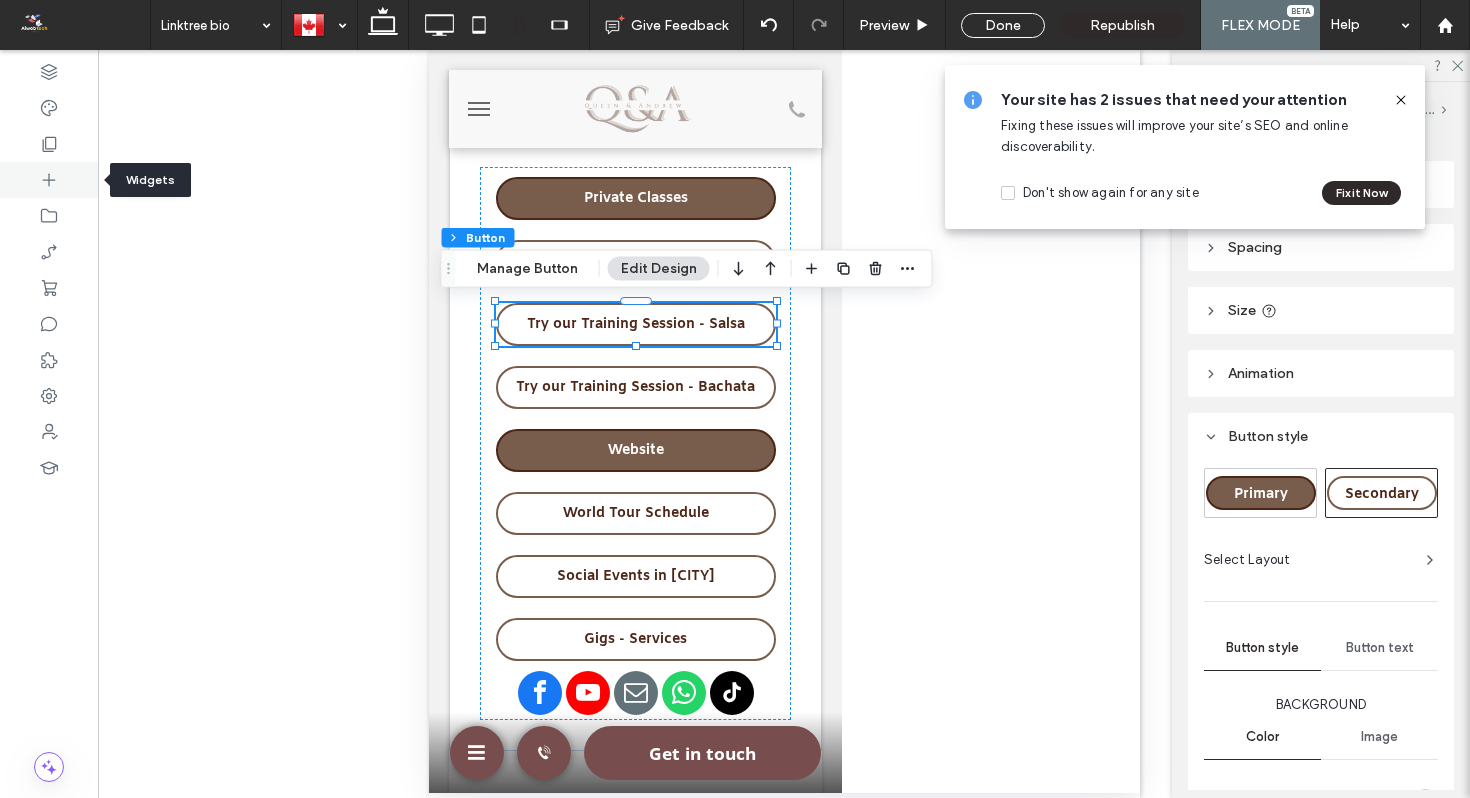 click 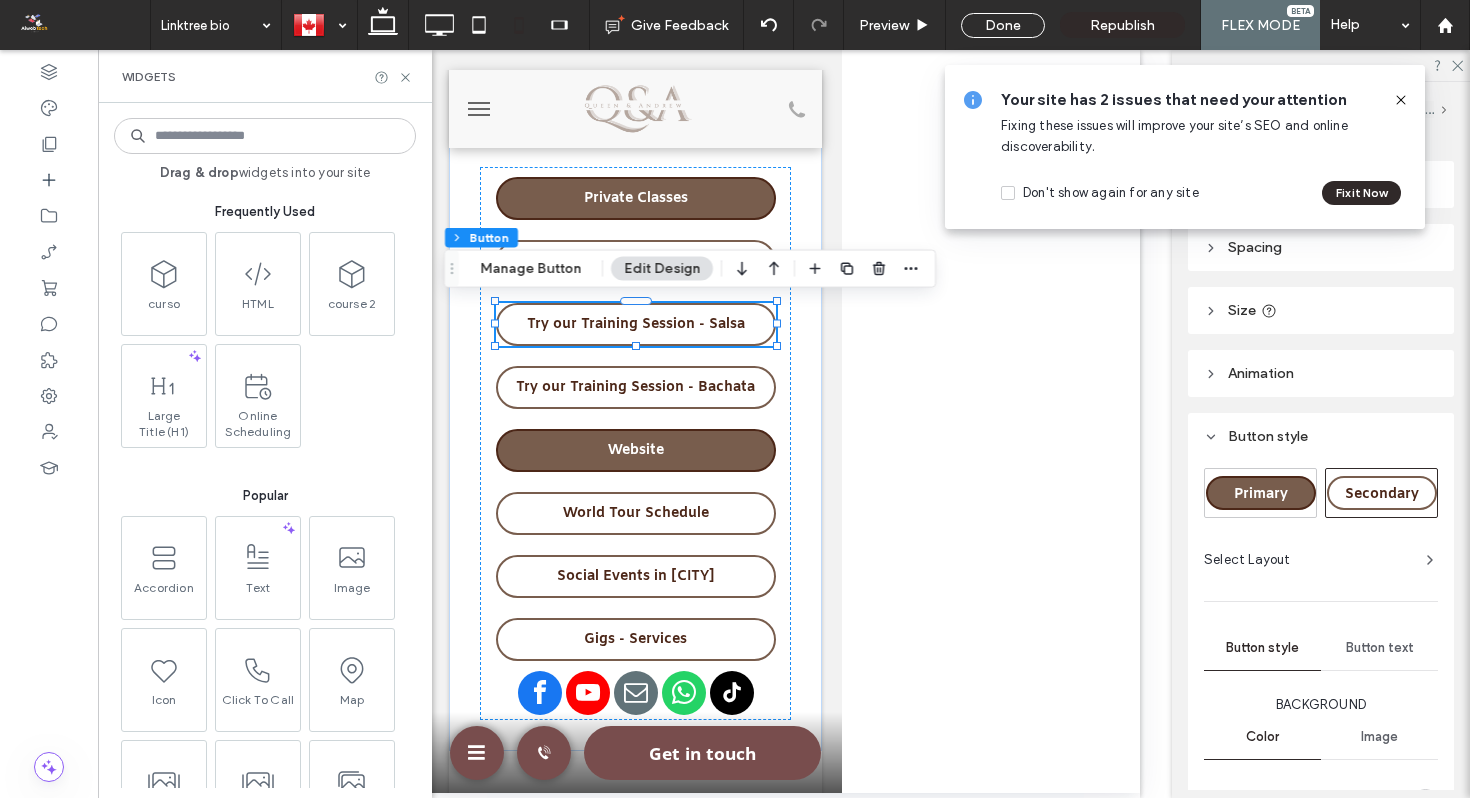 scroll, scrollTop: 57, scrollLeft: 0, axis: vertical 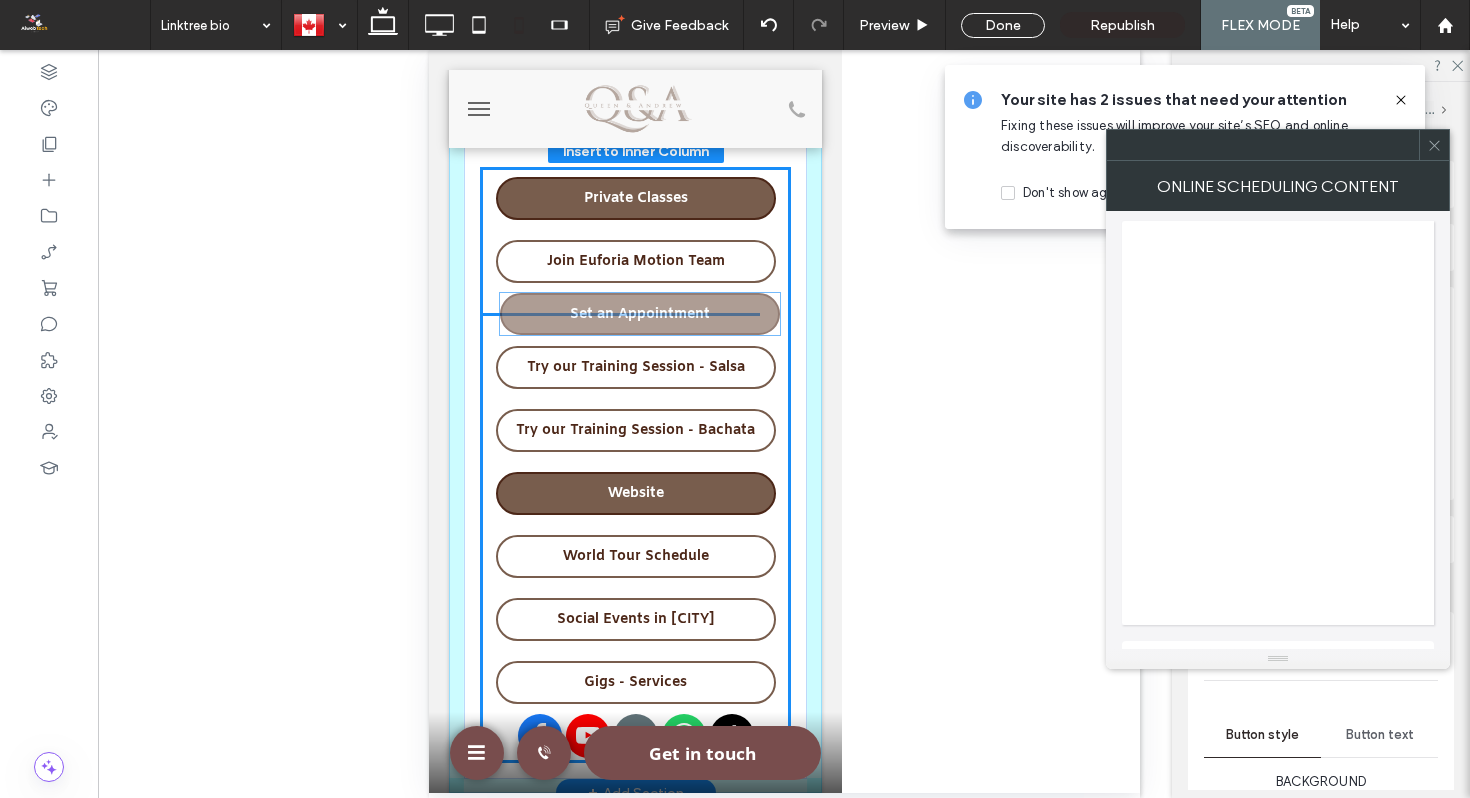 drag, startPoint x: 681, startPoint y: 308, endPoint x: 701, endPoint y: 309, distance: 20.024984 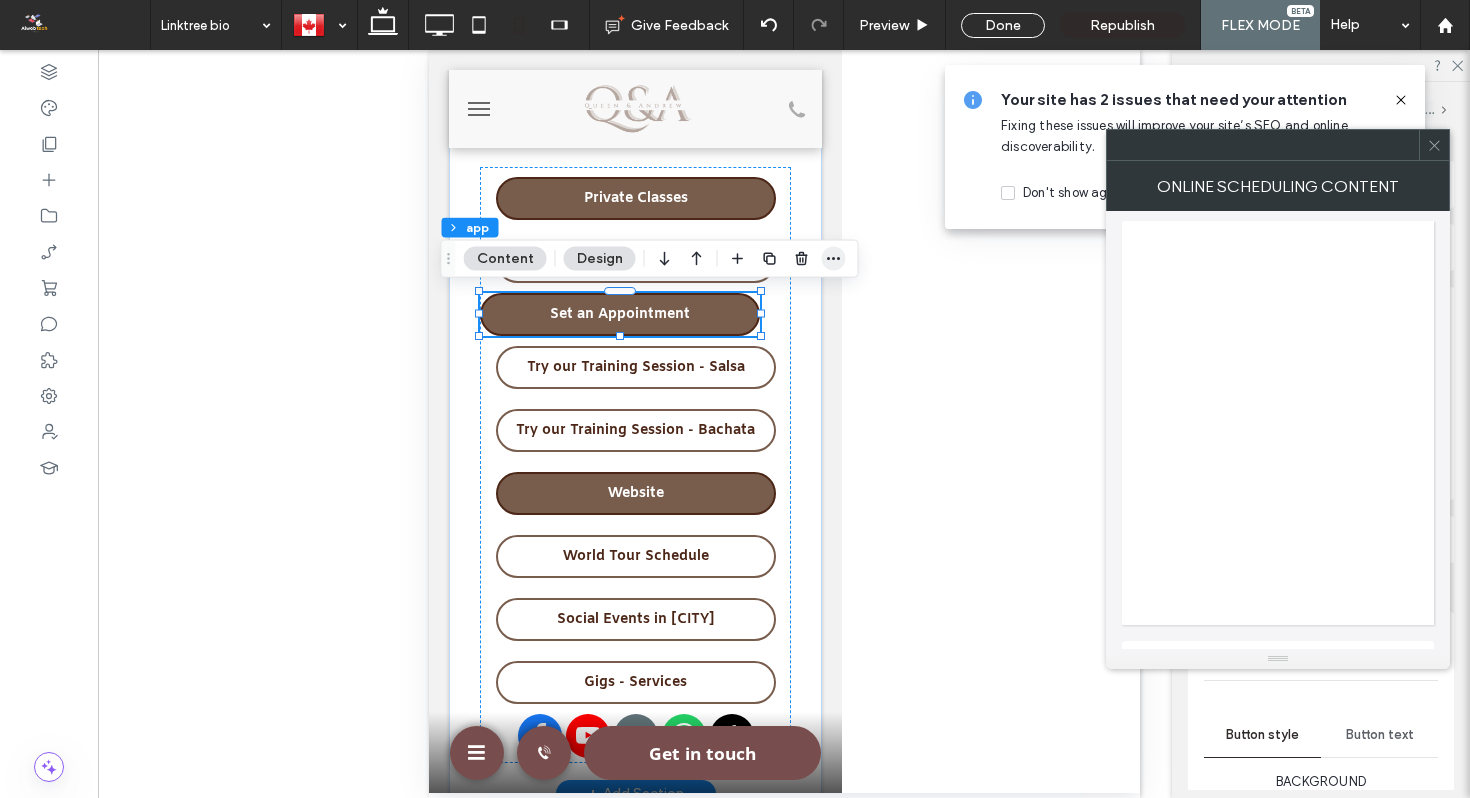 click 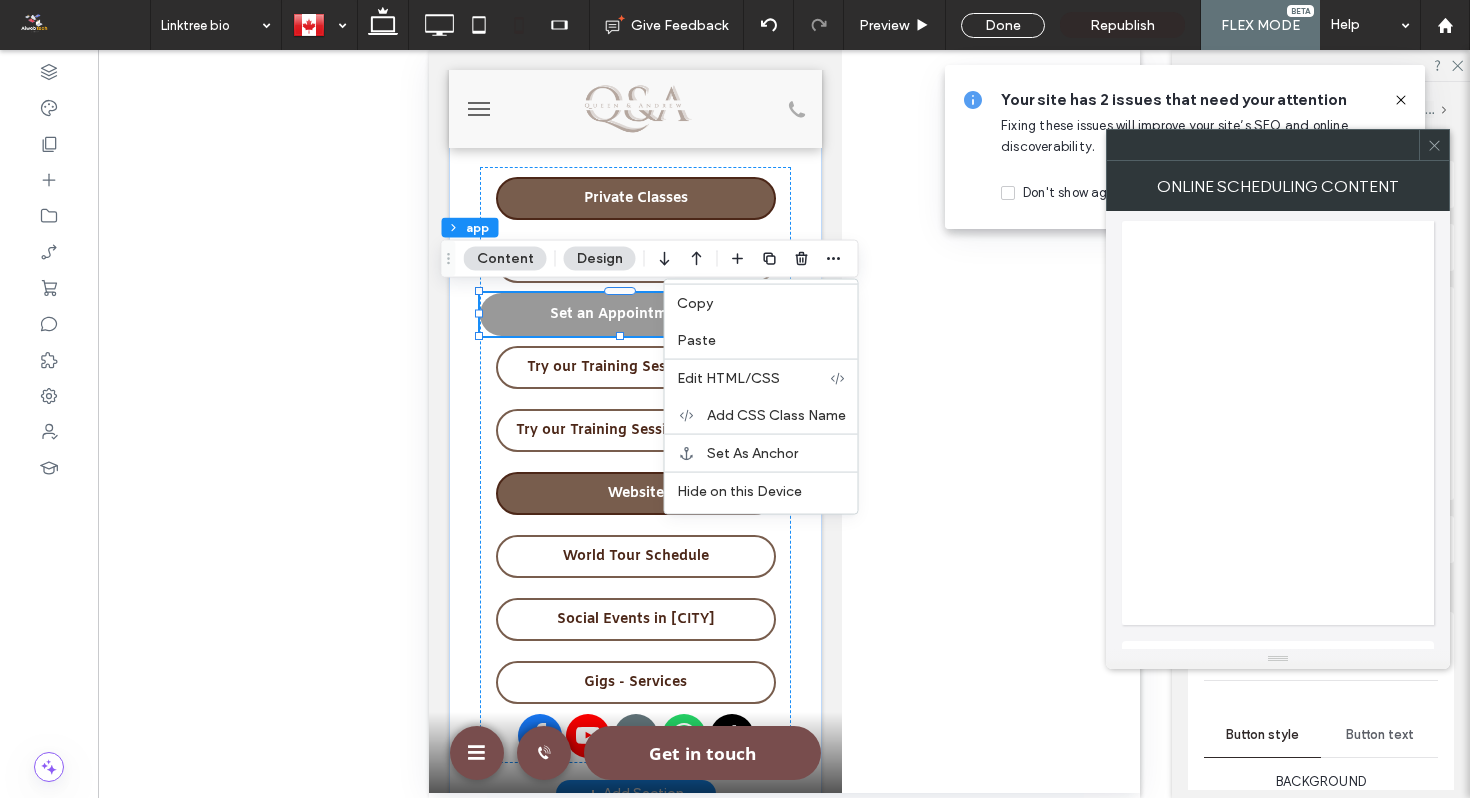 click on "Set an Appointment" at bounding box center (619, 314) 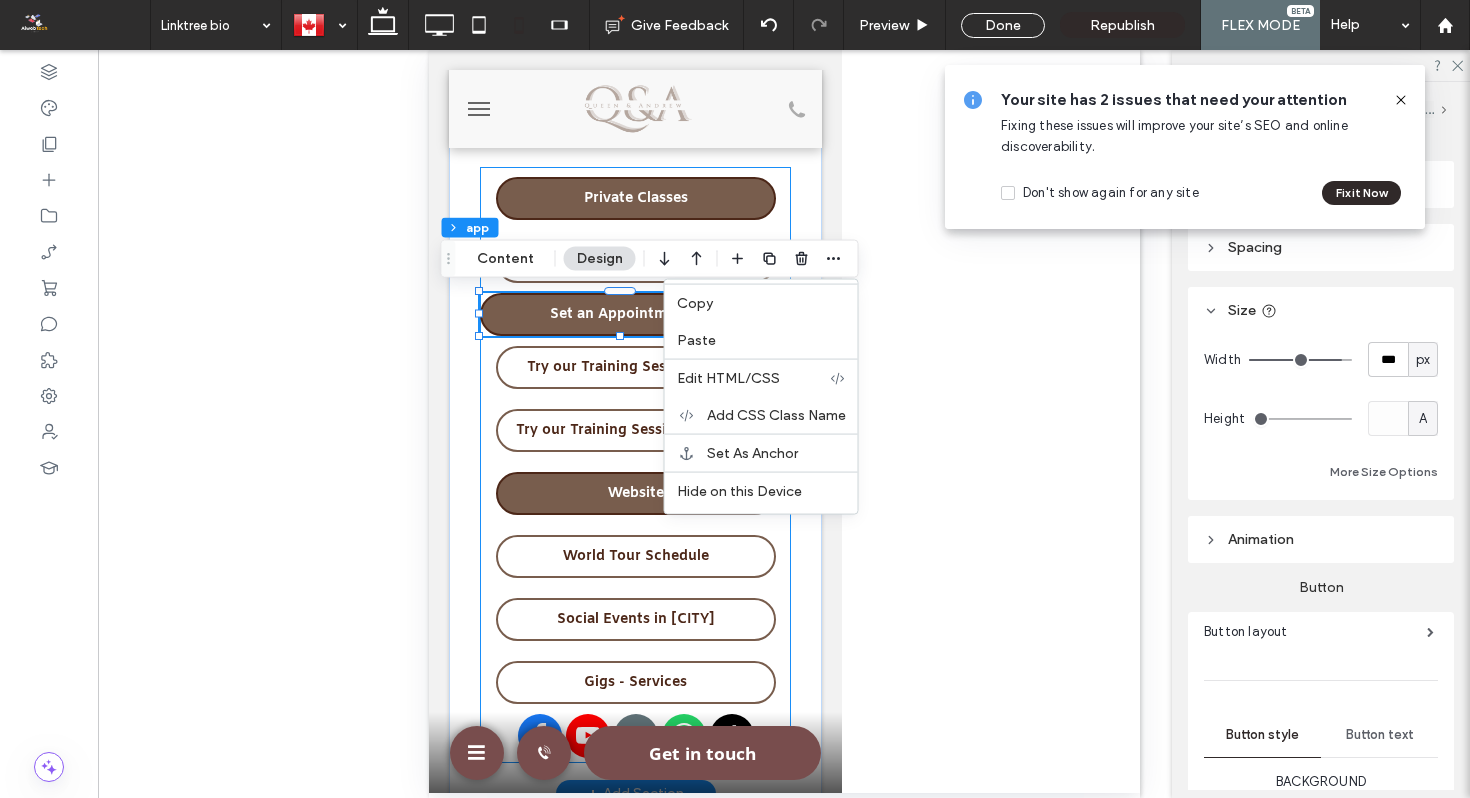 click on "Join Euforia Motion Team
Website
World Tour Schedule
Social Events in [CITY]
Private Classes
Gigs - Services
Set an Appointment
Try our Training Session - Salsa
Try our Training Session - Bachata" at bounding box center [634, 465] 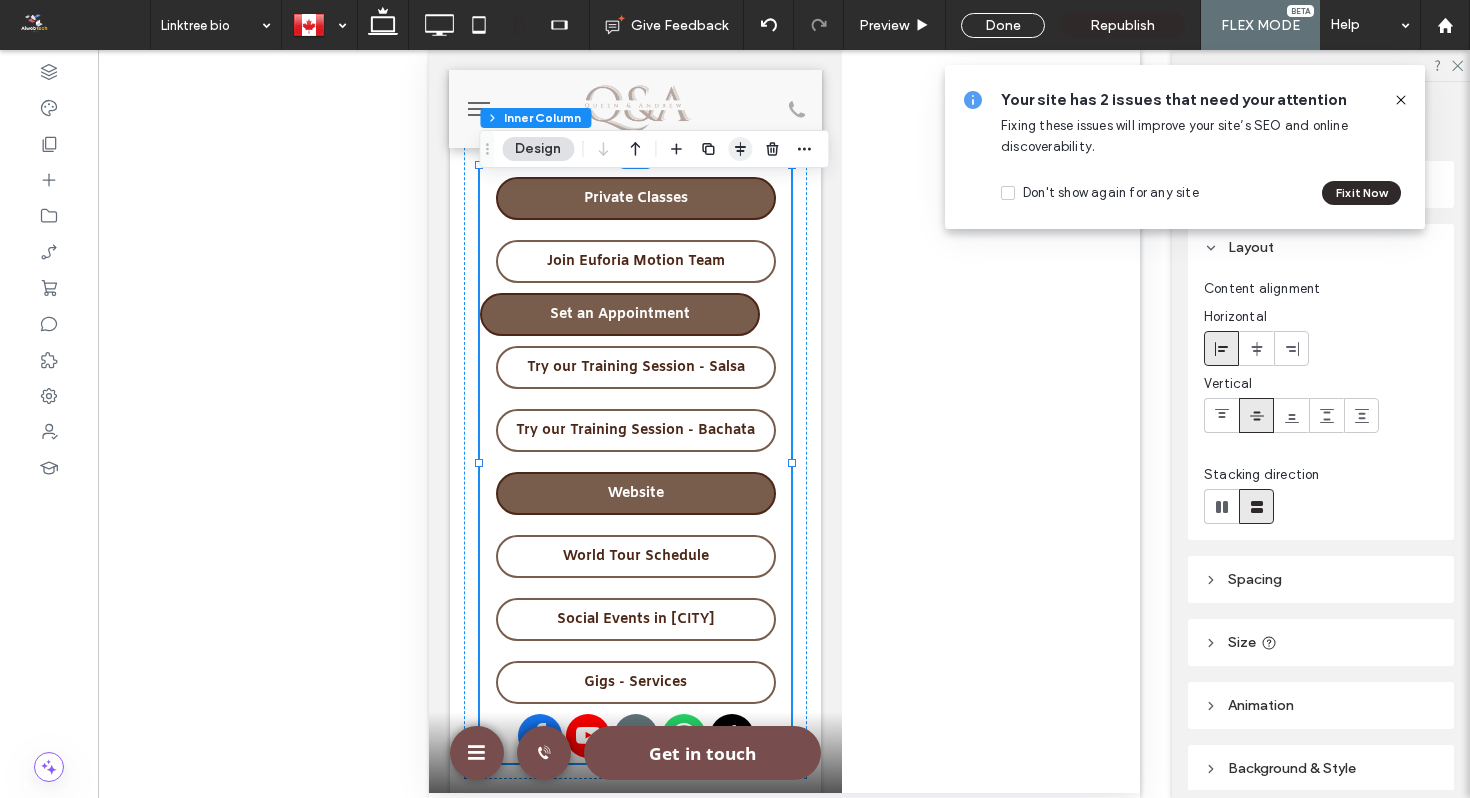 click 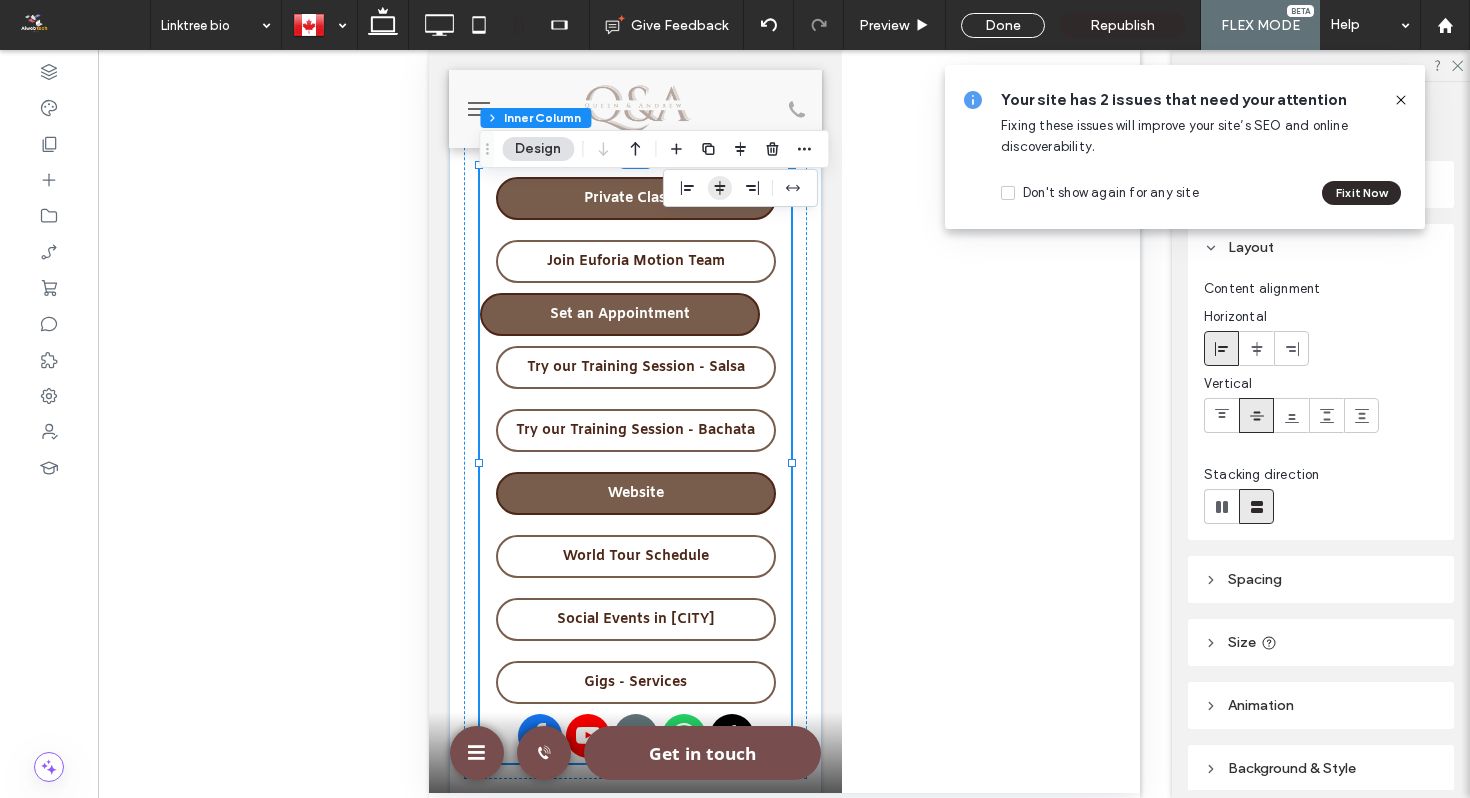click 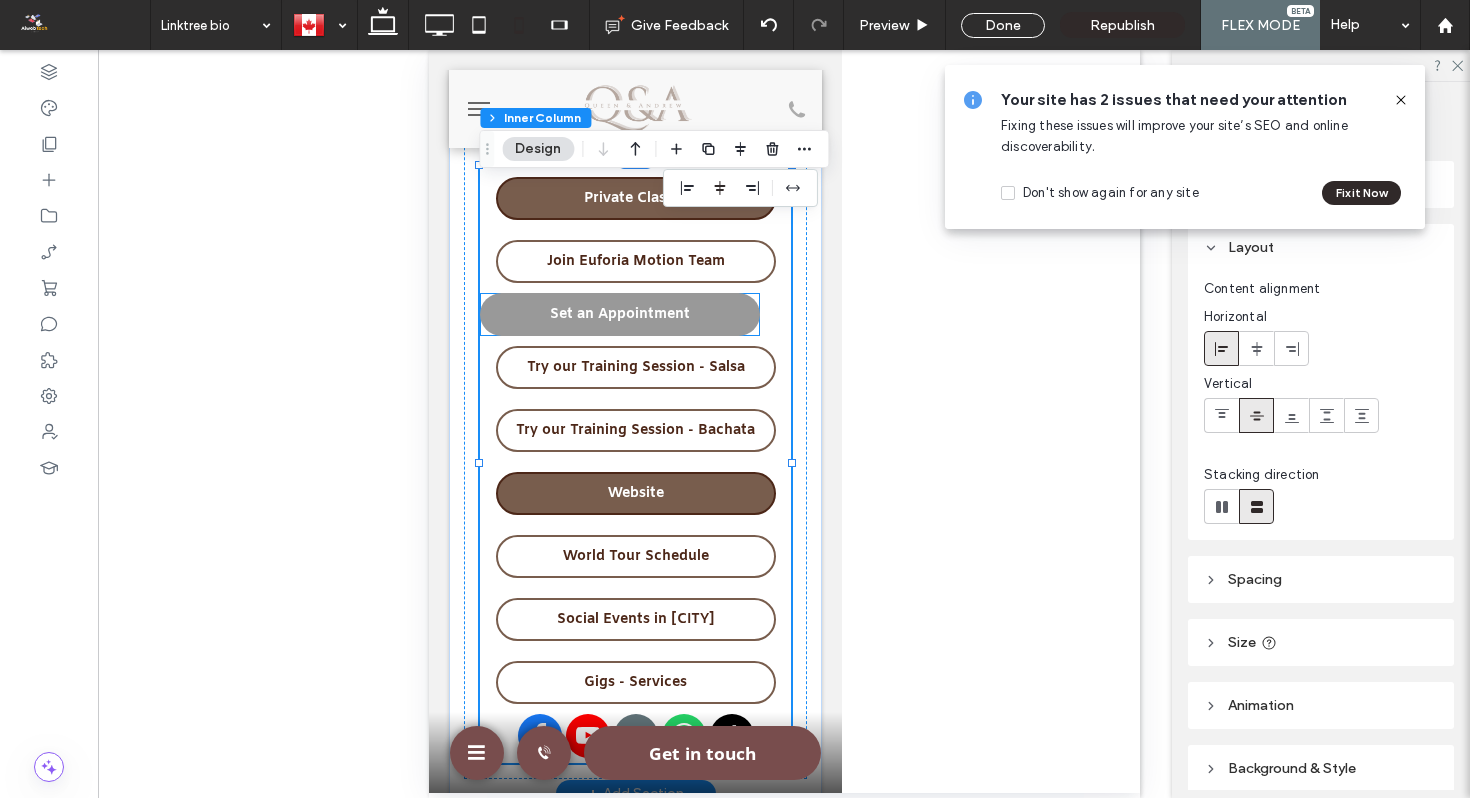 click on "Set an Appointment" at bounding box center [619, 314] 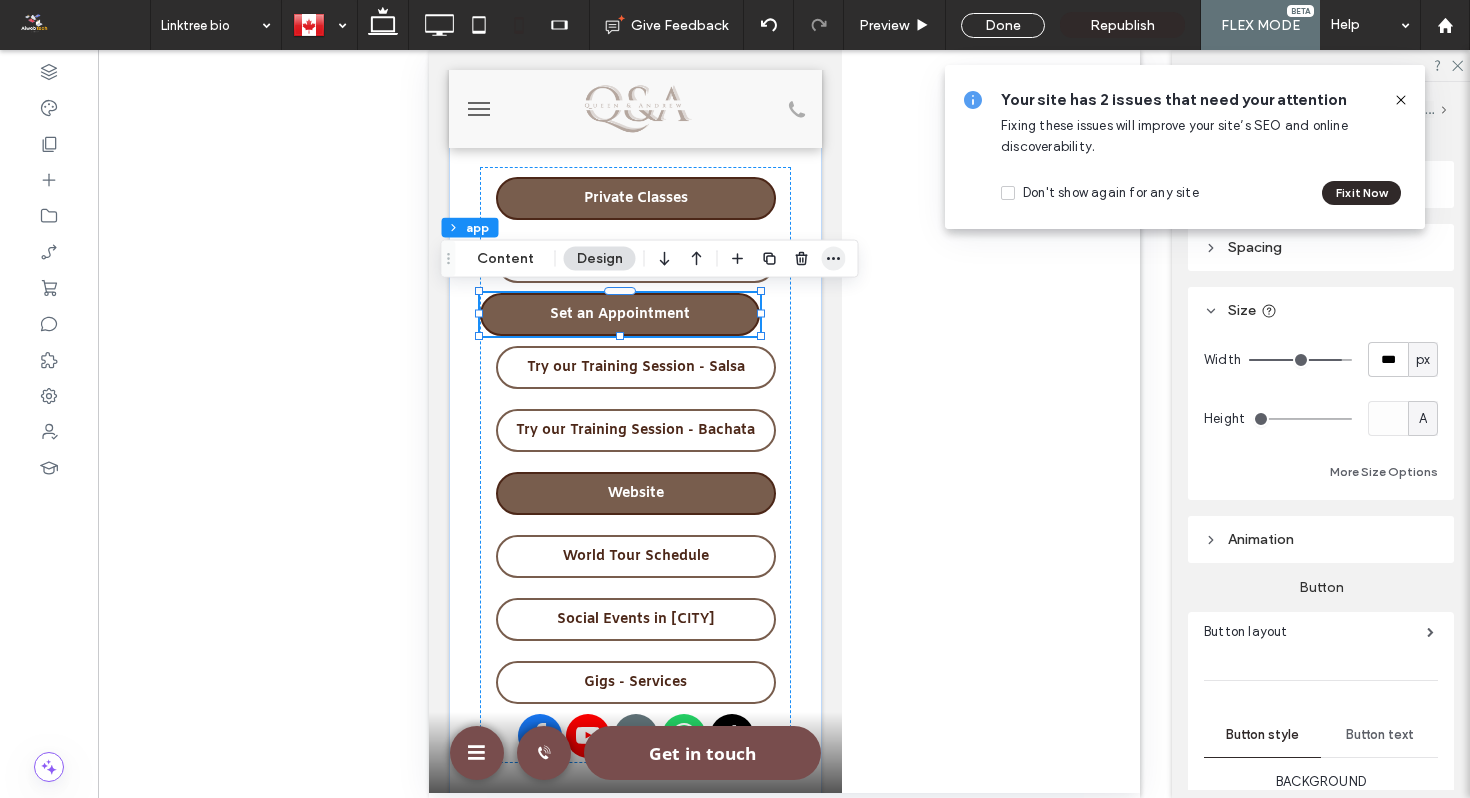 click 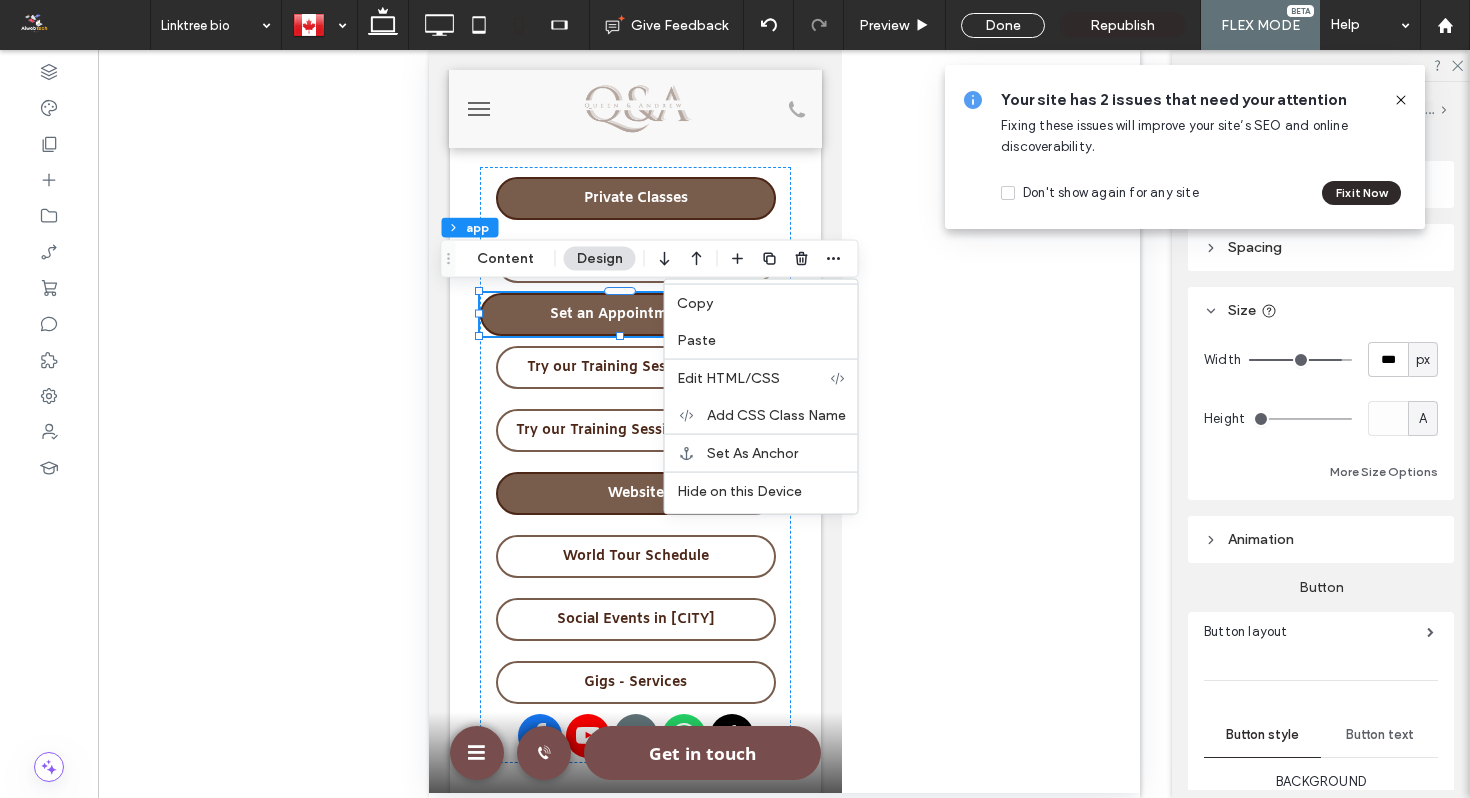 click at bounding box center (784, 421) 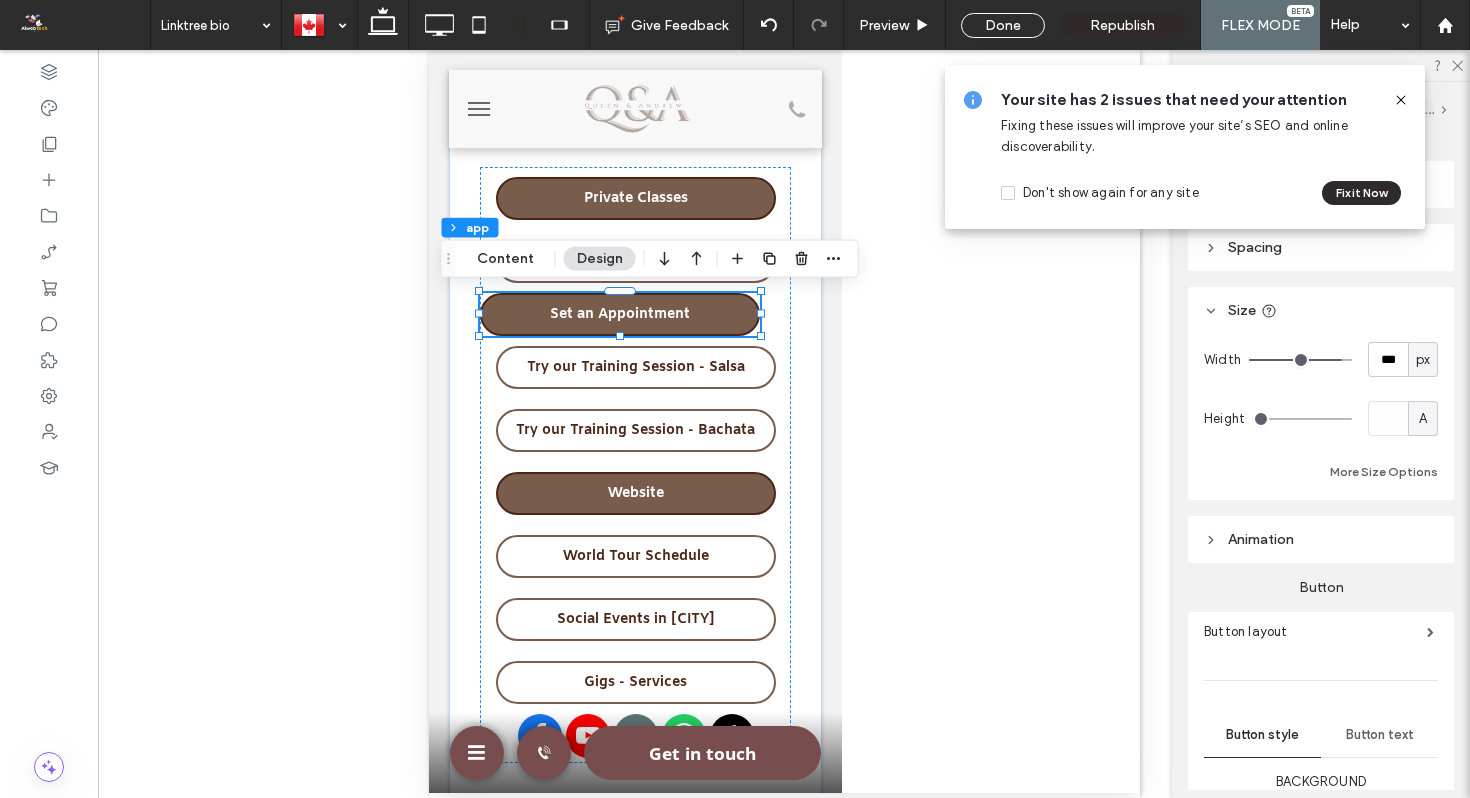 click 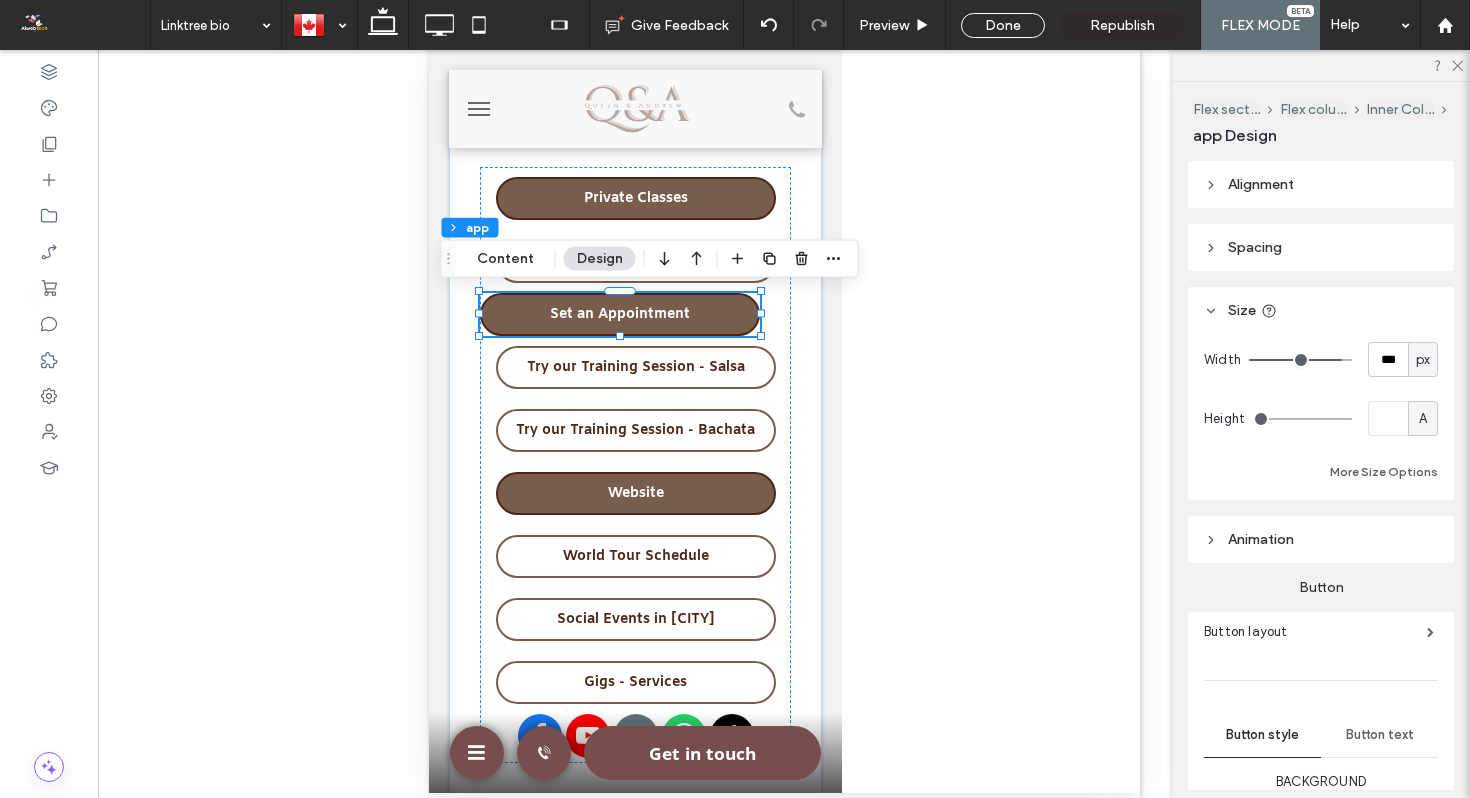 click on "Alignment" at bounding box center (1261, 184) 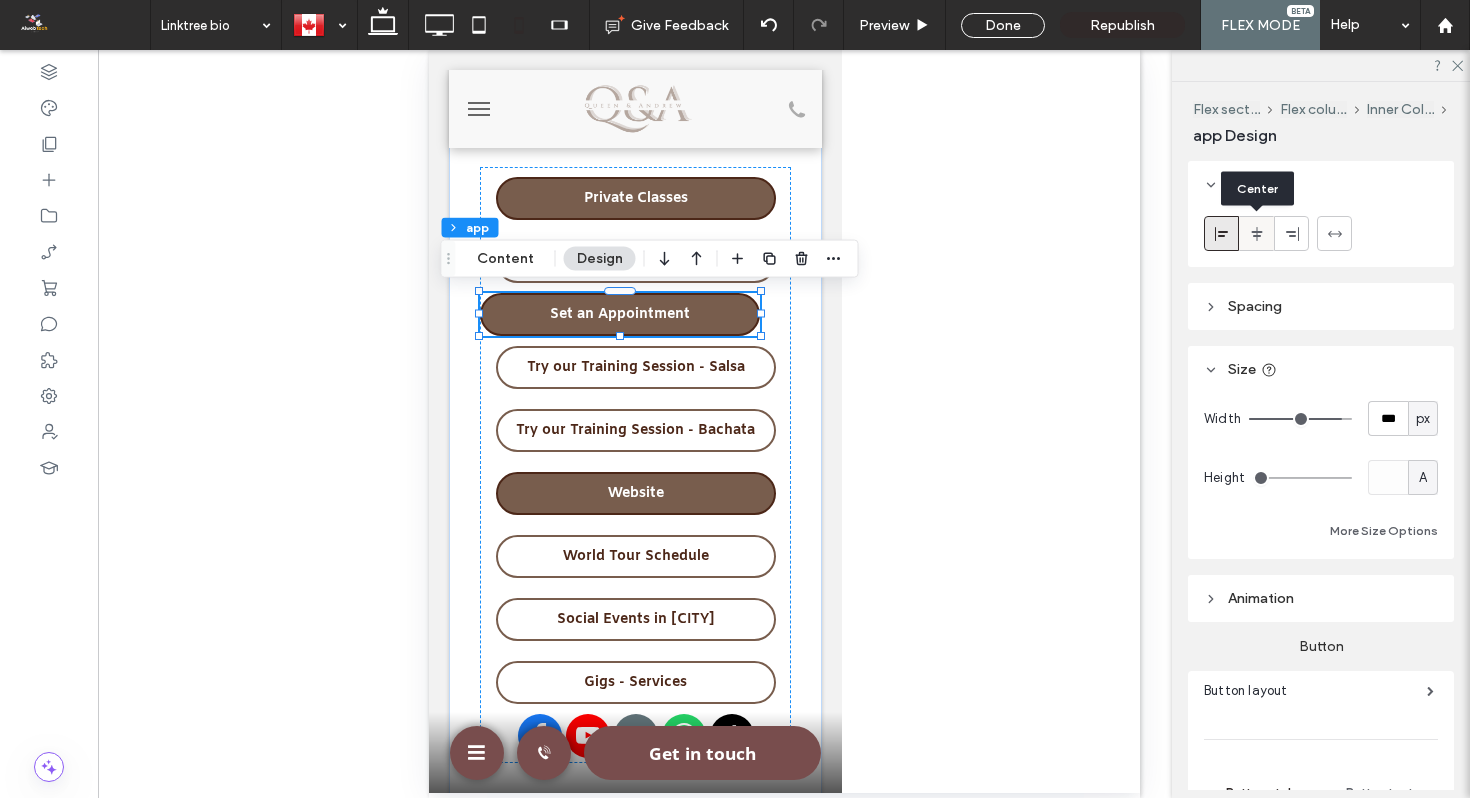 click 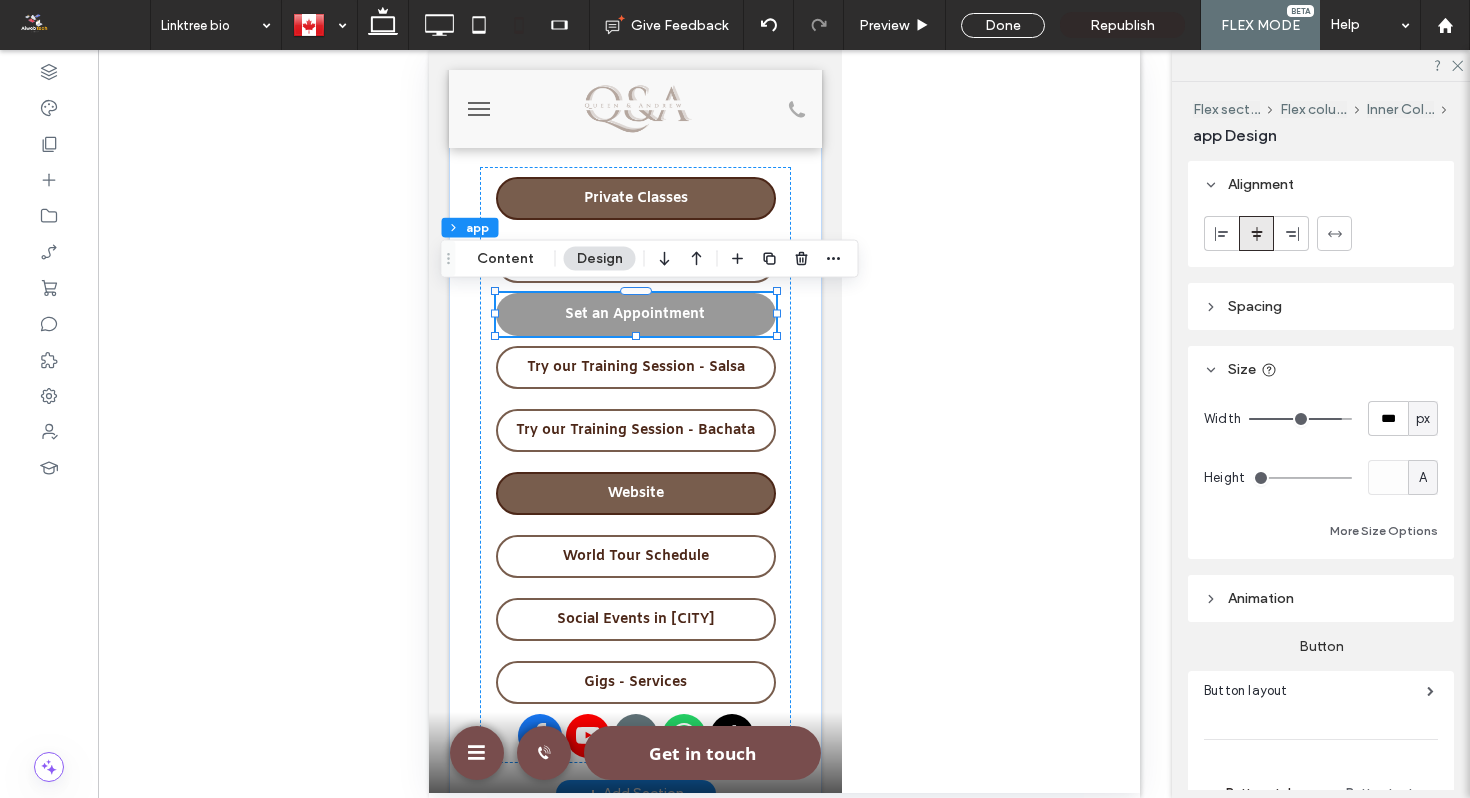 click on "Set an Appointment" at bounding box center (634, 314) 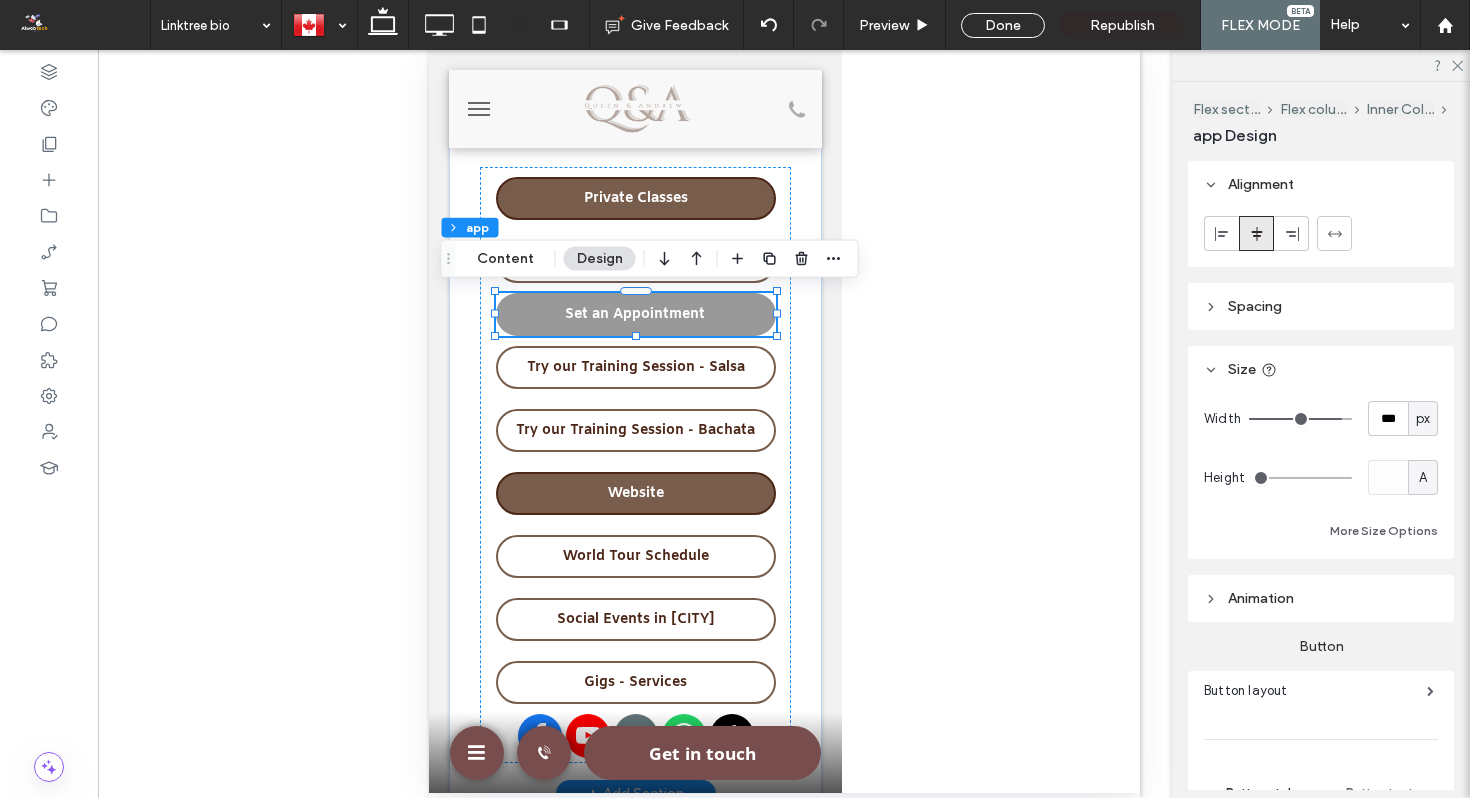 click on "Set an Appointment" at bounding box center [634, 314] 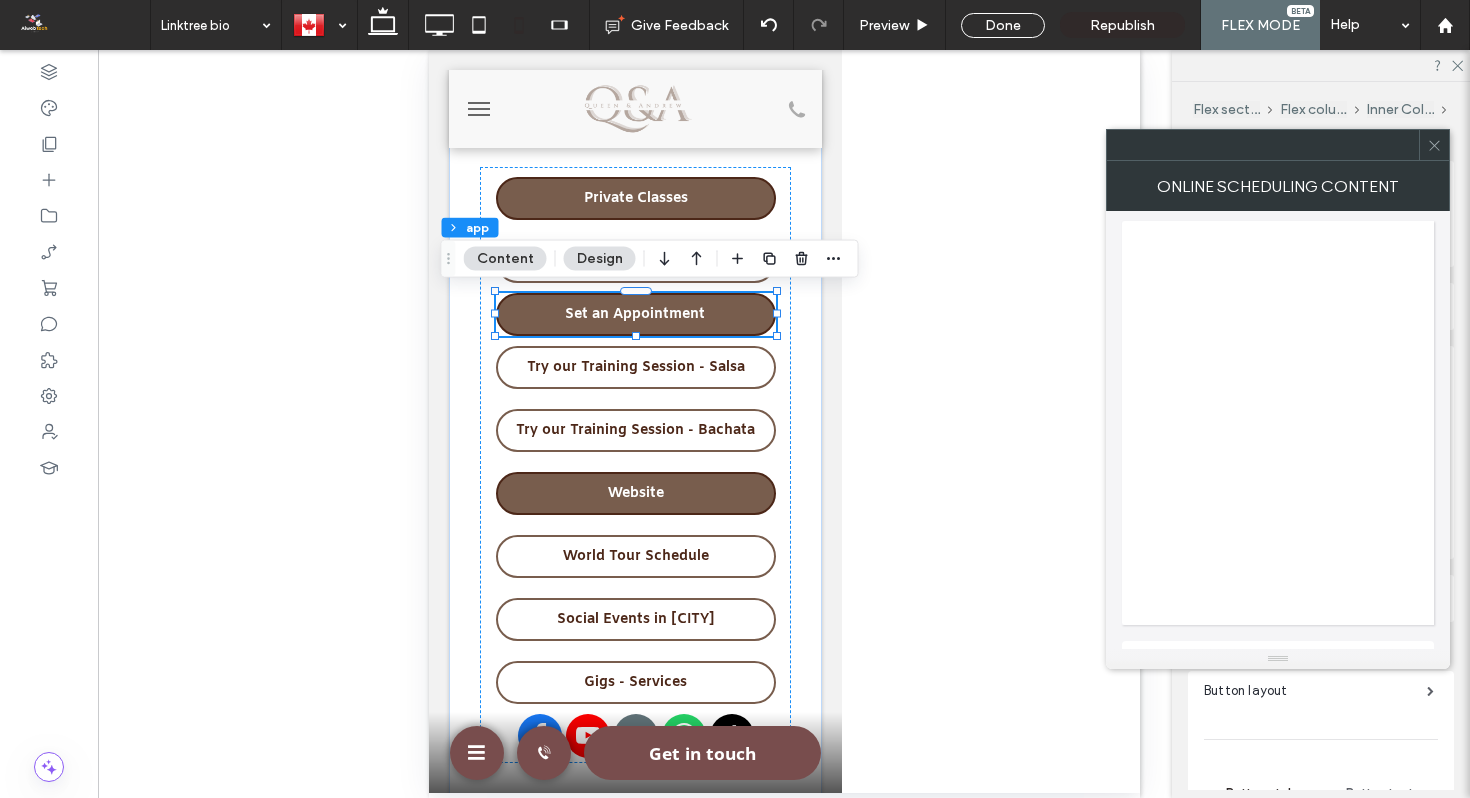 scroll, scrollTop: 145, scrollLeft: 0, axis: vertical 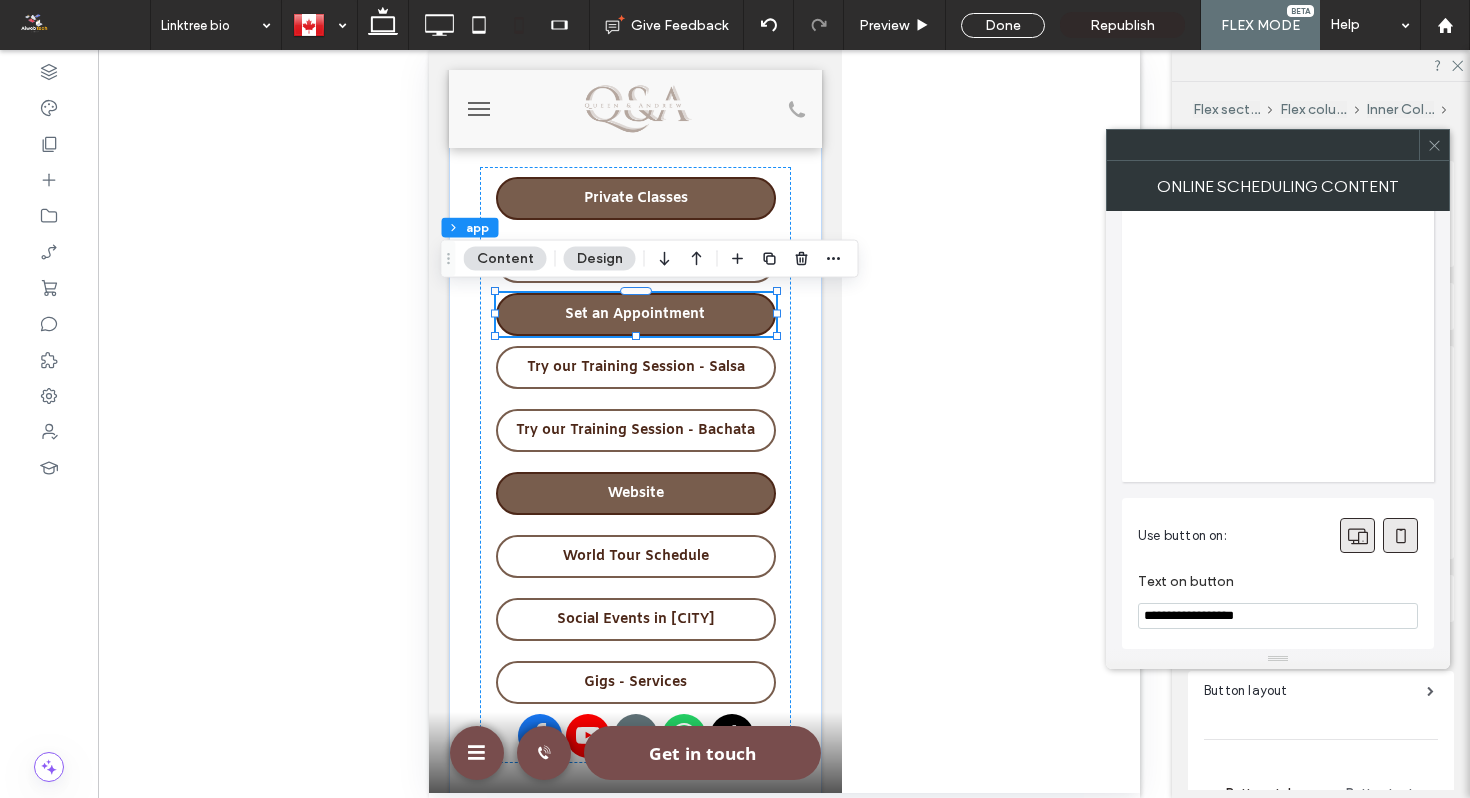 click on "**********" at bounding box center (1278, 616) 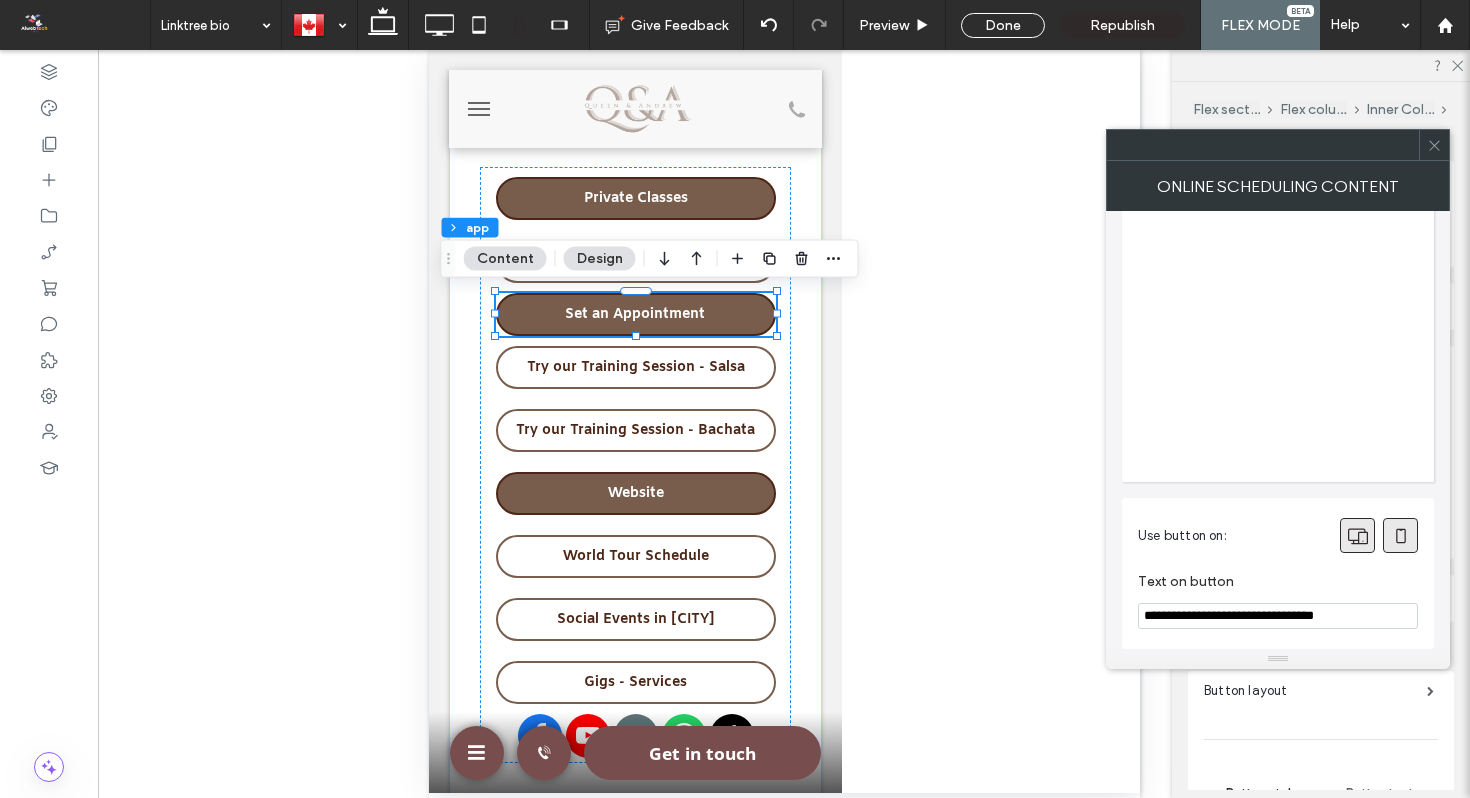 type on "**********" 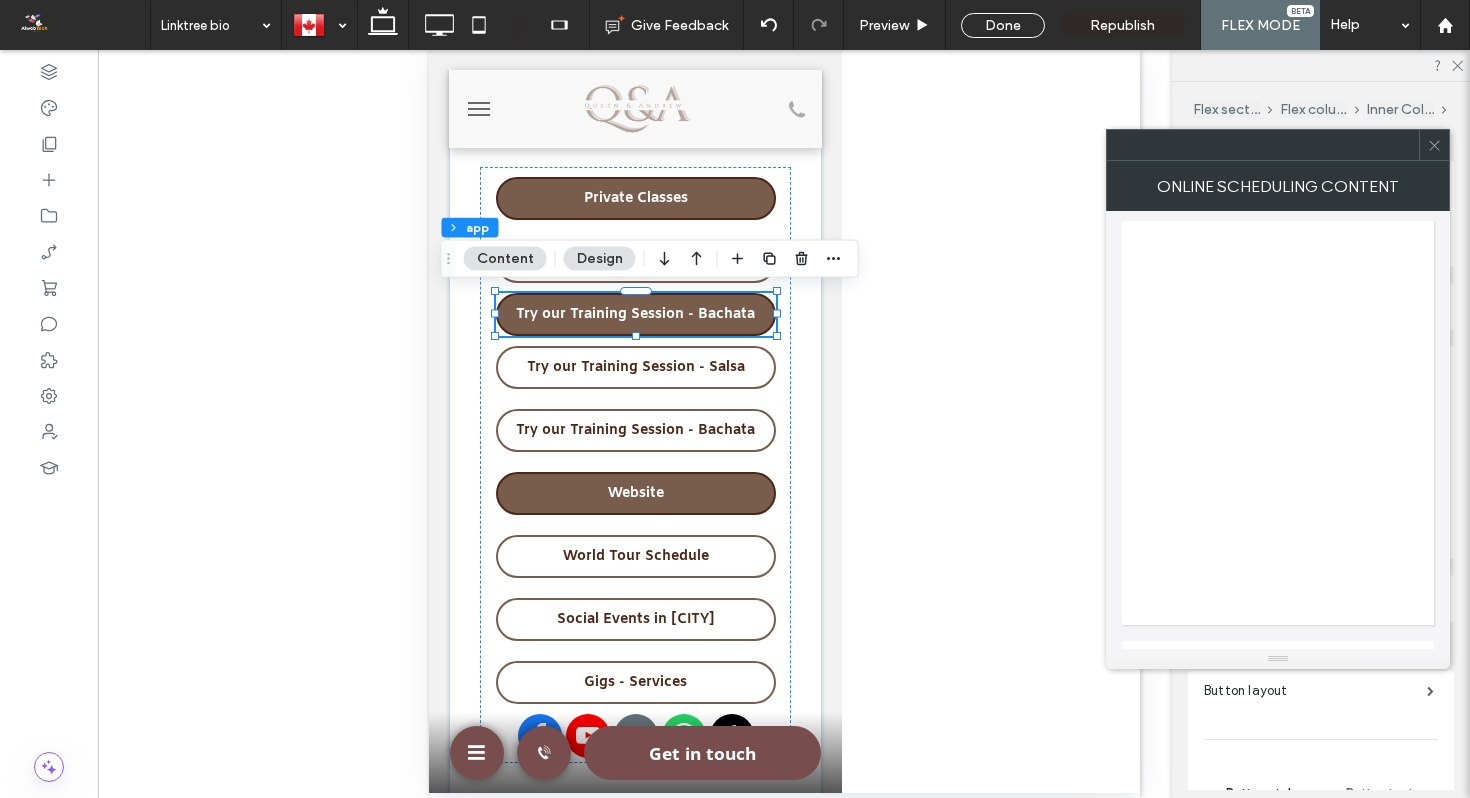 scroll, scrollTop: 145, scrollLeft: 0, axis: vertical 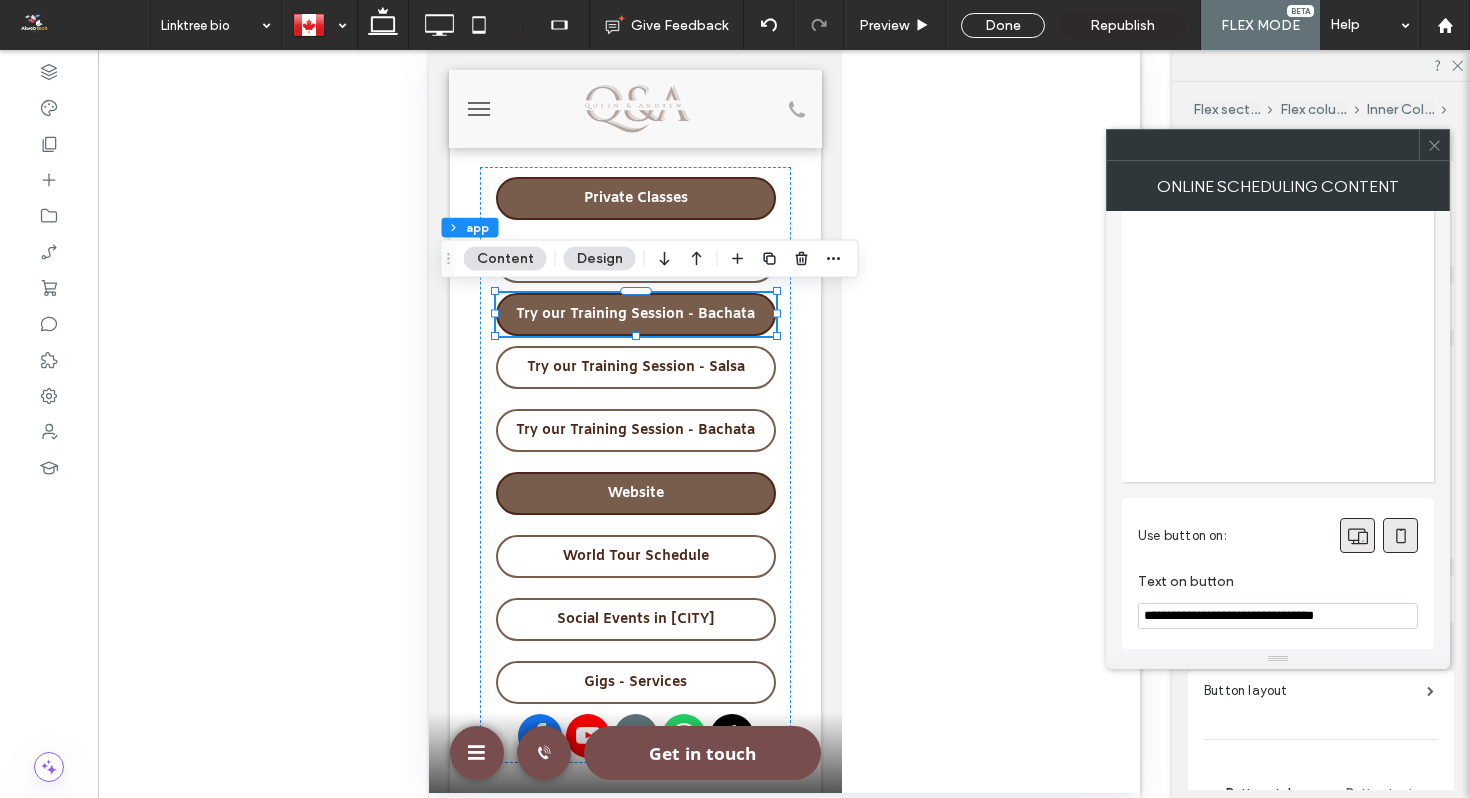 click 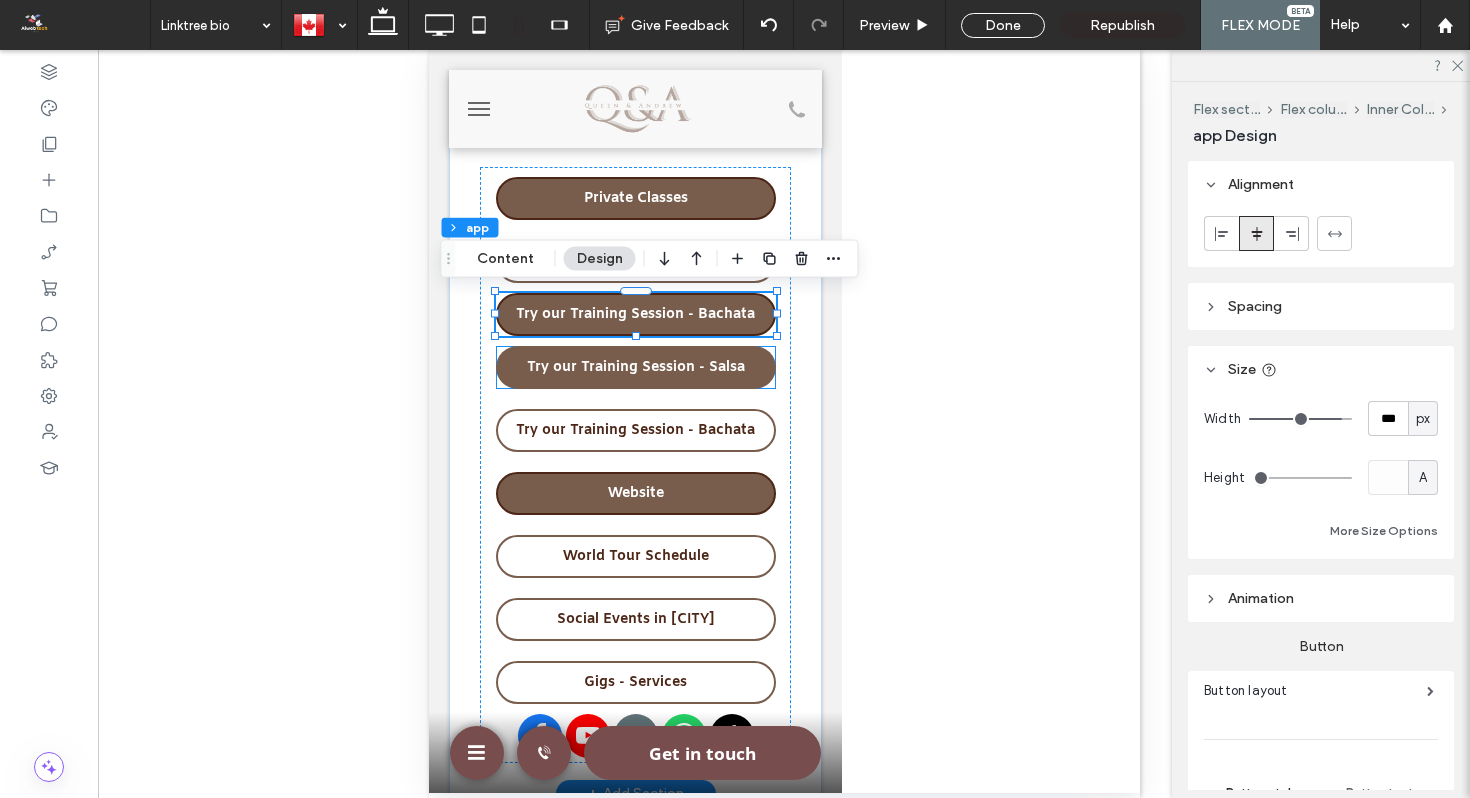 click on "Try our Training Session - Salsa" at bounding box center [635, 367] 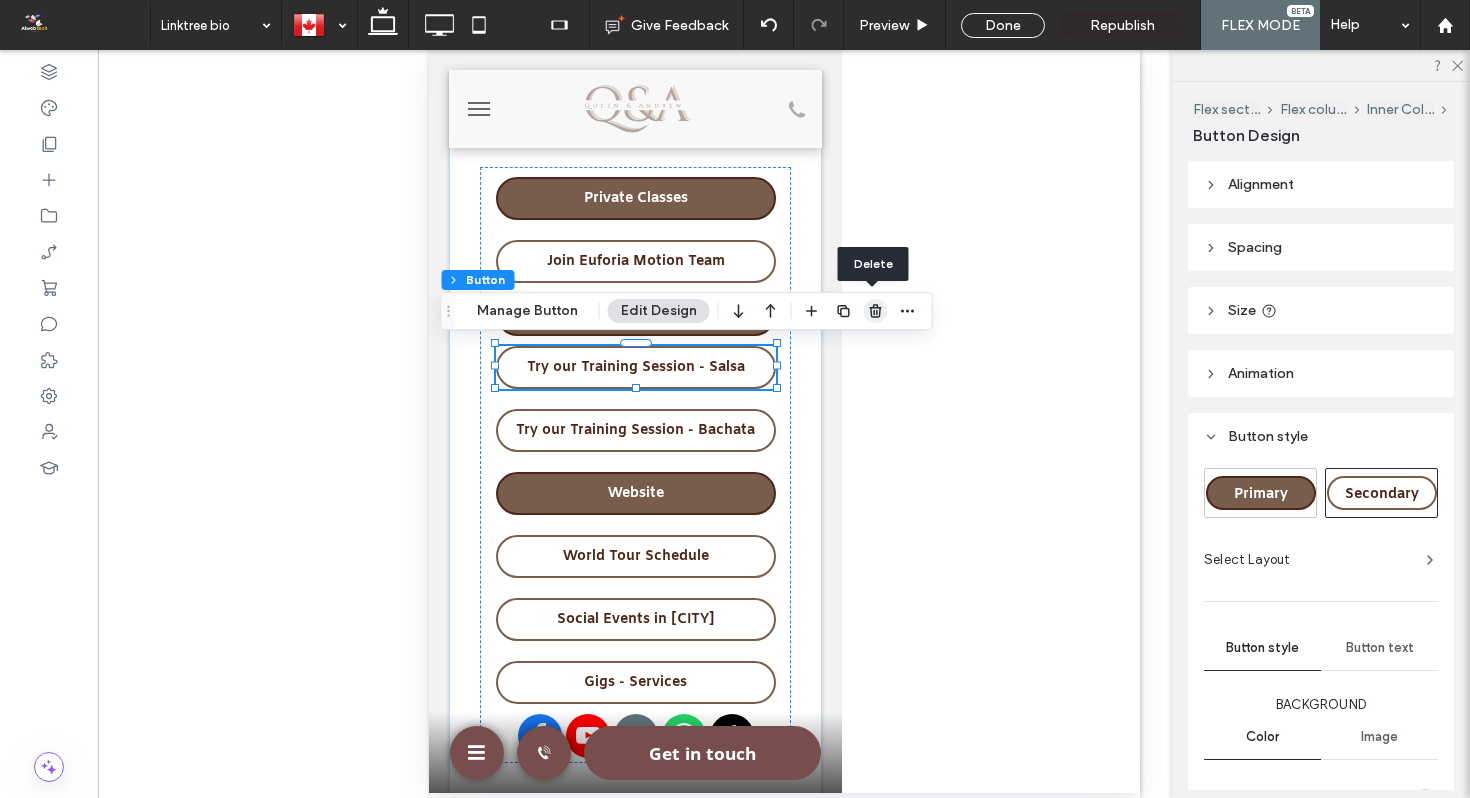 click 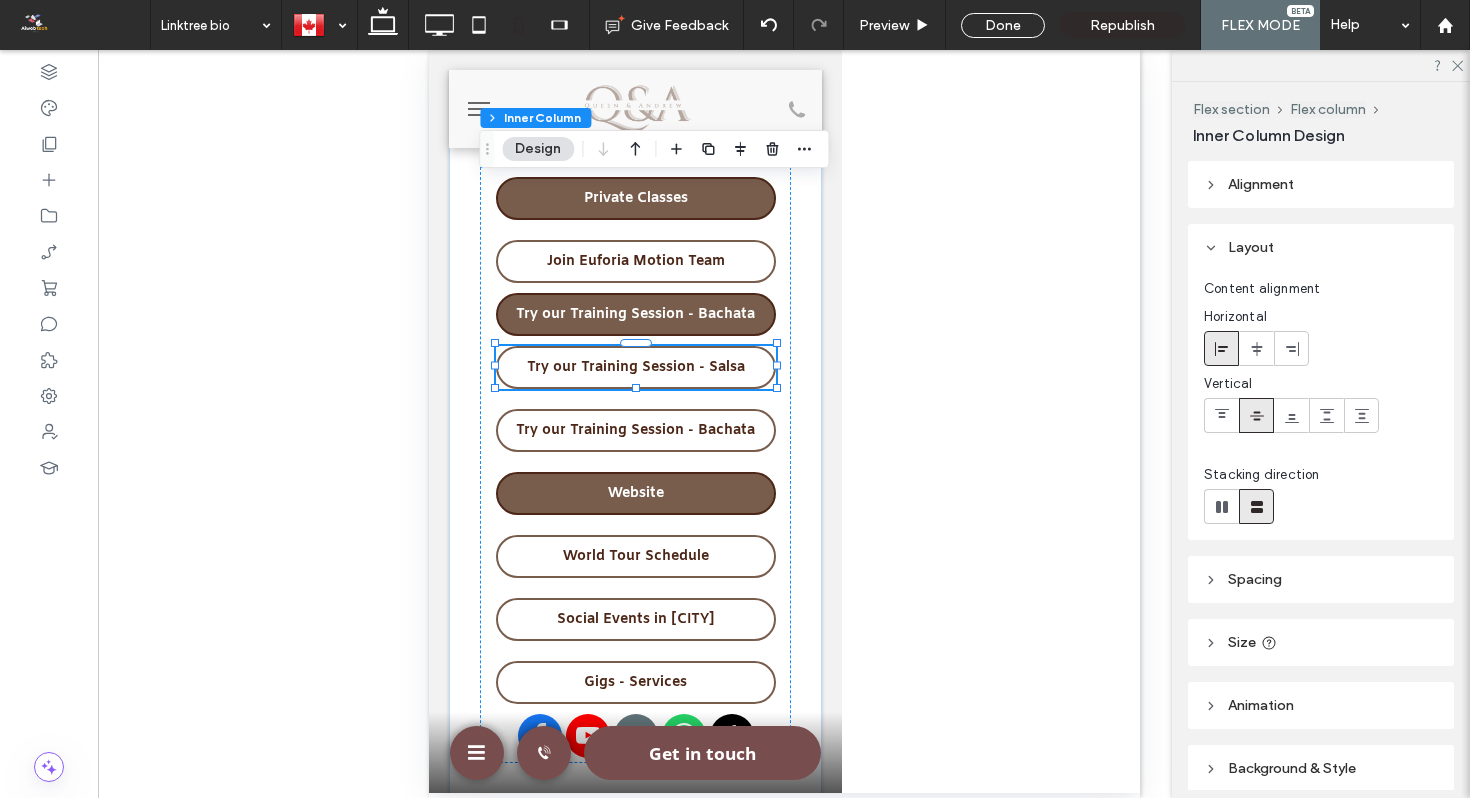 type on "**" 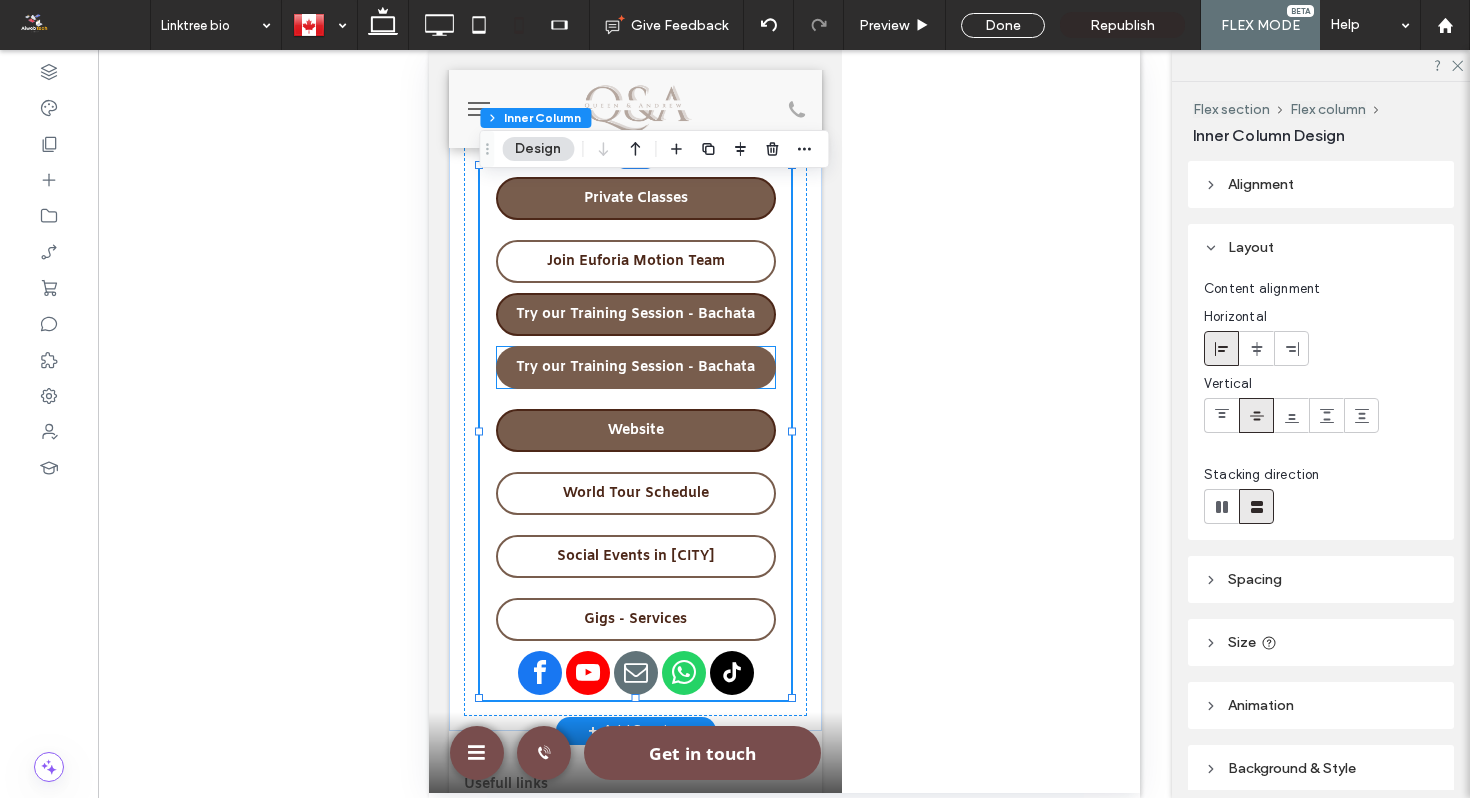 click on "Try our Training Session - Bachata" at bounding box center (635, 367) 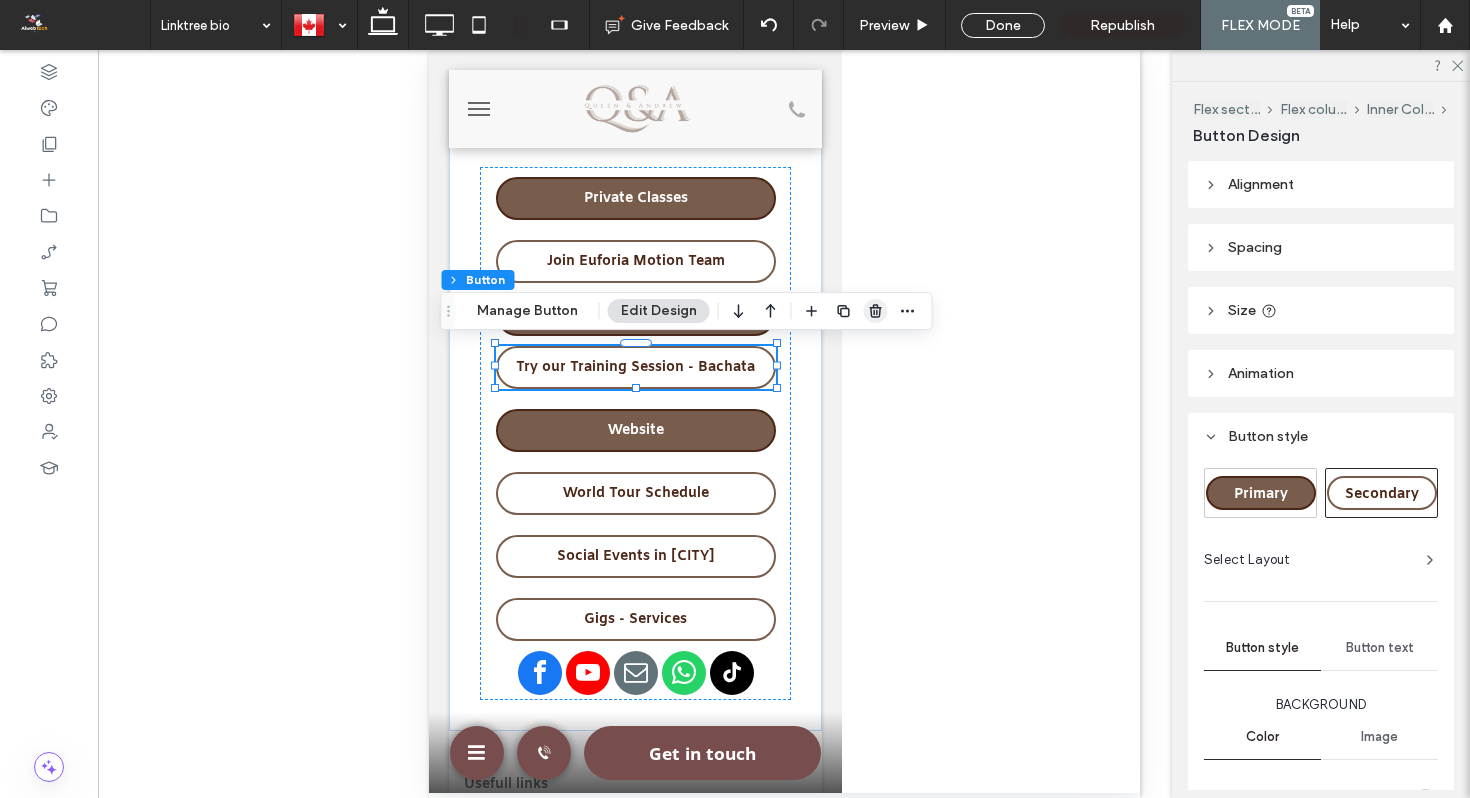 click 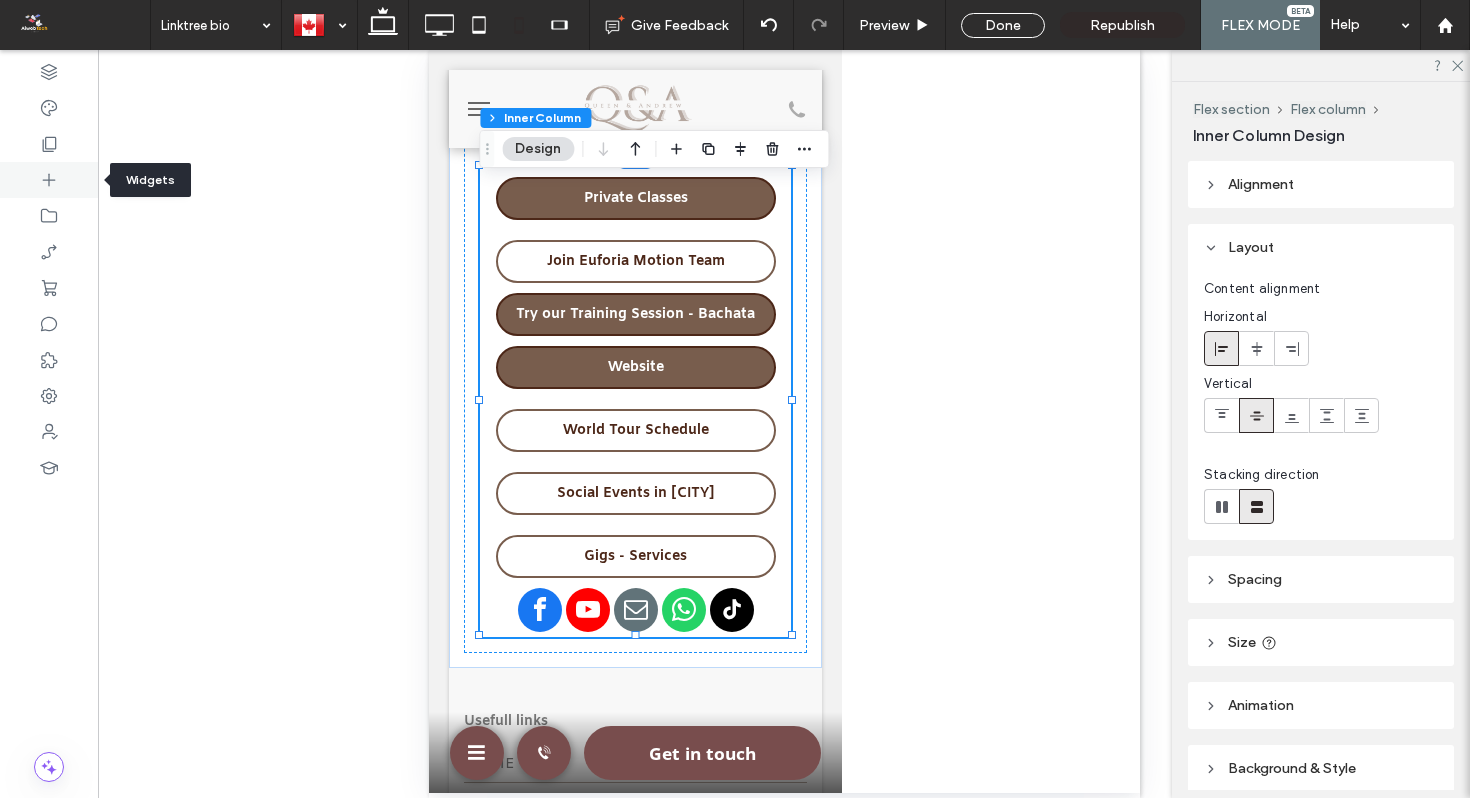 click 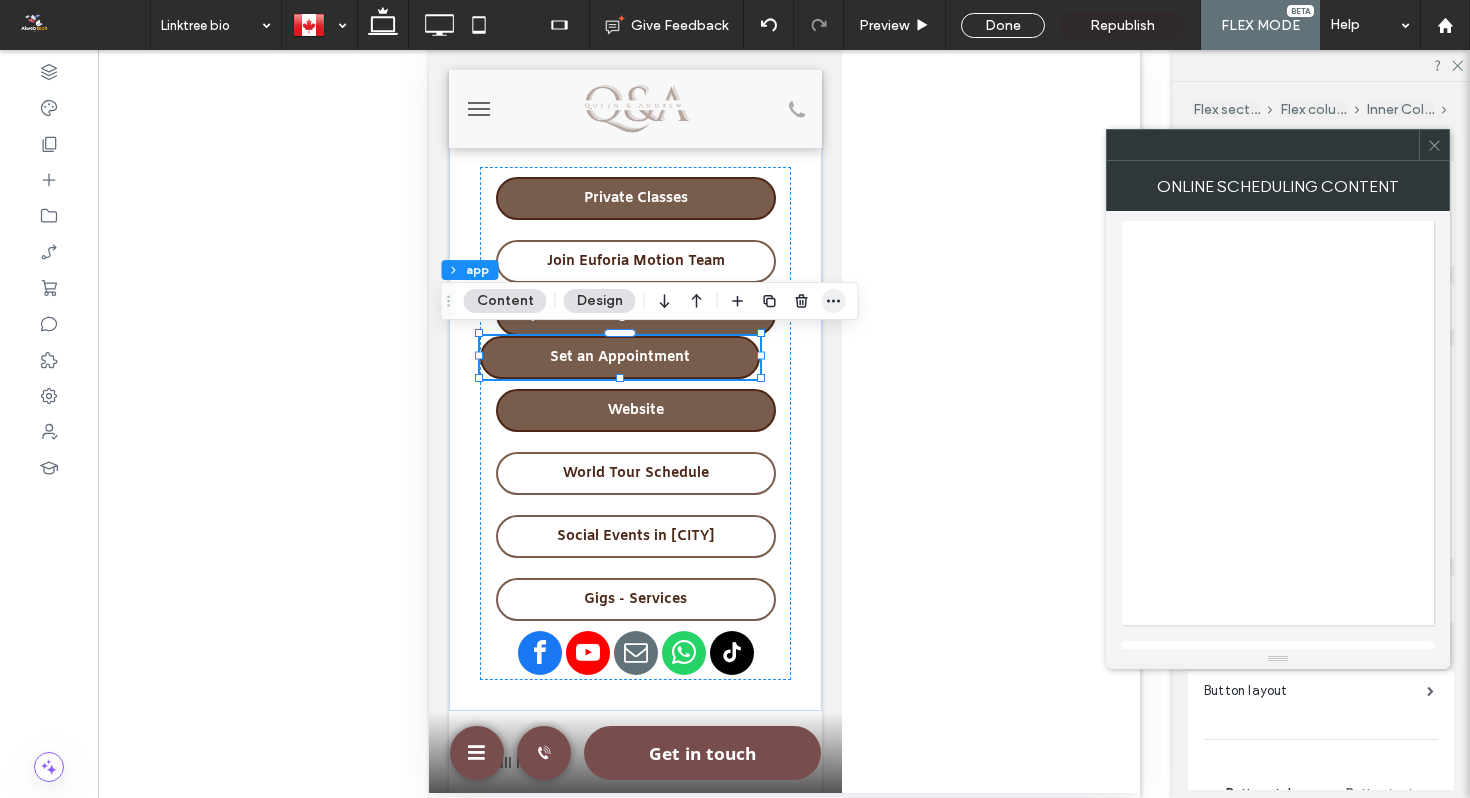 click at bounding box center (834, 301) 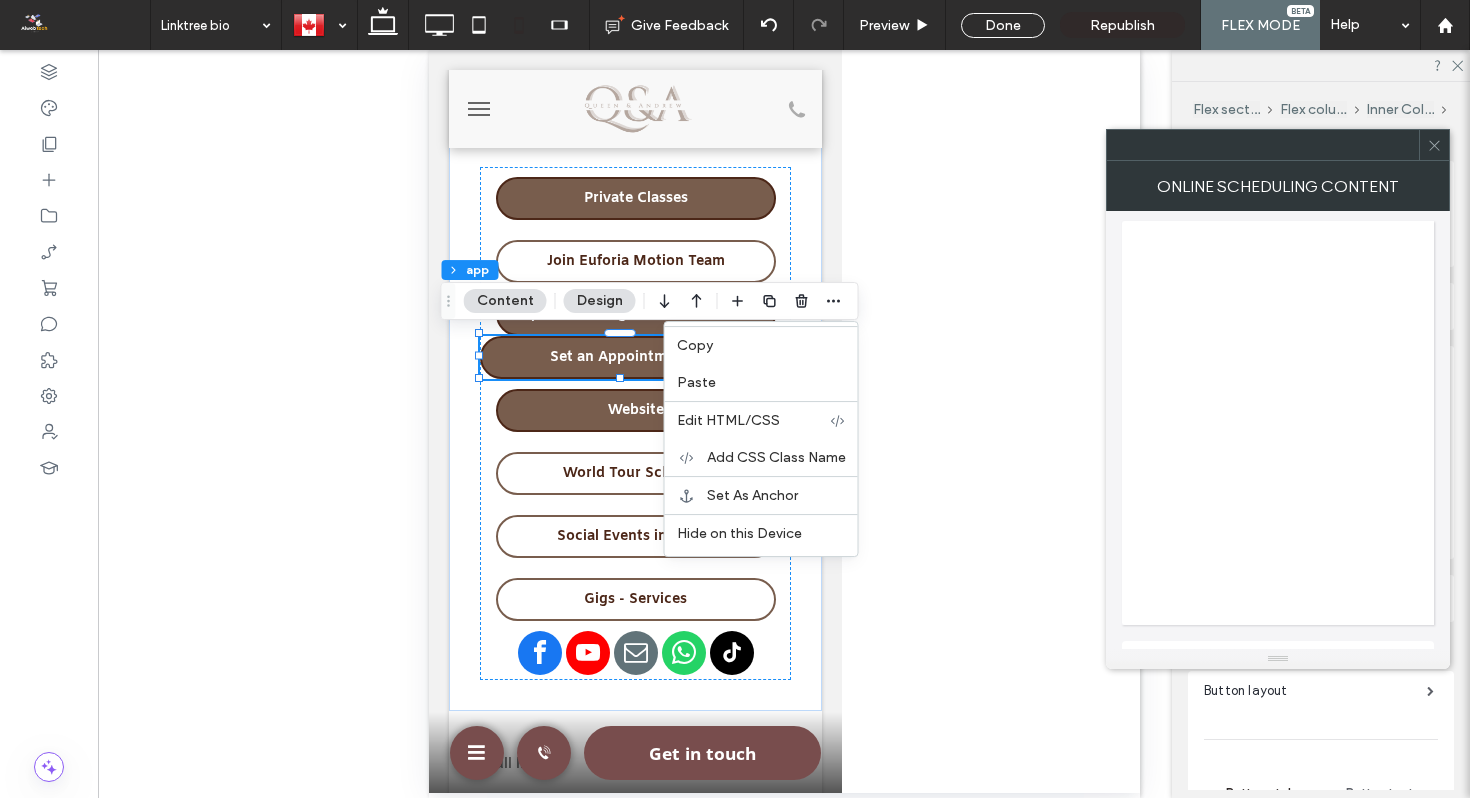 click at bounding box center (784, 421) 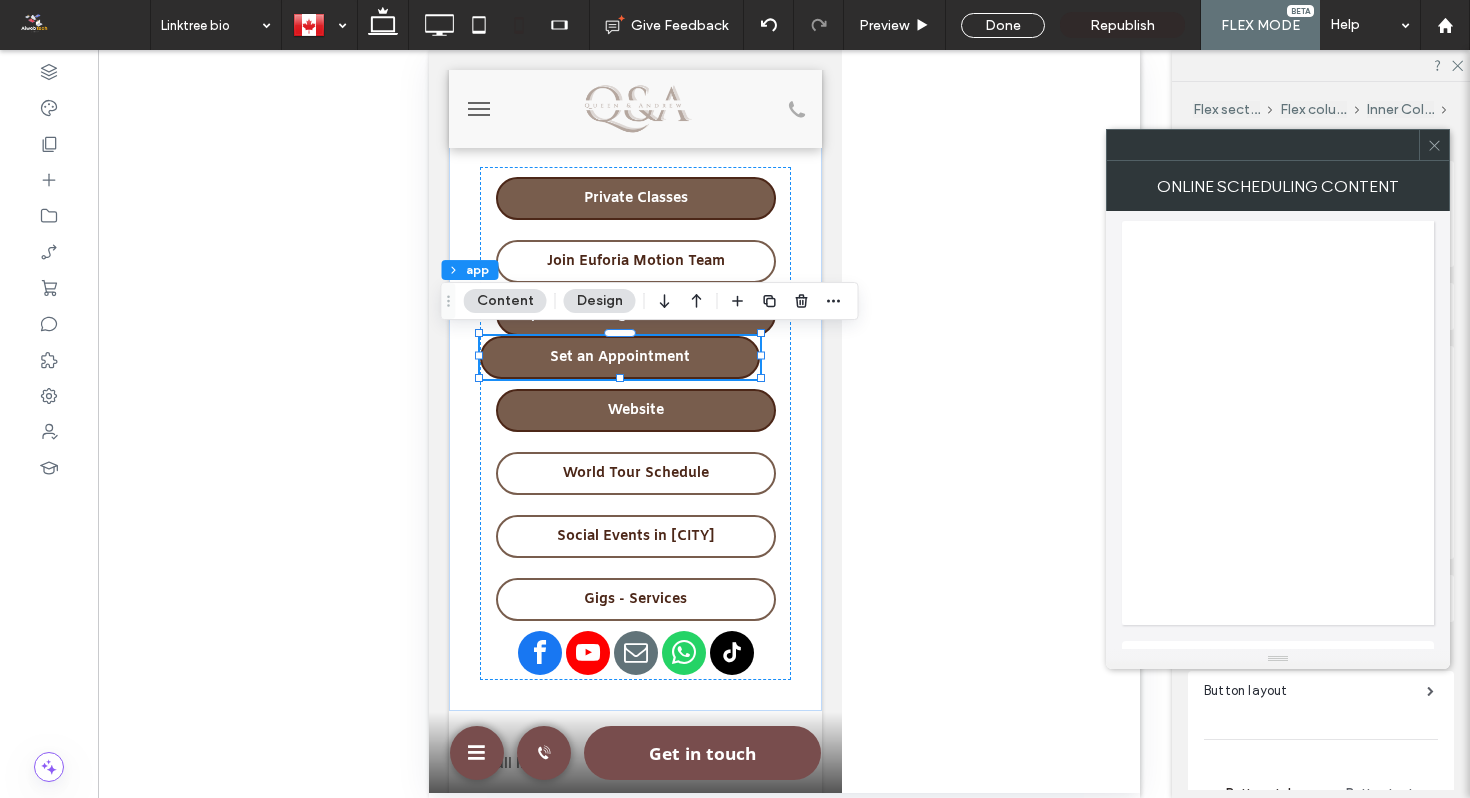 click 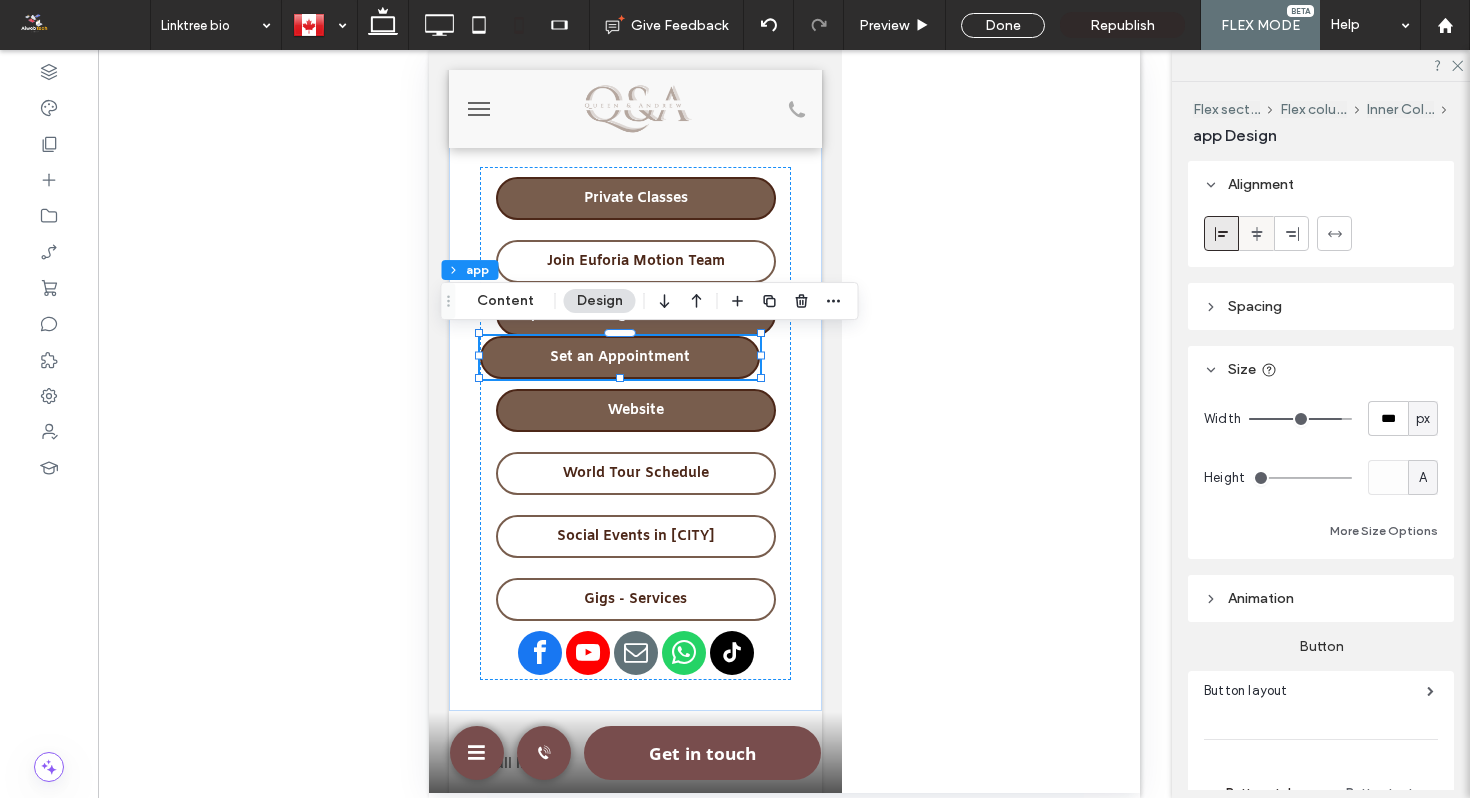 click 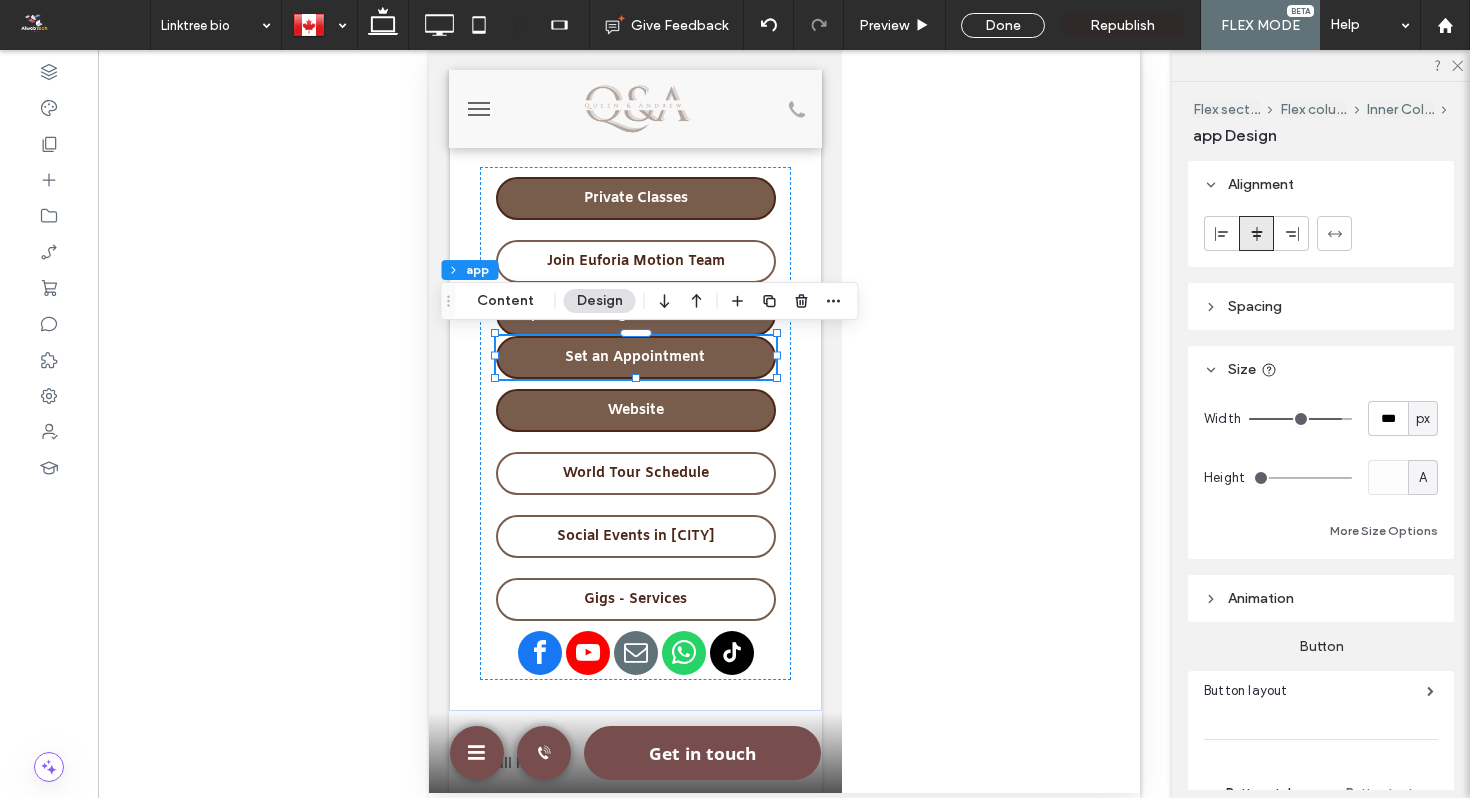 click on "Spacing" at bounding box center (1321, 306) 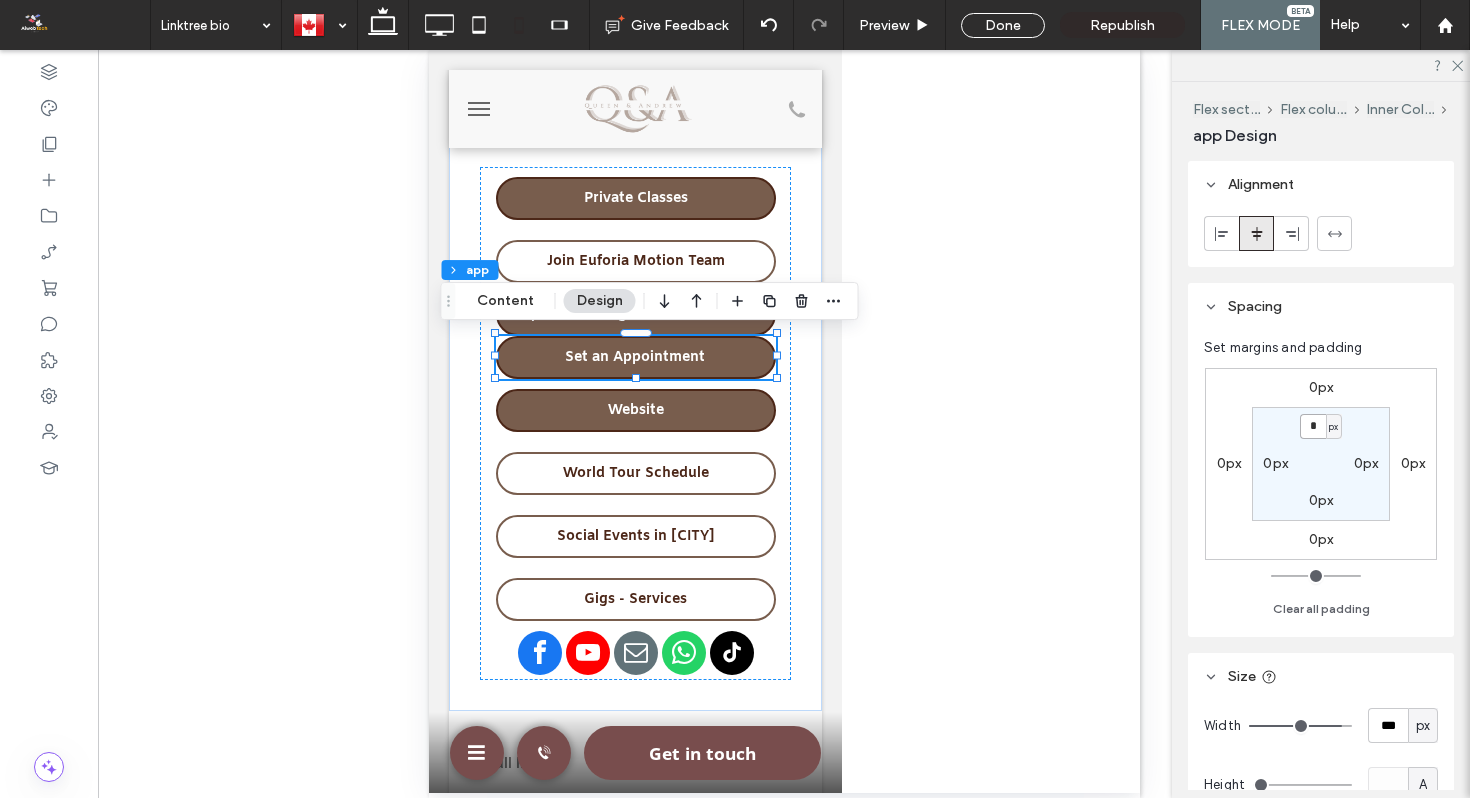 click on "*" at bounding box center [1313, 426] 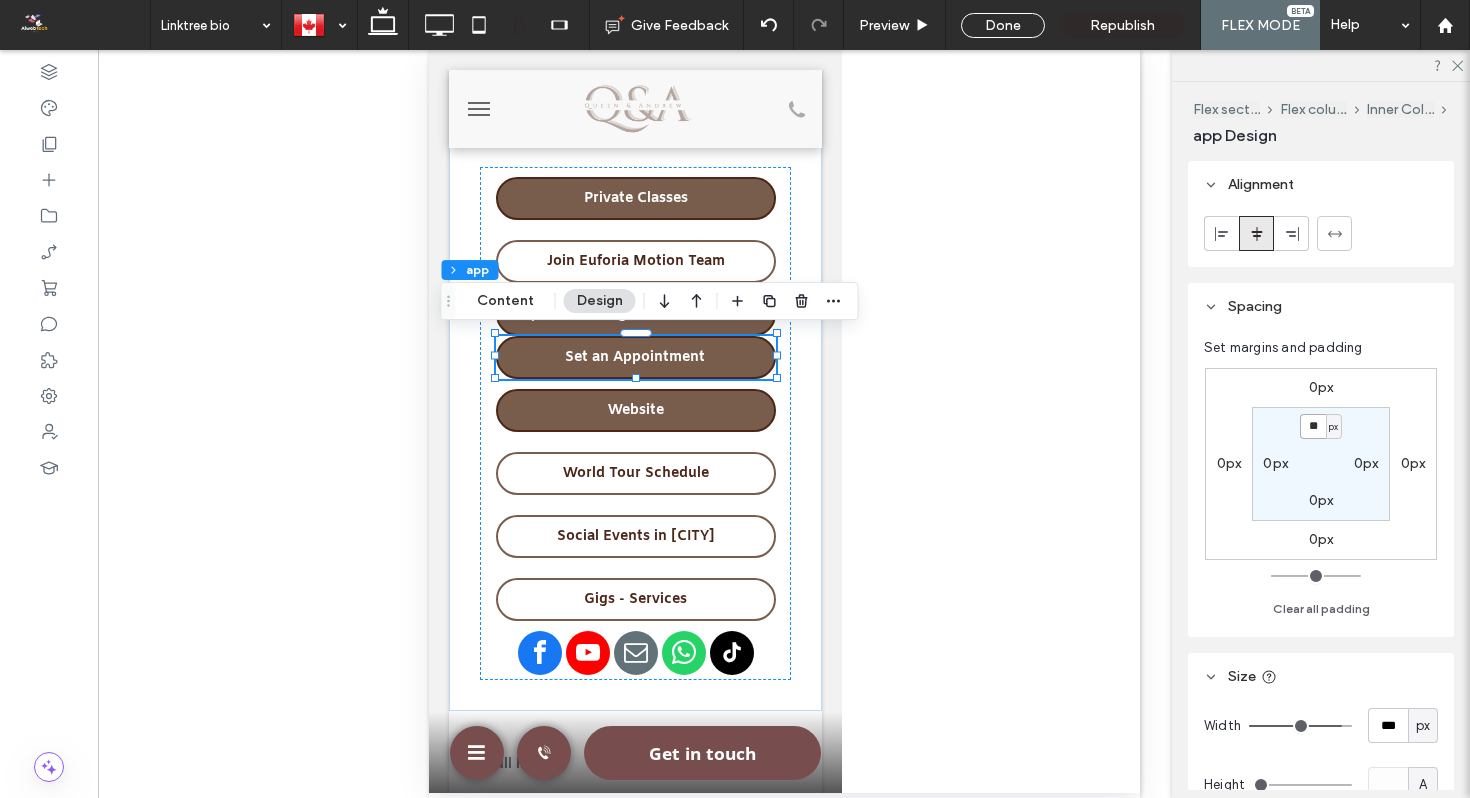 type on "**" 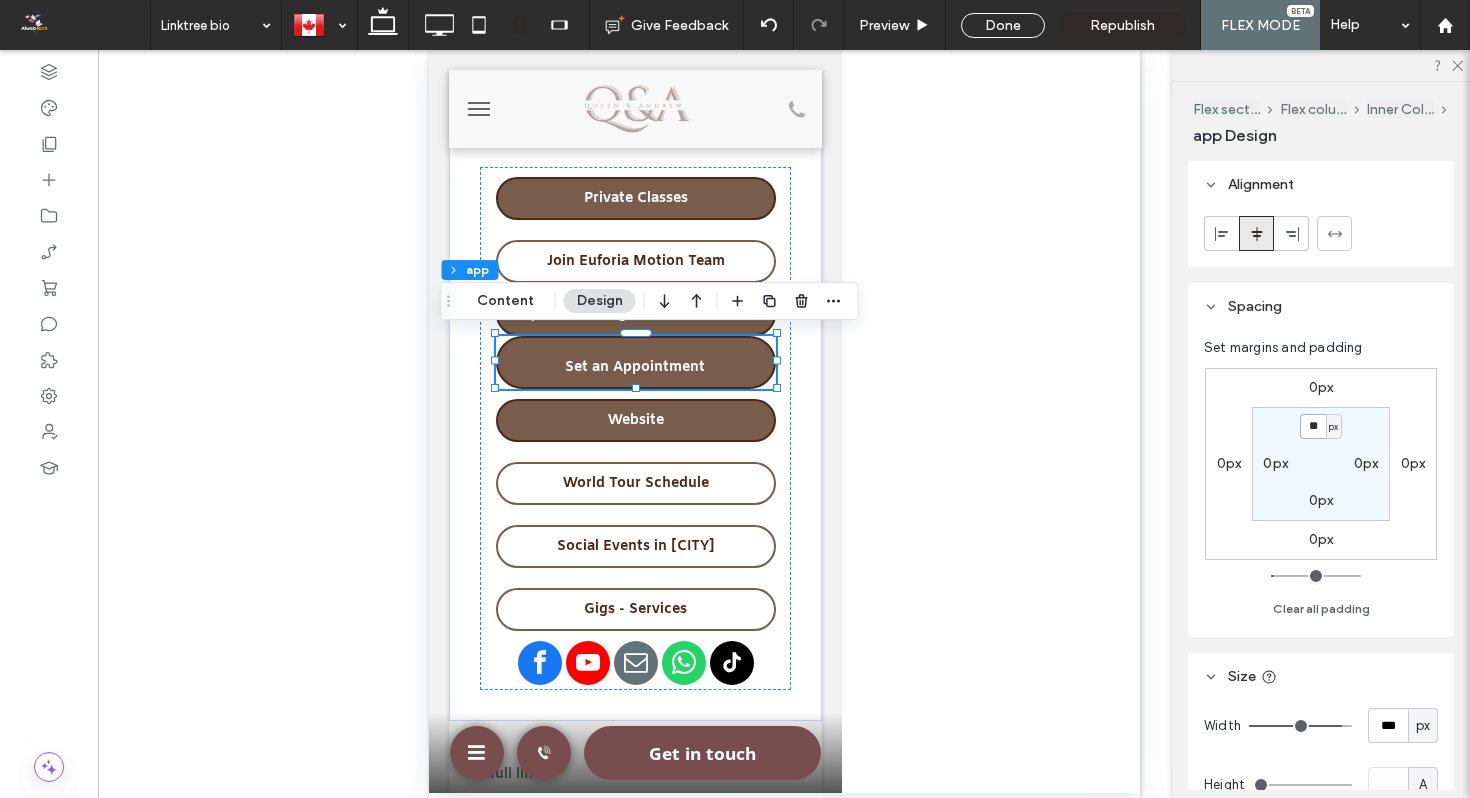 type on "*" 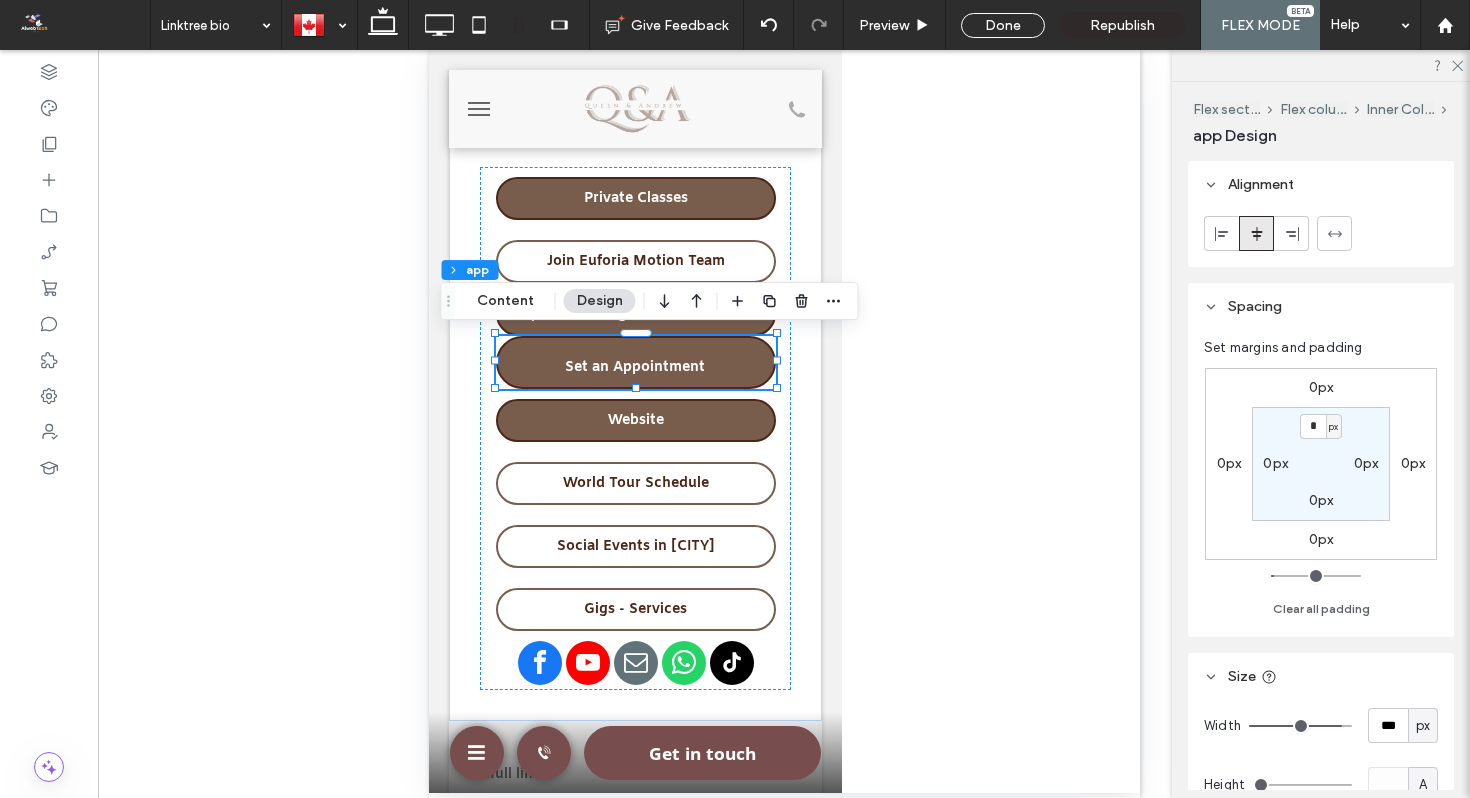 click on "0px" at bounding box center [1321, 387] 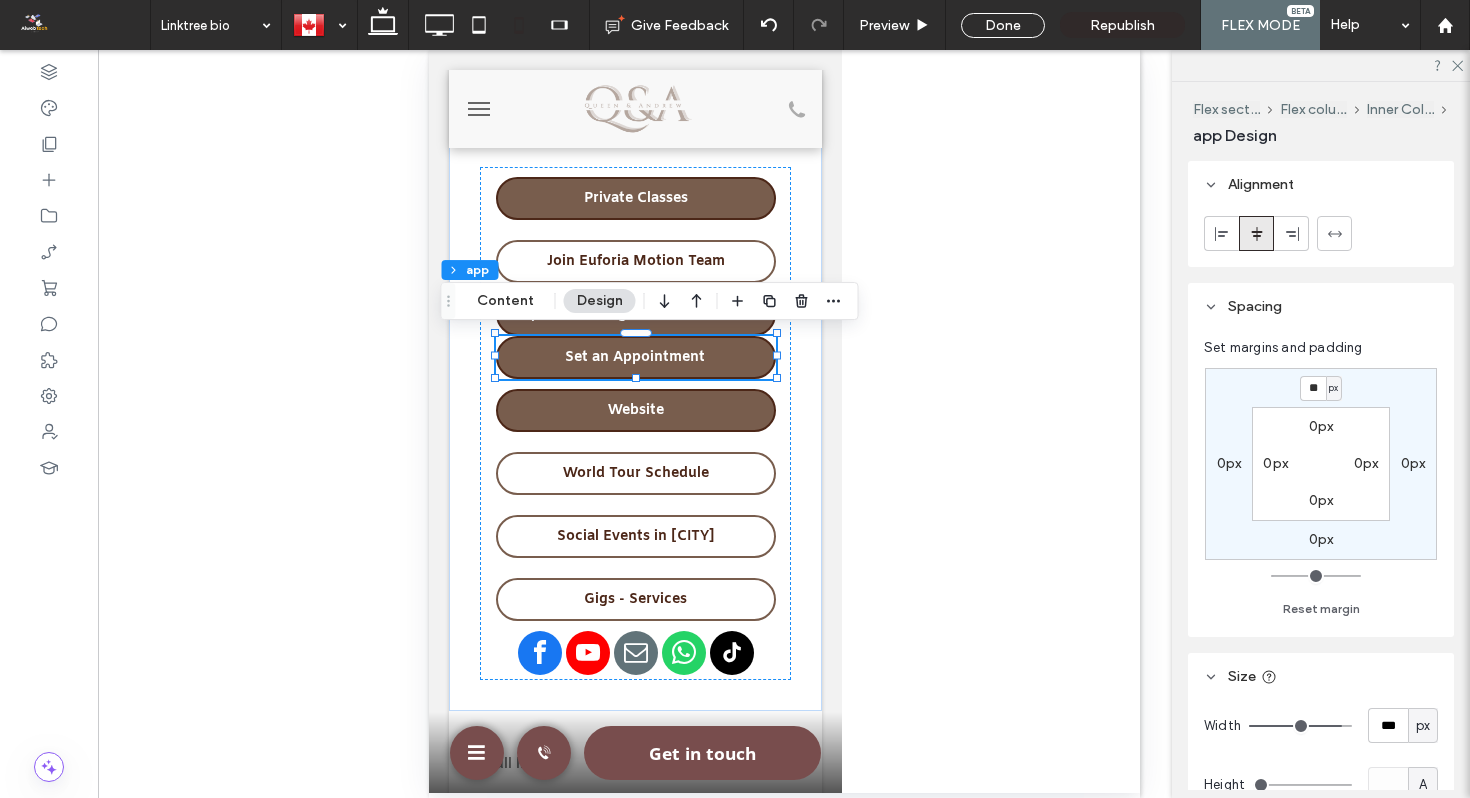 type on "**" 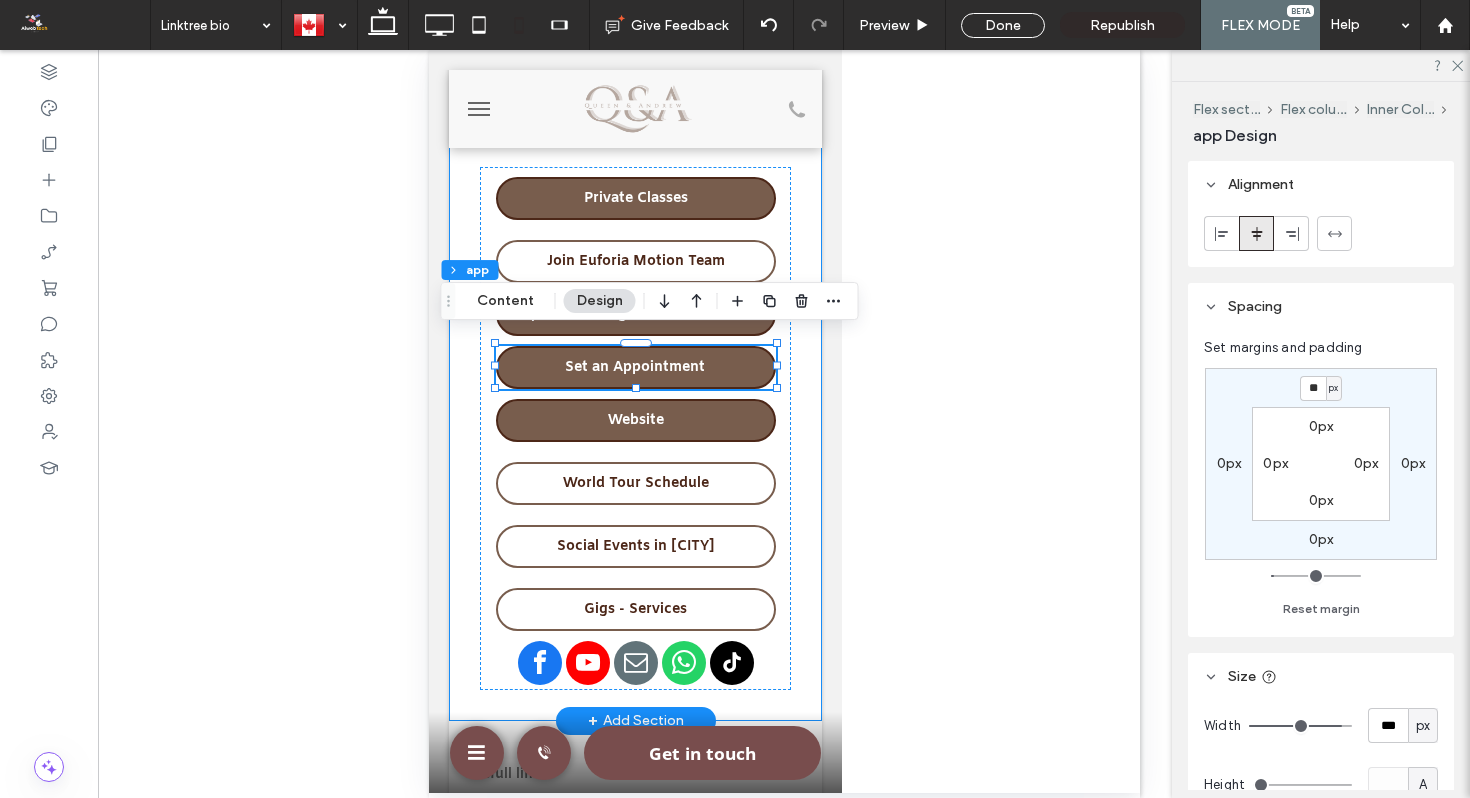 click on "[FIRST] [LAST]
Sensual Bachata: Body Foundations to Performance
Join Euforia Motion Team
Set an Appointment
Website
World Tour Schedule
Social Events in [CITY]
Private Classes
Gigs - Services
Try our Training Session - Bachata" at bounding box center (634, 252) 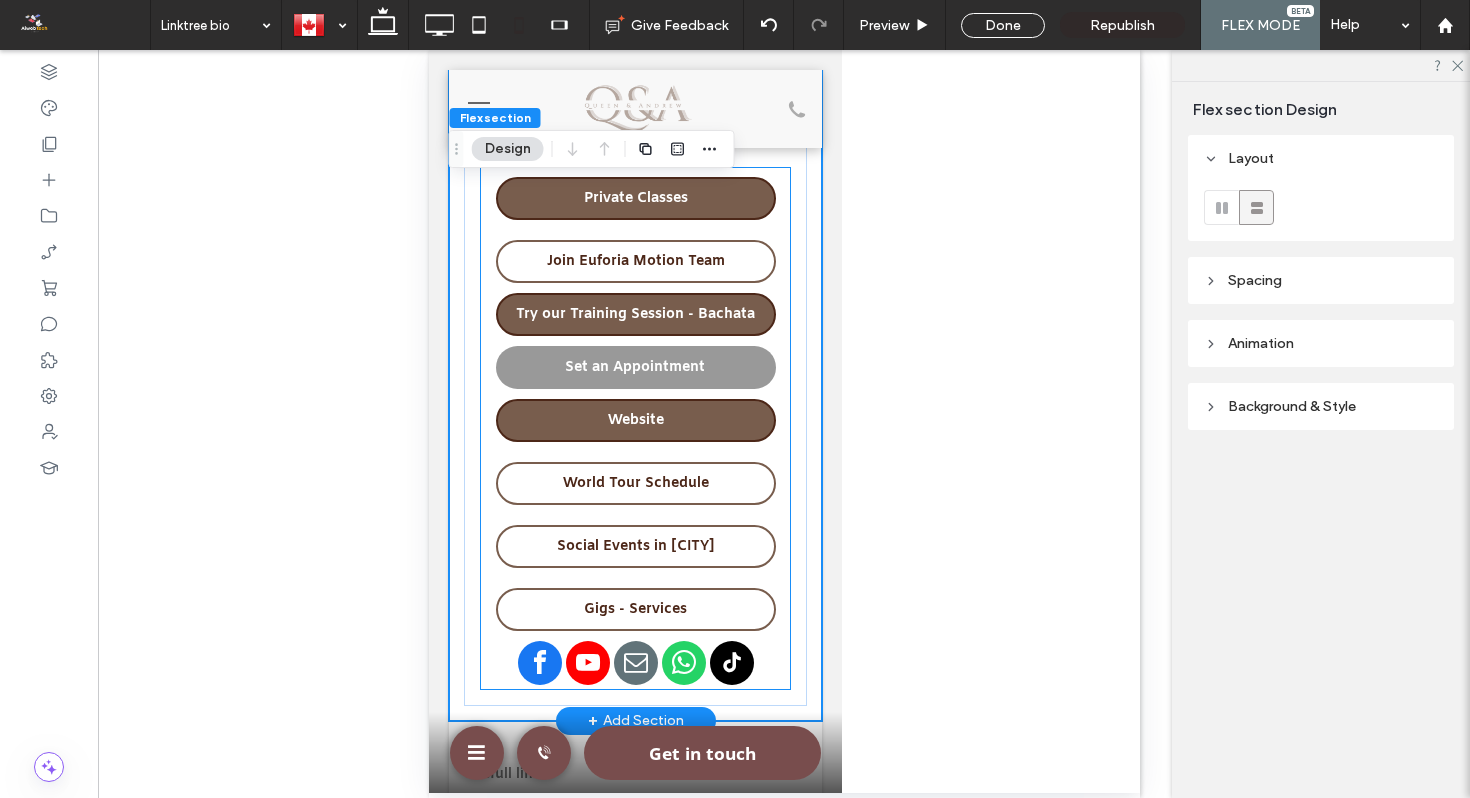 click on "Set an Appointment" at bounding box center [635, 367] 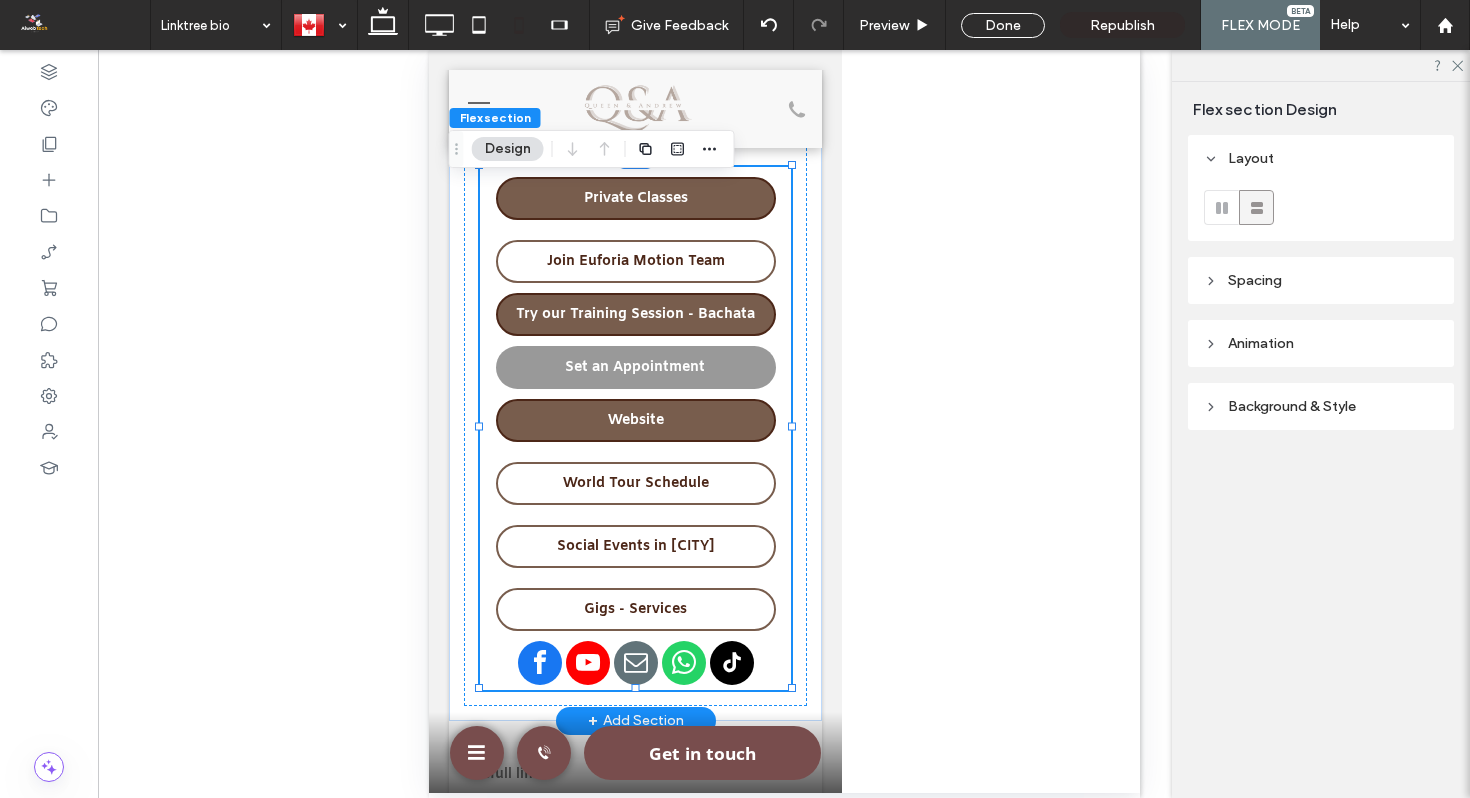click on "Set an Appointment" at bounding box center (635, 367) 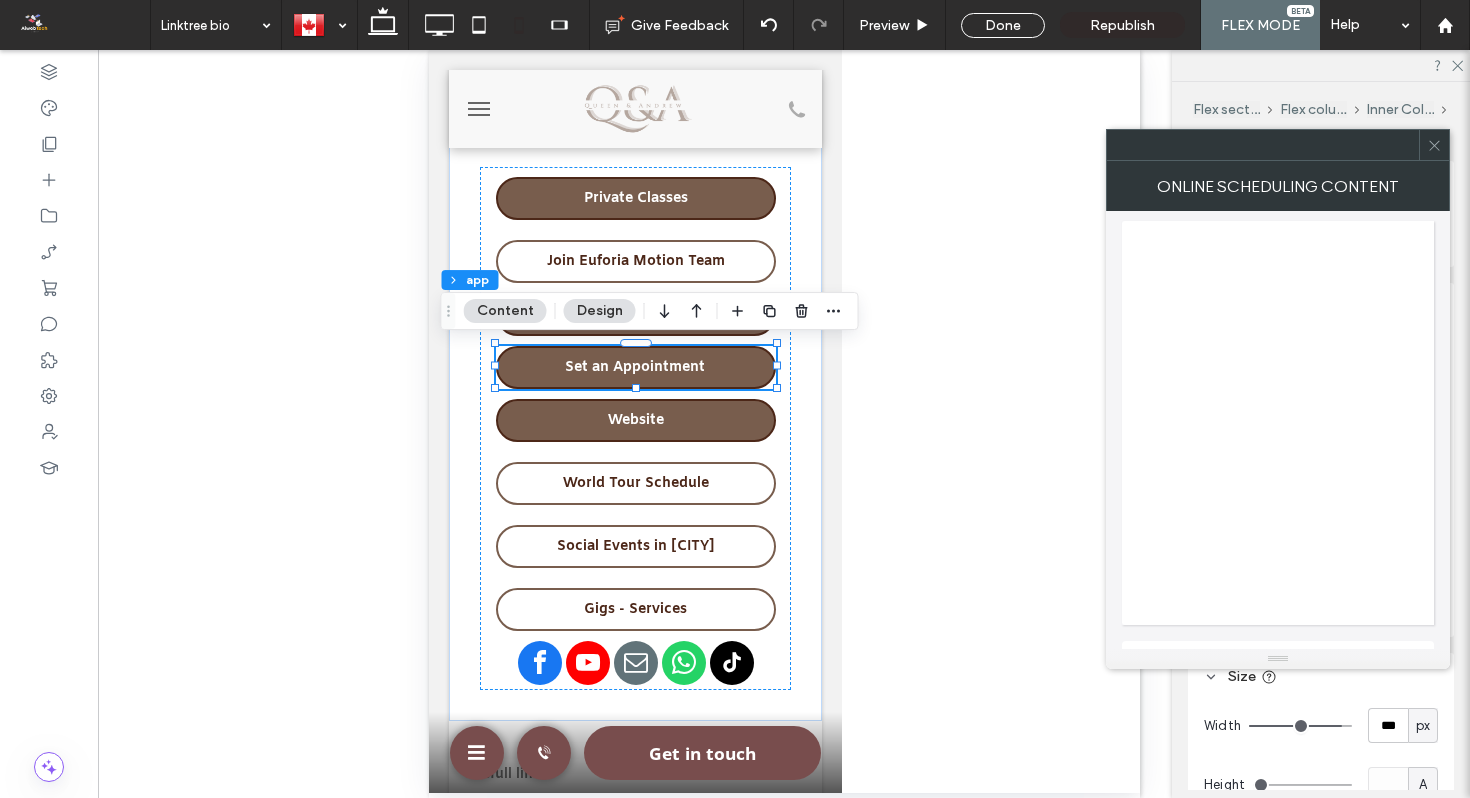 scroll, scrollTop: 145, scrollLeft: 0, axis: vertical 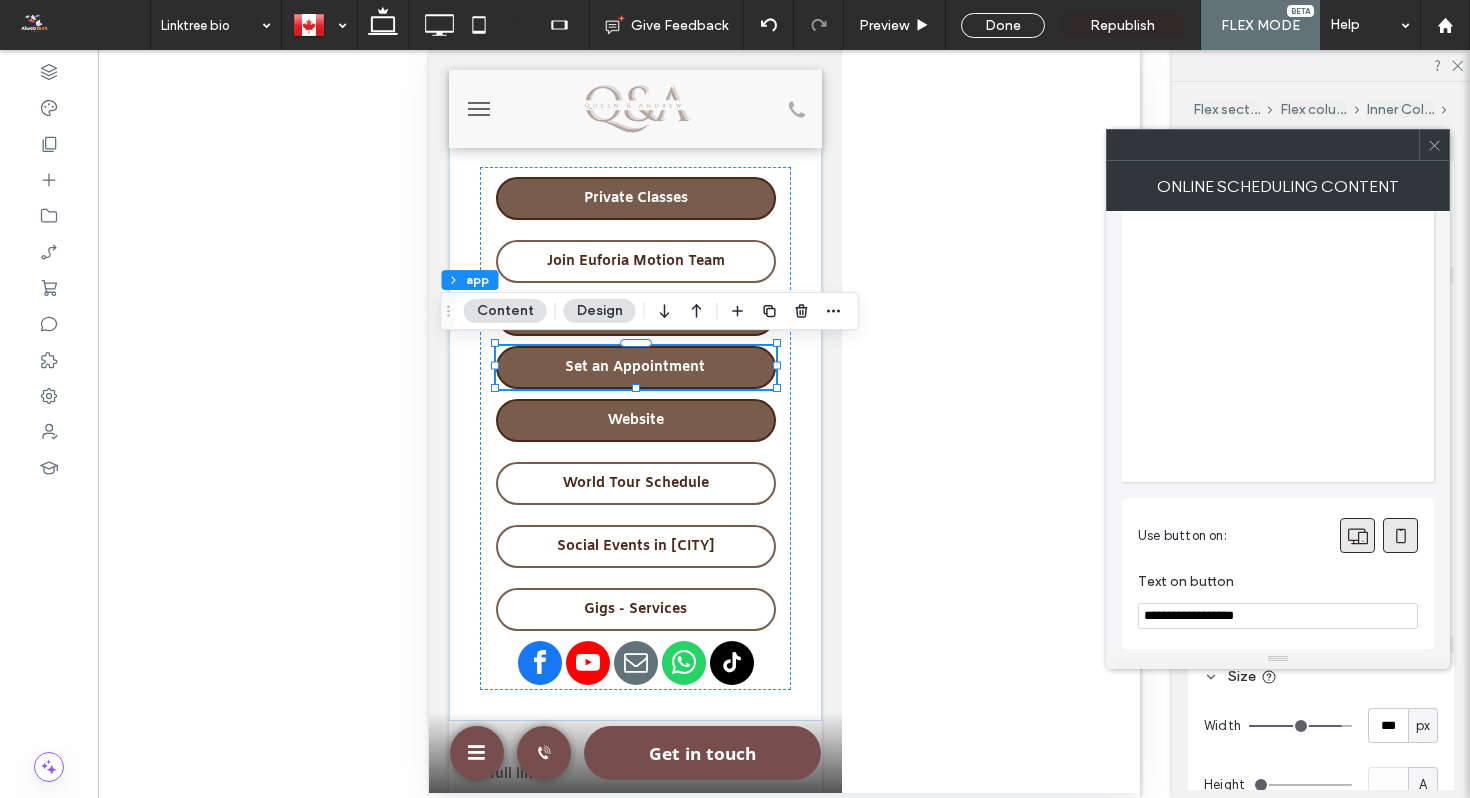 click on "**********" at bounding box center (1278, 601) 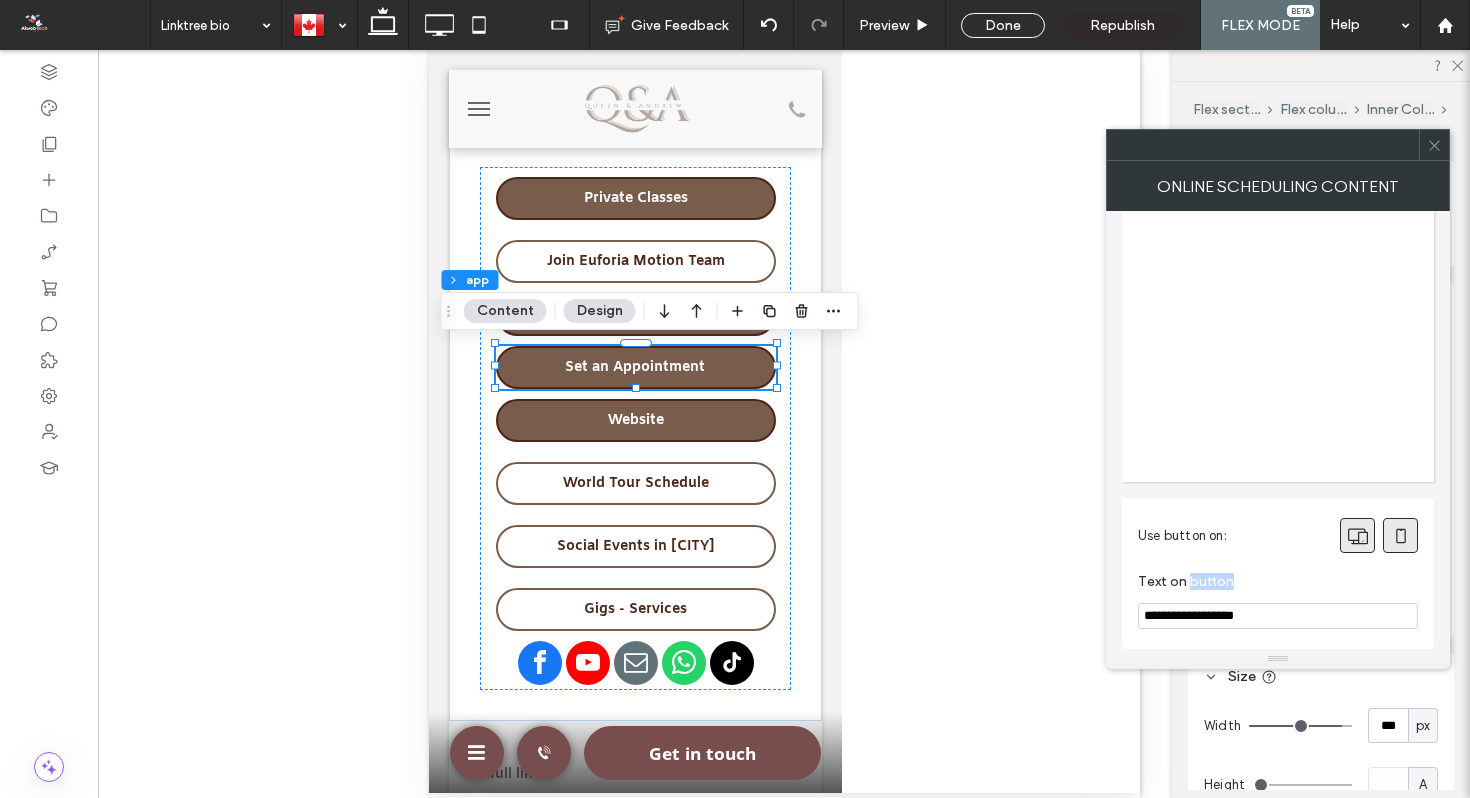 click at bounding box center (1181, 589) 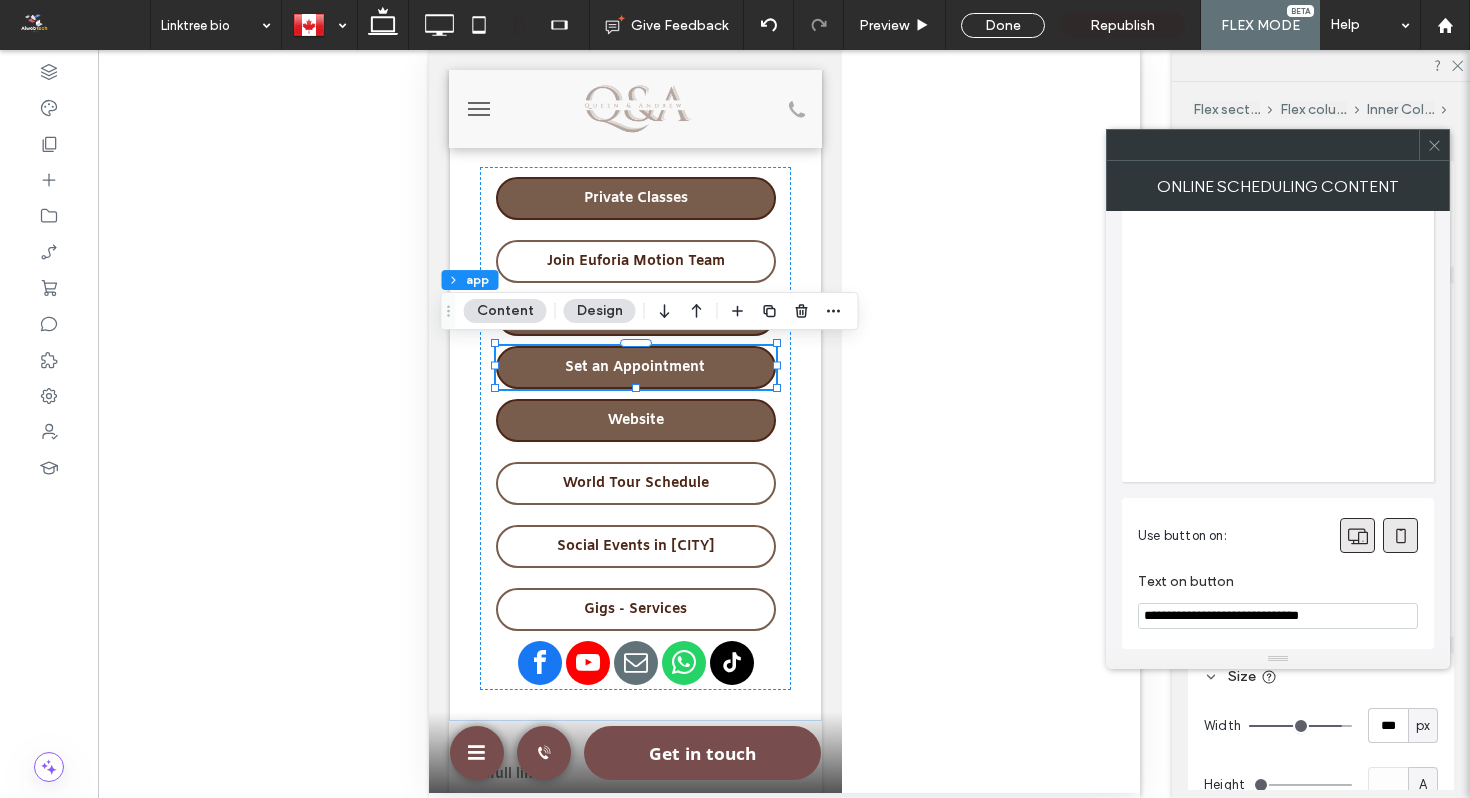 type on "**********" 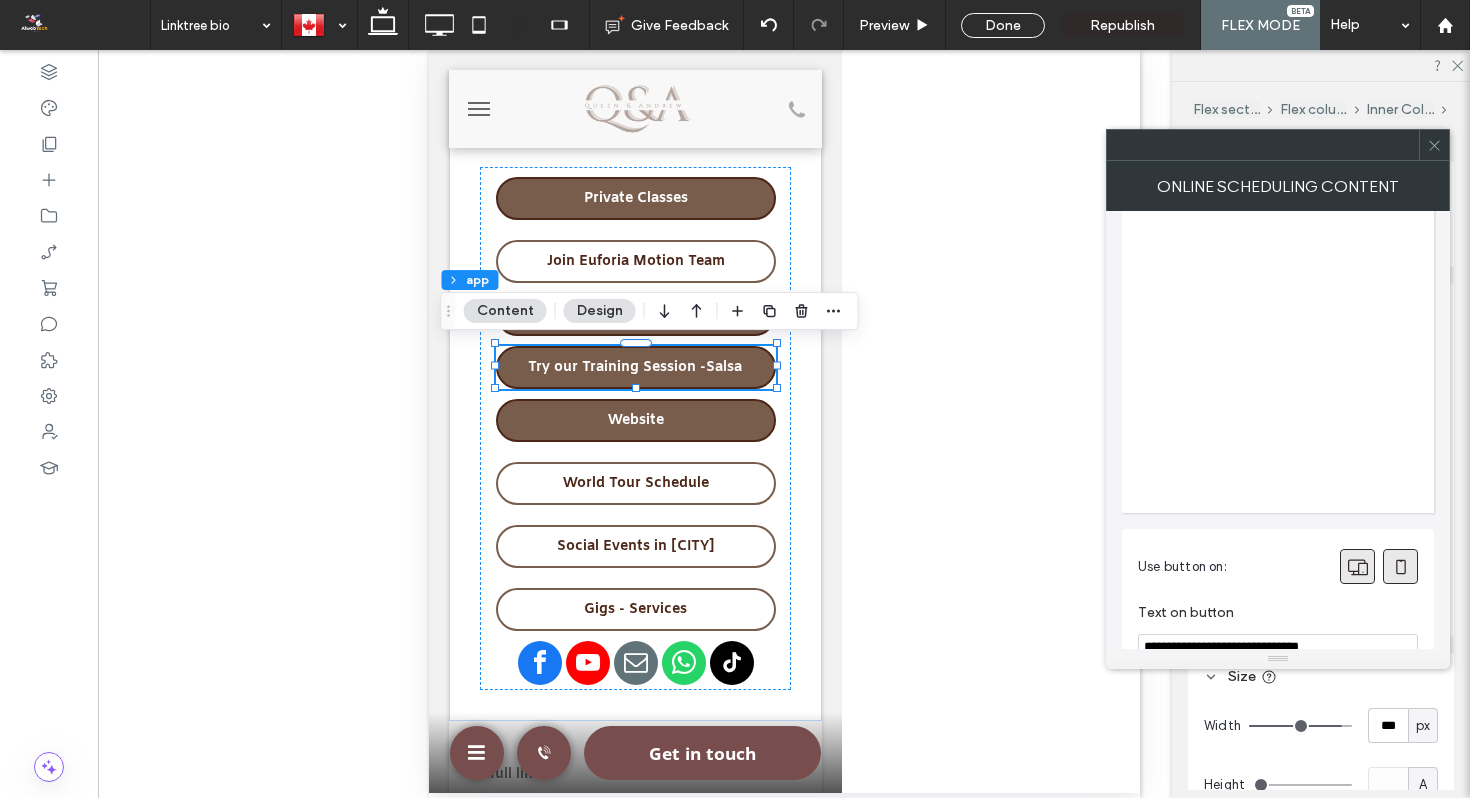 scroll, scrollTop: 0, scrollLeft: 0, axis: both 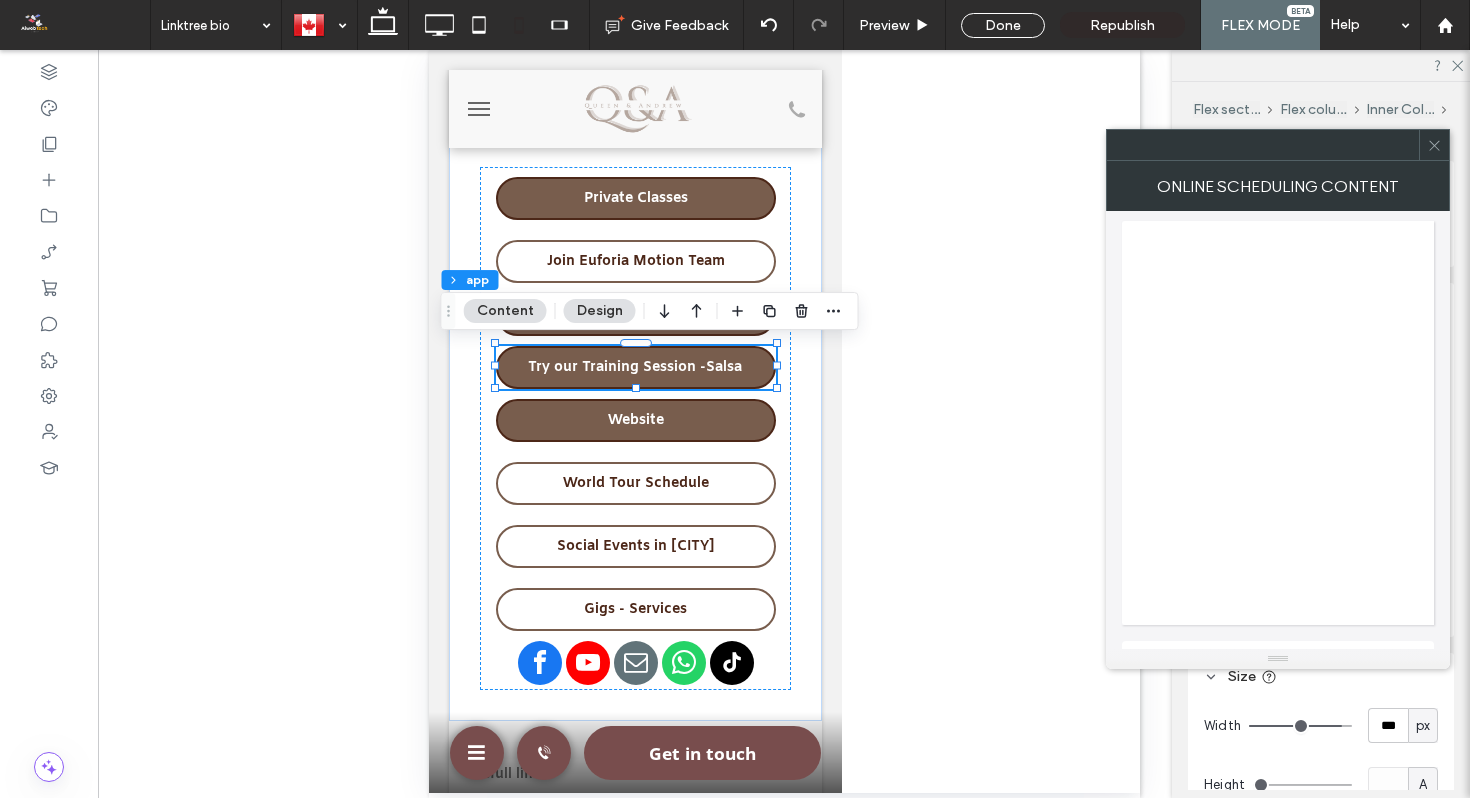 click 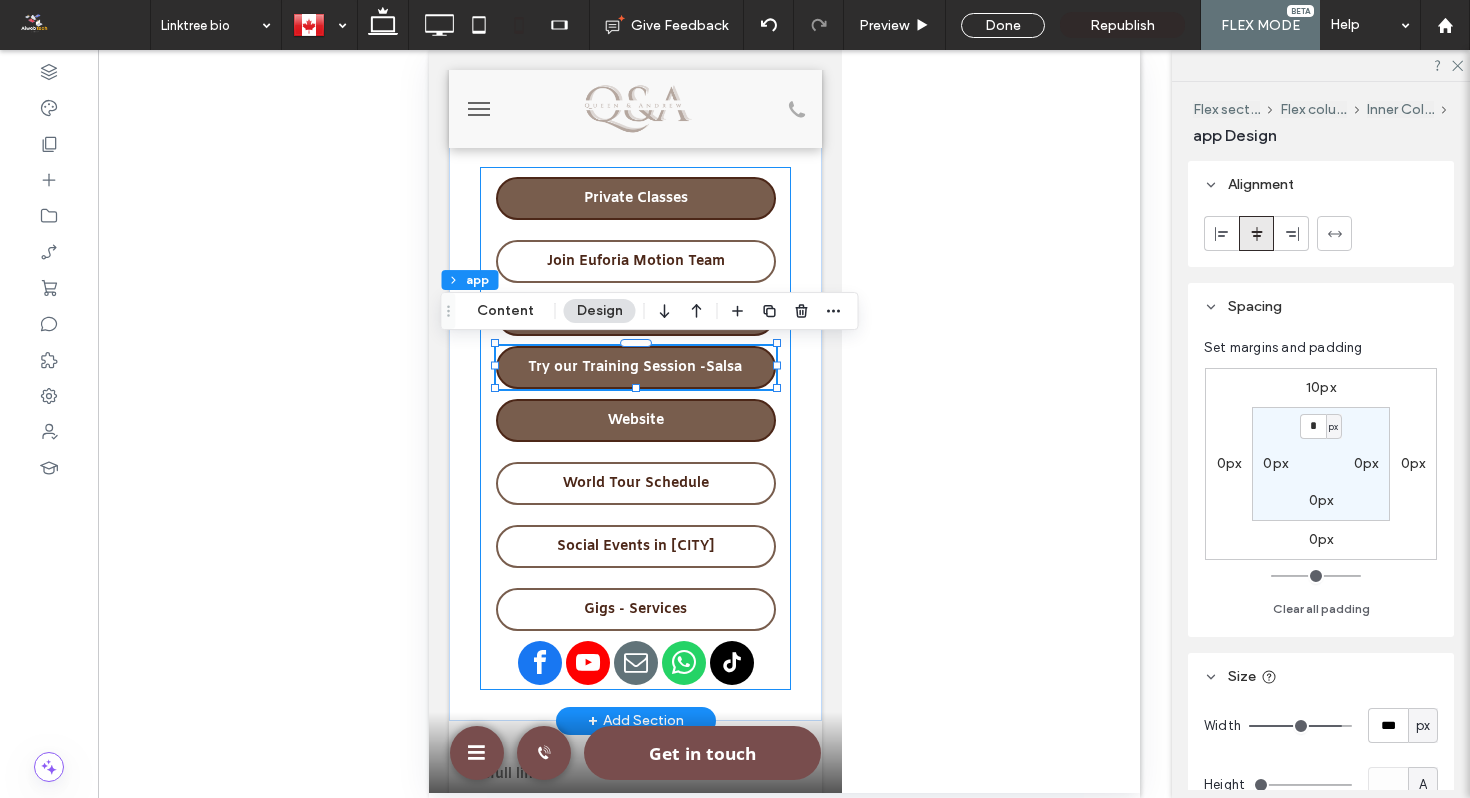 click on "Join Euforia Motion Team
Try our Training Session -Salsa
Website
World Tour Schedule
Social Events in [CITY]
Private Classes
Gigs - Services
Try our Training Session - Bachata" at bounding box center (634, 428) 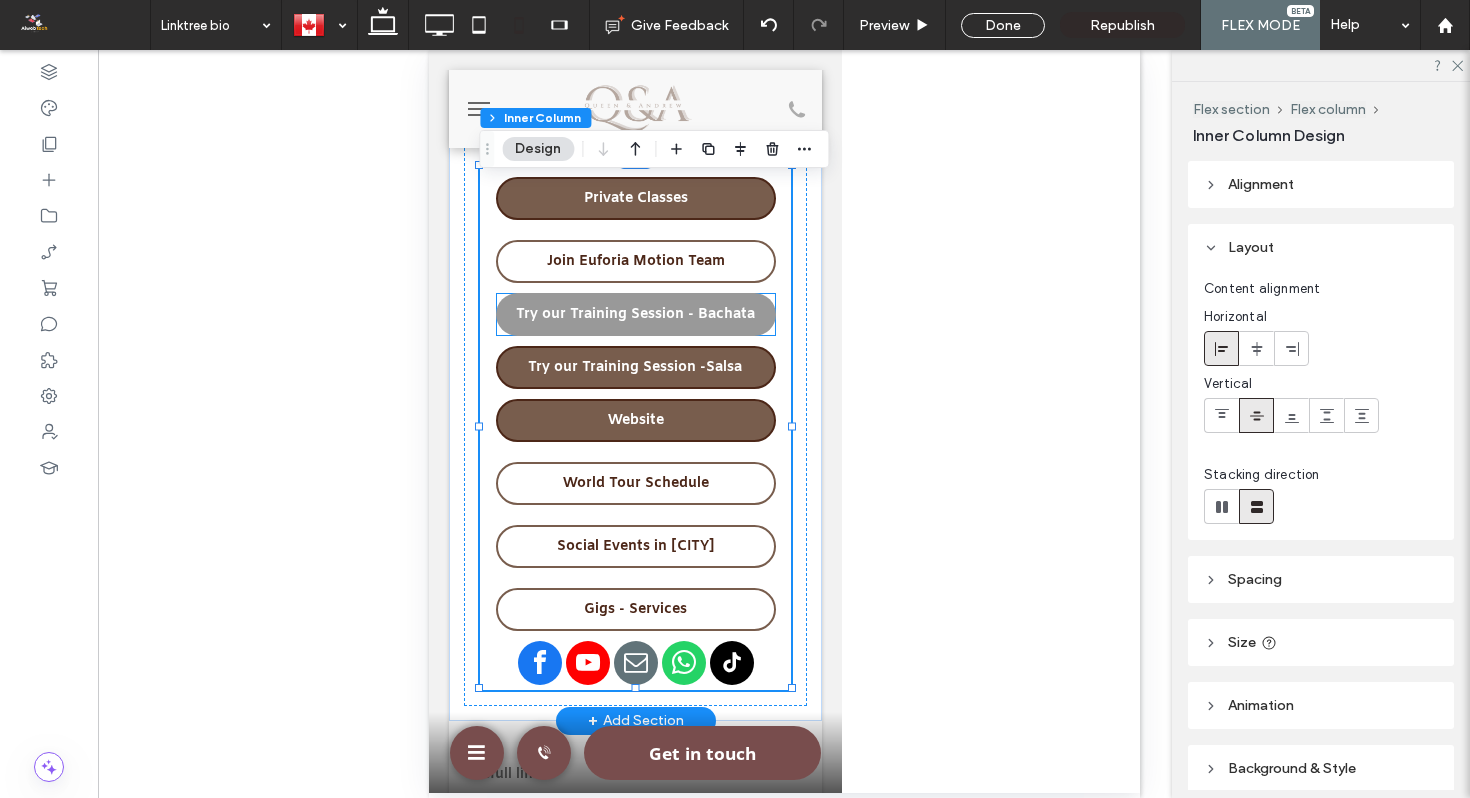 click on "Try our Training Session - Bachata" at bounding box center (635, 314) 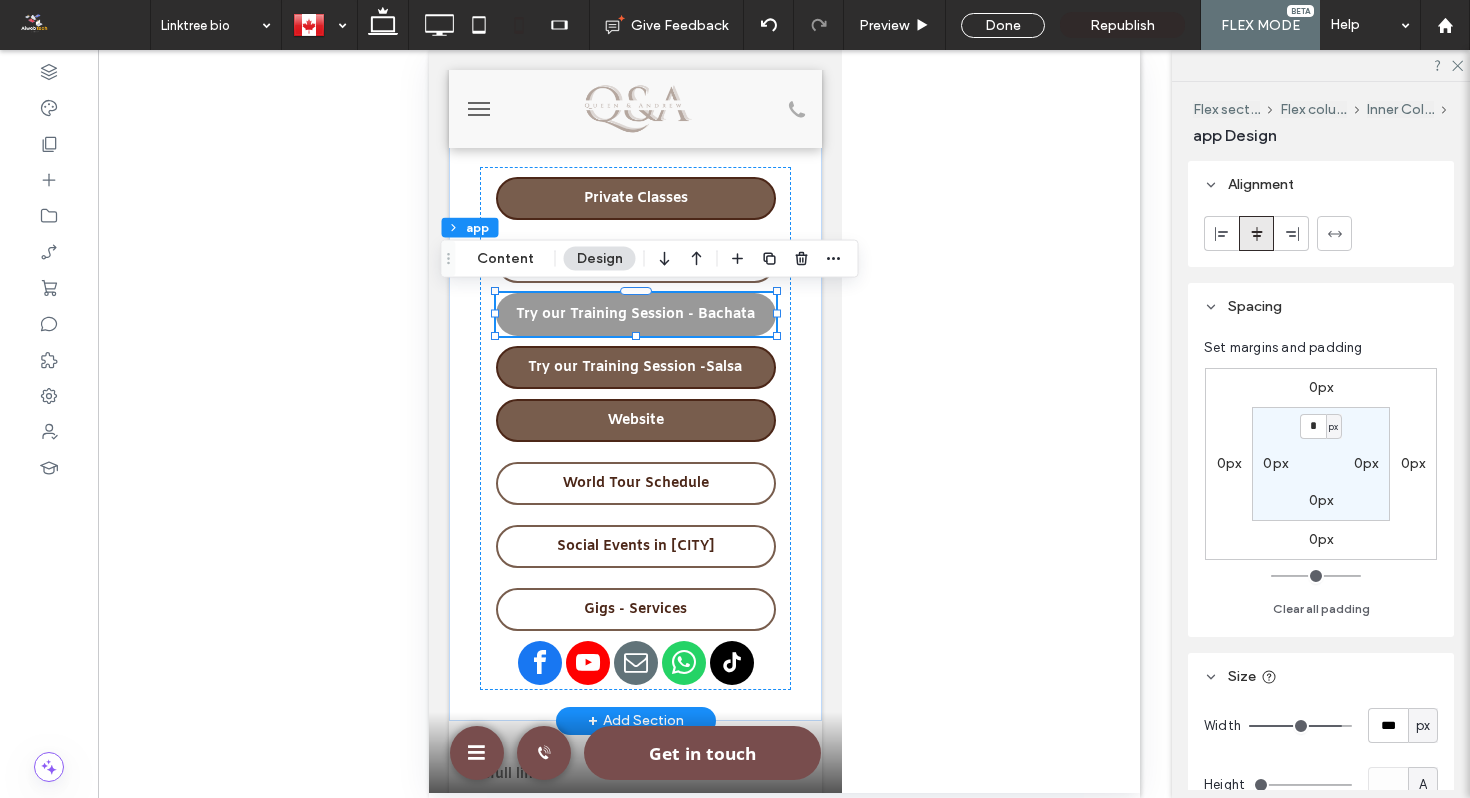 click on "Try our Training Session - Bachata" at bounding box center (634, 314) 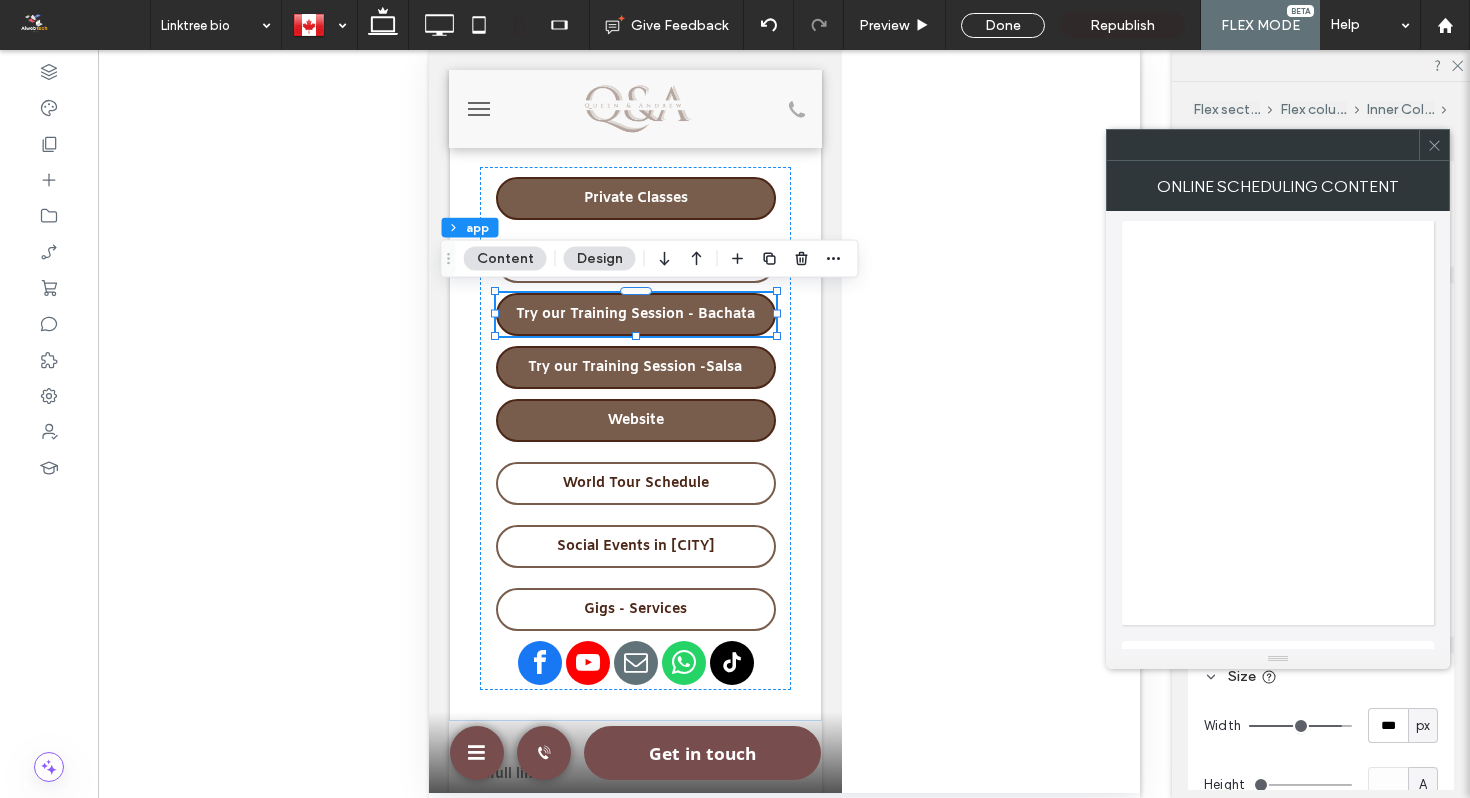 click at bounding box center (1434, 145) 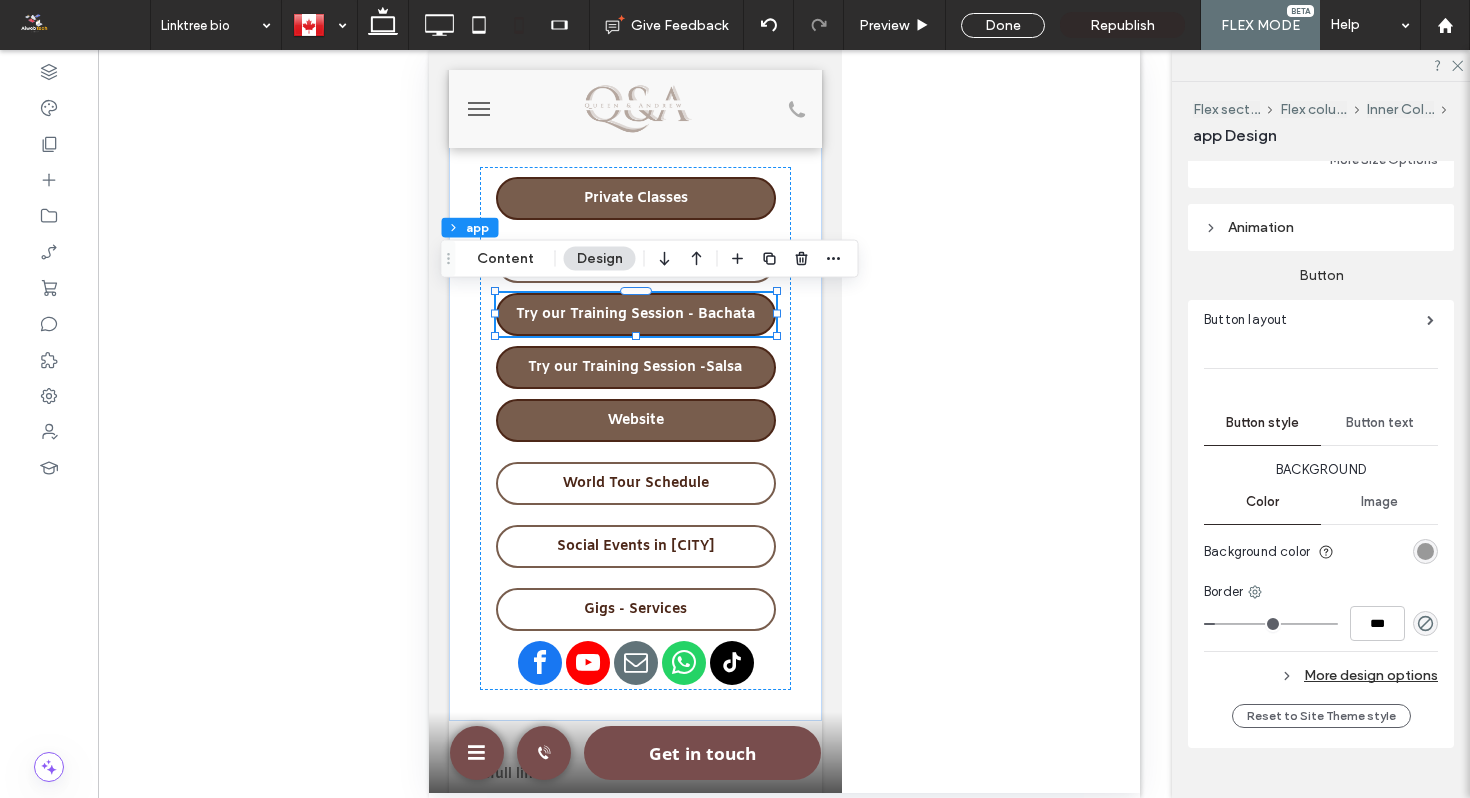 scroll, scrollTop: 715, scrollLeft: 0, axis: vertical 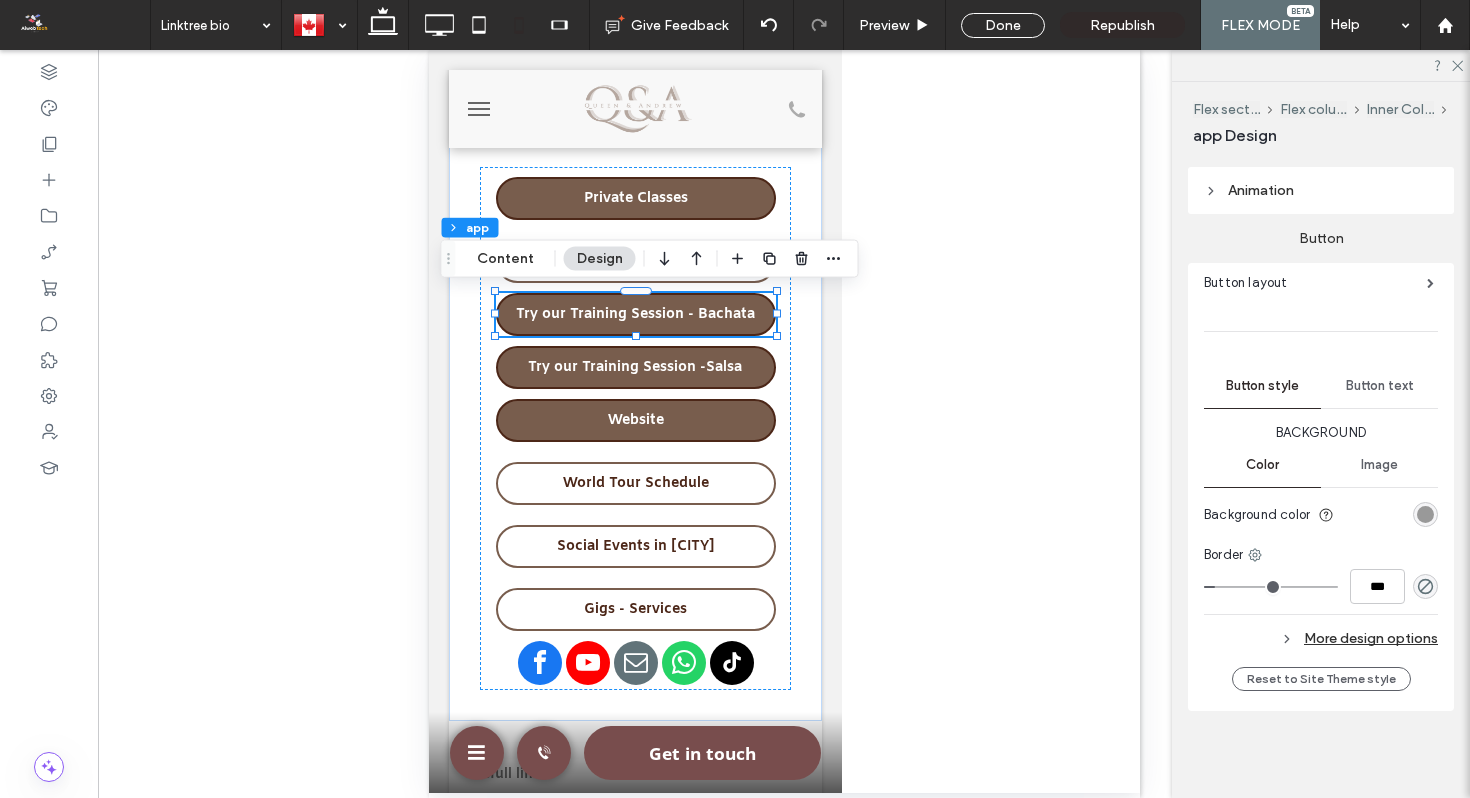 click on "Button text" at bounding box center [1380, 386] 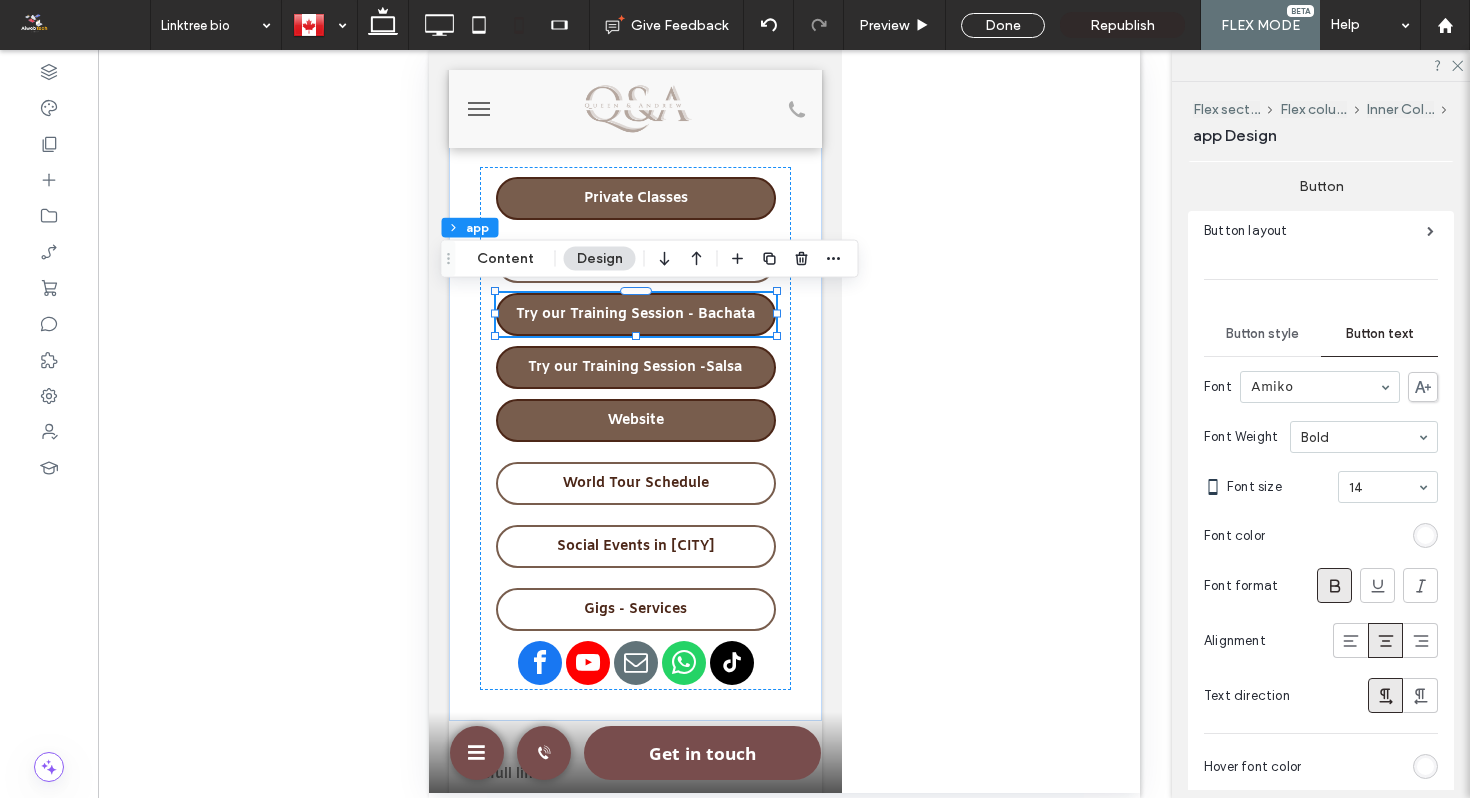 click on "Button style" at bounding box center (1262, 334) 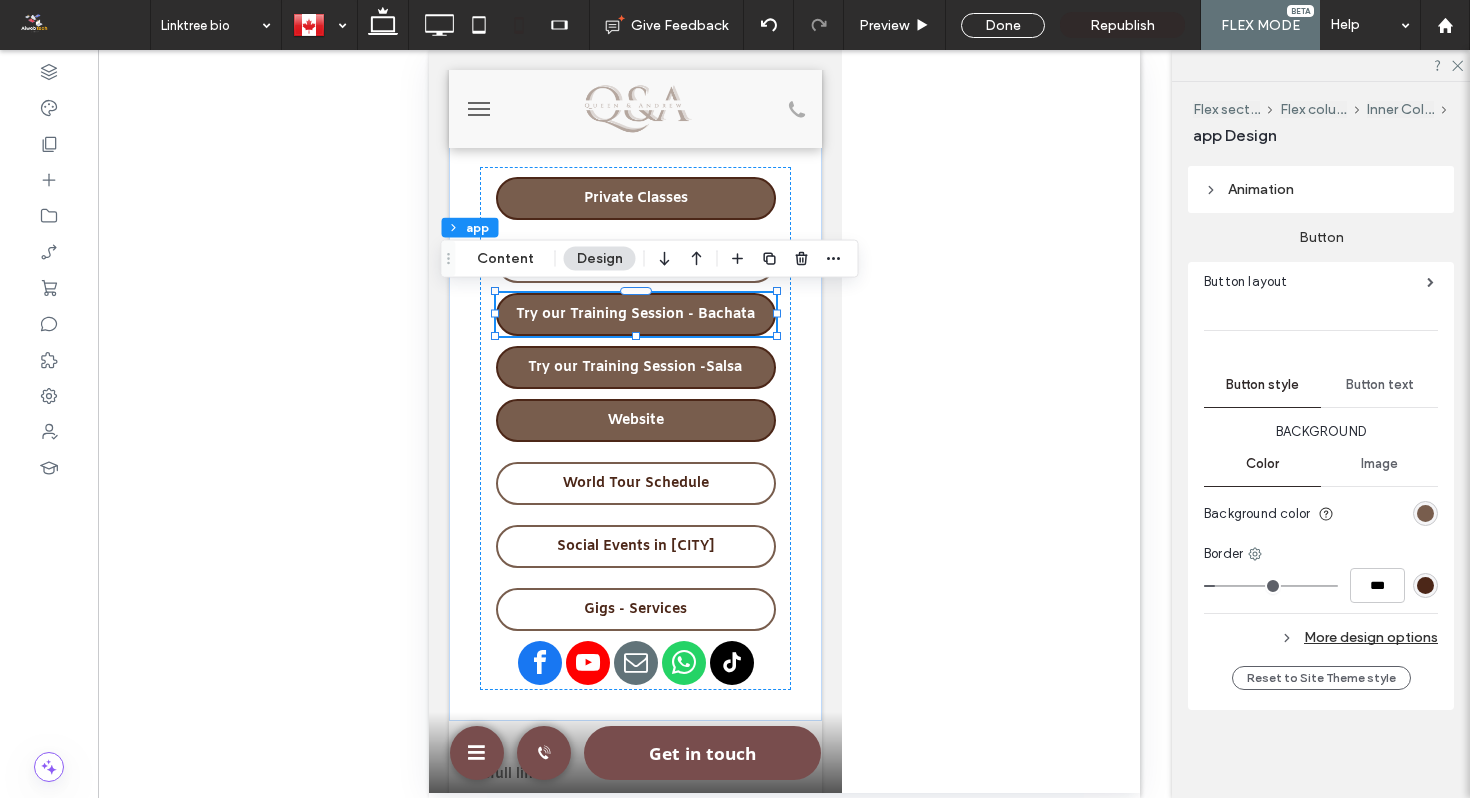 scroll, scrollTop: 715, scrollLeft: 0, axis: vertical 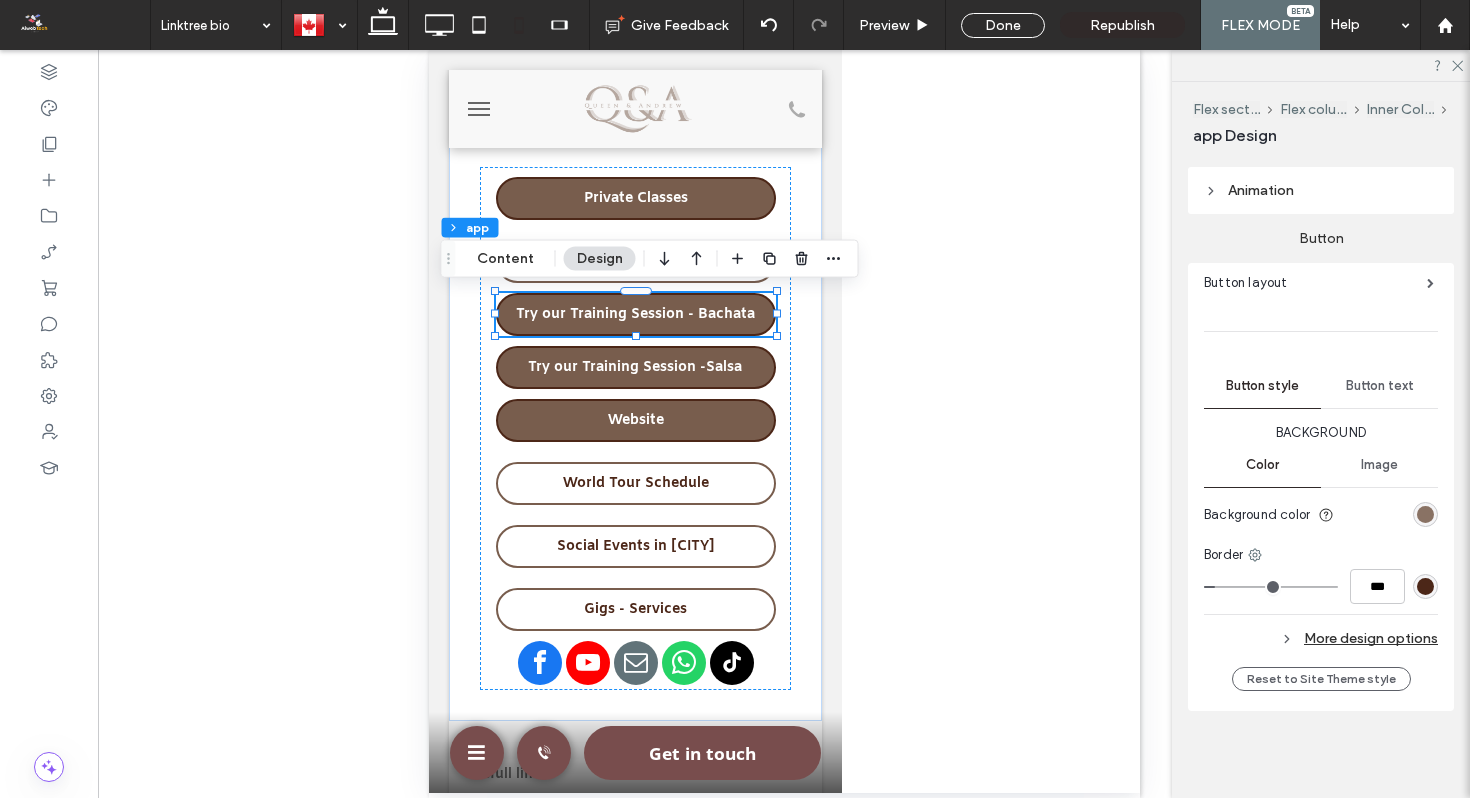 click at bounding box center (1425, 514) 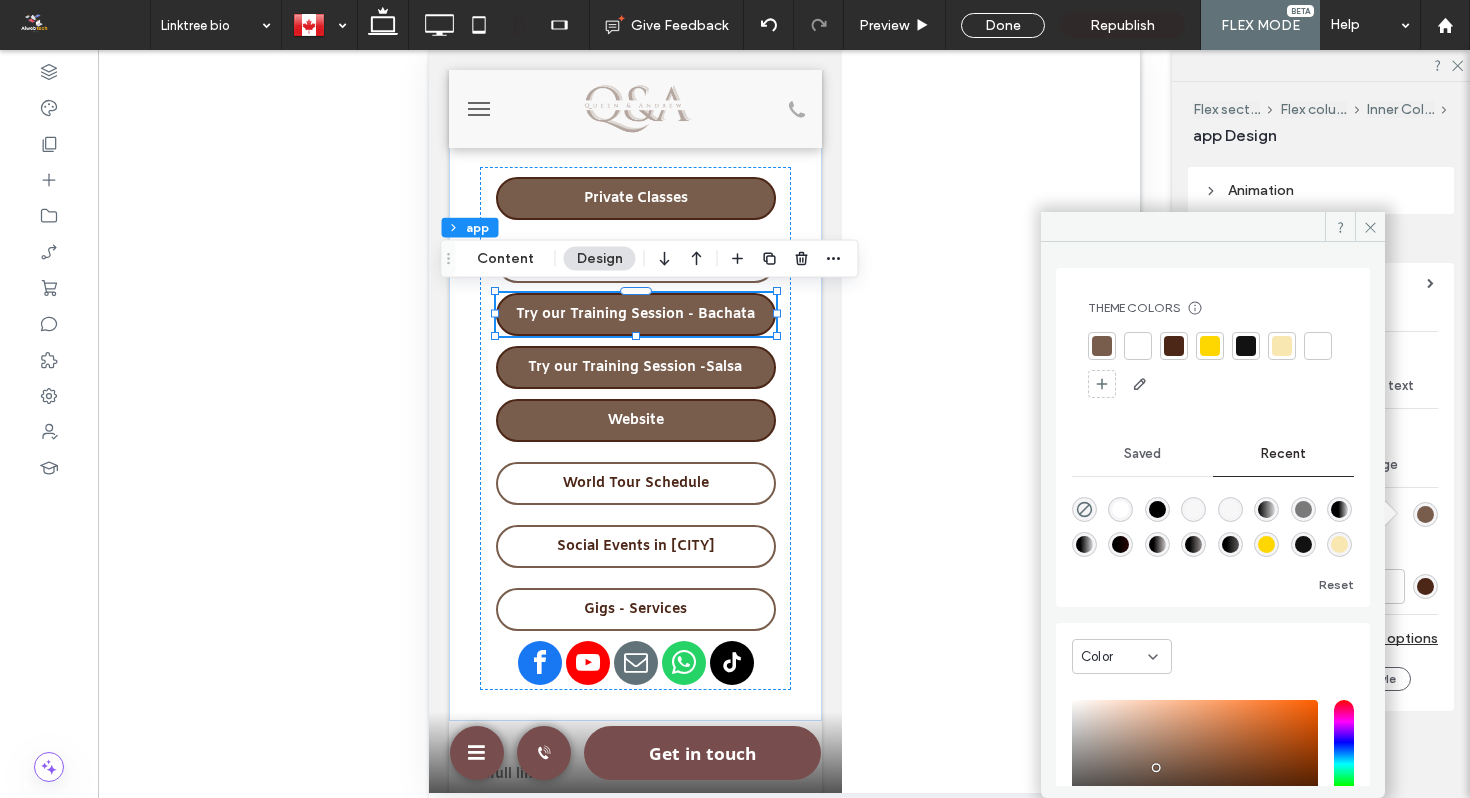 click at bounding box center (1138, 346) 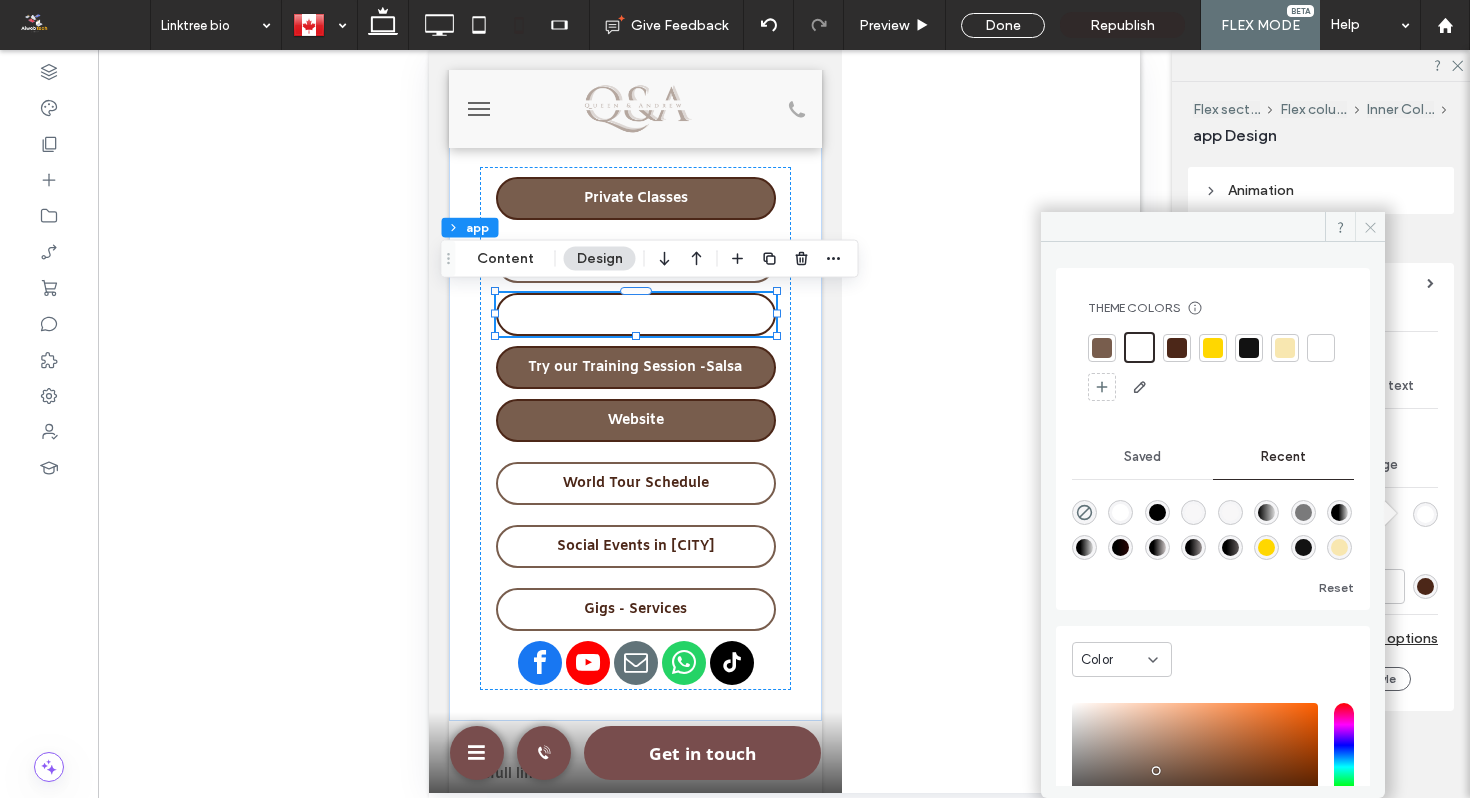 click at bounding box center [1370, 227] 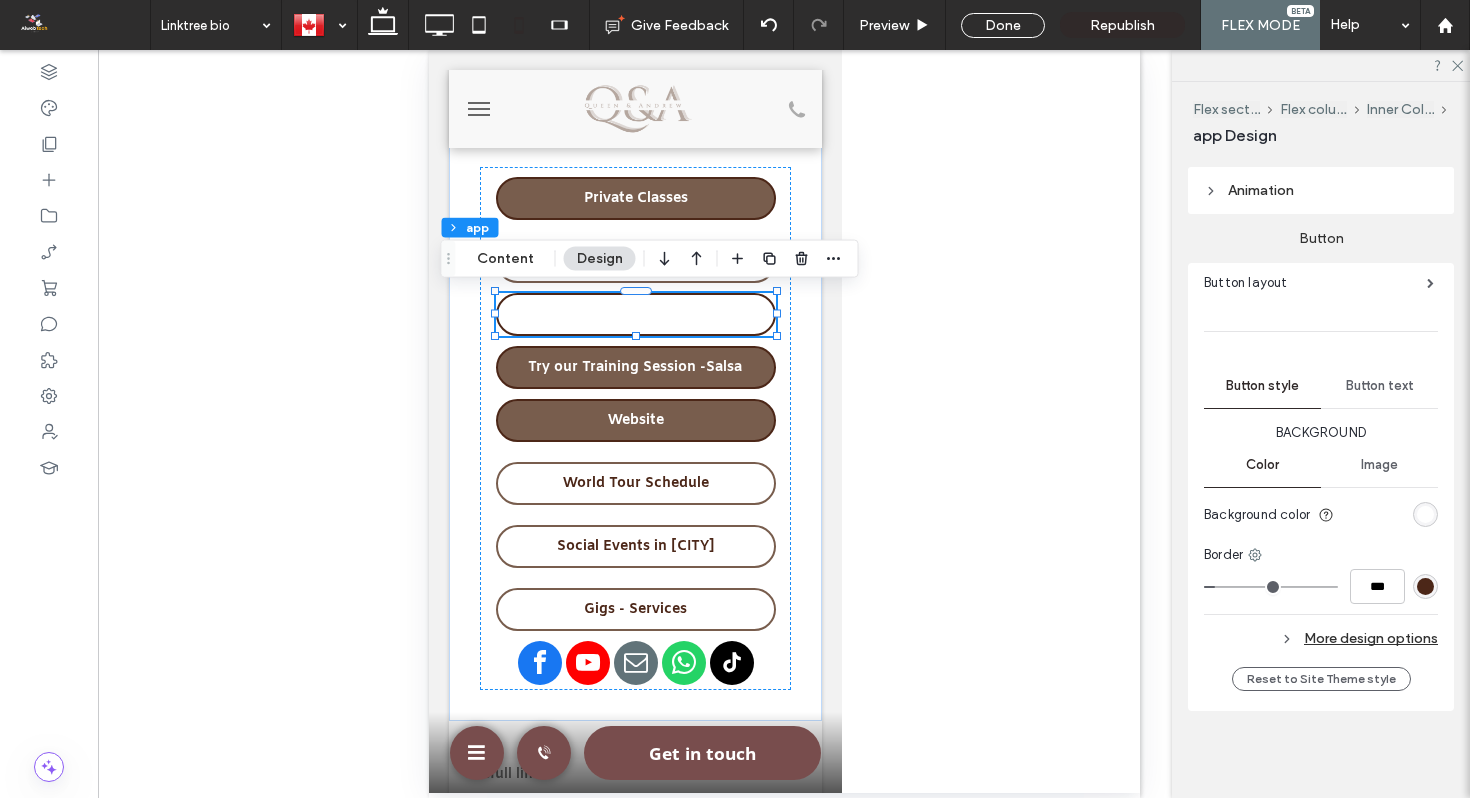 click on "Button text" at bounding box center [1380, 386] 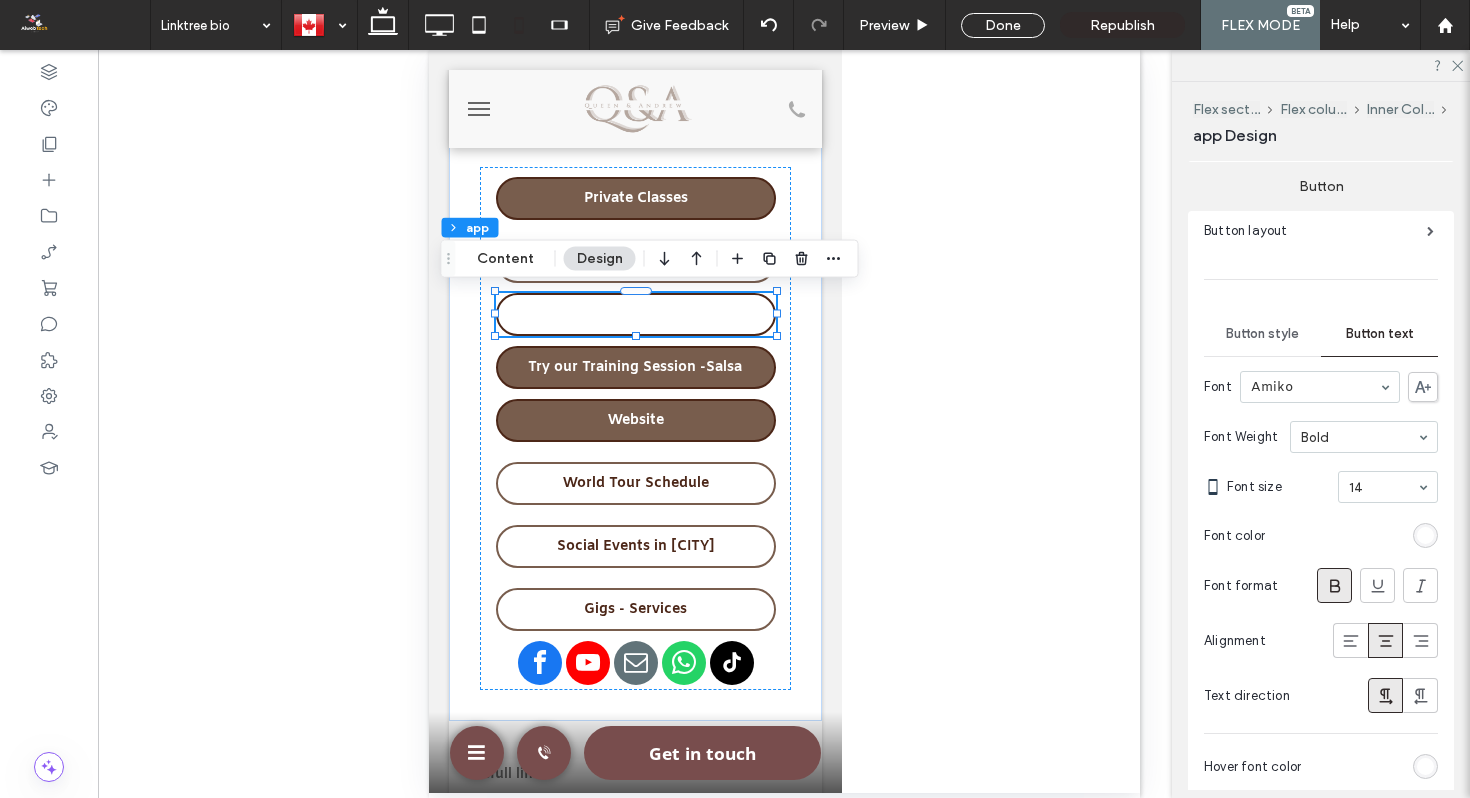 click at bounding box center (1425, 535) 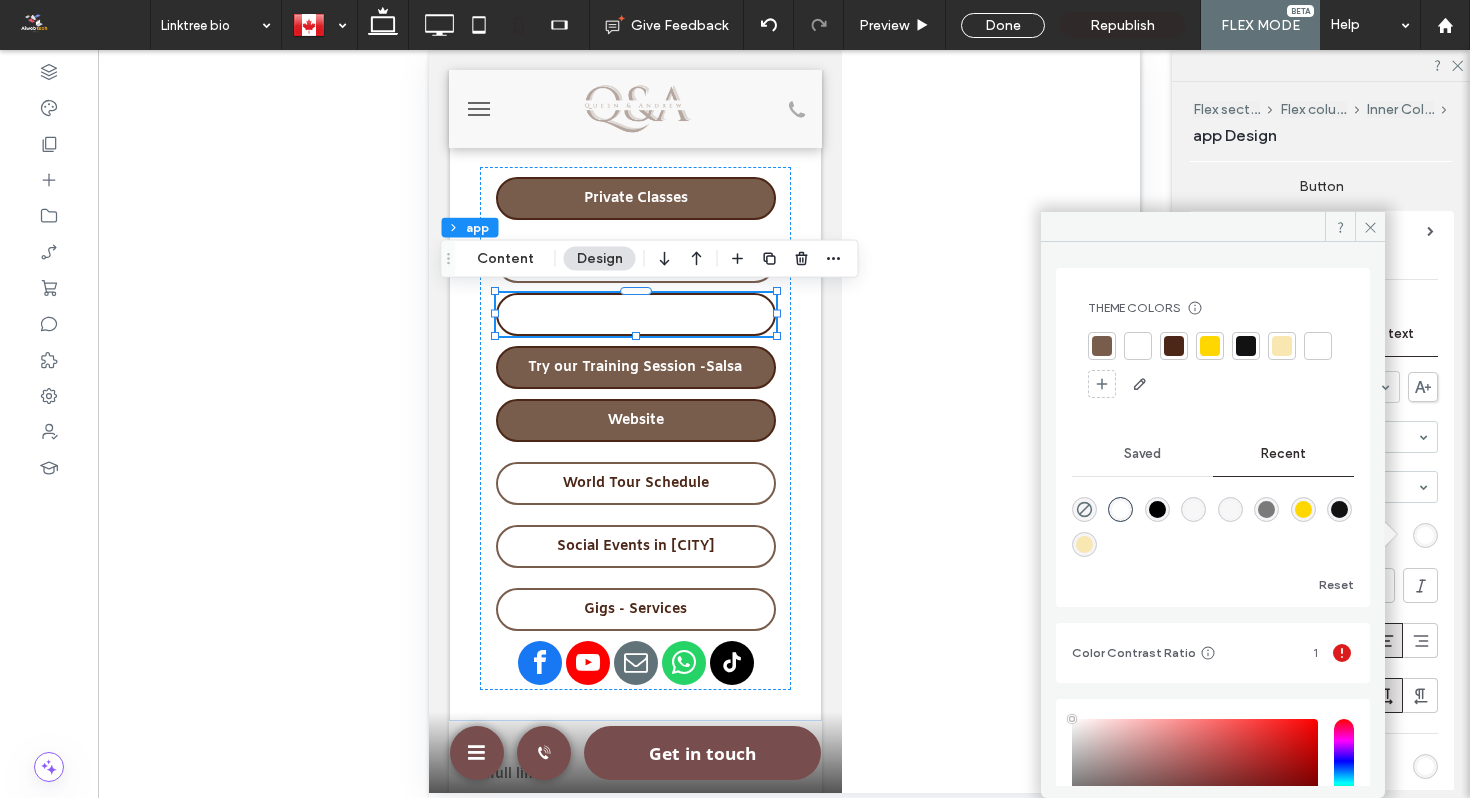 click at bounding box center [1102, 346] 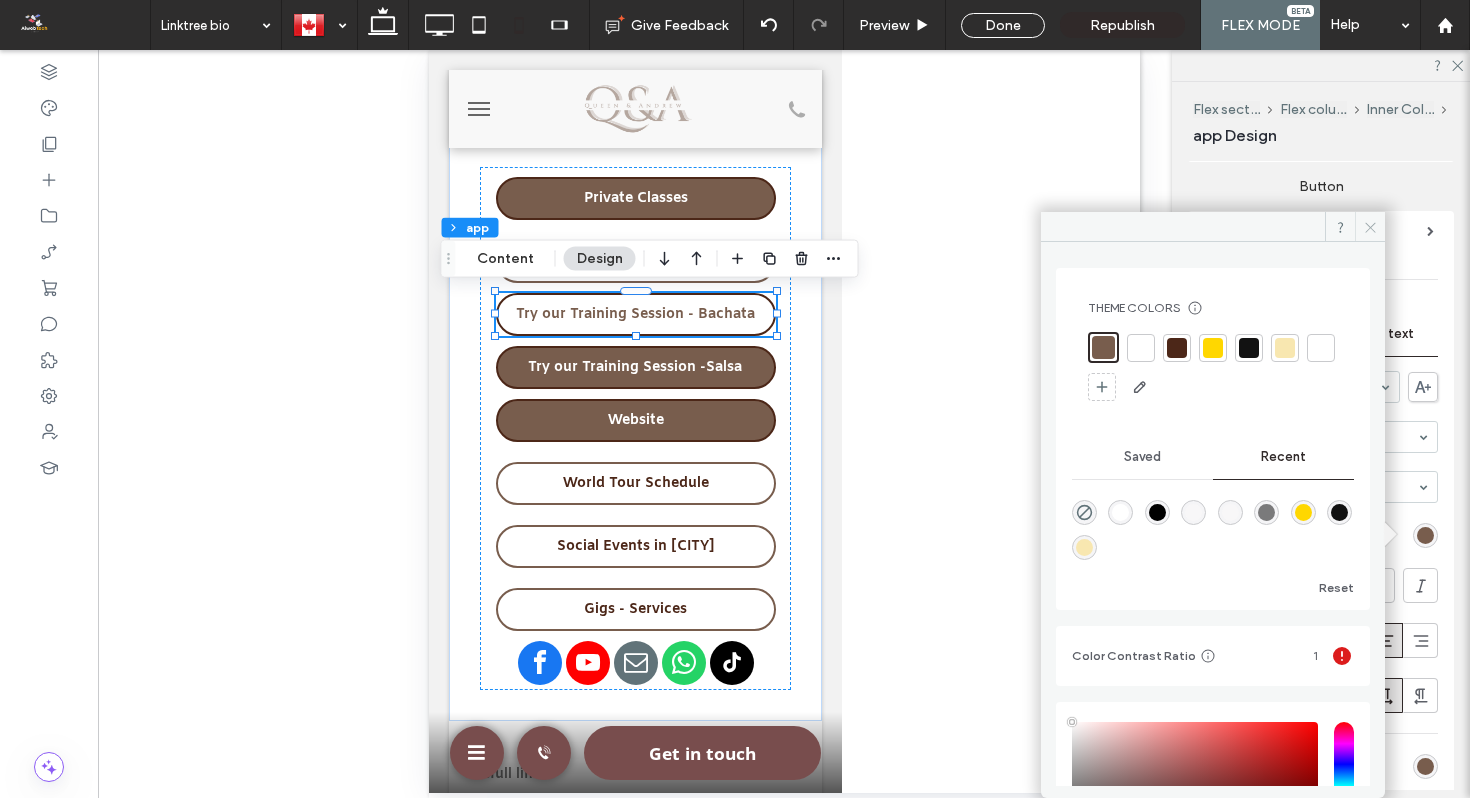 click at bounding box center [1370, 227] 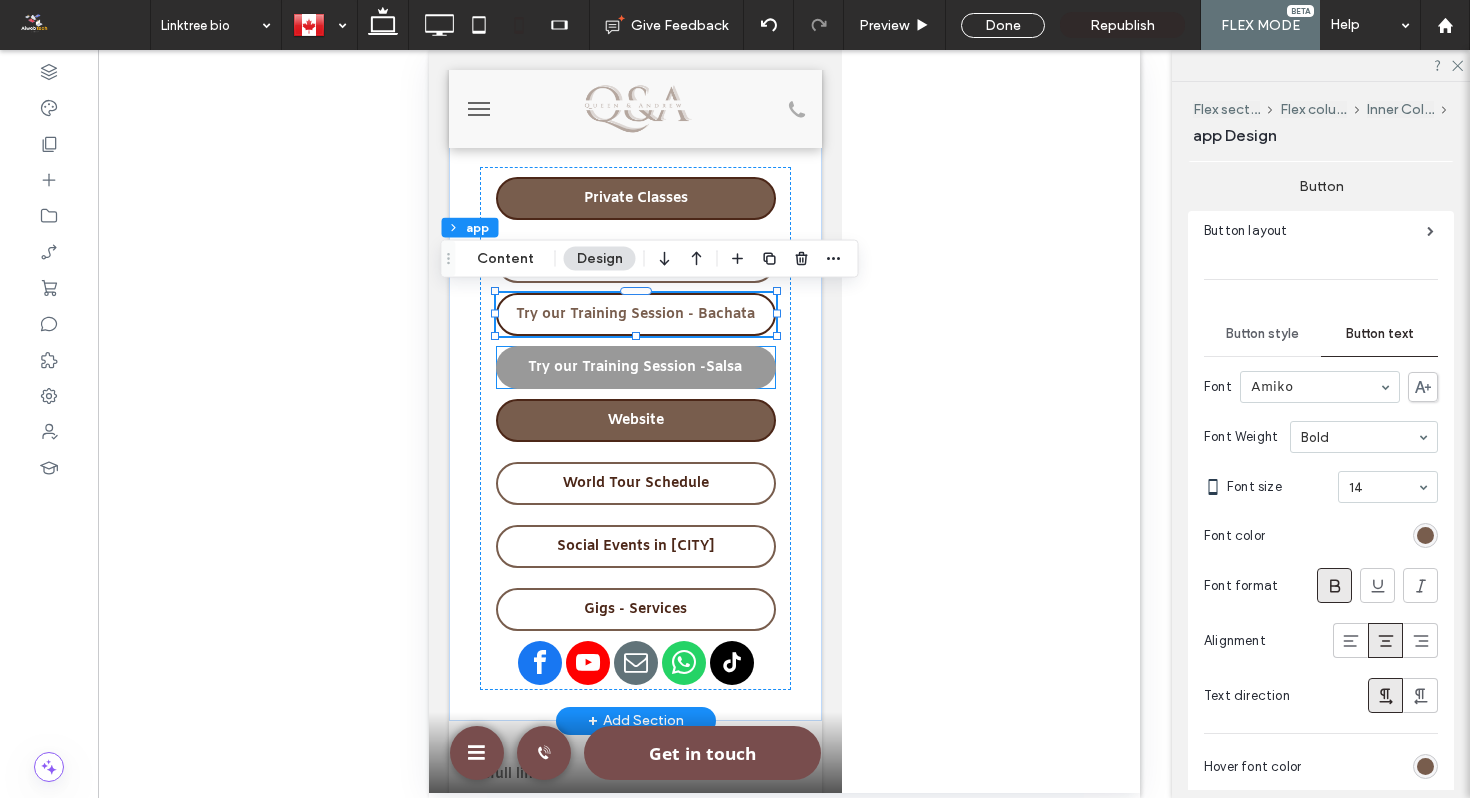 click on "Try our Training Session -Salsa" at bounding box center (635, 367) 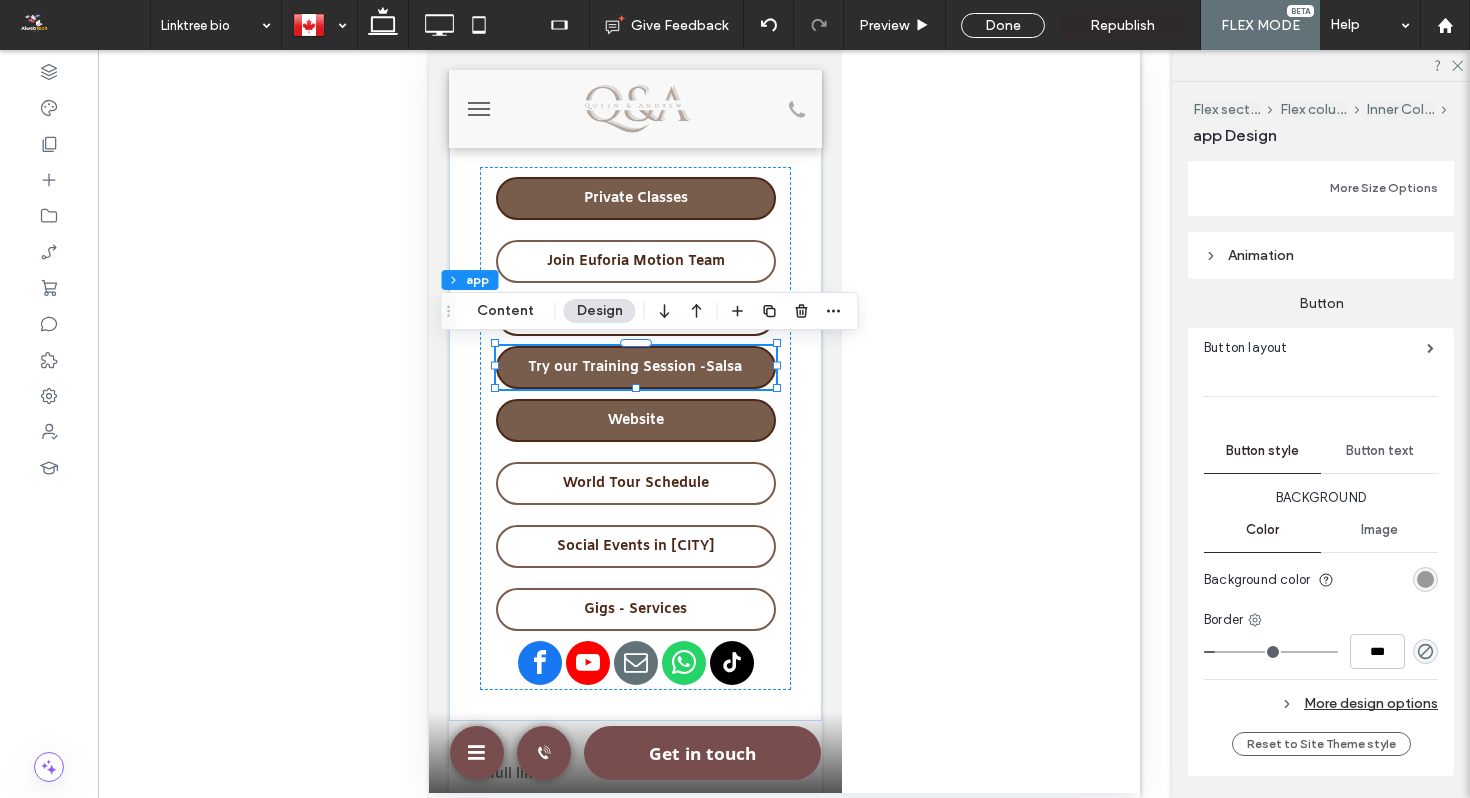 scroll, scrollTop: 715, scrollLeft: 0, axis: vertical 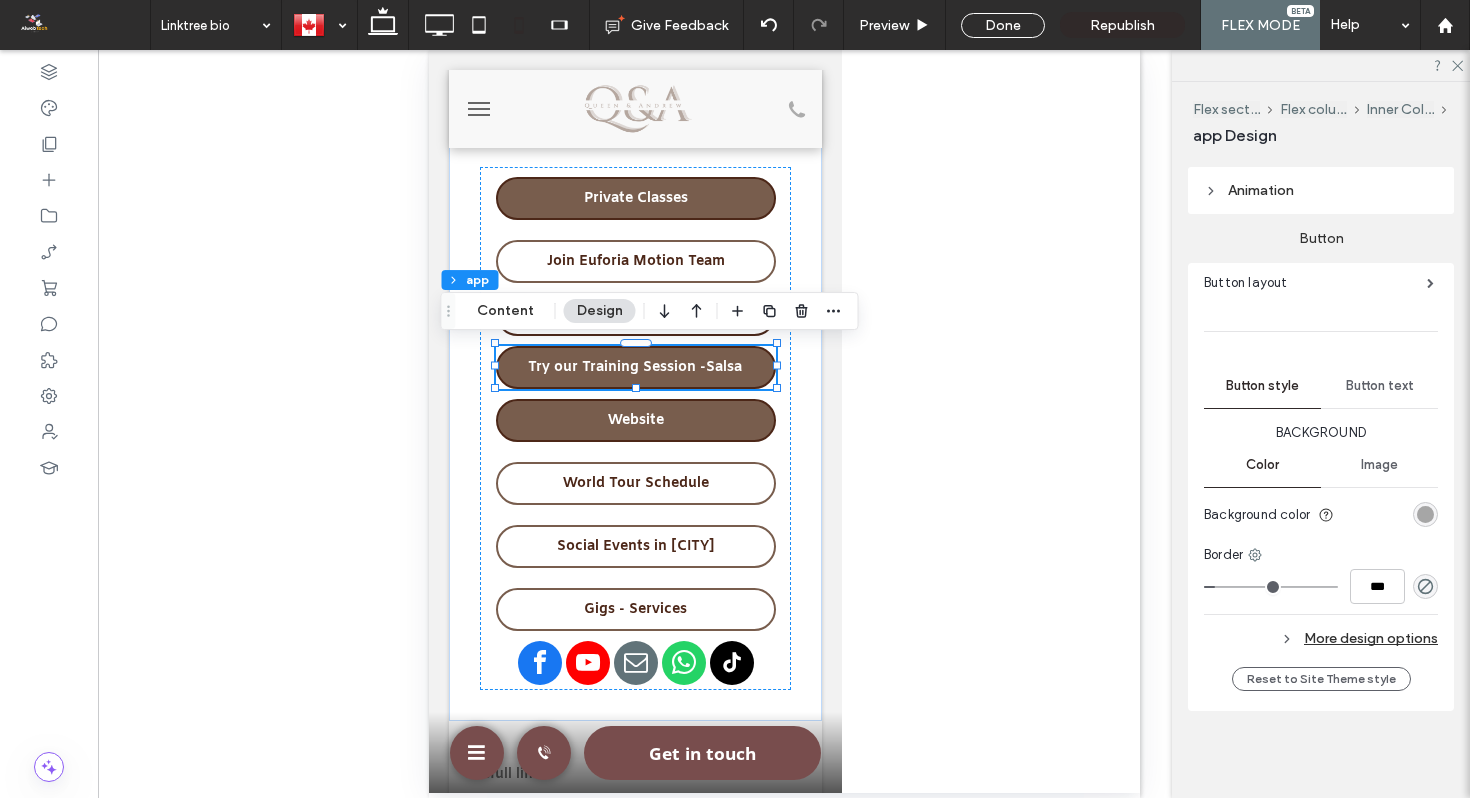 click at bounding box center [1425, 514] 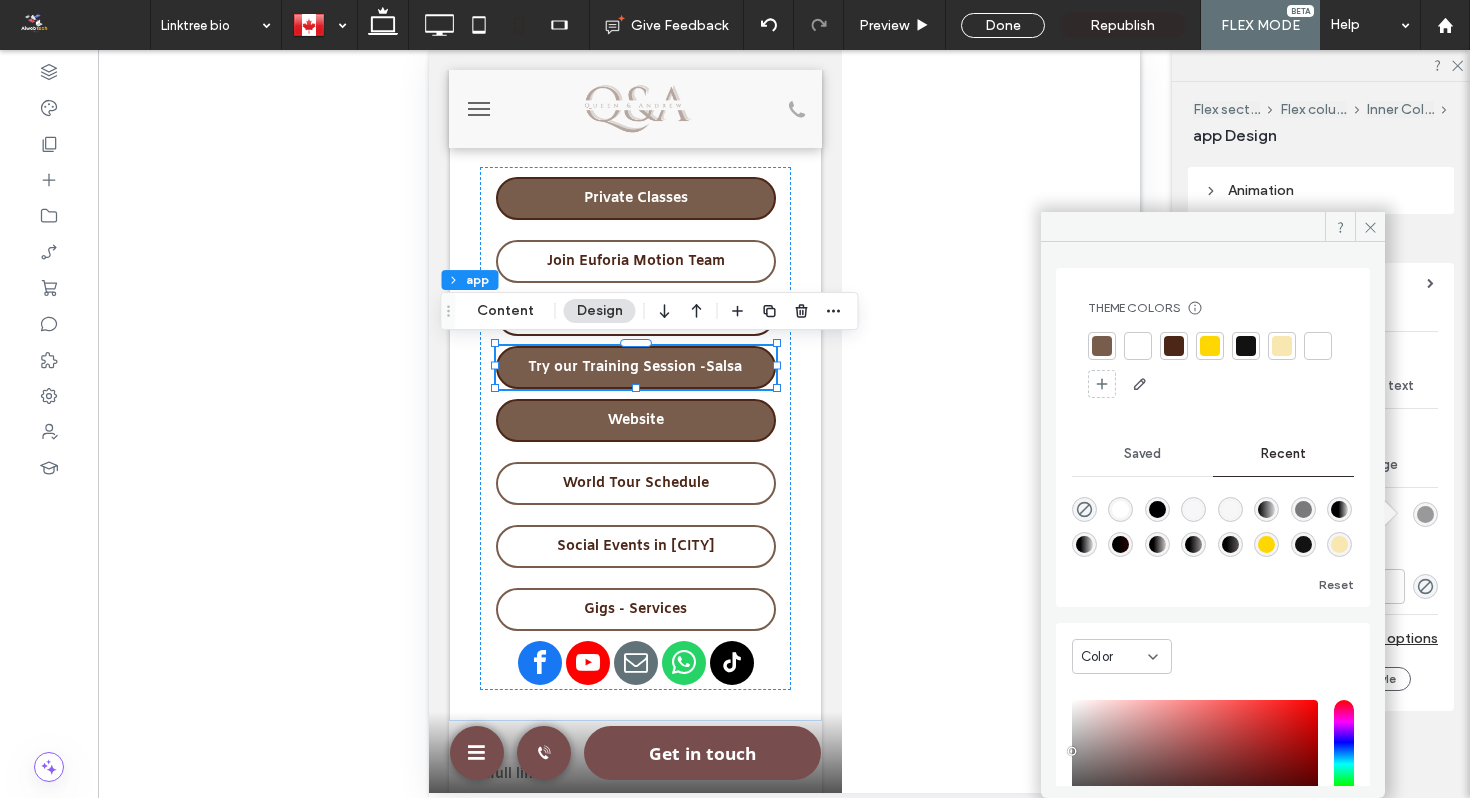 click at bounding box center (1138, 346) 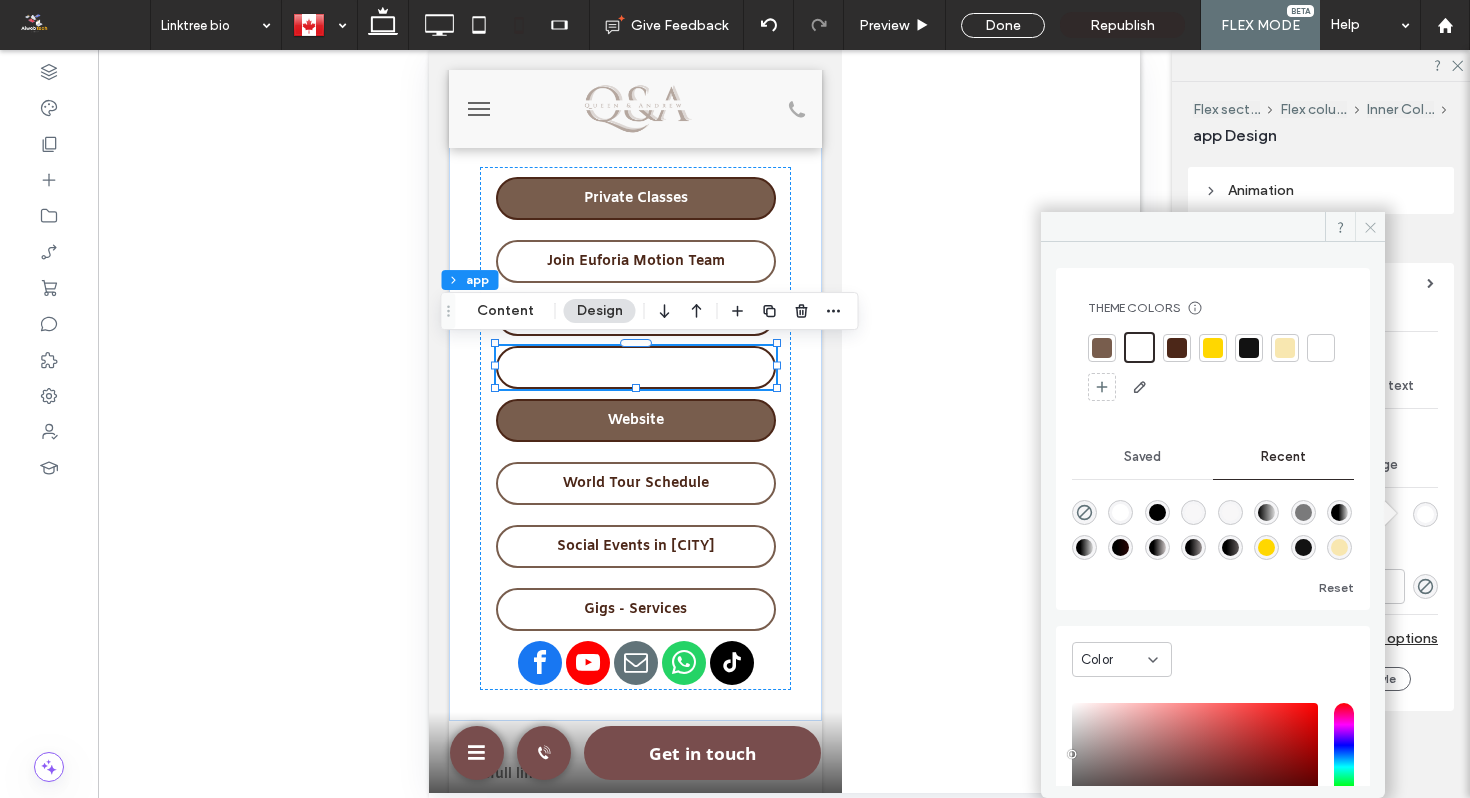 click at bounding box center [1370, 227] 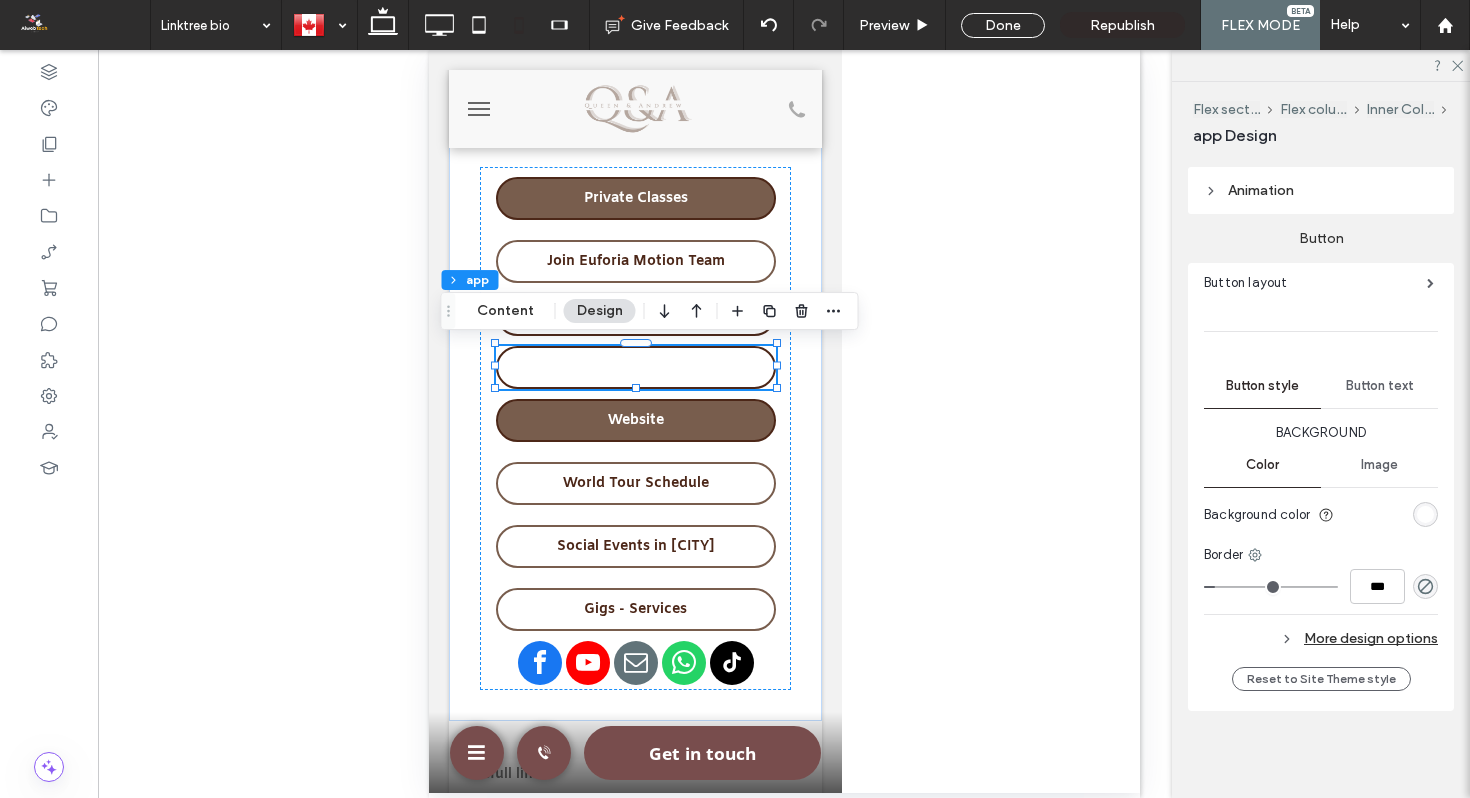 click on "Button text" at bounding box center [1380, 386] 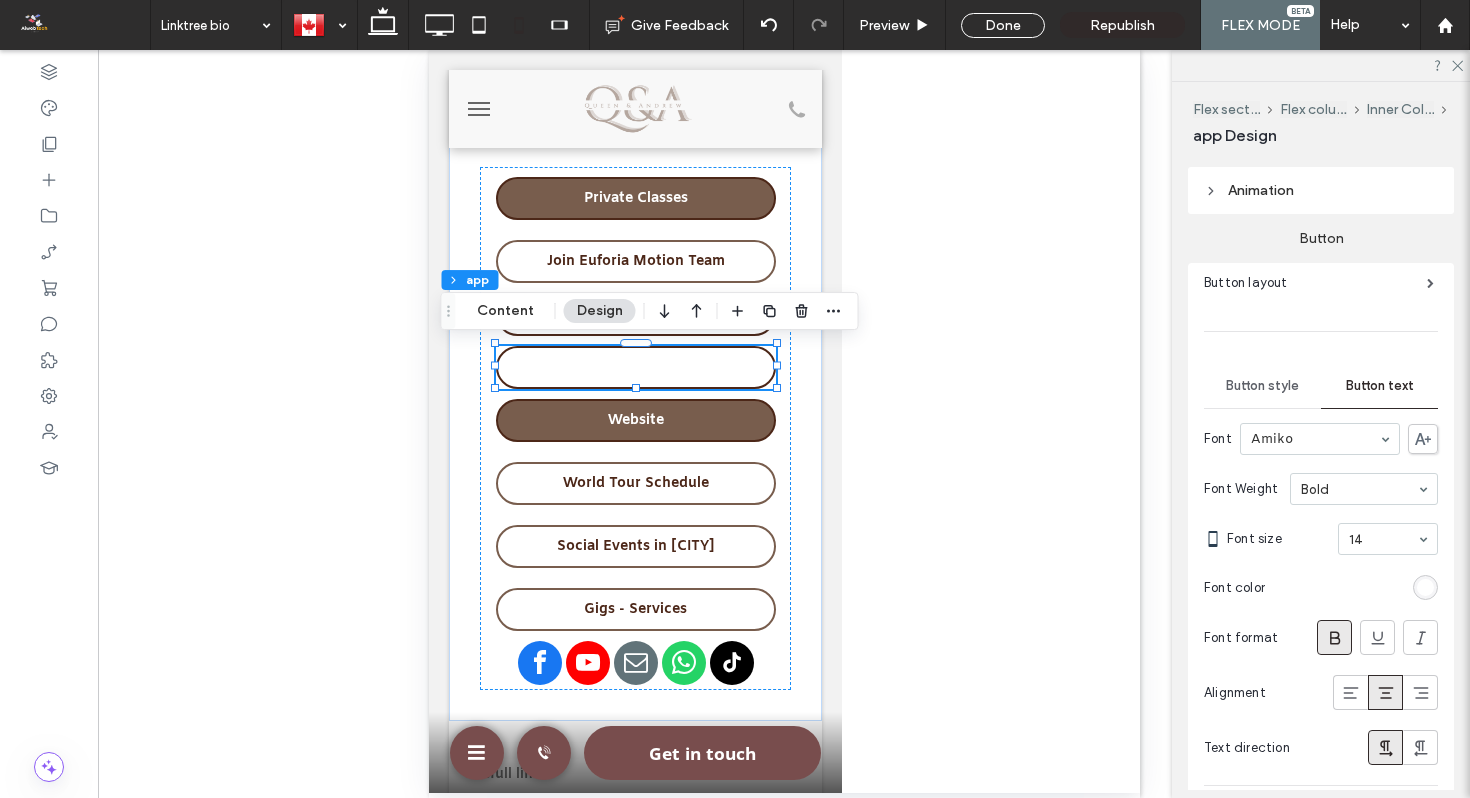 click on "Button style" at bounding box center (1262, 386) 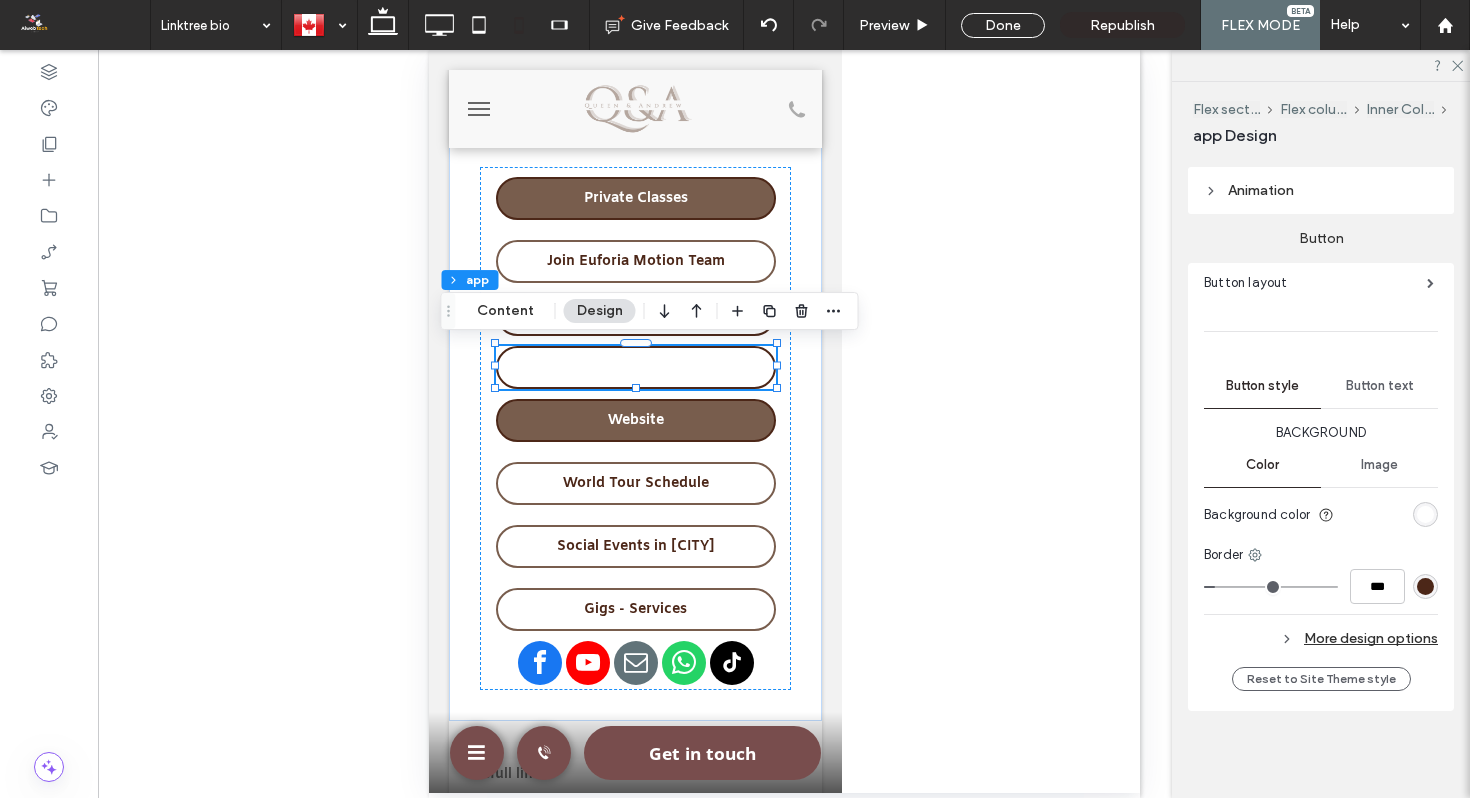 click on "Button text" at bounding box center [1380, 386] 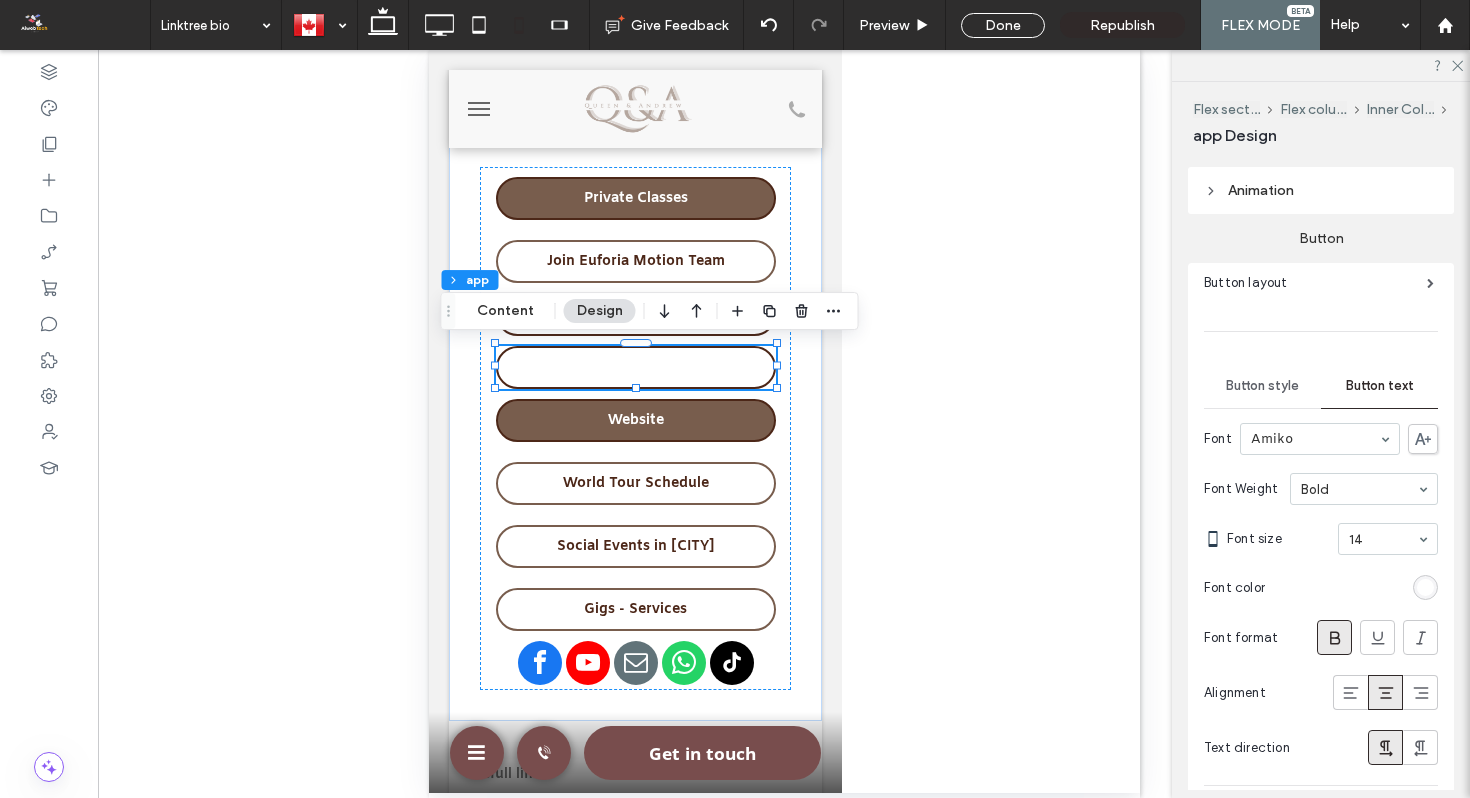 click on "Font color" at bounding box center [1321, 587] 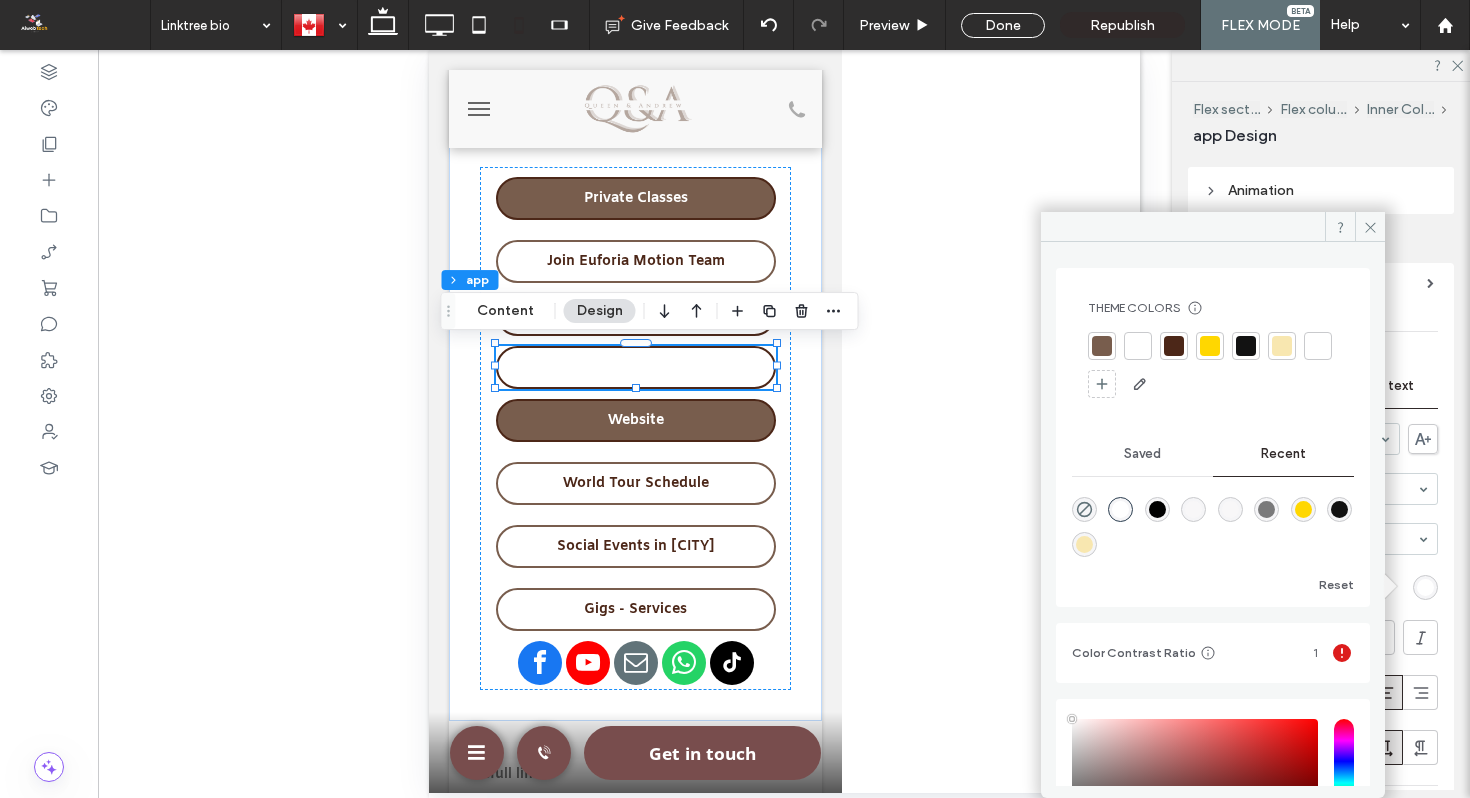 click at bounding box center (1102, 346) 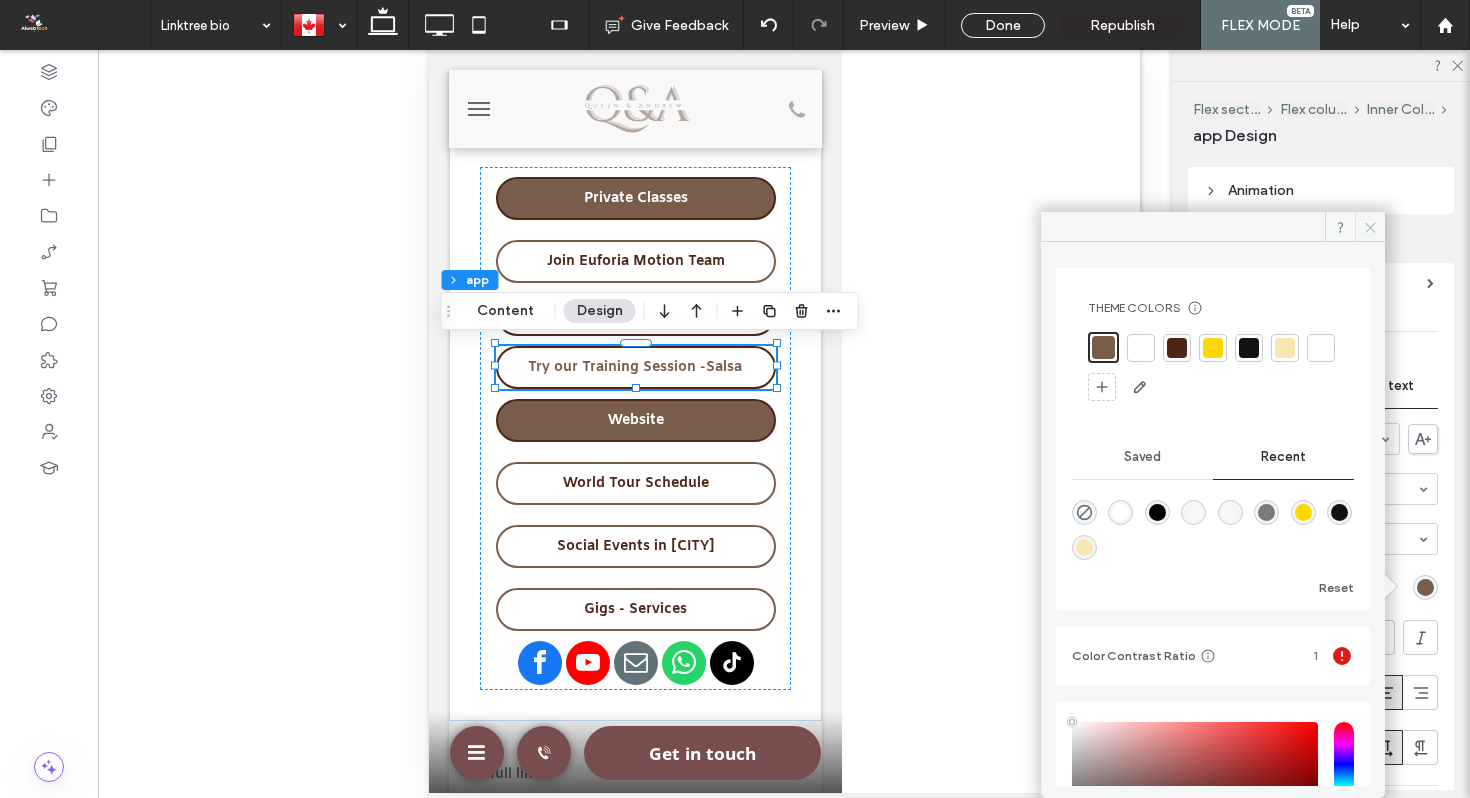 click 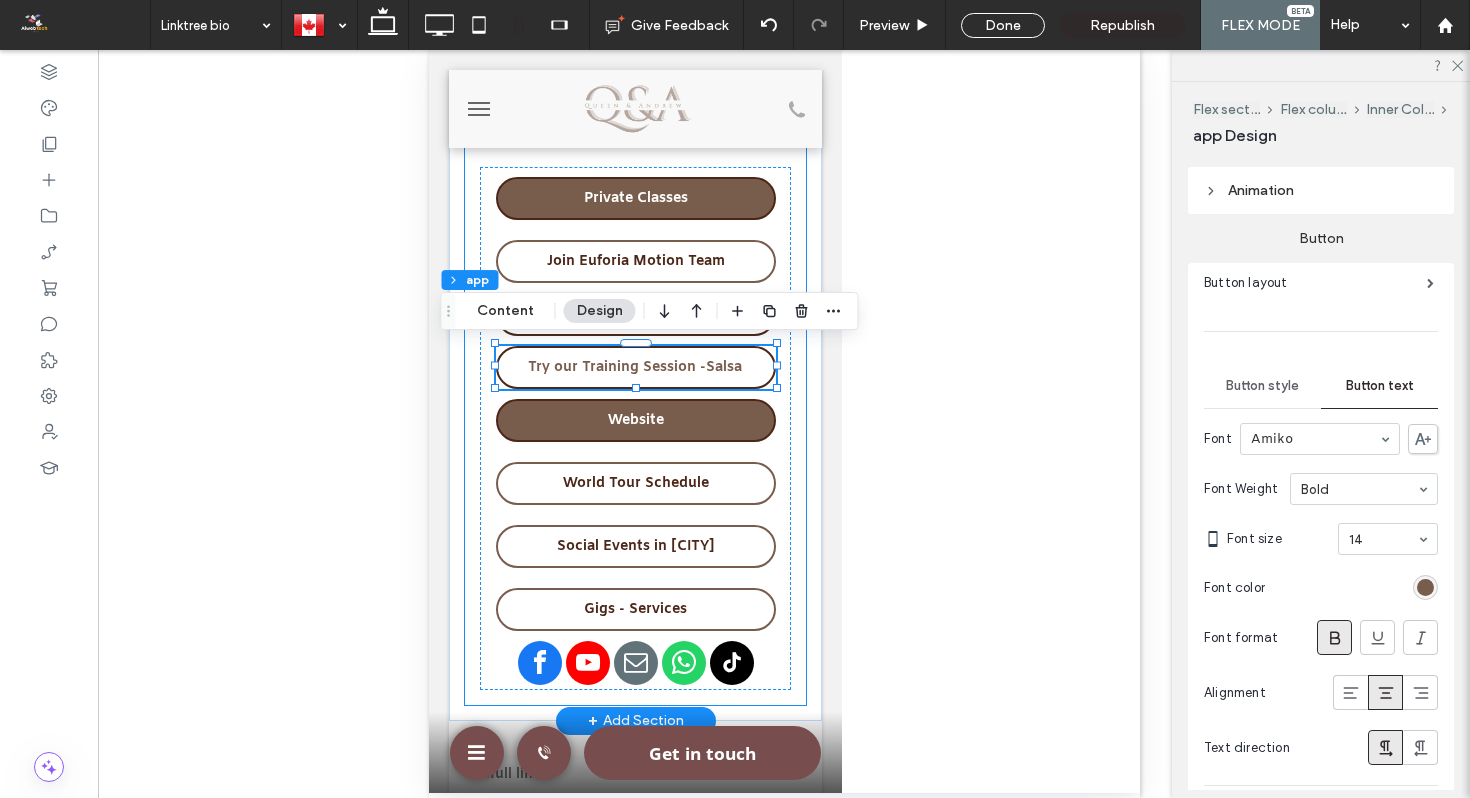 click on "[FIRST] [LAST]
Sensual Bachata: Body Foundations to Performance
Join Euforia Motion Team
Try our Training Session -Salsa
Website
World Tour Schedule
Social Events in [CITY]
Private Classes
Gigs - Services
Try our Training Session - Bachata" at bounding box center (634, 252) 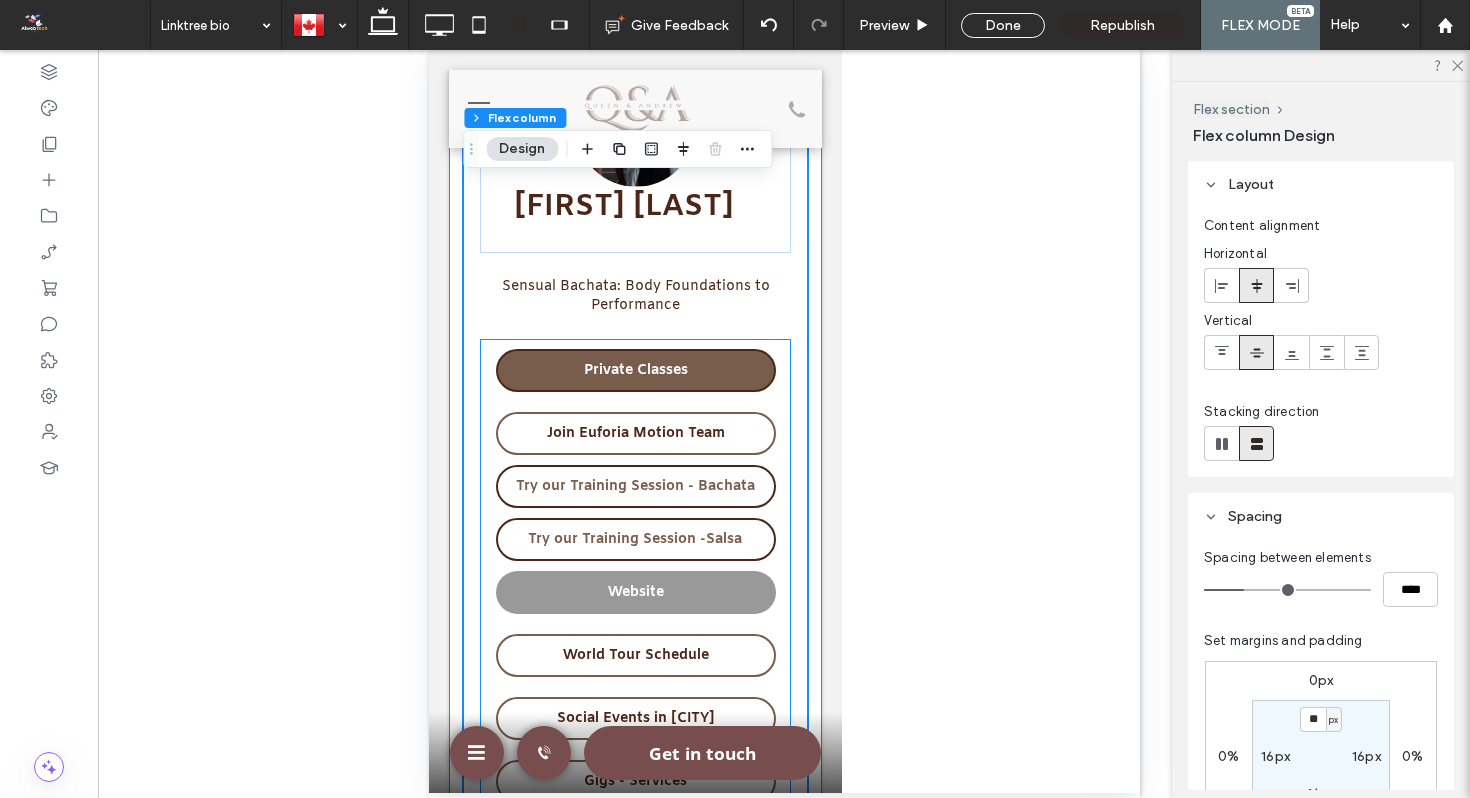 scroll, scrollTop: 178, scrollLeft: 0, axis: vertical 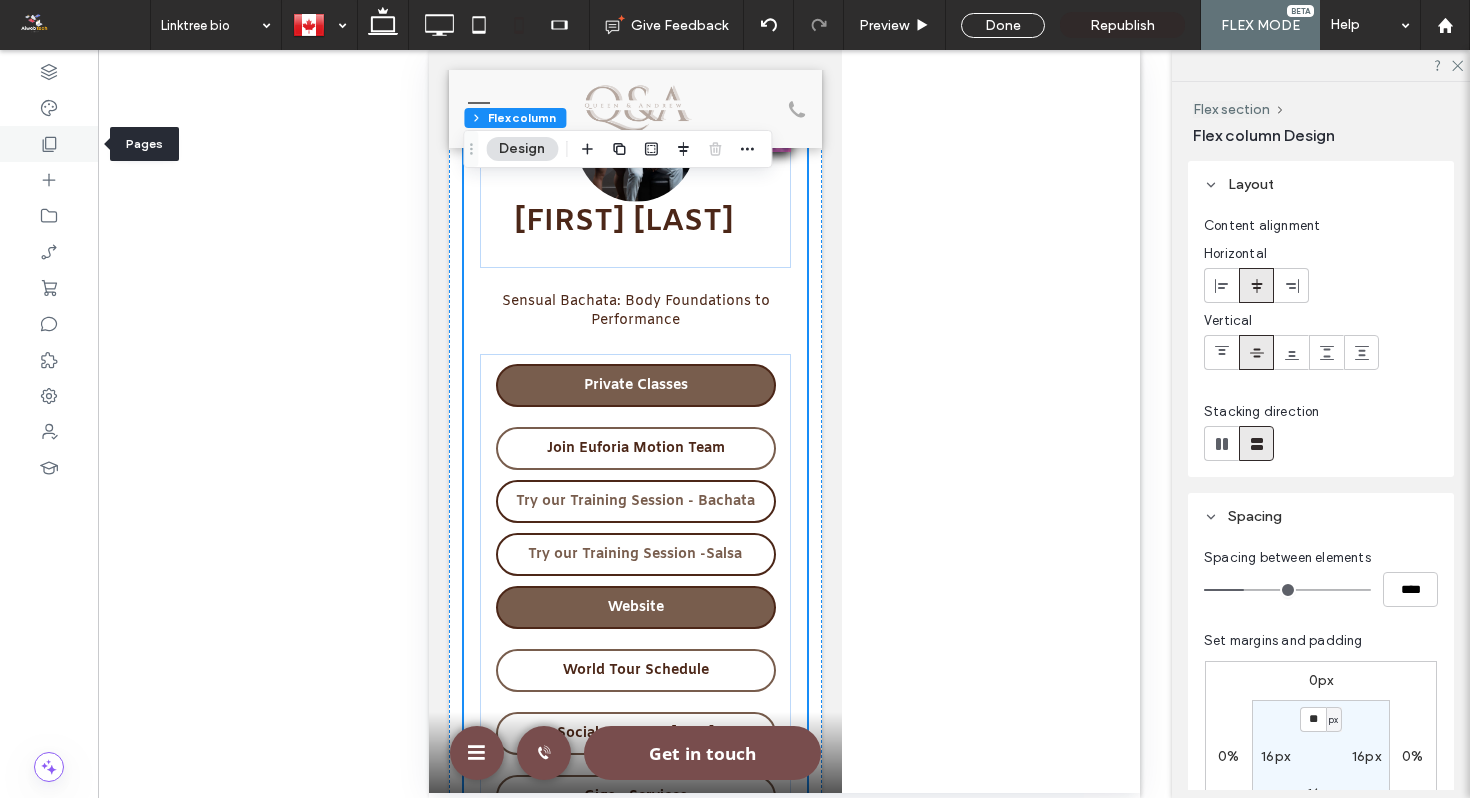 click 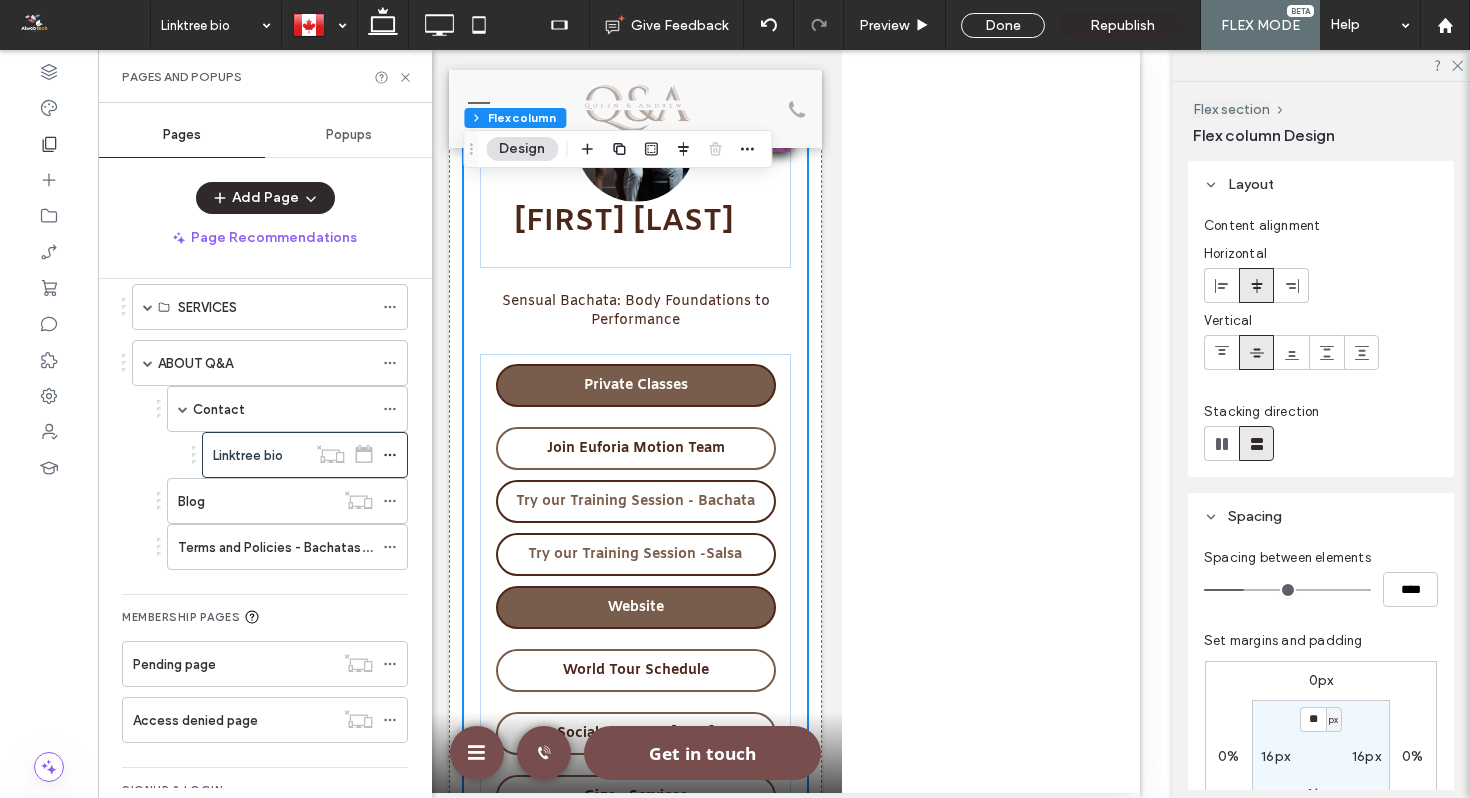 scroll, scrollTop: 345, scrollLeft: 0, axis: vertical 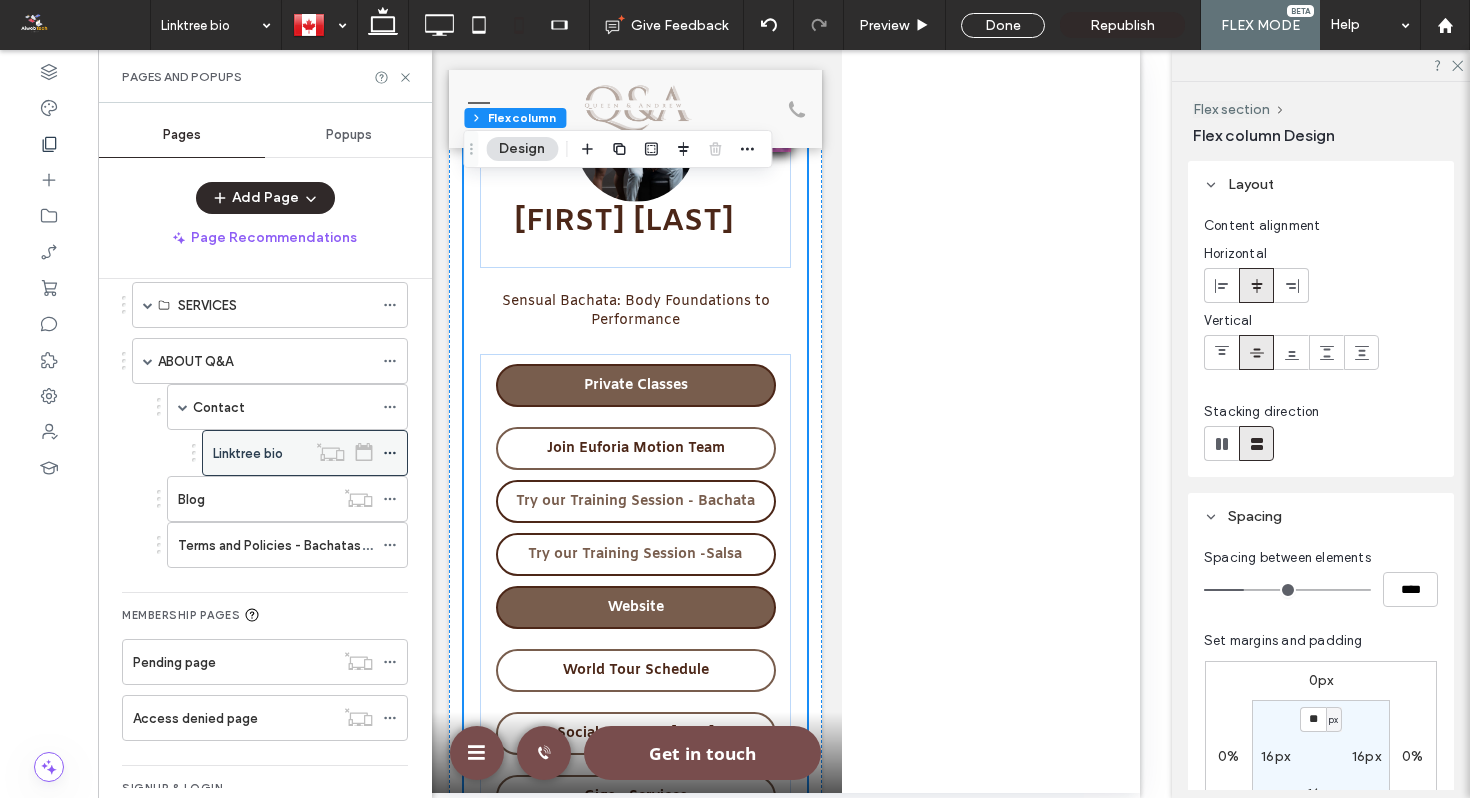 click 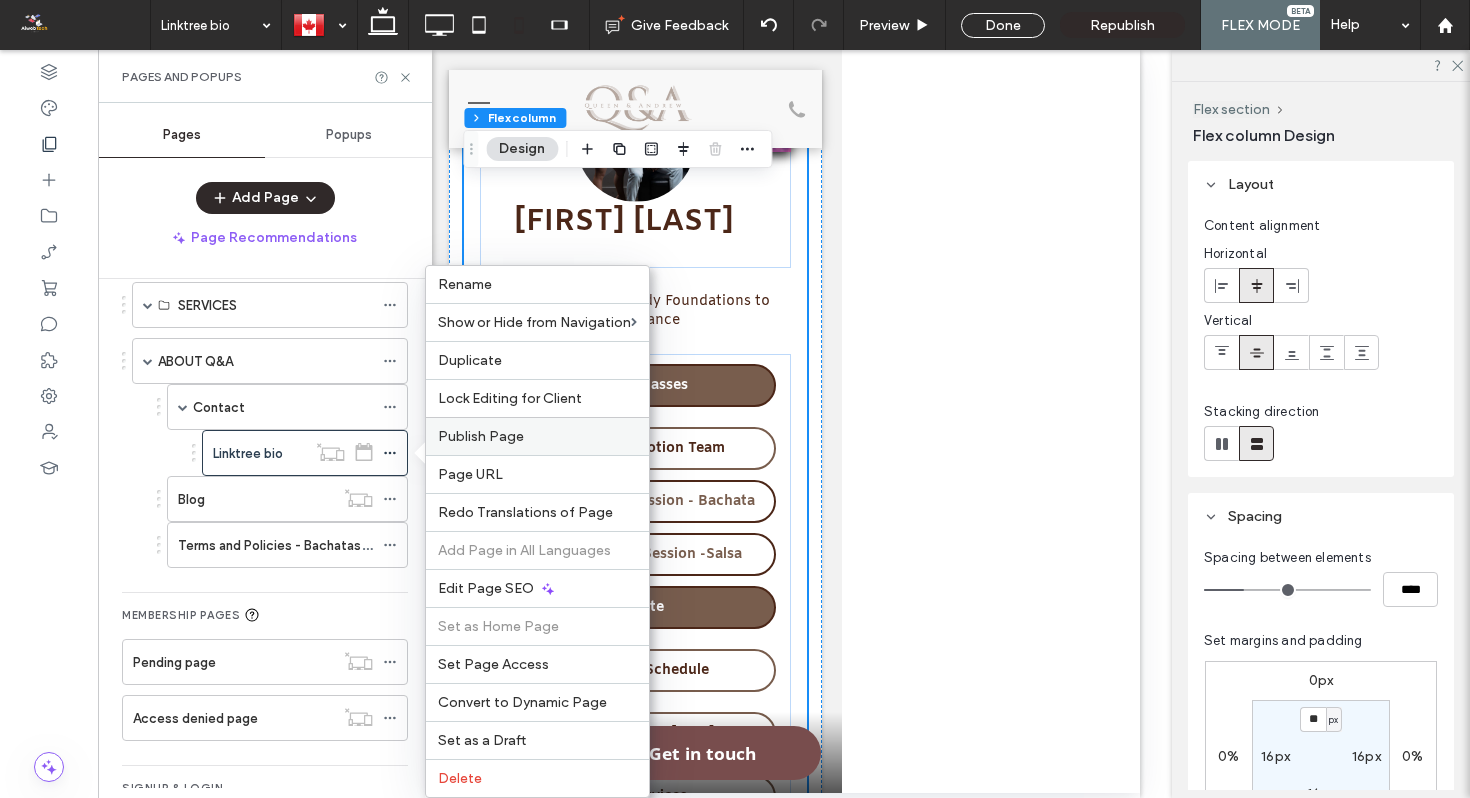 click on "Publish Page" at bounding box center (537, 436) 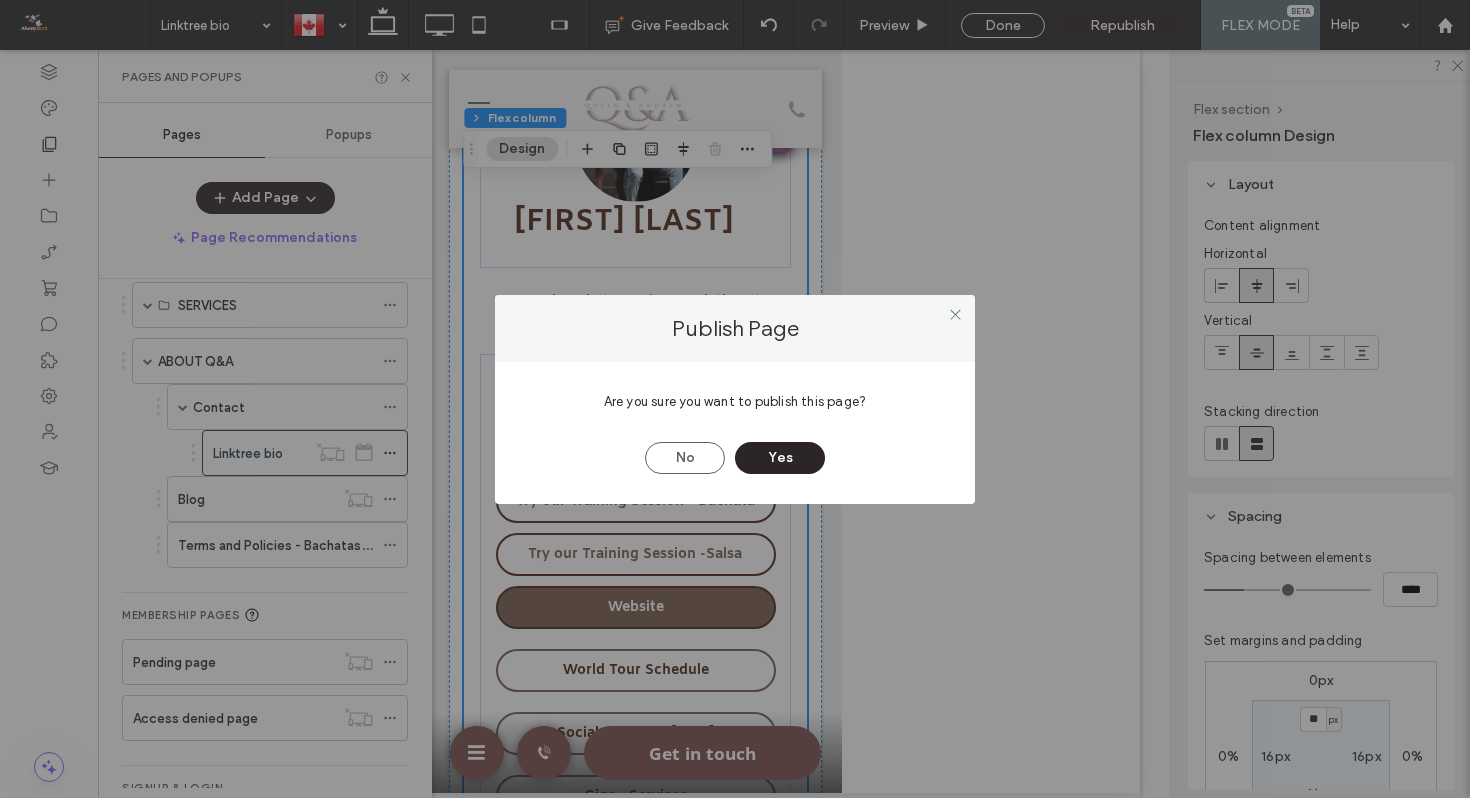 click on "Yes" at bounding box center [780, 458] 